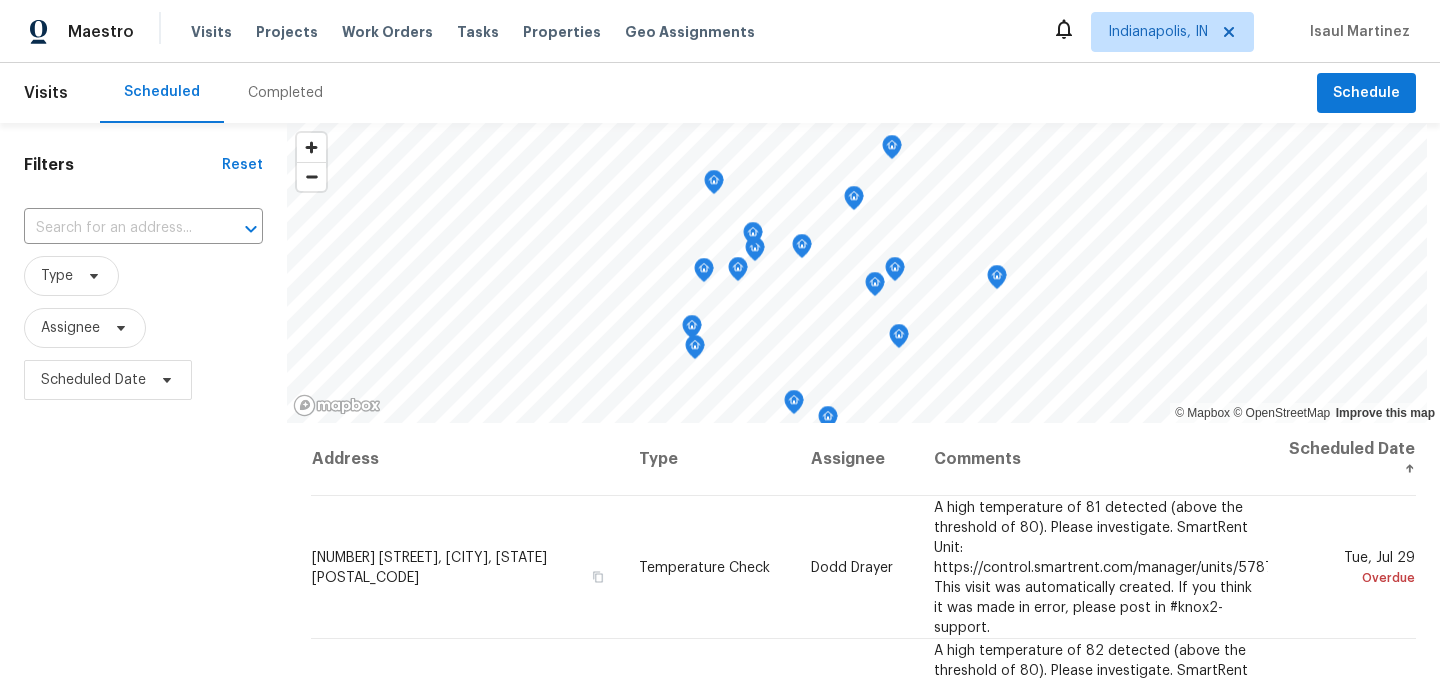 scroll, scrollTop: 0, scrollLeft: 0, axis: both 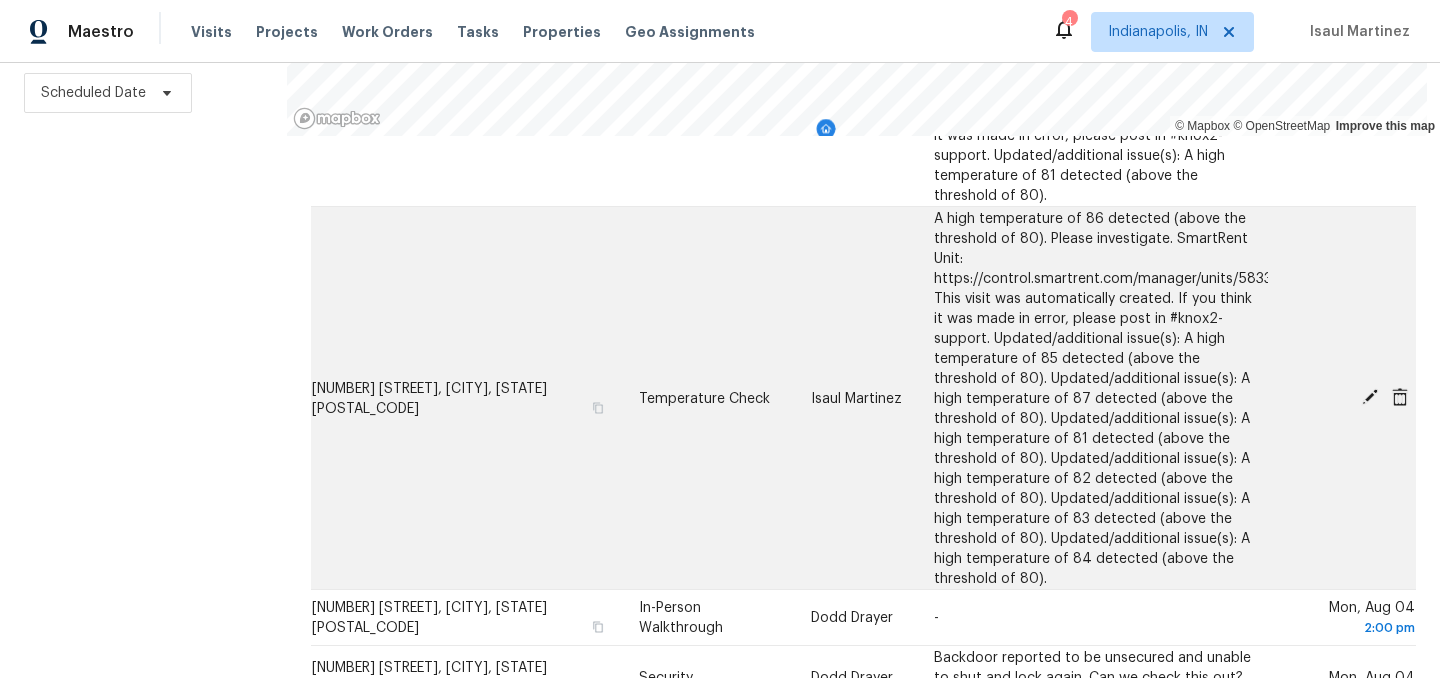 click 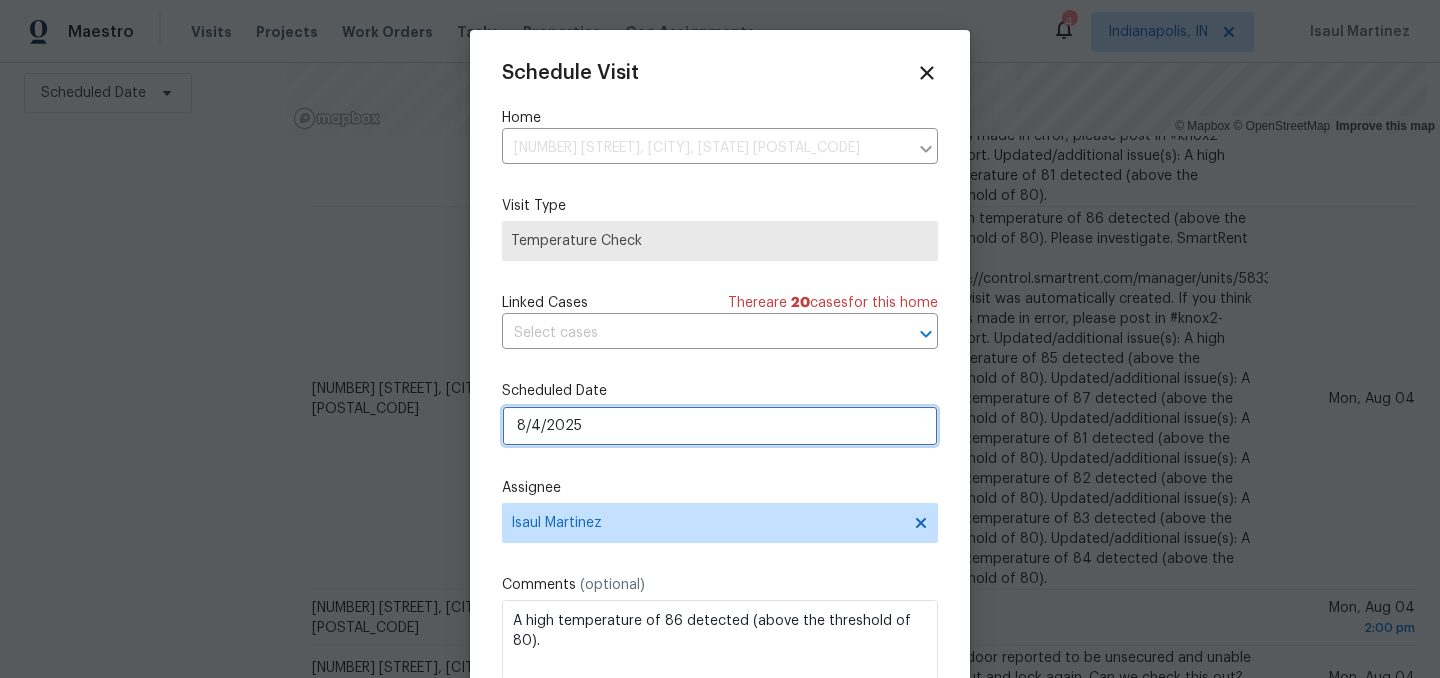 click on "8/4/2025" at bounding box center (720, 426) 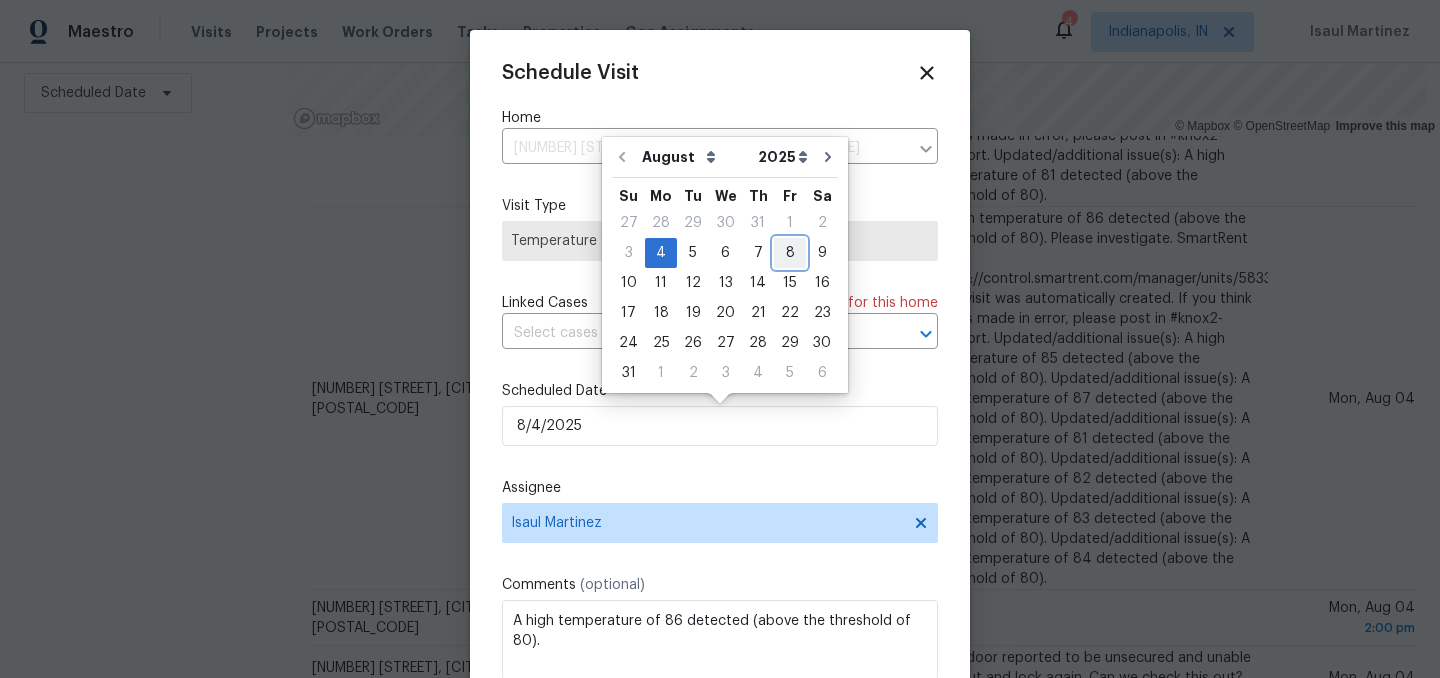 click on "8" at bounding box center (790, 253) 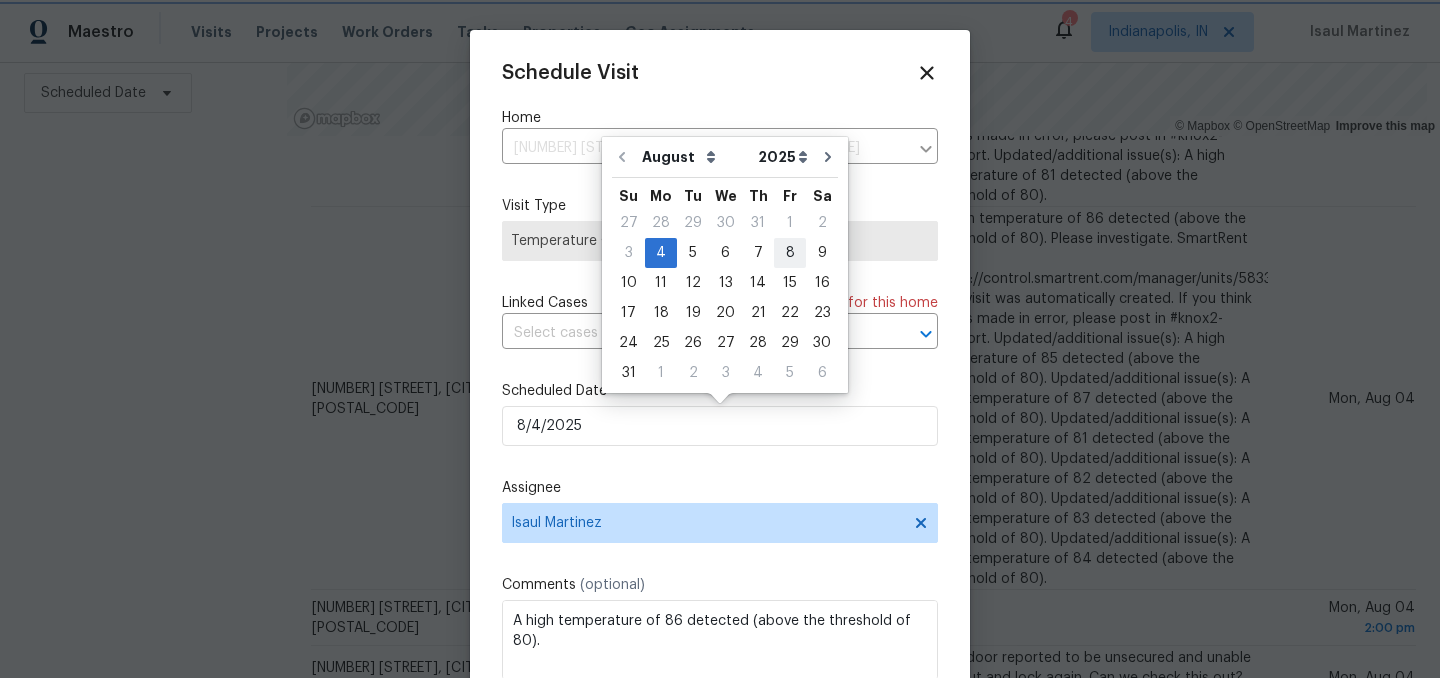 type on "8/8/2025" 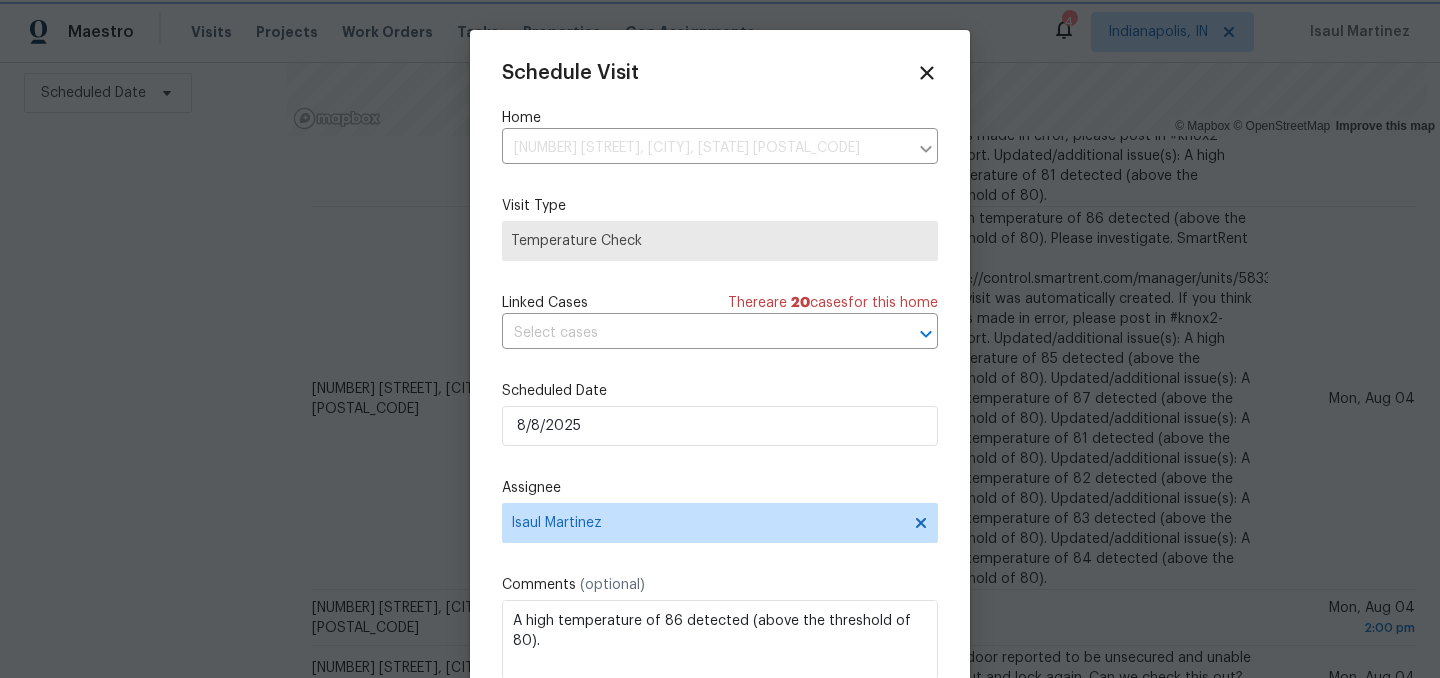 scroll, scrollTop: 36, scrollLeft: 0, axis: vertical 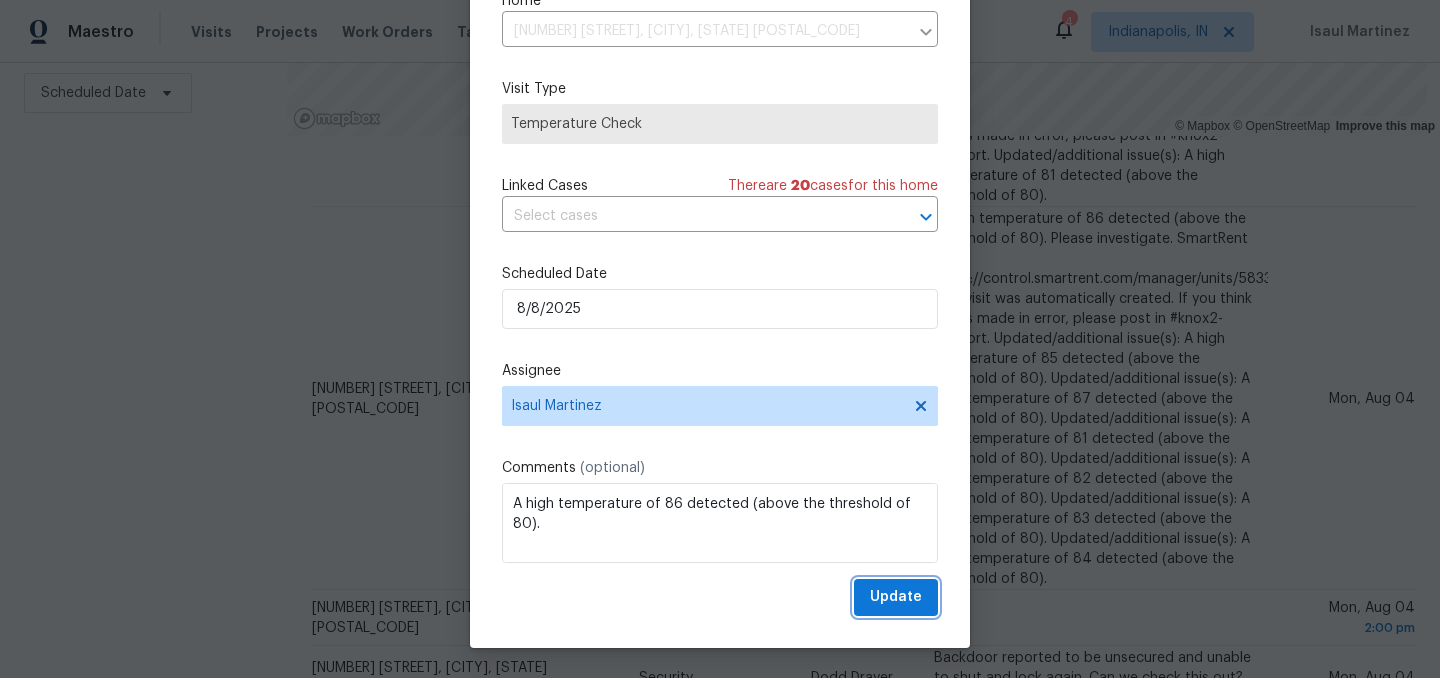 click on "Update" at bounding box center (896, 597) 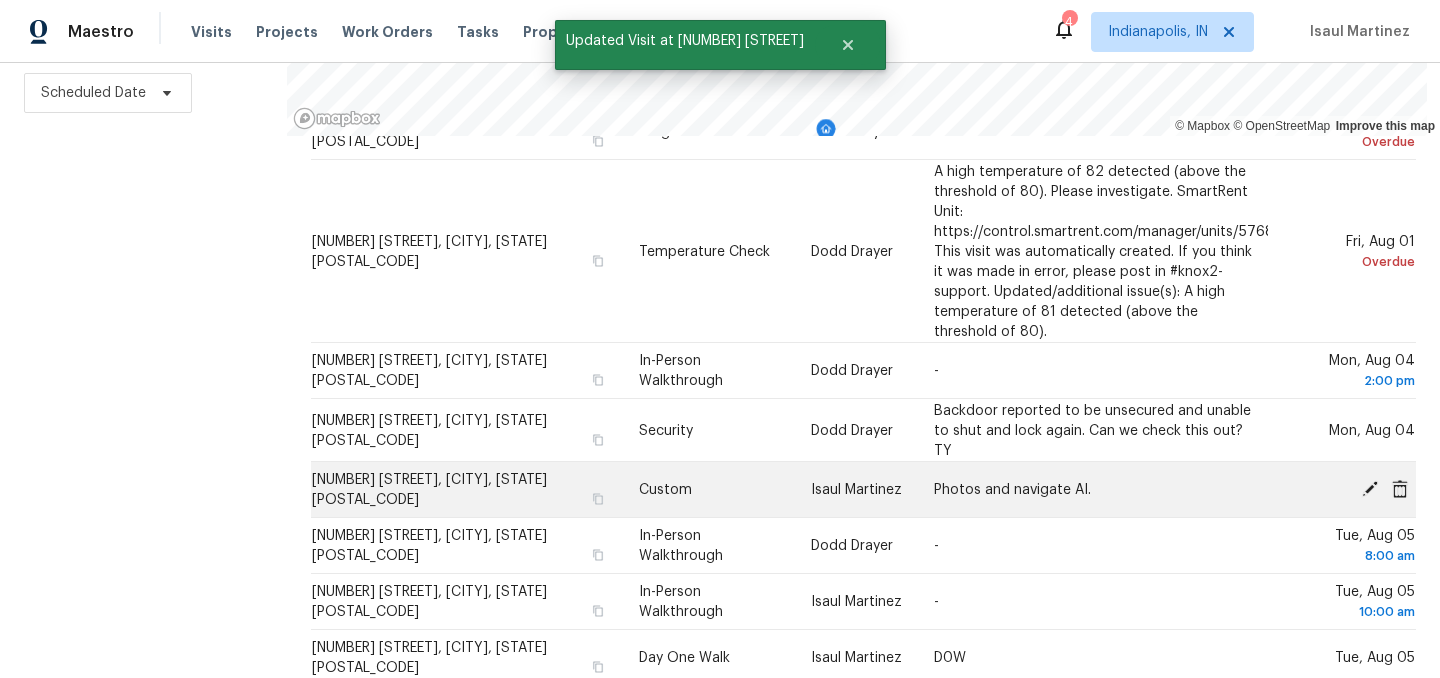 scroll, scrollTop: 614, scrollLeft: 0, axis: vertical 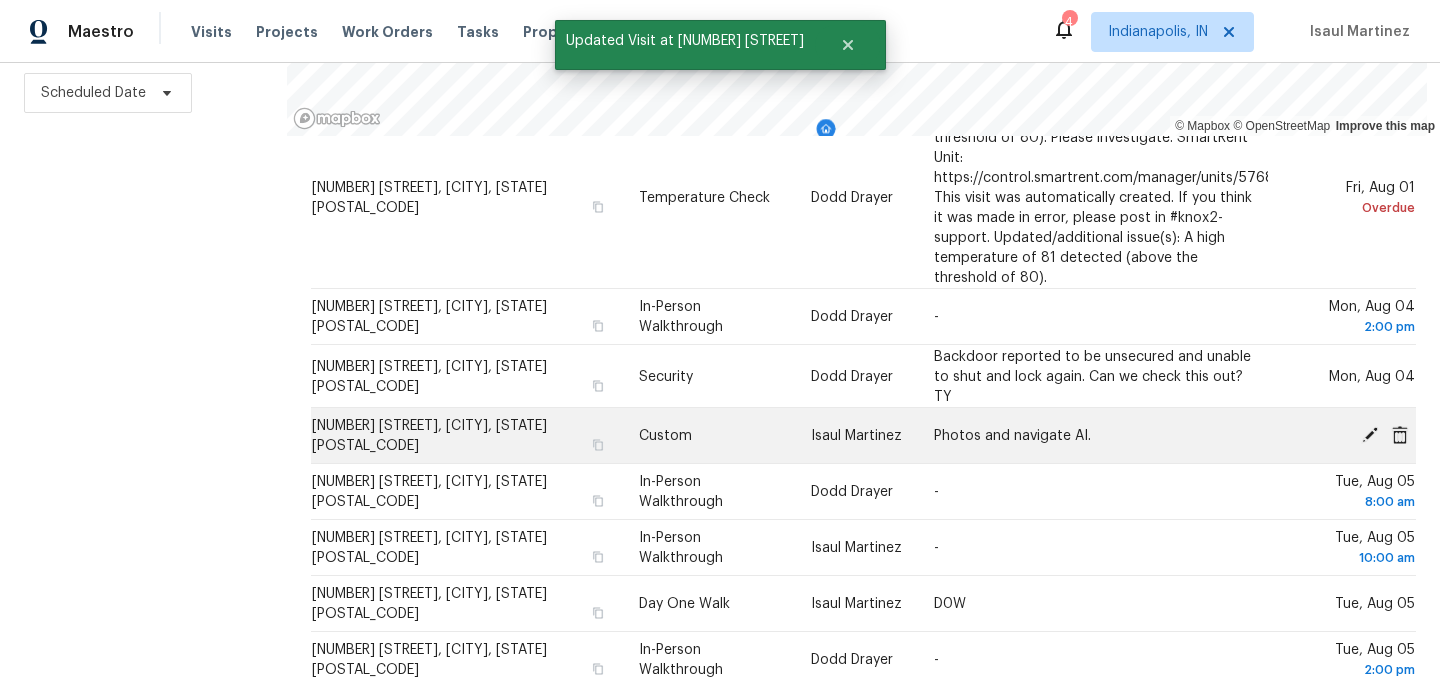 click 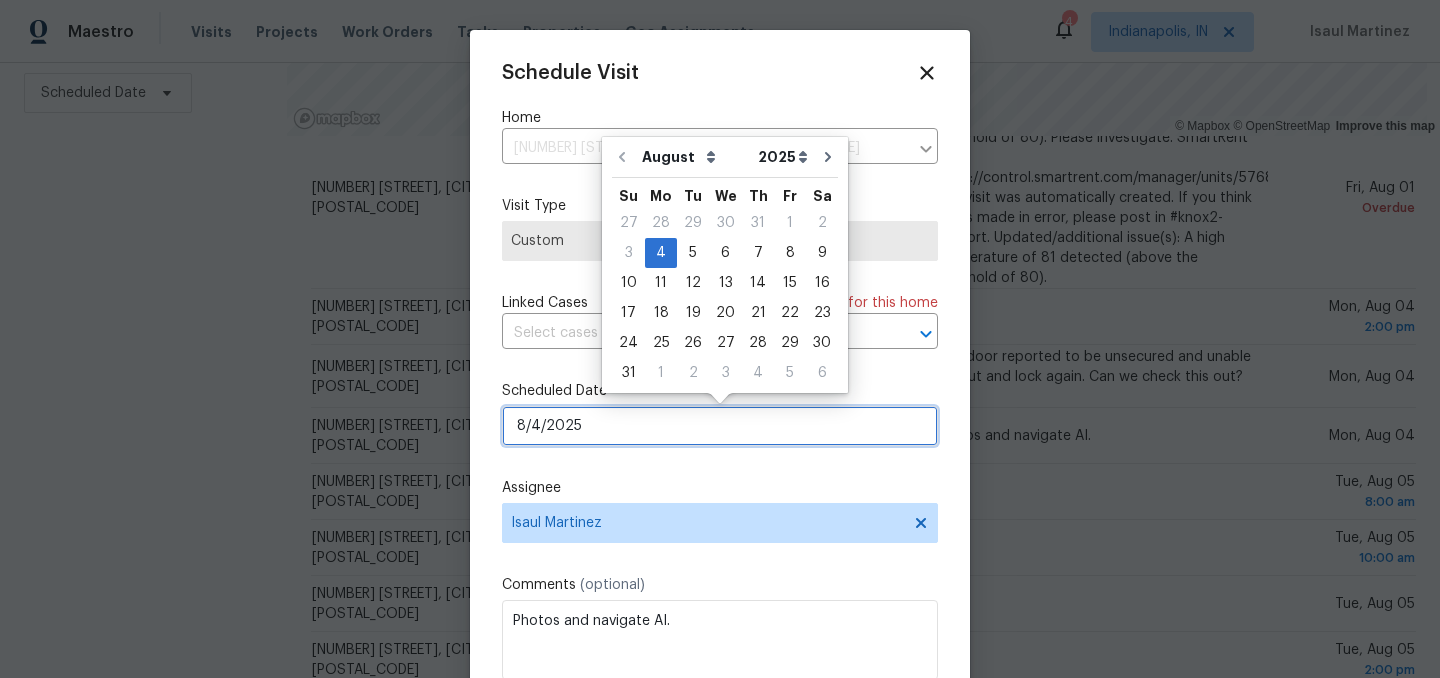 click on "8/4/2025" at bounding box center (720, 426) 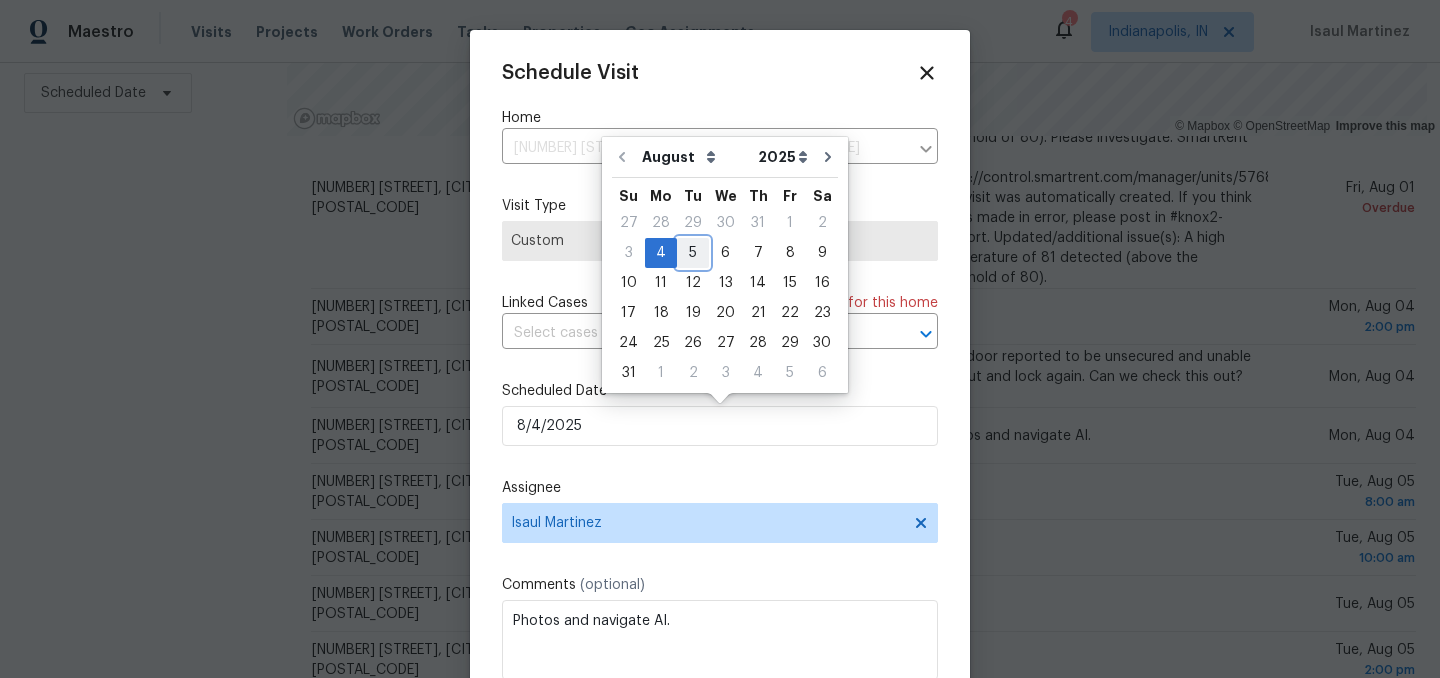 click on "5" at bounding box center (693, 253) 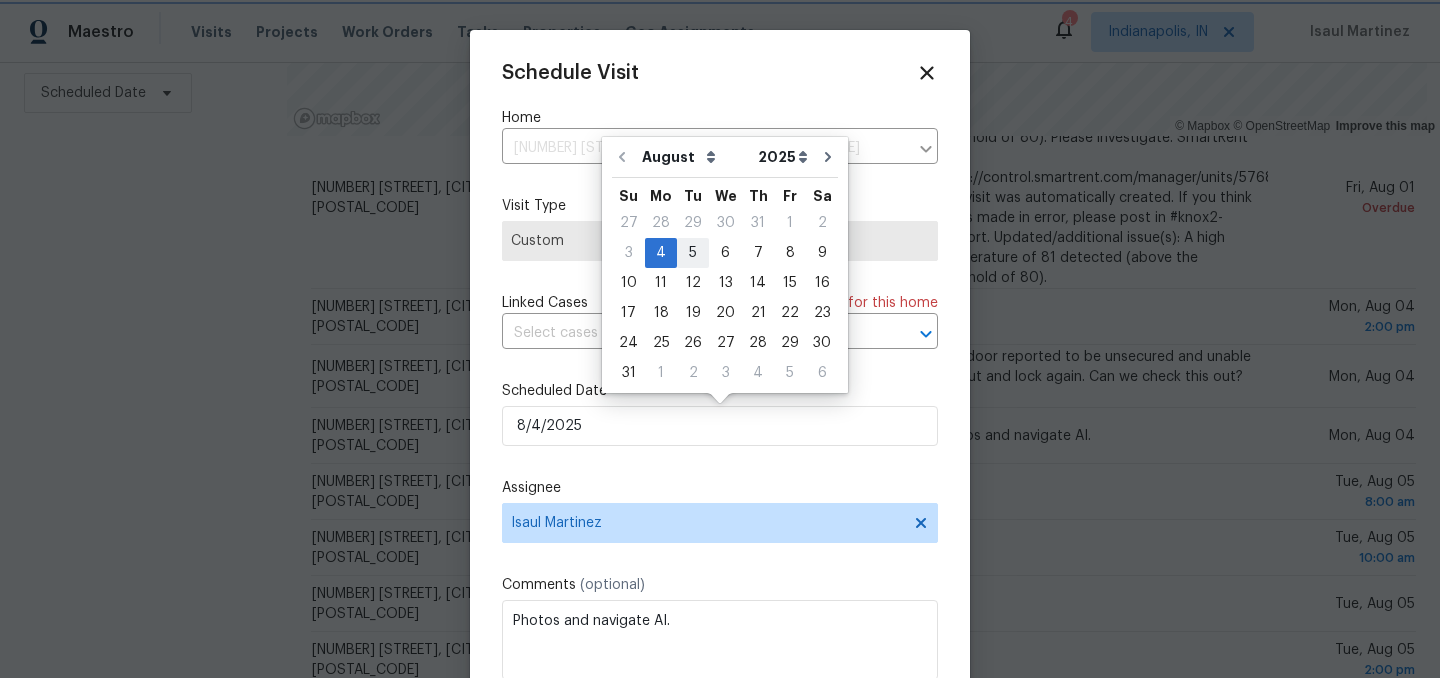 type on "8/5/2025" 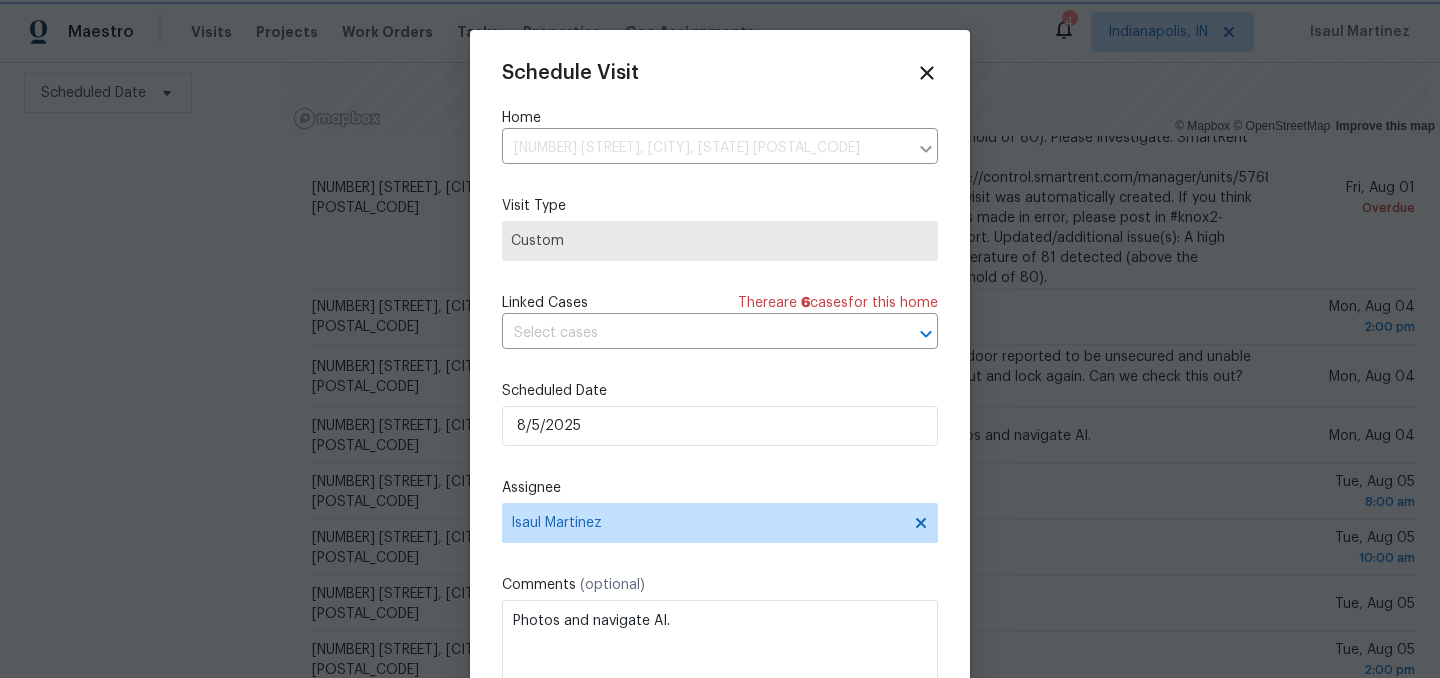 scroll, scrollTop: 36, scrollLeft: 0, axis: vertical 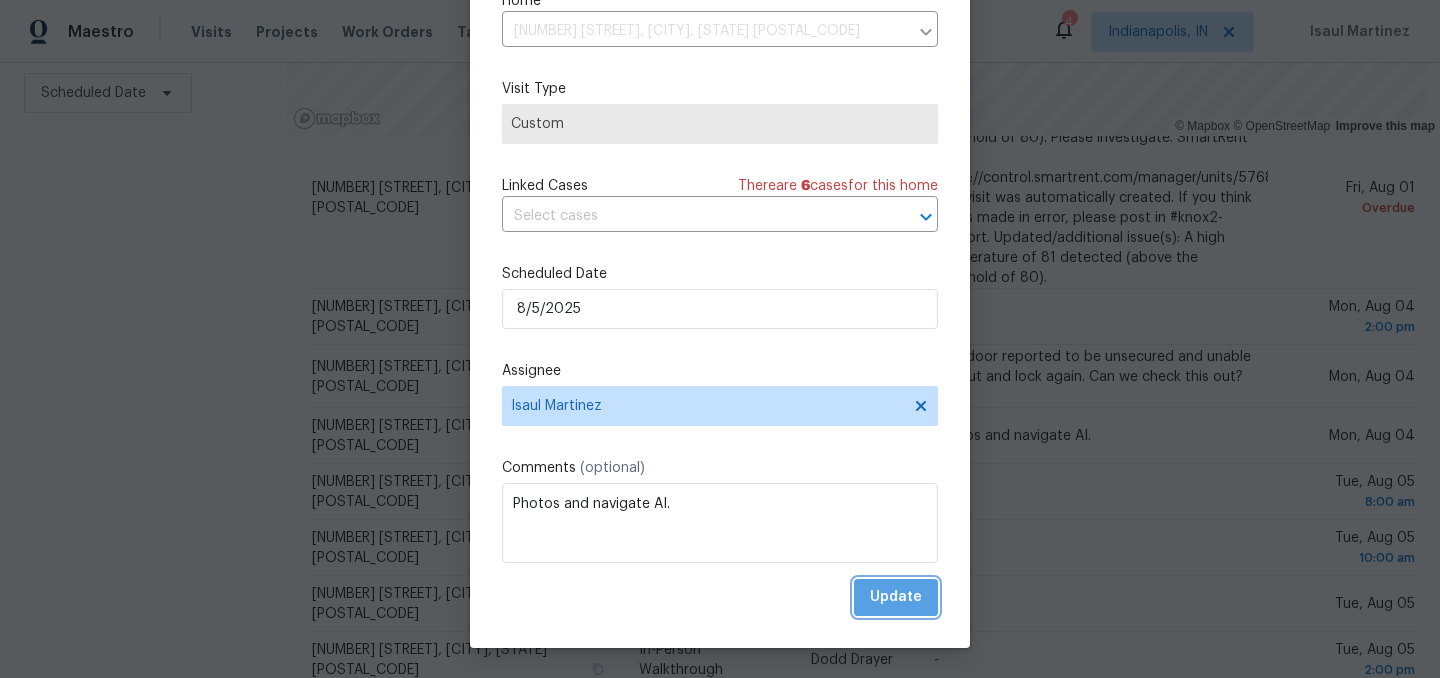 click on "Update" at bounding box center (896, 597) 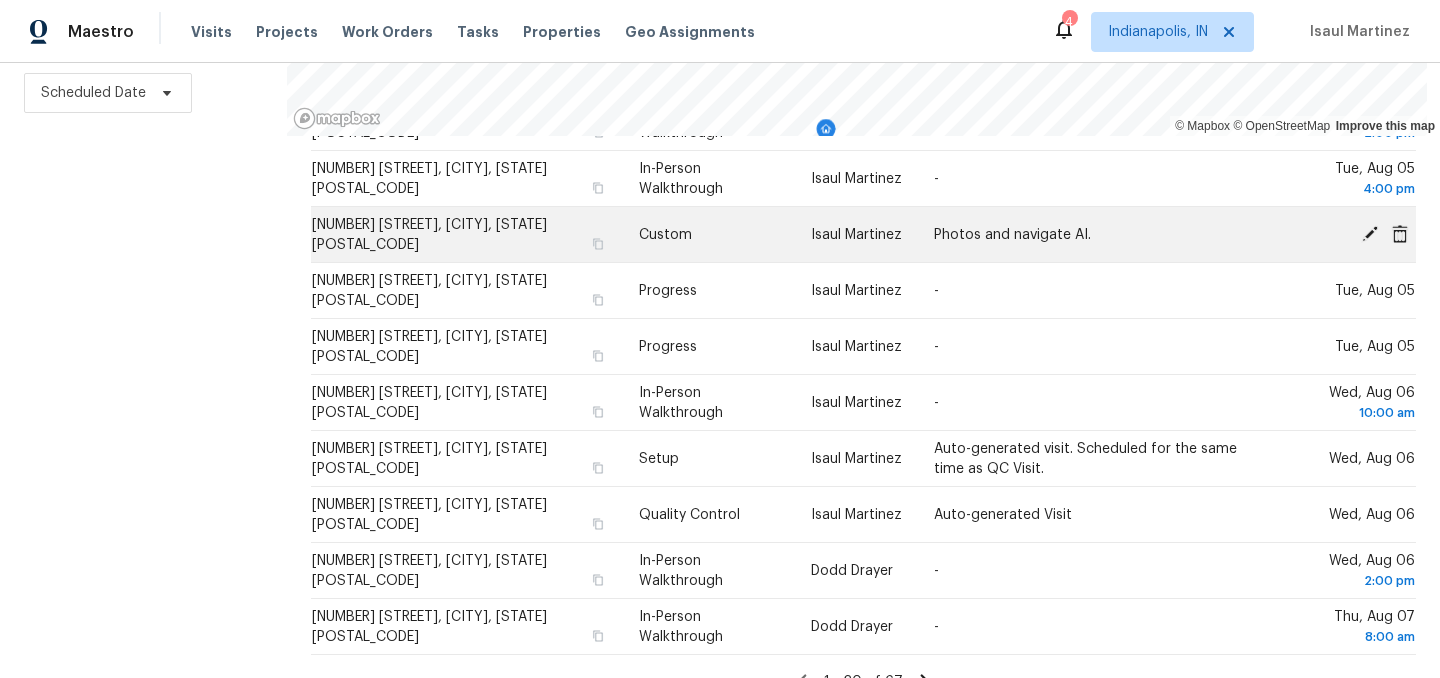 scroll, scrollTop: 1124, scrollLeft: 0, axis: vertical 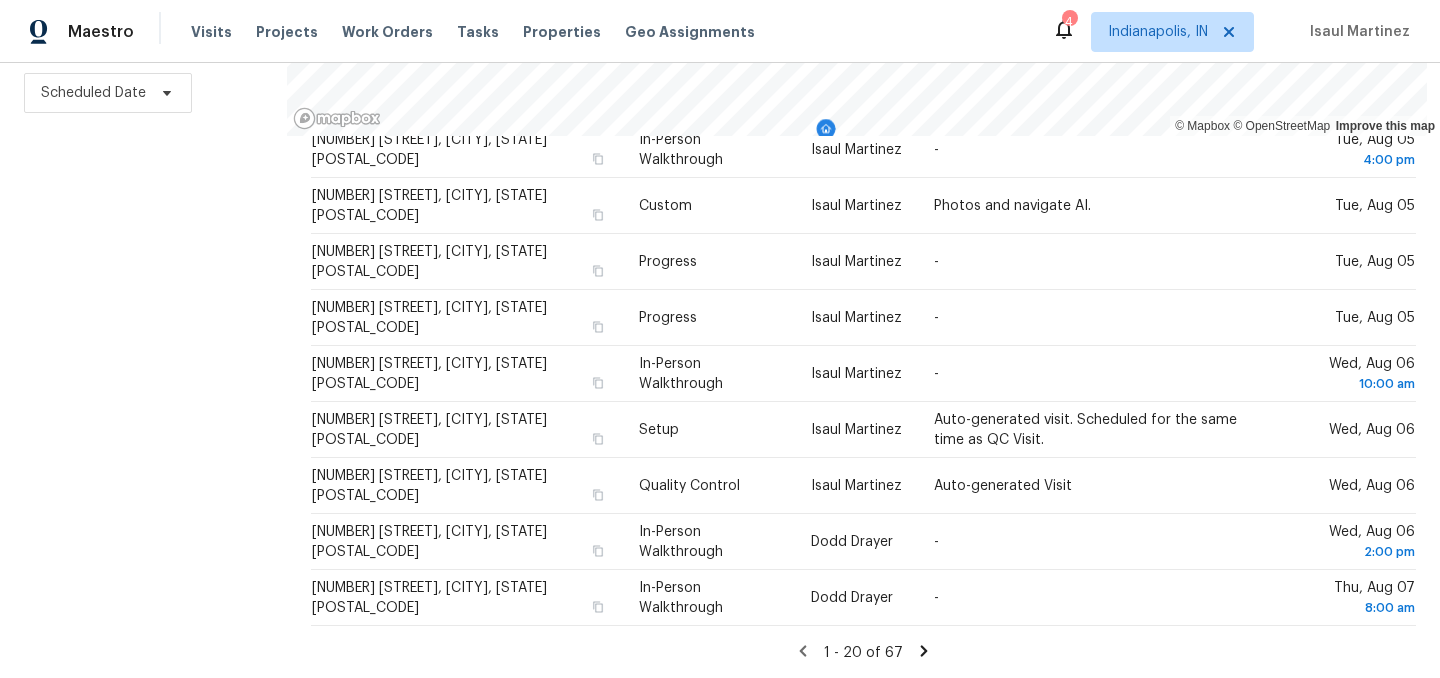 click 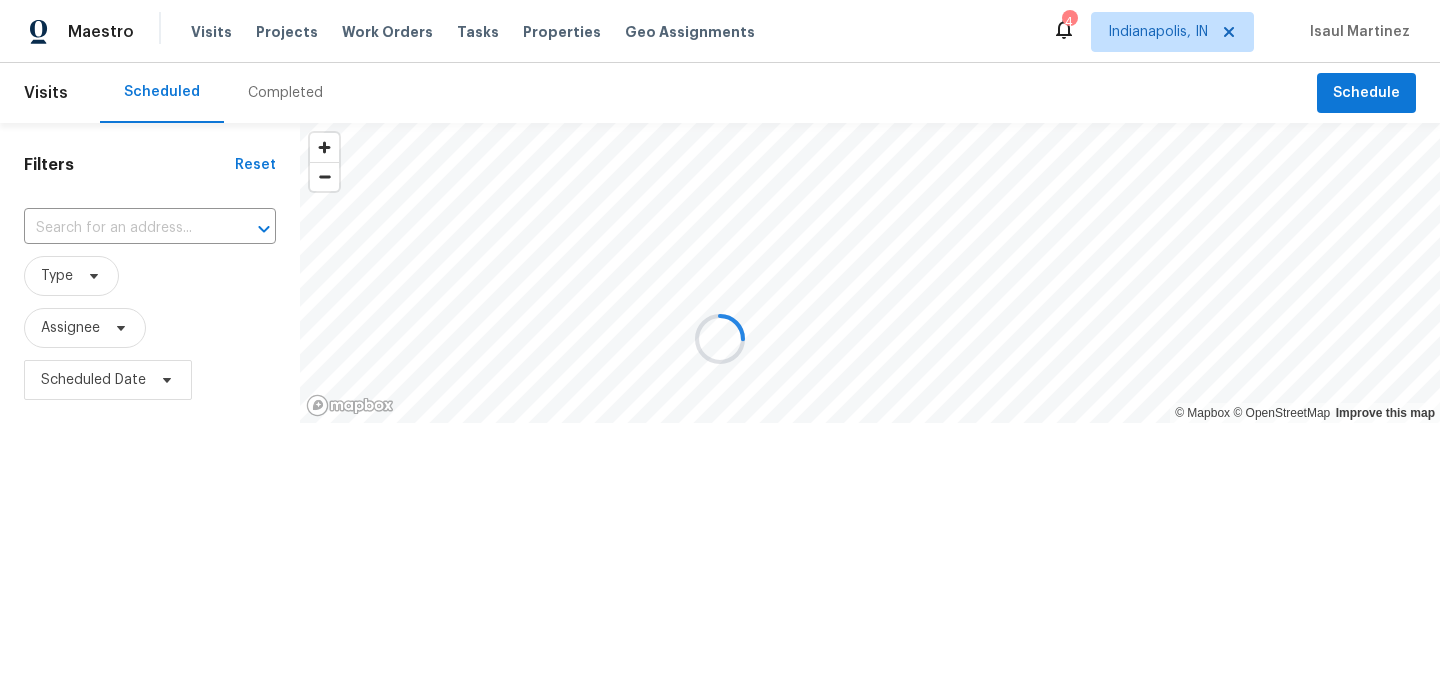 scroll, scrollTop: 0, scrollLeft: 0, axis: both 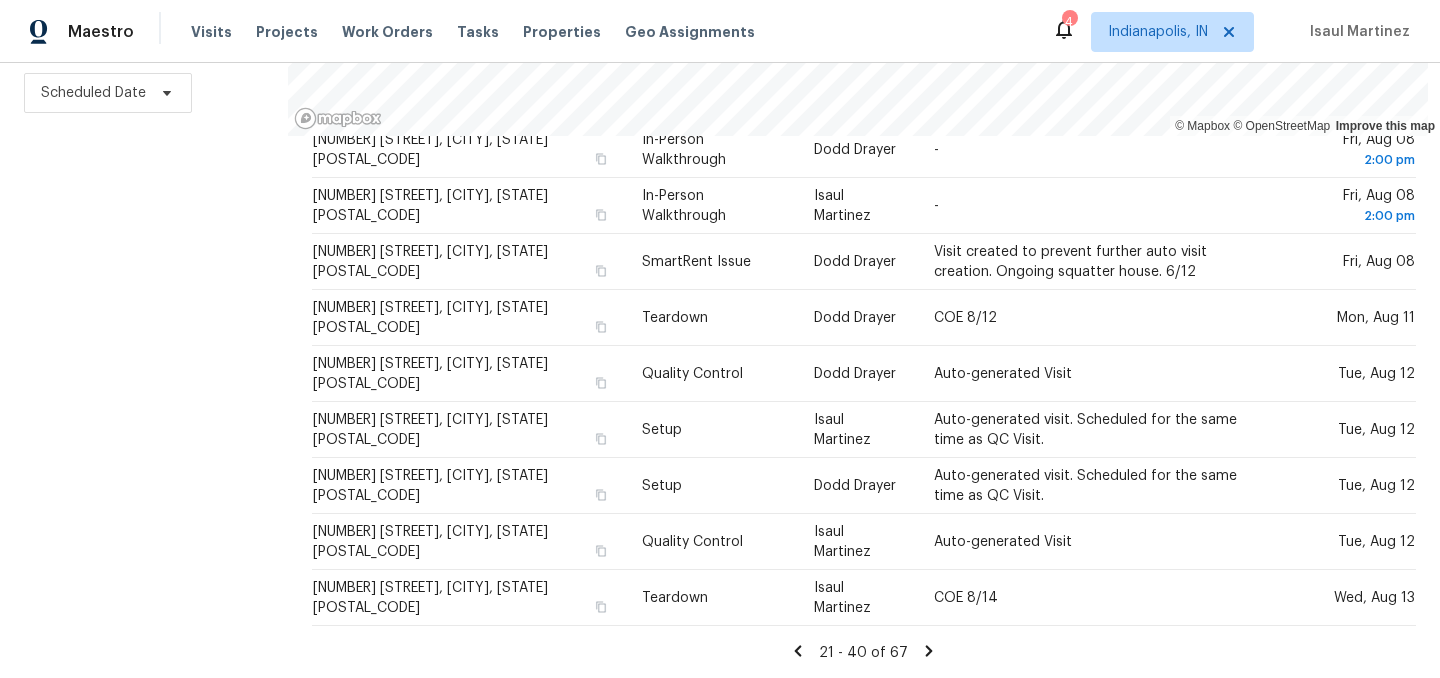 click 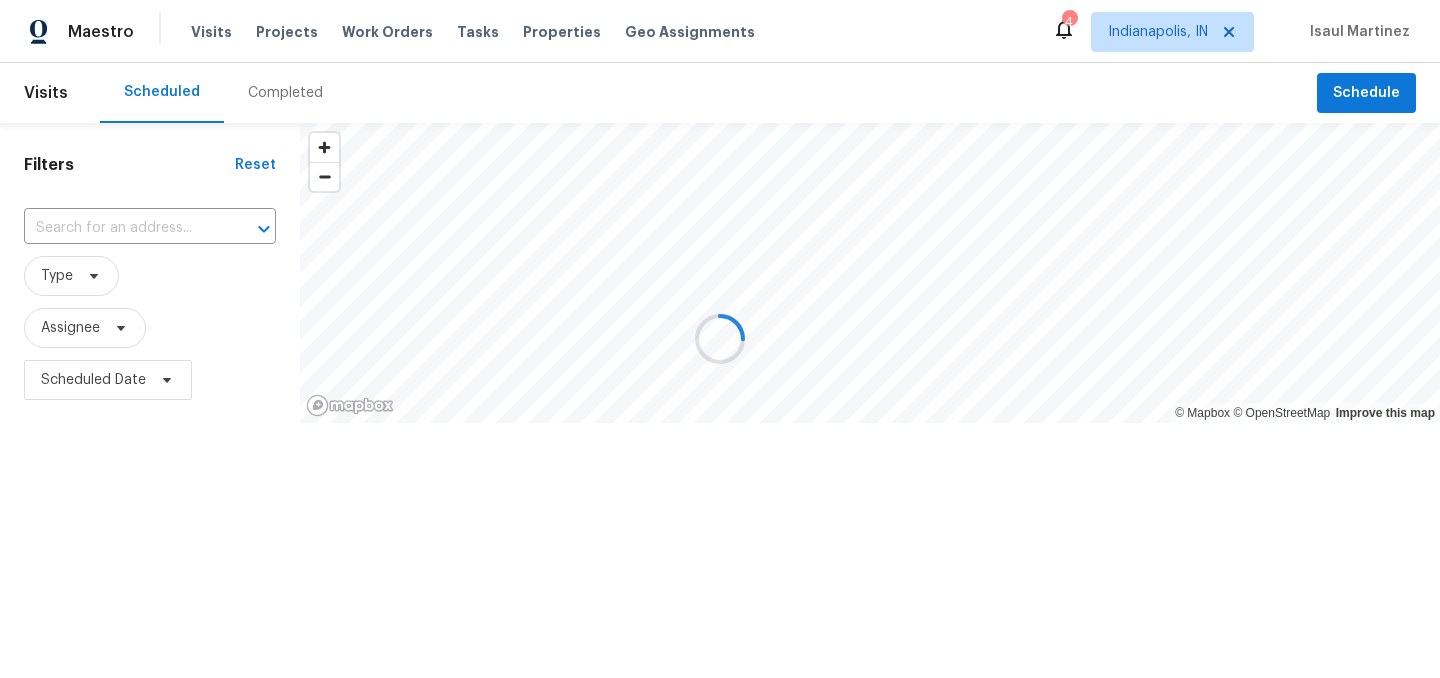 scroll, scrollTop: 0, scrollLeft: 0, axis: both 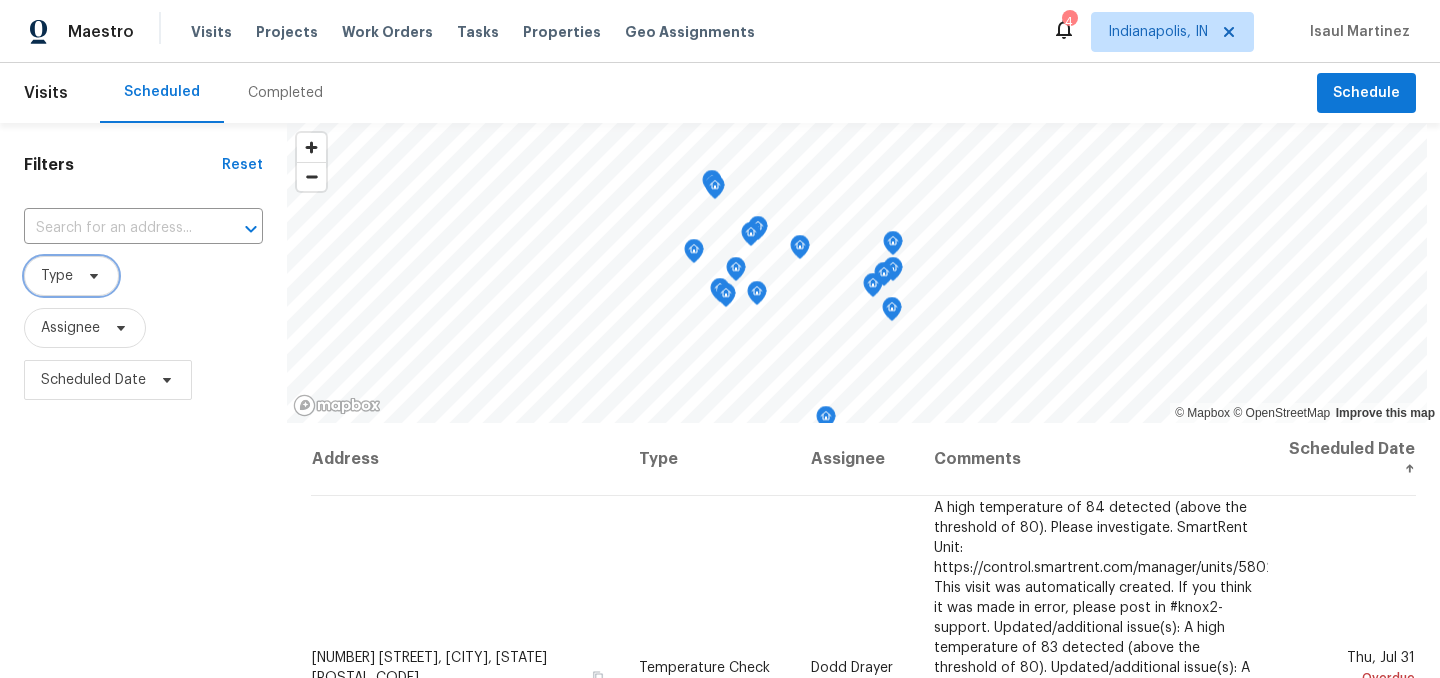 click 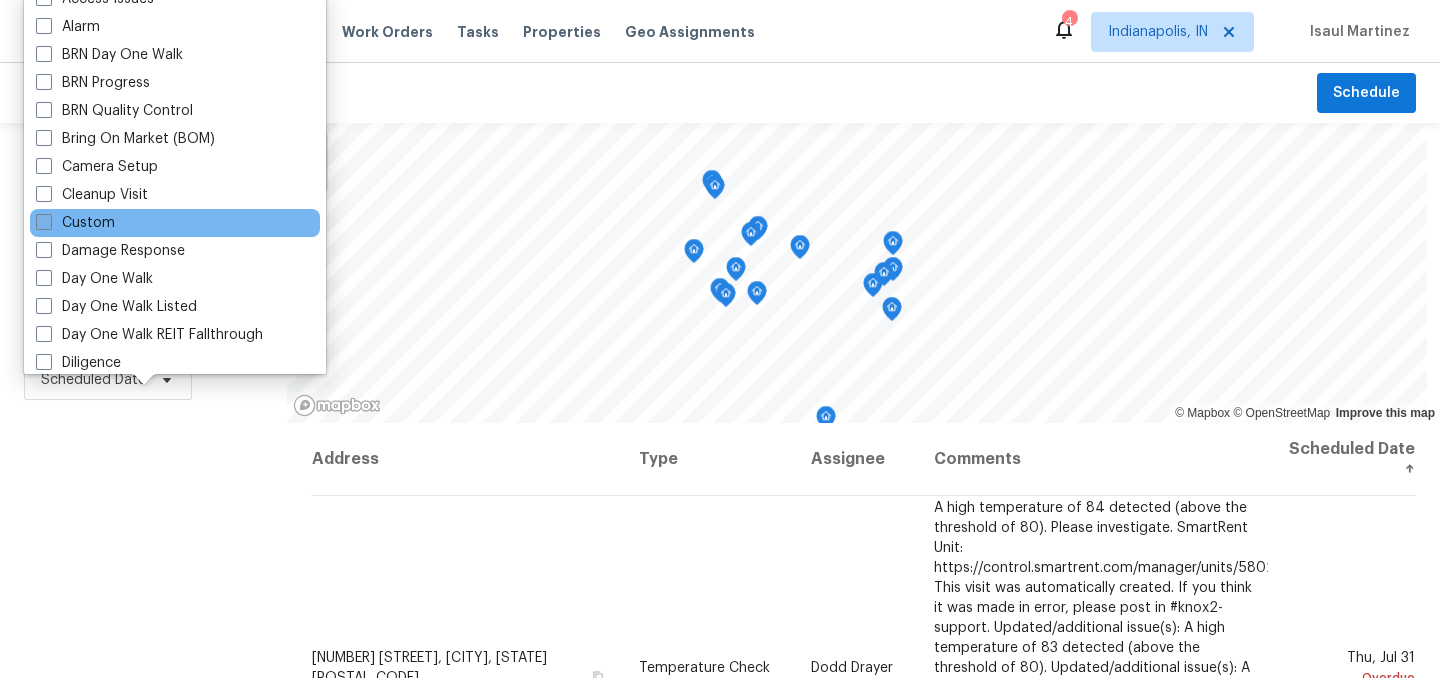 scroll, scrollTop: 96, scrollLeft: 0, axis: vertical 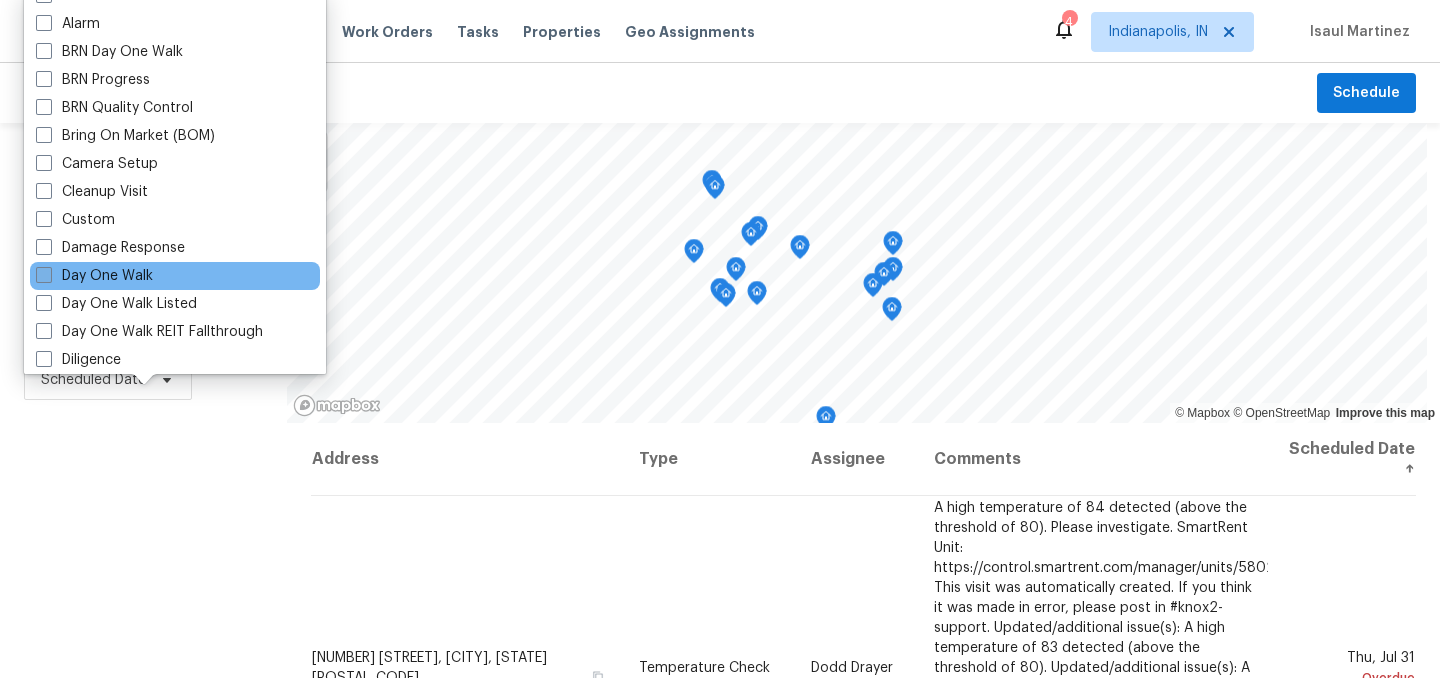 click on "Day One Walk" at bounding box center [94, 276] 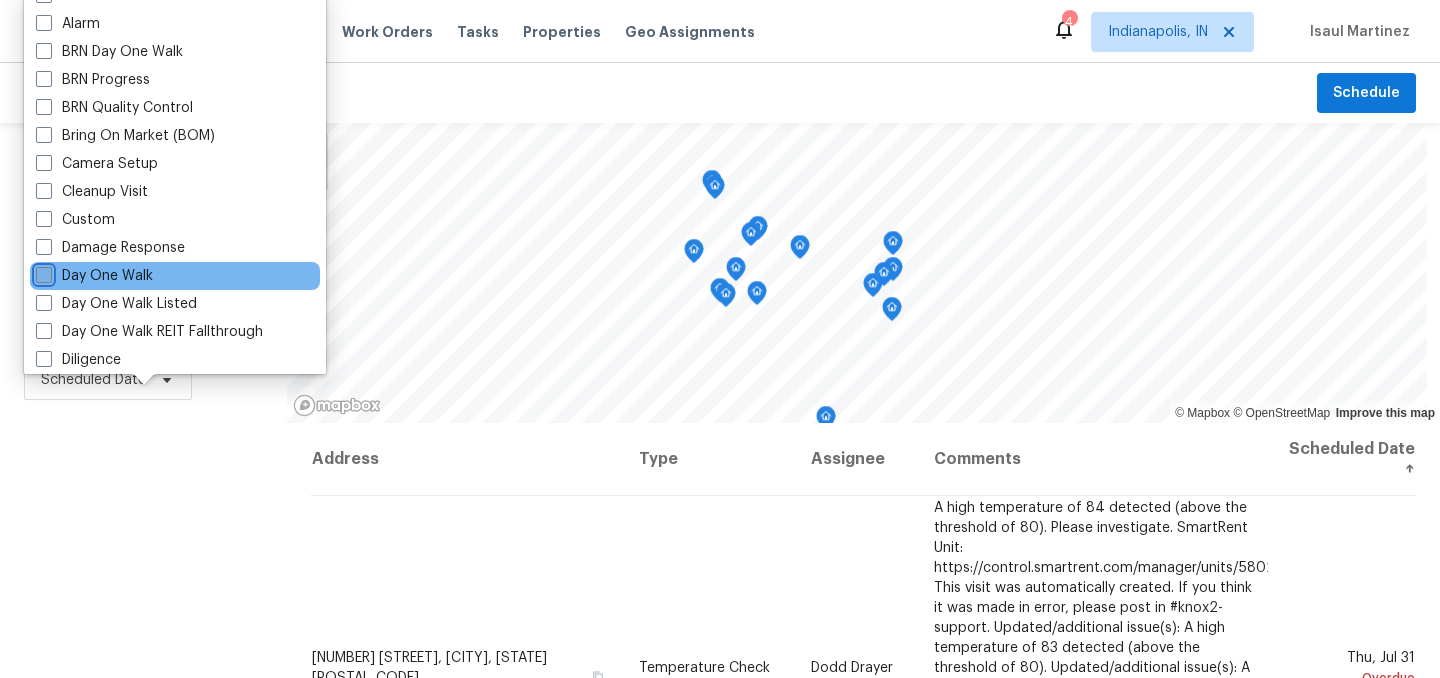 click on "Day One Walk" at bounding box center [42, 272] 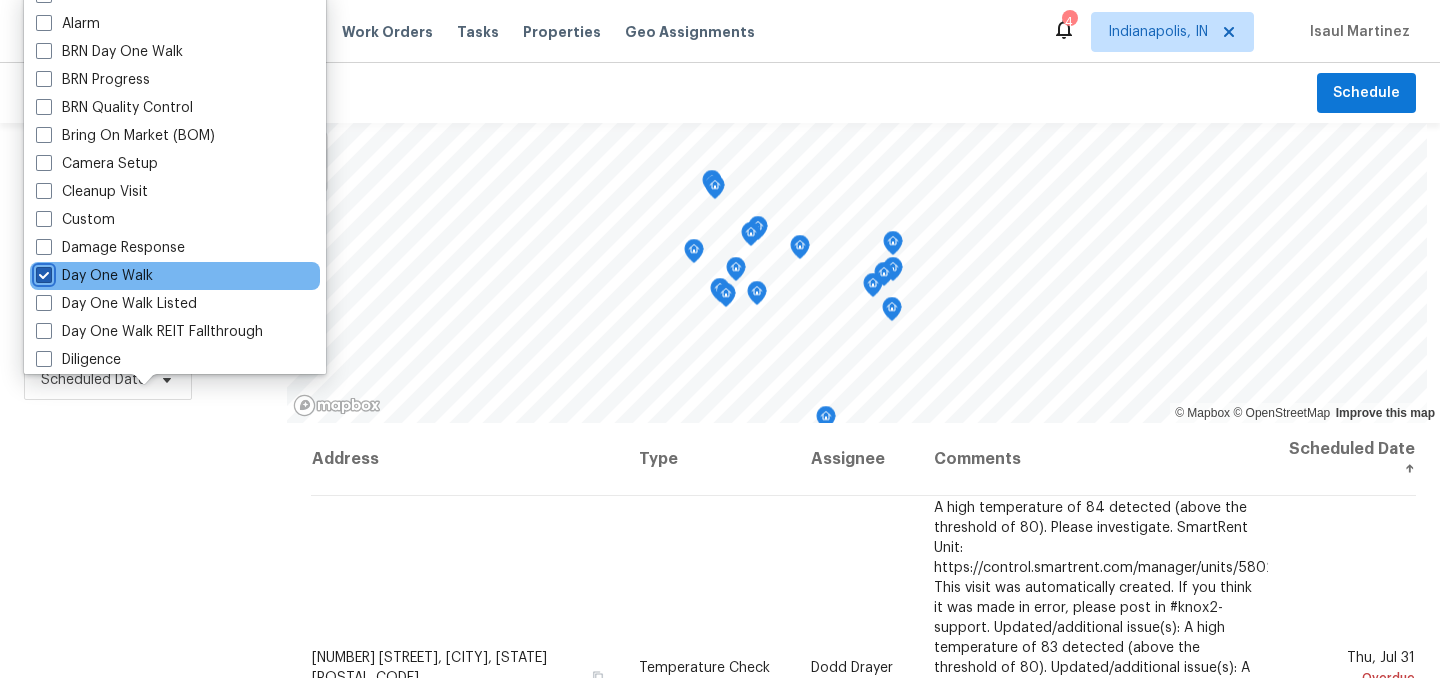 checkbox on "true" 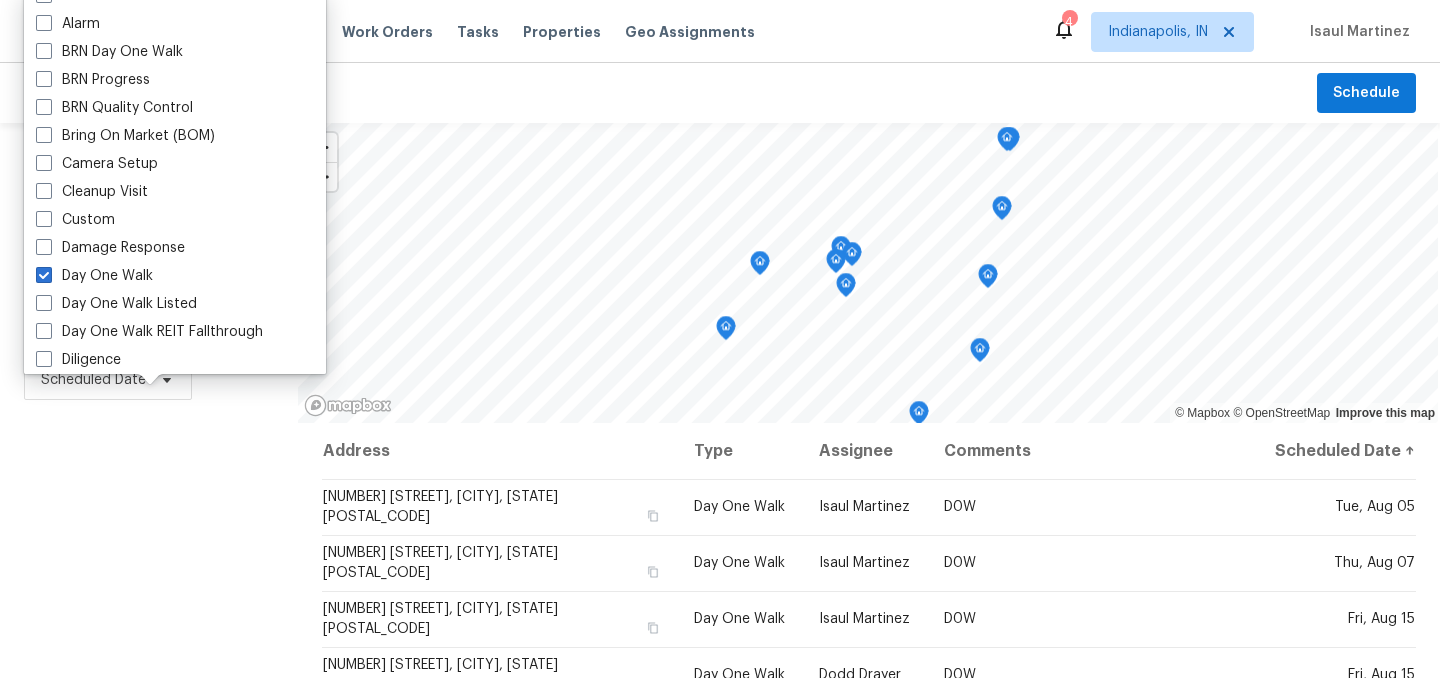 click on "Filters Reset ​ Day One Walk Assignee Scheduled Date" at bounding box center [149, 544] 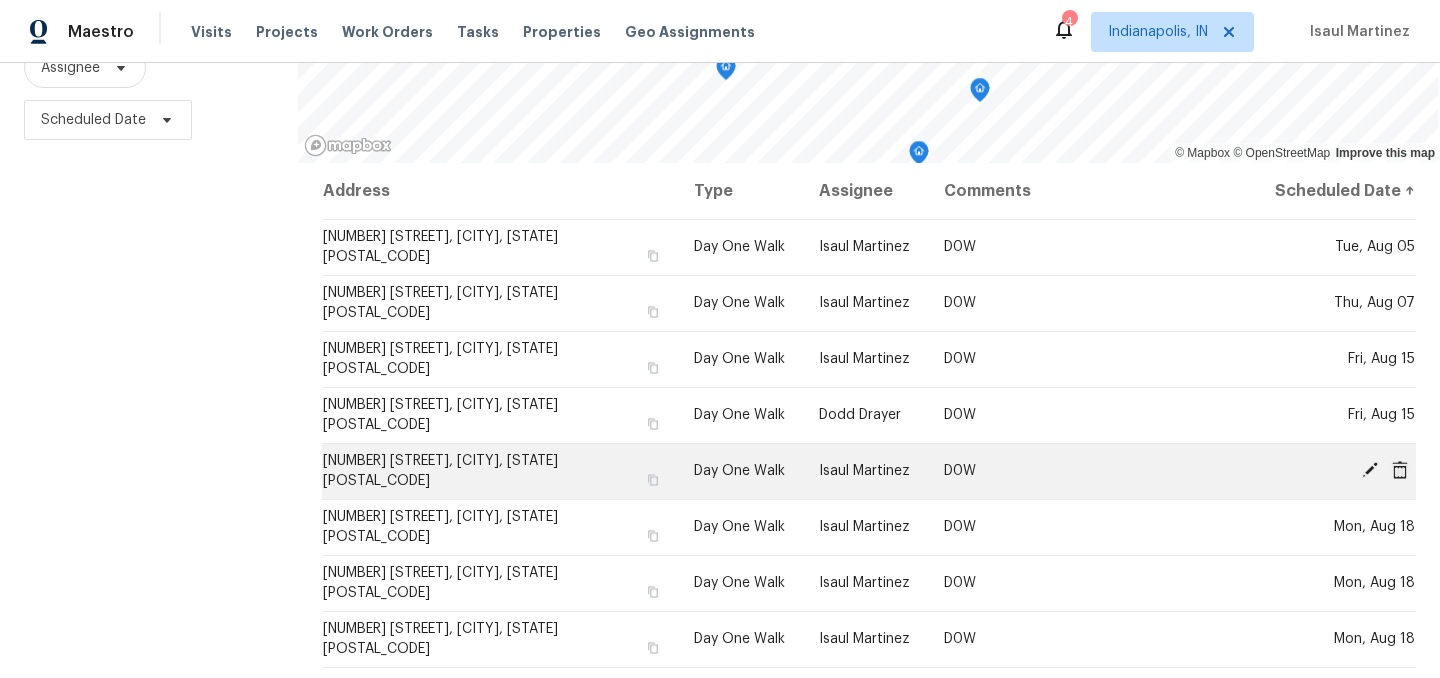 scroll, scrollTop: 262, scrollLeft: 0, axis: vertical 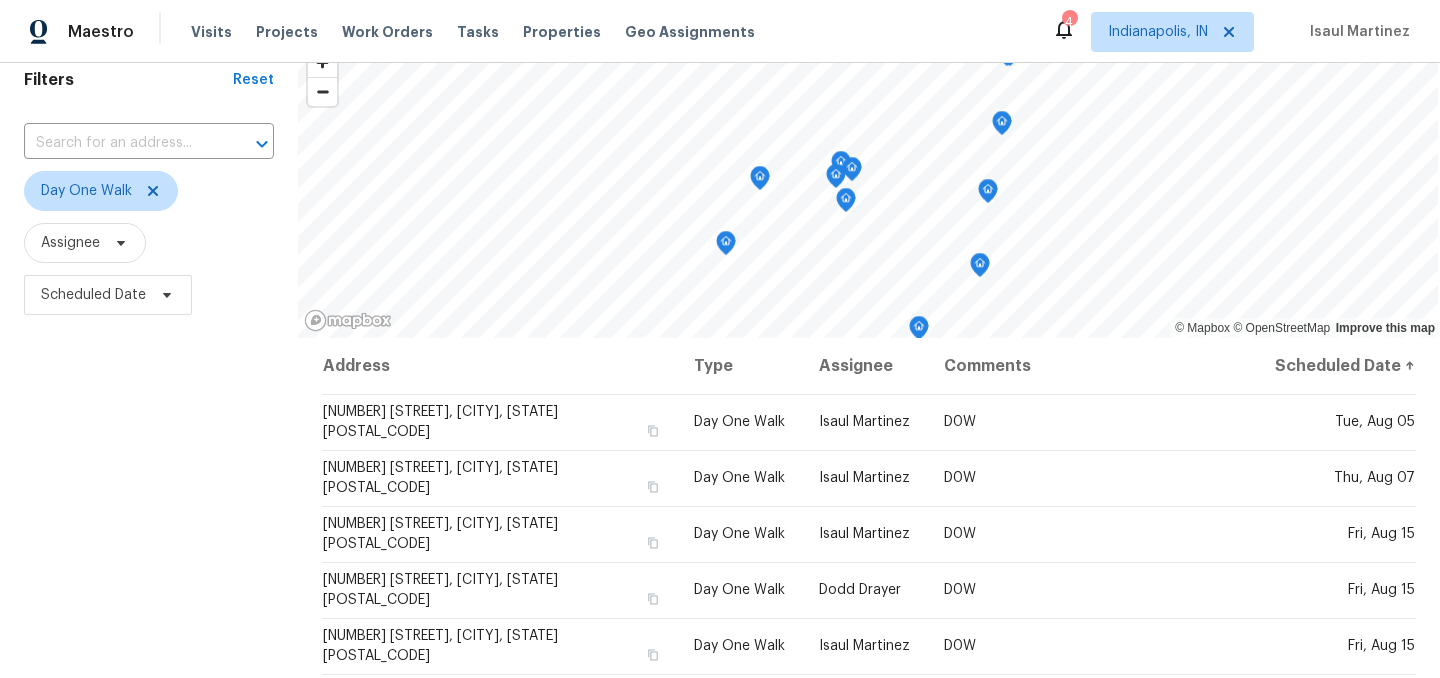 click on "Filters Reset ​ Day One Walk Assignee Scheduled Date" at bounding box center (149, 459) 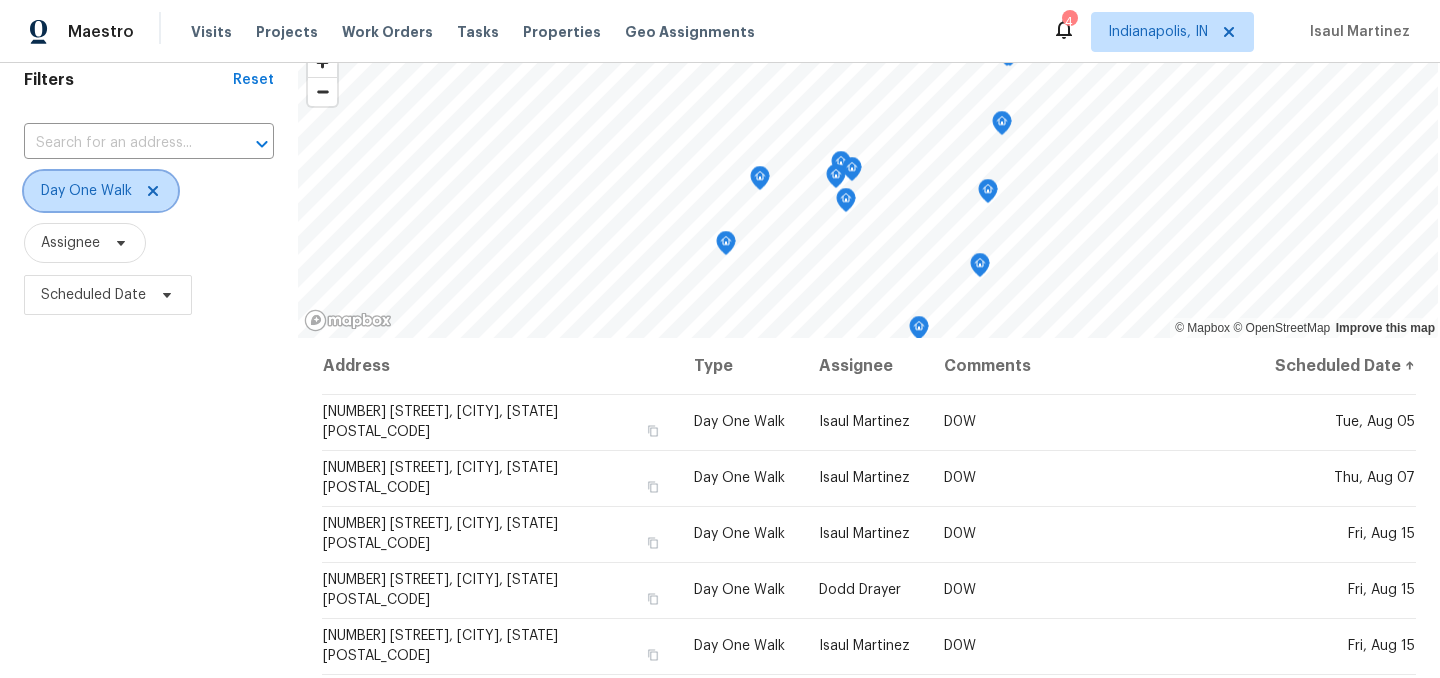 click 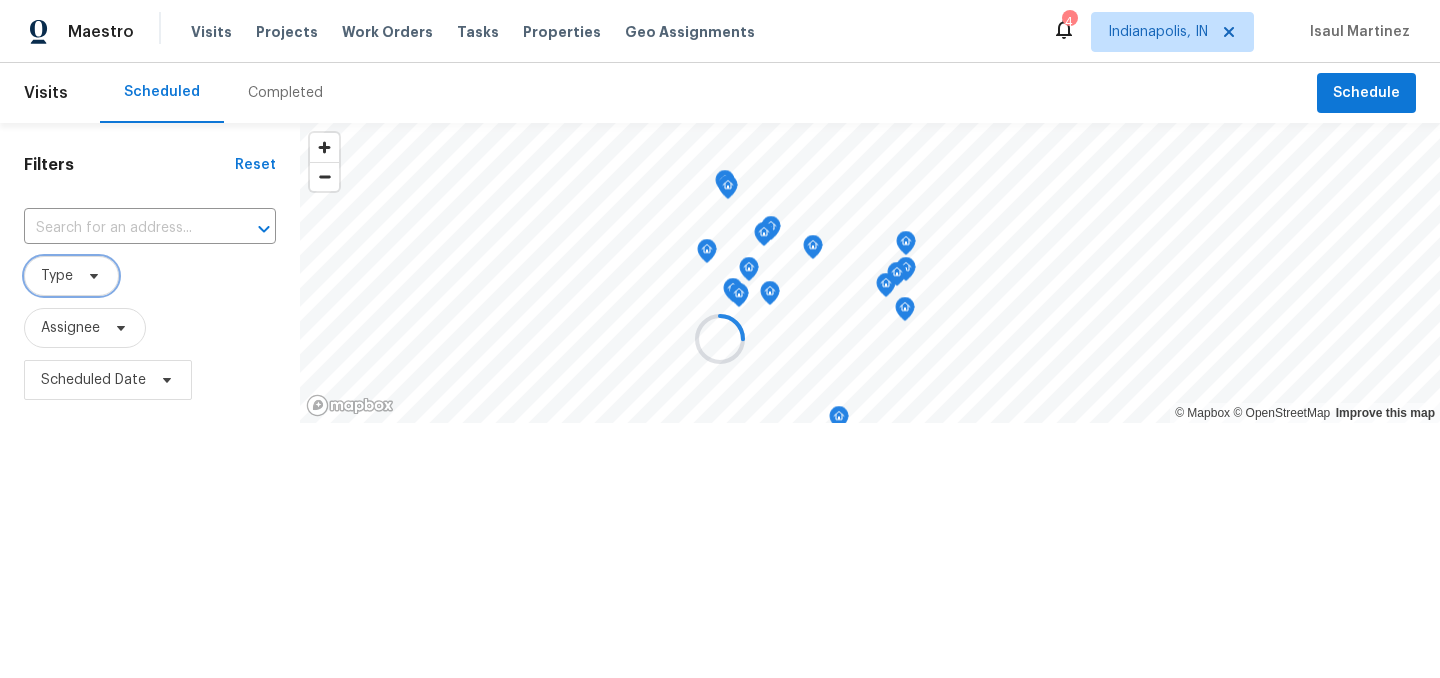 scroll, scrollTop: 0, scrollLeft: 0, axis: both 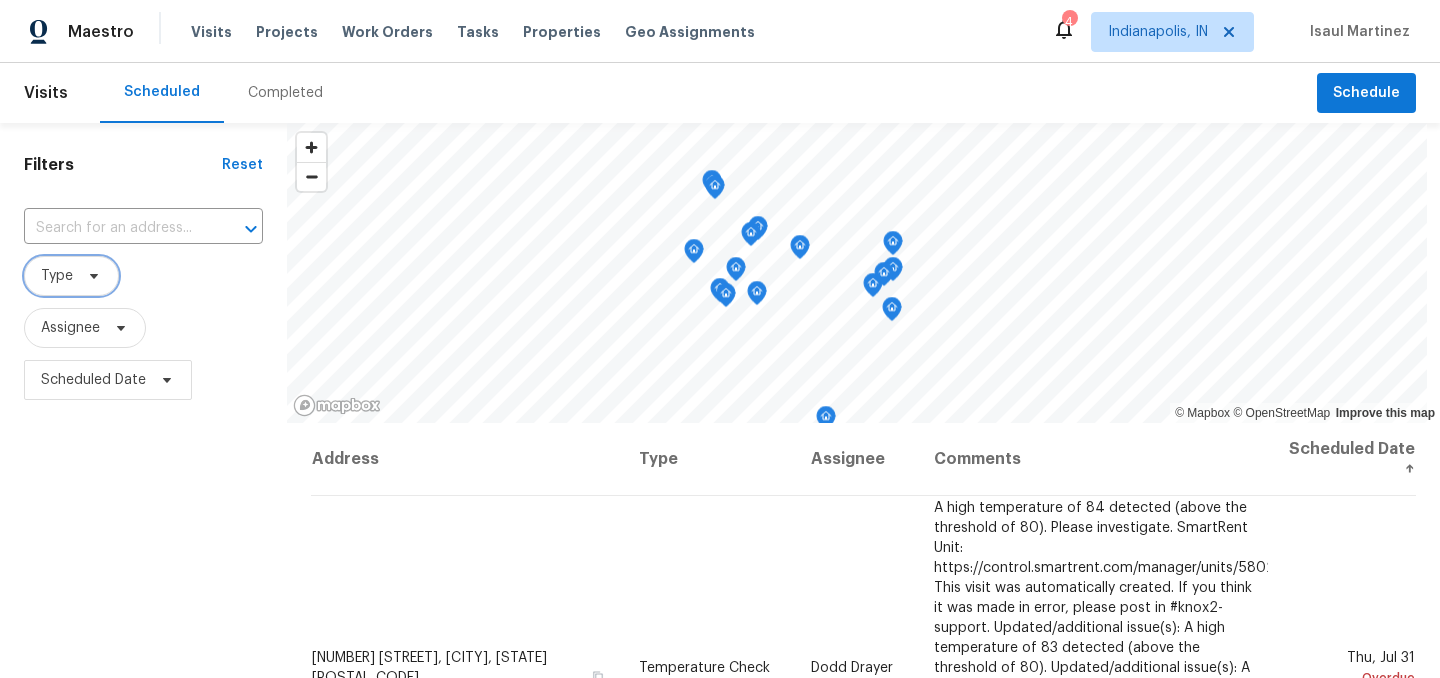 click on "Type" at bounding box center [57, 276] 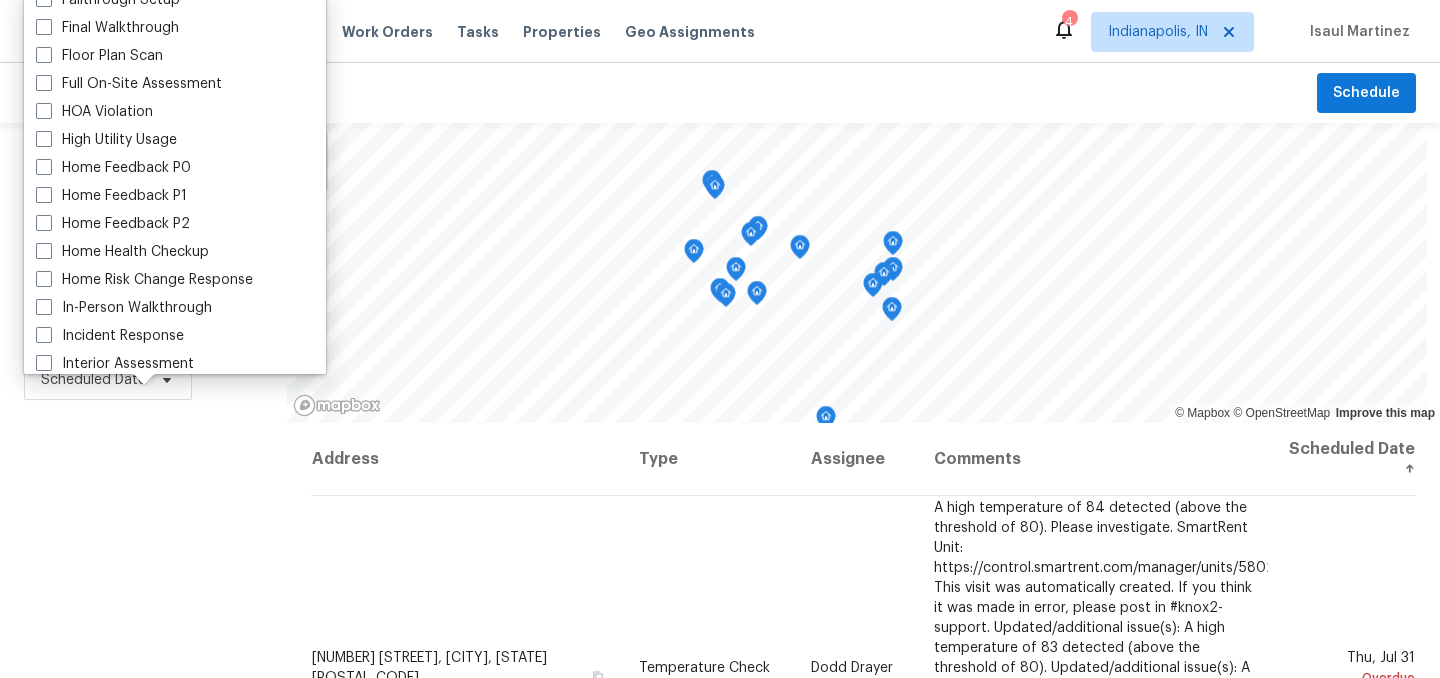 scroll, scrollTop: 482, scrollLeft: 0, axis: vertical 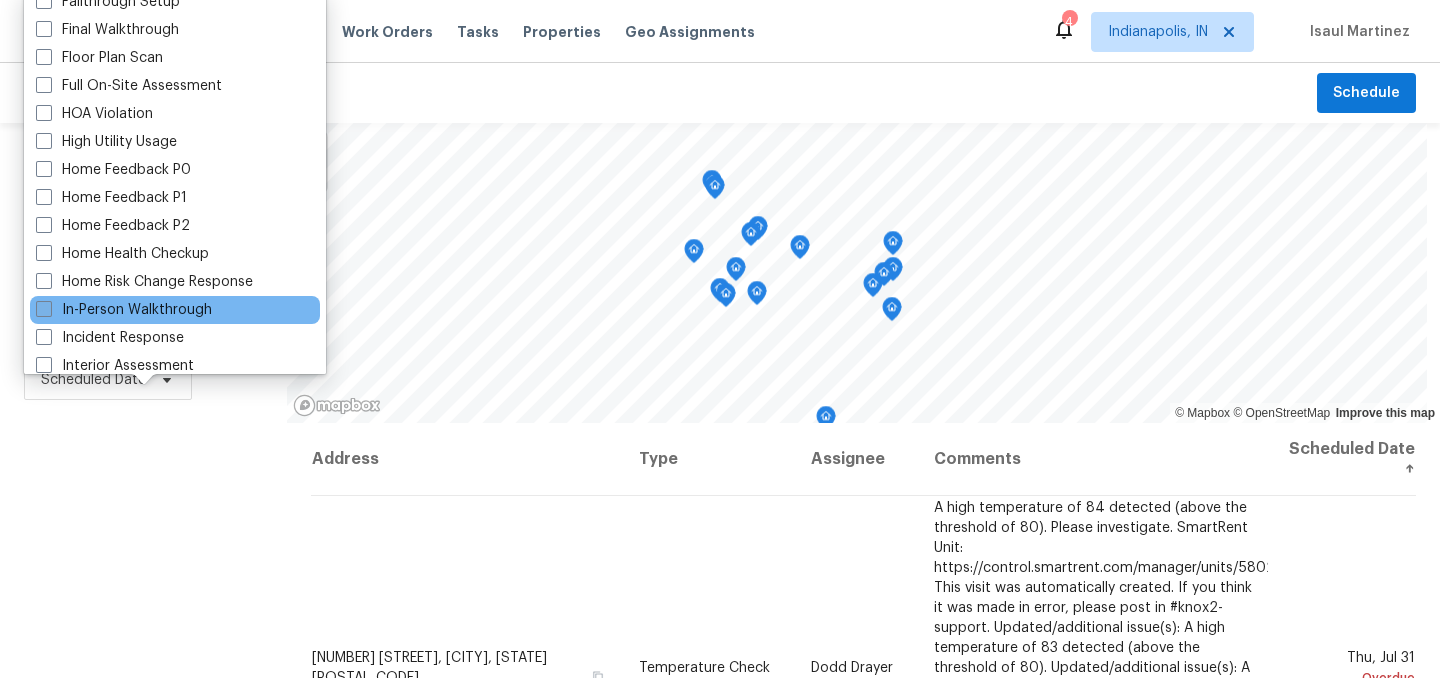 click on "In-Person Walkthrough" at bounding box center (124, 310) 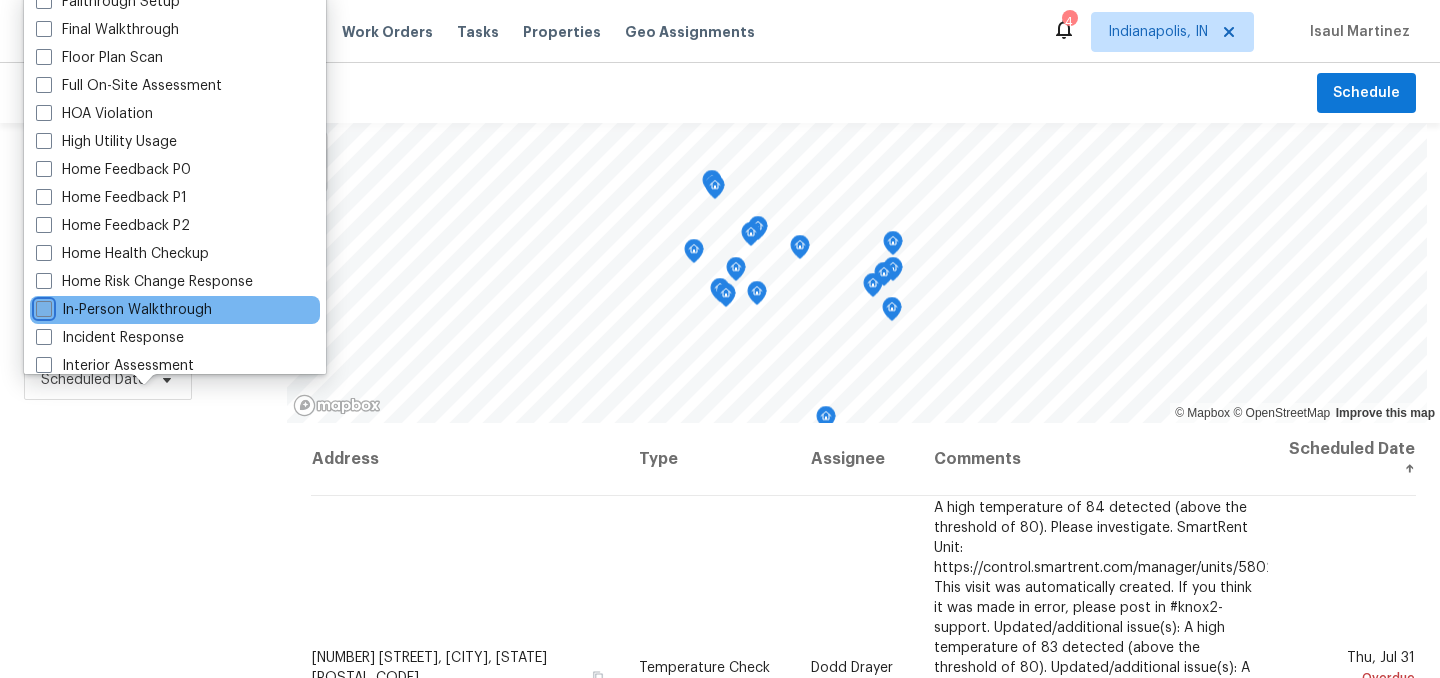 click on "In-Person Walkthrough" at bounding box center [42, 306] 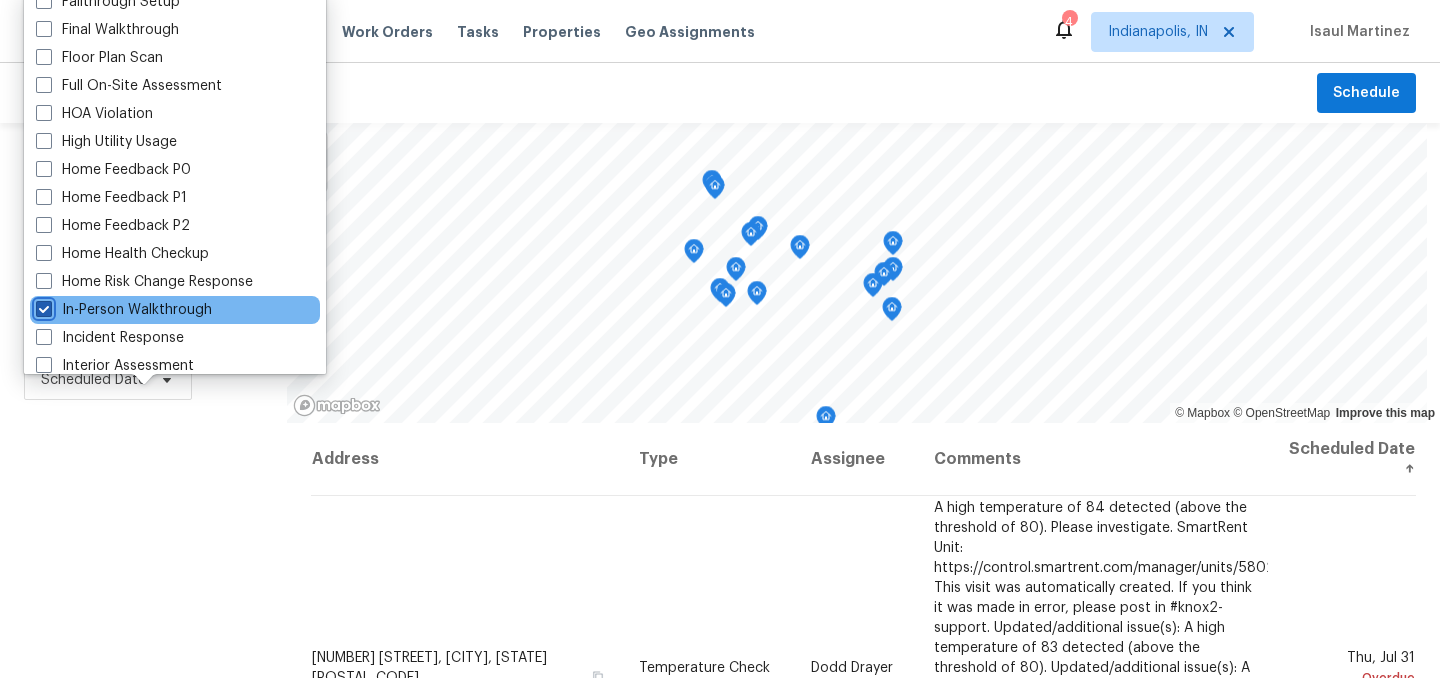 checkbox on "true" 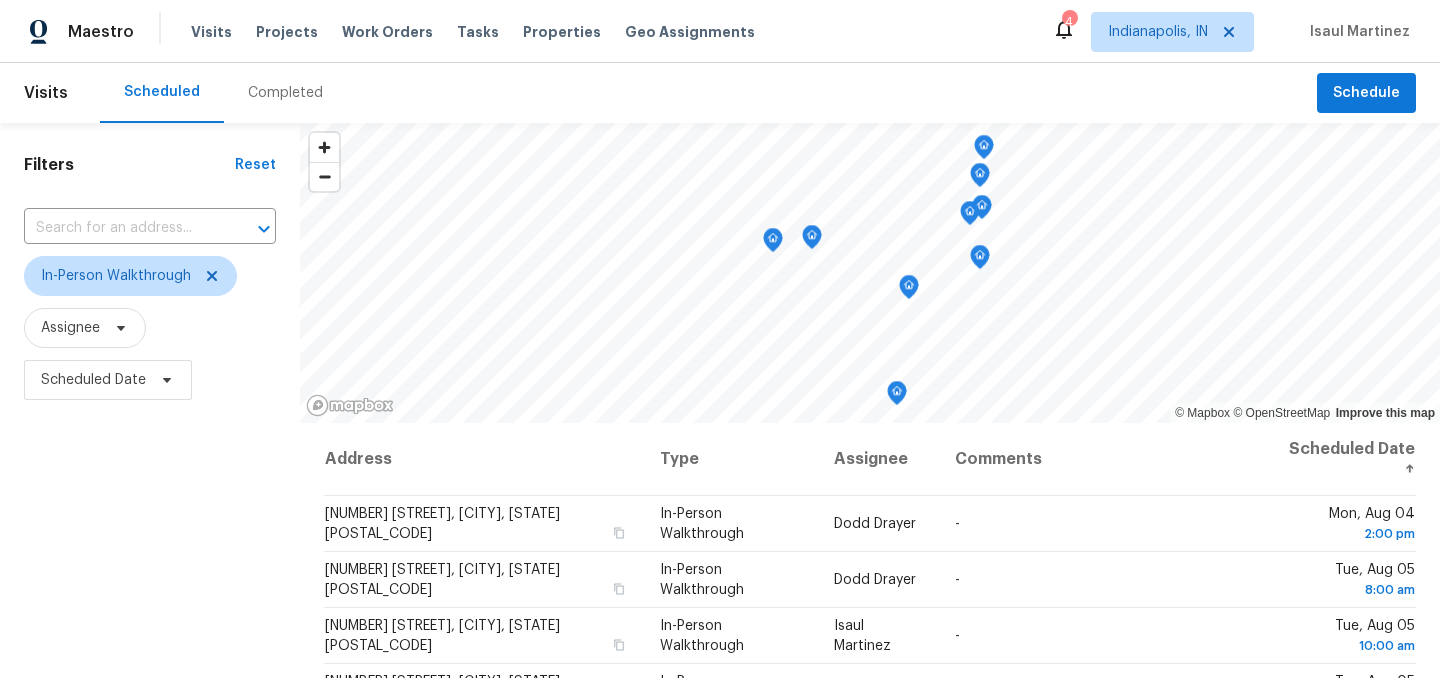 click on "Filters Reset ​ In-Person Walkthrough Assignee Scheduled Date" at bounding box center (150, 544) 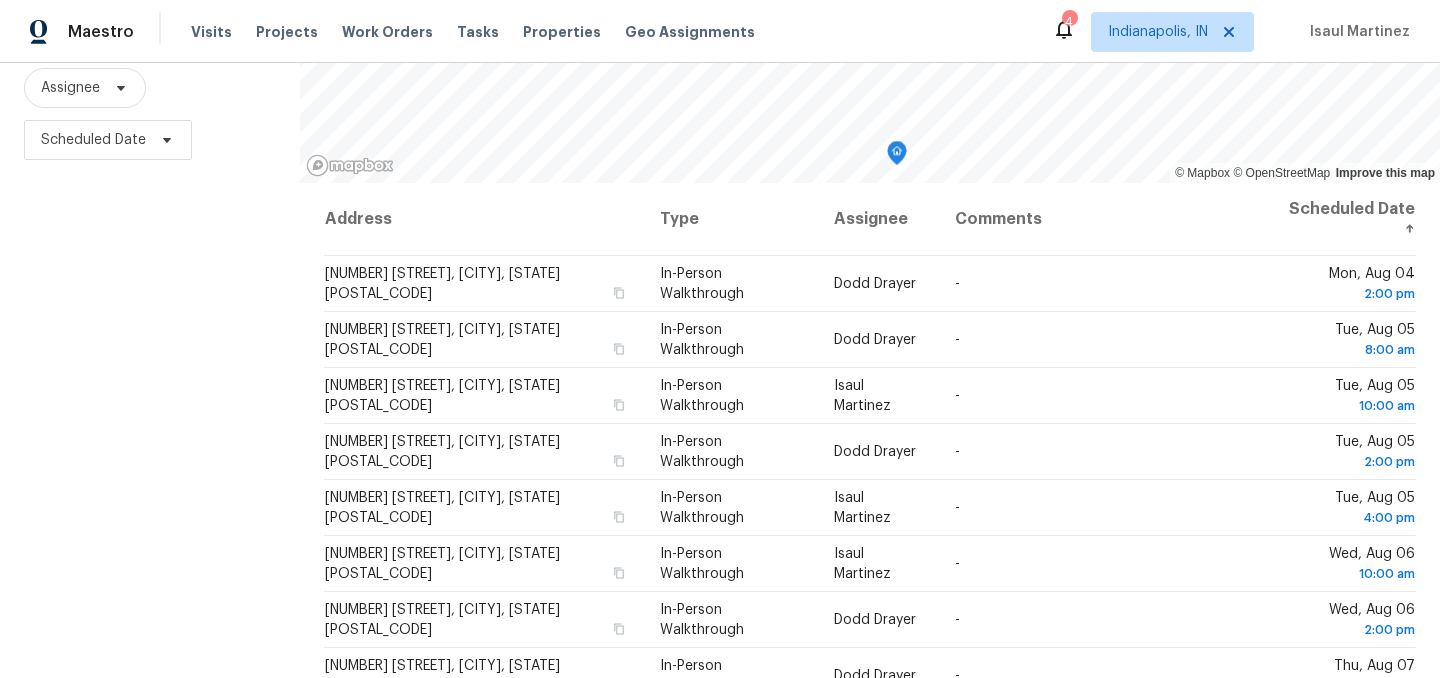scroll, scrollTop: 287, scrollLeft: 0, axis: vertical 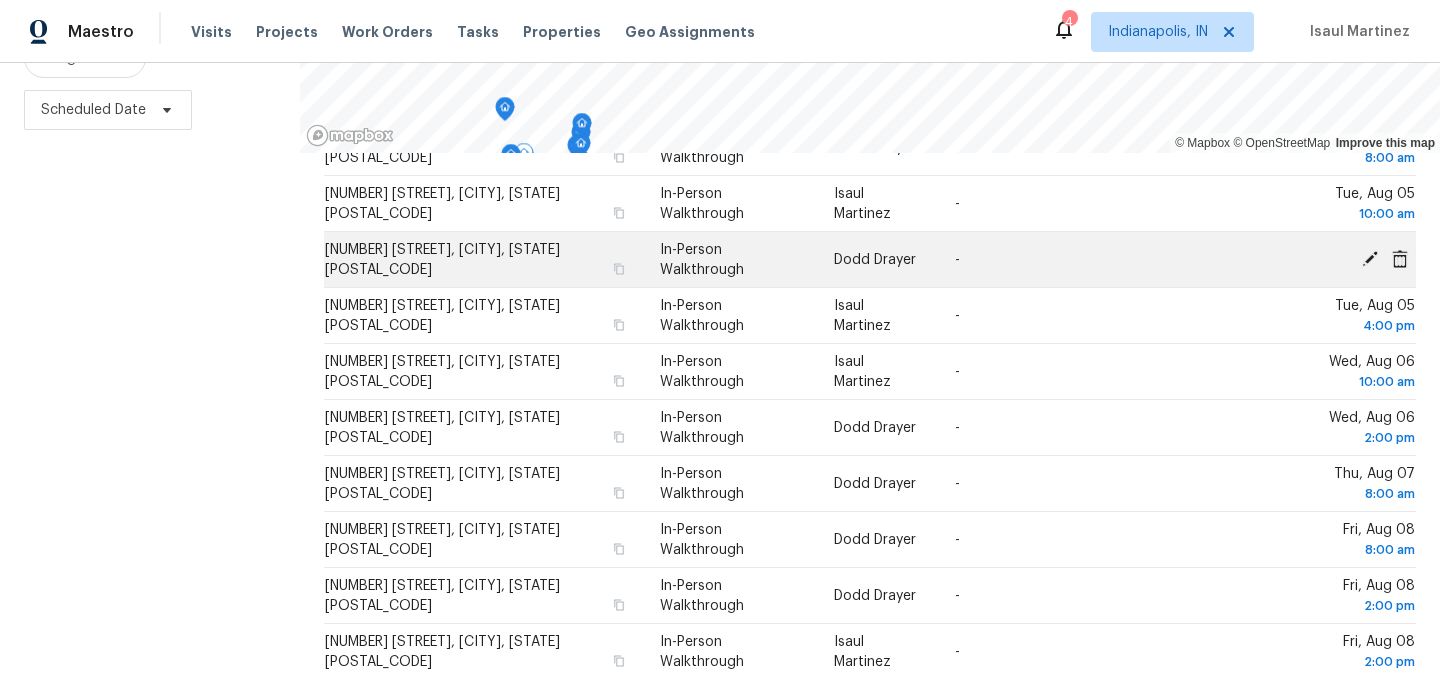 click on "© Mapbox   © OpenStreetMap   Improve this map Address Type Assignee Comments Scheduled Date ↑ 399 Southway Ct, Bargersville, IN 46106 In-Person Walkthrough Dodd Drayer - Mon, Aug 04 2:00 pm 768 Tall Timber Dr, Greenwood, IN 46143 In-Person Walkthrough Dodd Drayer - Tue, Aug 05 8:00 am 6514 Amherst Way, Zionsville, IN 46077 In-Person Walkthrough Isaul Martinez - Tue, Aug 05 10:00 am 5626 Prince Woods Cir, Indianapolis, IN 46224 In-Person Walkthrough Dodd Drayer - Tue, Aug 05 2:00 pm 5346 Traditions Rd, Indianapolis, IN 46235 In-Person Walkthrough Isaul Martinez - Tue, Aug 05 4:00 pm 8914 Mariposa Dr, Indianapolis, IN 46234 In-Person Walkthrough Isaul Martinez - Wed, Aug 06 10:00 am 9344 E 25th St, Indianapolis, IN 46229 In-Person Walkthrough Dodd Drayer - Wed, Aug 06 2:00 pm 1517 Amberwoods Ct, Indianapolis, IN 46239 In-Person Walkthrough Dodd Drayer - Thu, Aug 07 8:00 am 10422 E 30th St, Indianapolis, IN 46229 In-Person Walkthrough Dodd Drayer - Fri, Aug 08 8:00 am 3731 Owster Ln, Indianapolis, IN 46237 -" at bounding box center (870, 274) 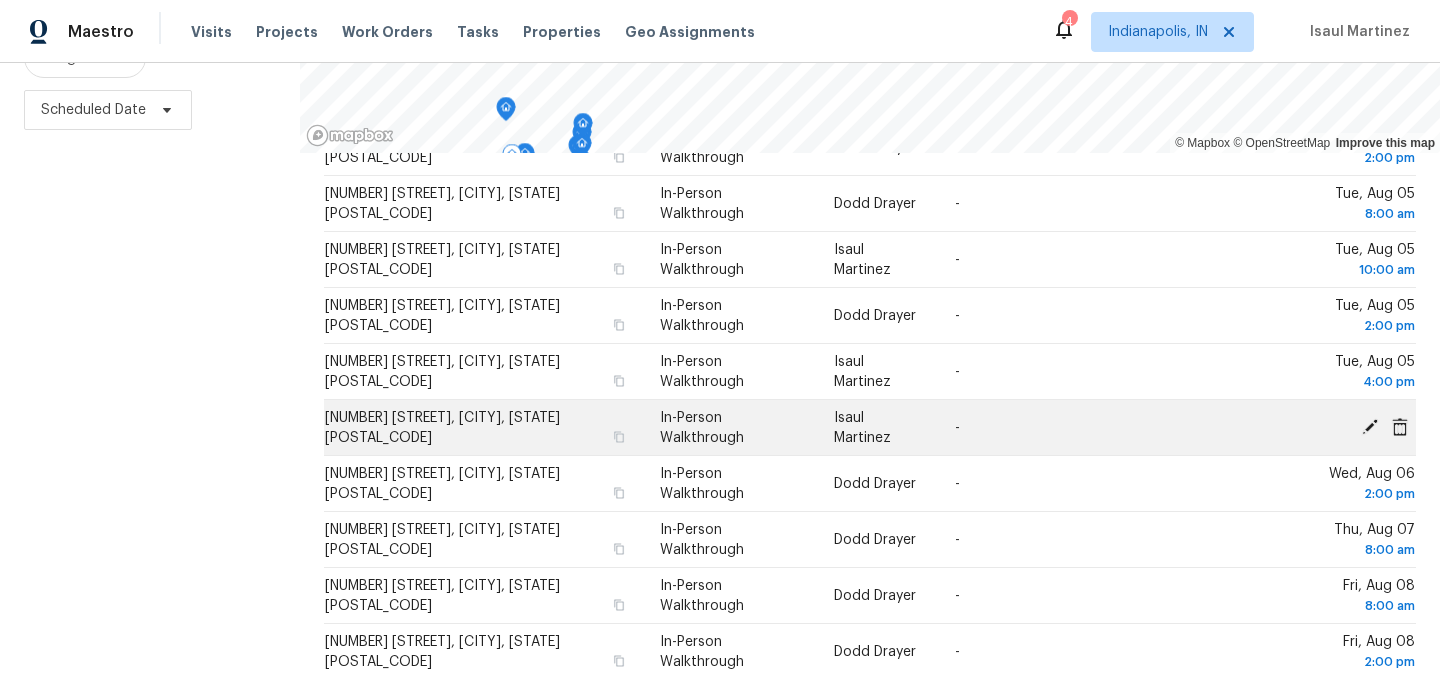 scroll, scrollTop: 98, scrollLeft: 0, axis: vertical 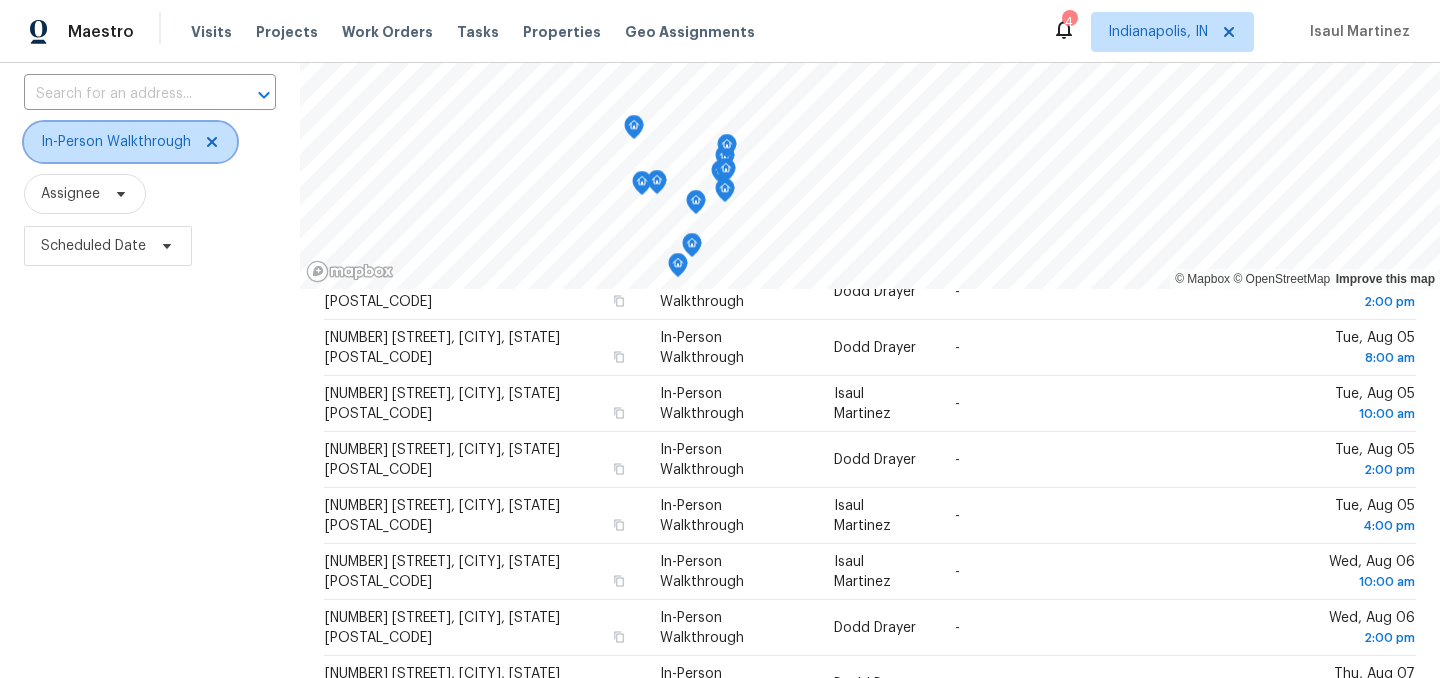 click 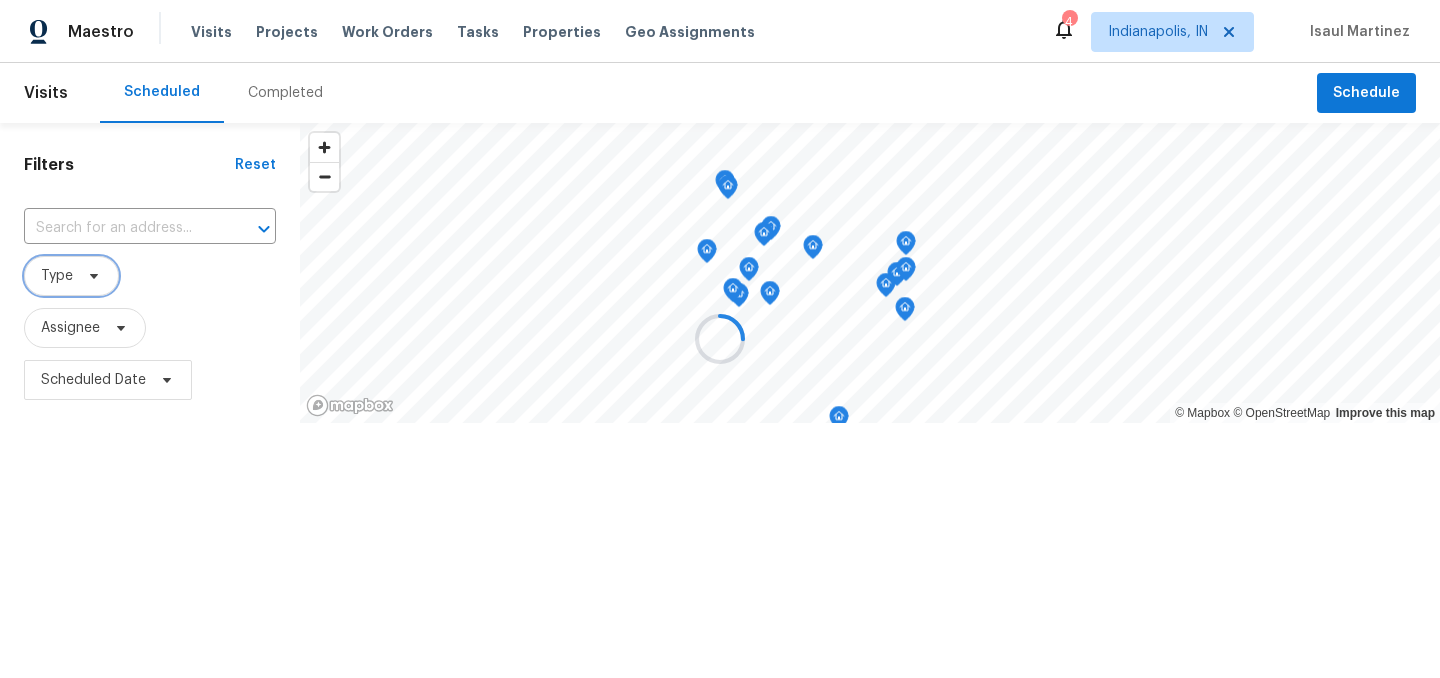 scroll, scrollTop: 0, scrollLeft: 0, axis: both 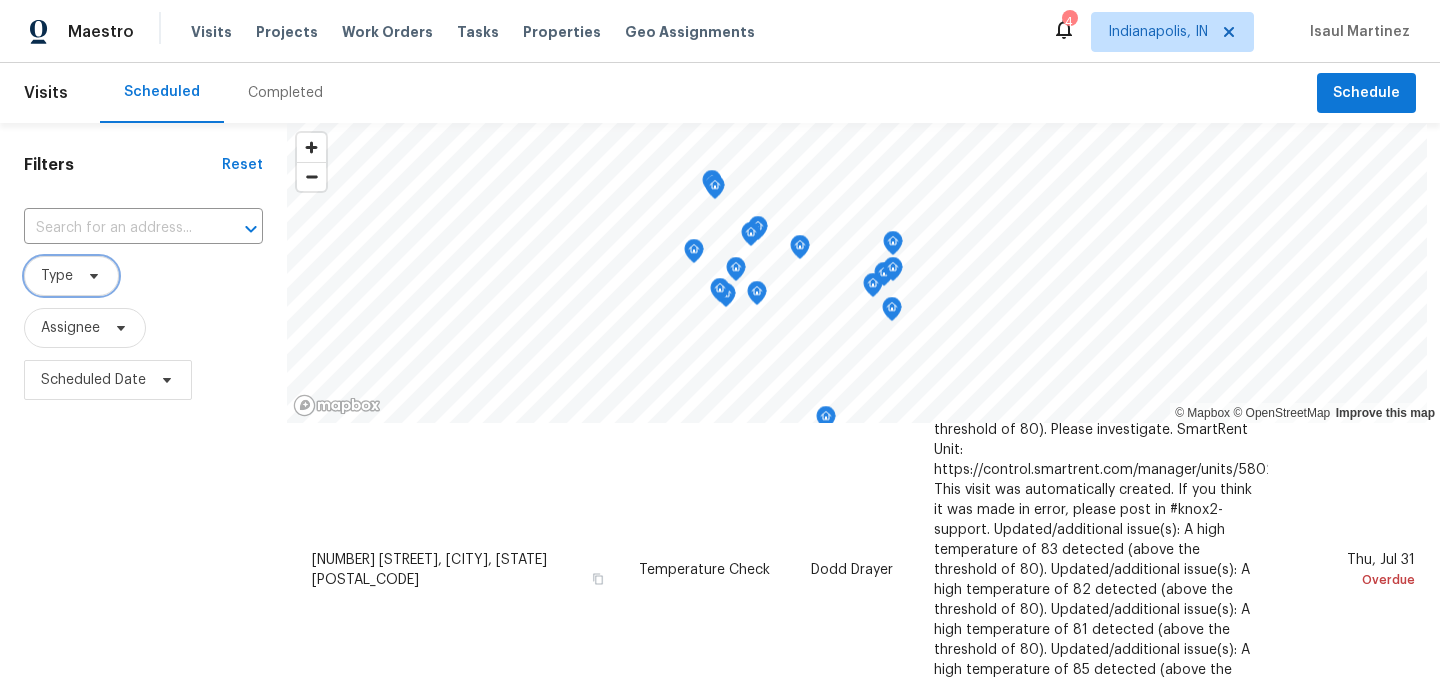 click on "Type" at bounding box center (57, 276) 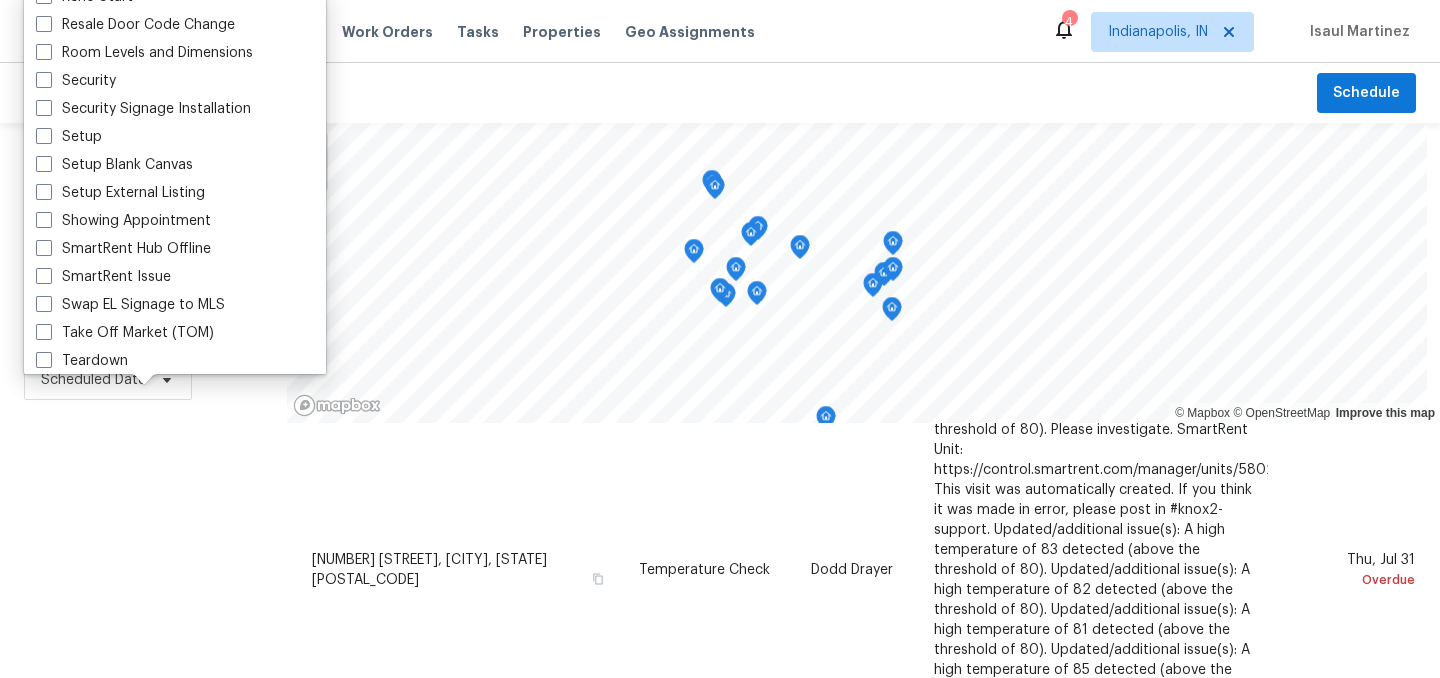 scroll, scrollTop: 1700, scrollLeft: 0, axis: vertical 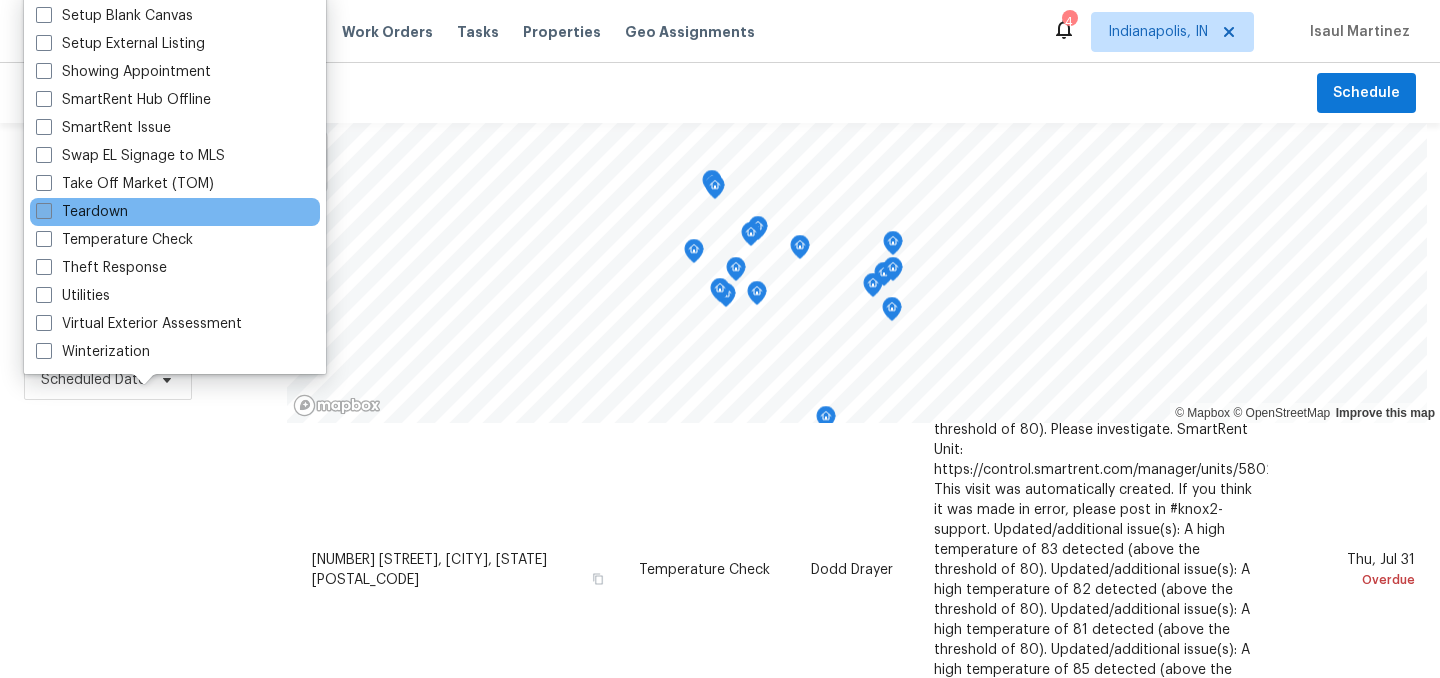 click on "Teardown" at bounding box center [82, 212] 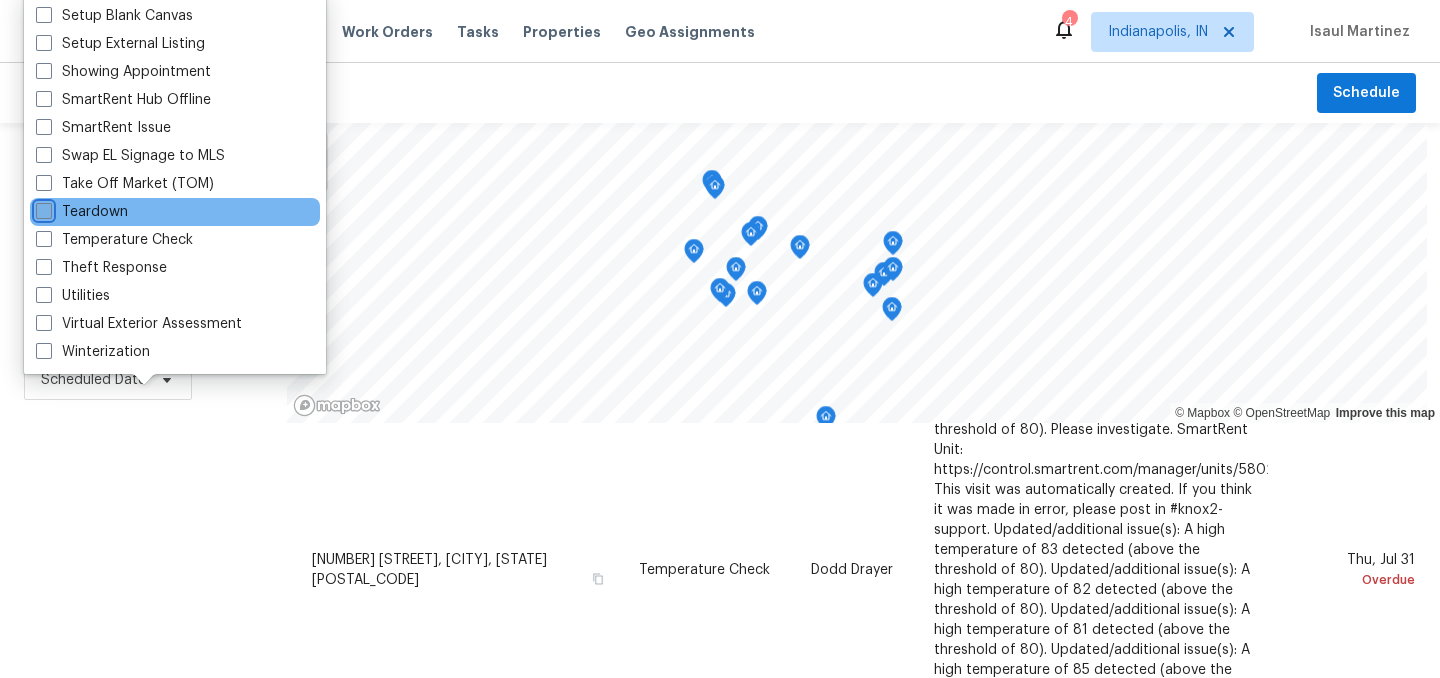 click on "Teardown" at bounding box center [42, 208] 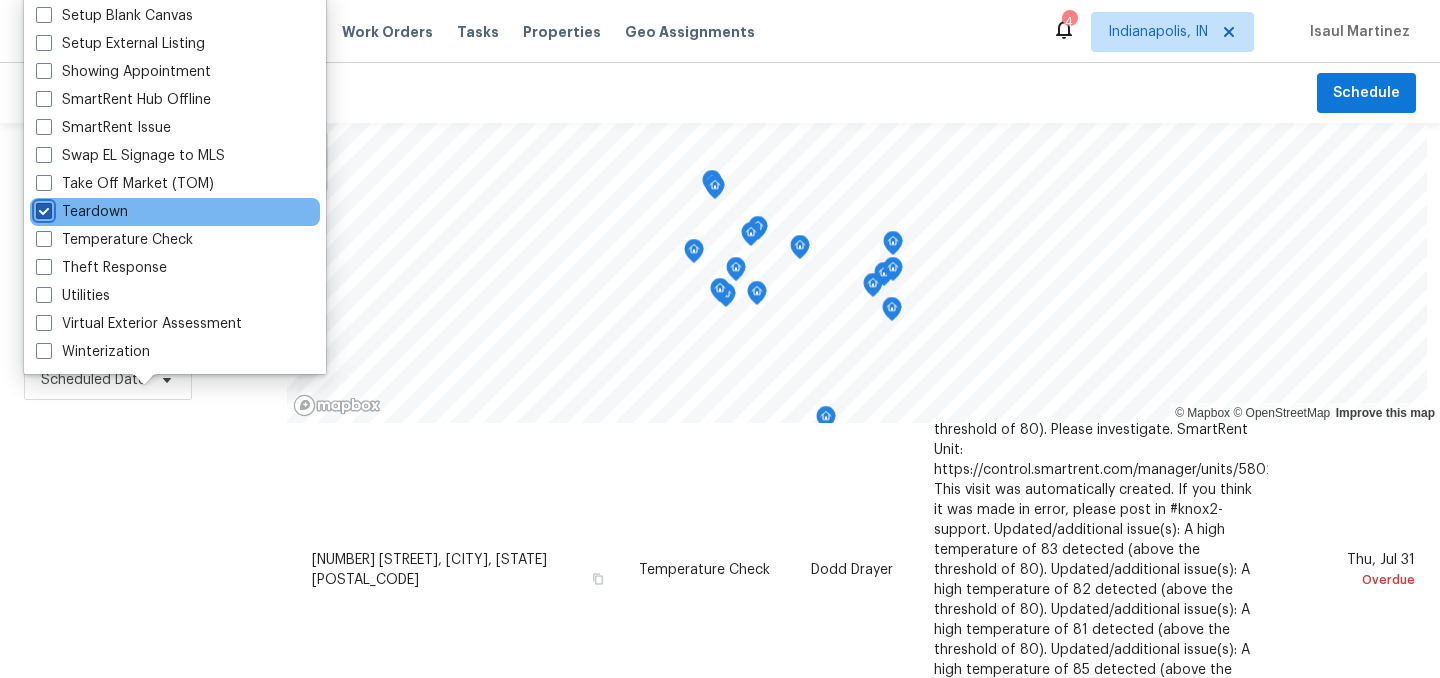 checkbox on "true" 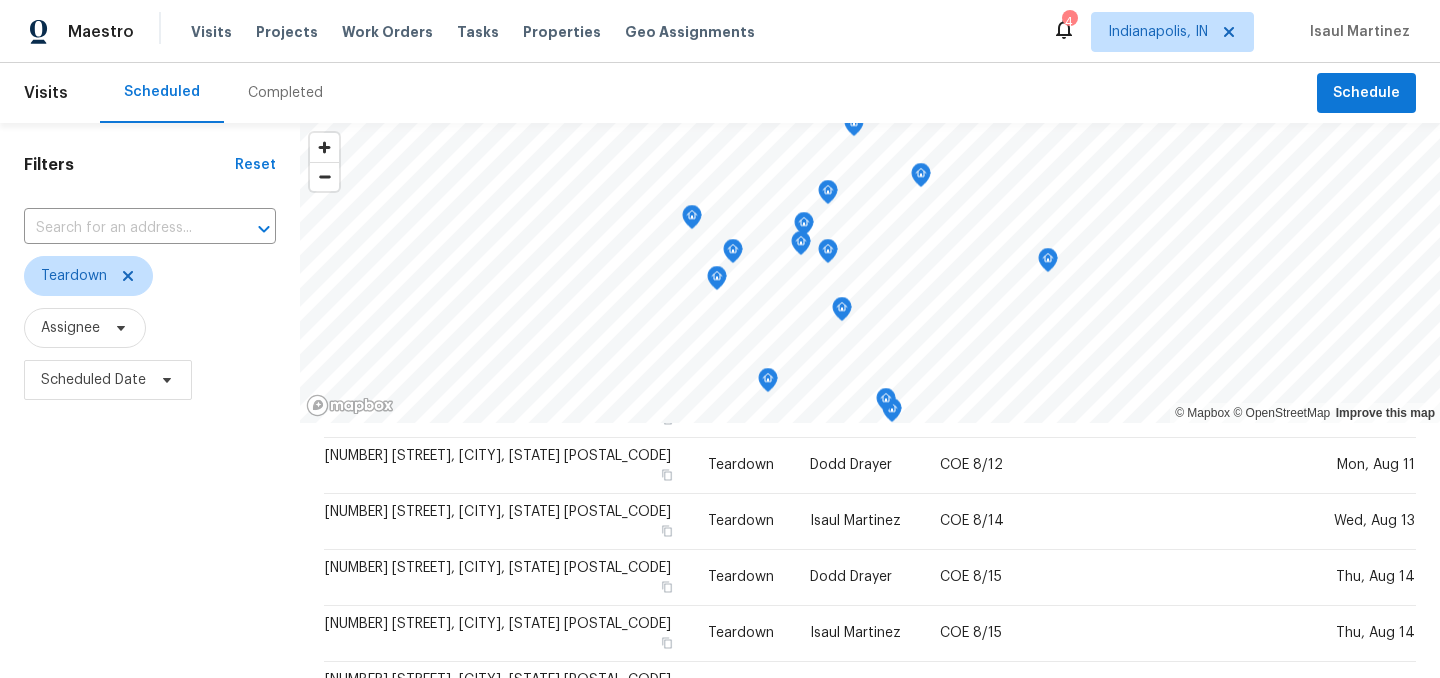 click on "Filters Reset ​ Teardown Assignee Scheduled Date" at bounding box center [150, 544] 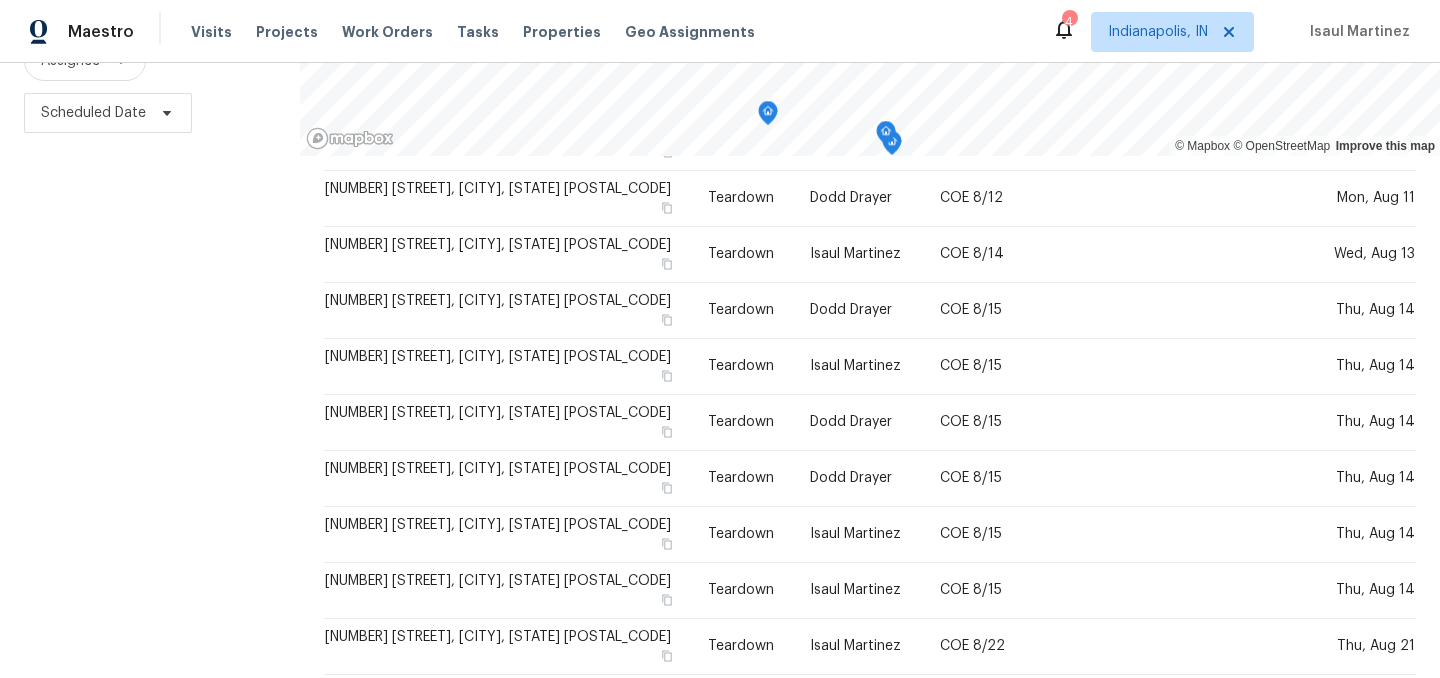 scroll, scrollTop: 287, scrollLeft: 0, axis: vertical 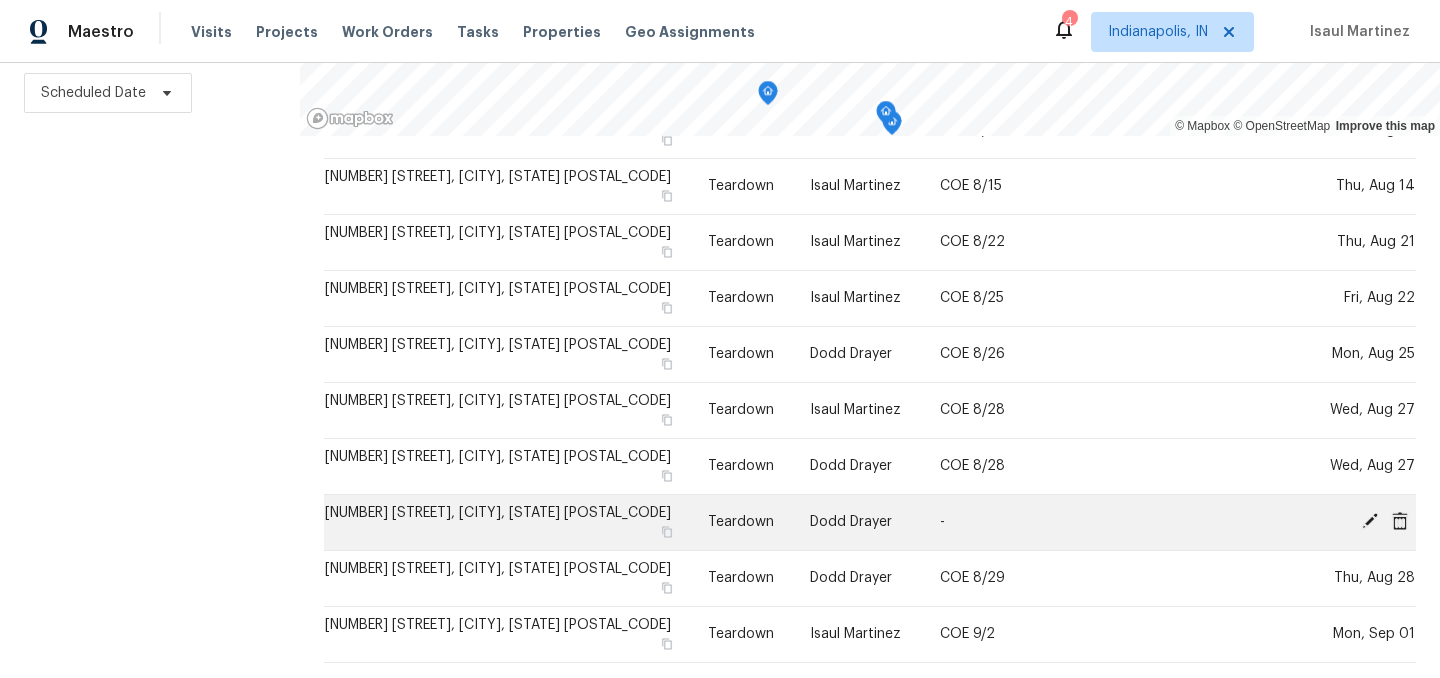 click 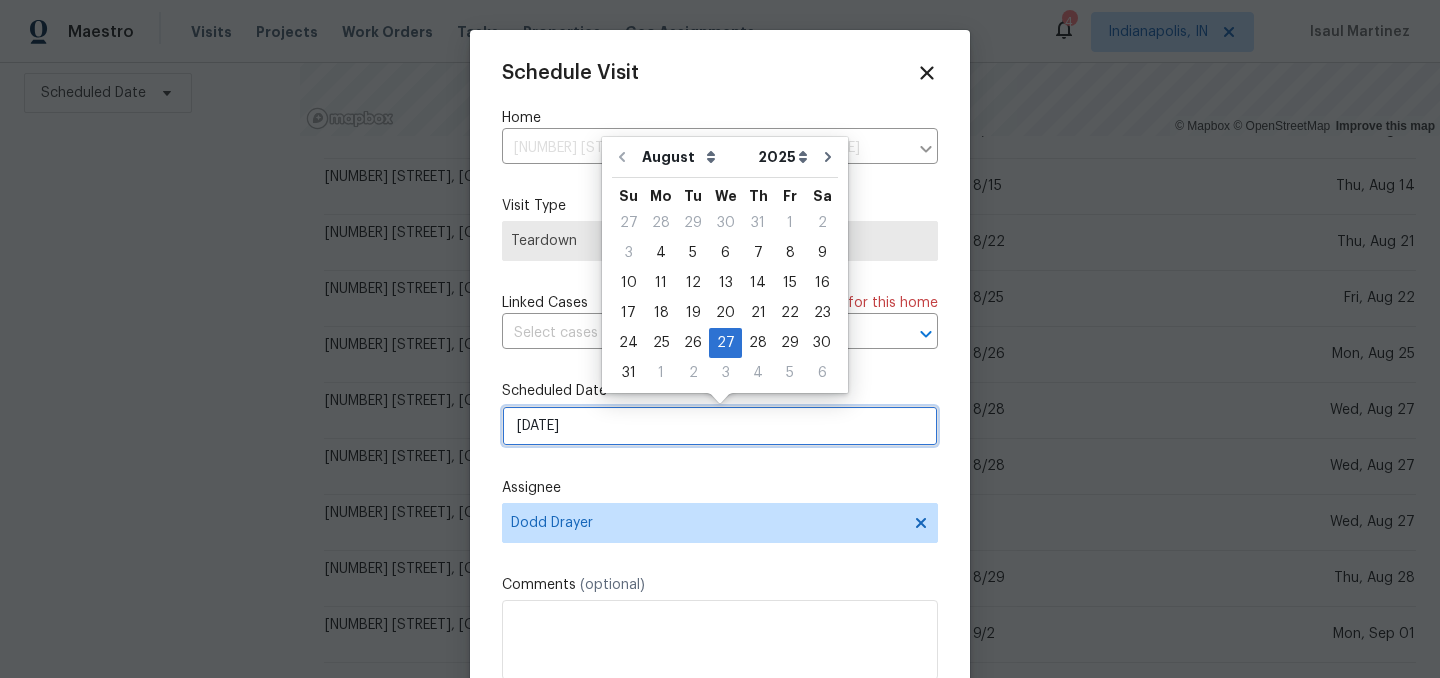 click on "8/27/2025" at bounding box center [720, 426] 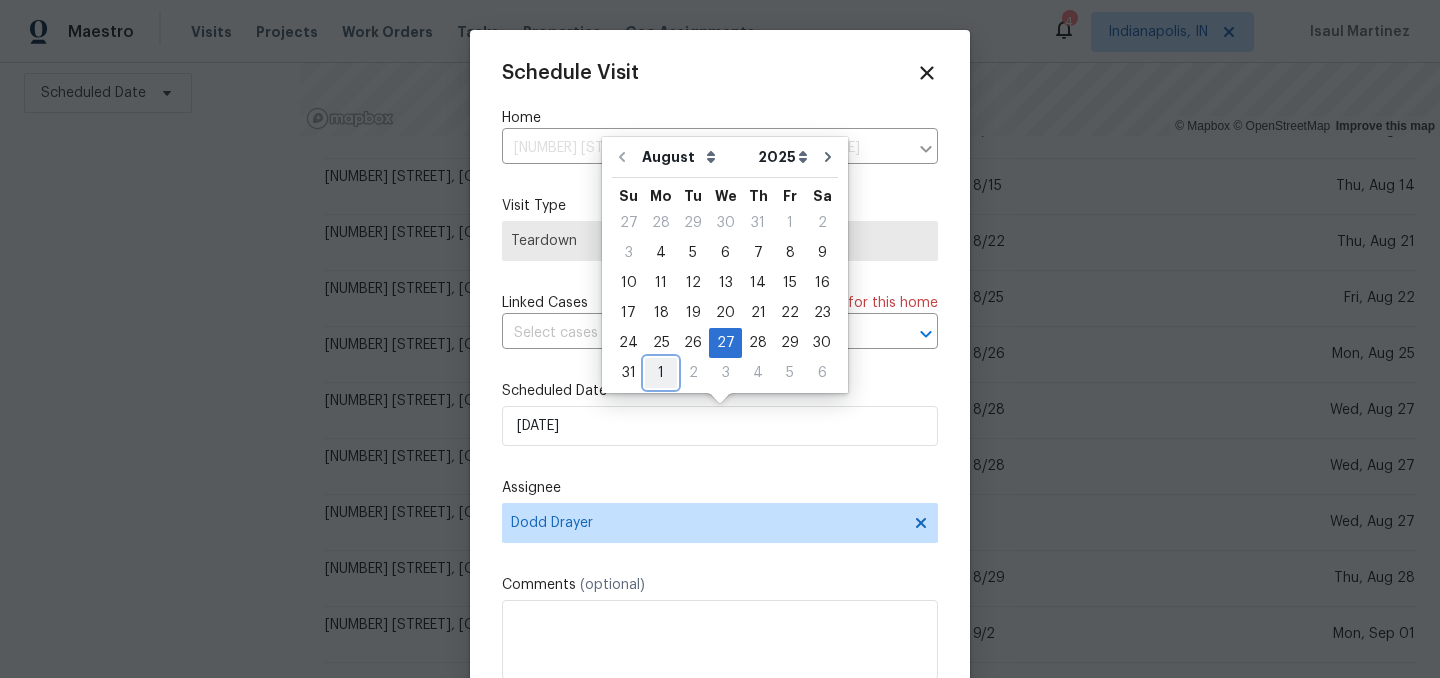 click on "1" at bounding box center [661, 373] 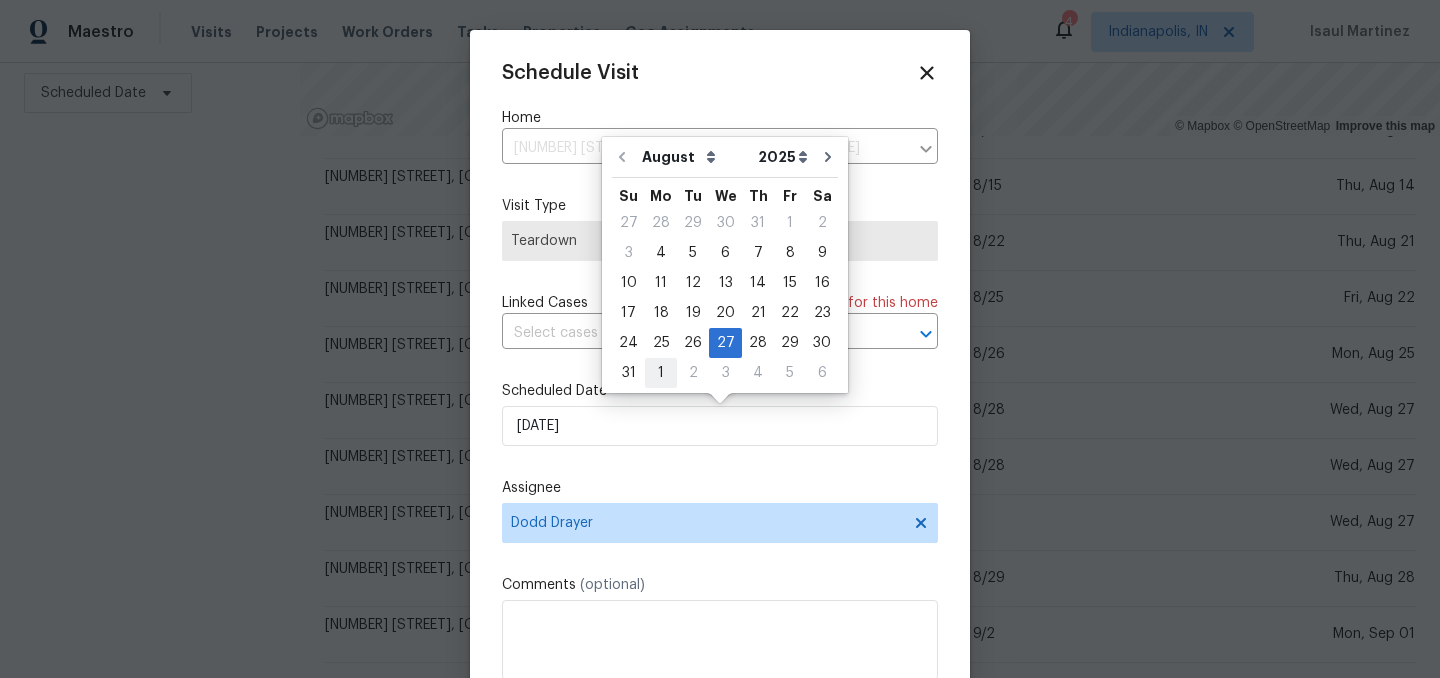 type on "9/1/2025" 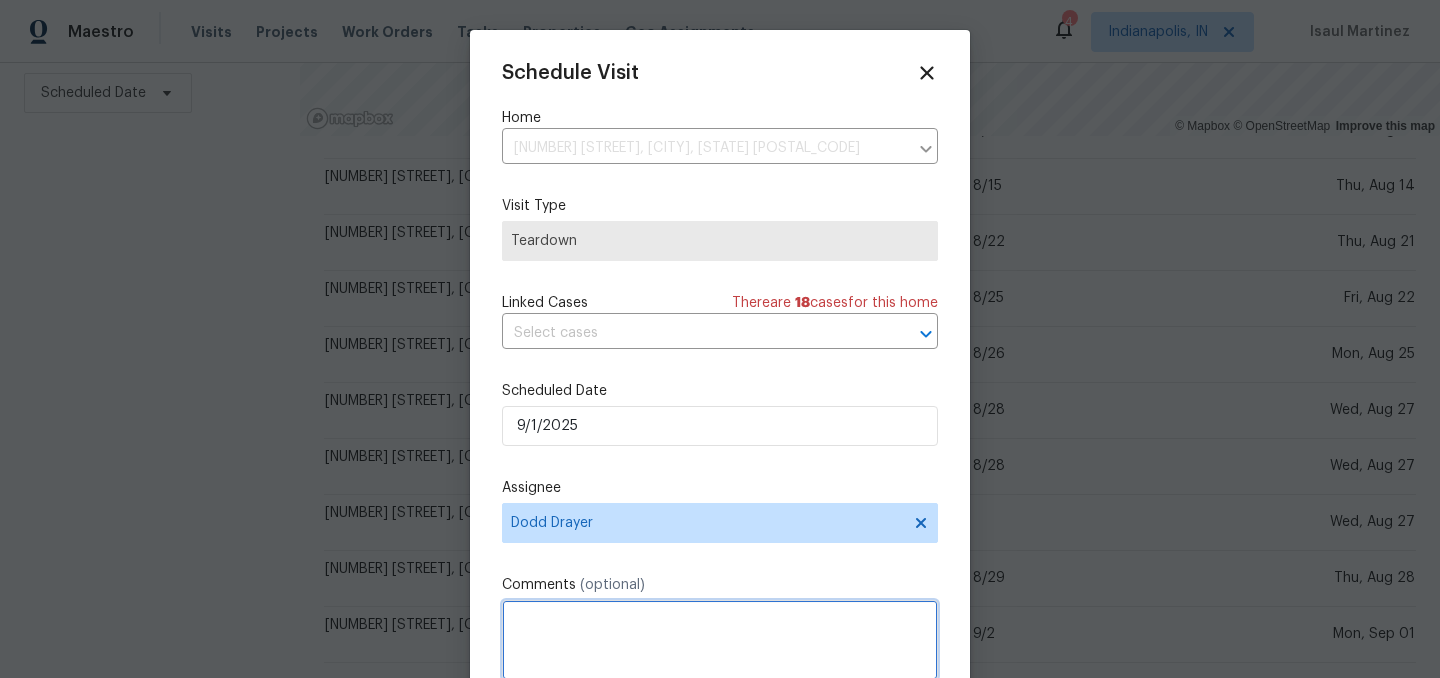 click at bounding box center (720, 640) 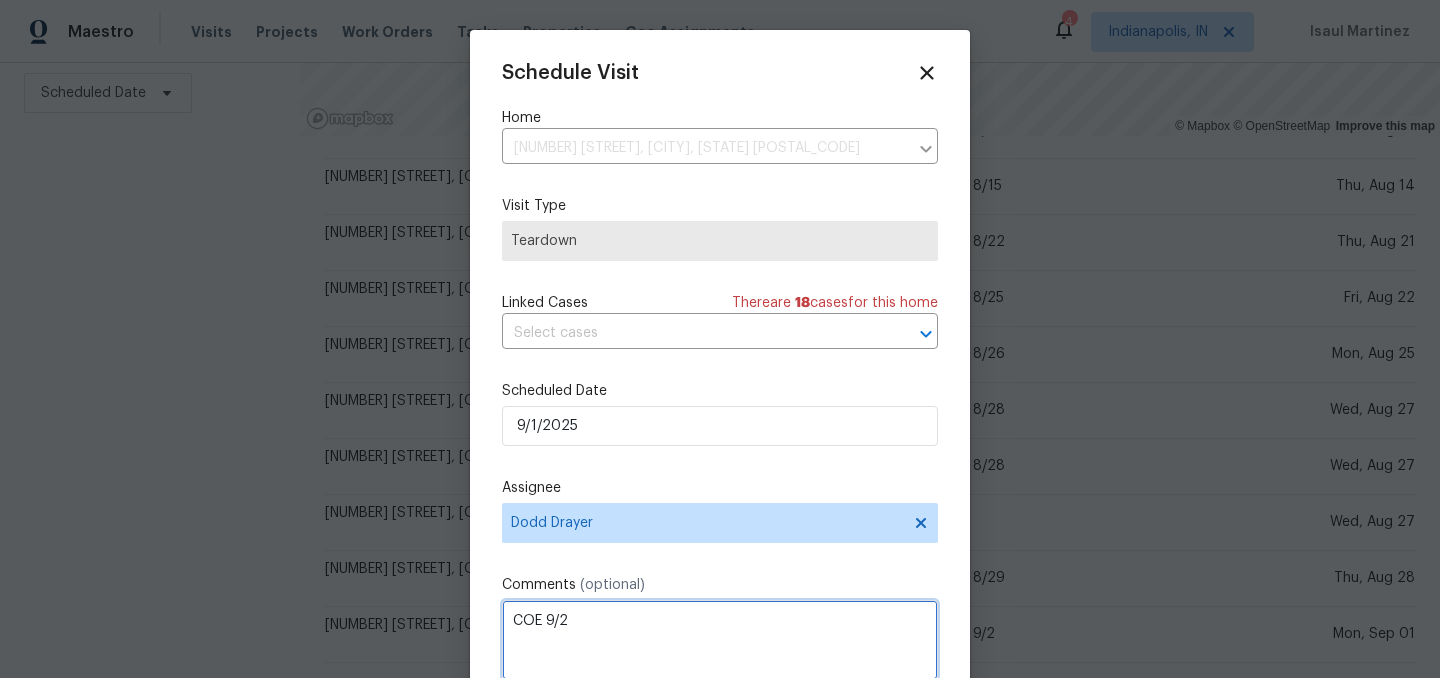 scroll, scrollTop: 36, scrollLeft: 0, axis: vertical 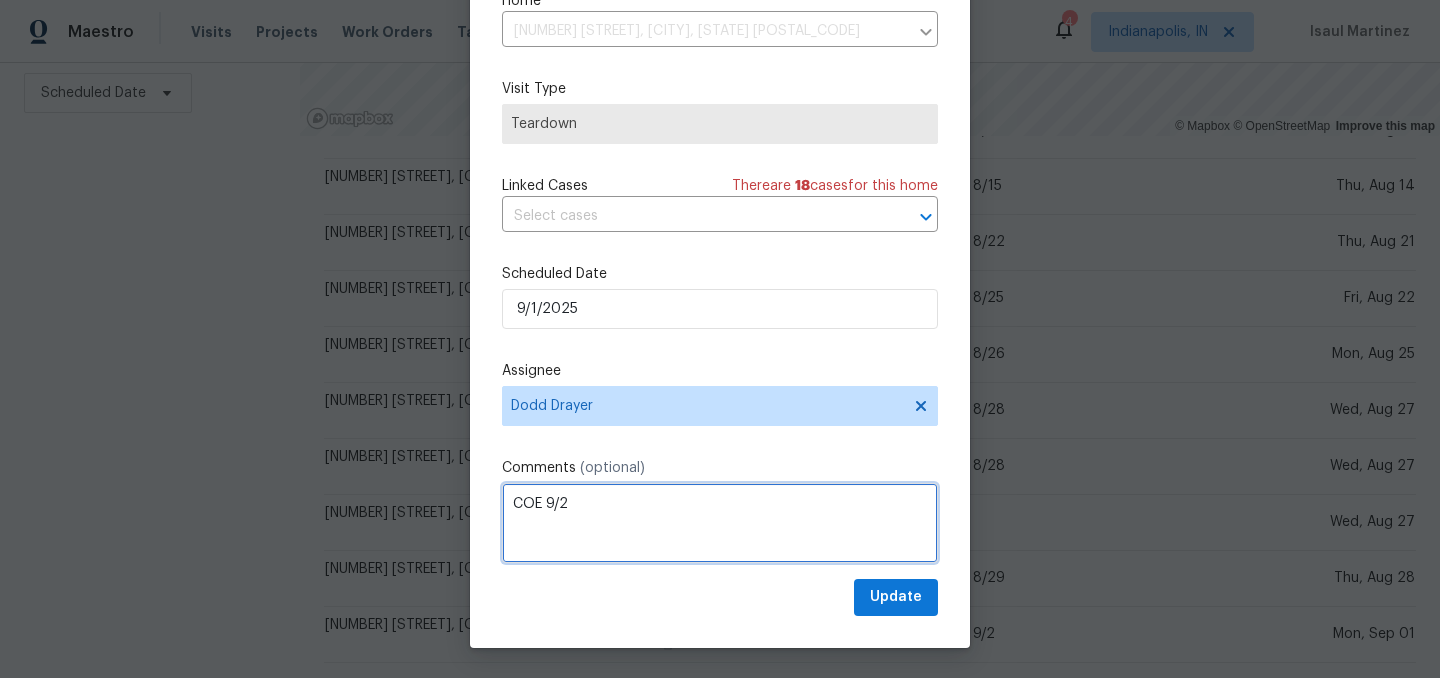 type on "COE 9/2" 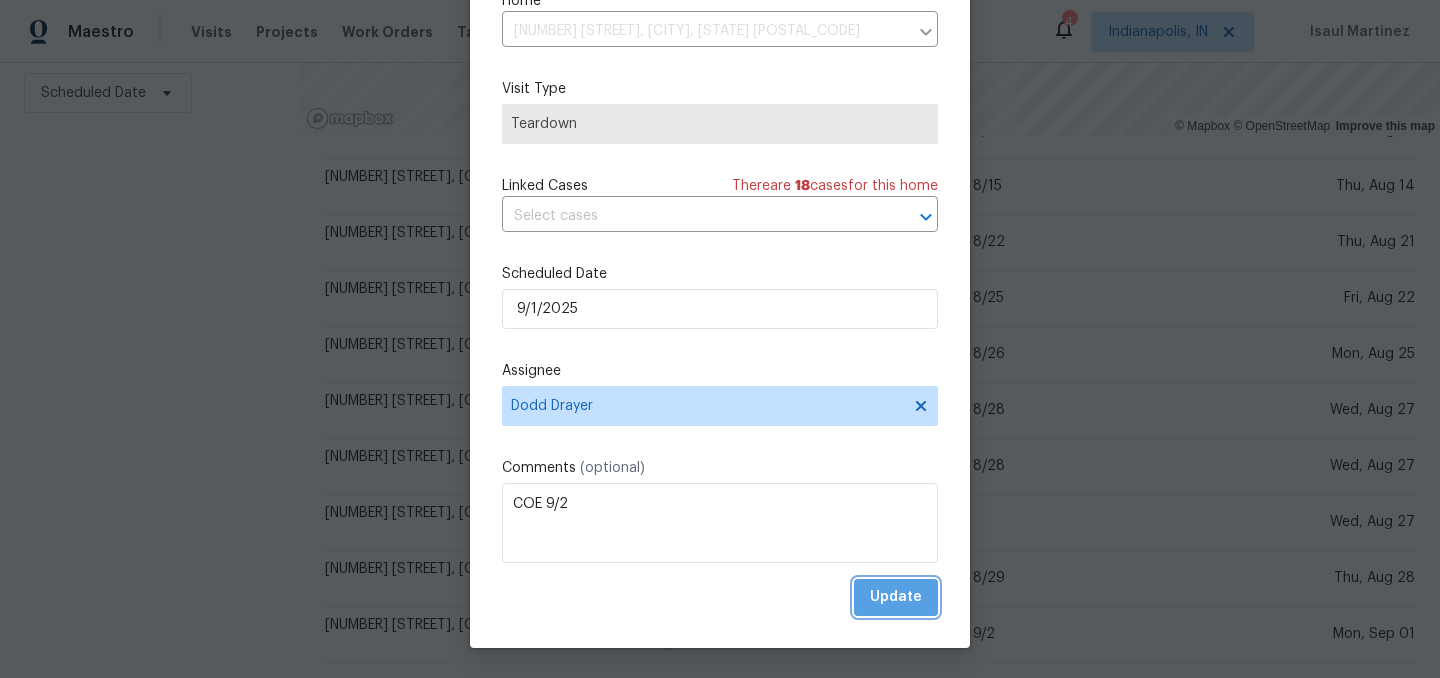 click on "Update" at bounding box center [896, 597] 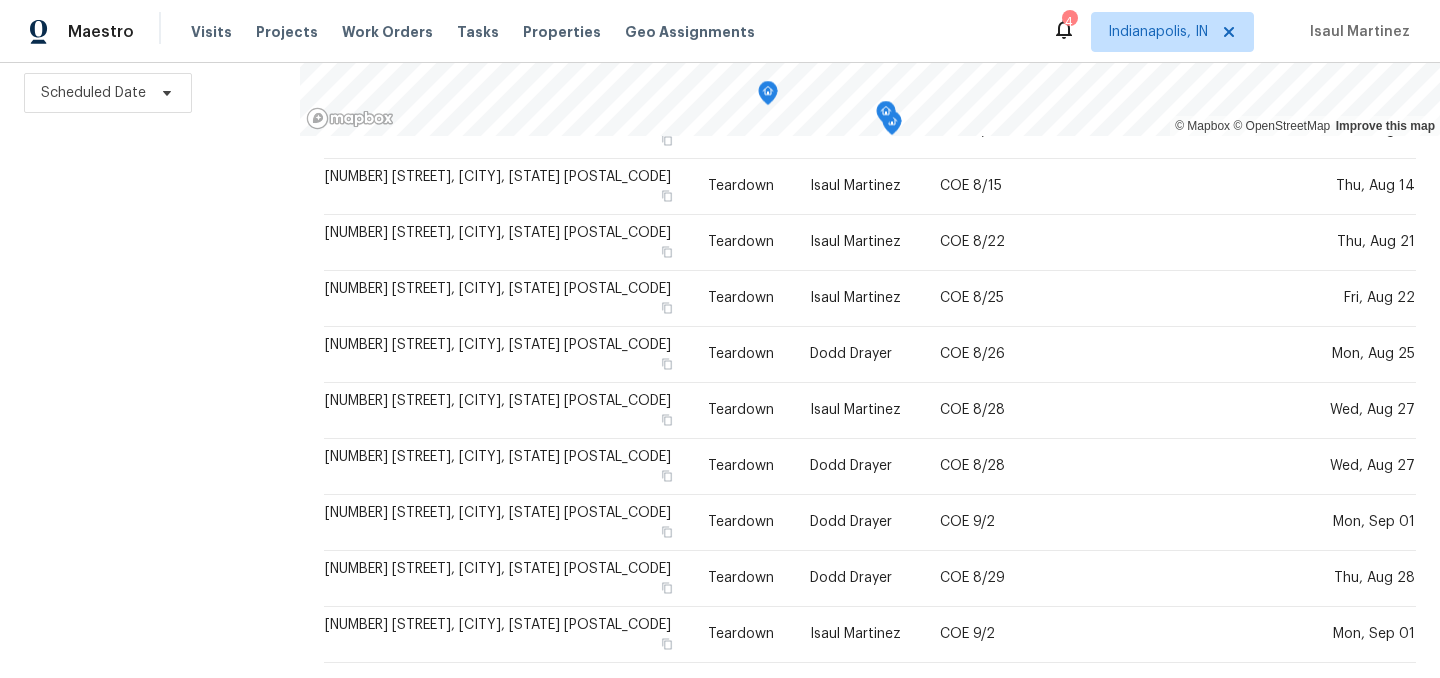 scroll, scrollTop: 0, scrollLeft: 0, axis: both 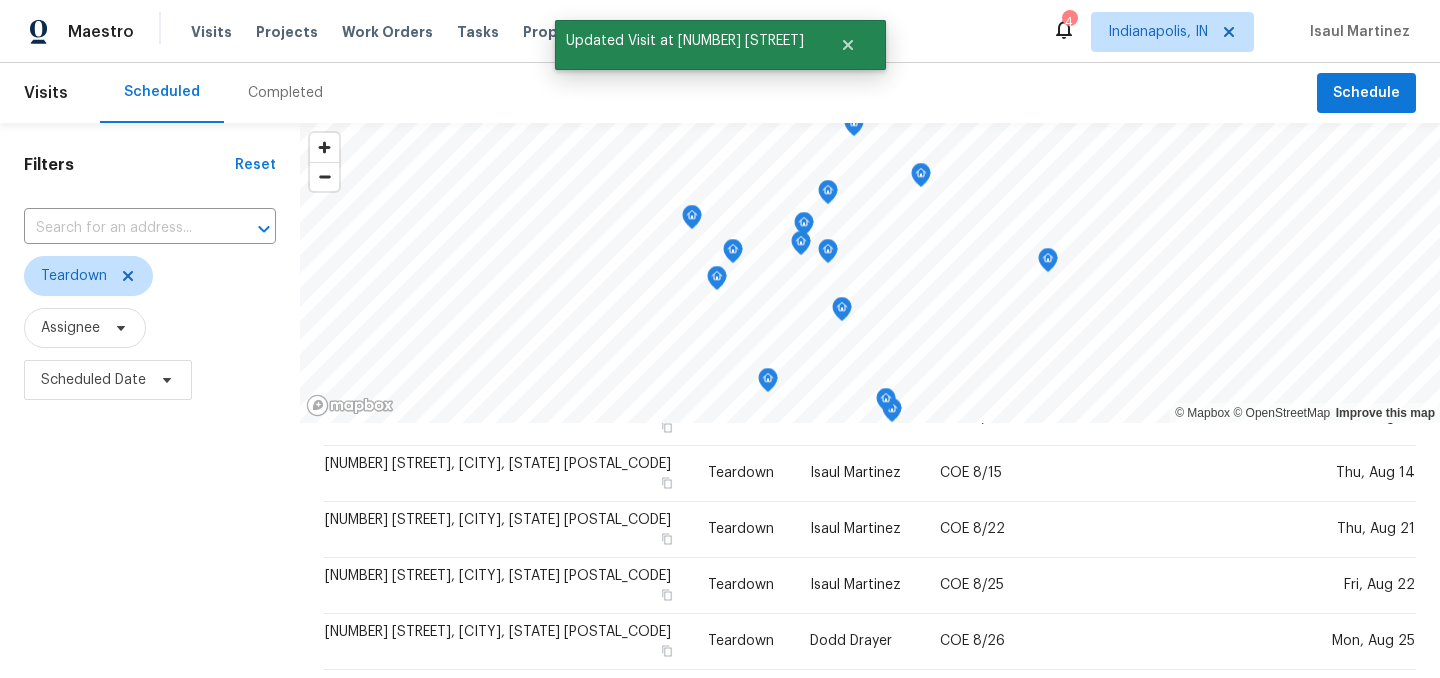 click on "Filters Reset ​ Teardown Assignee Scheduled Date" at bounding box center [150, 544] 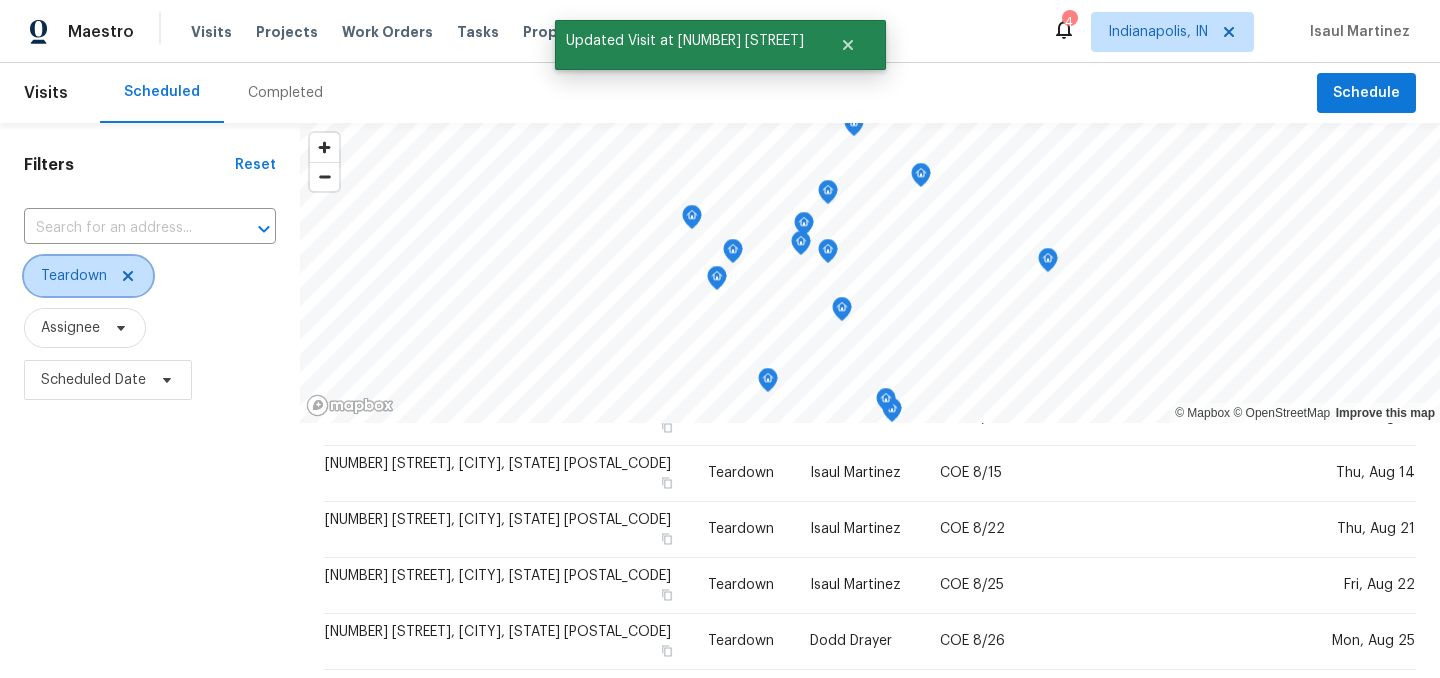 click 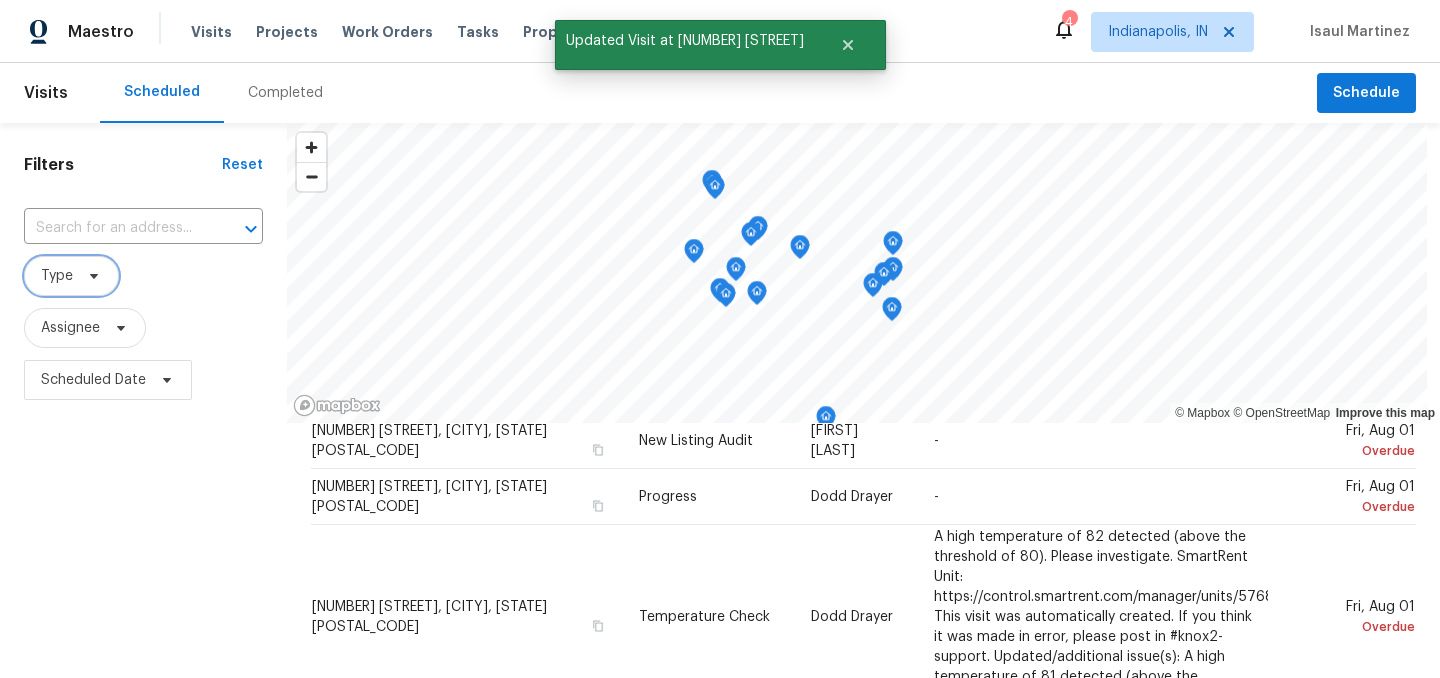 click on "Type" at bounding box center (57, 276) 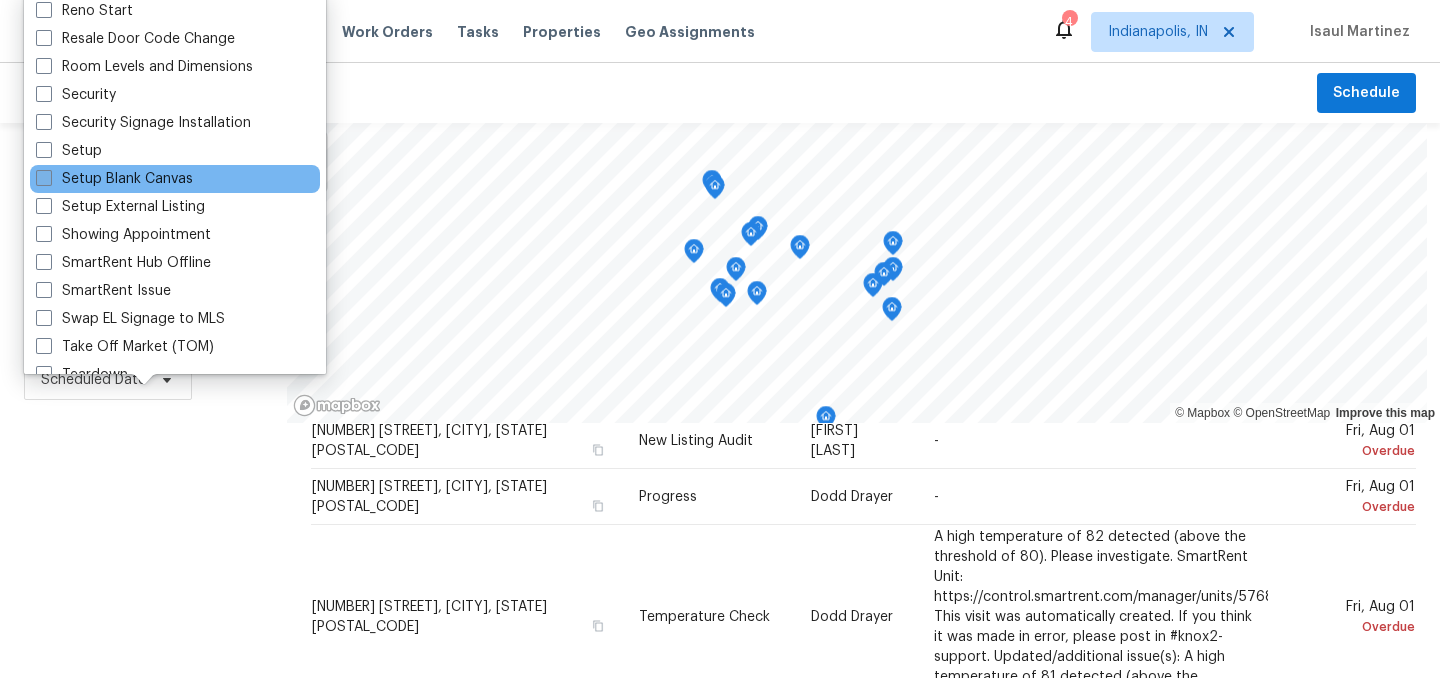 scroll, scrollTop: 1534, scrollLeft: 0, axis: vertical 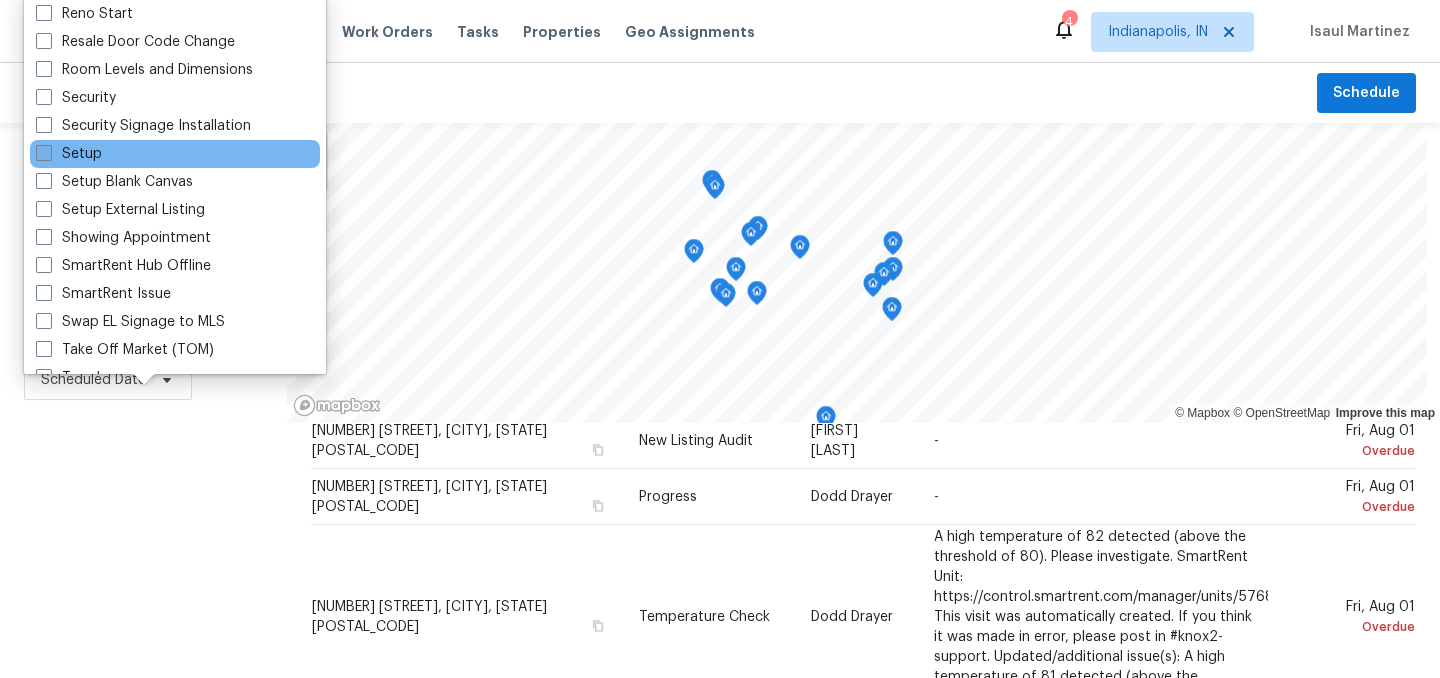 click on "Setup" at bounding box center [69, 154] 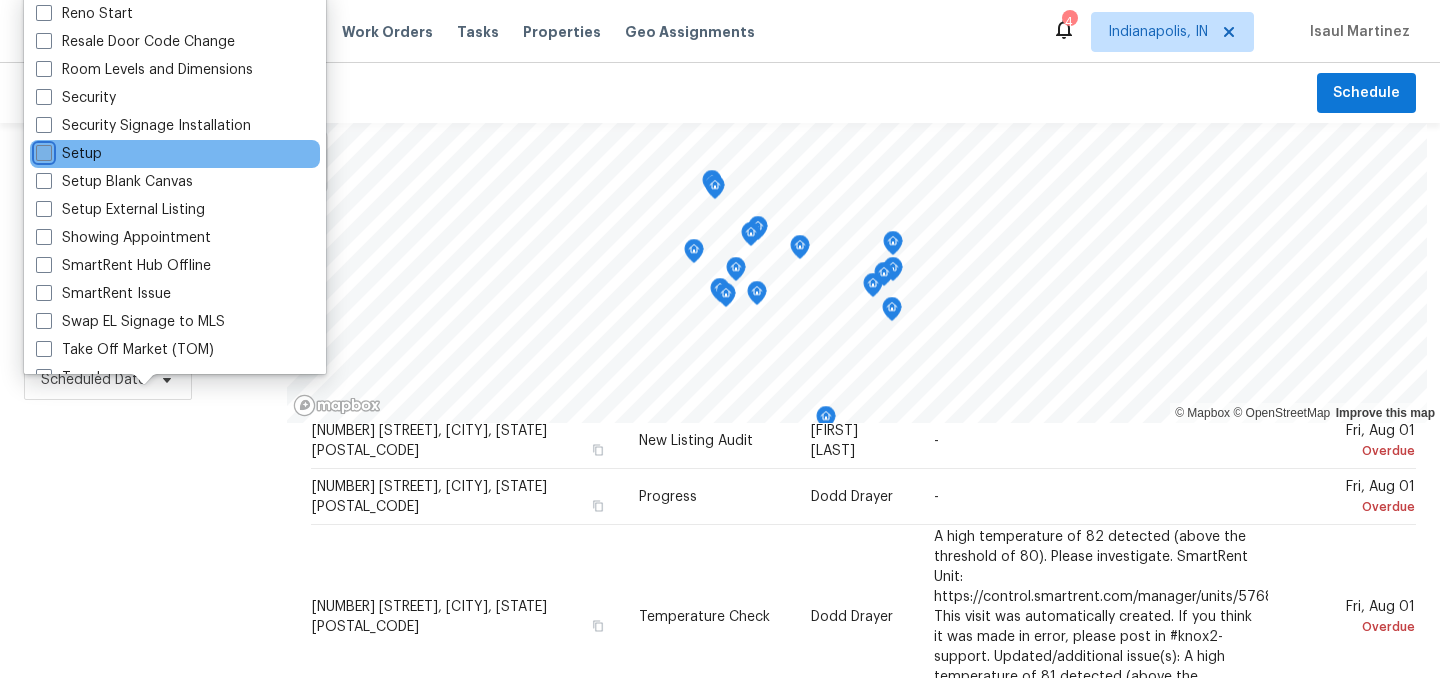 click on "Setup" at bounding box center [42, 150] 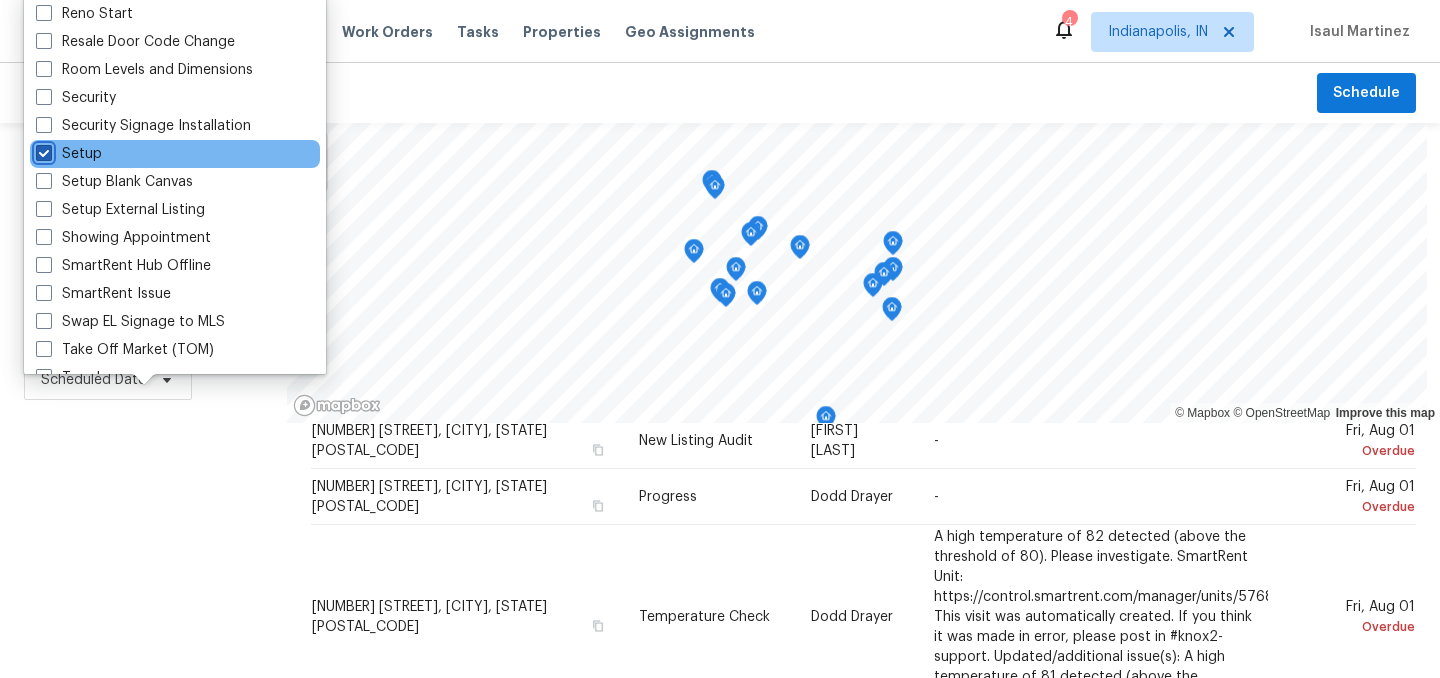 checkbox on "true" 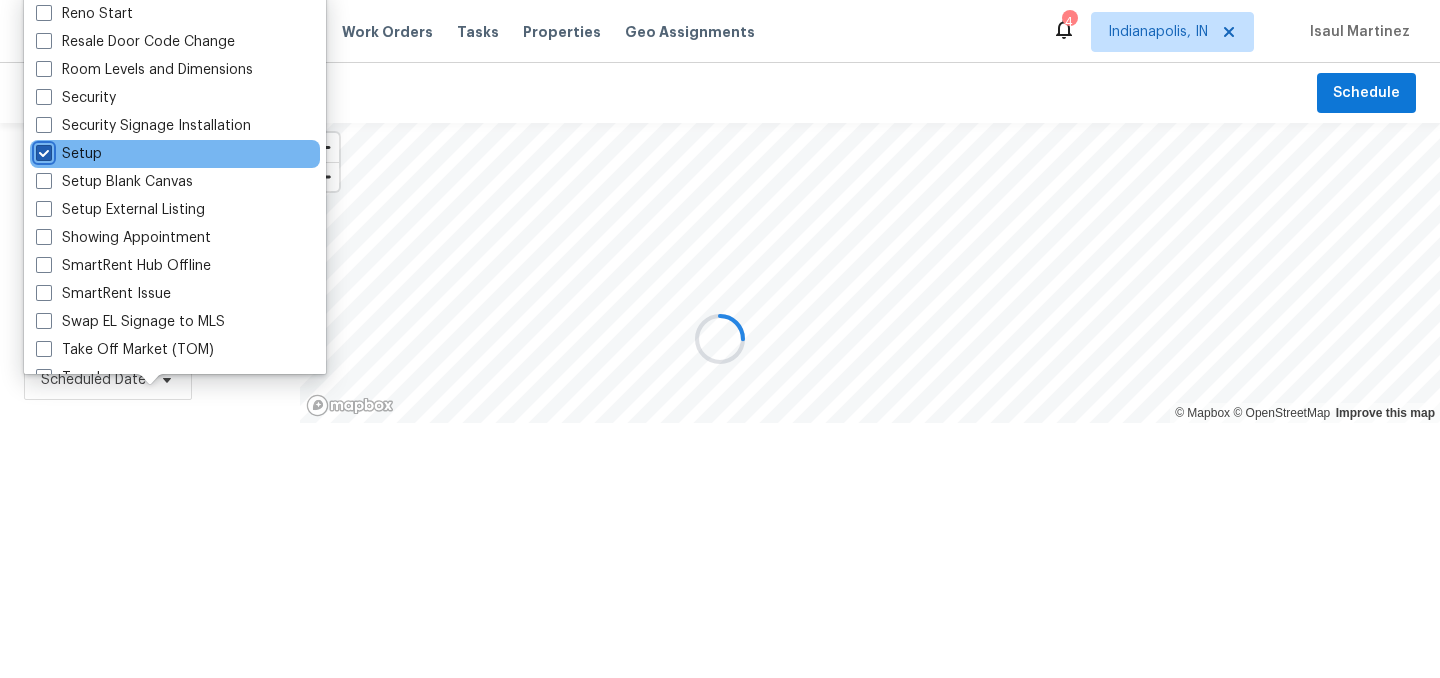 scroll, scrollTop: 0, scrollLeft: 0, axis: both 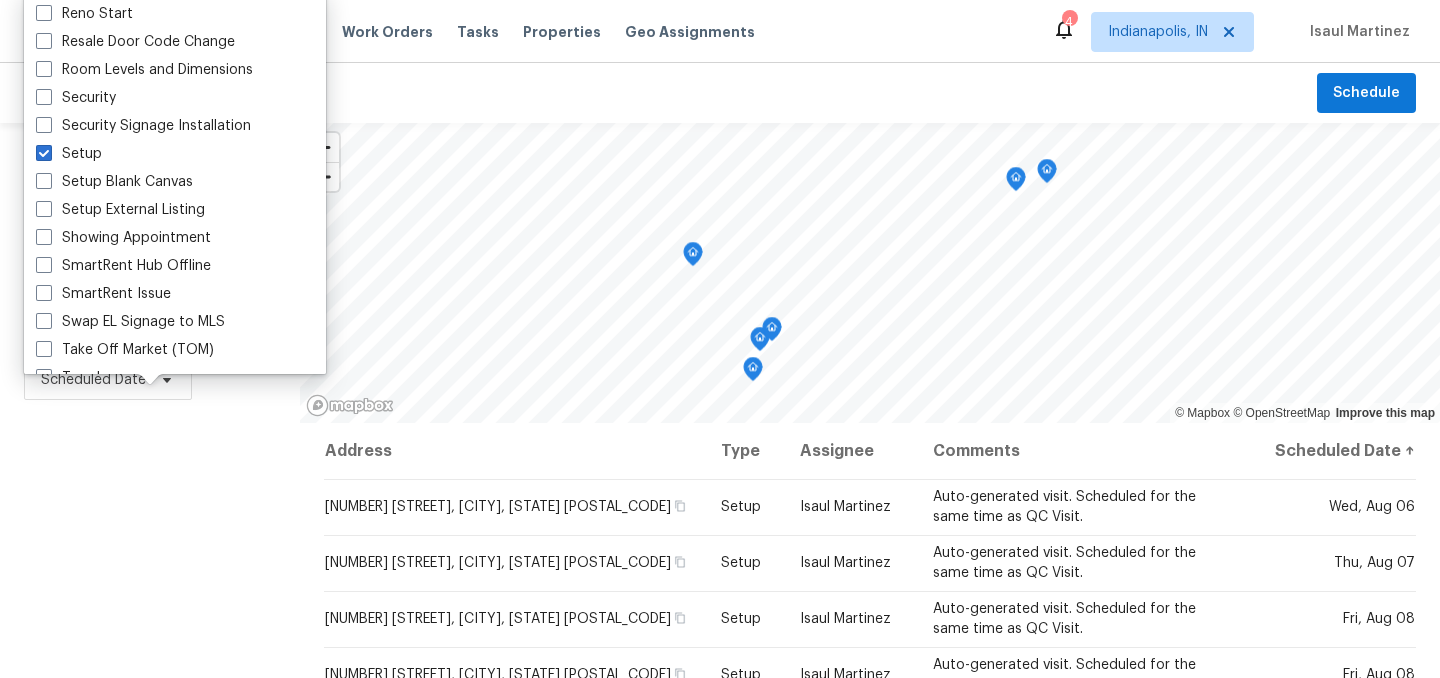 click on "Filters Reset ​ Setup Assignee Scheduled Date" at bounding box center (150, 544) 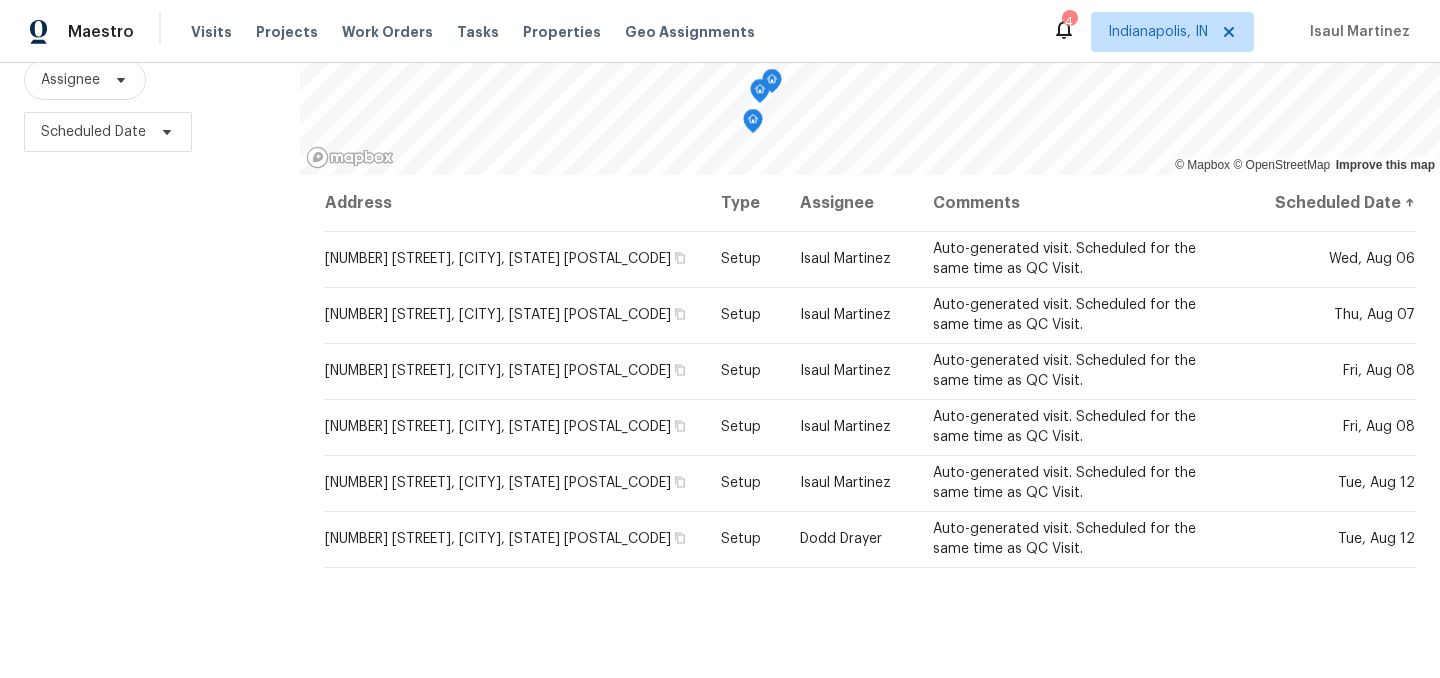 scroll, scrollTop: 0, scrollLeft: 0, axis: both 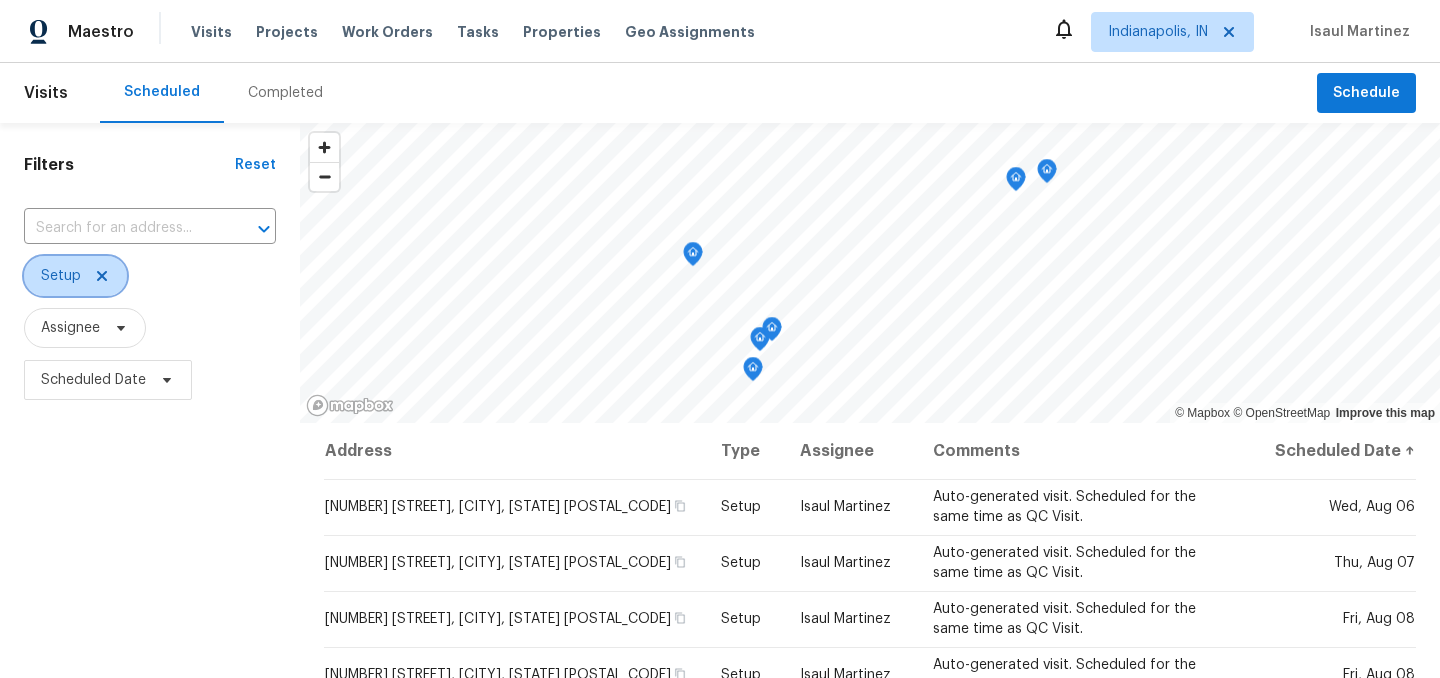 click 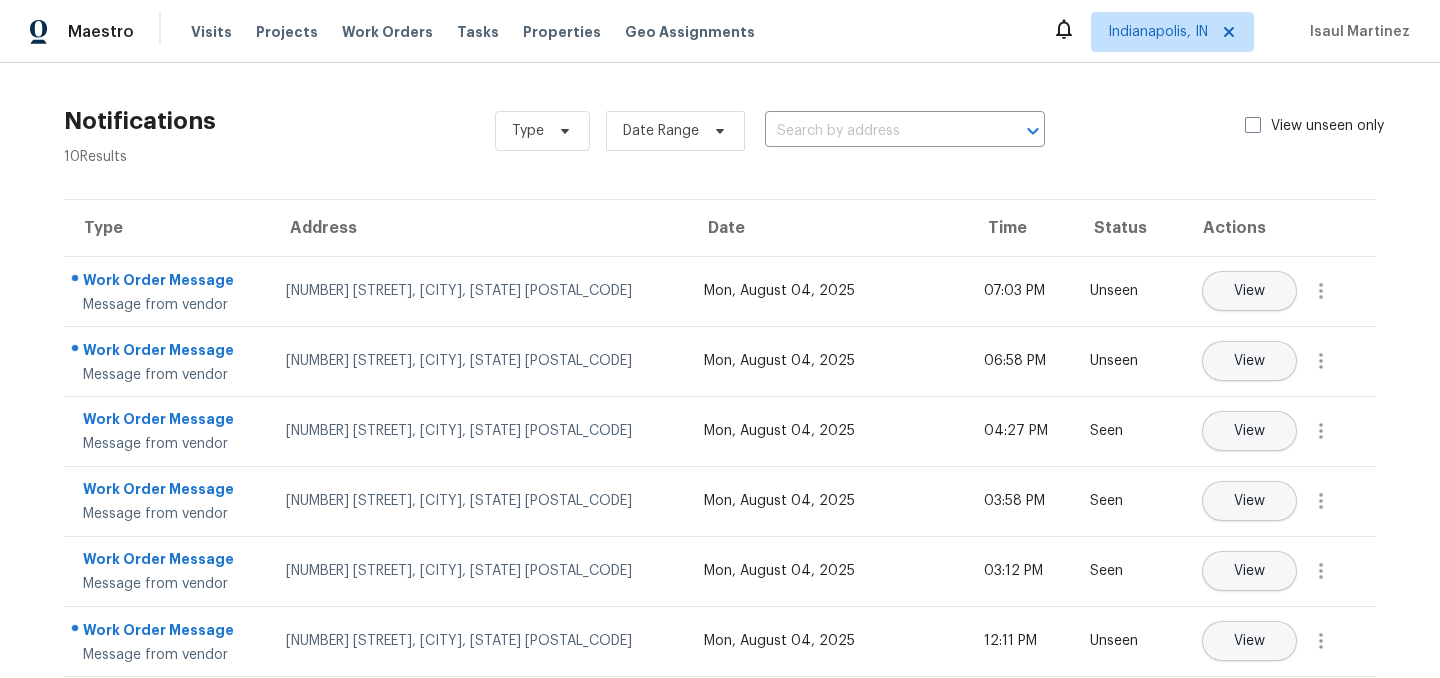 scroll, scrollTop: 0, scrollLeft: 0, axis: both 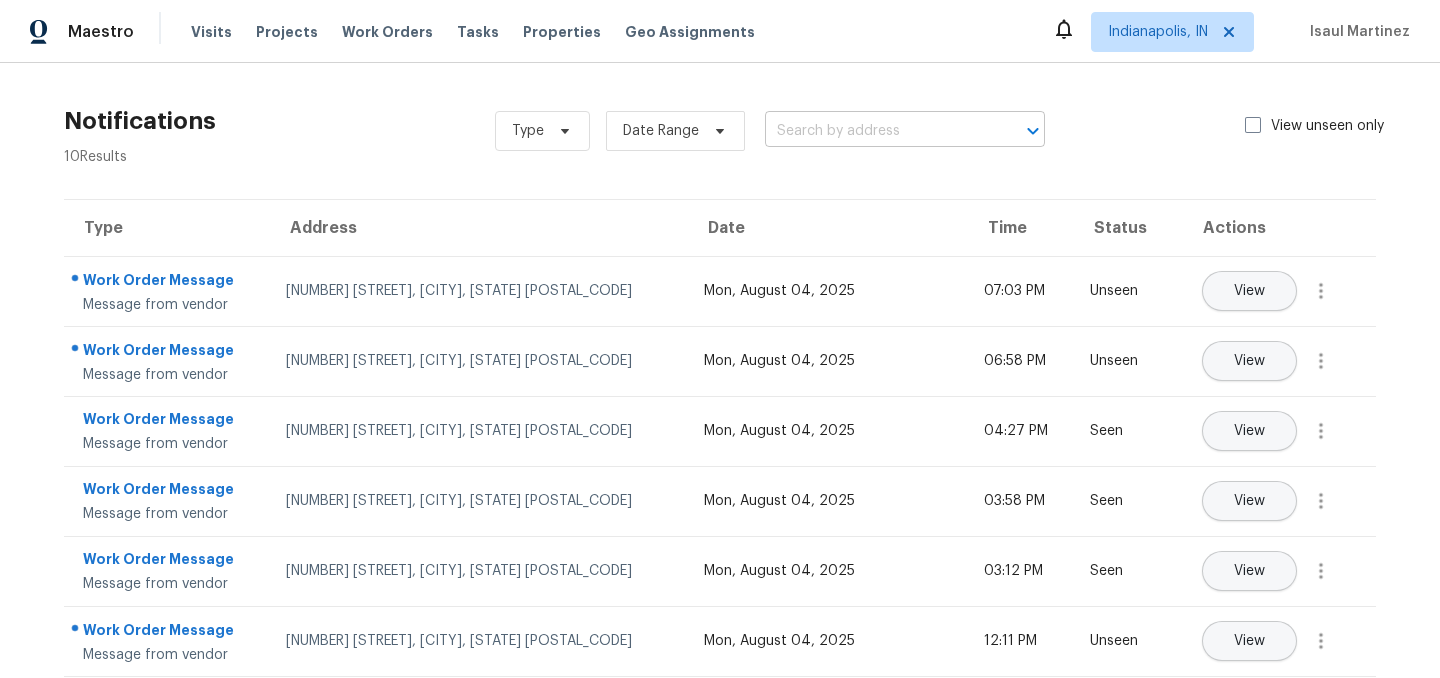 click at bounding box center (877, 131) 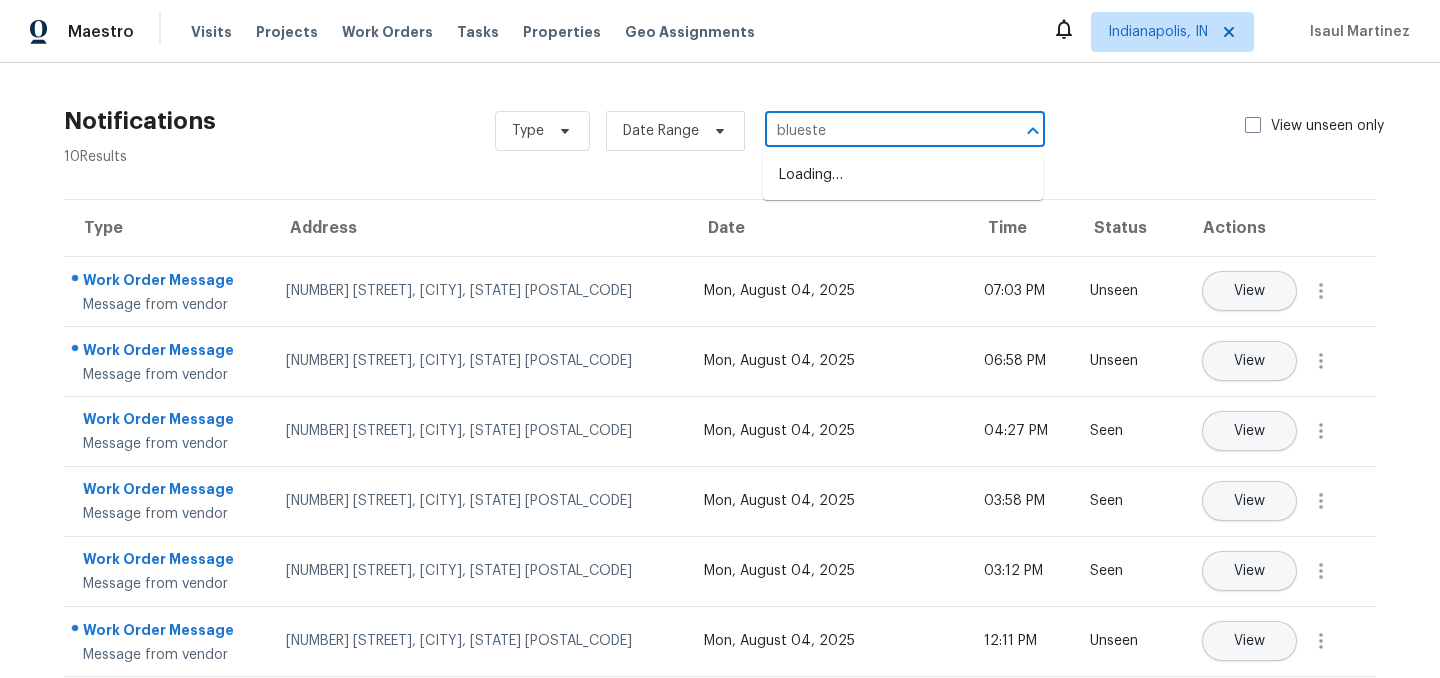 type on "bluestem" 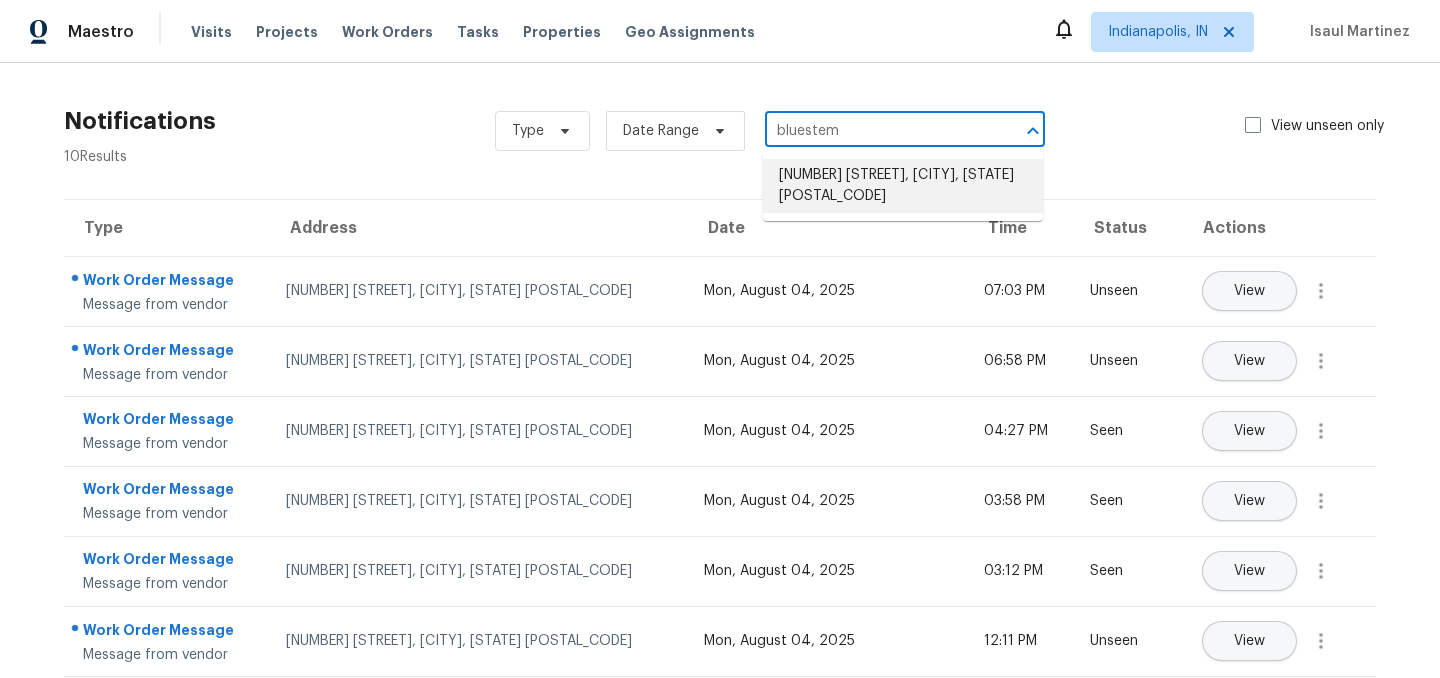 click on "1525 Bluestem Dr, Greenwood, IN 46143" at bounding box center [903, 186] 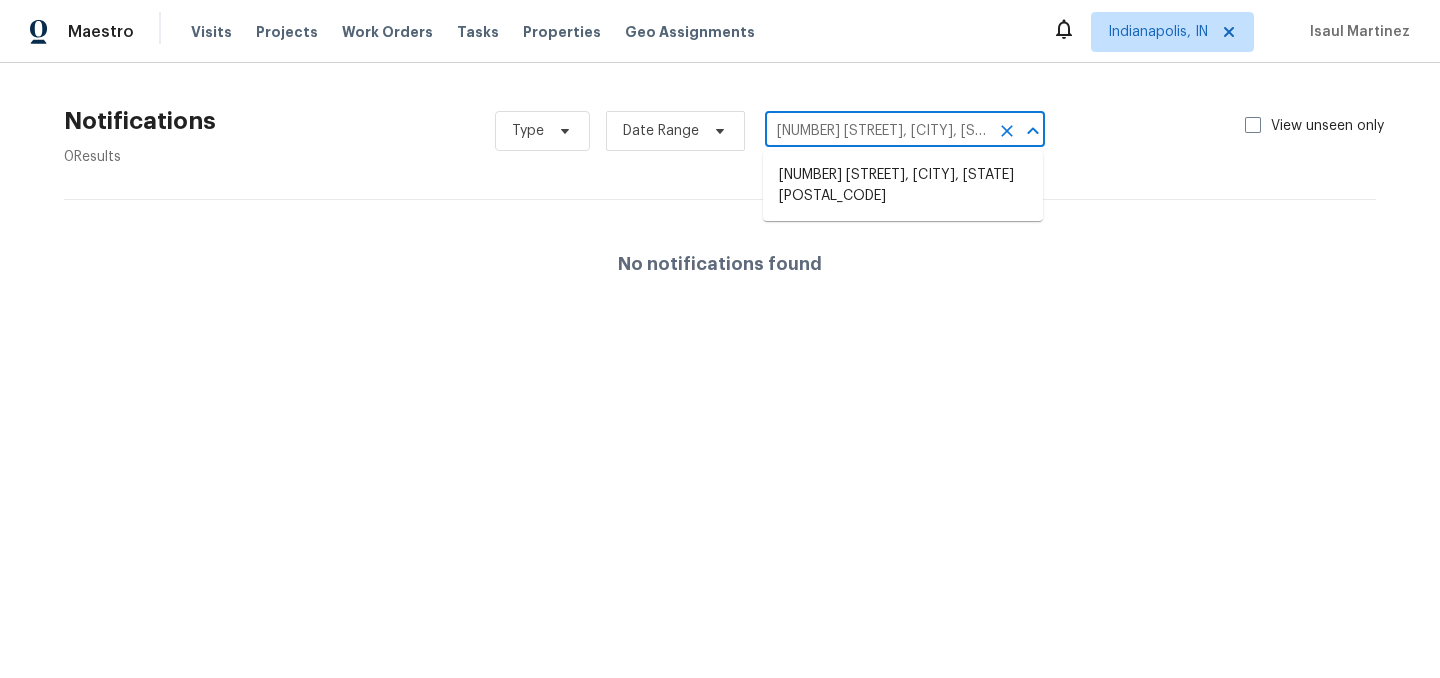 click on "1525 Bluestem Dr, Greenwood, IN 46143" at bounding box center [877, 131] 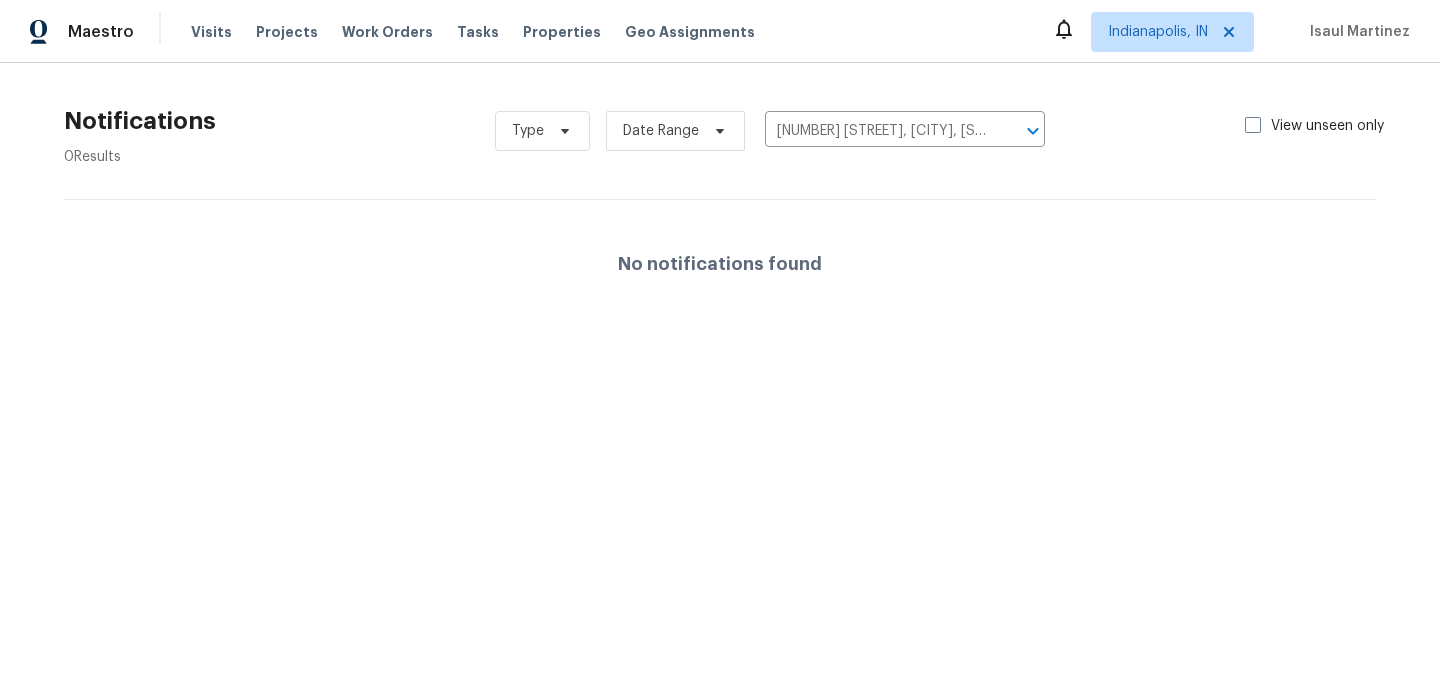 click on "Visits Projects Work Orders Tasks Properties Geo Assignments" at bounding box center [485, 32] 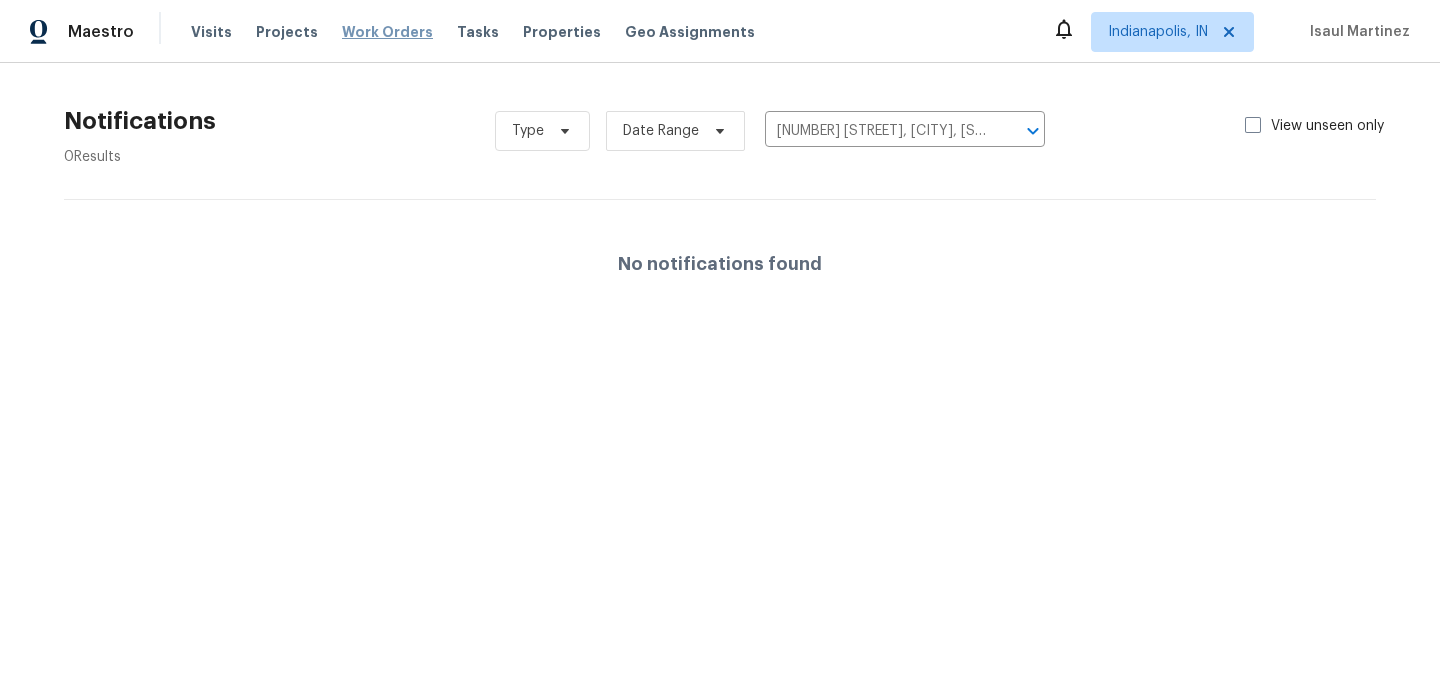 click on "Work Orders" at bounding box center (387, 32) 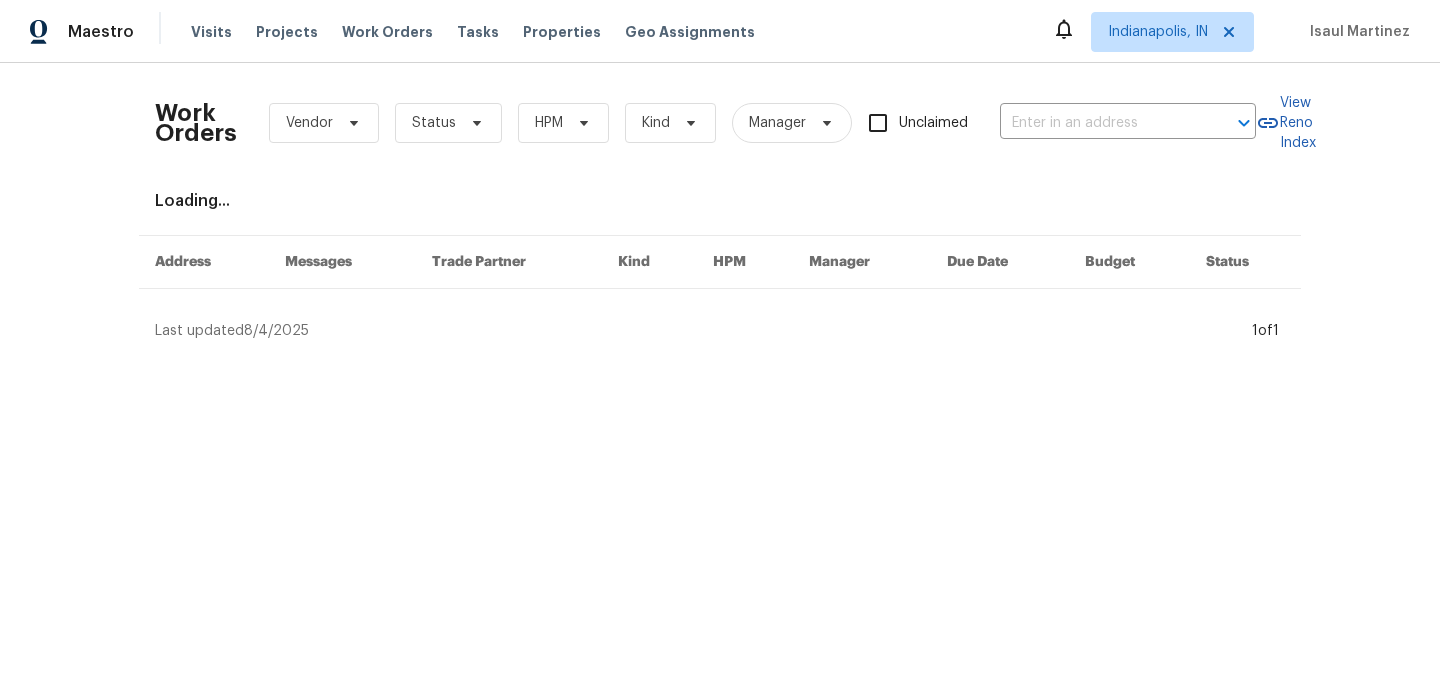 click on "Work Orders Vendor Status HPM Kind Manager Unclaimed ​" at bounding box center [705, 123] 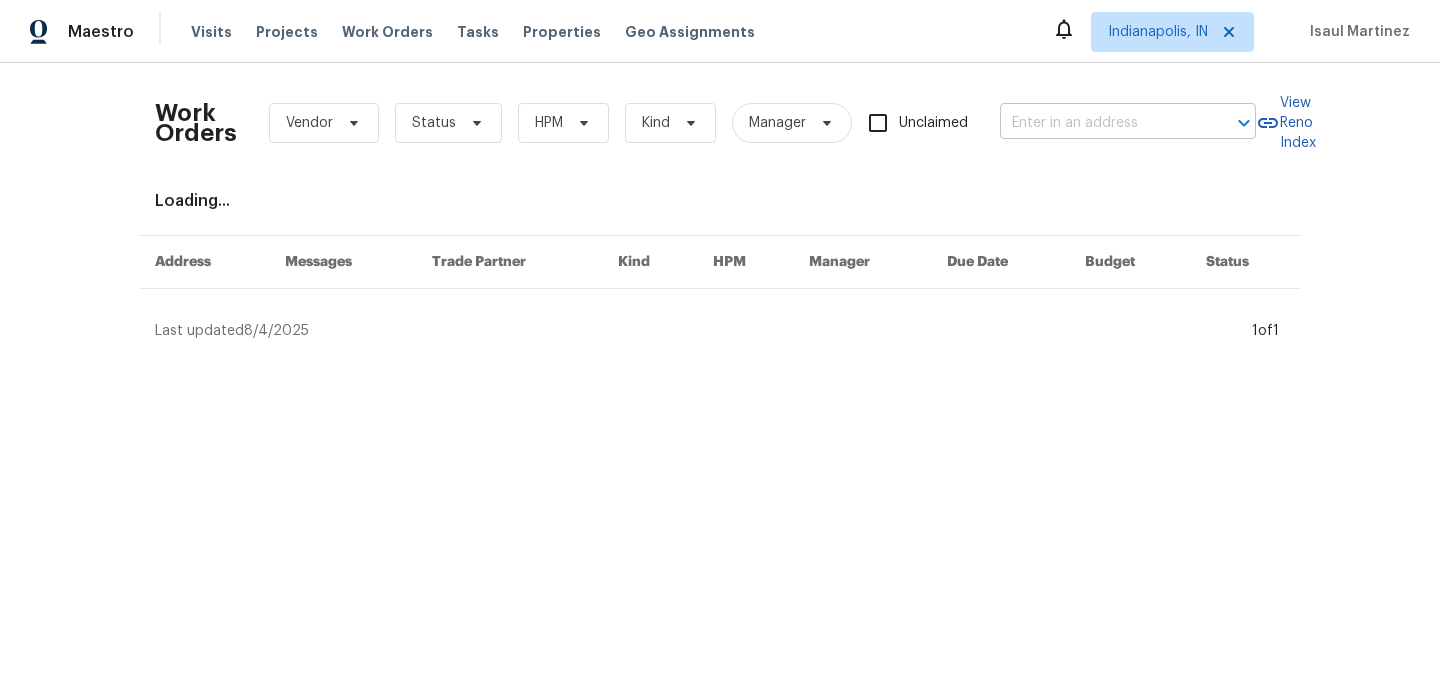 click at bounding box center (1100, 123) 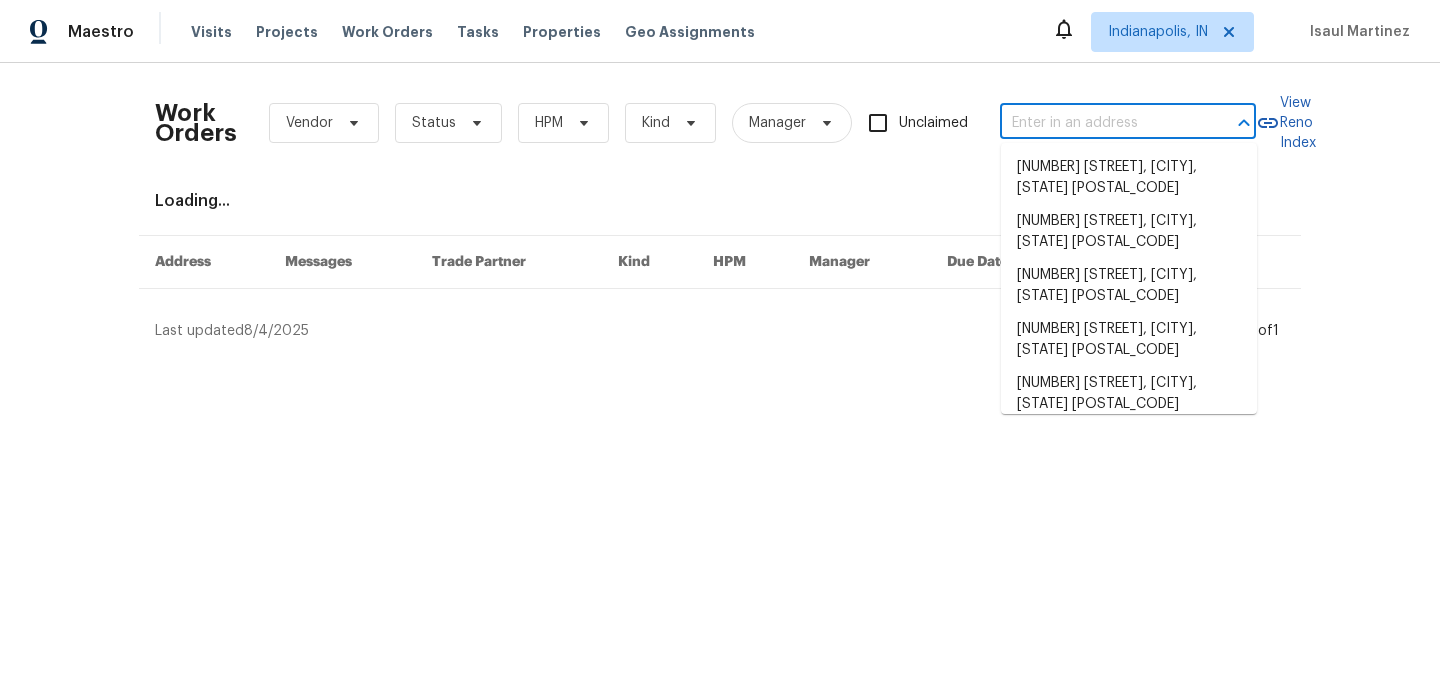 paste on "1525 Bluestem Dr, Greenwood, IN 46143" 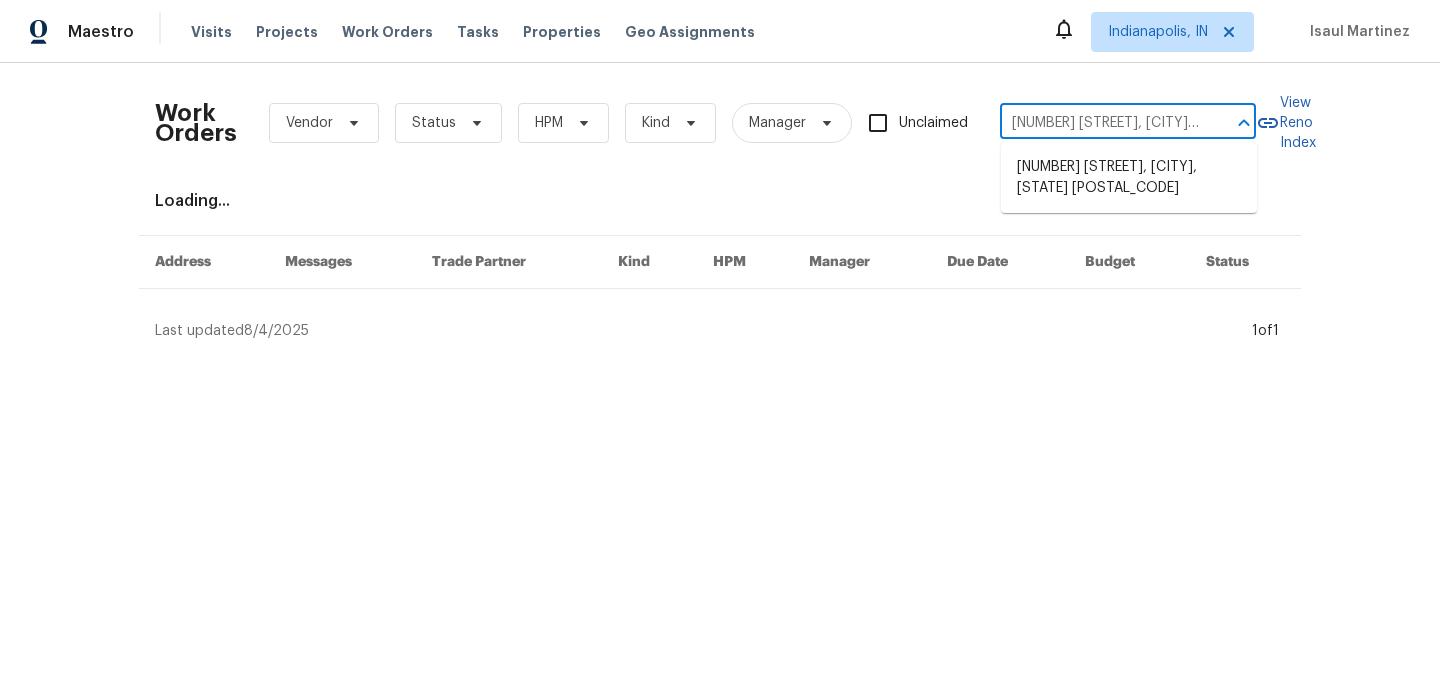 scroll, scrollTop: 0, scrollLeft: 73, axis: horizontal 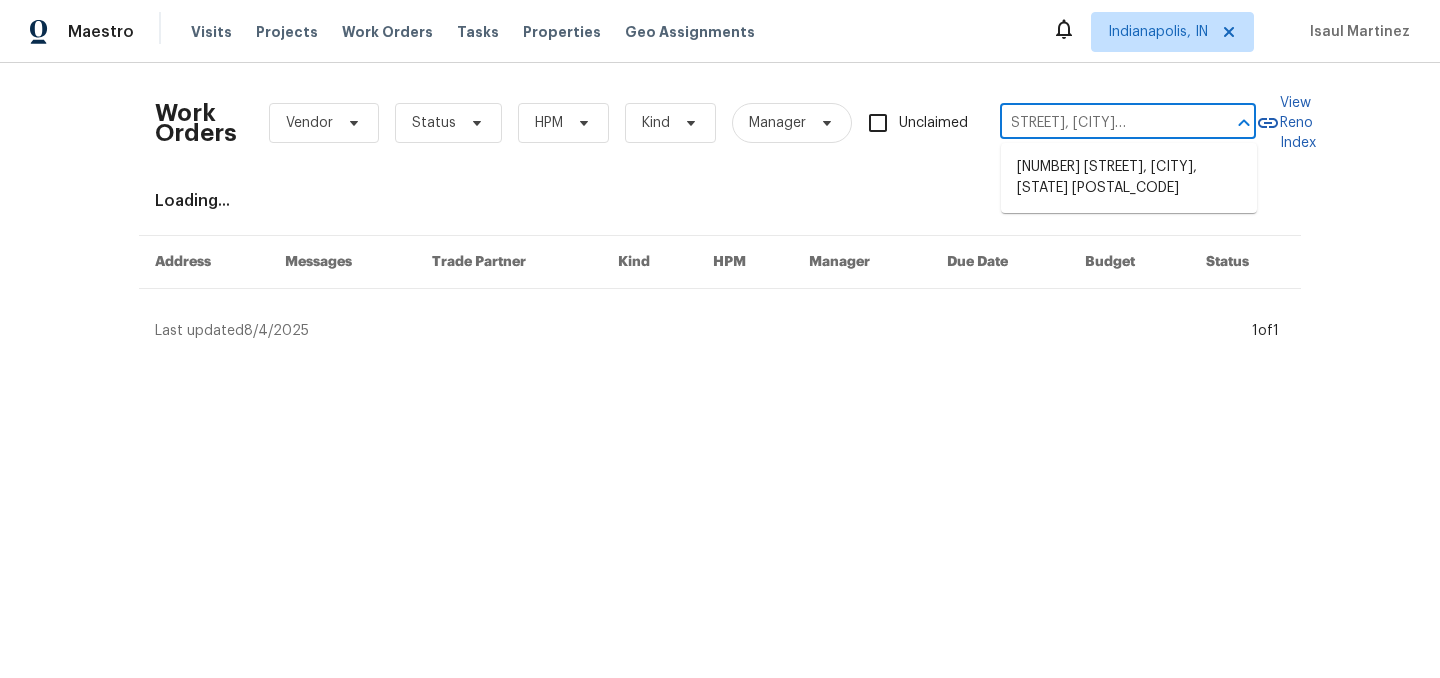 type on "1525 Bluestem Dr, Greenwood, IN 46143" 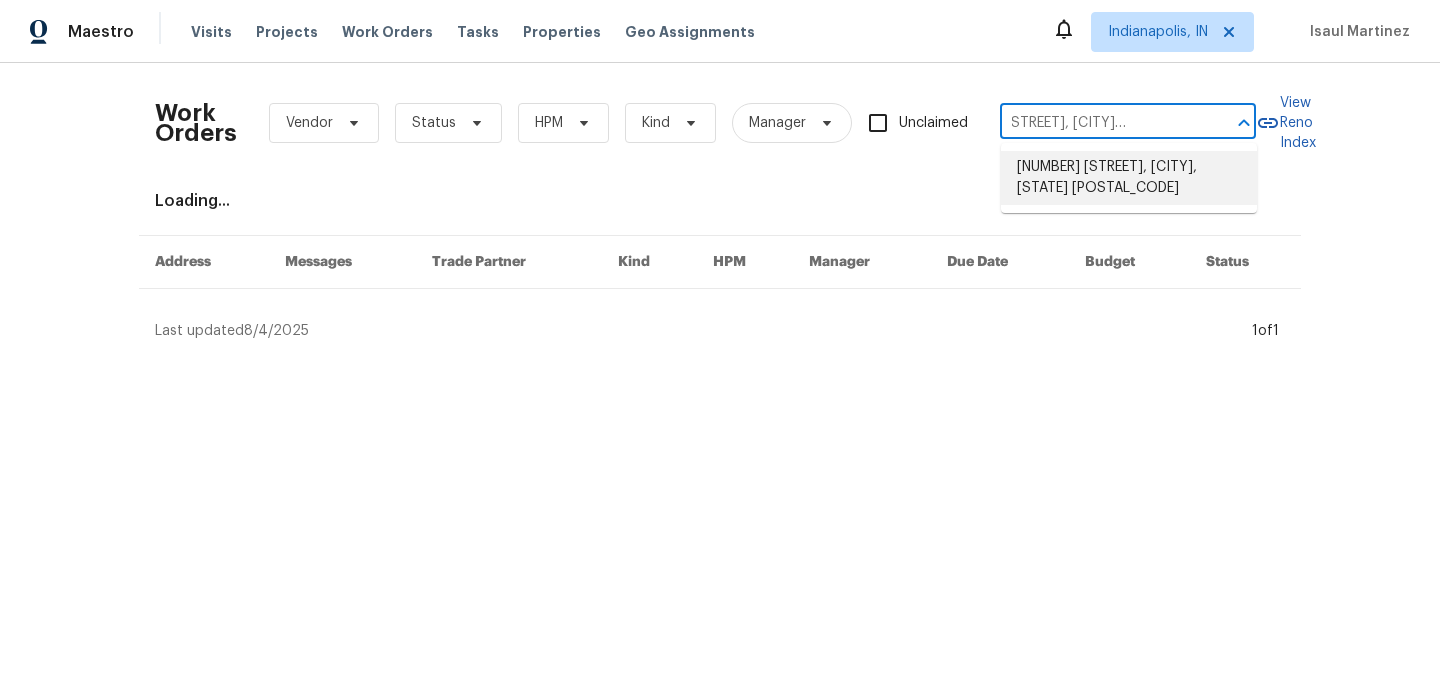 click on "1525 Bluestem Dr, Greenwood, IN 46143" at bounding box center [1129, 178] 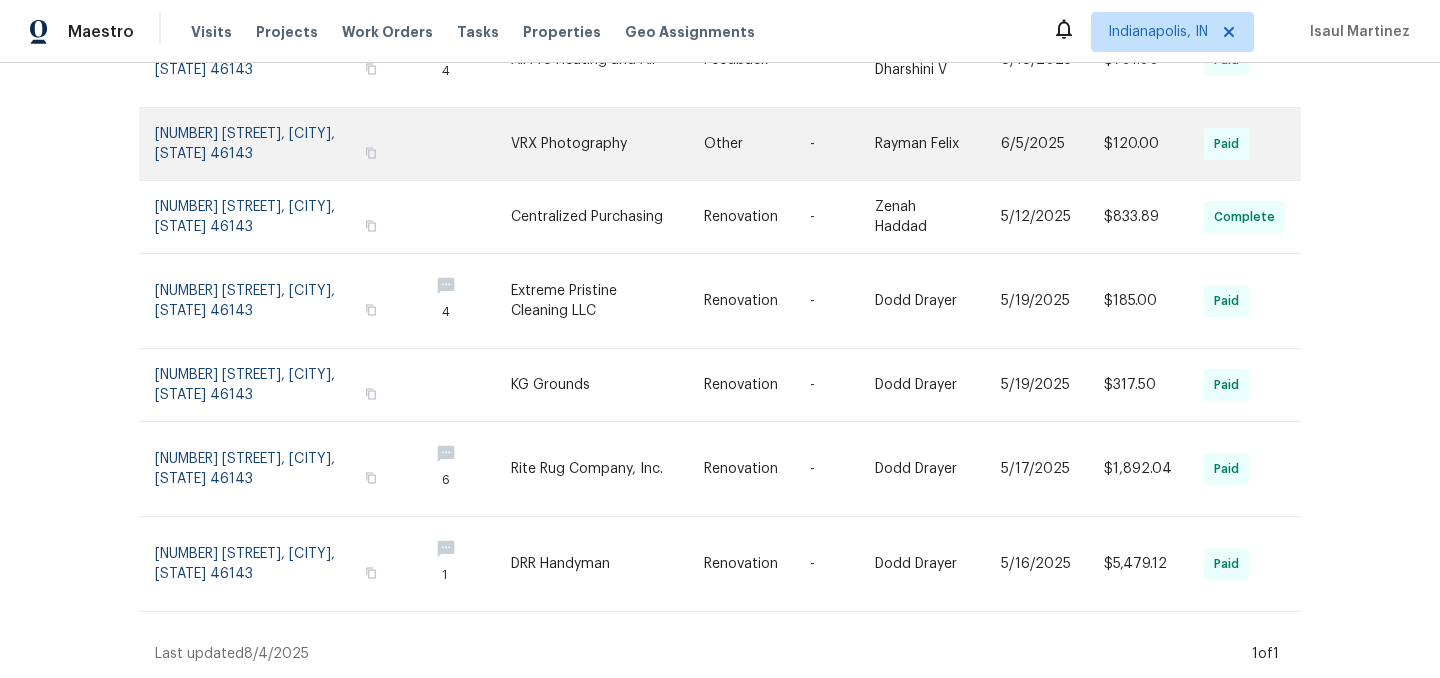 scroll, scrollTop: 0, scrollLeft: 0, axis: both 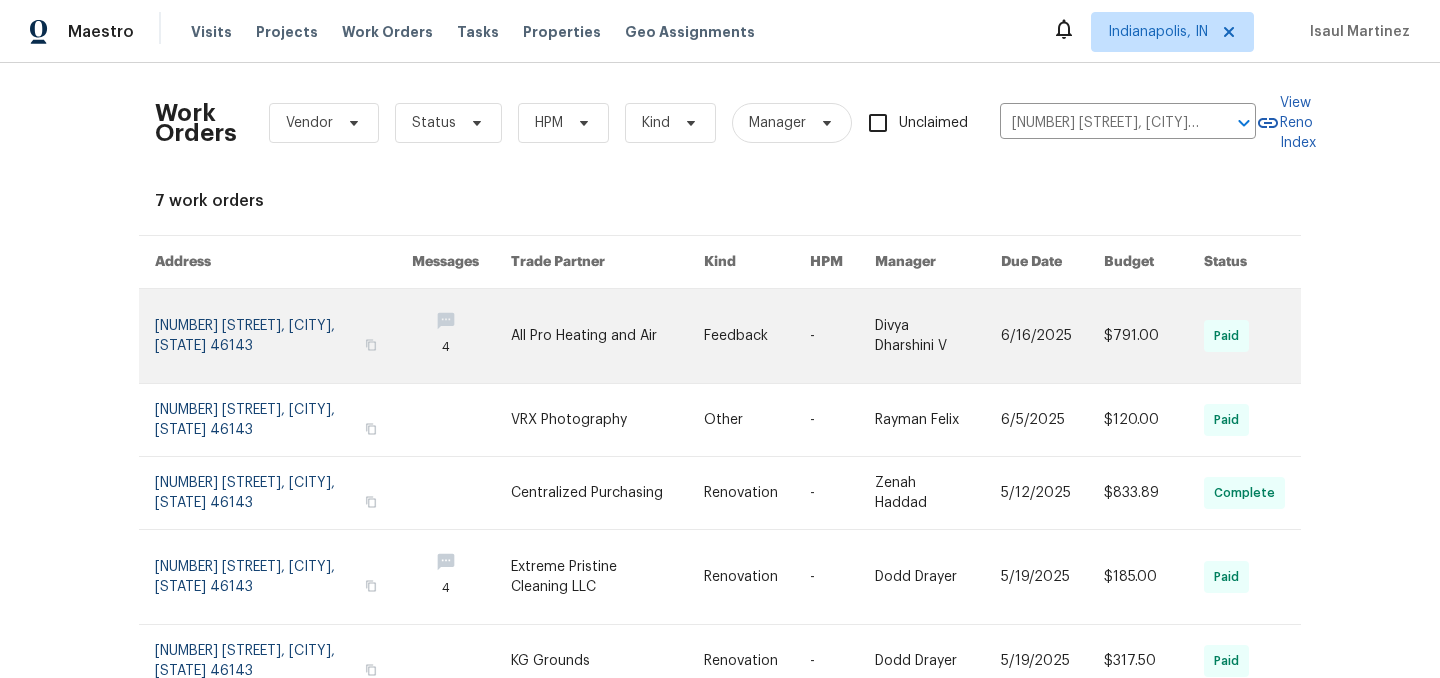 click at bounding box center [283, 336] 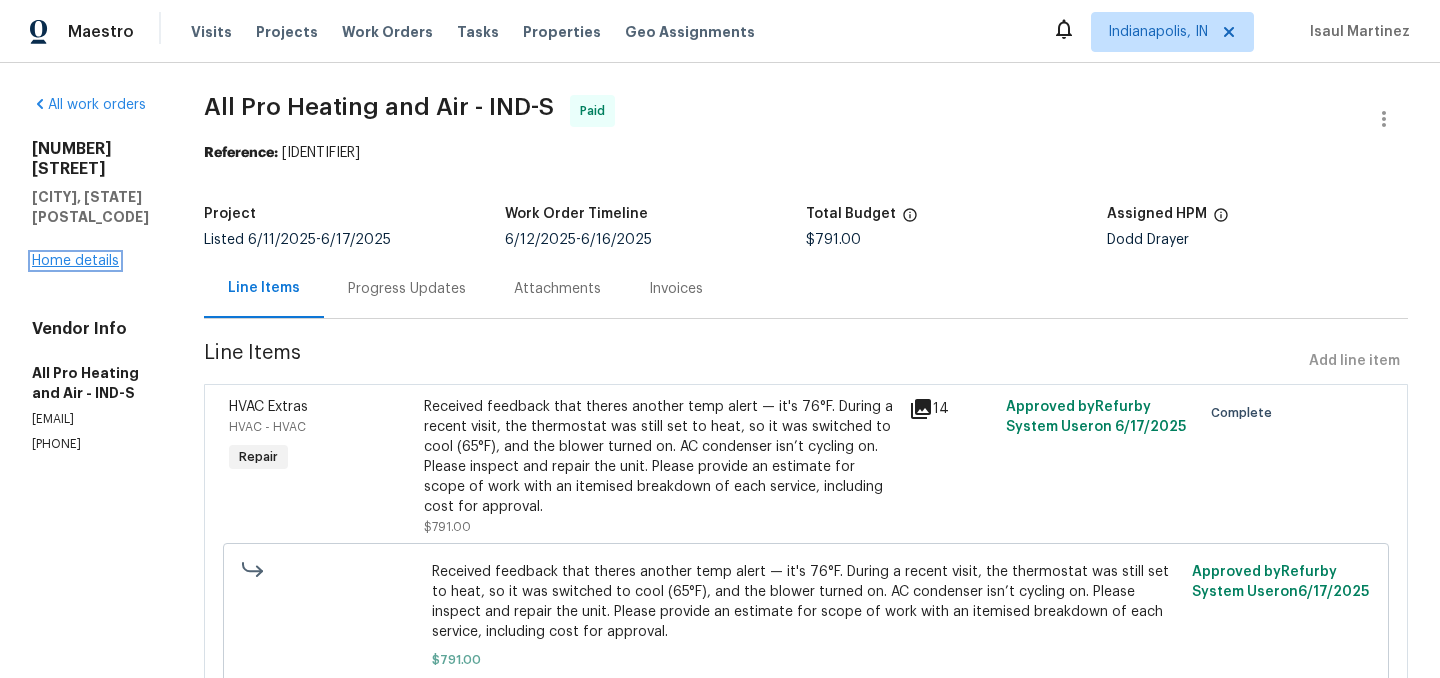 click on "Home details" at bounding box center [75, 261] 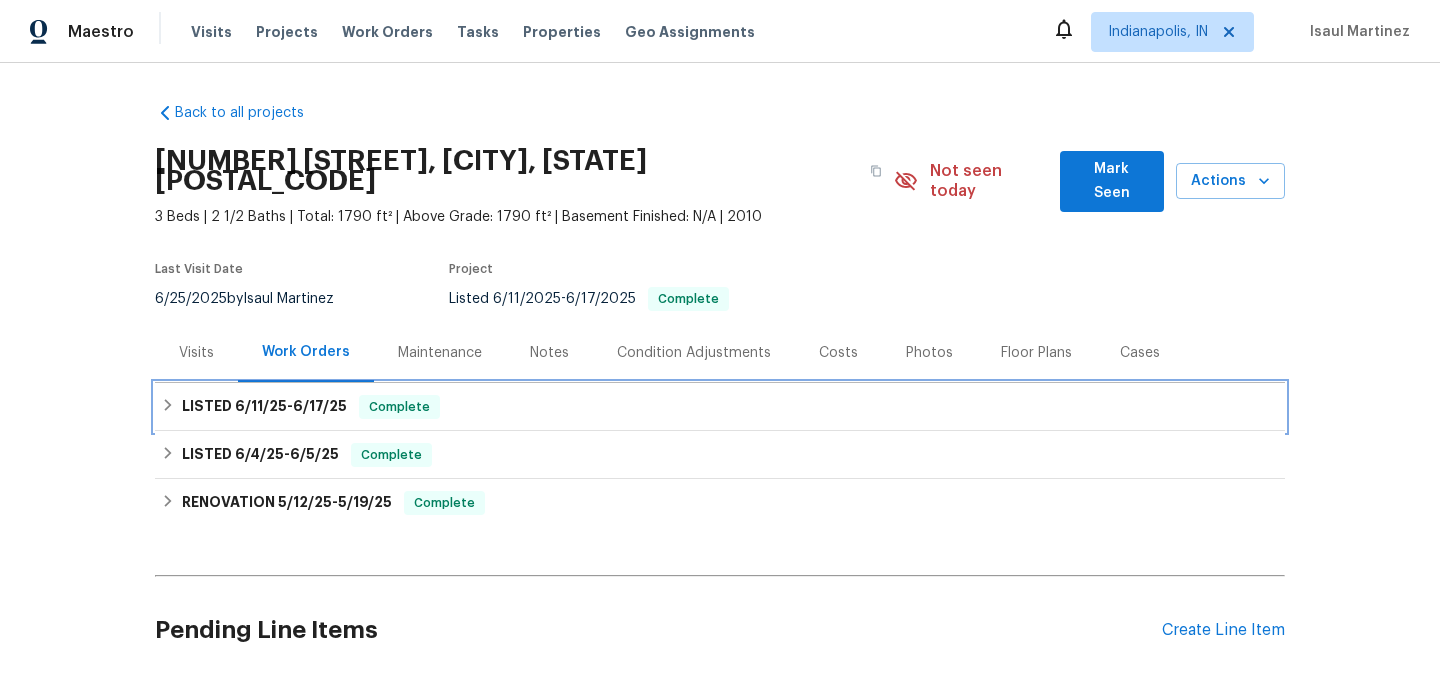 click on "LISTED   6/11/25  -  6/17/25" at bounding box center [264, 407] 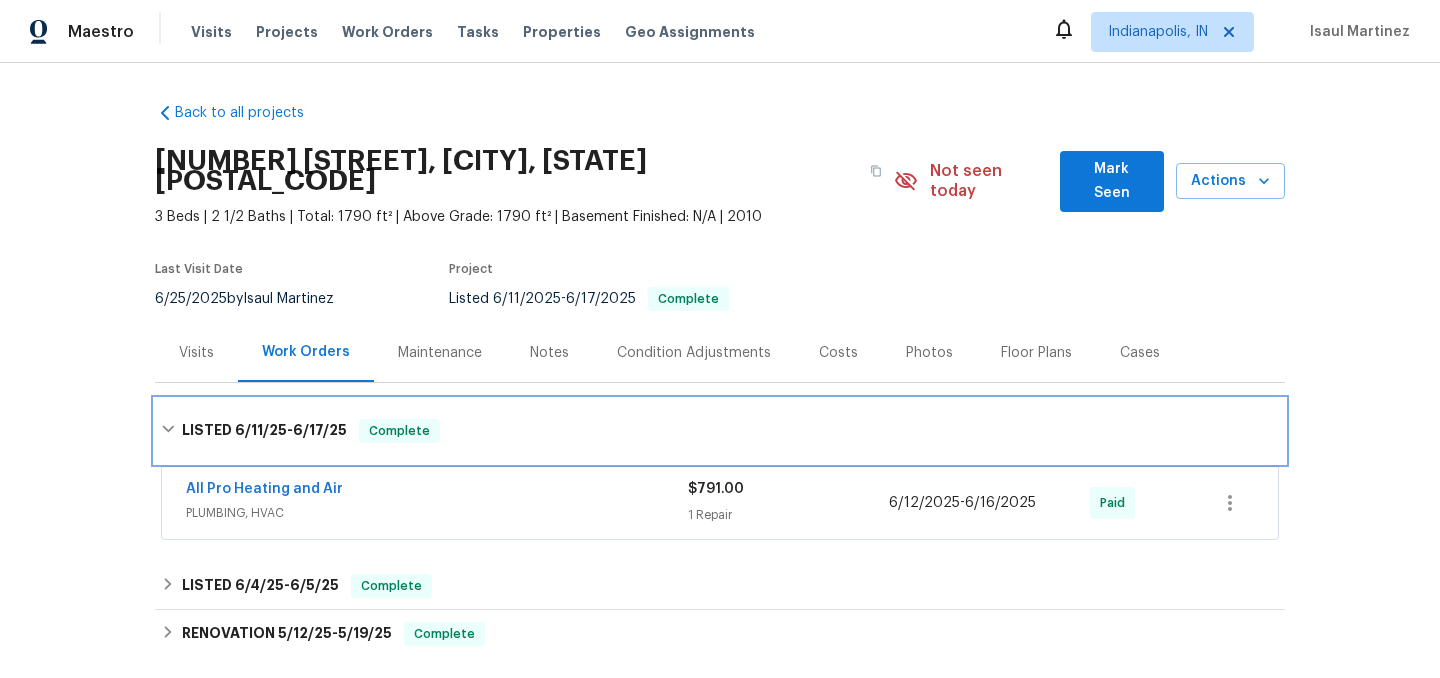 click 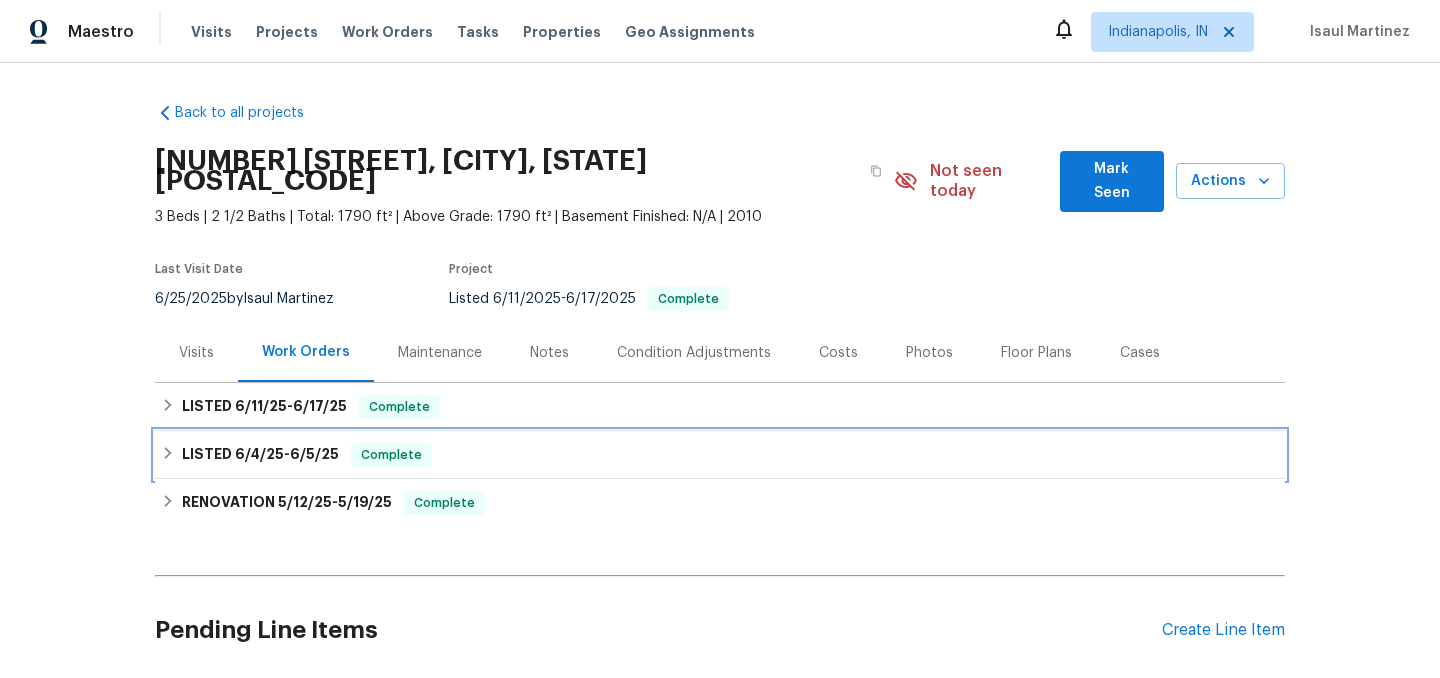 click on "LISTED   6/4/25  -  6/5/25 Complete" at bounding box center [720, 455] 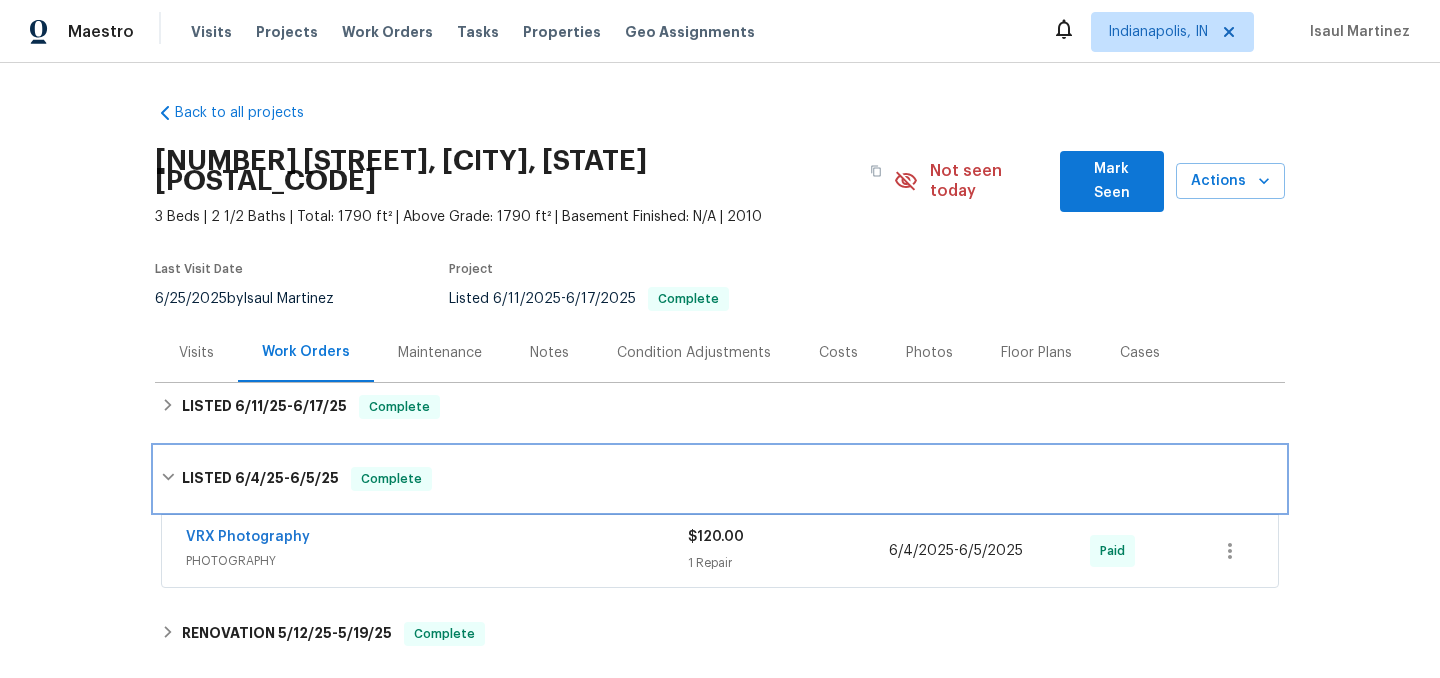 click on "LISTED   6/4/25  -  6/5/25 Complete" at bounding box center (720, 479) 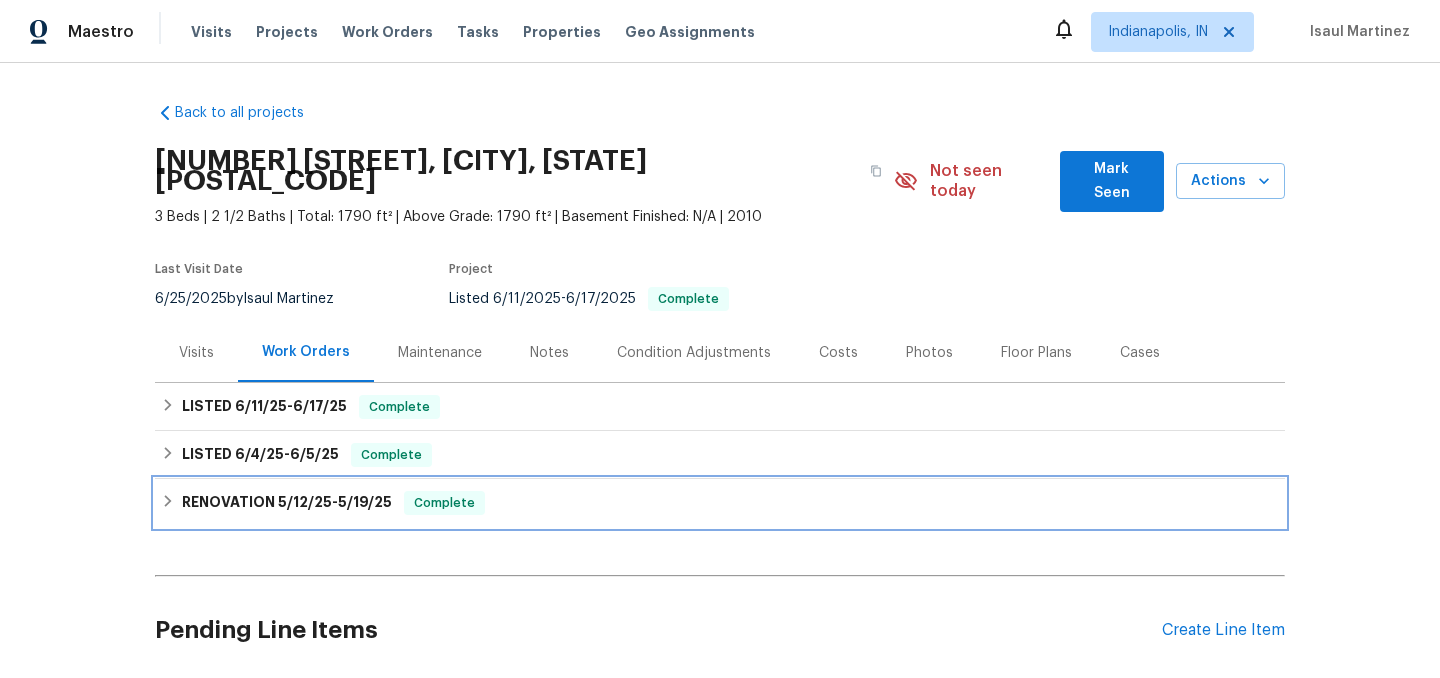 click on "RENOVATION   5/12/25  -  5/19/25 Complete" at bounding box center [720, 503] 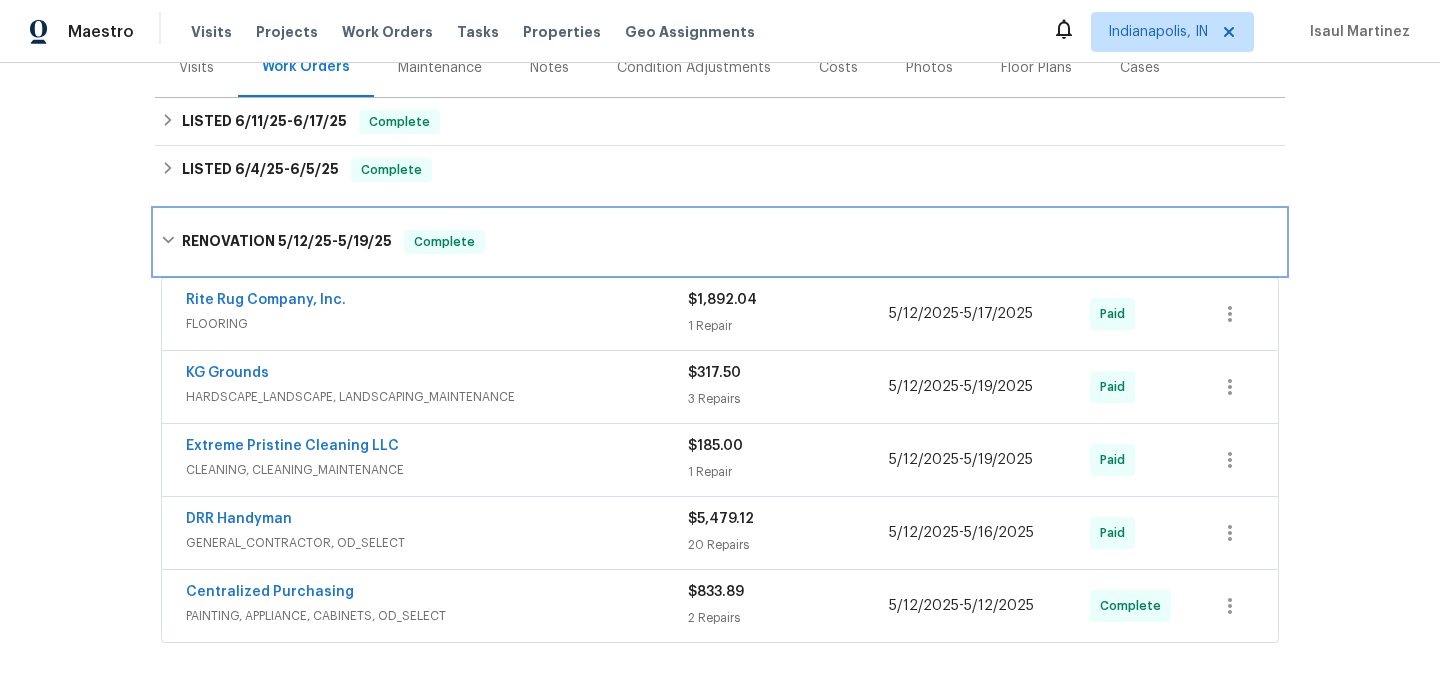 scroll, scrollTop: 288, scrollLeft: 0, axis: vertical 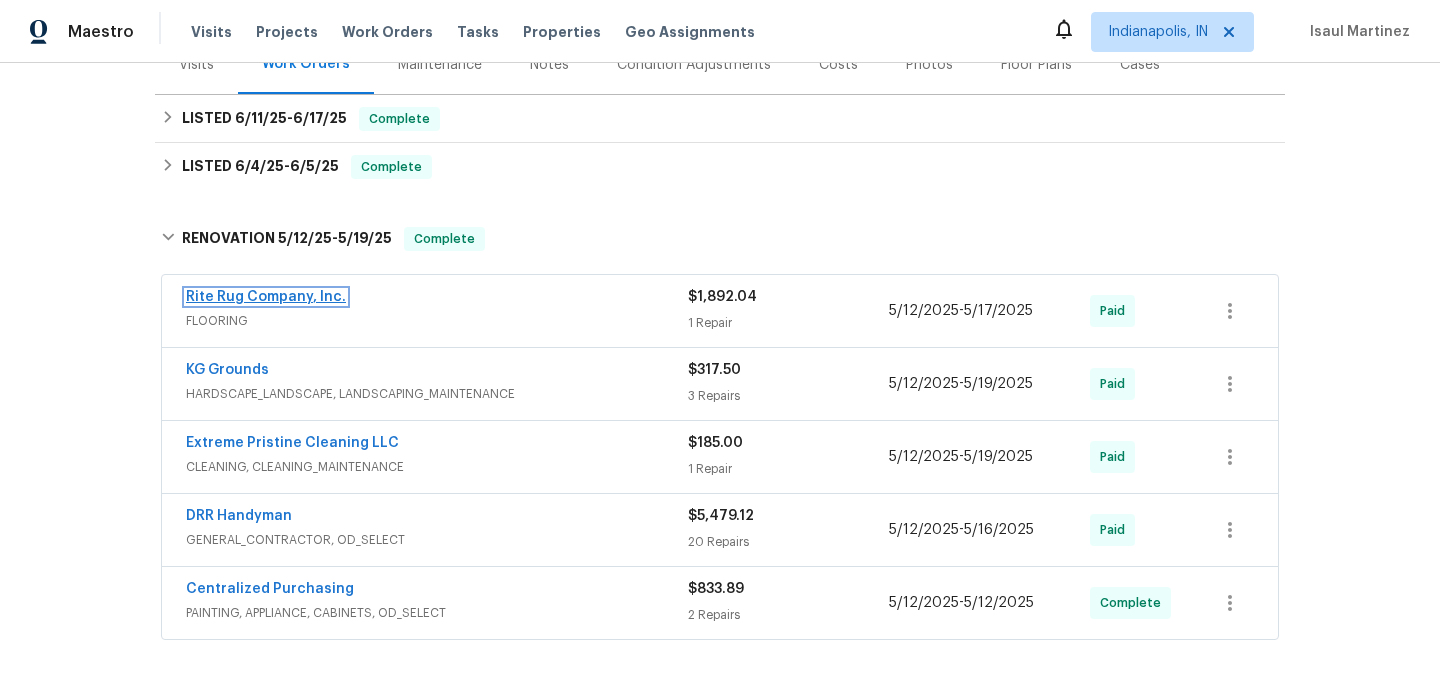 click on "Rite Rug Company, Inc." at bounding box center [266, 297] 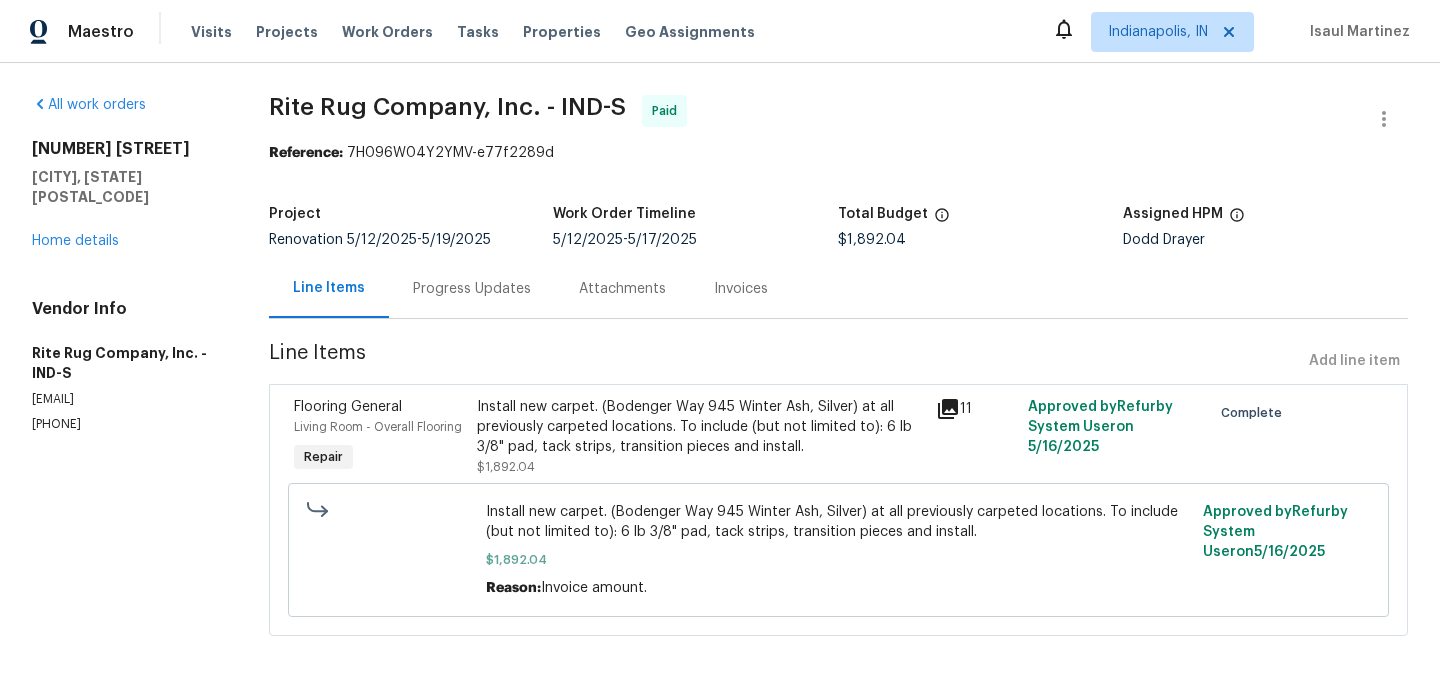click on "Invoices" at bounding box center [741, 289] 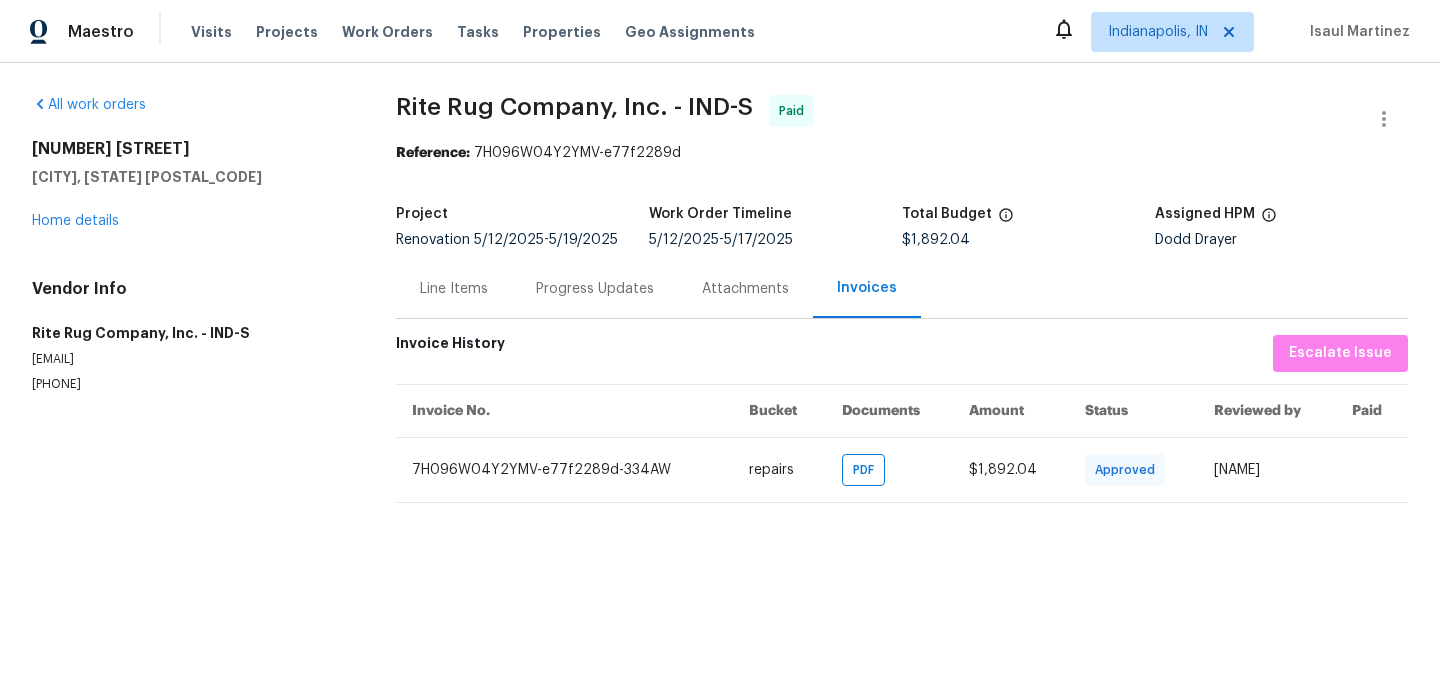click on "Attachments" at bounding box center (745, 289) 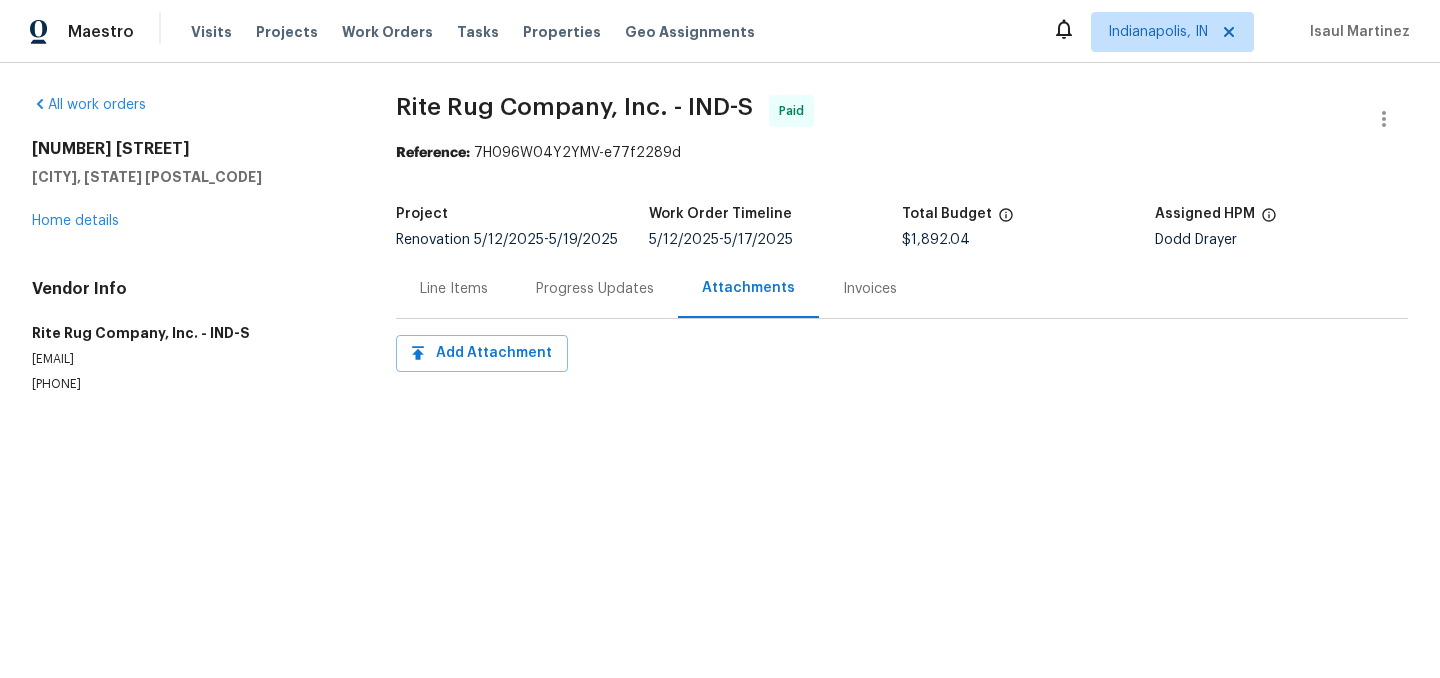 click on "Progress Updates" at bounding box center (595, 289) 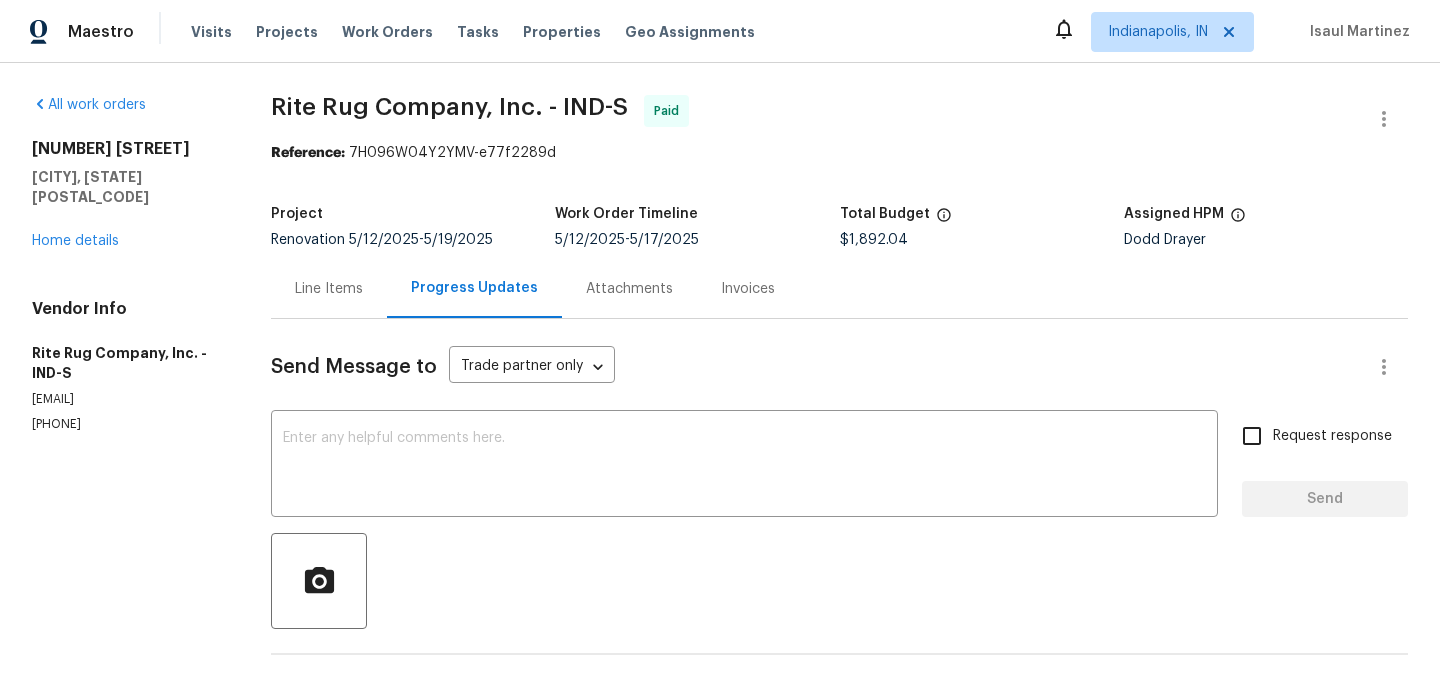 click on "Line Items" at bounding box center [329, 289] 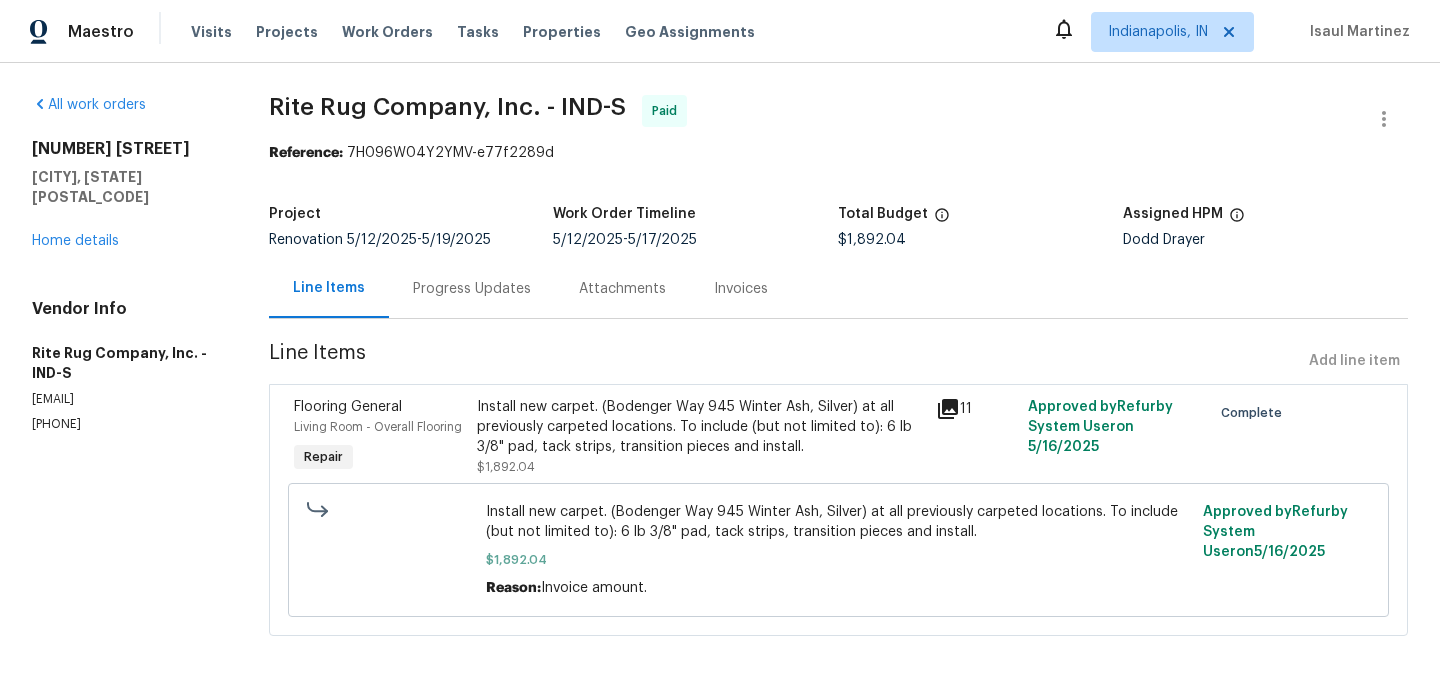 scroll, scrollTop: 35, scrollLeft: 0, axis: vertical 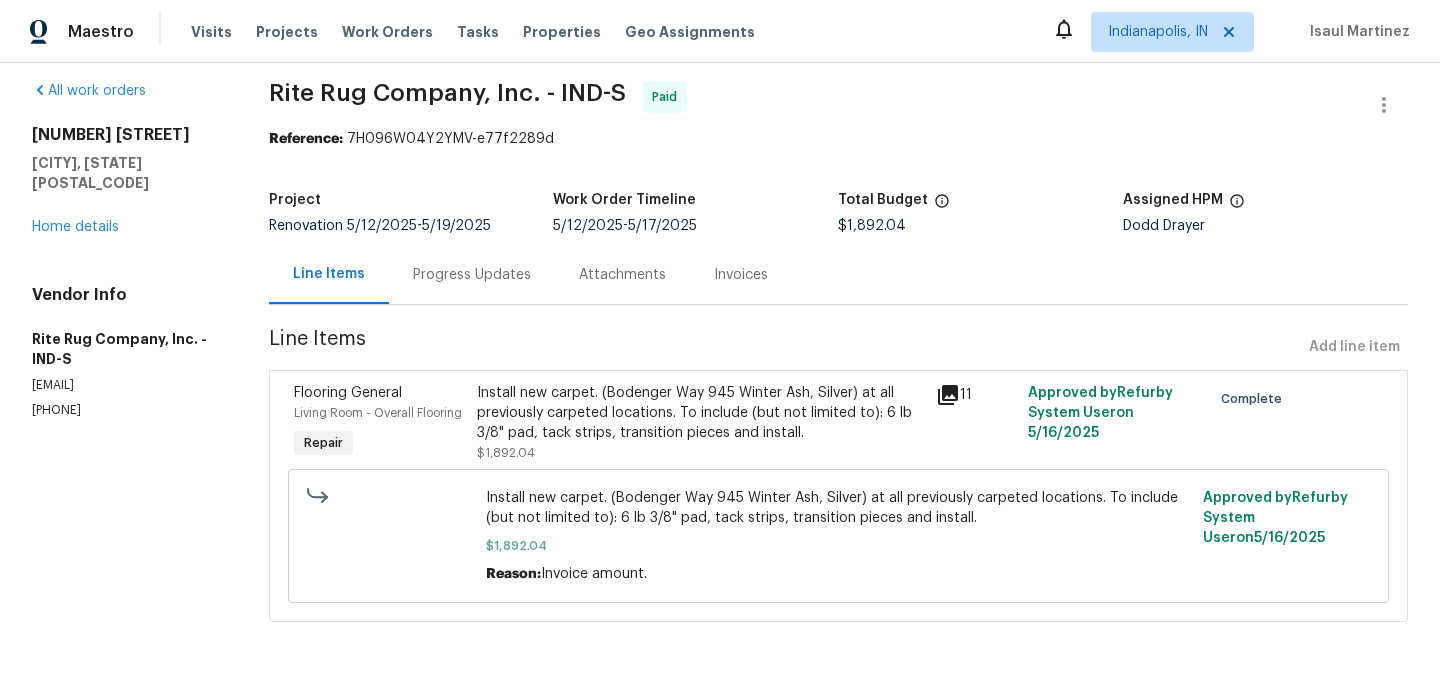 click on "Invoices" at bounding box center [741, 274] 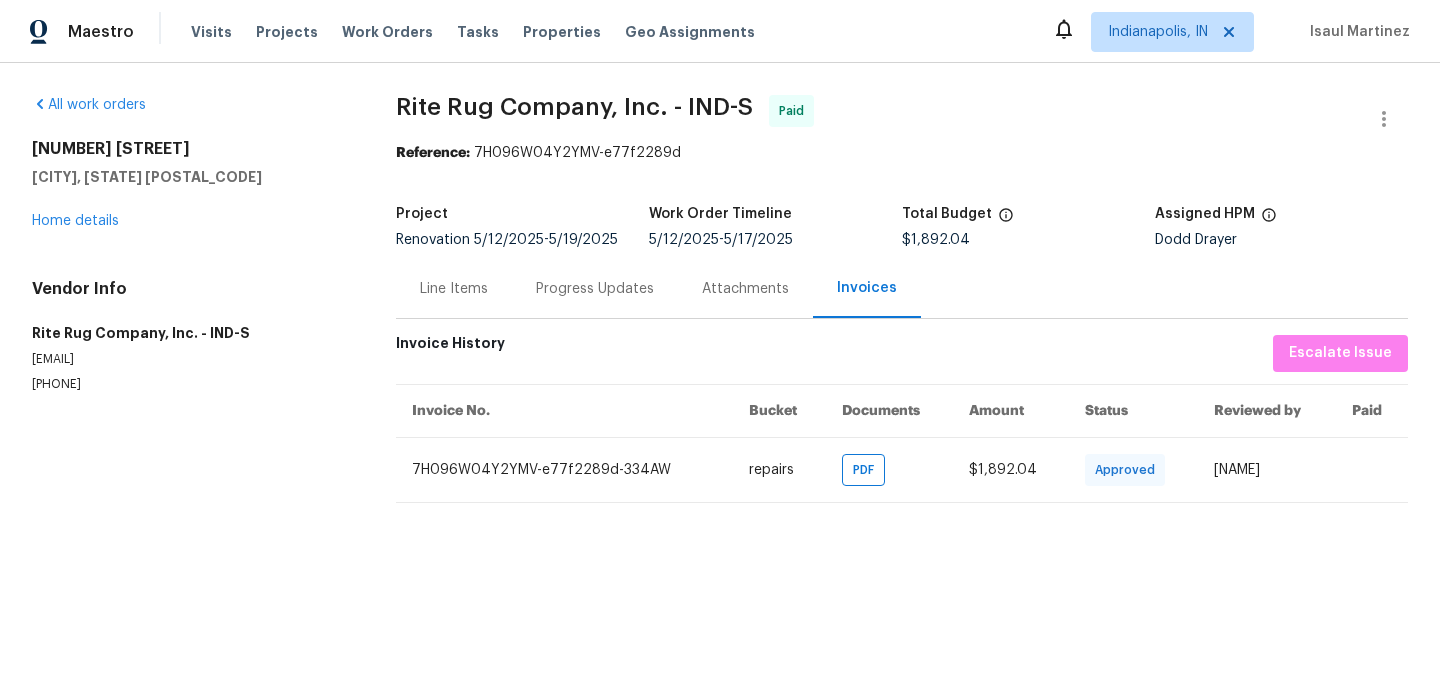 scroll, scrollTop: 0, scrollLeft: 0, axis: both 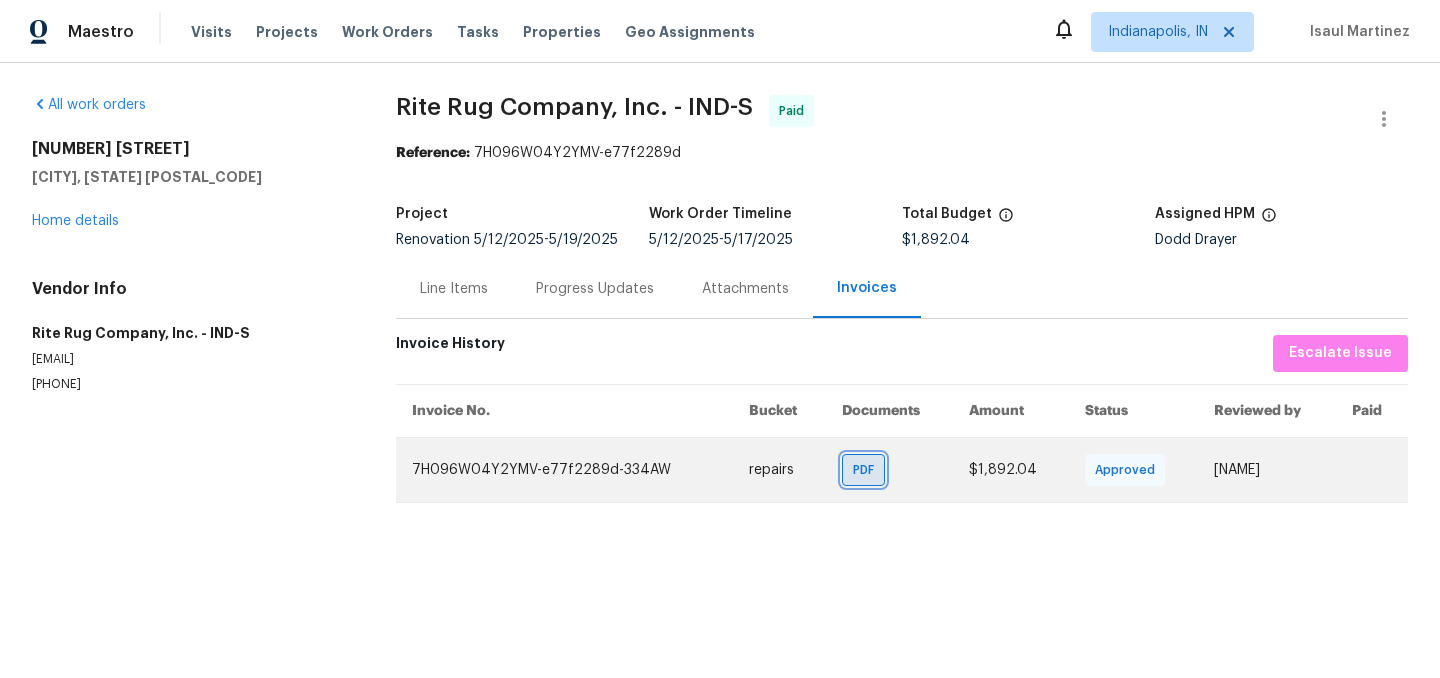 click on "PDF" at bounding box center (867, 470) 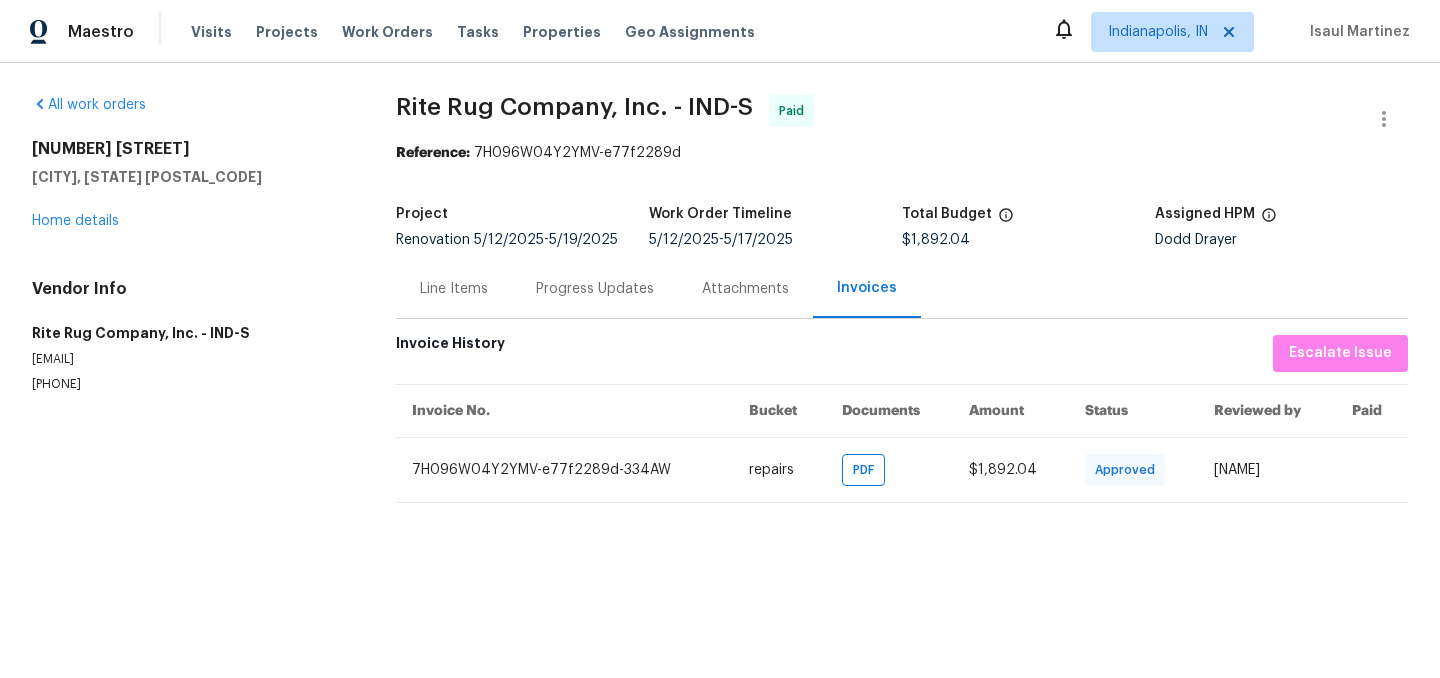 click on "Maestro Visits Projects Work Orders Tasks Properties Geo Assignments Indianapolis, IN Isaul Martinez All work orders 1525 Bluestem Dr Greenwood, IN 46143 Home details Vendor Info Rite Rug Company, Inc. - IND-S indianapolis.opendoor@riterug.com (404) 425-4110 Rite Rug Company, Inc. - IND-S Paid Reference:   7H096W04Y2YMV-e77f2289d Project Renovation   5/12/2025  -  5/19/2025 Work Order Timeline 5/12/2025  -  5/17/2025 Total Budget $1,892.04 Assigned HPM Dodd Drayer Line Items Progress Updates Attachments Invoices Invoice History Escalate Issue Invoice No. Bucket Documents Amount Status Reviewed by Paid 7H096W04Y2YMV-e77f2289d-334AW repairs PDF $1,892.04 Approved Vidya Saraswathi Giri" at bounding box center [720, 267] 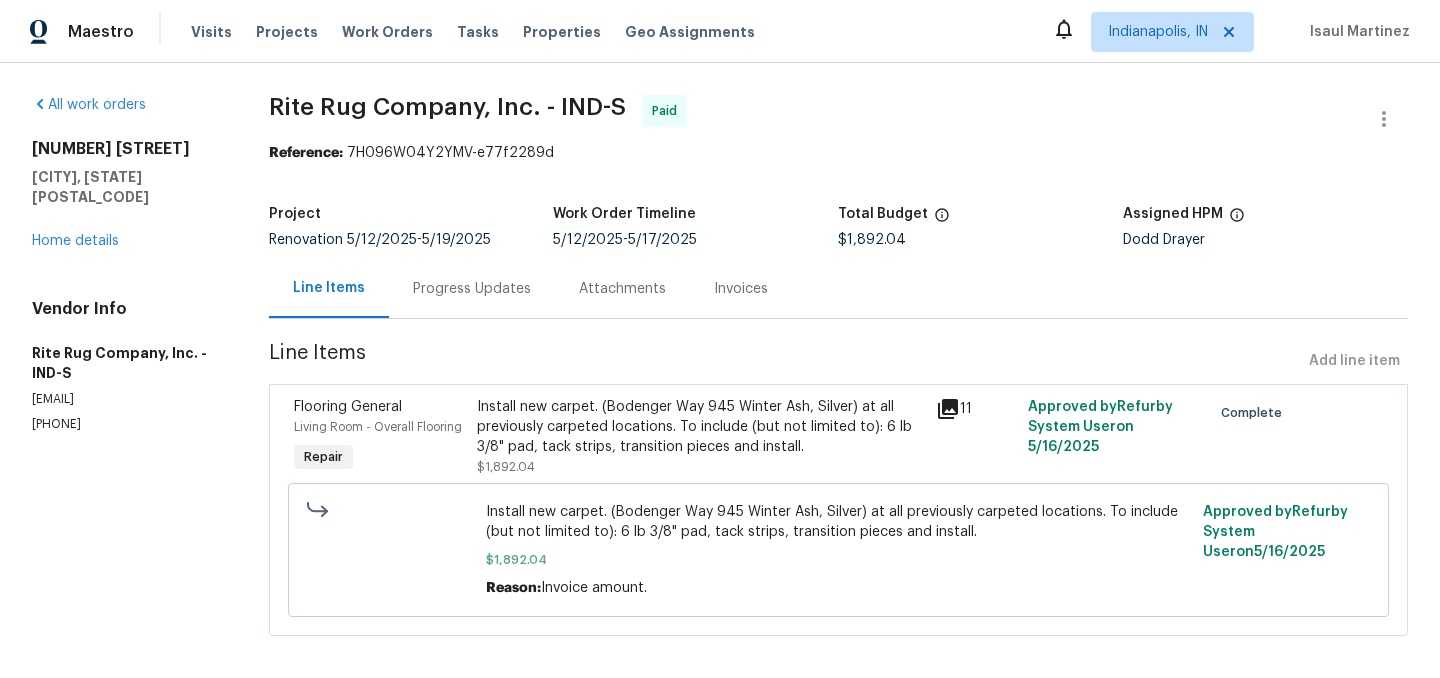 click on "Attachments" at bounding box center (622, 288) 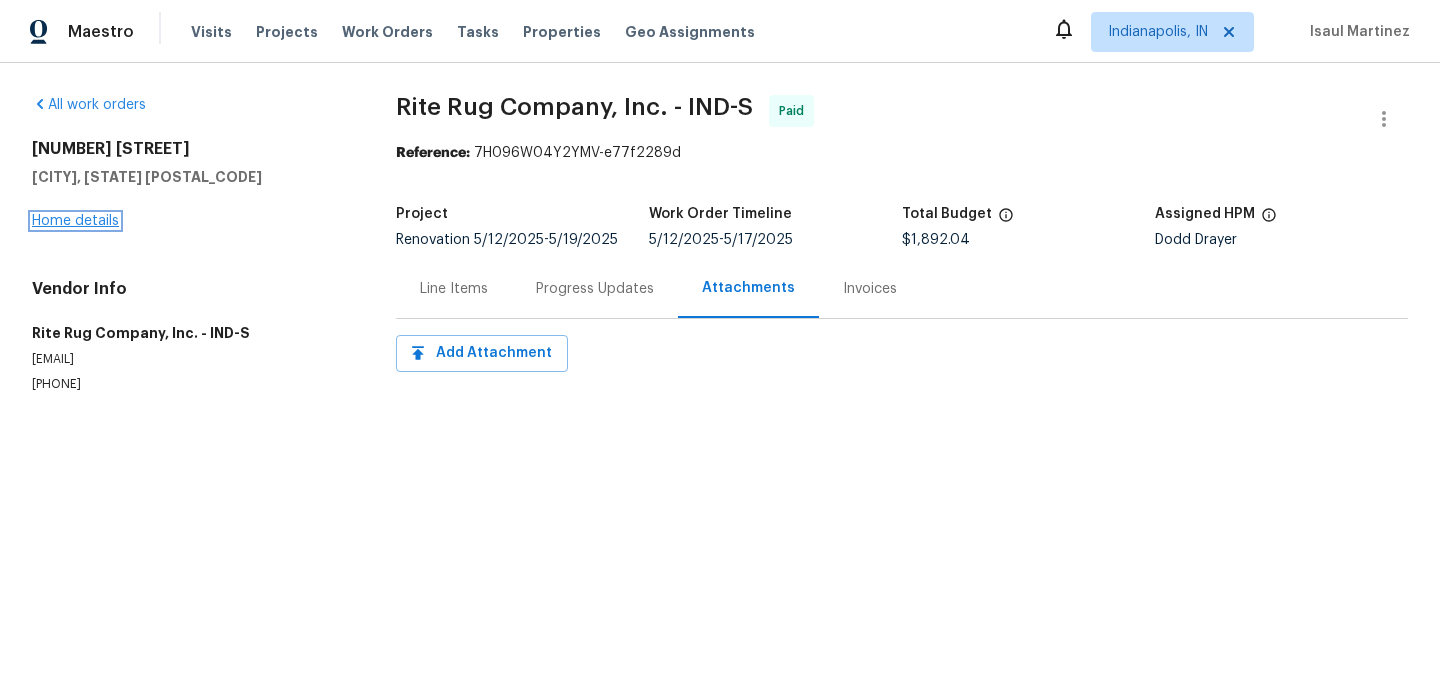 click on "Home details" at bounding box center [75, 221] 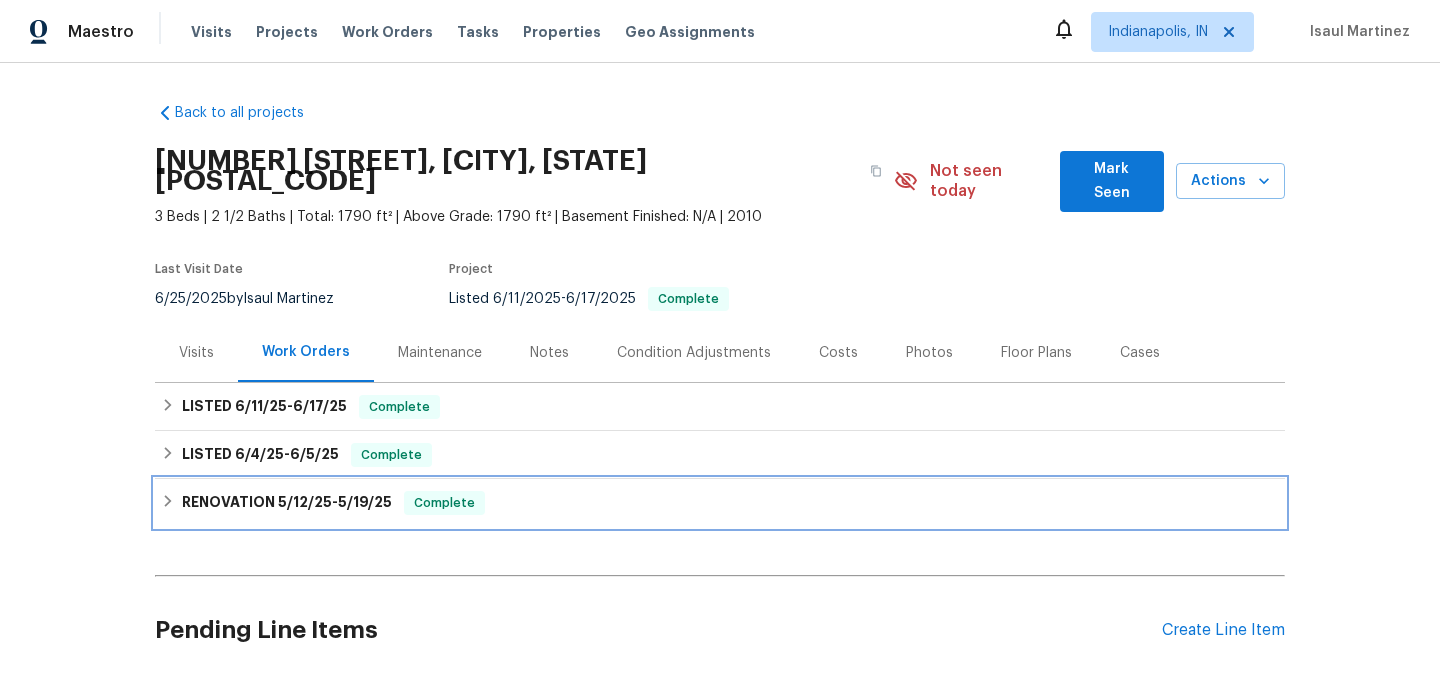 click on "RENOVATION   5/12/25  -  5/19/25 Complete" at bounding box center (720, 503) 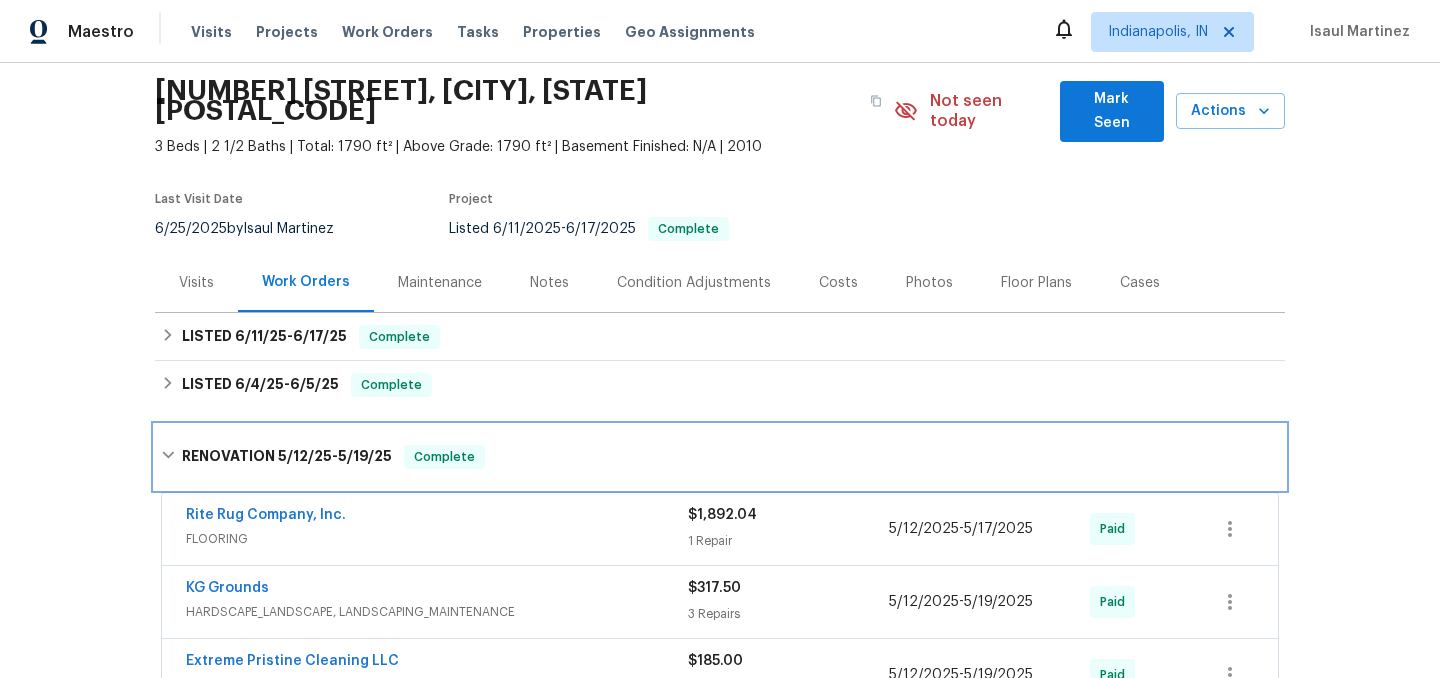 scroll, scrollTop: 108, scrollLeft: 0, axis: vertical 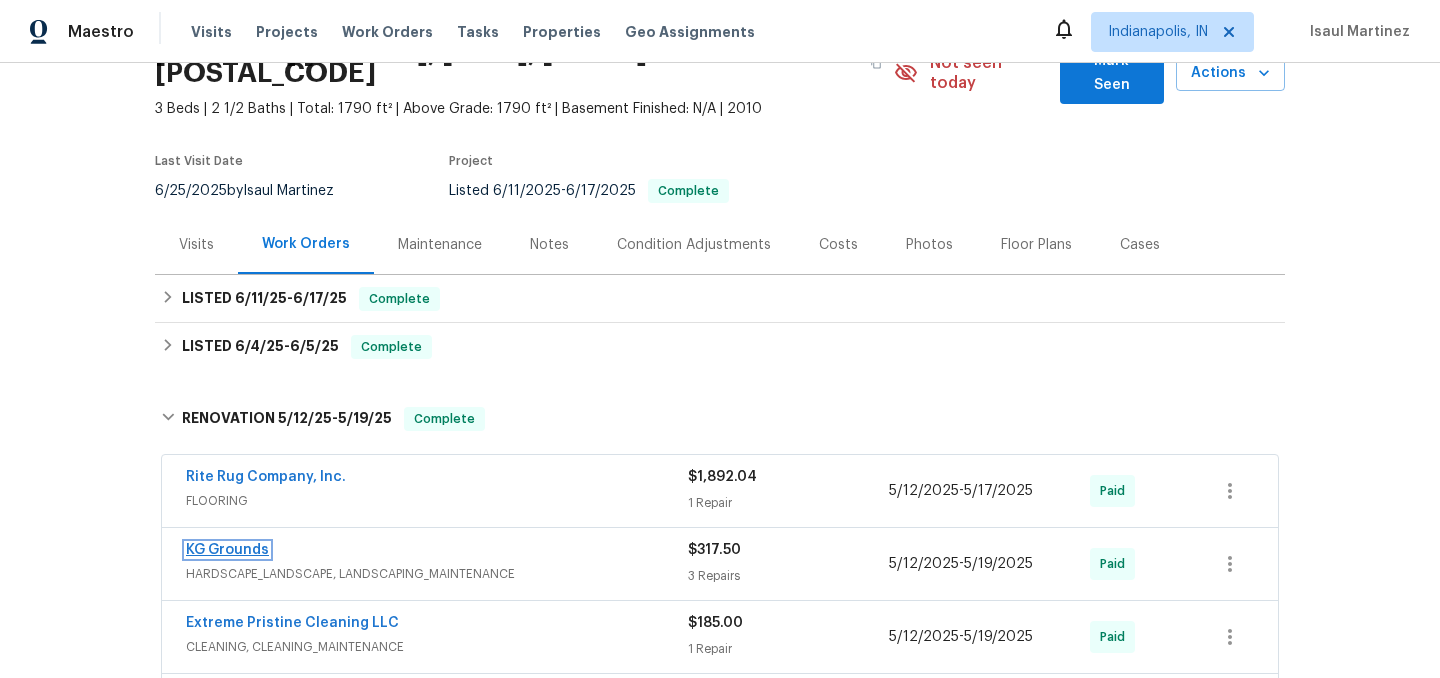 click on "KG Grounds" at bounding box center [227, 550] 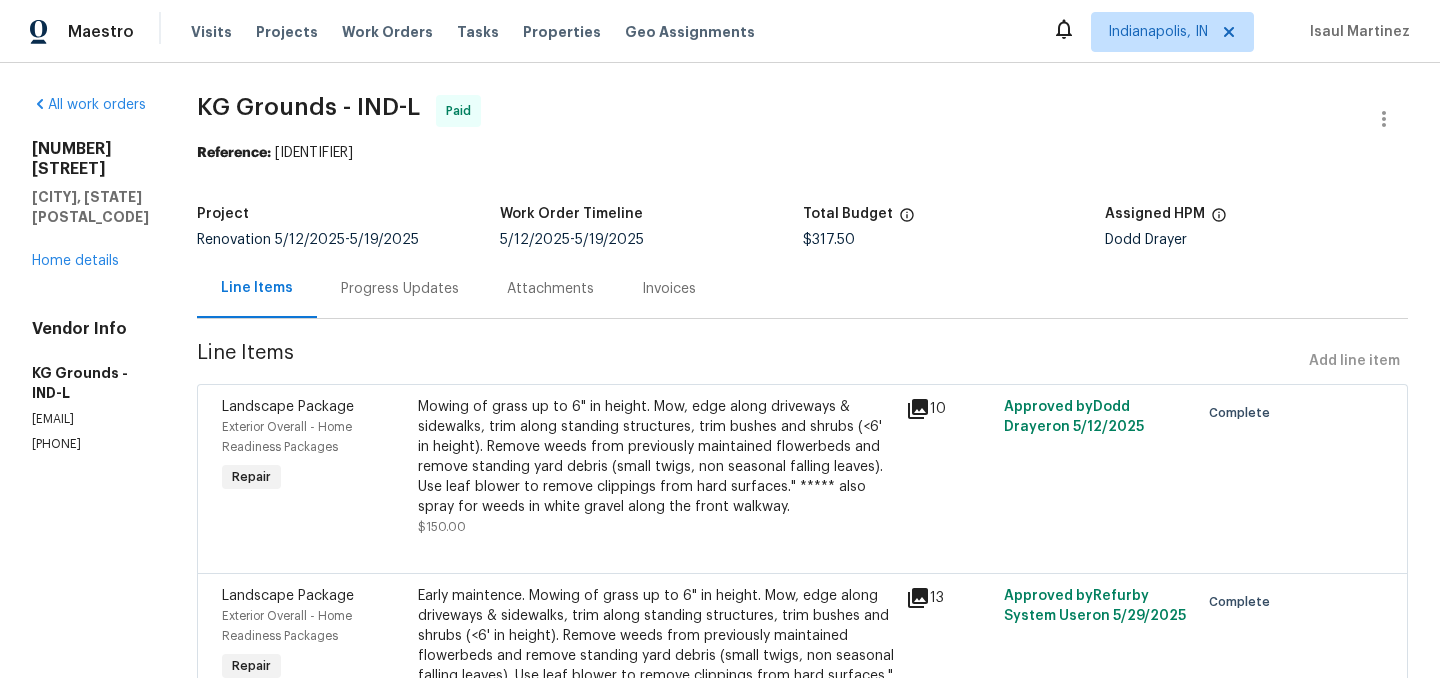 click on "Invoices" at bounding box center (669, 288) 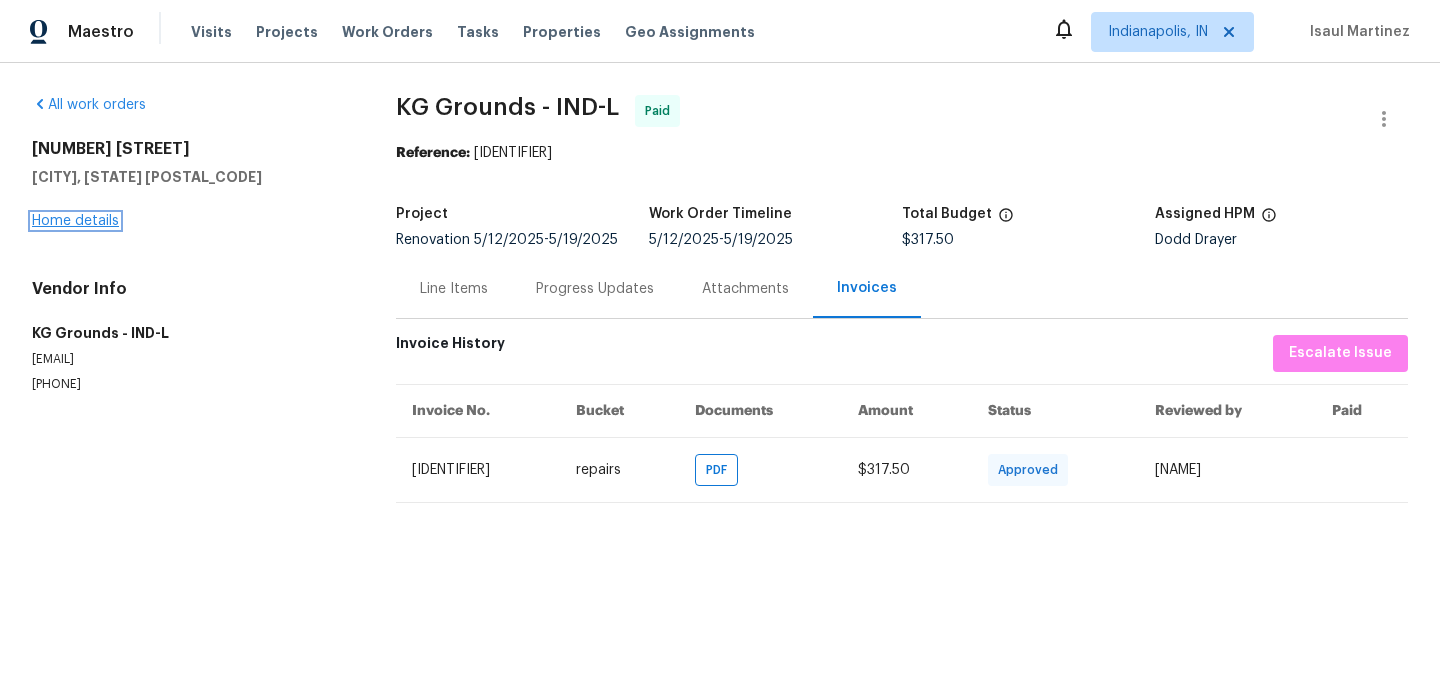 click on "Home details" at bounding box center (75, 221) 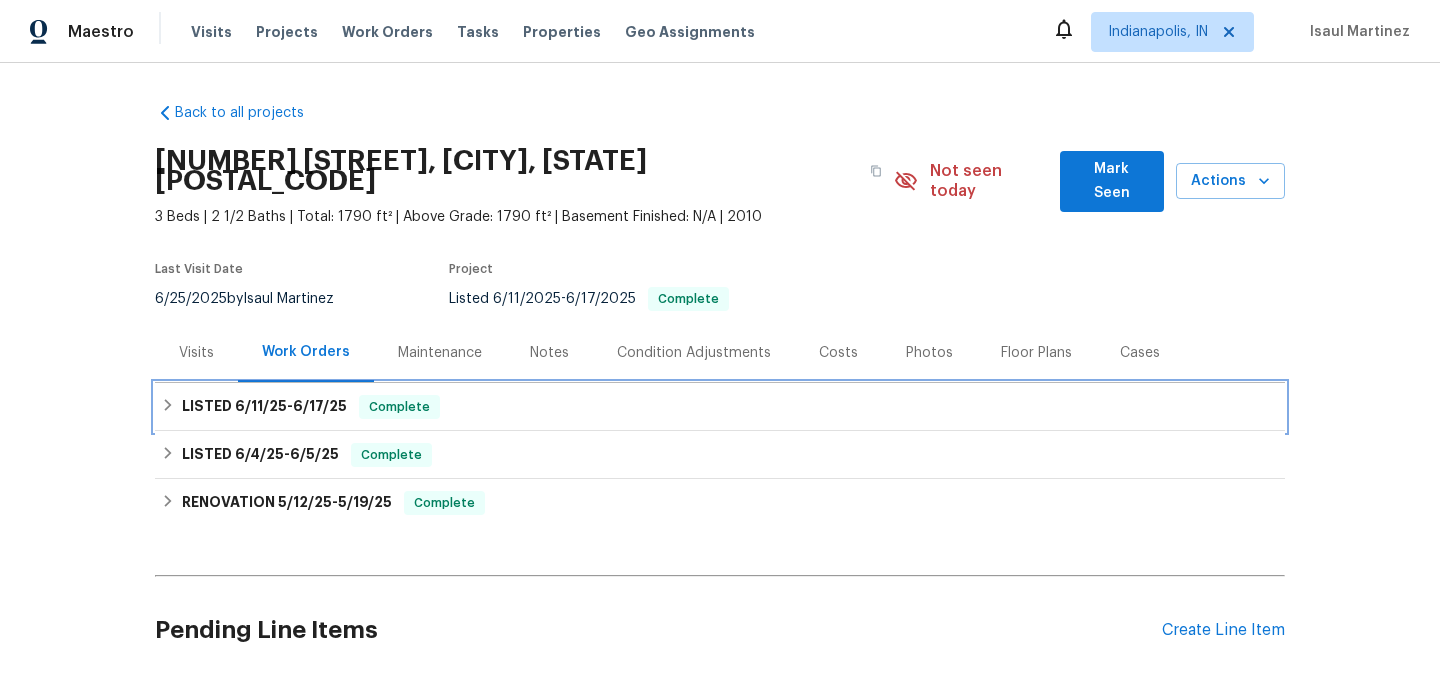 click 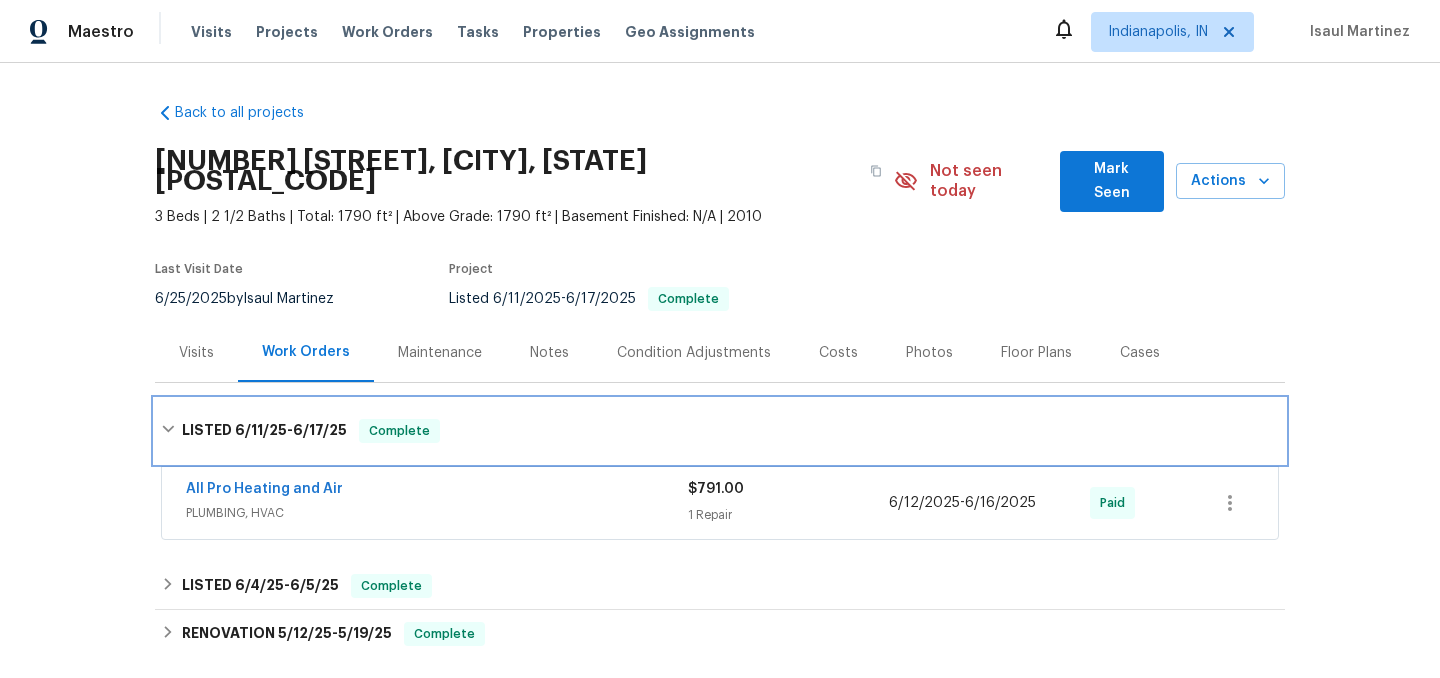 click on "LISTED   6/11/25  -  6/17/25 Complete" at bounding box center (720, 431) 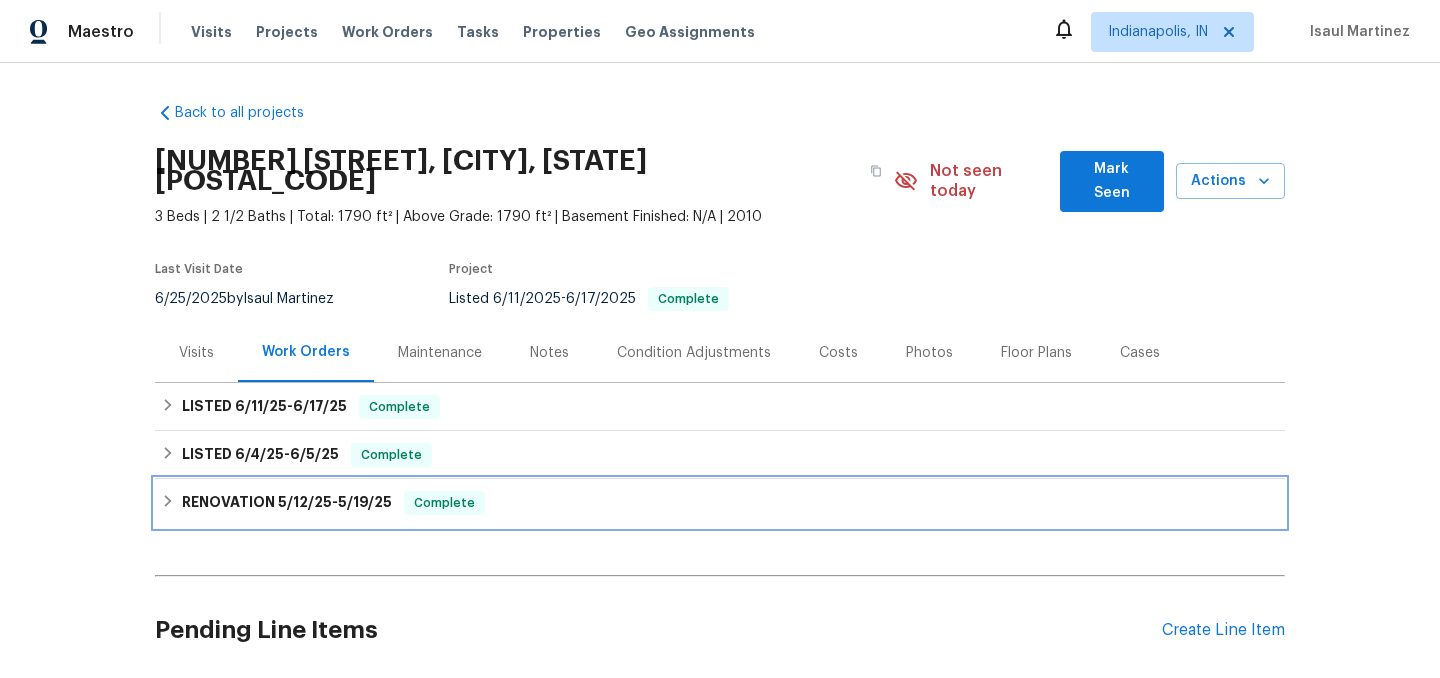 click 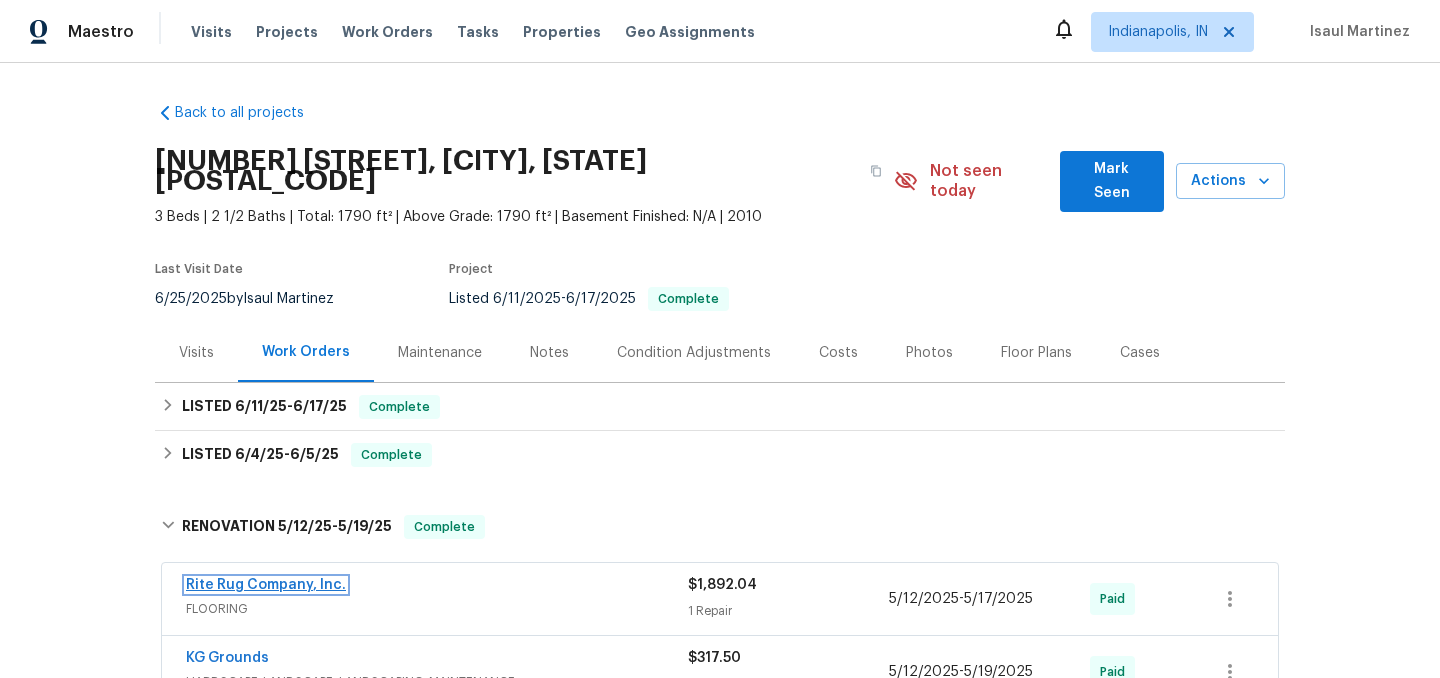 click on "Rite Rug Company, Inc." at bounding box center (266, 585) 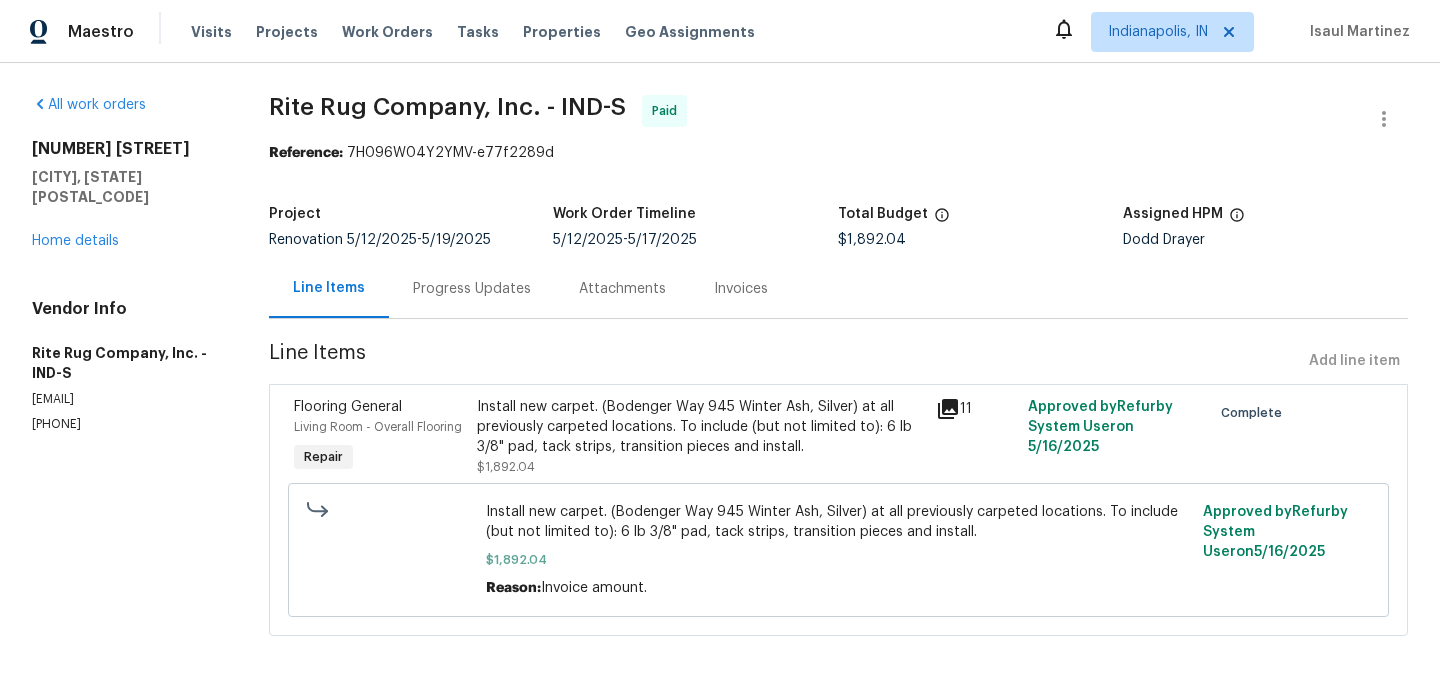 click on "Invoices" at bounding box center [741, 289] 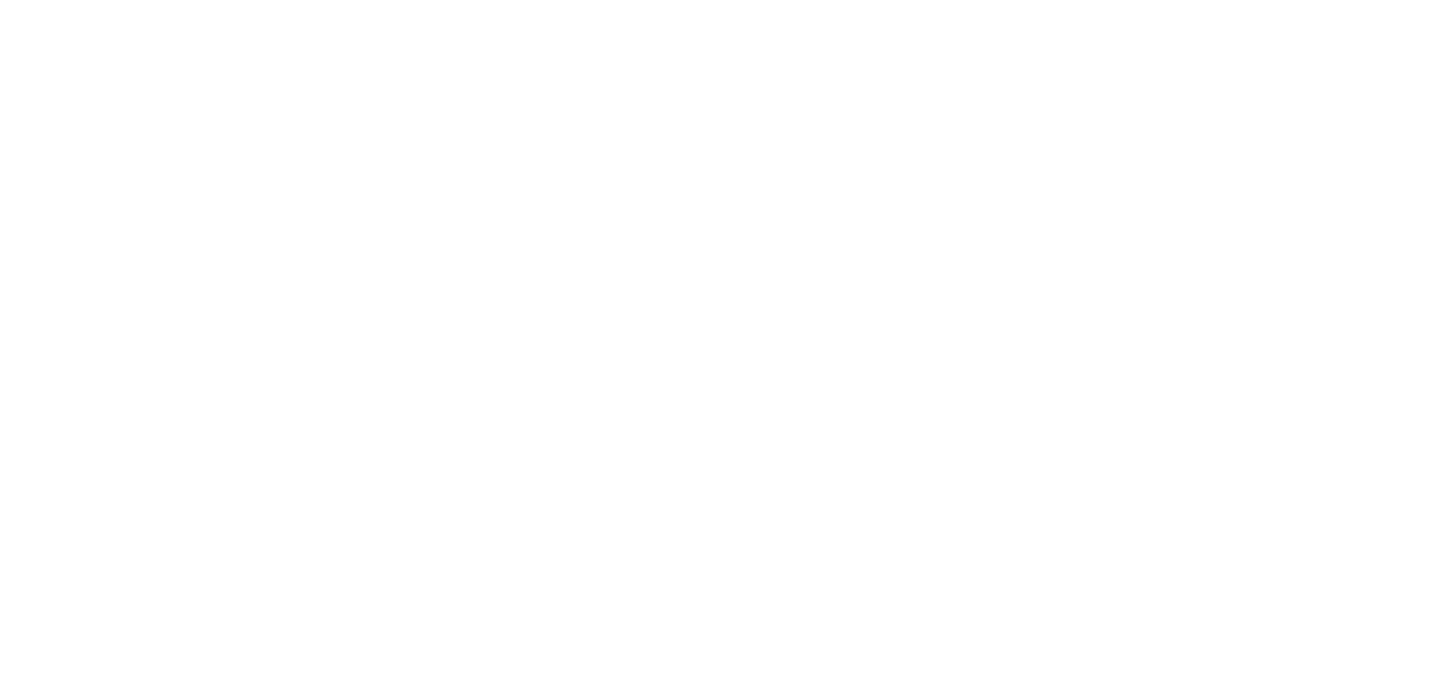 scroll, scrollTop: 0, scrollLeft: 0, axis: both 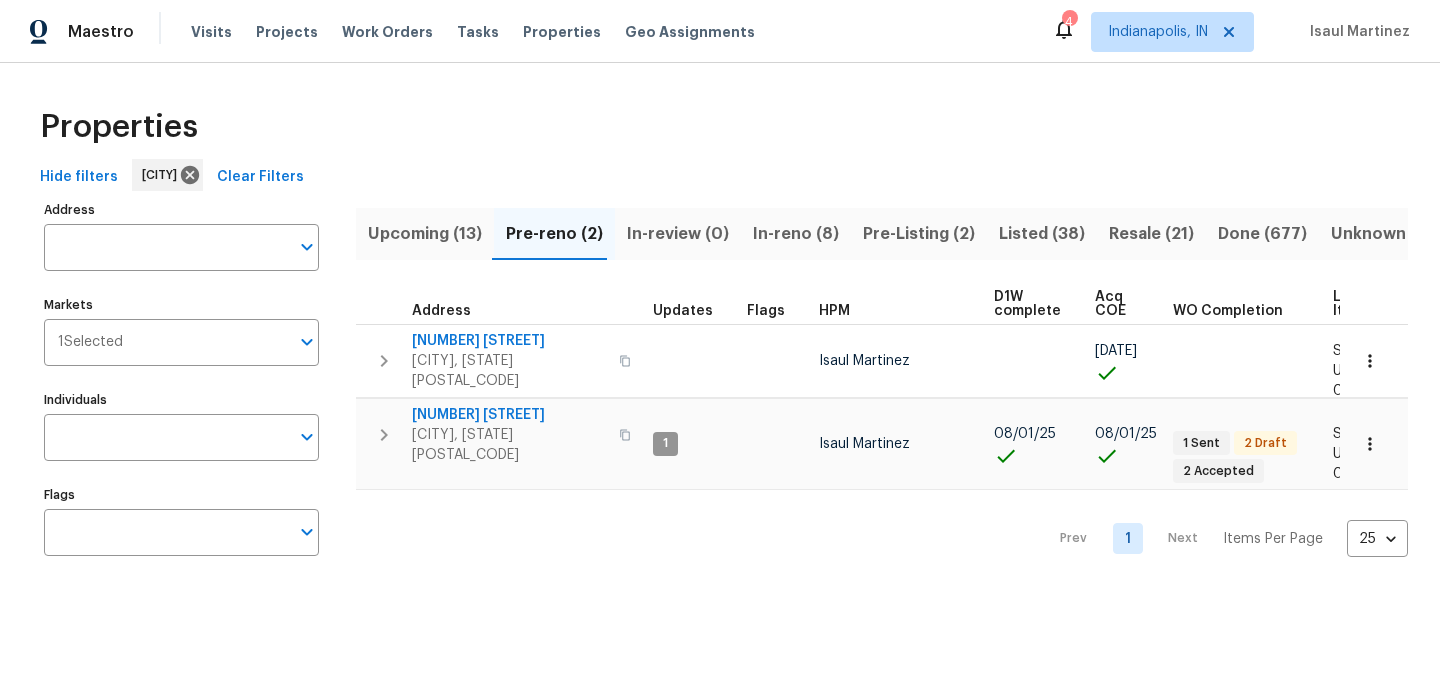 click on "Upcoming (13)" at bounding box center [425, 234] 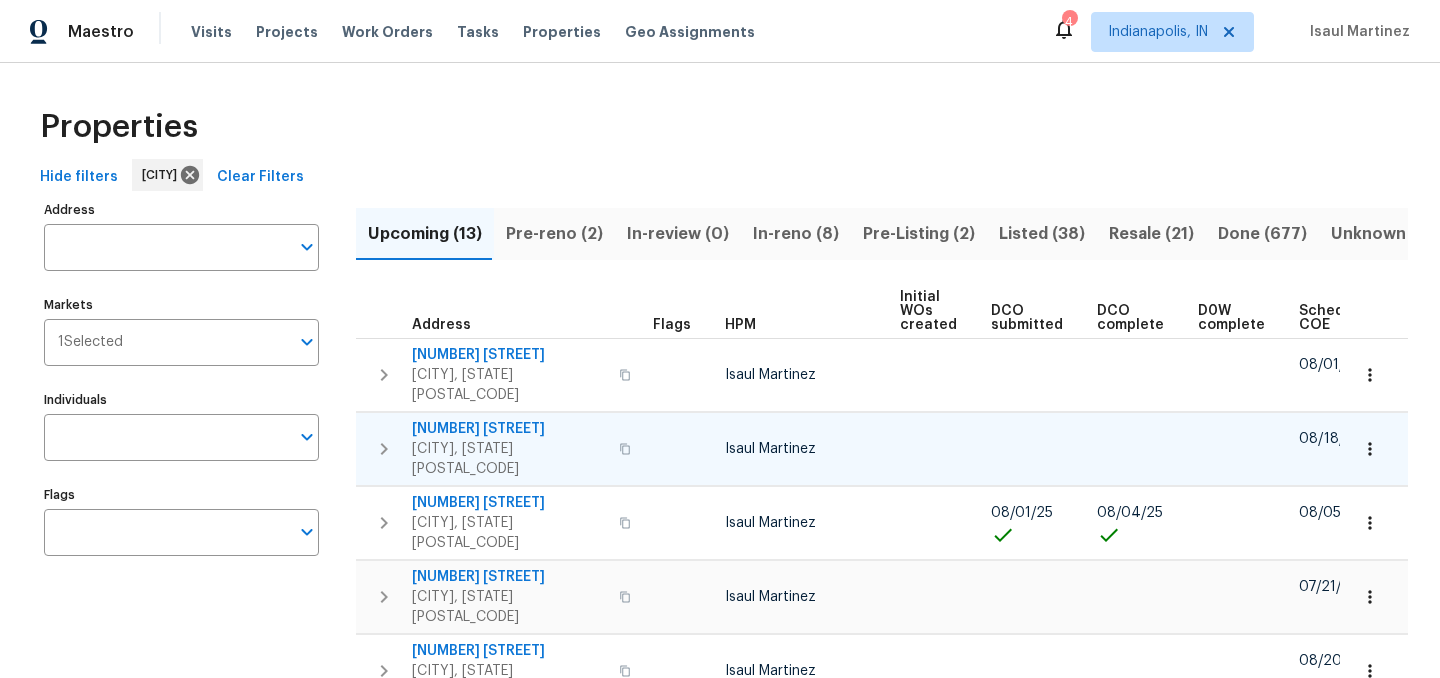 scroll, scrollTop: 0, scrollLeft: 221, axis: horizontal 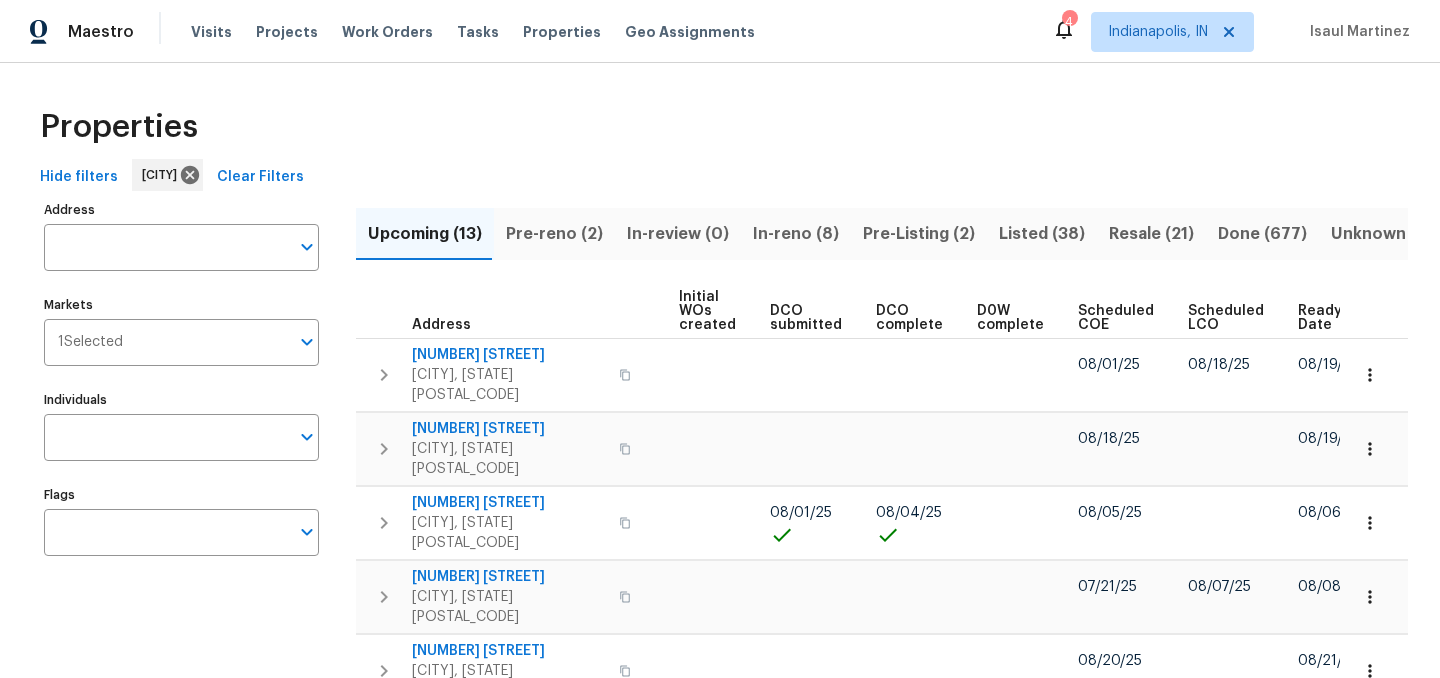 click on "Ready Date" at bounding box center [1321, 318] 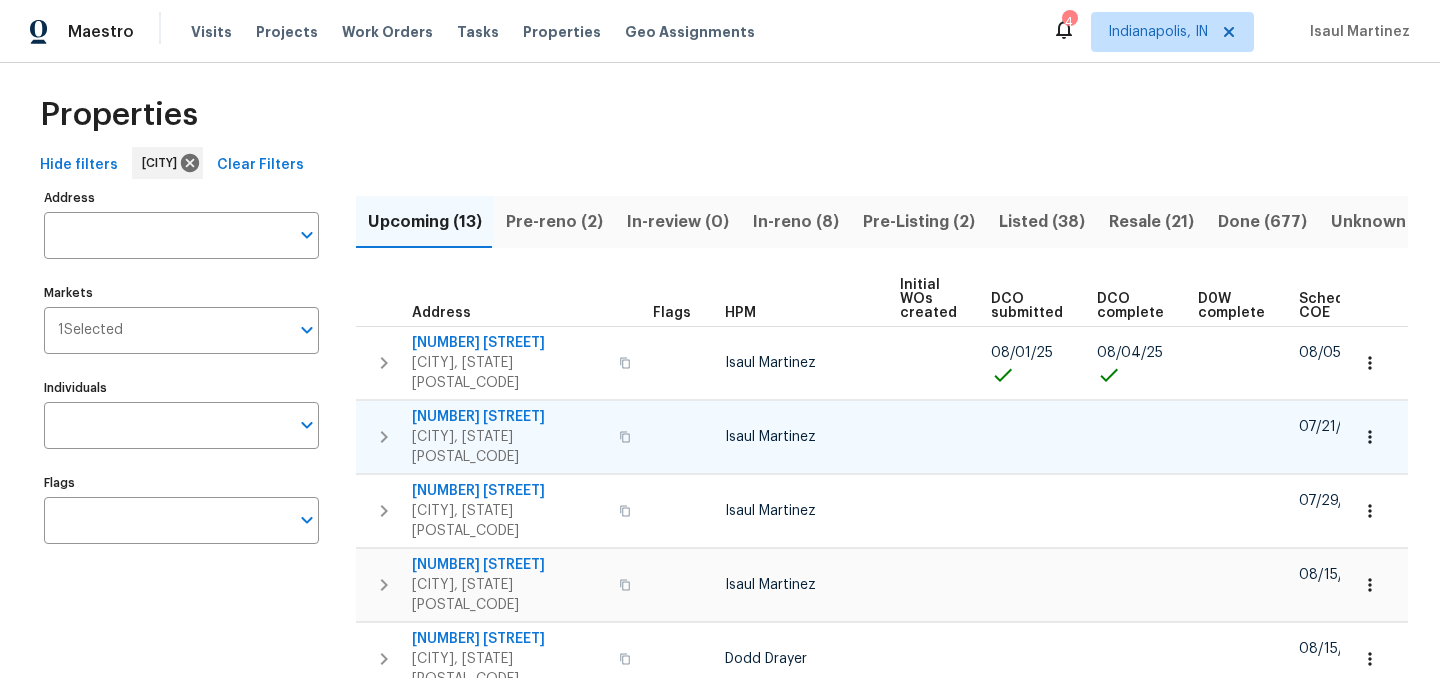 scroll, scrollTop: 19, scrollLeft: 0, axis: vertical 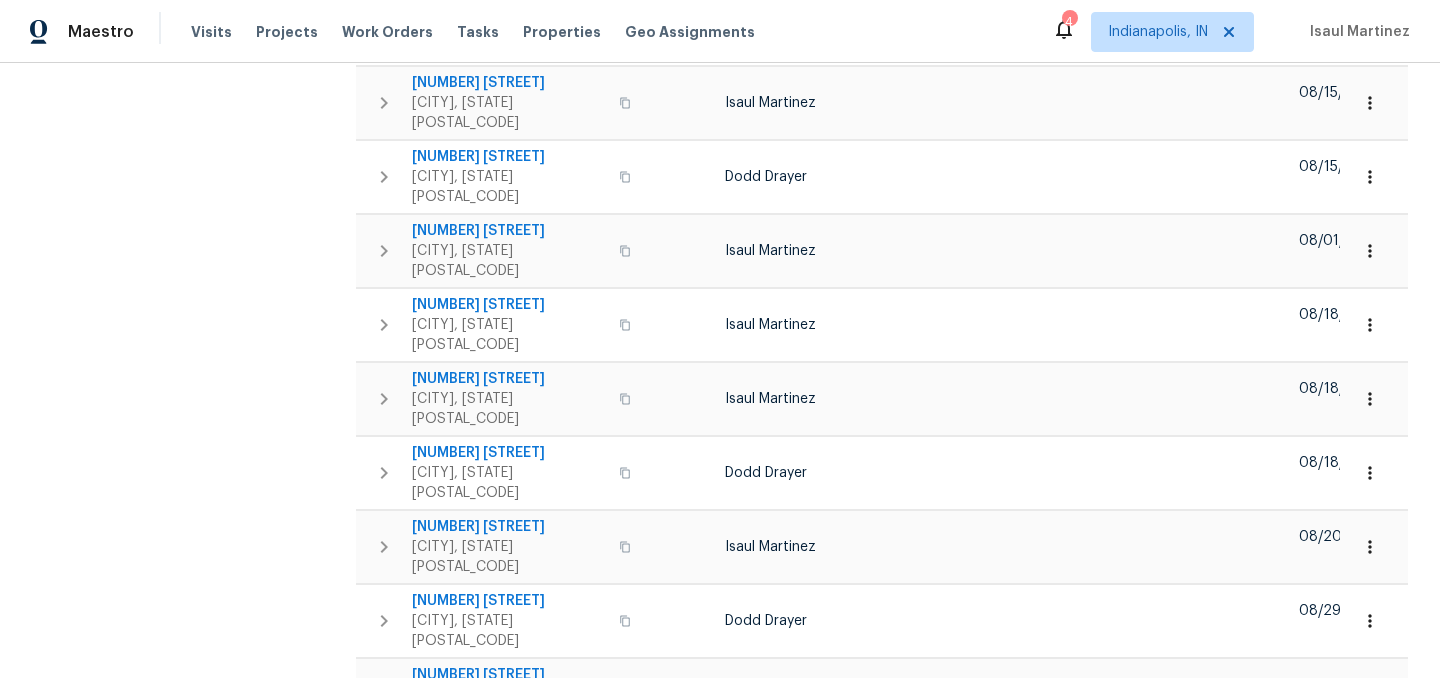 click 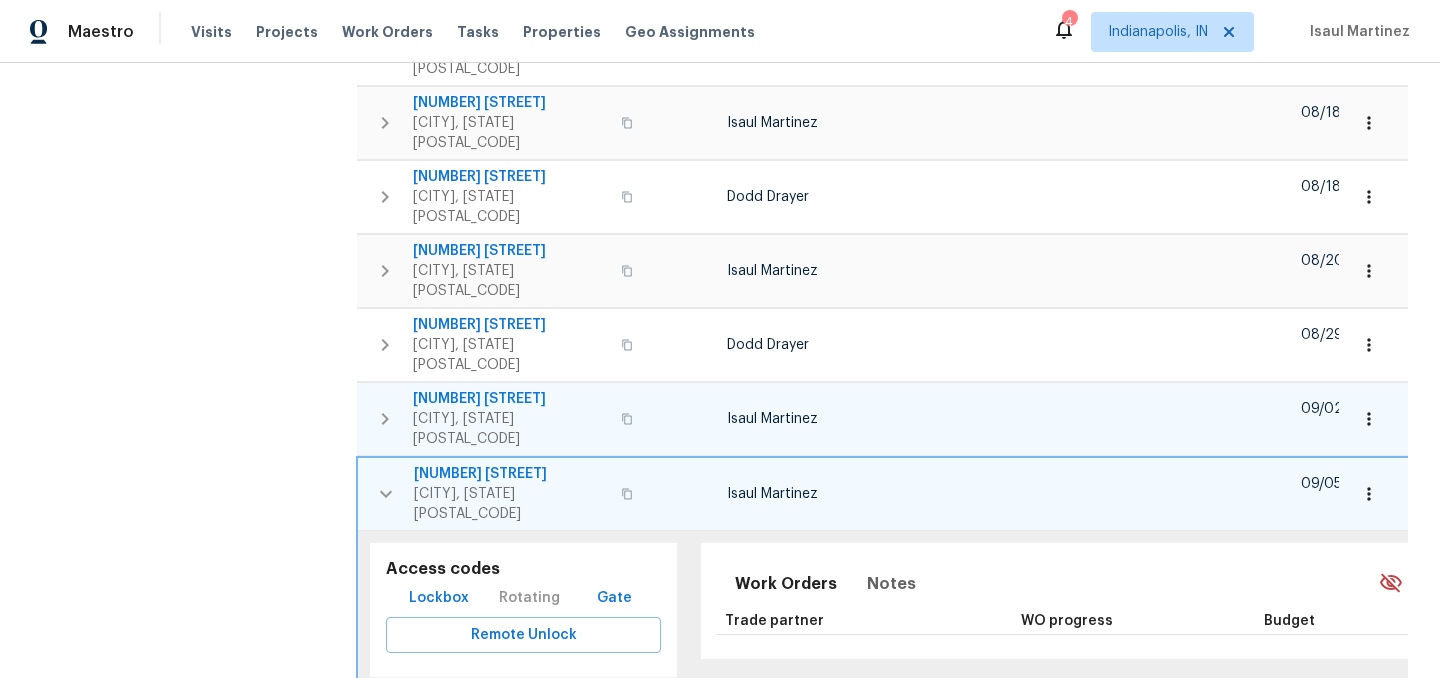 scroll, scrollTop: 808, scrollLeft: 0, axis: vertical 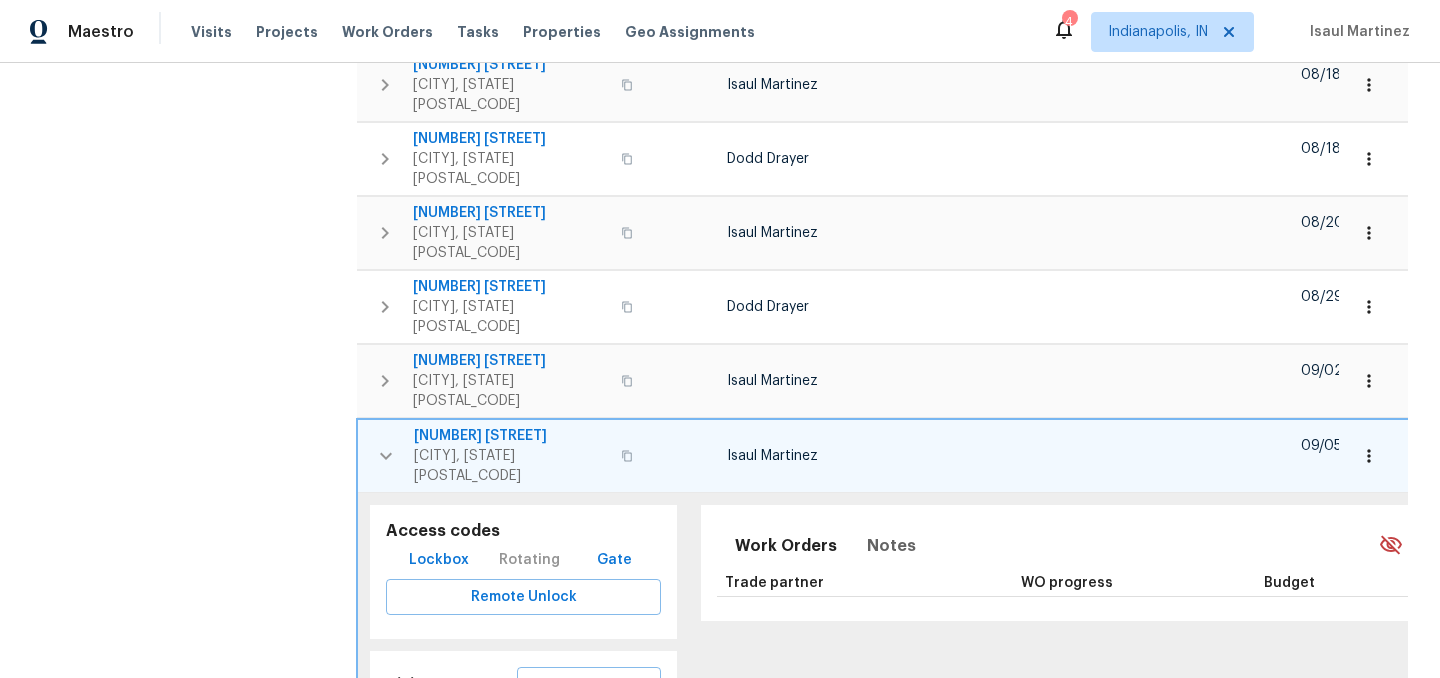 click on "Completed" at bounding box center (552, 734) 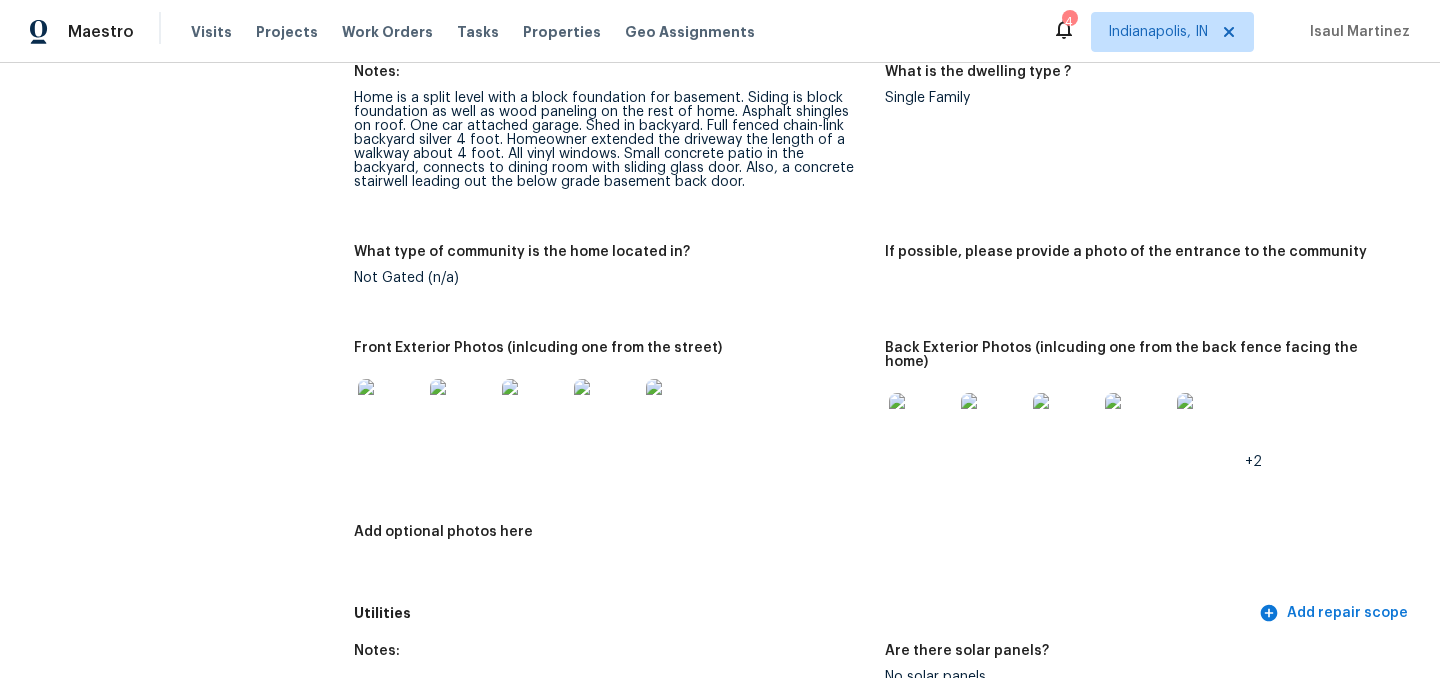 scroll, scrollTop: 865, scrollLeft: 0, axis: vertical 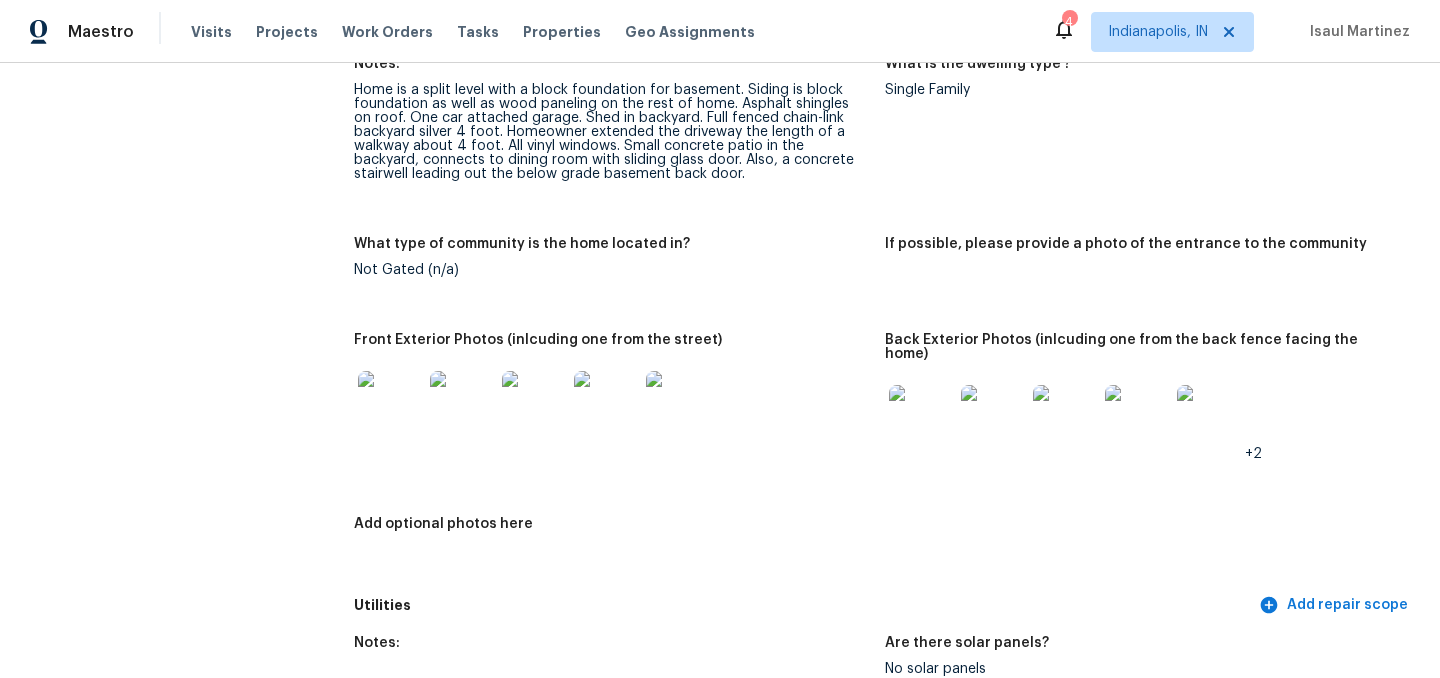 click at bounding box center [390, 403] 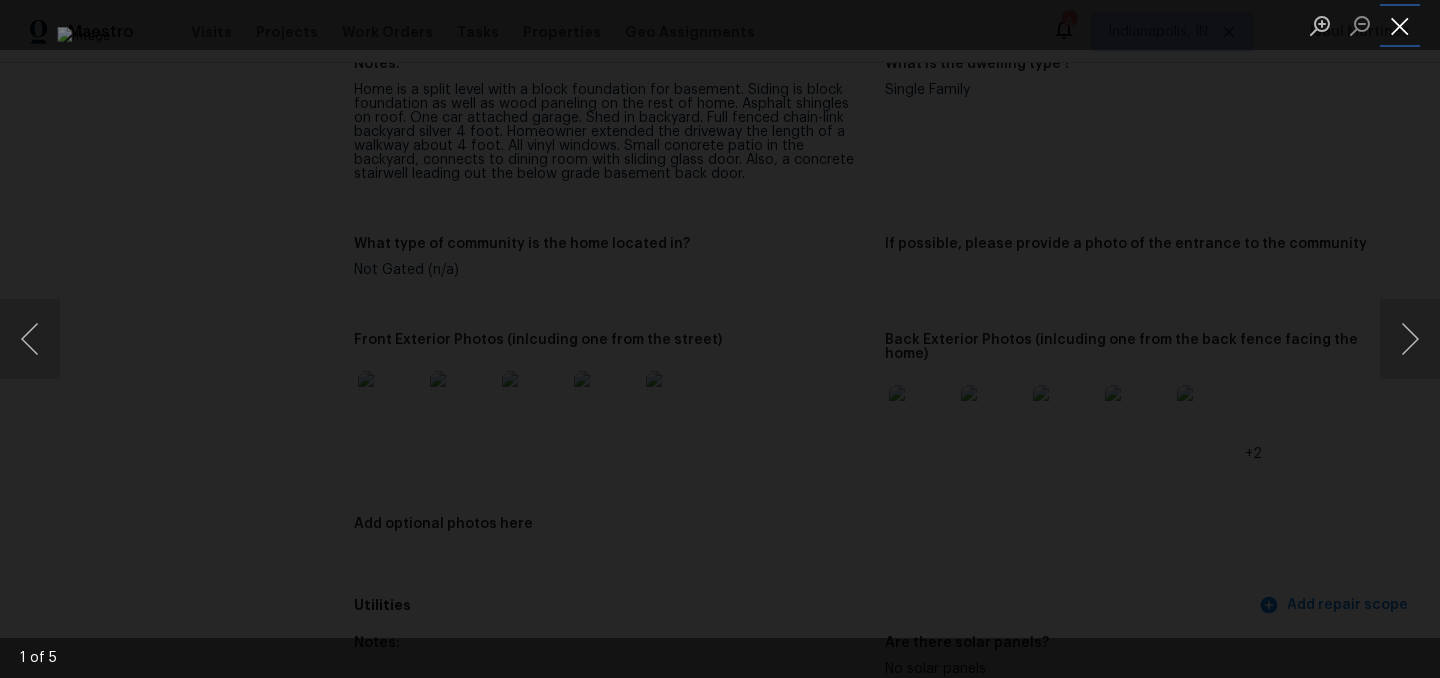 click at bounding box center (1400, 25) 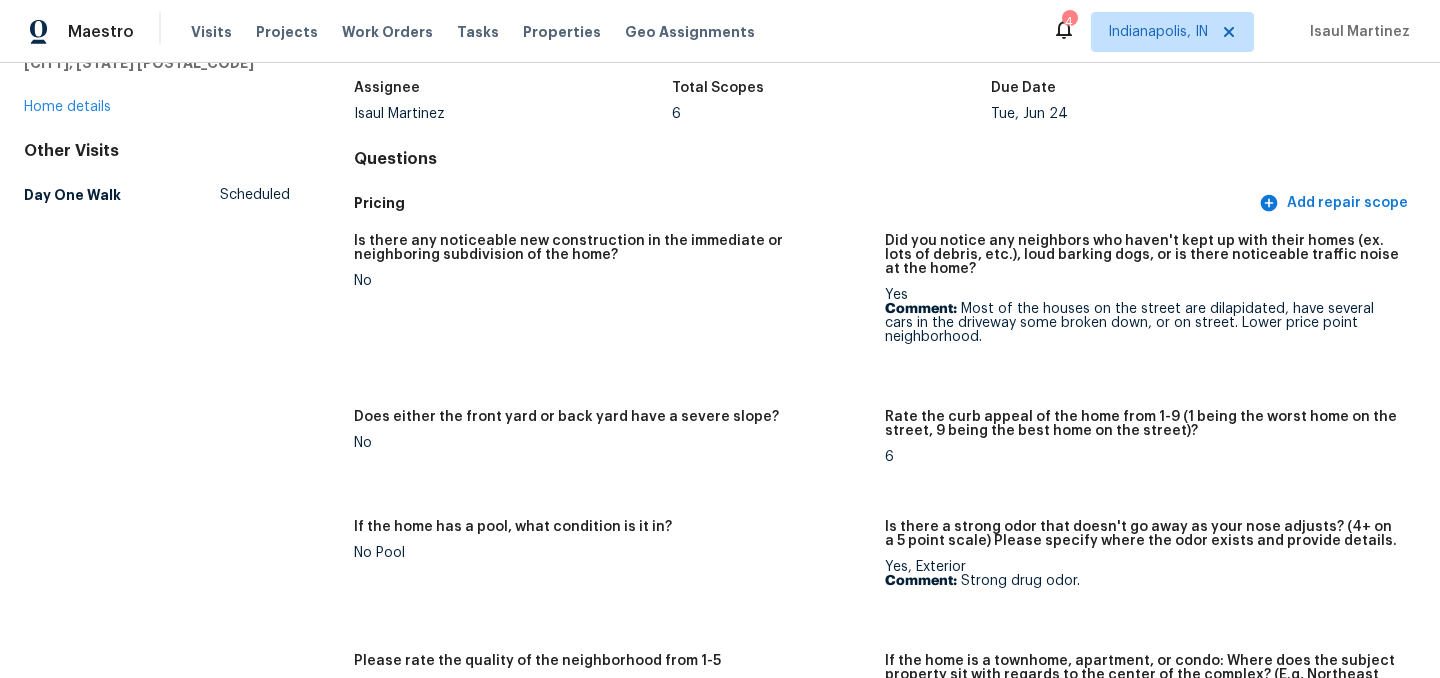 scroll, scrollTop: 0, scrollLeft: 0, axis: both 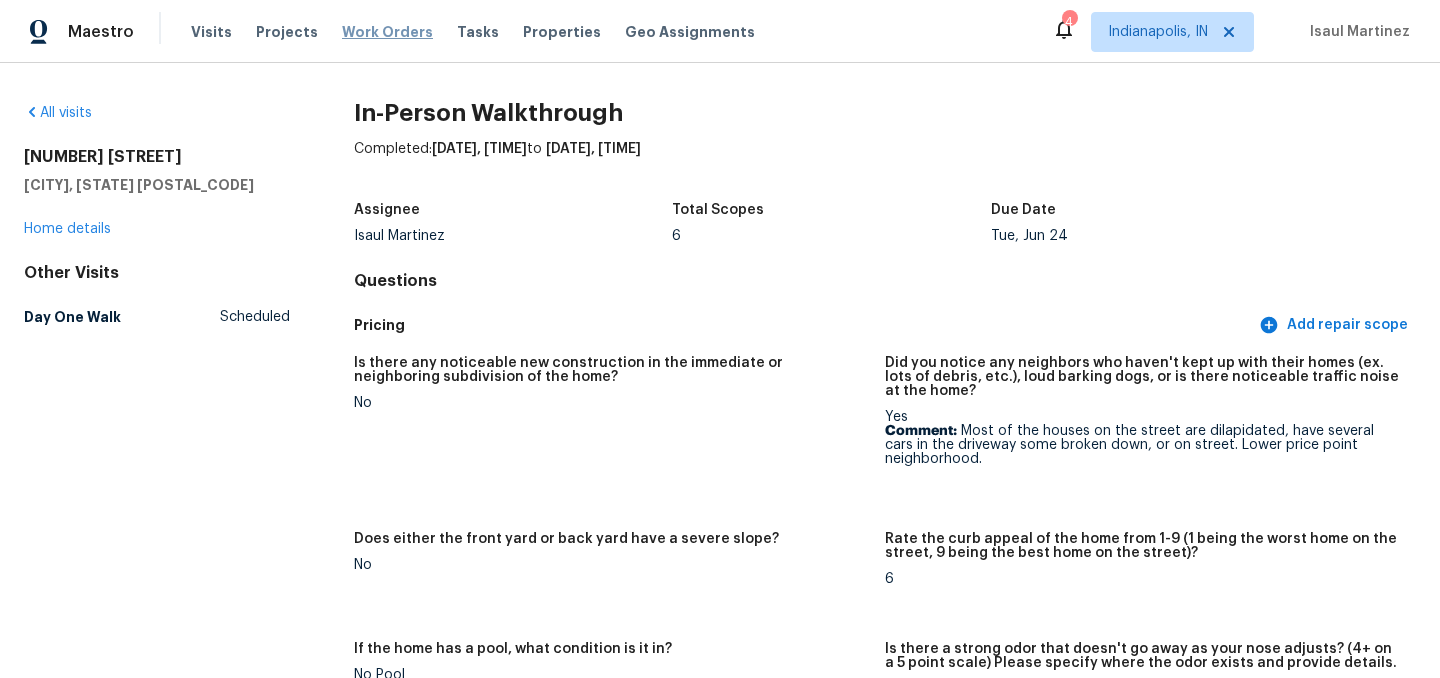 click on "Work Orders" at bounding box center (387, 32) 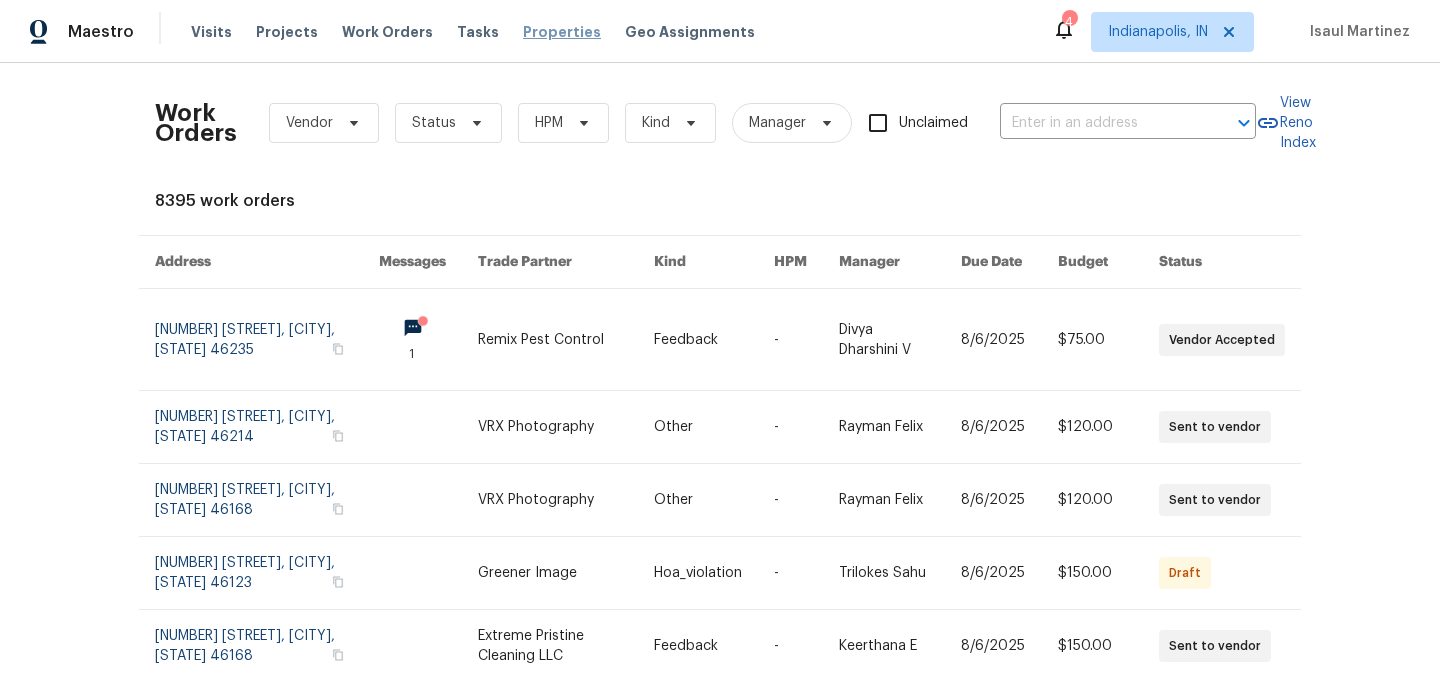 click on "Properties" at bounding box center (562, 32) 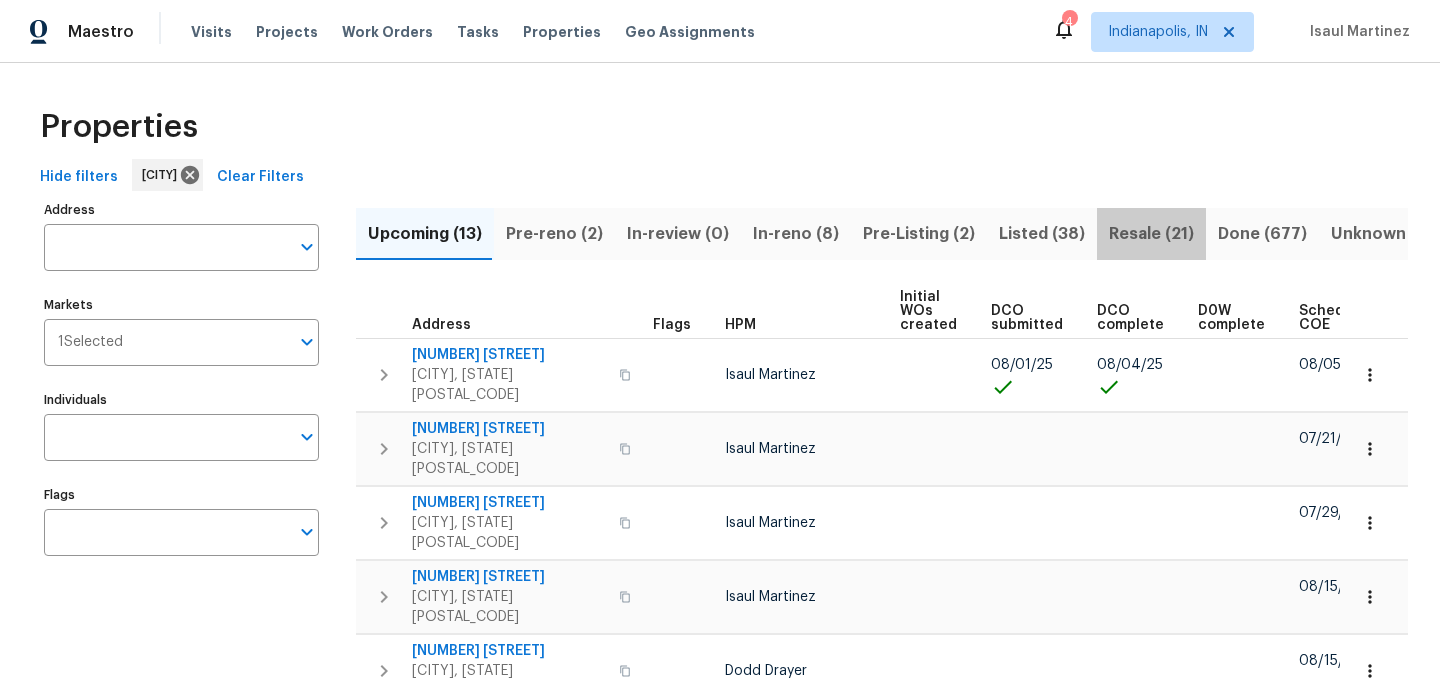click on "Resale (21)" at bounding box center [1151, 234] 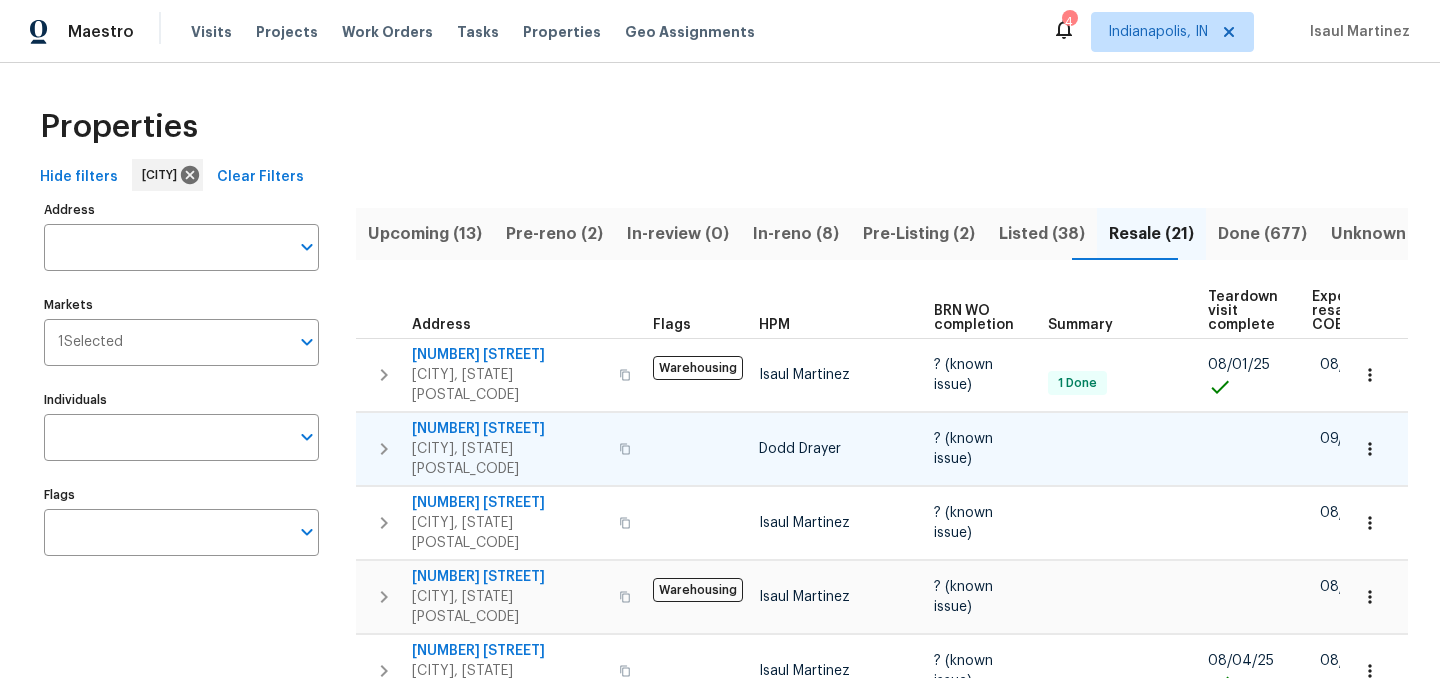 scroll, scrollTop: 0, scrollLeft: 156, axis: horizontal 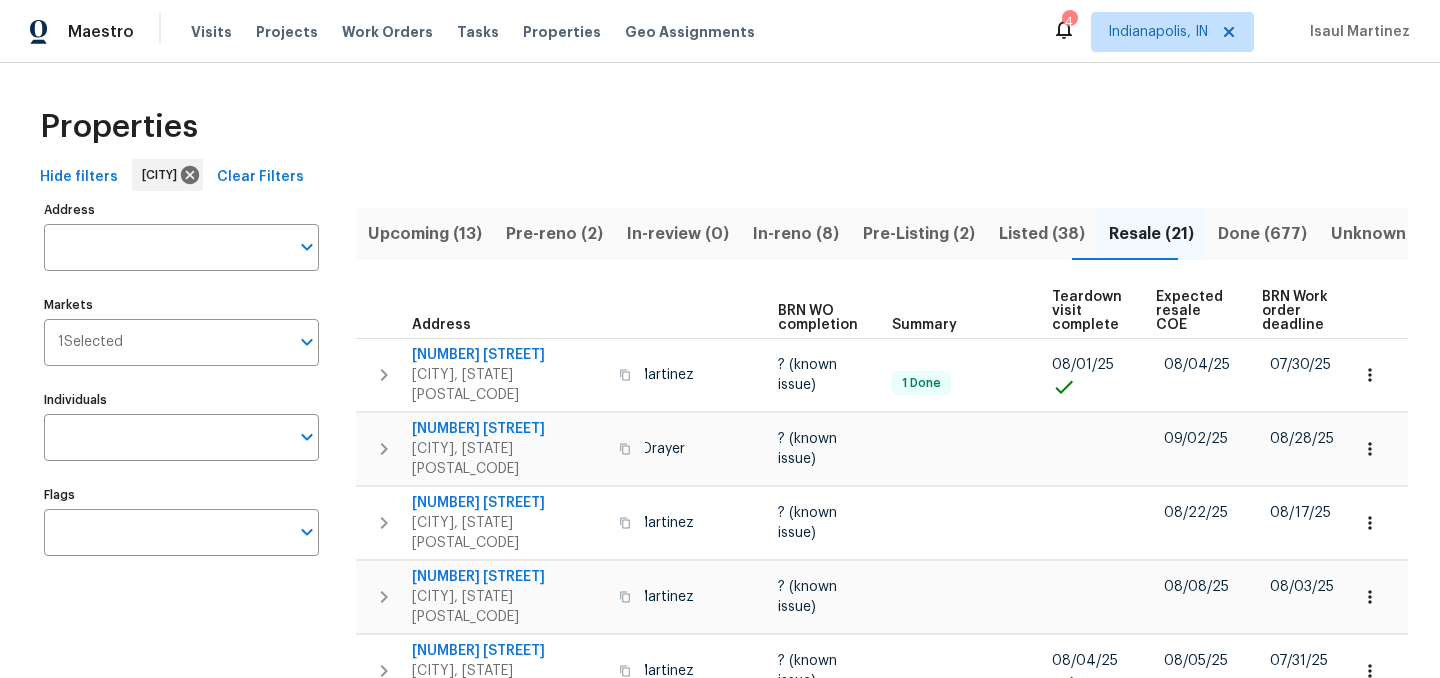 click on "In-reno (8)" at bounding box center (796, 234) 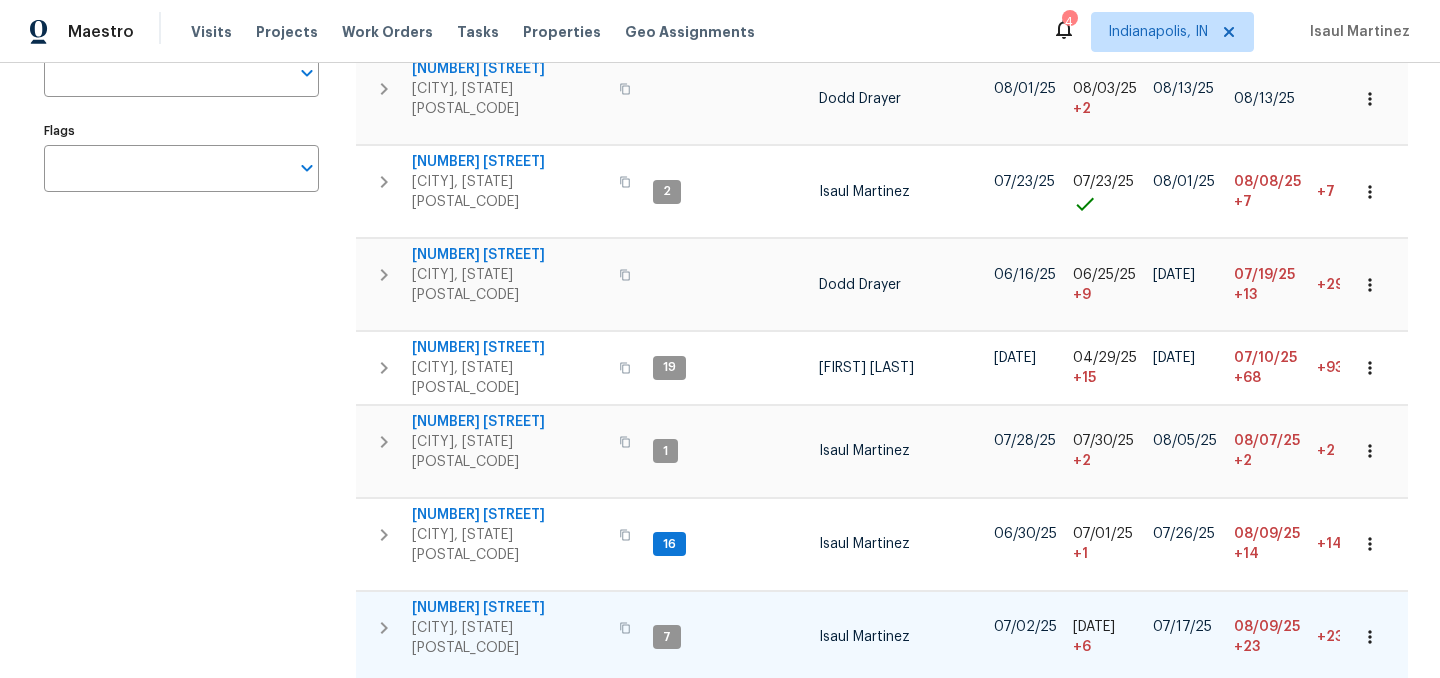 scroll, scrollTop: 0, scrollLeft: 0, axis: both 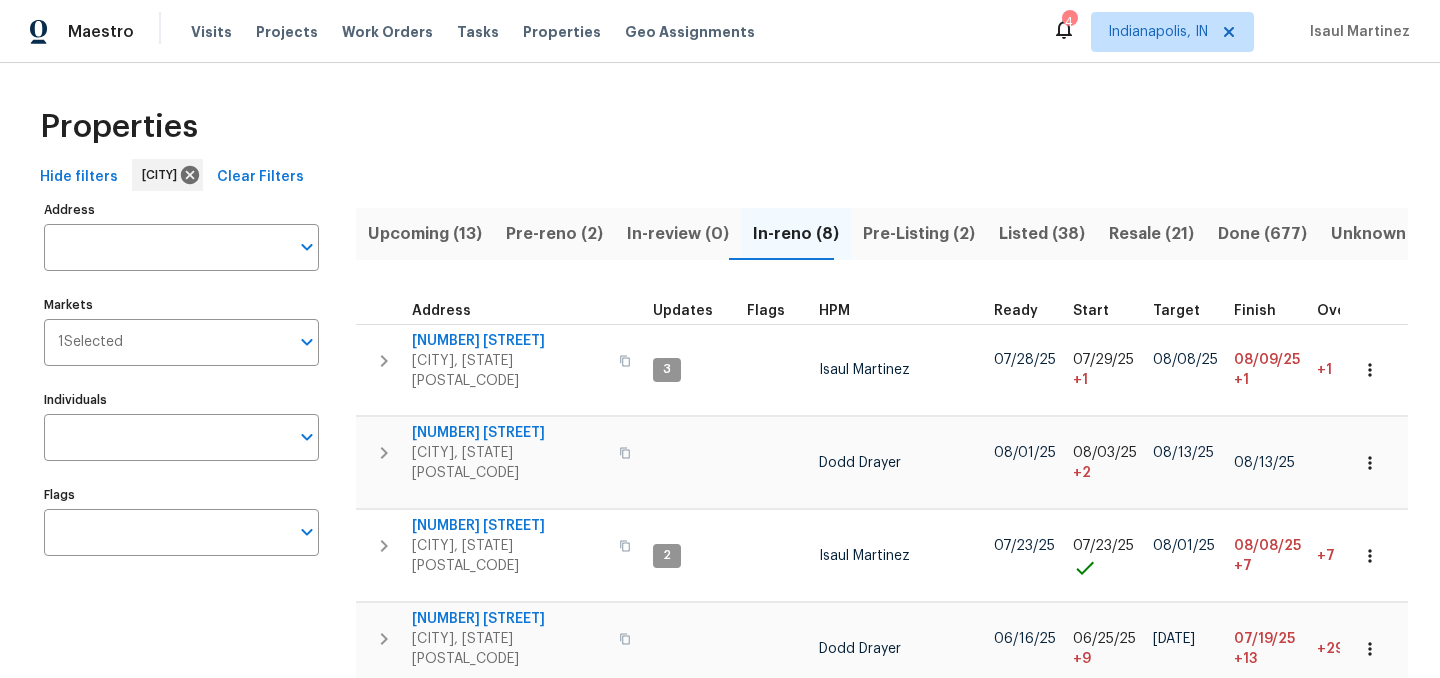 click on "Pre-reno (2)" at bounding box center [554, 234] 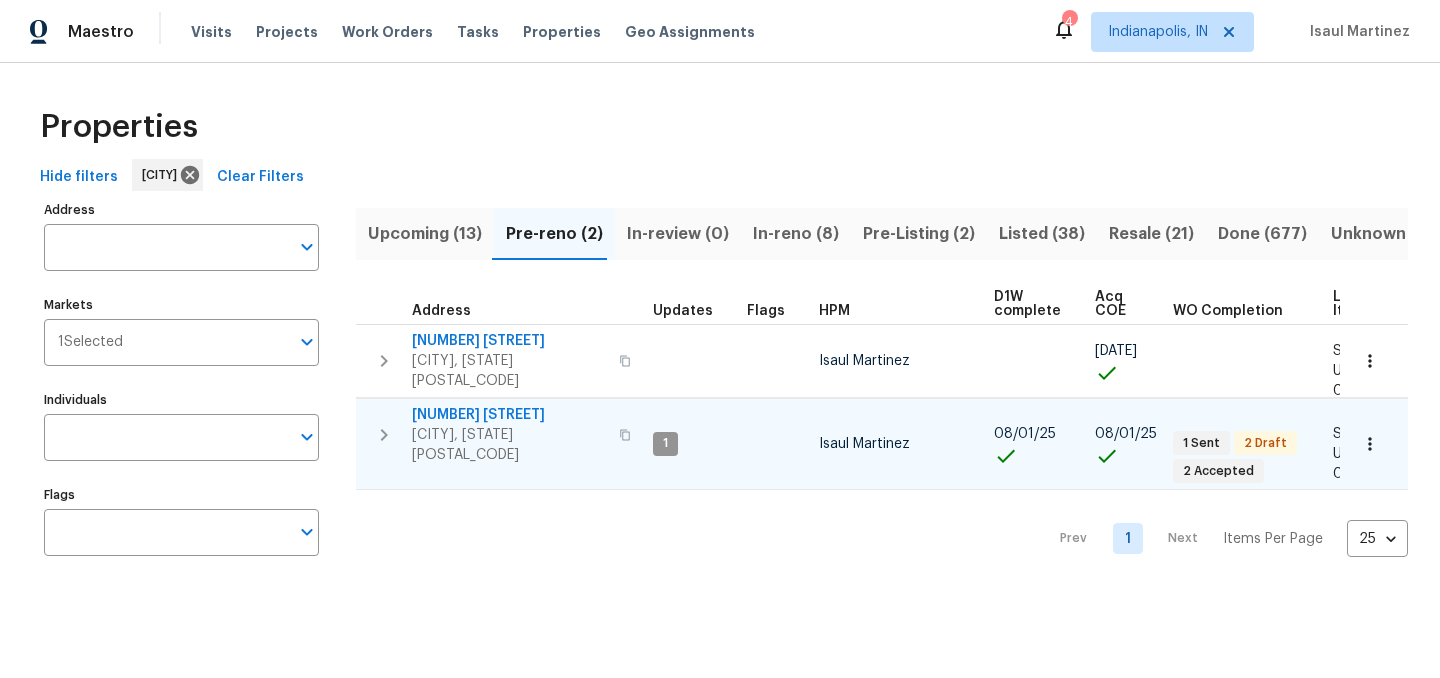 click on "[NUMBER] [STREET]" at bounding box center [509, 415] 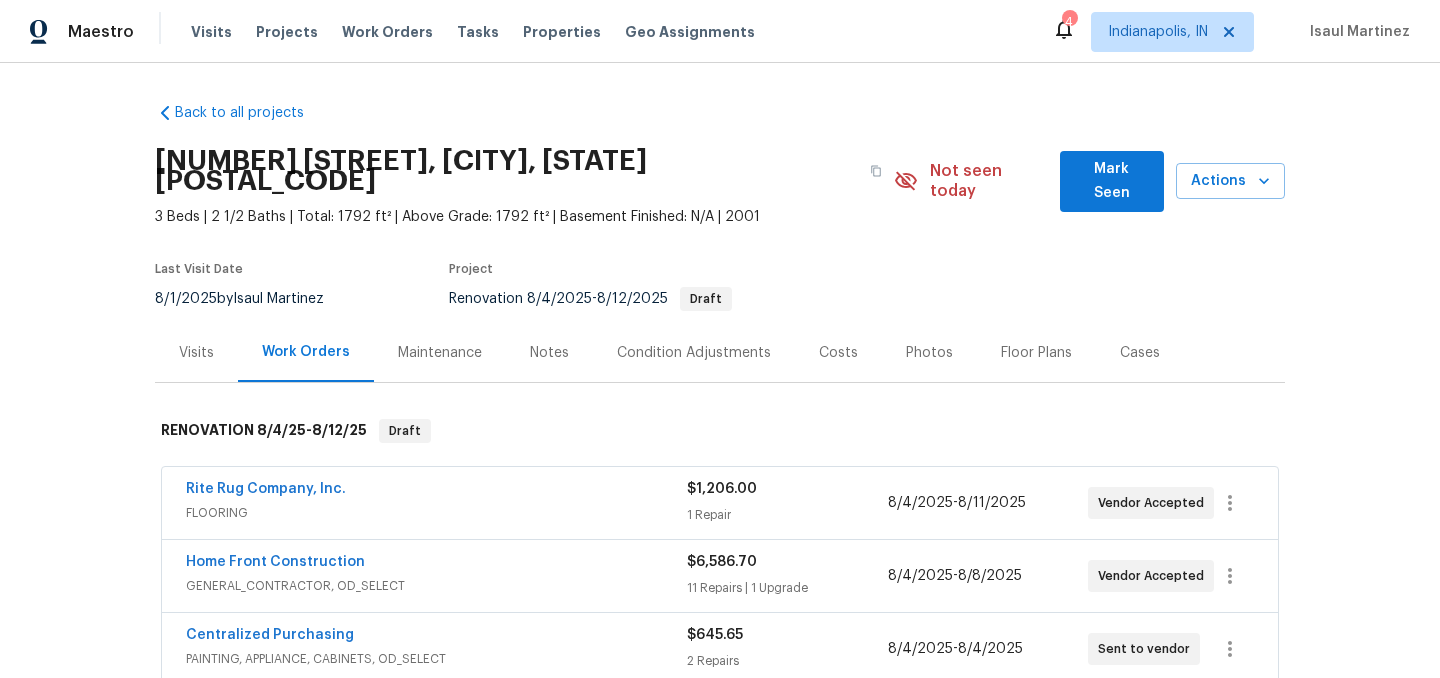 scroll, scrollTop: 0, scrollLeft: 0, axis: both 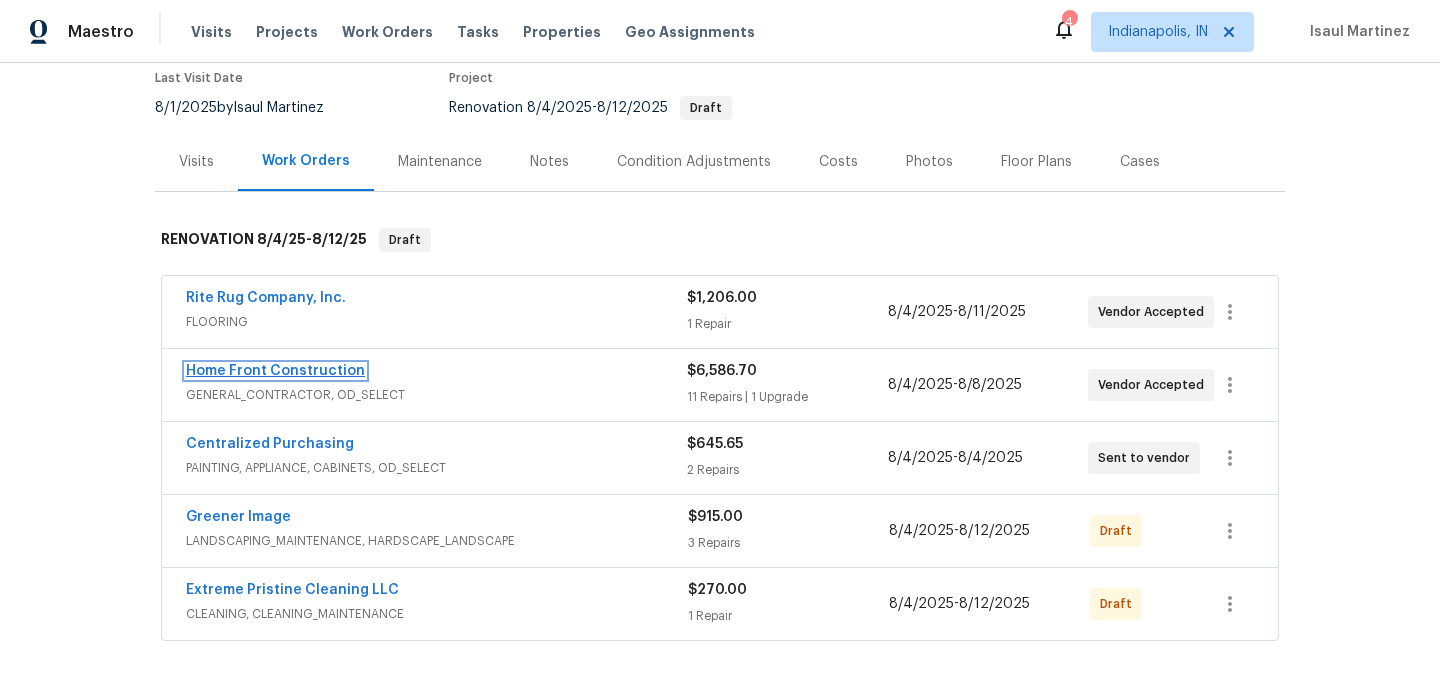 click on "Home Front Construction" at bounding box center (275, 371) 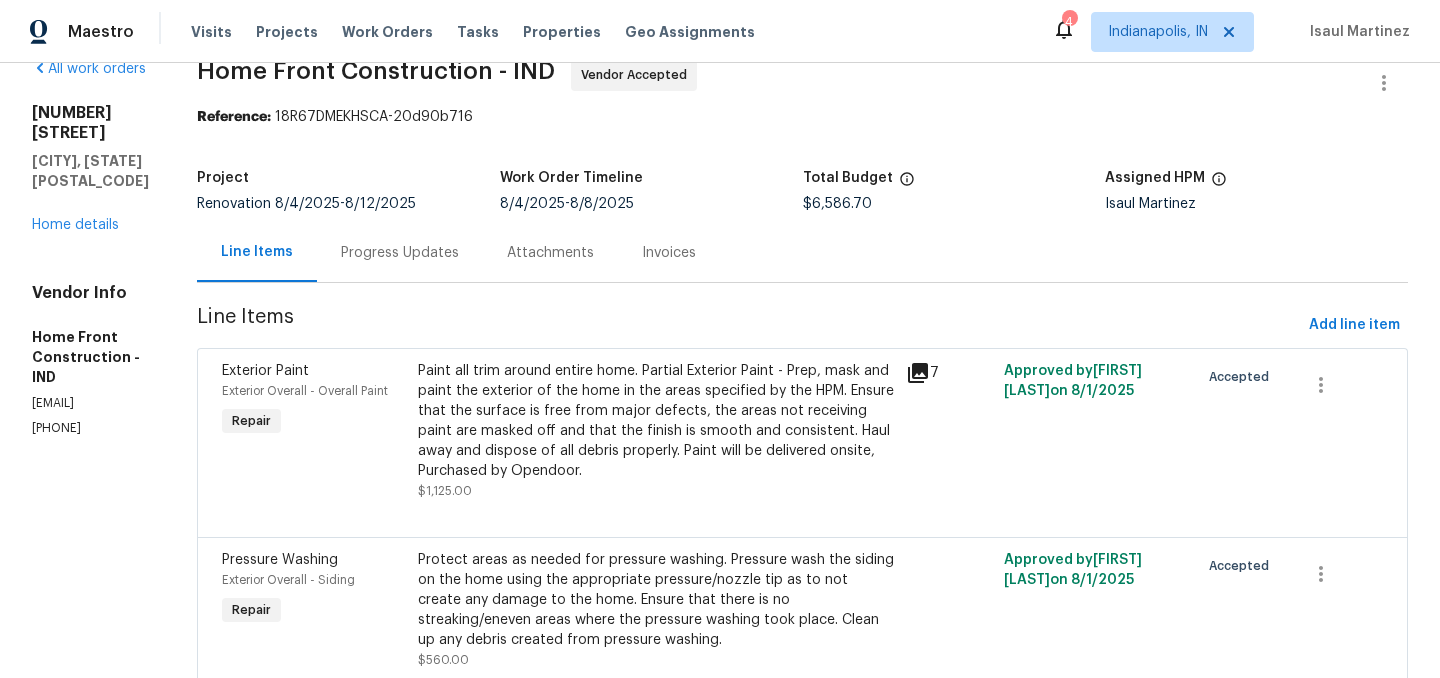 scroll, scrollTop: 0, scrollLeft: 0, axis: both 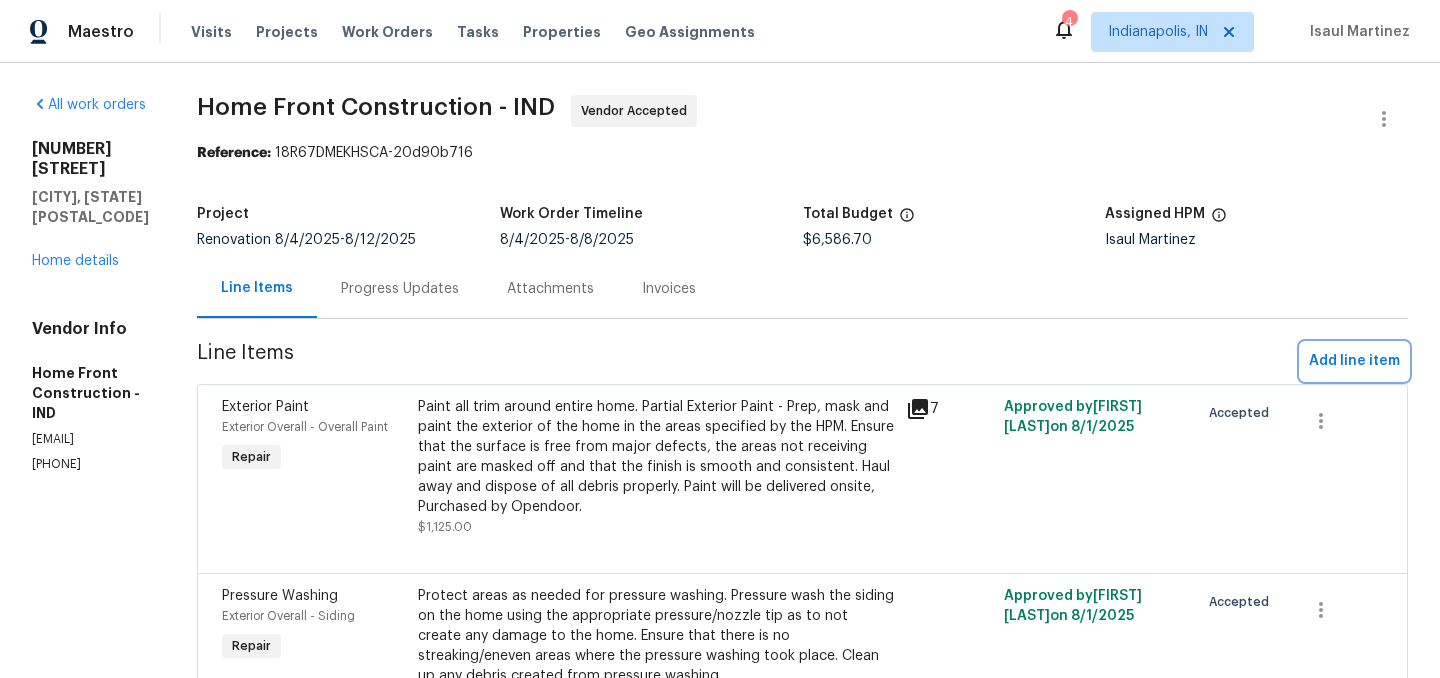 click on "Add line item" at bounding box center [1354, 361] 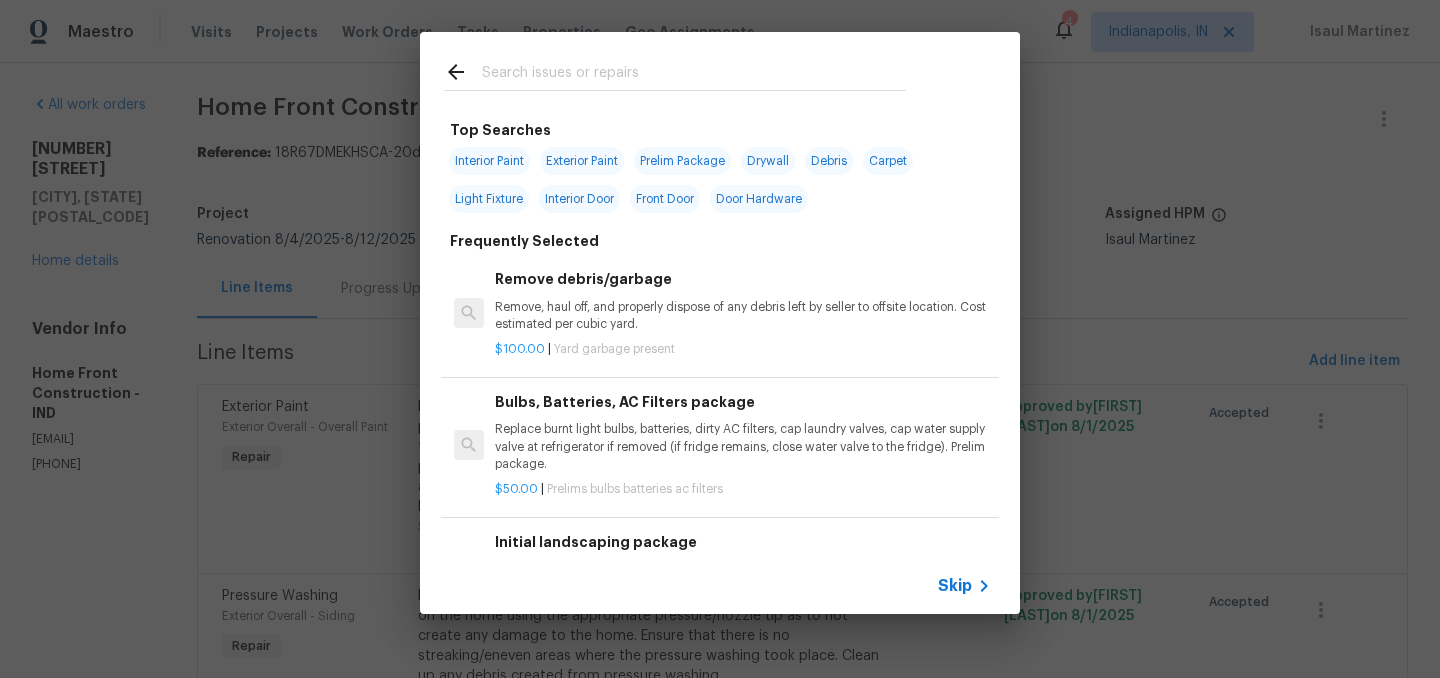 click at bounding box center [694, 75] 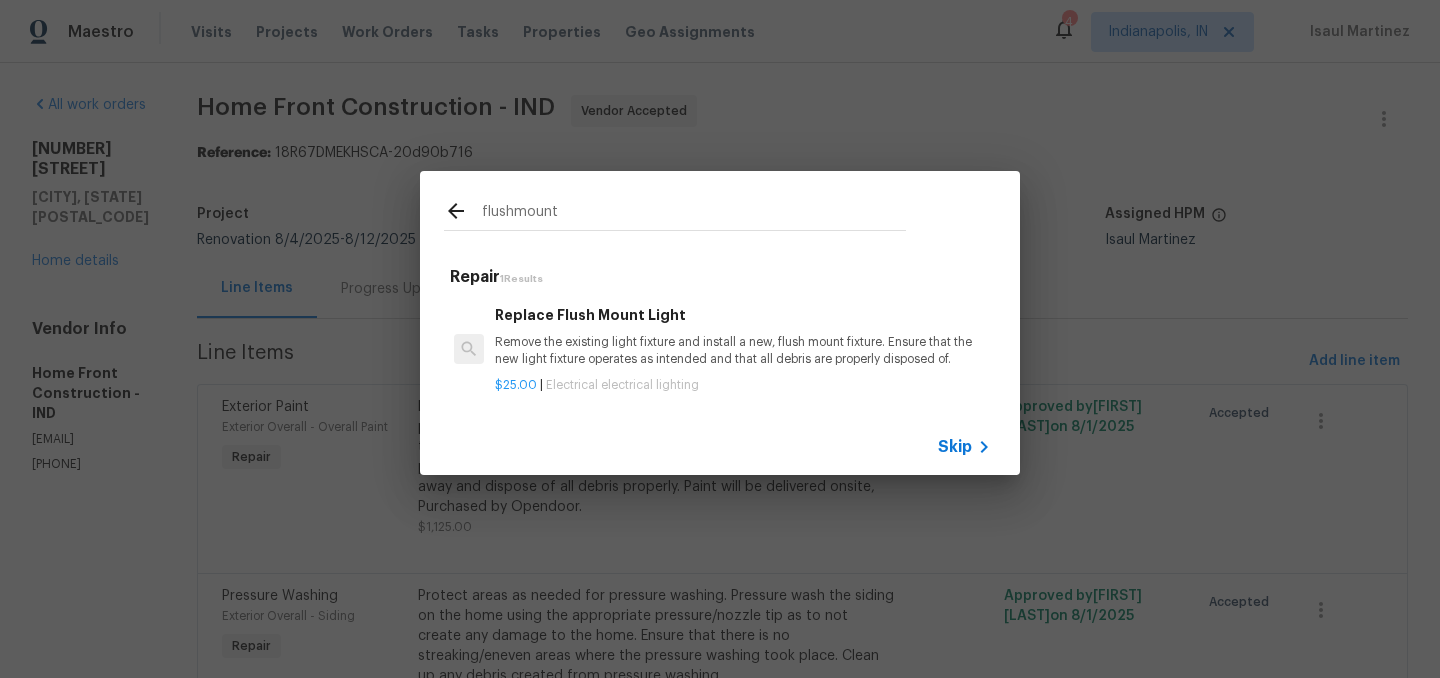 type on "flushmount" 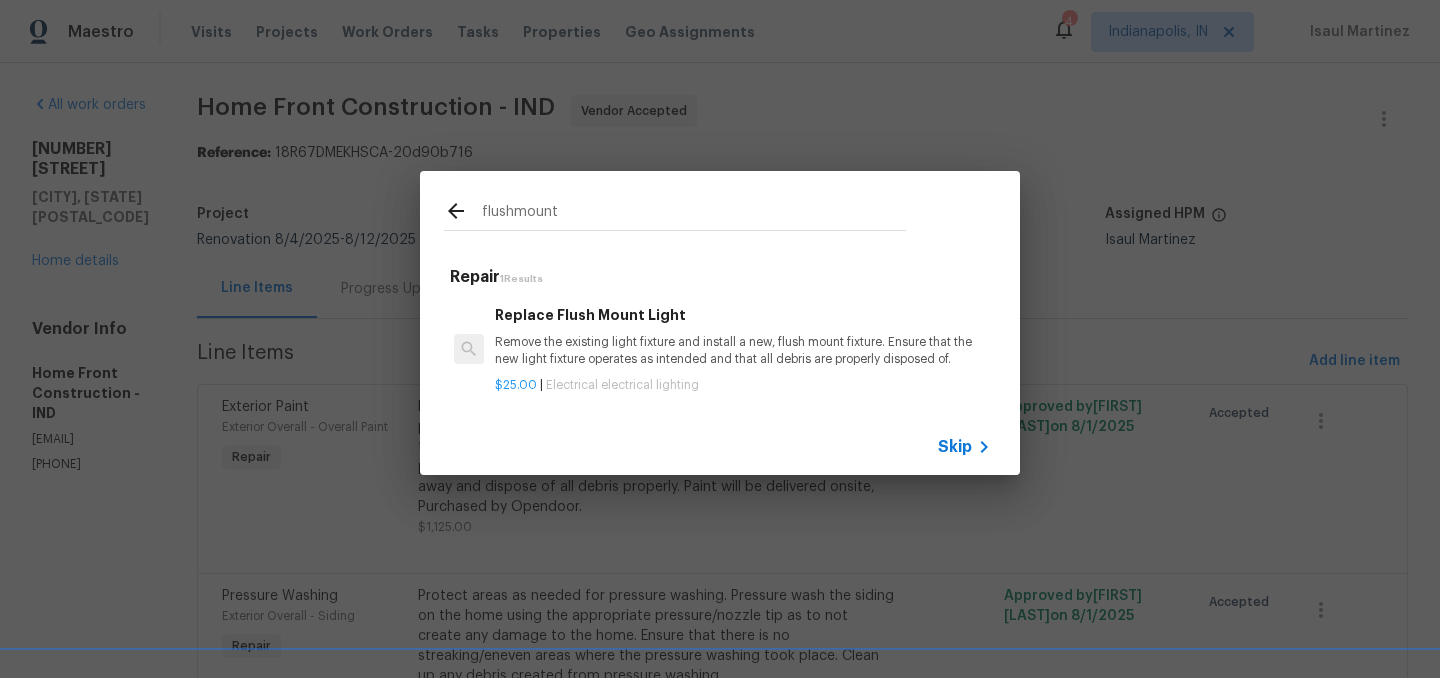 click on "Remove the existing light fixture and install a new, flush mount fixture. Ensure that the new light fixture operates as intended and that all debris are properly disposed of." at bounding box center (743, 351) 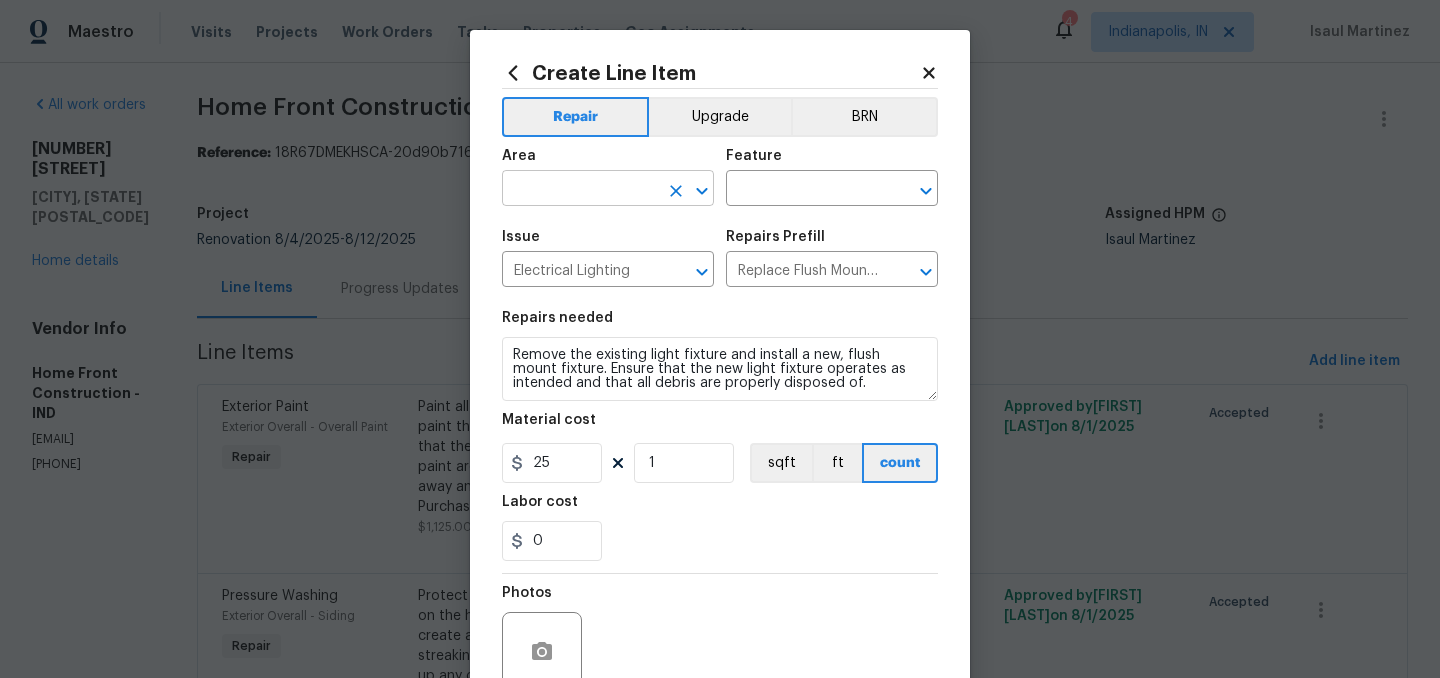click at bounding box center (580, 190) 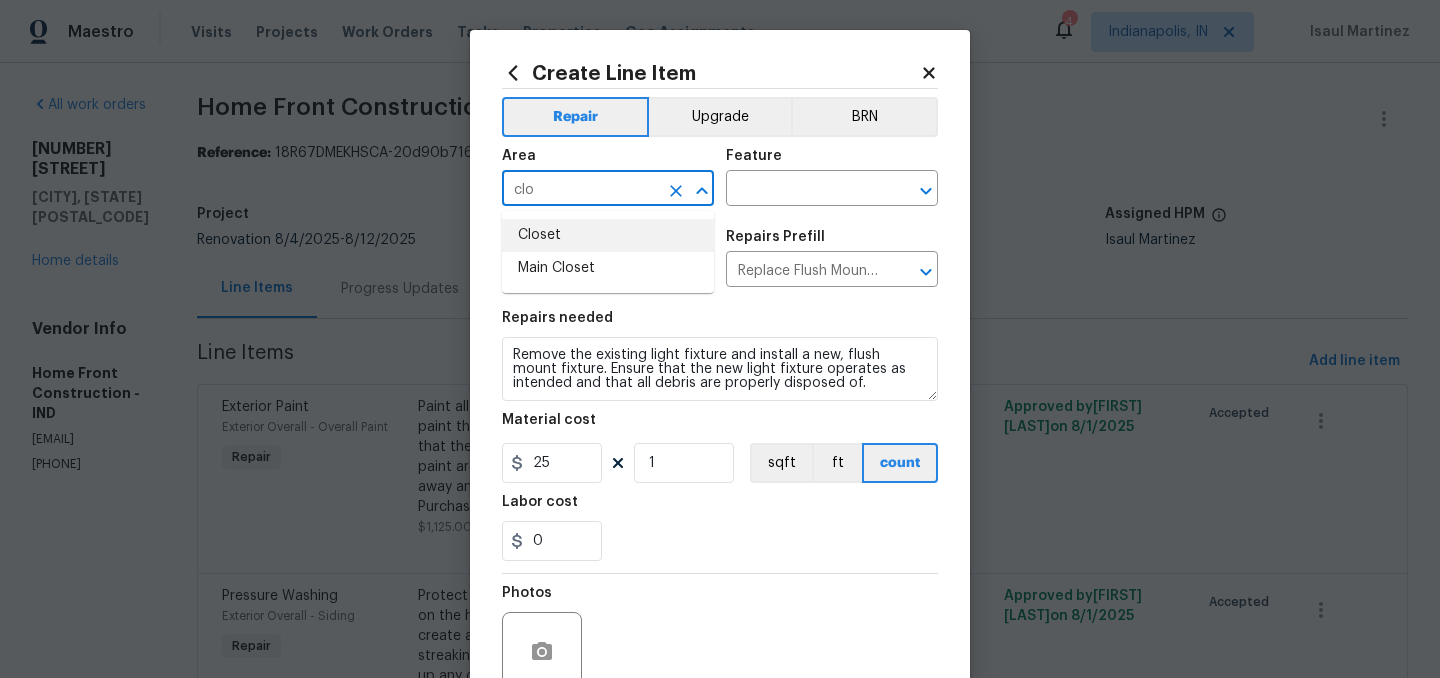 click on "Closet" at bounding box center [608, 235] 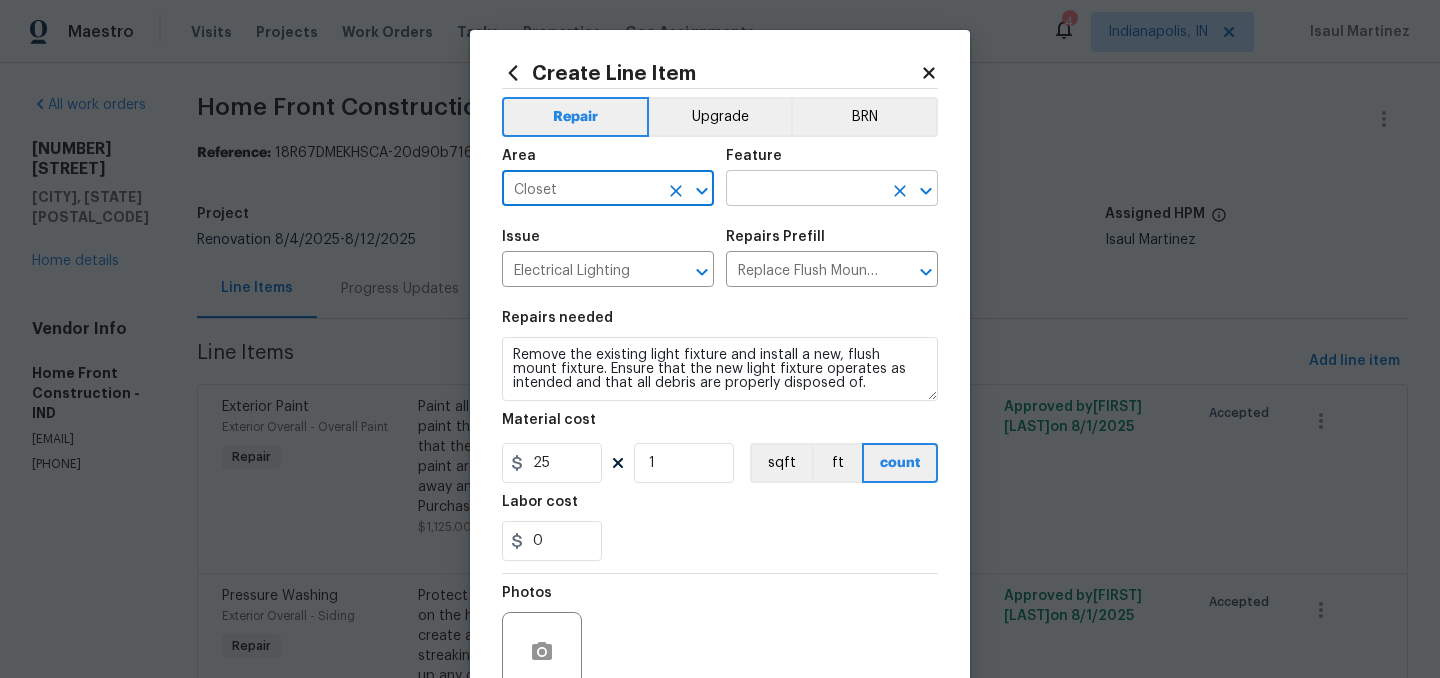 type on "Closet" 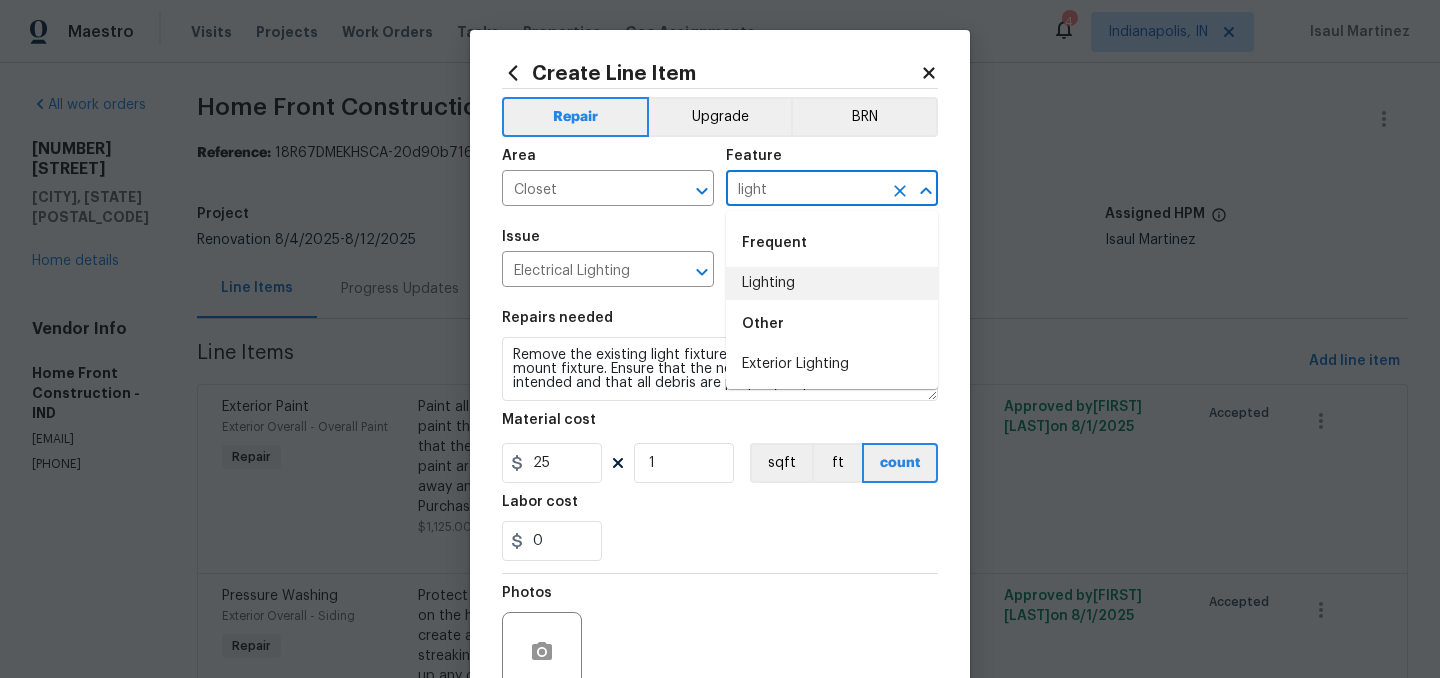 click on "Lighting" at bounding box center [832, 283] 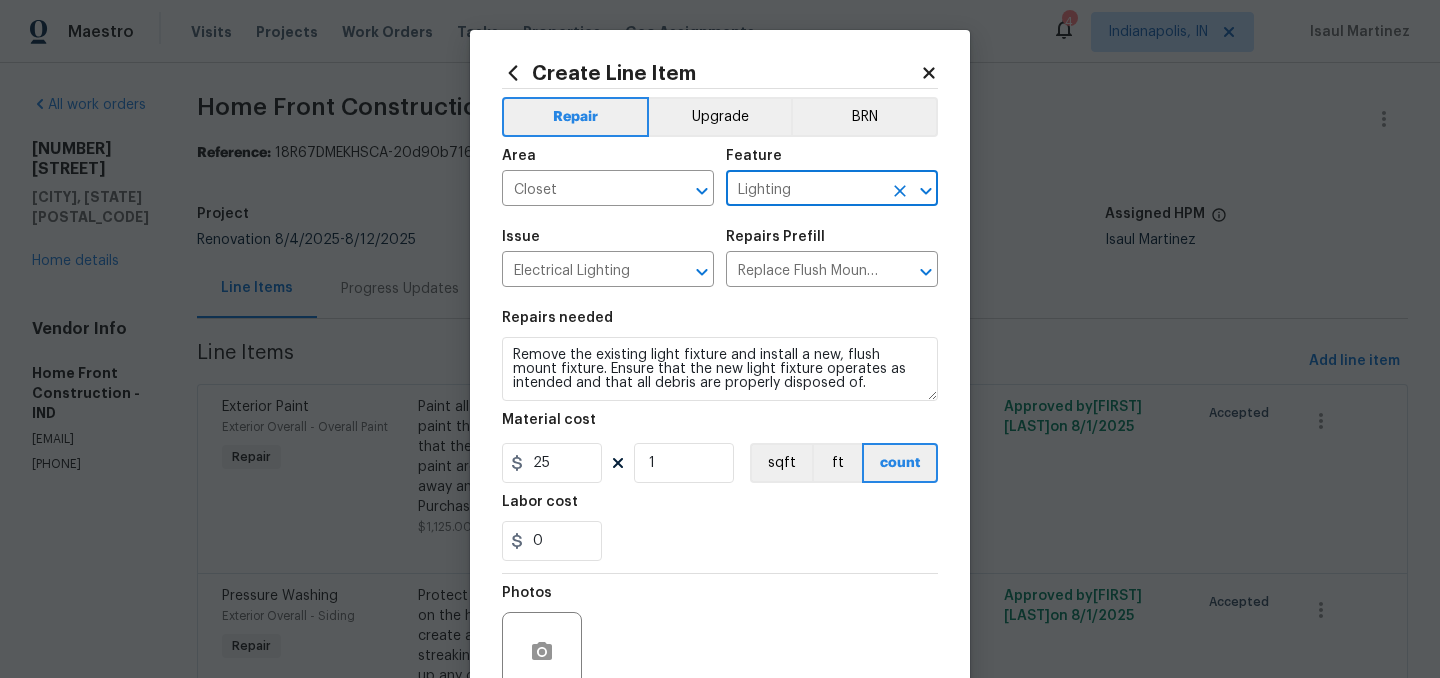 type on "Lighting" 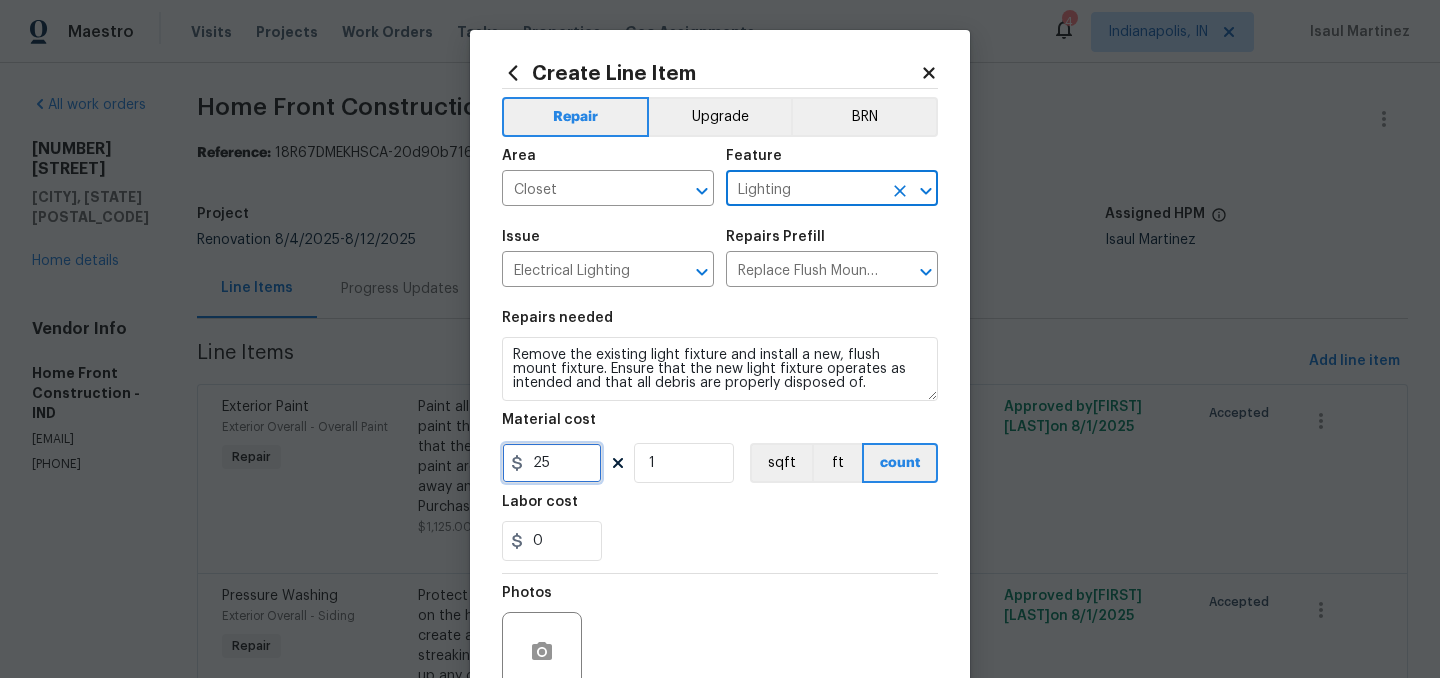 click on "25" at bounding box center (552, 463) 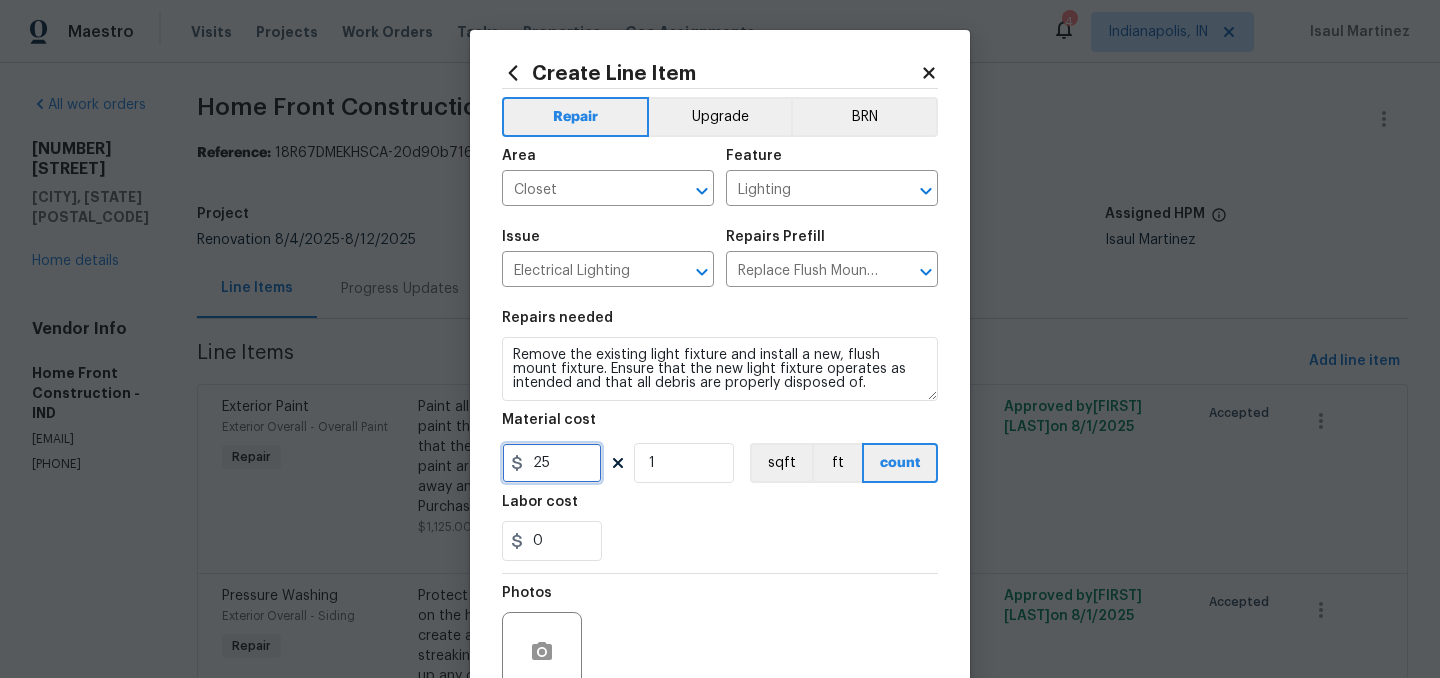 click on "25" at bounding box center [552, 463] 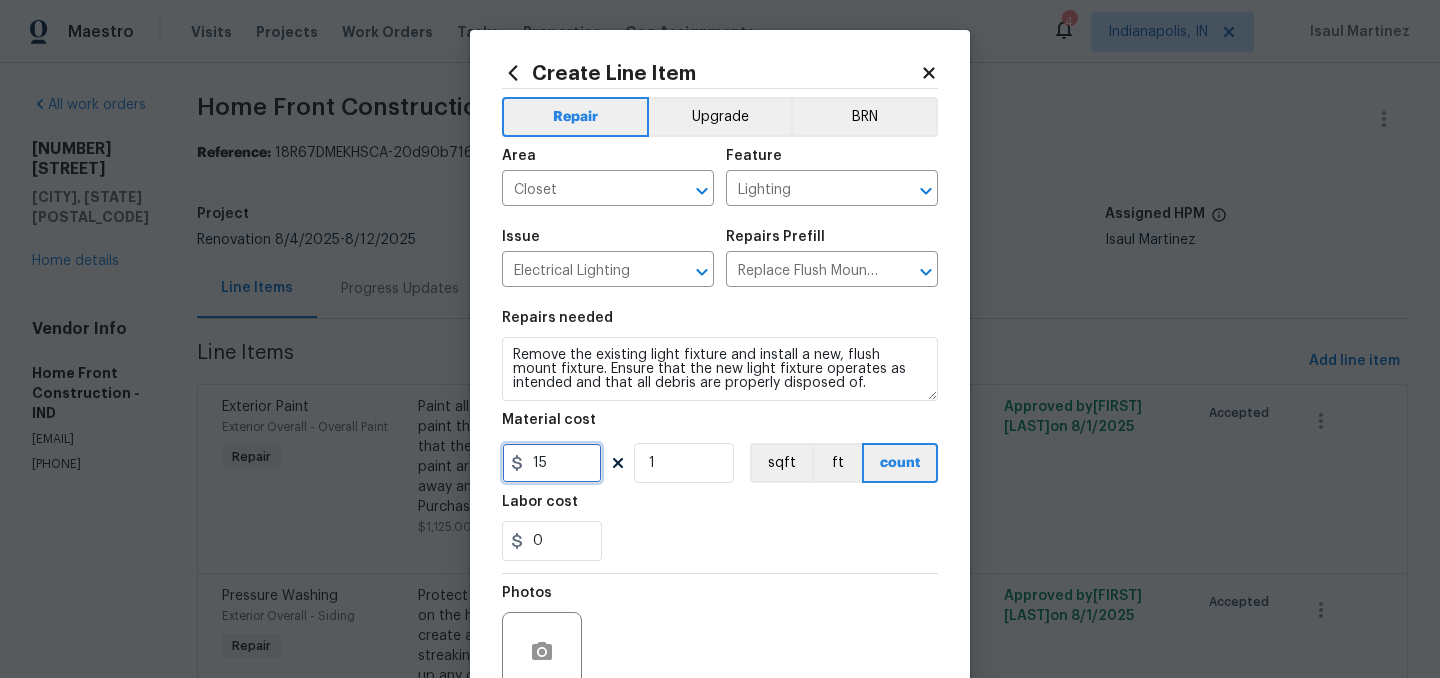 type on "15" 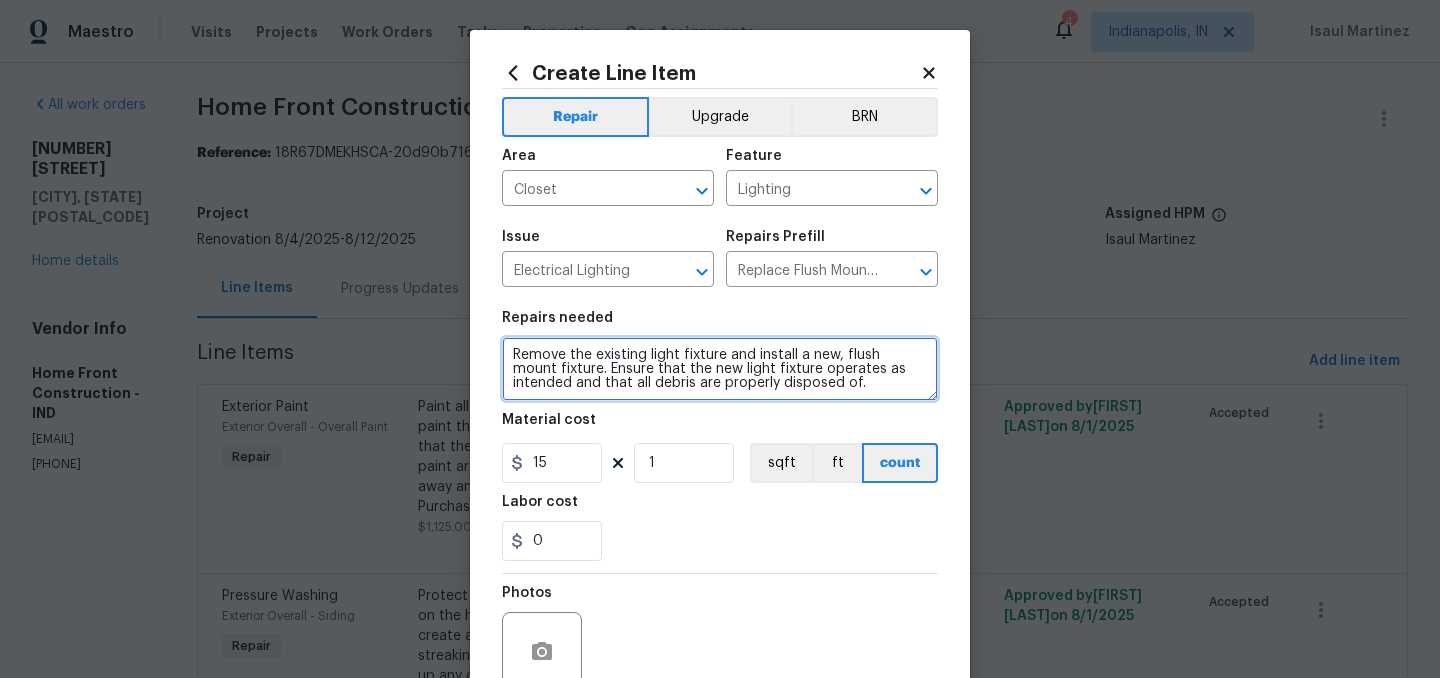 click on "Remove the existing light fixture and install a new, flush mount fixture. Ensure that the new light fixture operates as intended and that all debris are properly disposed of." at bounding box center (720, 369) 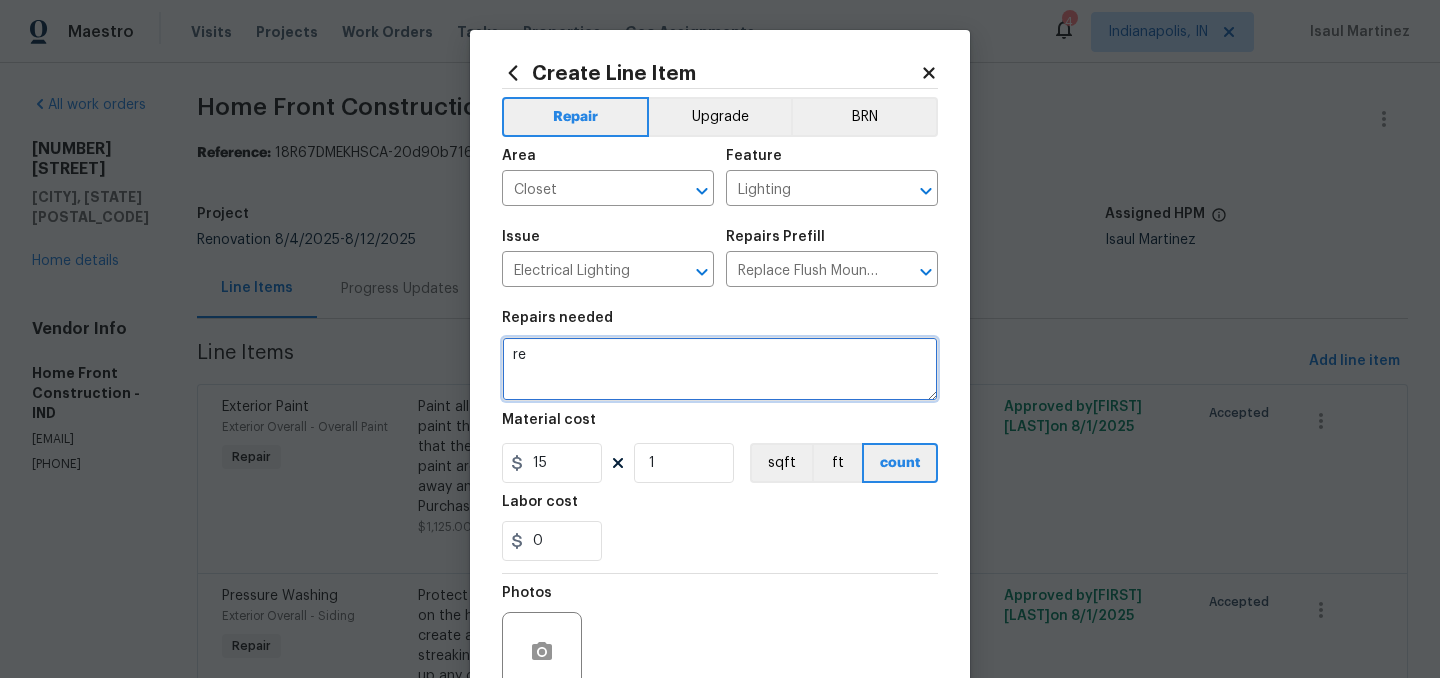 type on "r" 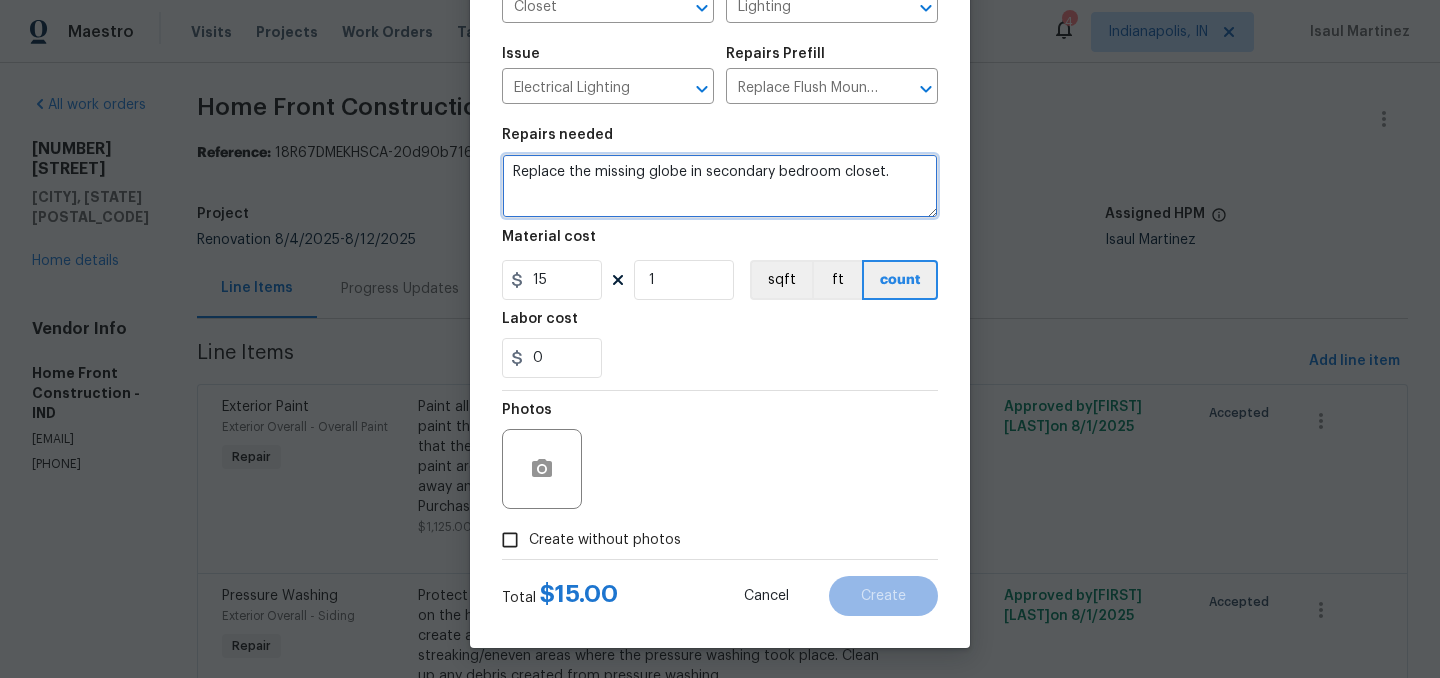 scroll, scrollTop: 184, scrollLeft: 0, axis: vertical 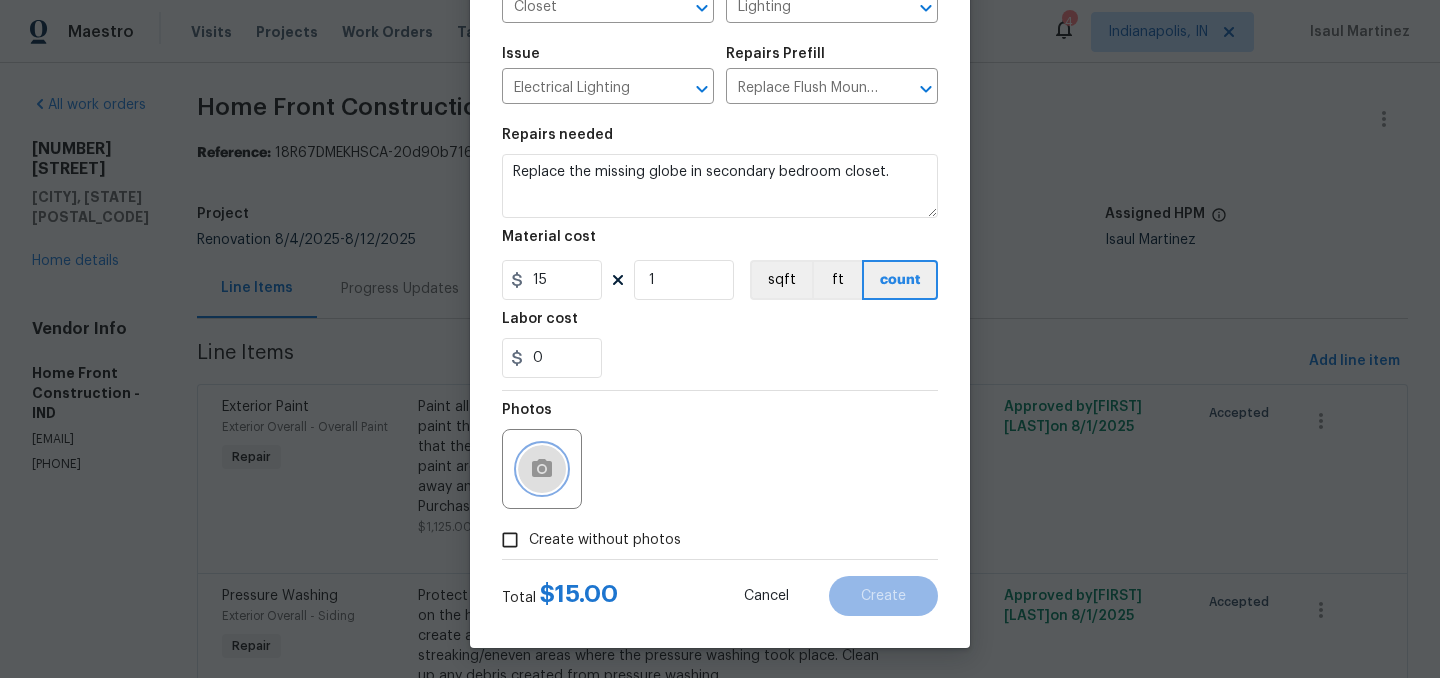 click 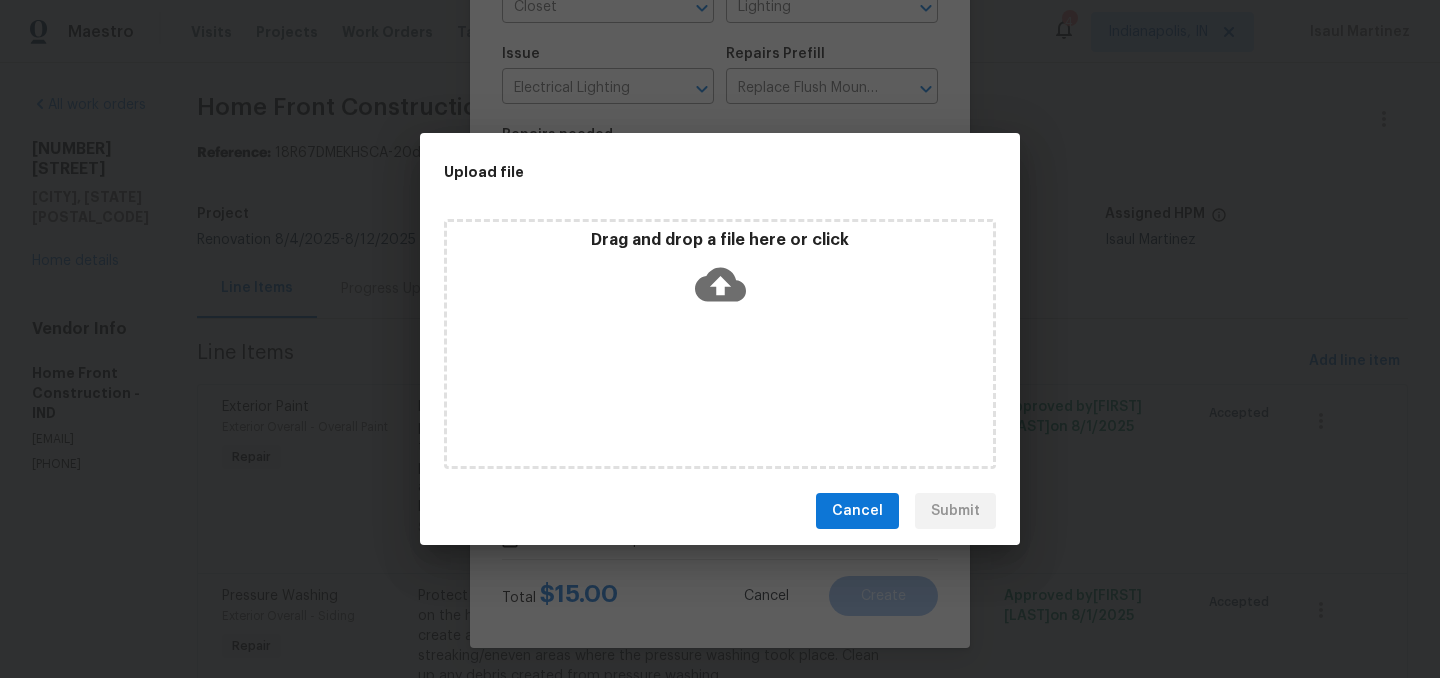 click 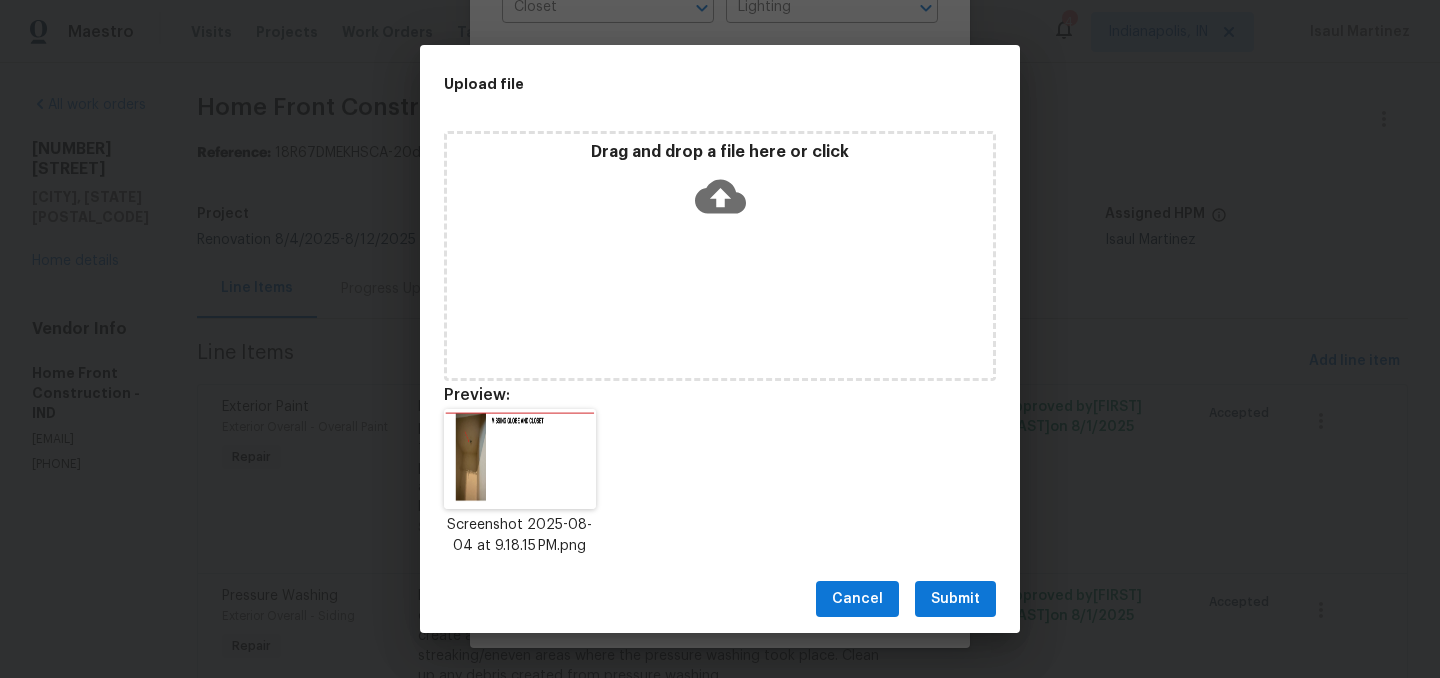 click on "Submit" at bounding box center [955, 599] 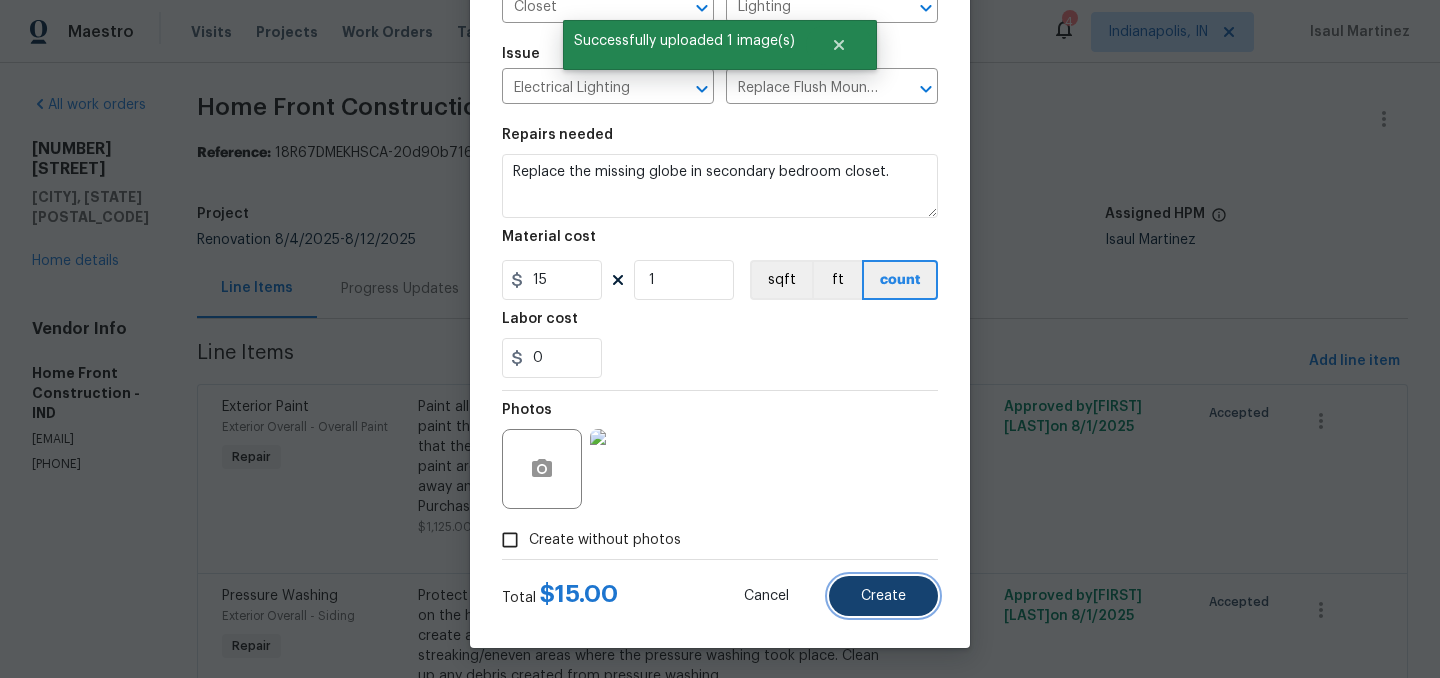 click on "Create" at bounding box center (883, 596) 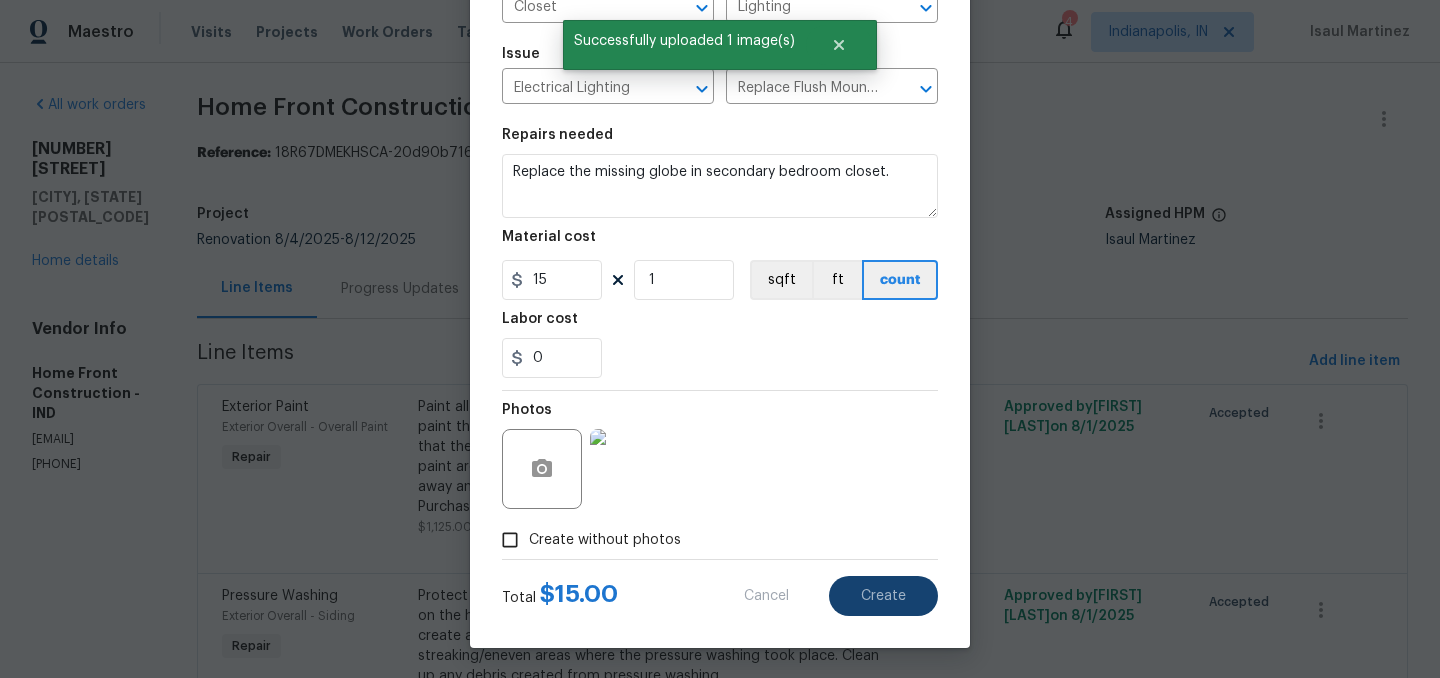 type on "0" 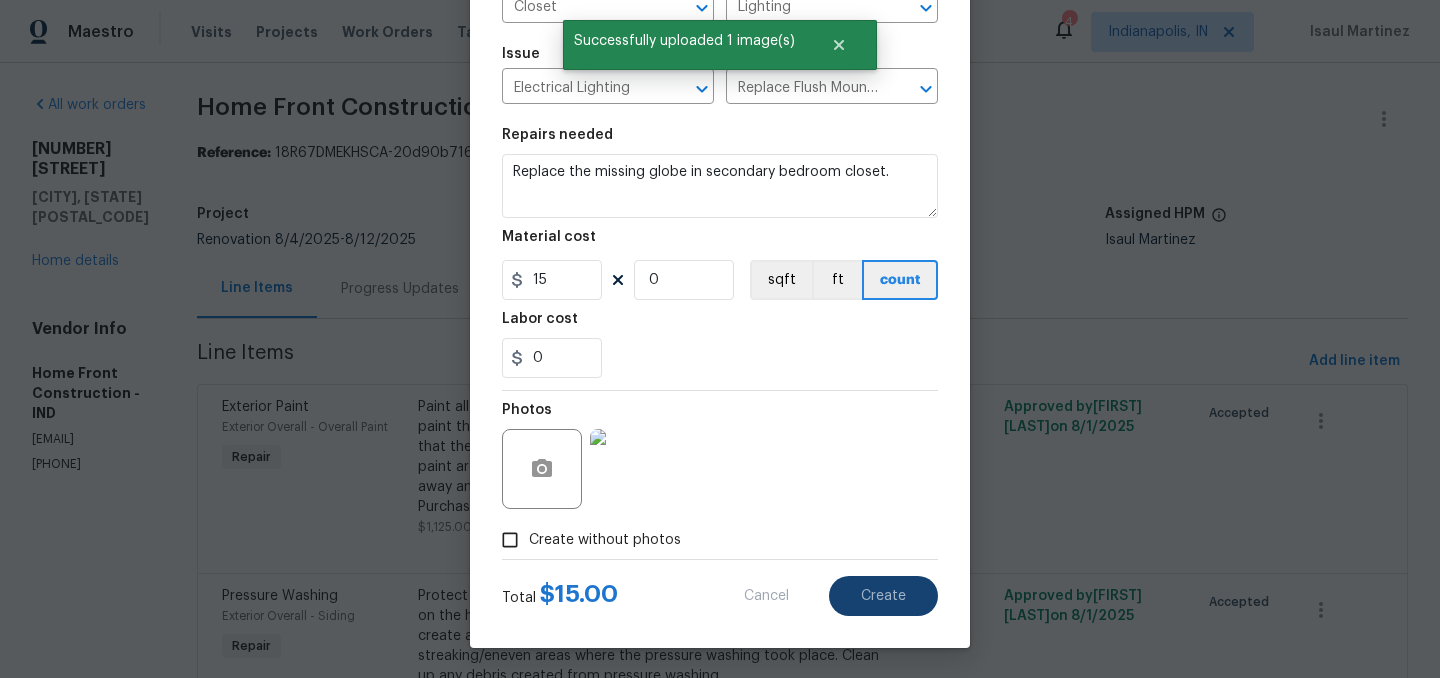 type 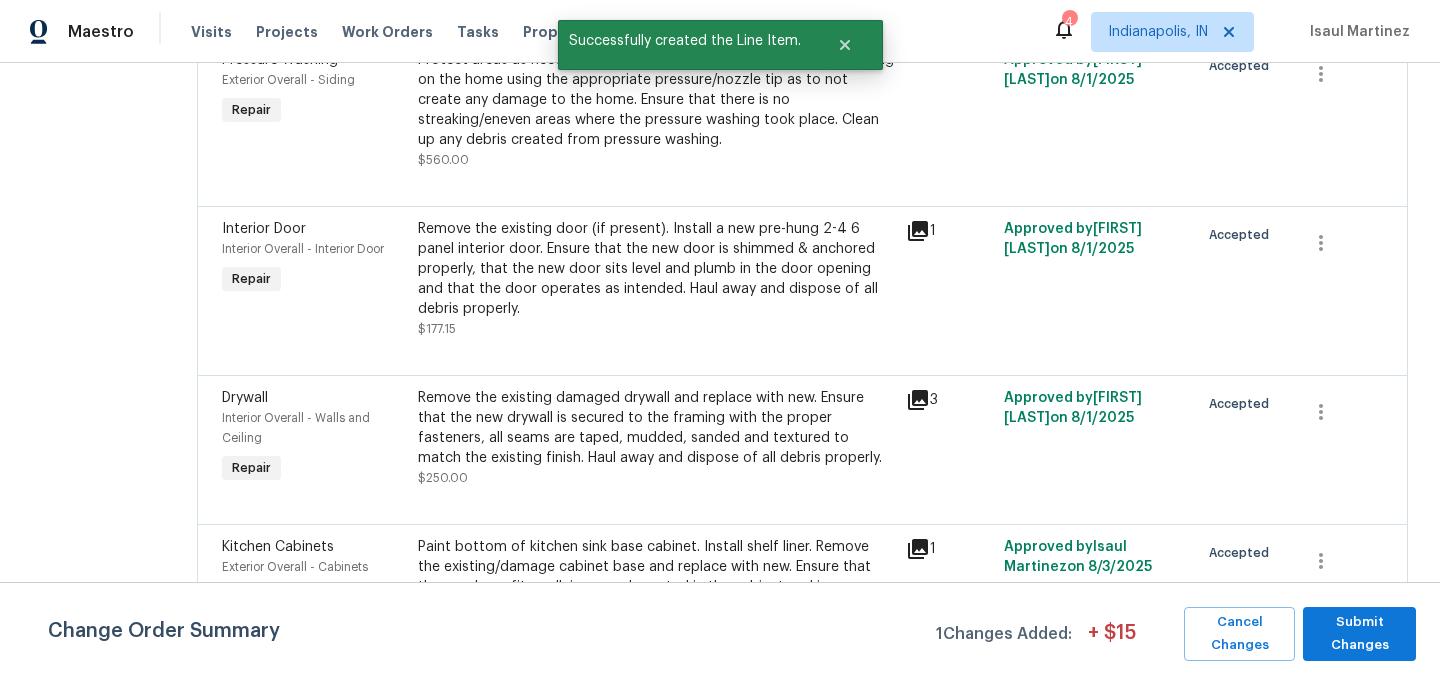 scroll, scrollTop: 785, scrollLeft: 0, axis: vertical 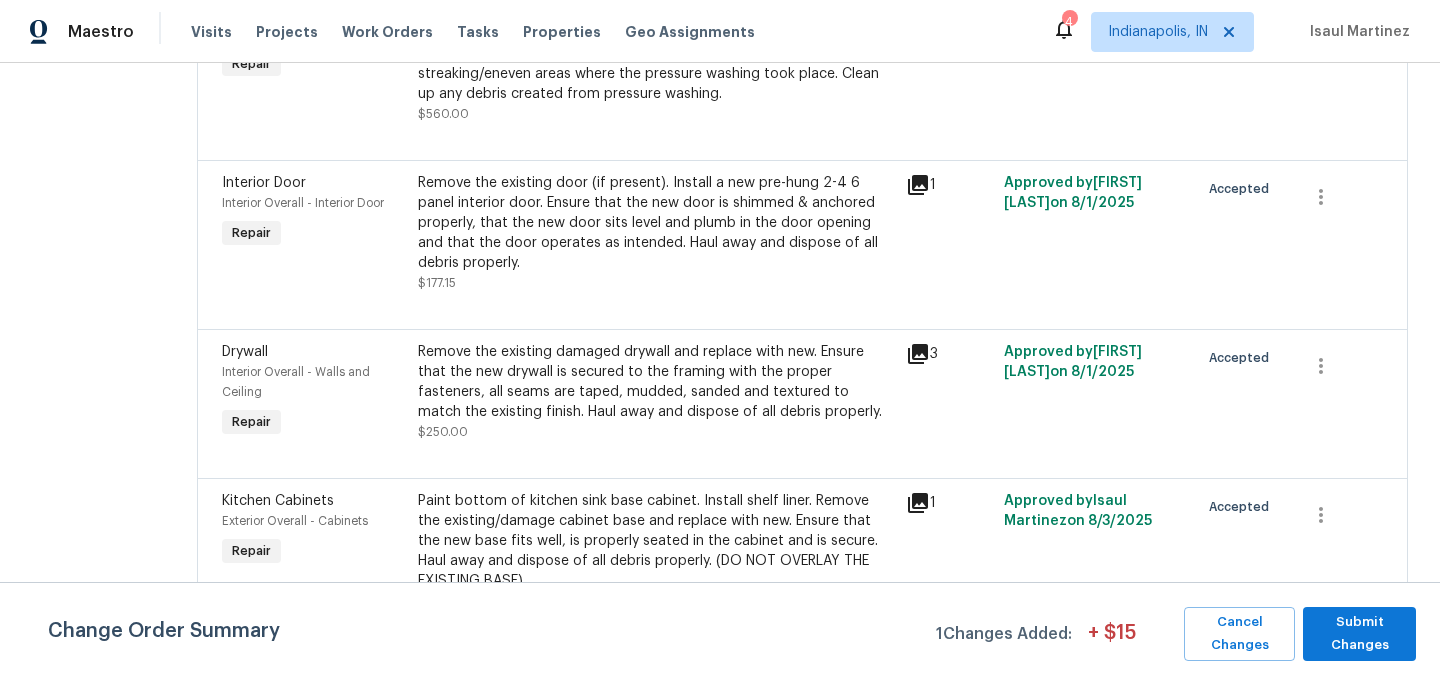 click on "Remove the existing damaged drywall and replace with new. Ensure that the new drywall is secured to the framing with the proper fasteners, all seams are taped, mudded, sanded and textured to match the existing finish. Haul away and dispose of all debris properly." at bounding box center (656, 382) 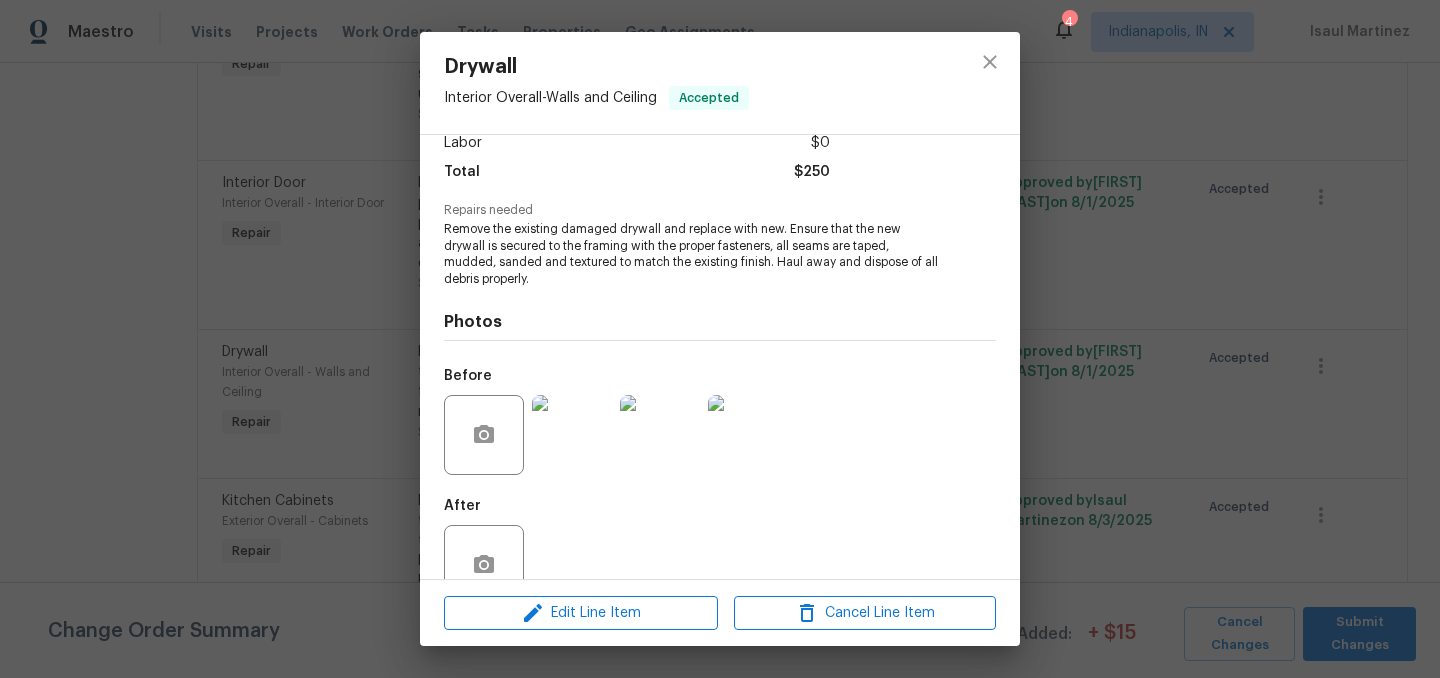 scroll, scrollTop: 149, scrollLeft: 0, axis: vertical 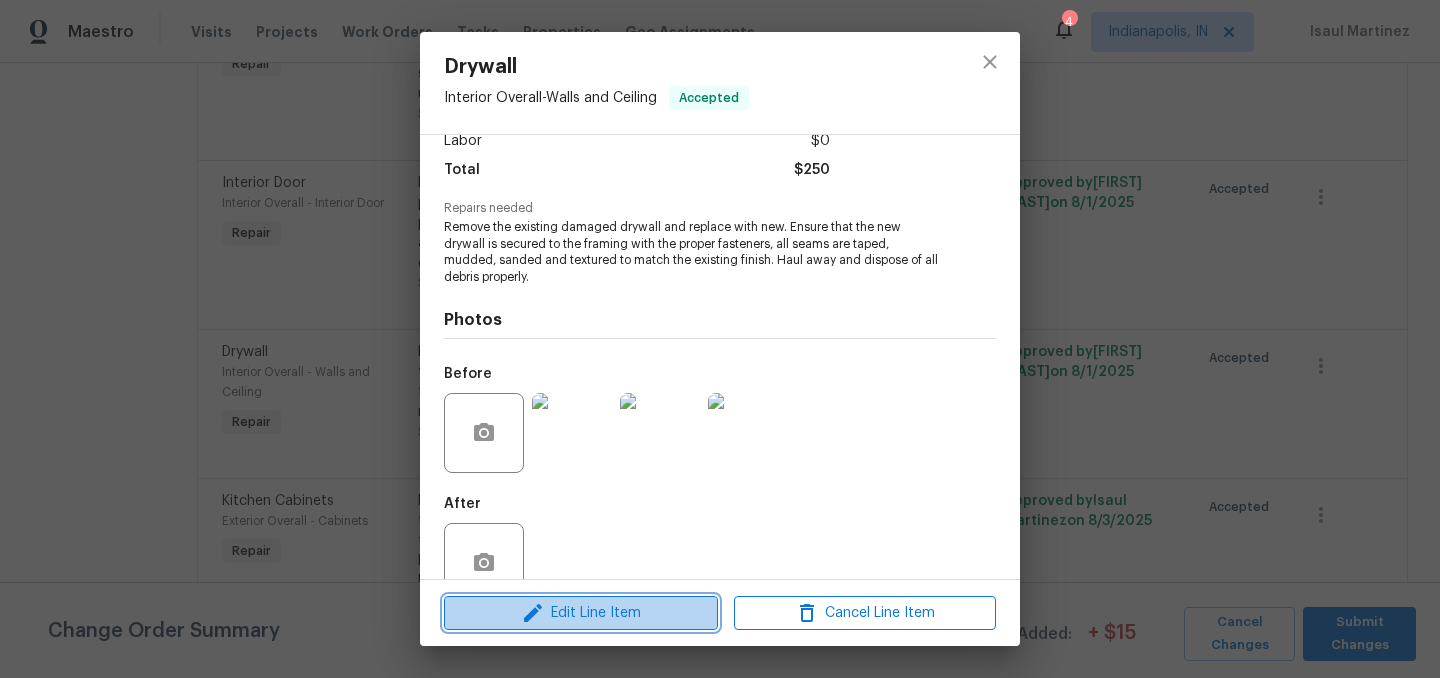 click on "Edit Line Item" at bounding box center [581, 613] 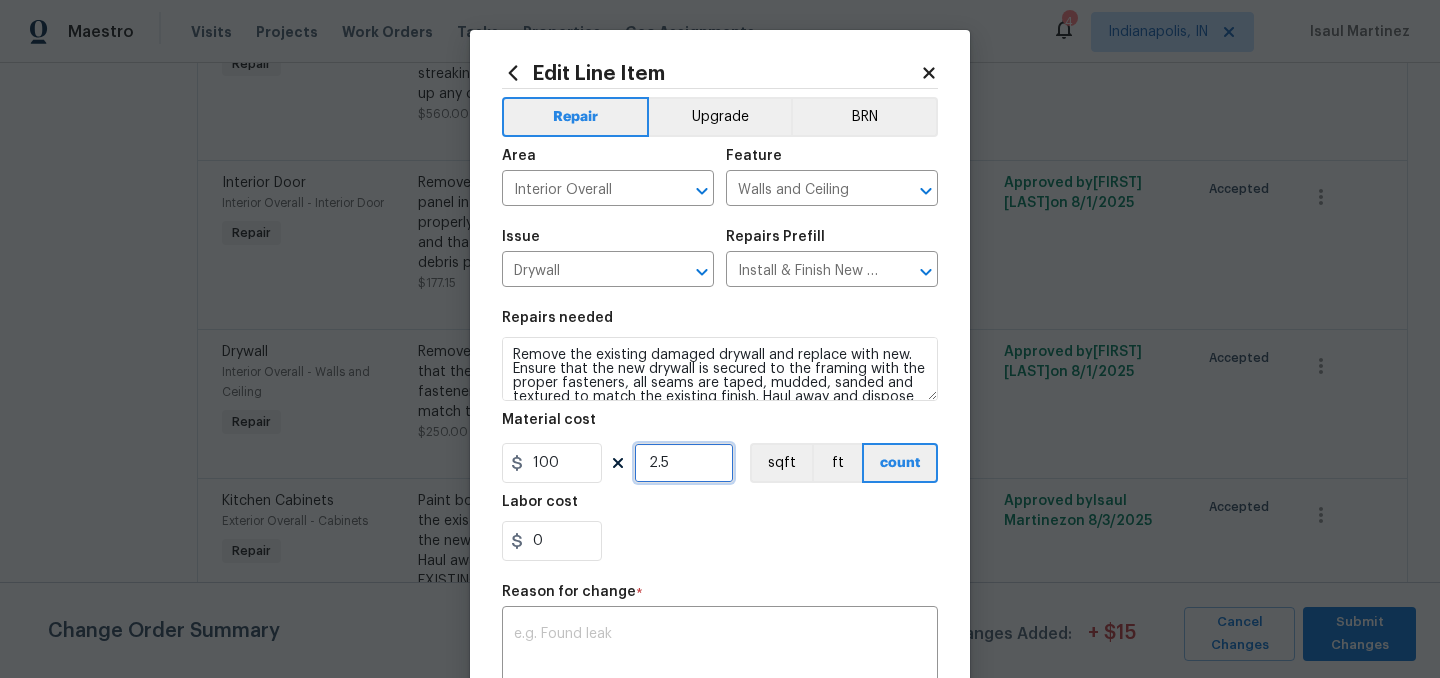 click on "2.5" at bounding box center (684, 463) 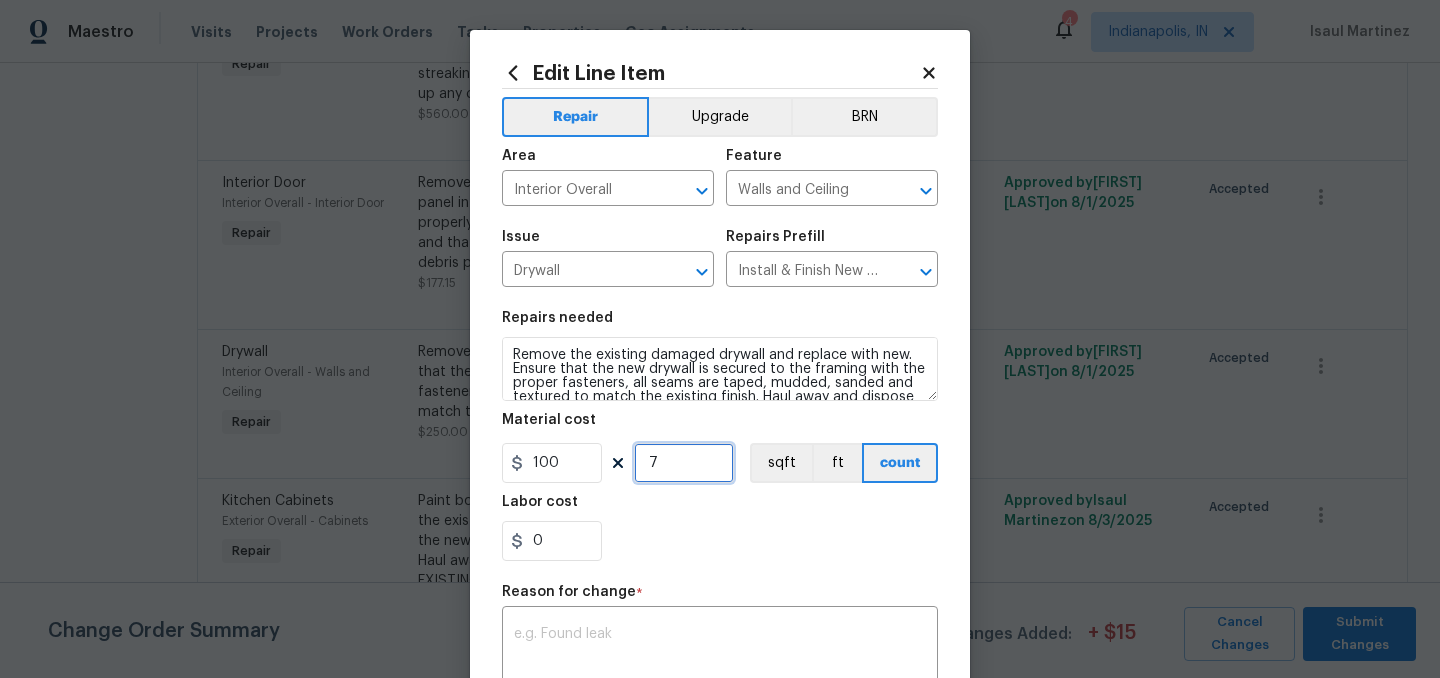 type on "7" 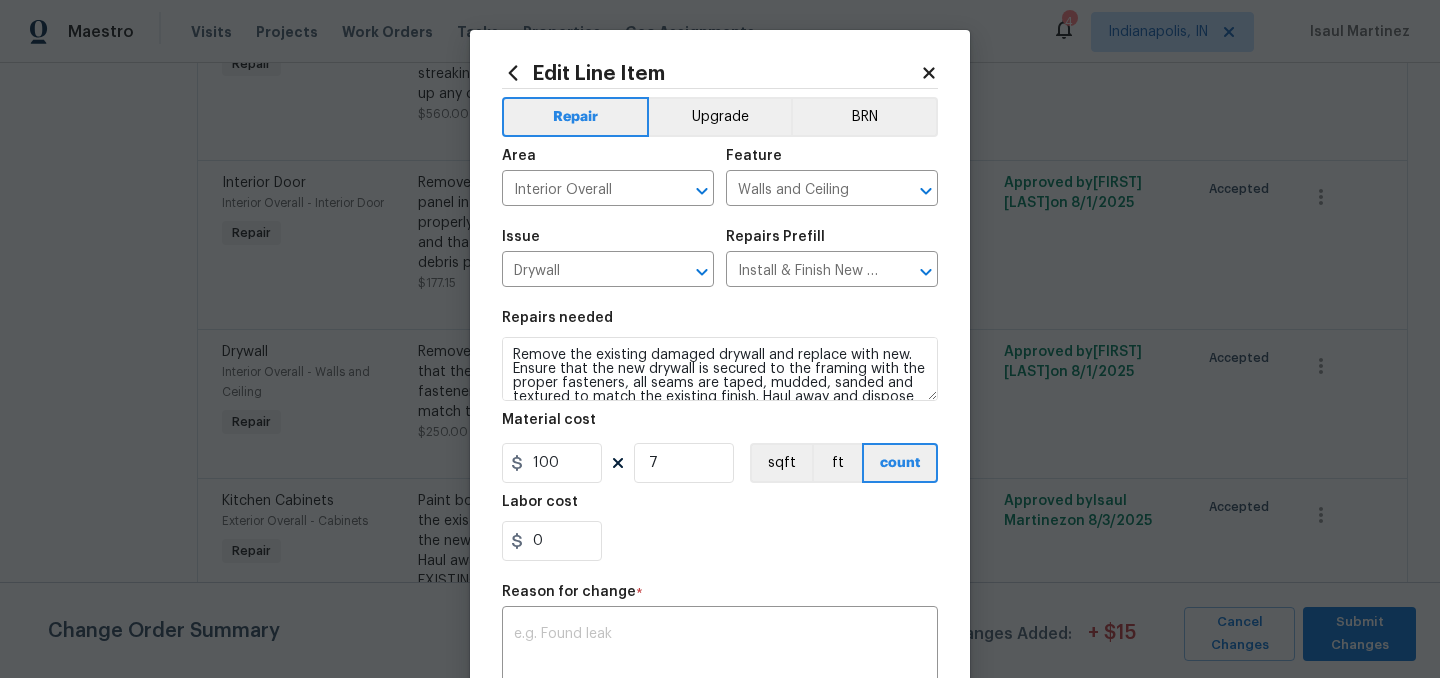 click on "0" at bounding box center [720, 541] 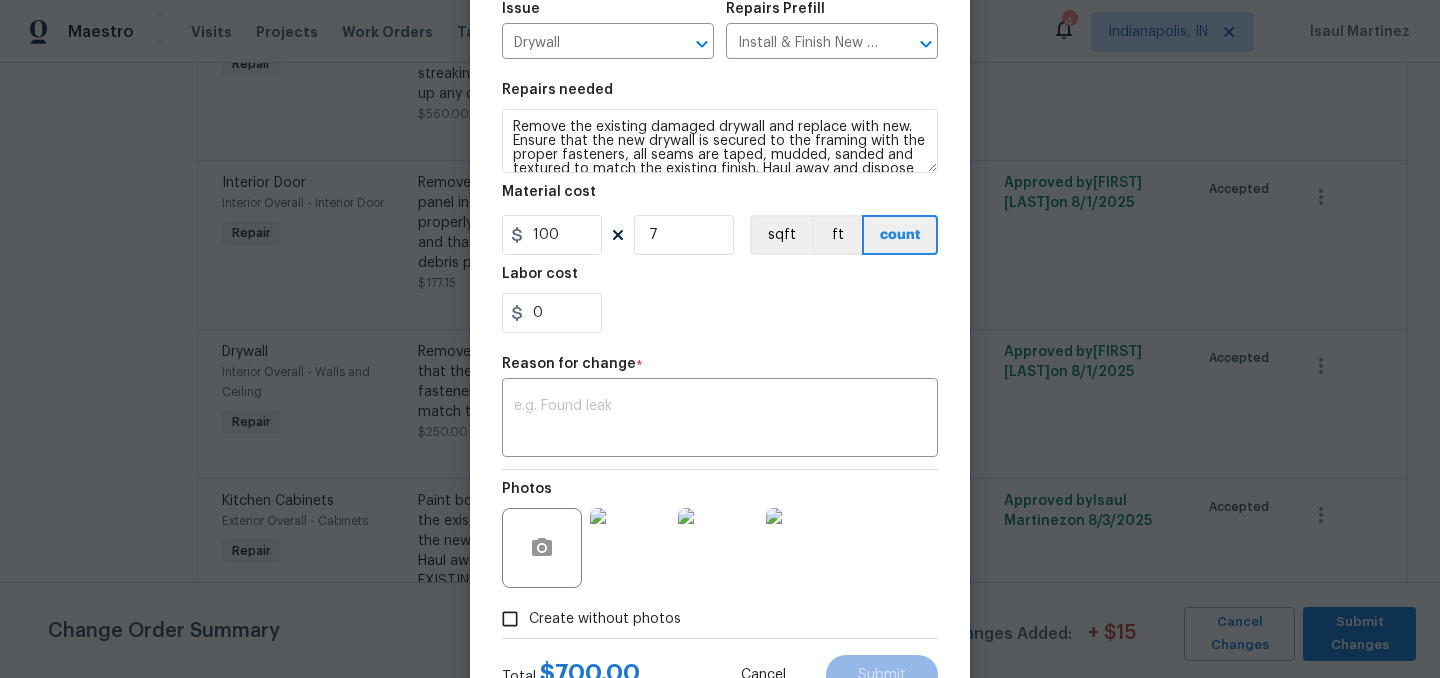 scroll, scrollTop: 242, scrollLeft: 0, axis: vertical 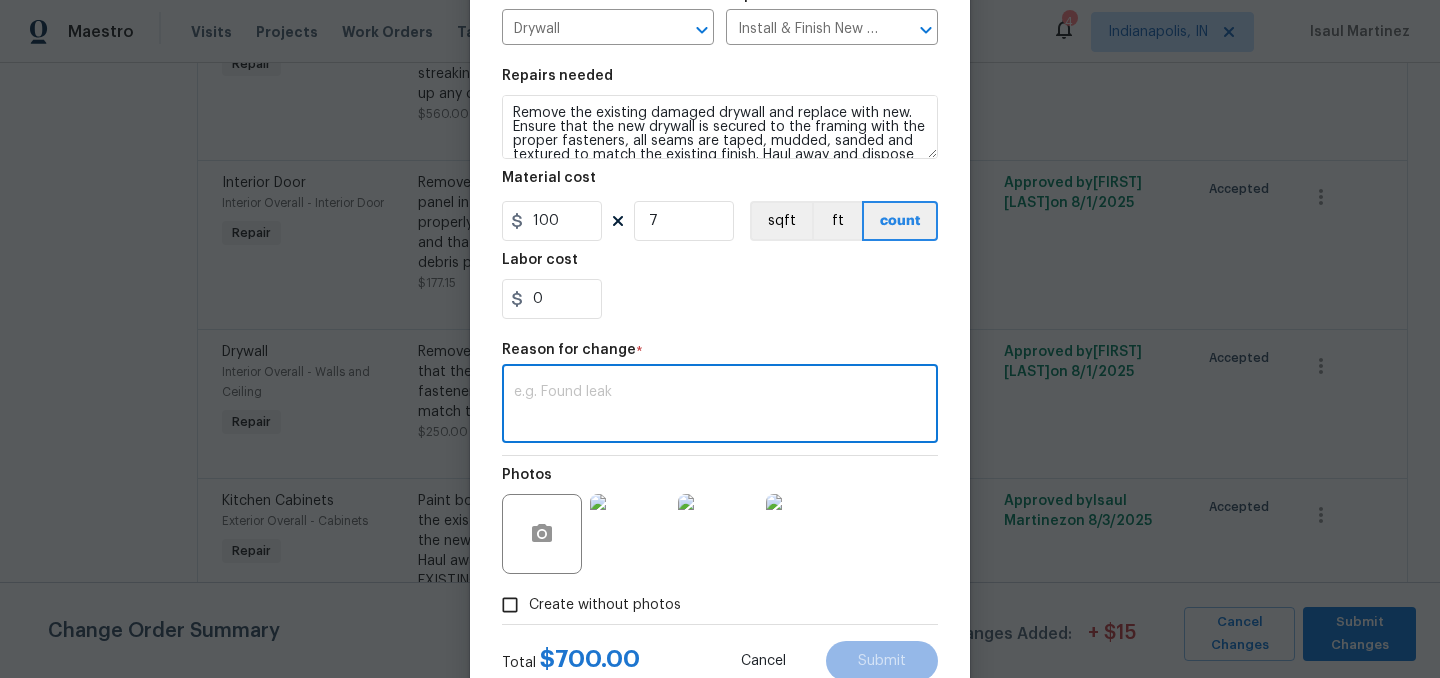 click at bounding box center [720, 406] 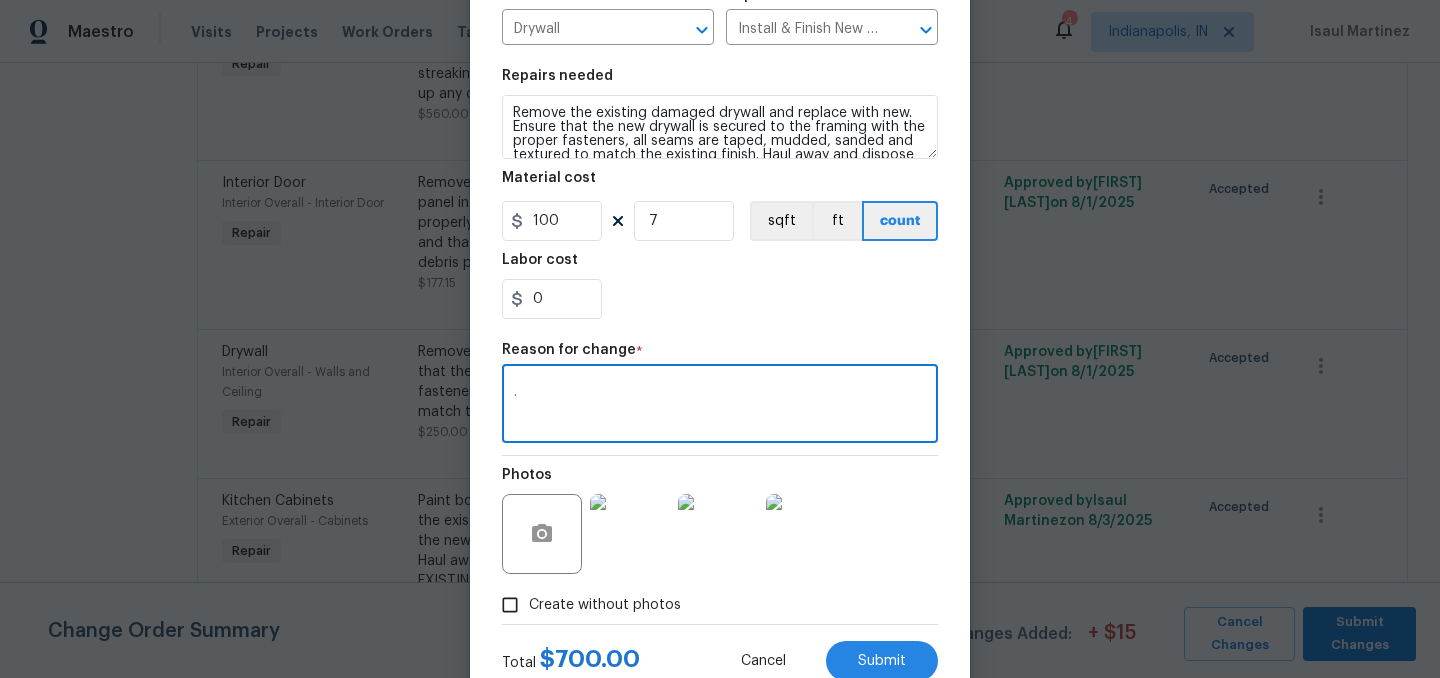 type on "." 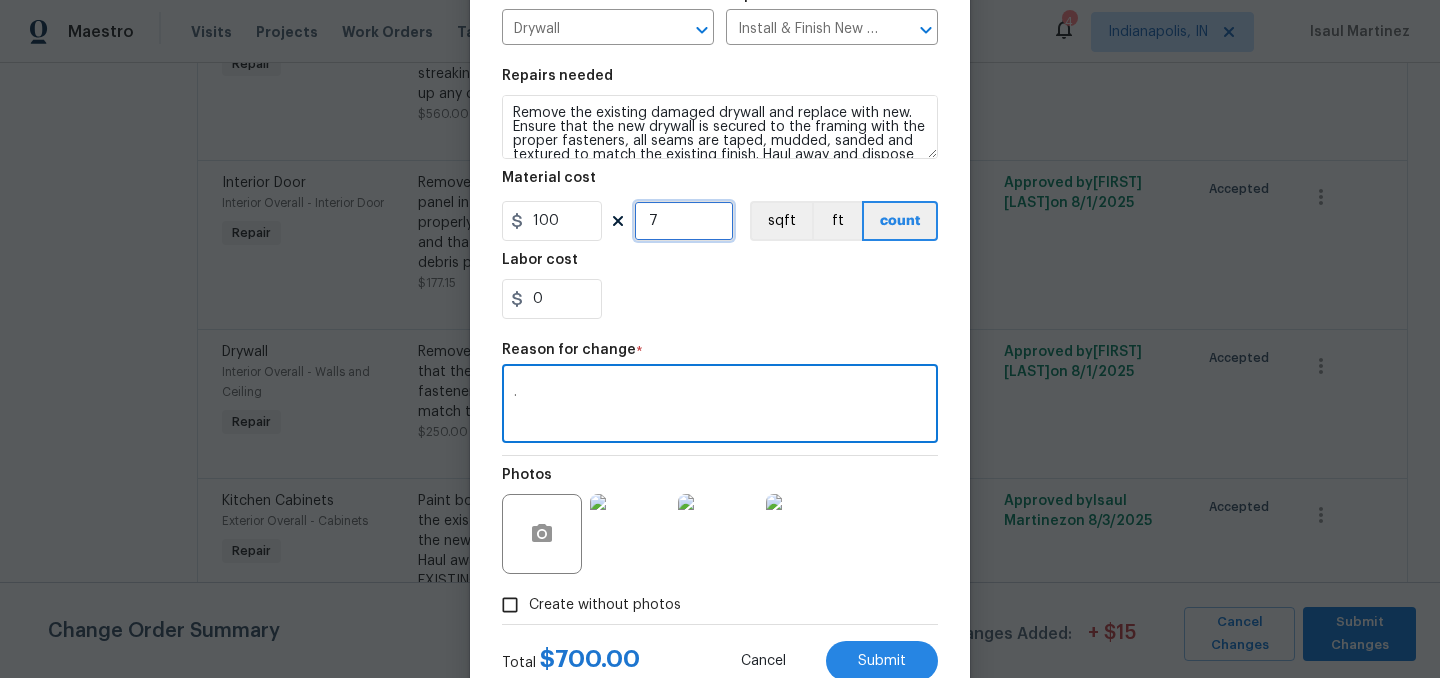 click on "7" at bounding box center [684, 221] 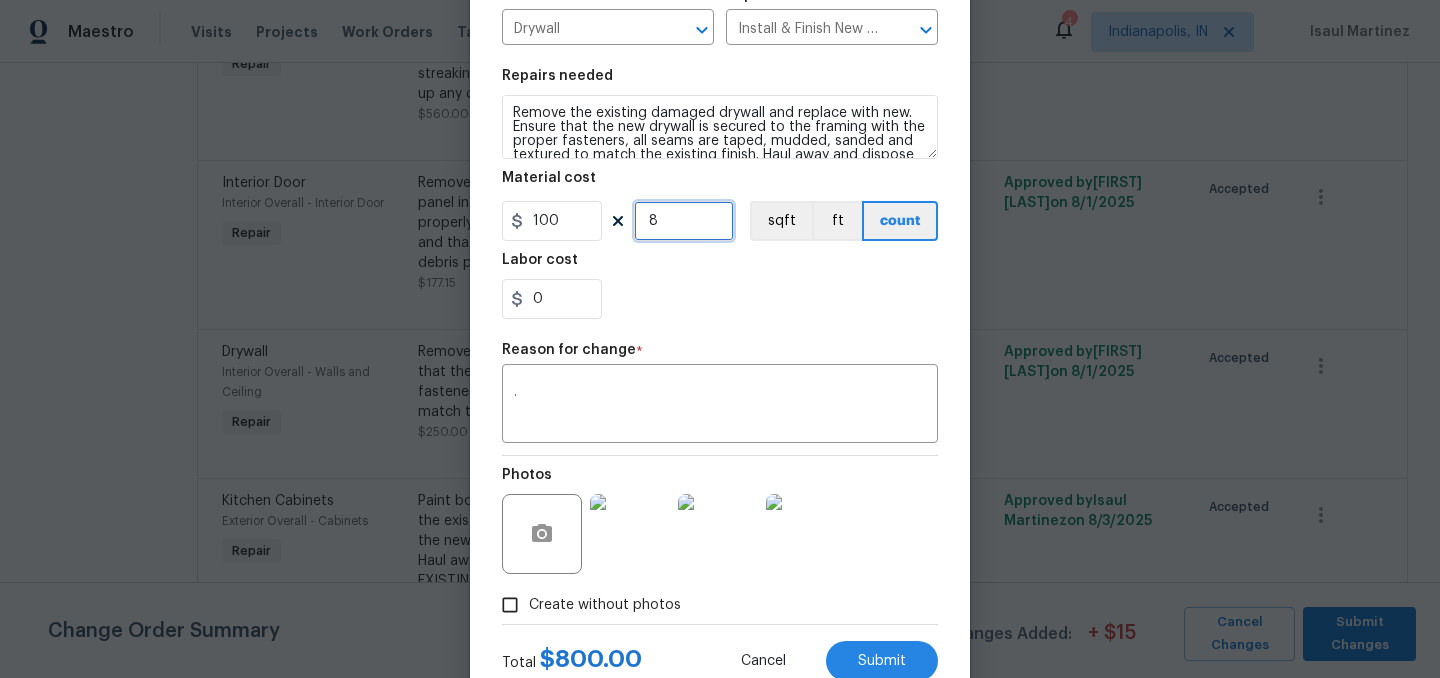 type on "8" 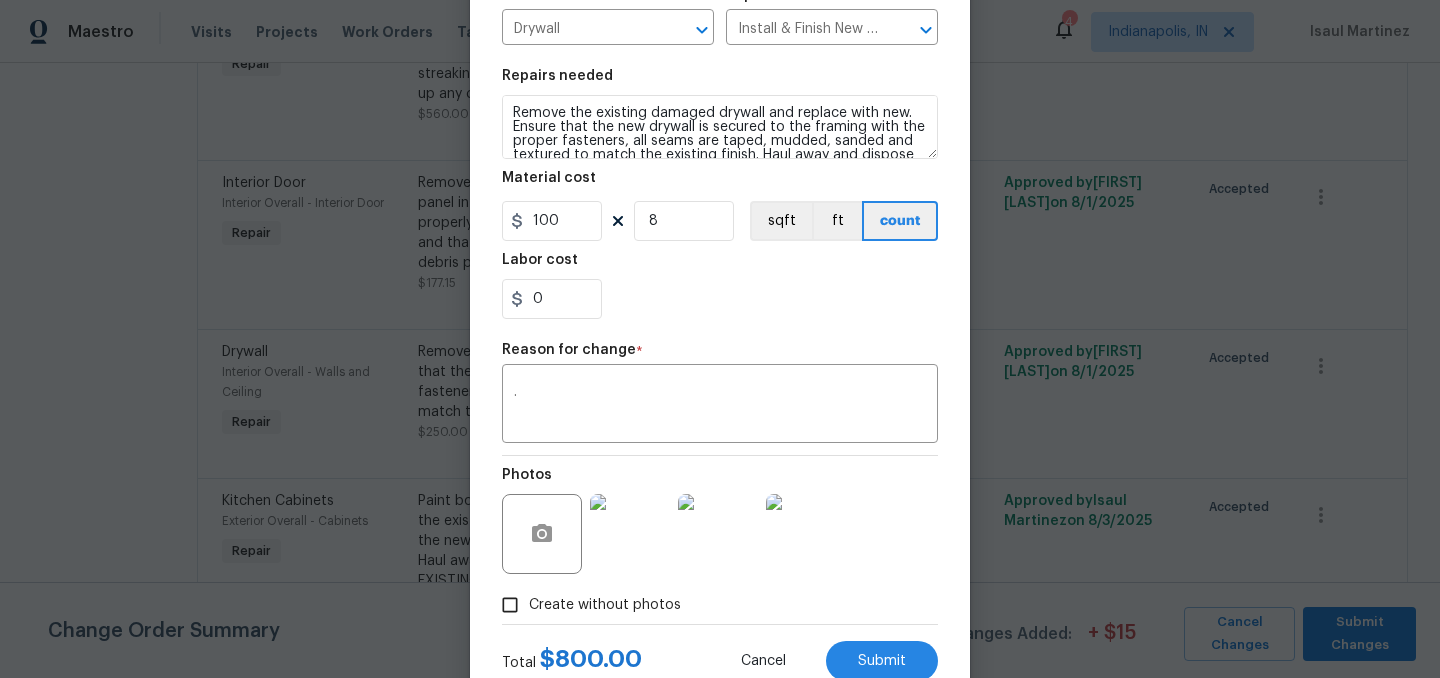 click on "0" at bounding box center (720, 299) 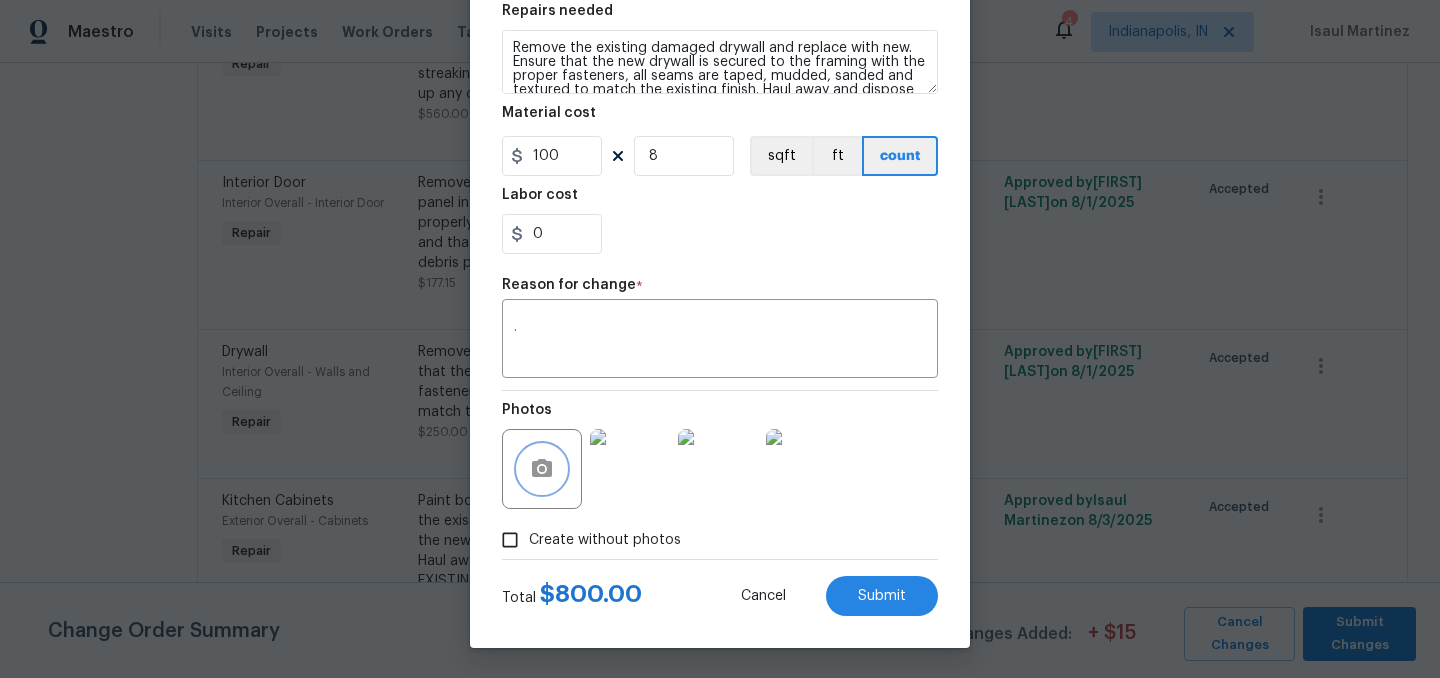 click 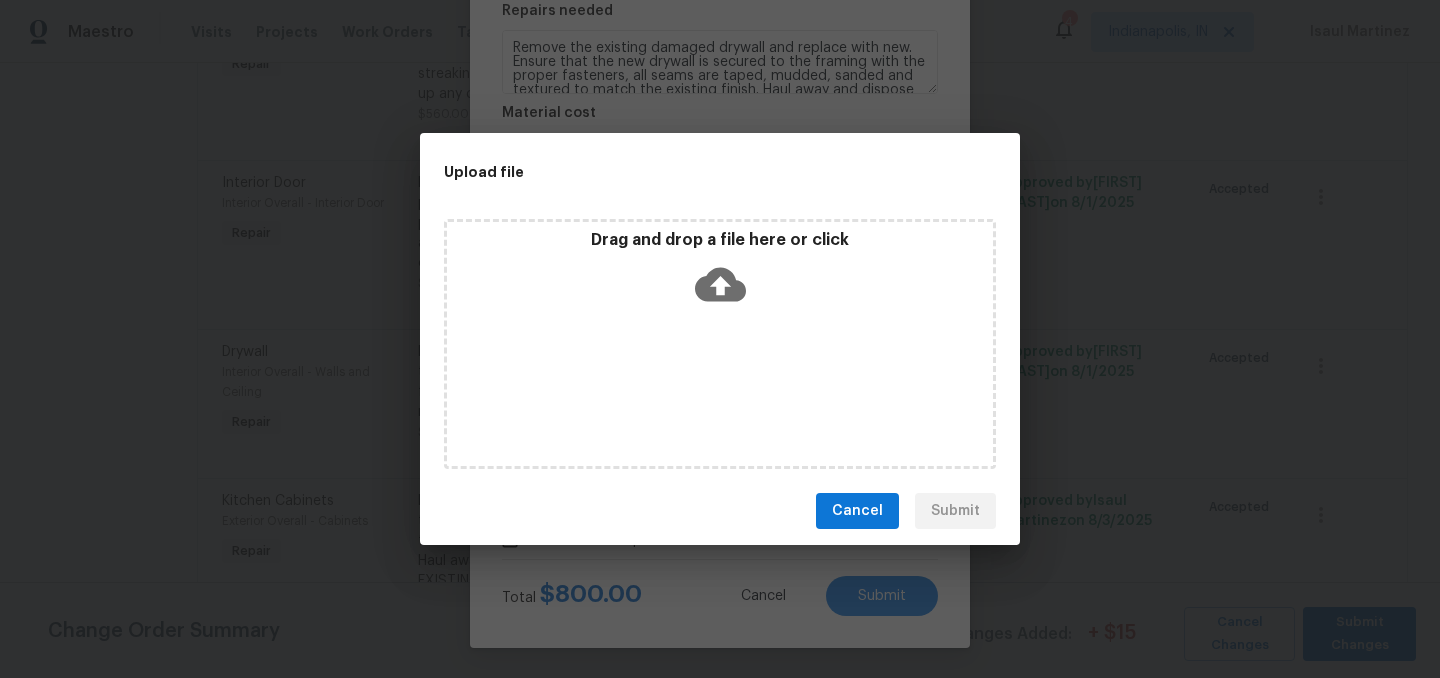 click 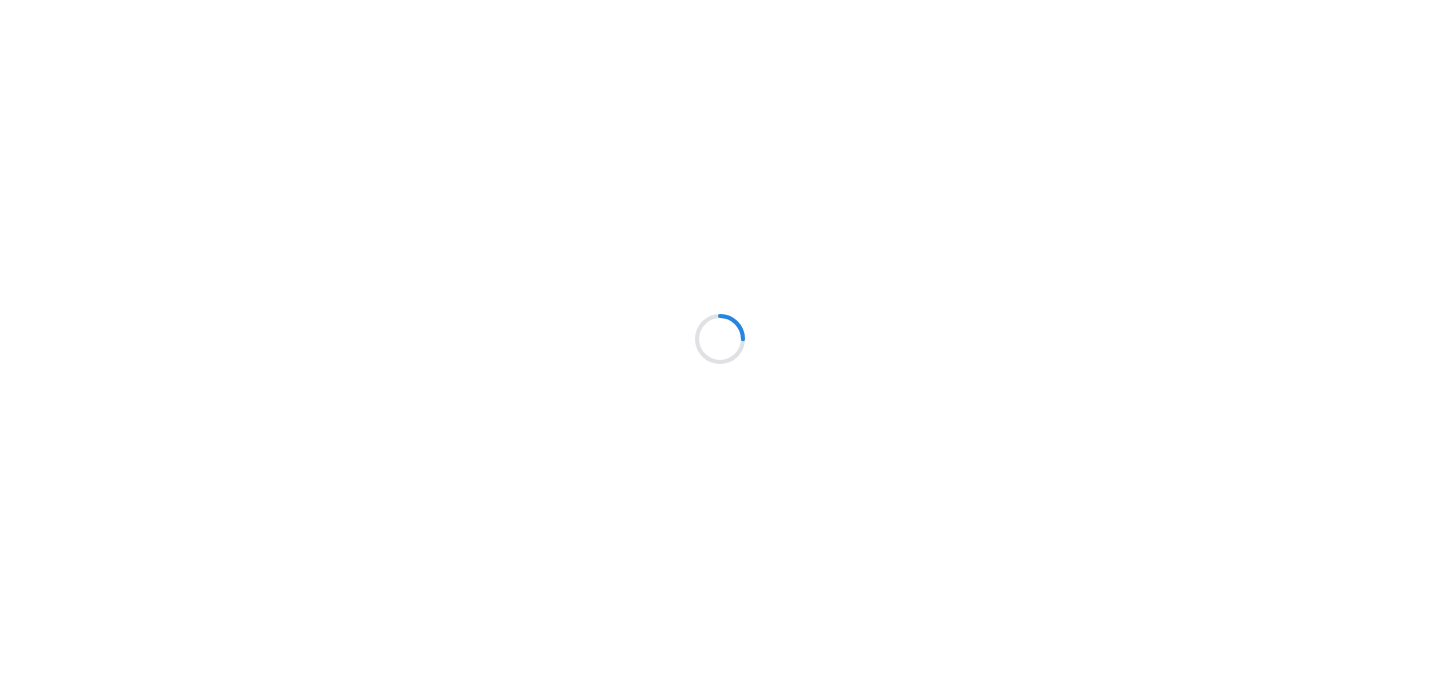 scroll, scrollTop: 0, scrollLeft: 0, axis: both 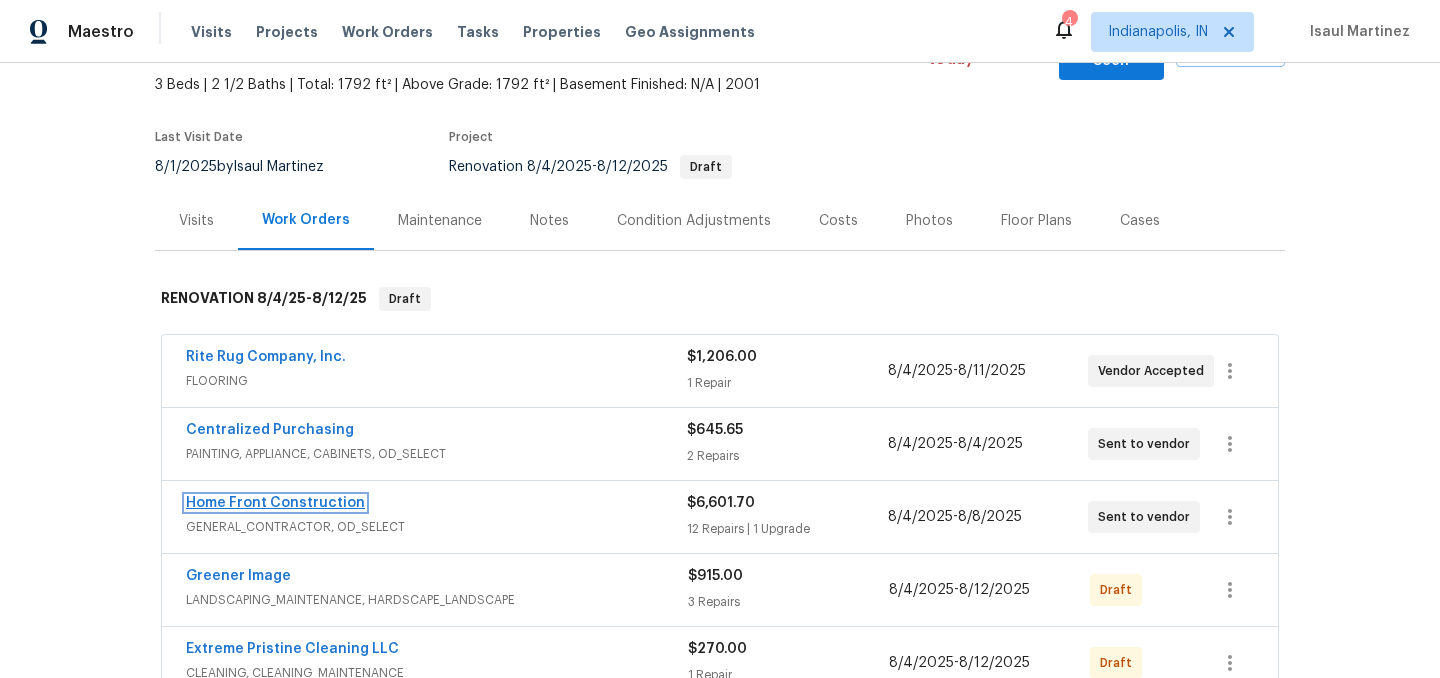 click on "Home Front Construction" at bounding box center [275, 503] 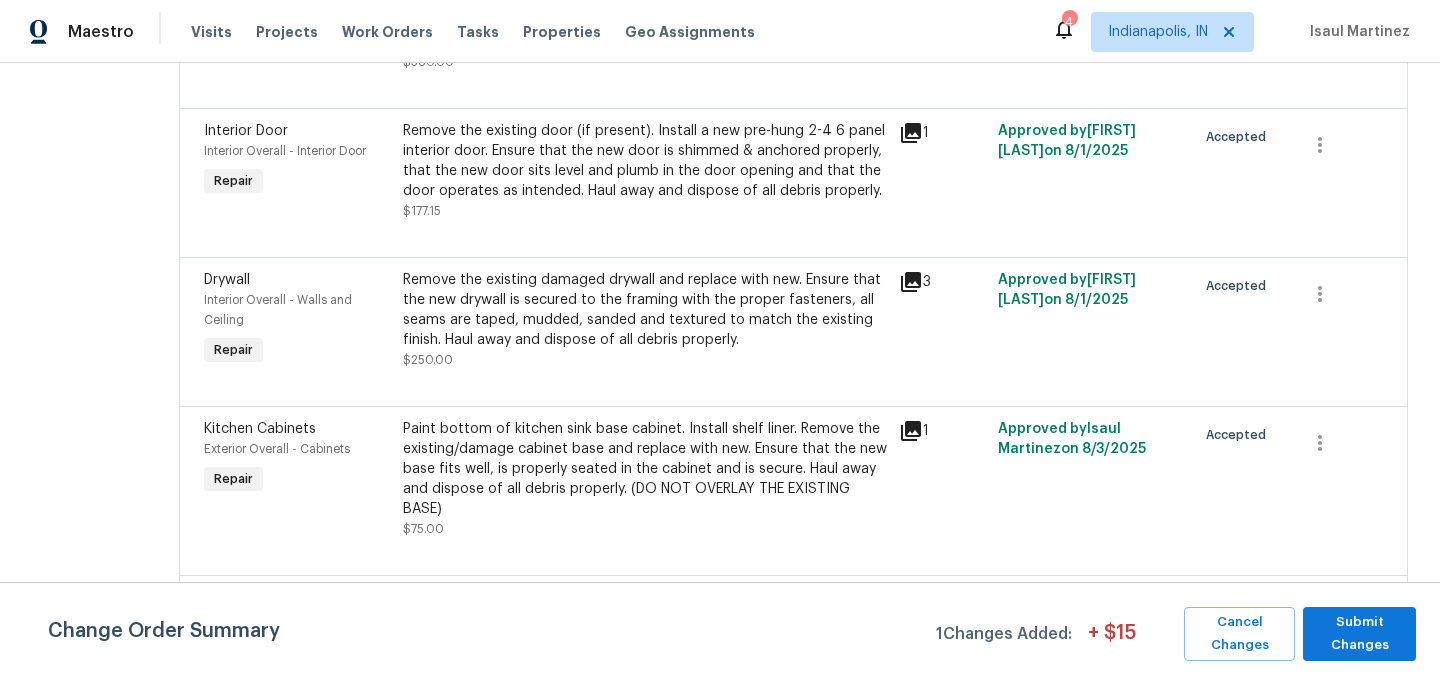 scroll, scrollTop: 869, scrollLeft: 0, axis: vertical 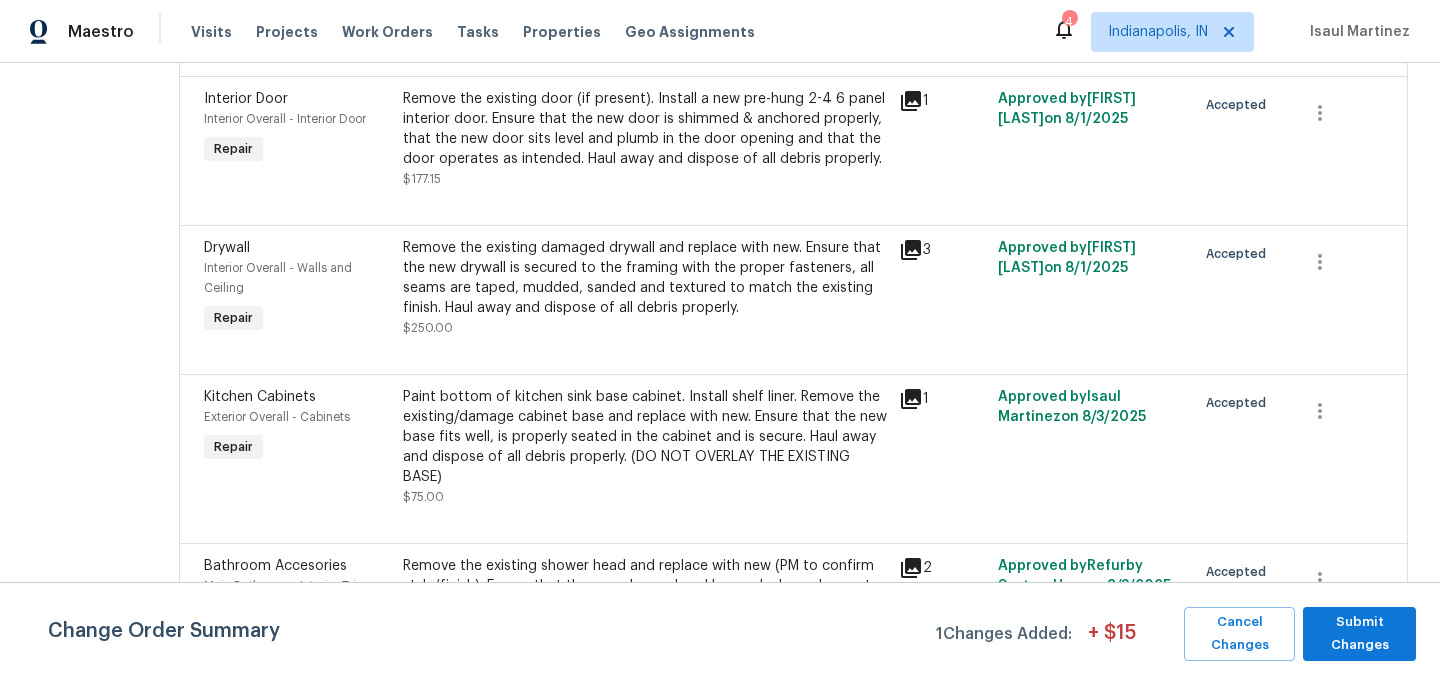 click on "Remove the existing damaged drywall and replace with new. Ensure that the new drywall is secured to the framing with the proper fasteners, all seams are taped, mudded, sanded and textured to match the existing finish. Haul away and dispose of all debris properly." at bounding box center [645, 278] 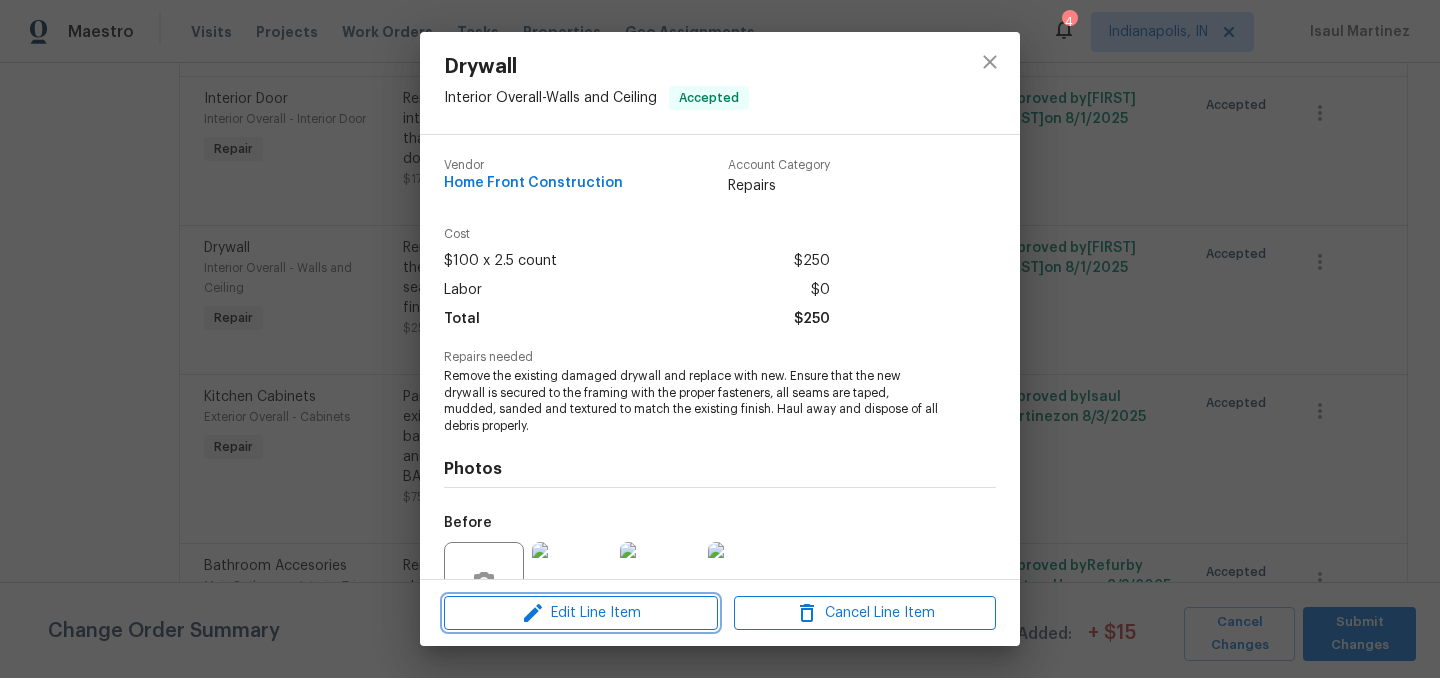 click on "Edit Line Item" at bounding box center (581, 613) 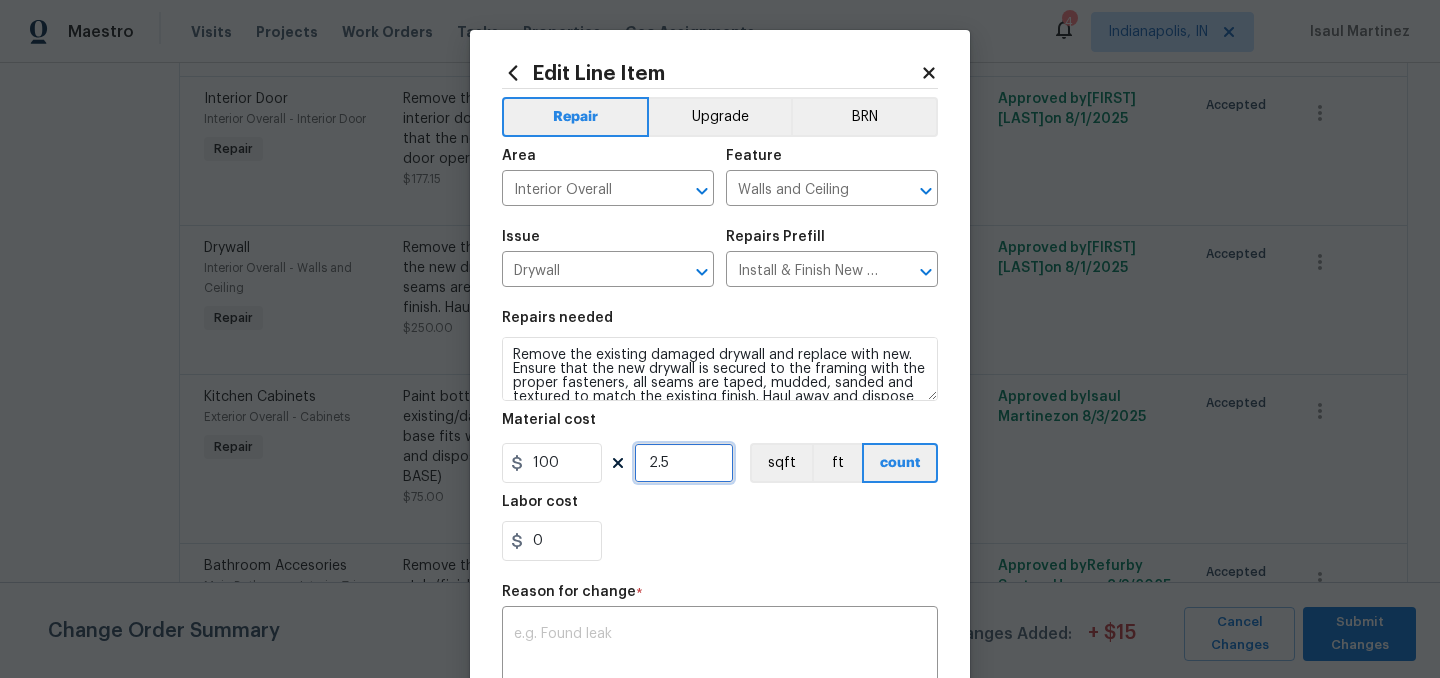 click on "2.5" at bounding box center [684, 463] 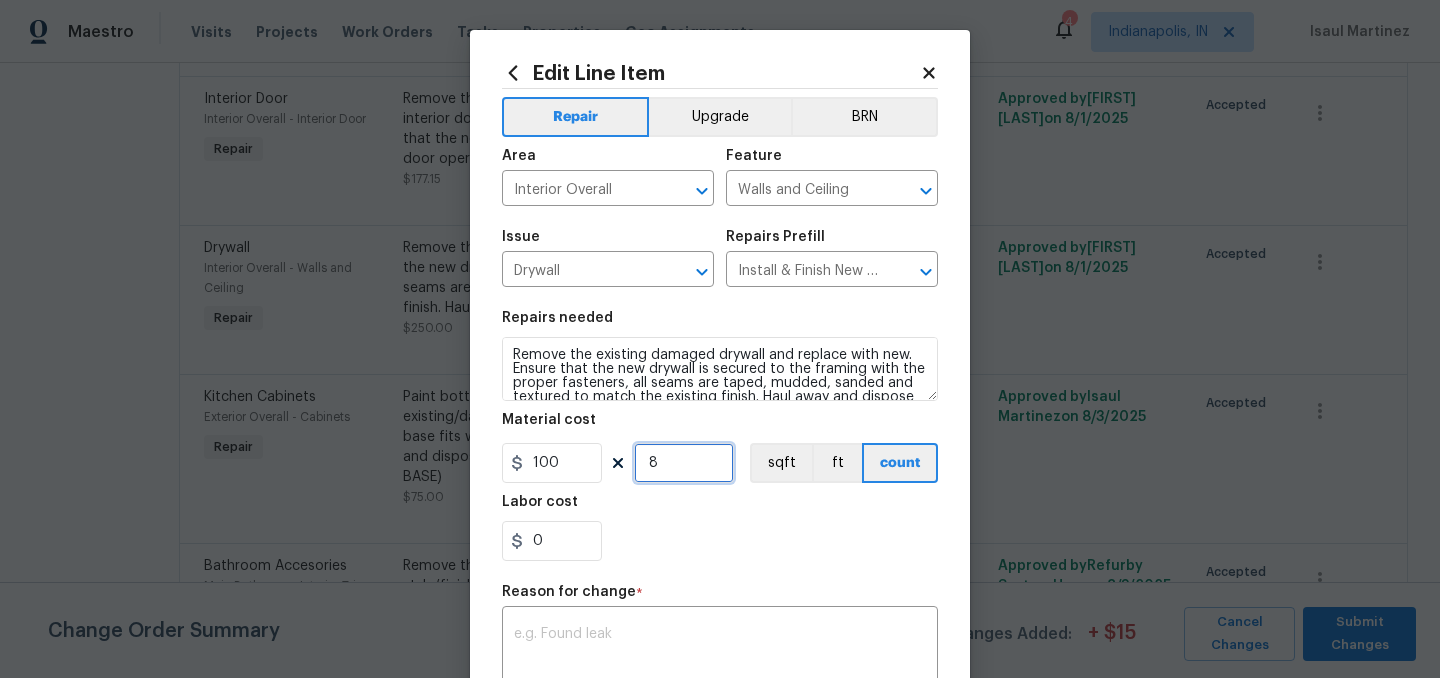 type on "8" 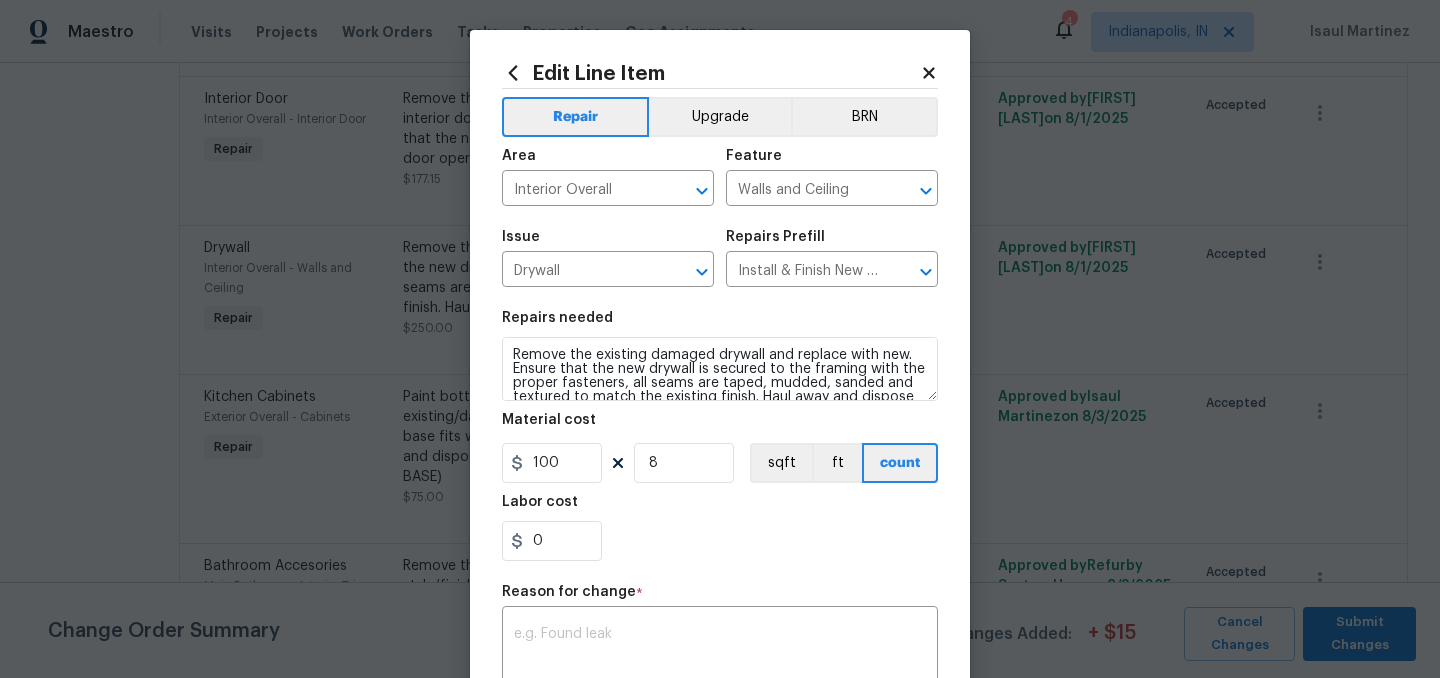 click on "Labor cost" at bounding box center (720, 508) 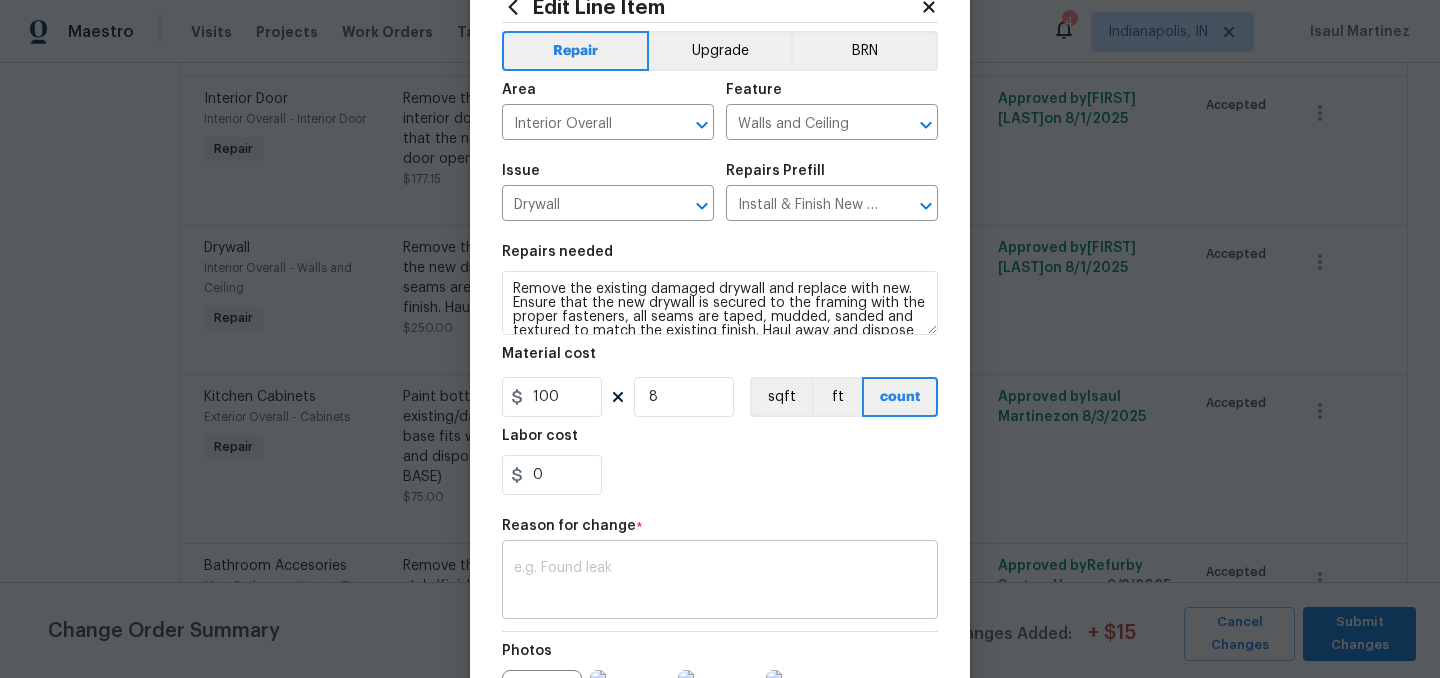 scroll, scrollTop: 65, scrollLeft: 0, axis: vertical 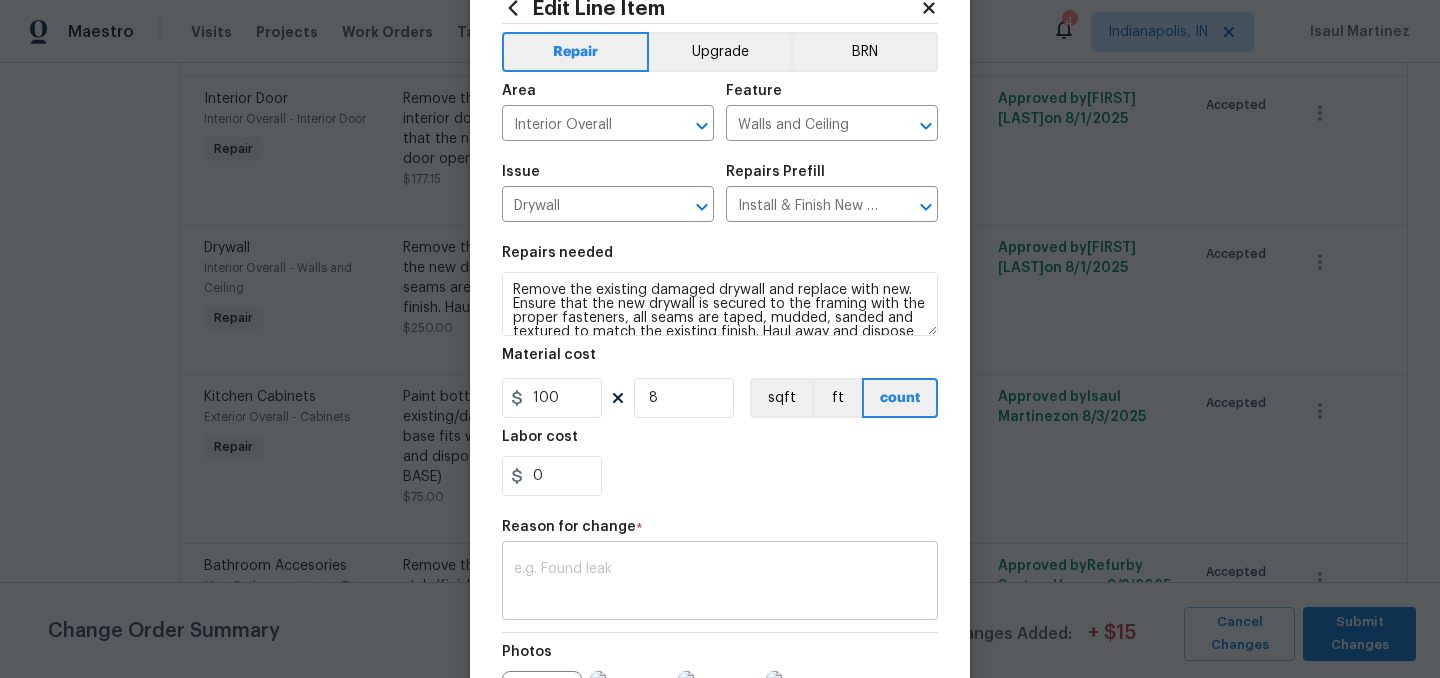 click on "x ​" at bounding box center [720, 583] 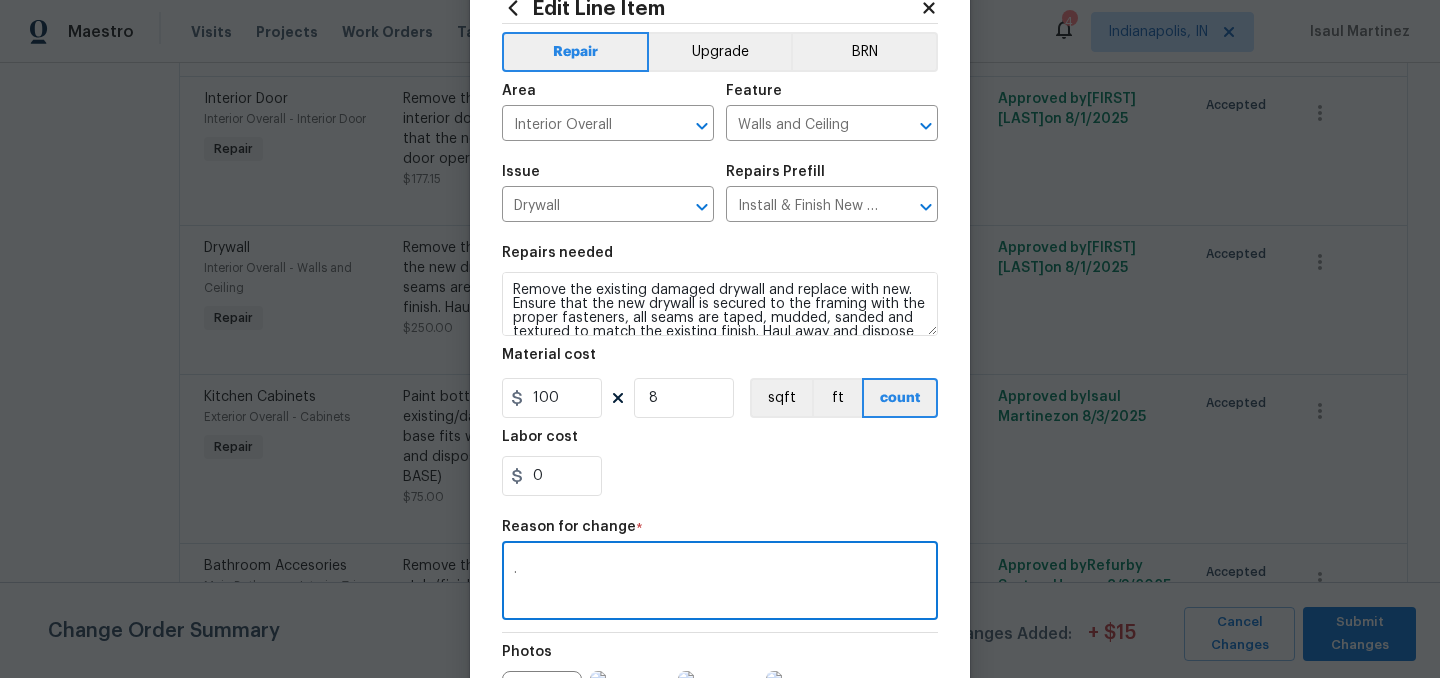 type on "." 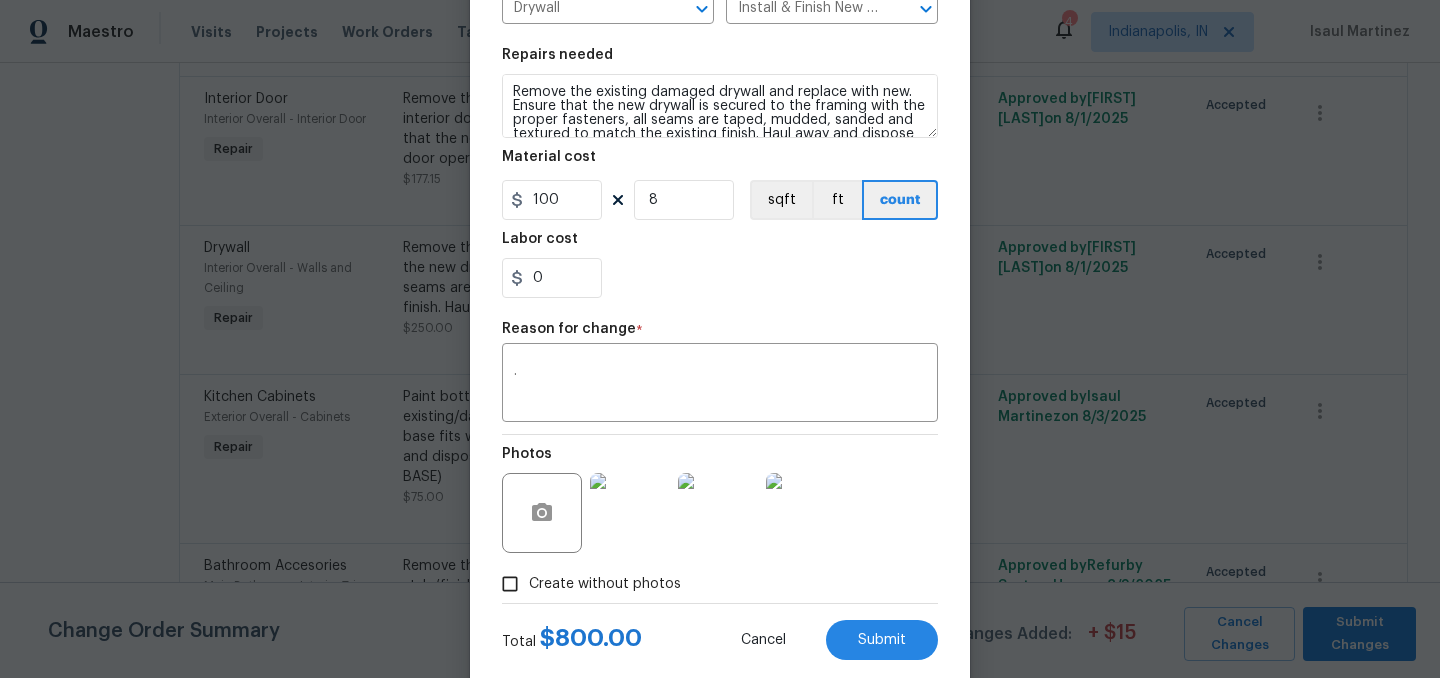 scroll, scrollTop: 308, scrollLeft: 0, axis: vertical 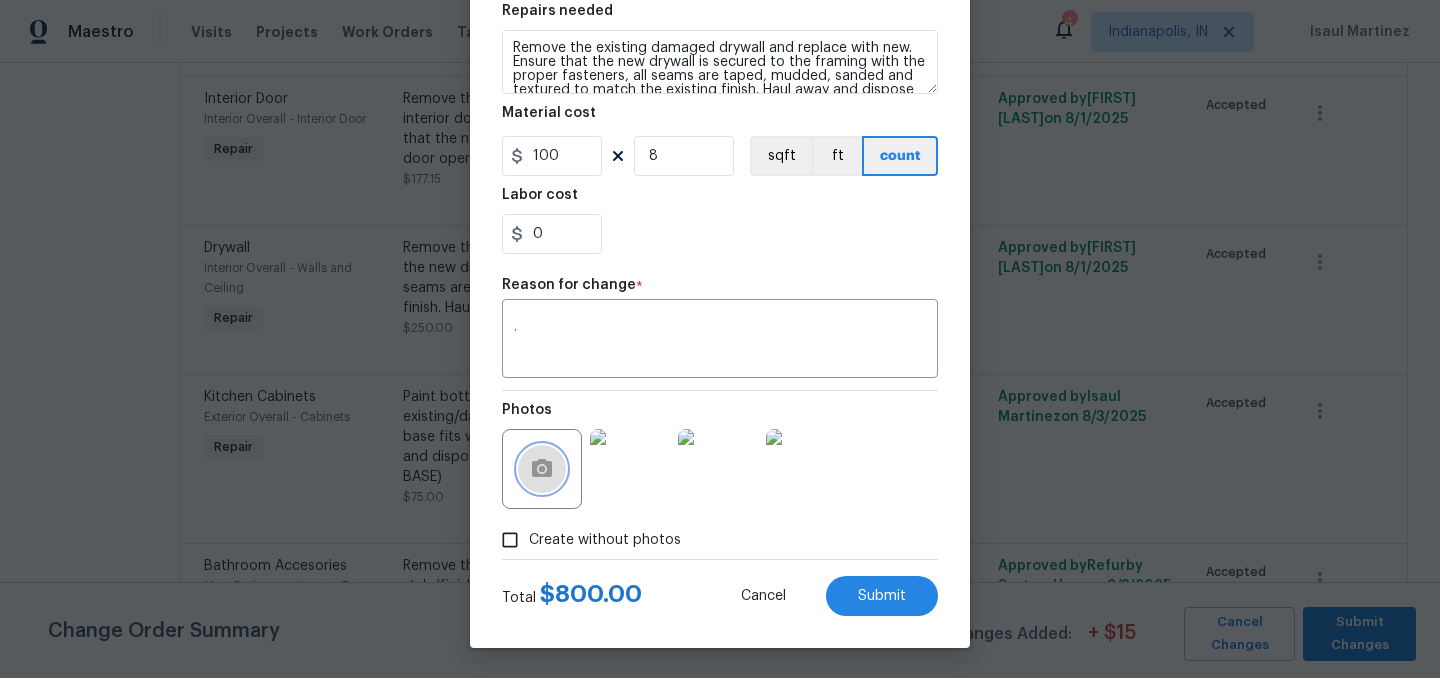click 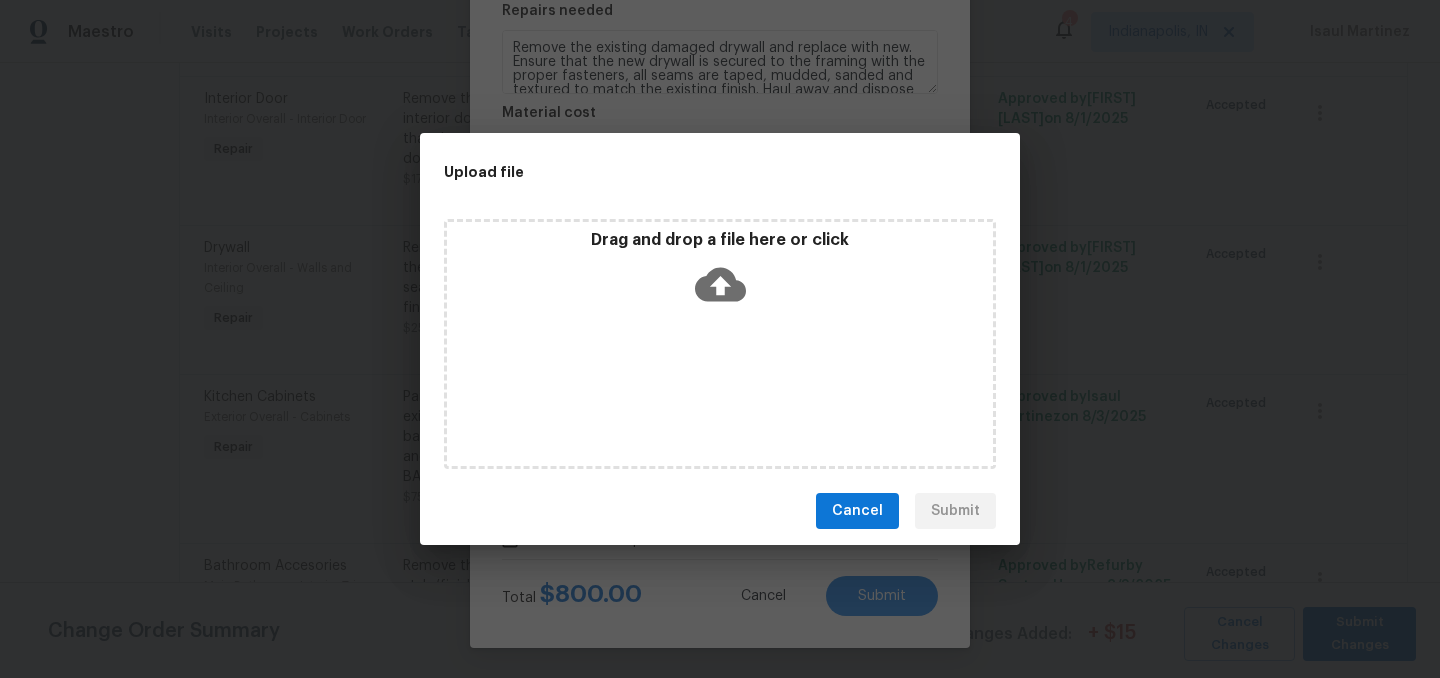 click 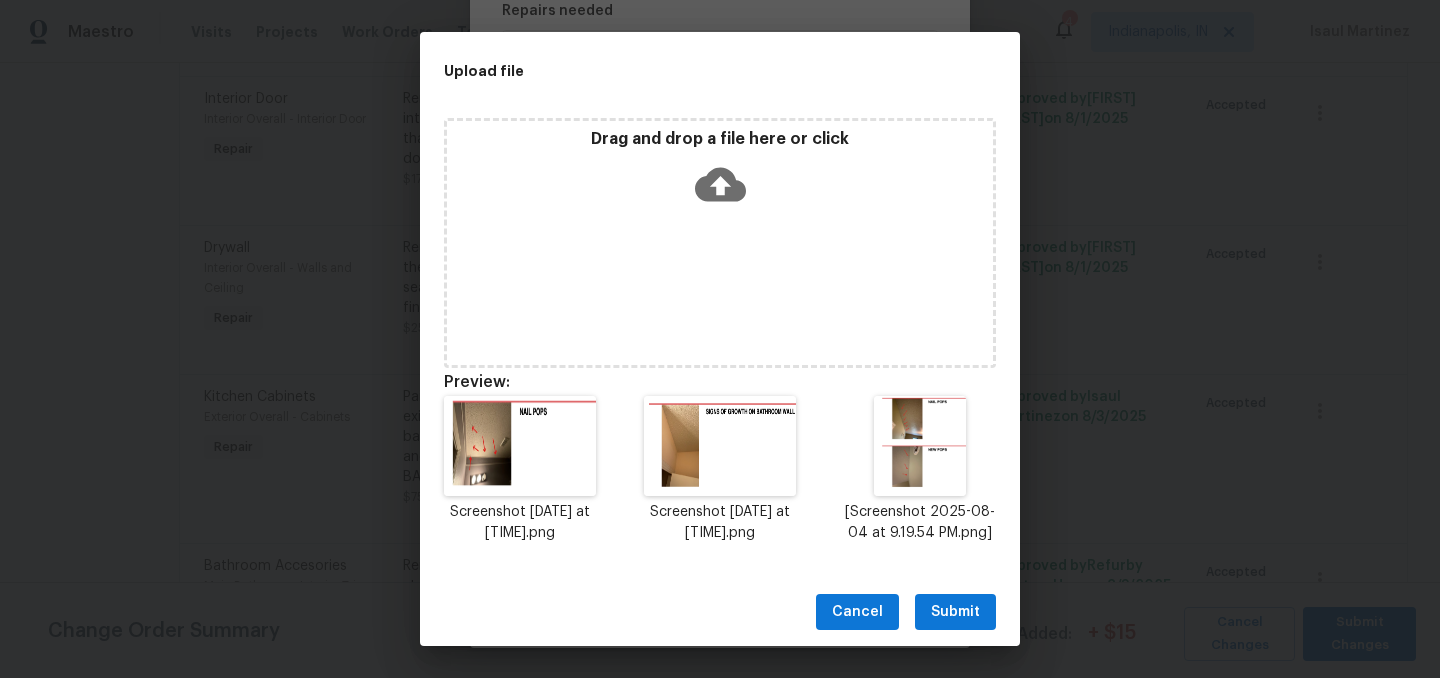 click on "Submit" at bounding box center [955, 612] 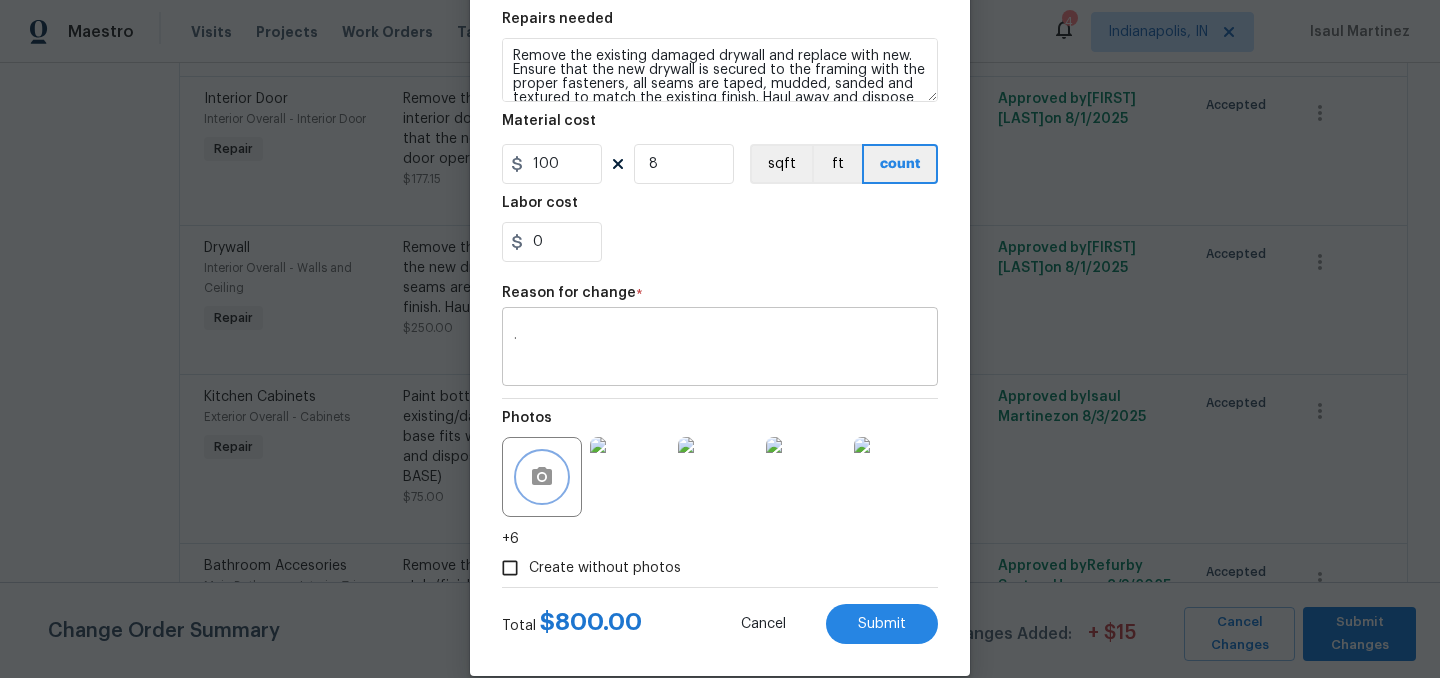 scroll, scrollTop: 191, scrollLeft: 0, axis: vertical 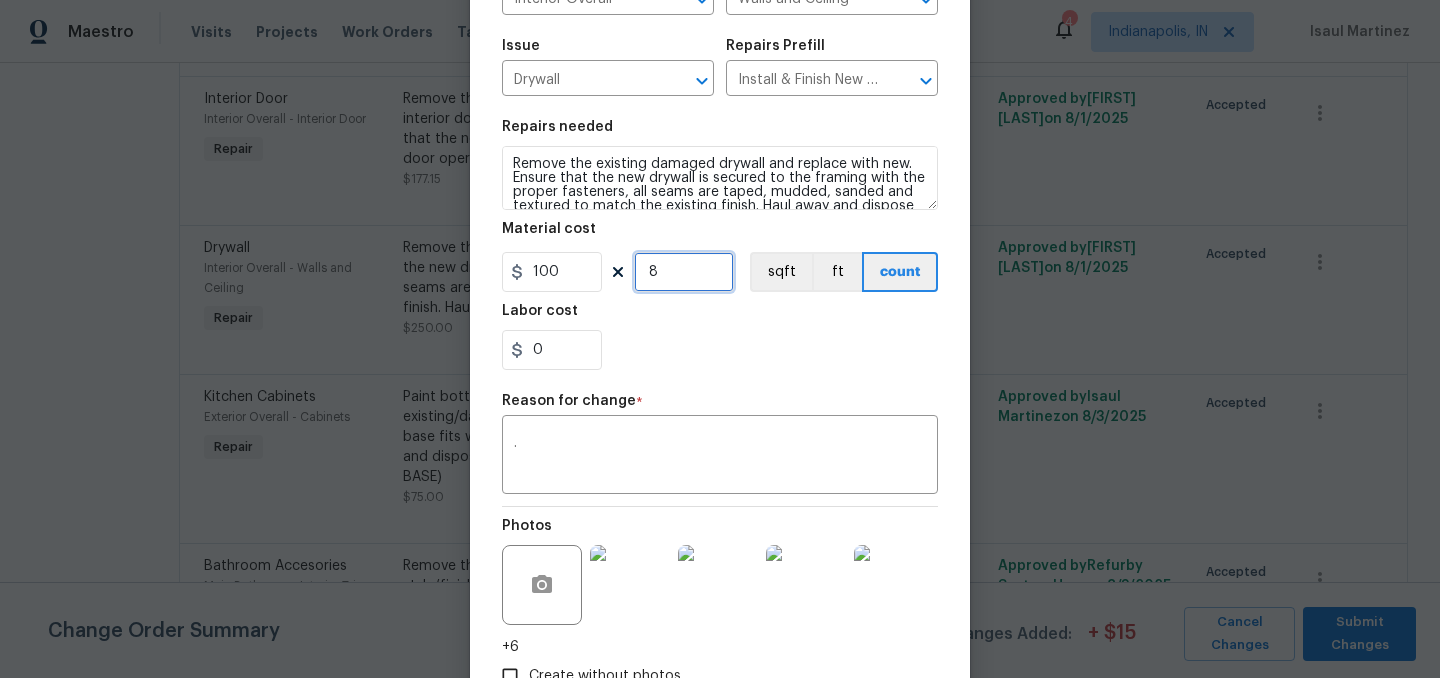 click on "8" at bounding box center (684, 272) 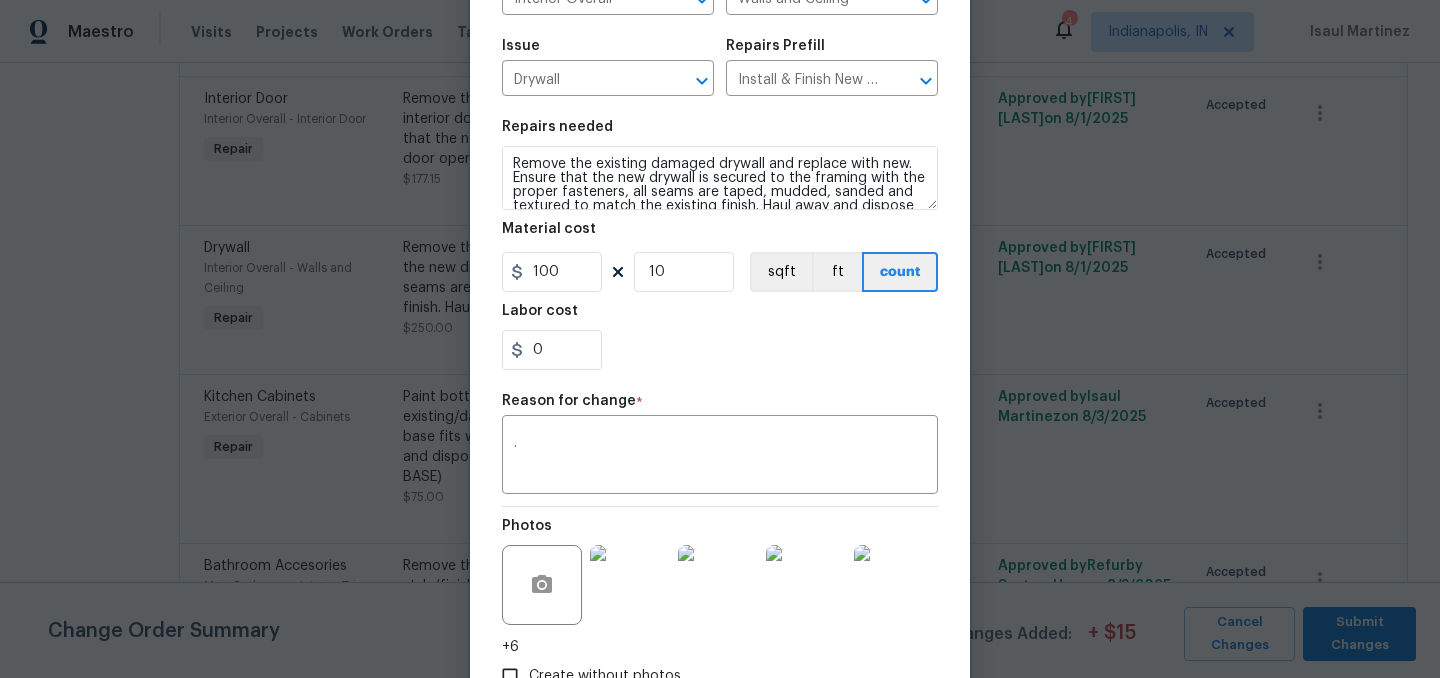 click on "0" at bounding box center (720, 350) 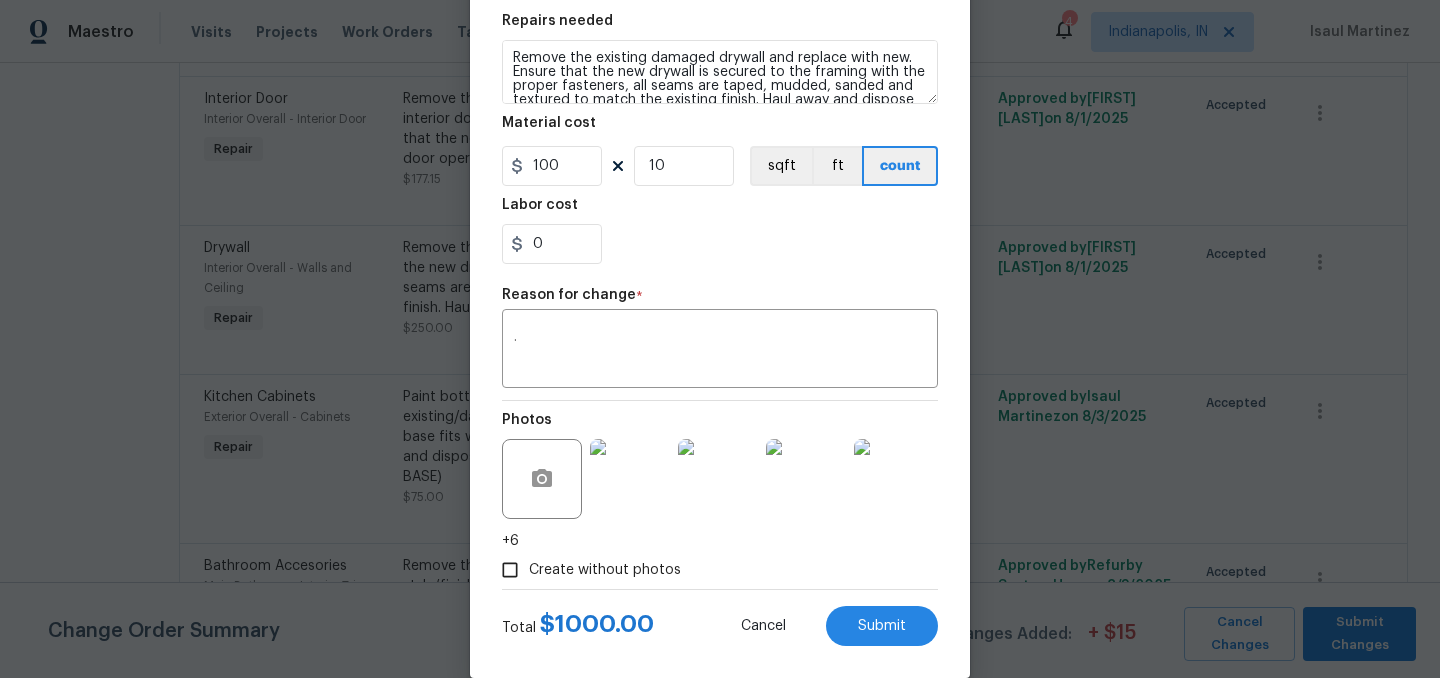 scroll, scrollTop: 328, scrollLeft: 0, axis: vertical 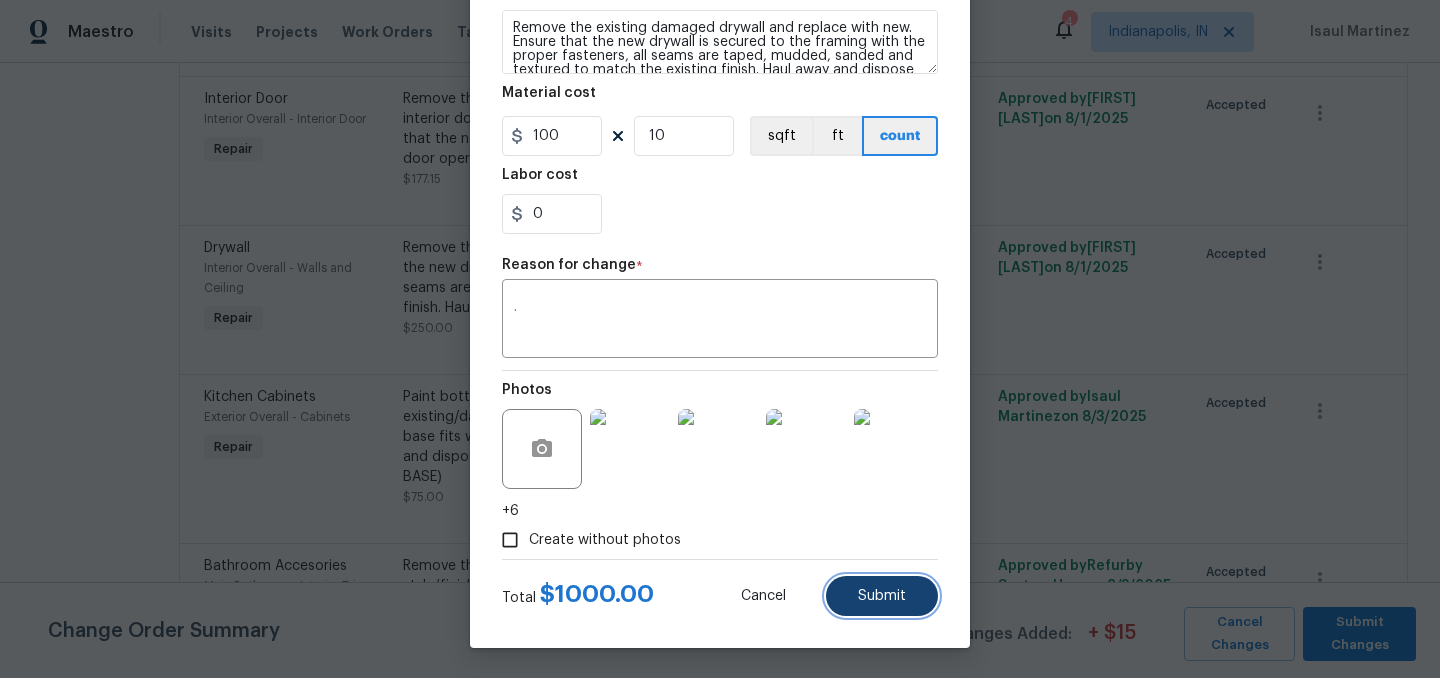 click on "Submit" at bounding box center (882, 596) 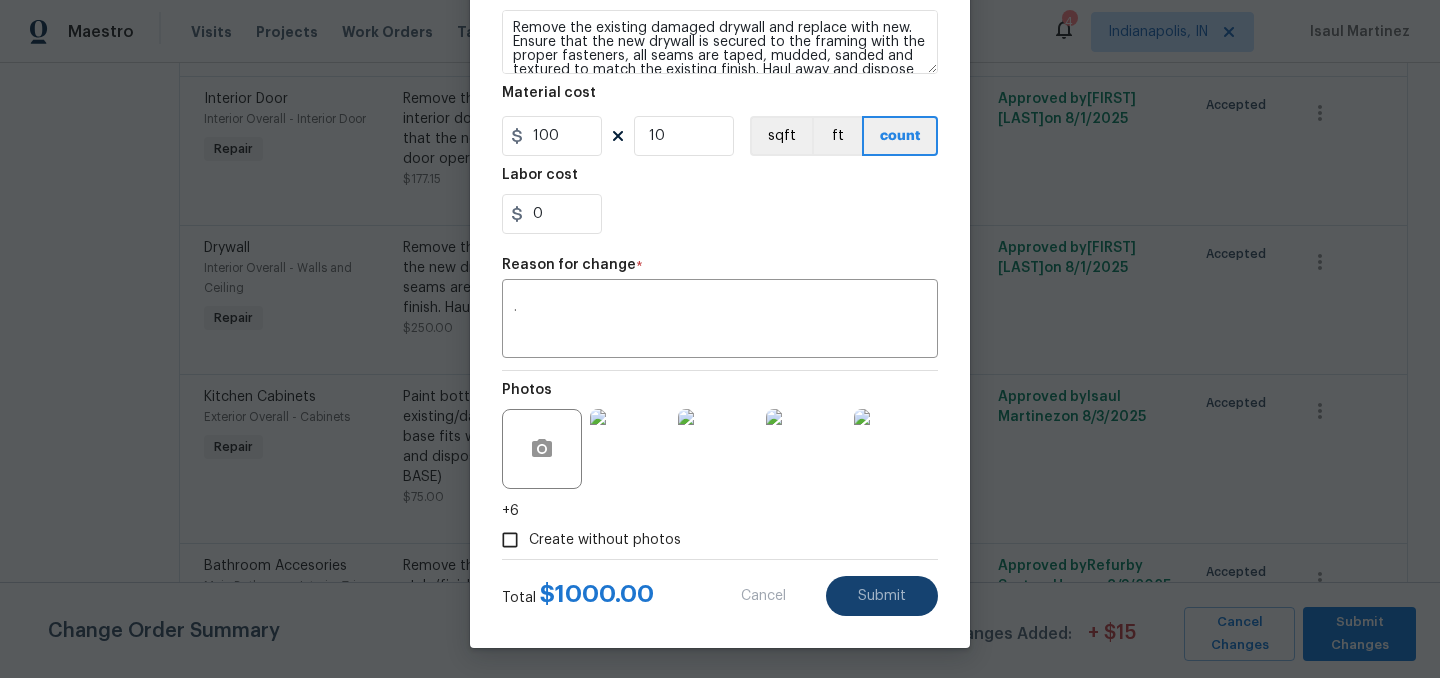 type on "2.5" 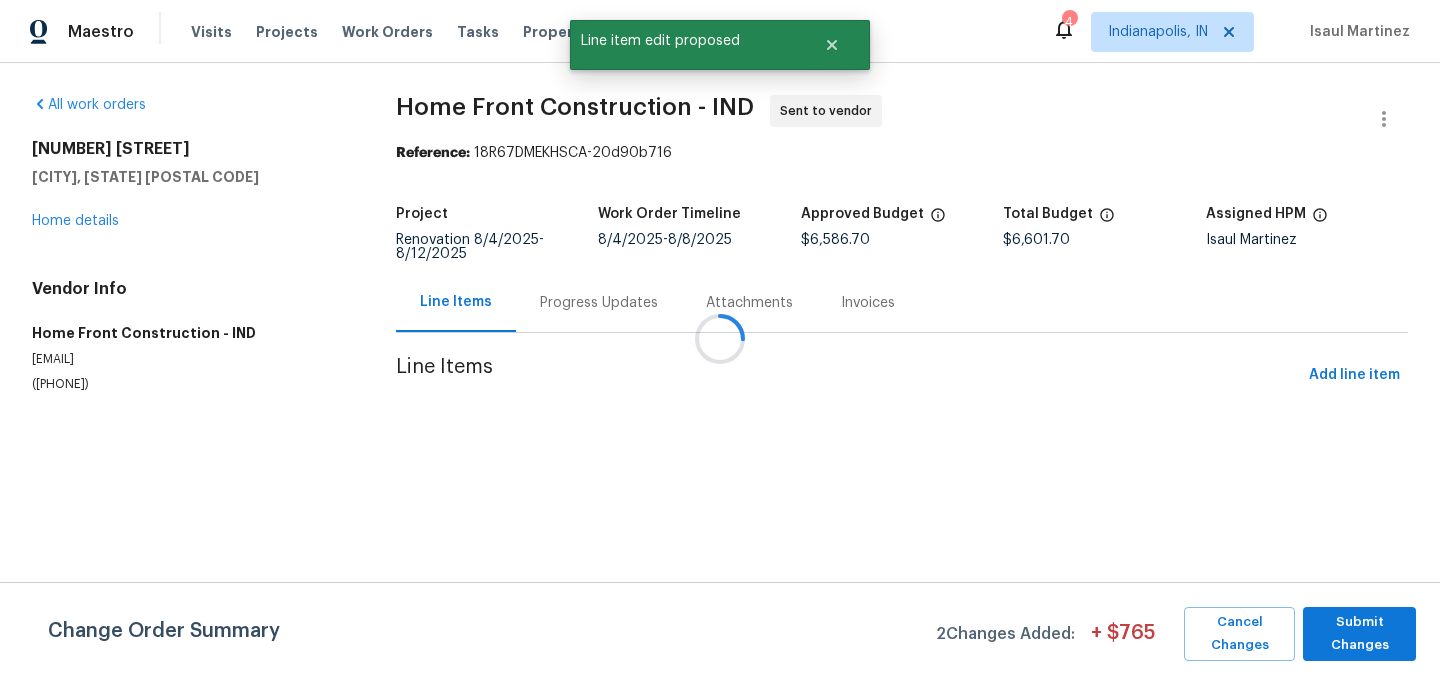 scroll, scrollTop: 0, scrollLeft: 0, axis: both 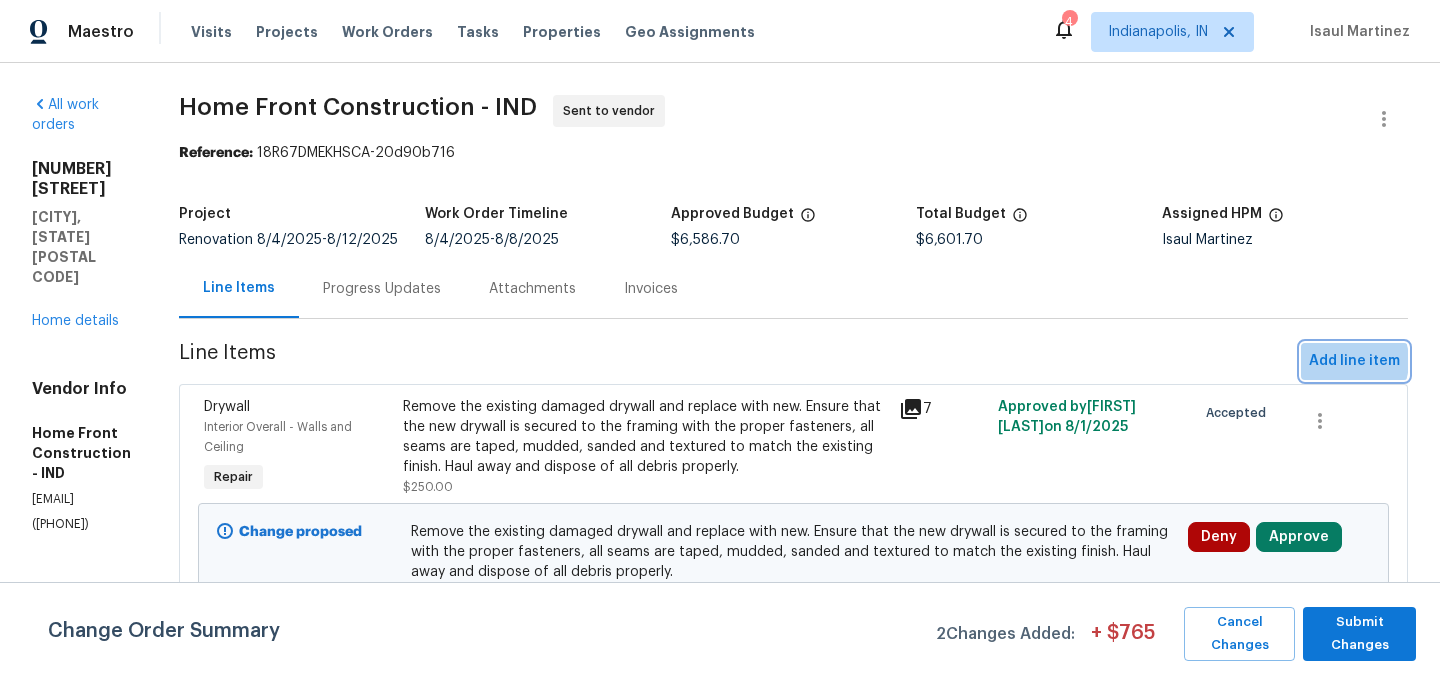 click on "Add line item" at bounding box center [1354, 361] 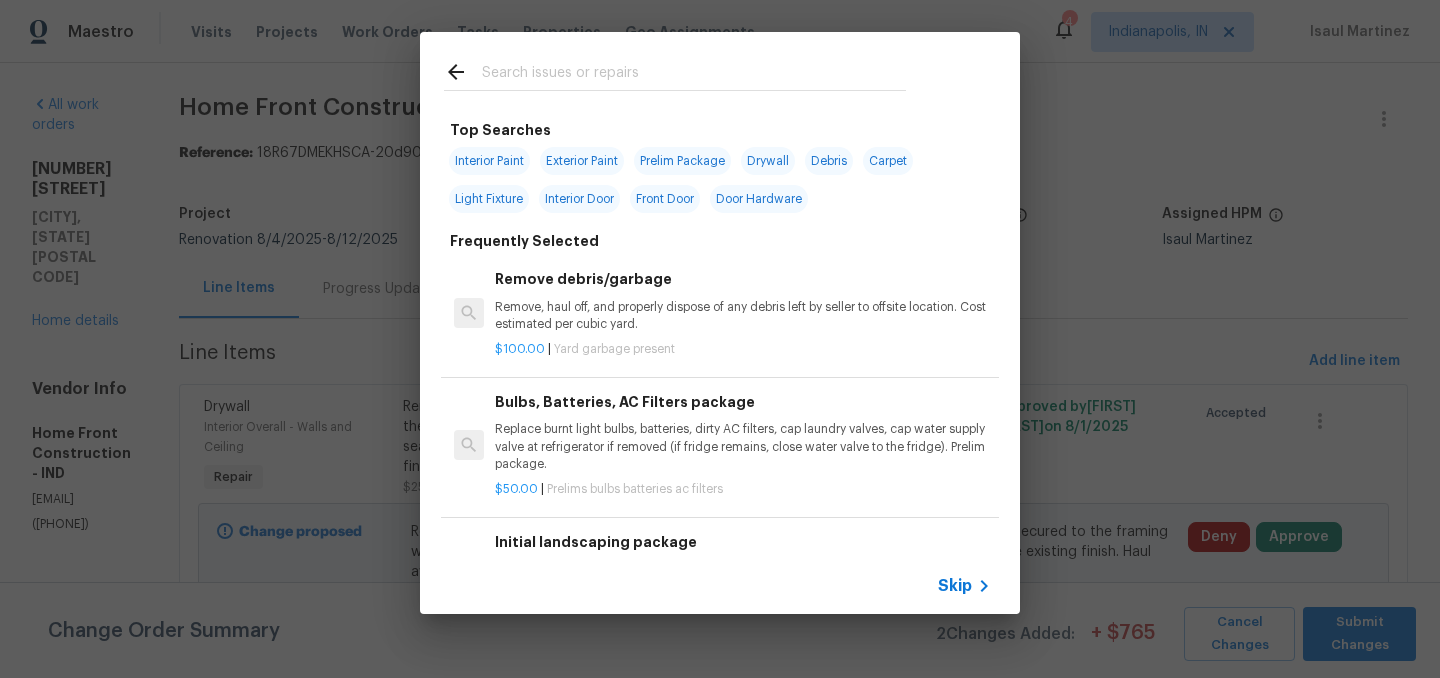 click at bounding box center [694, 75] 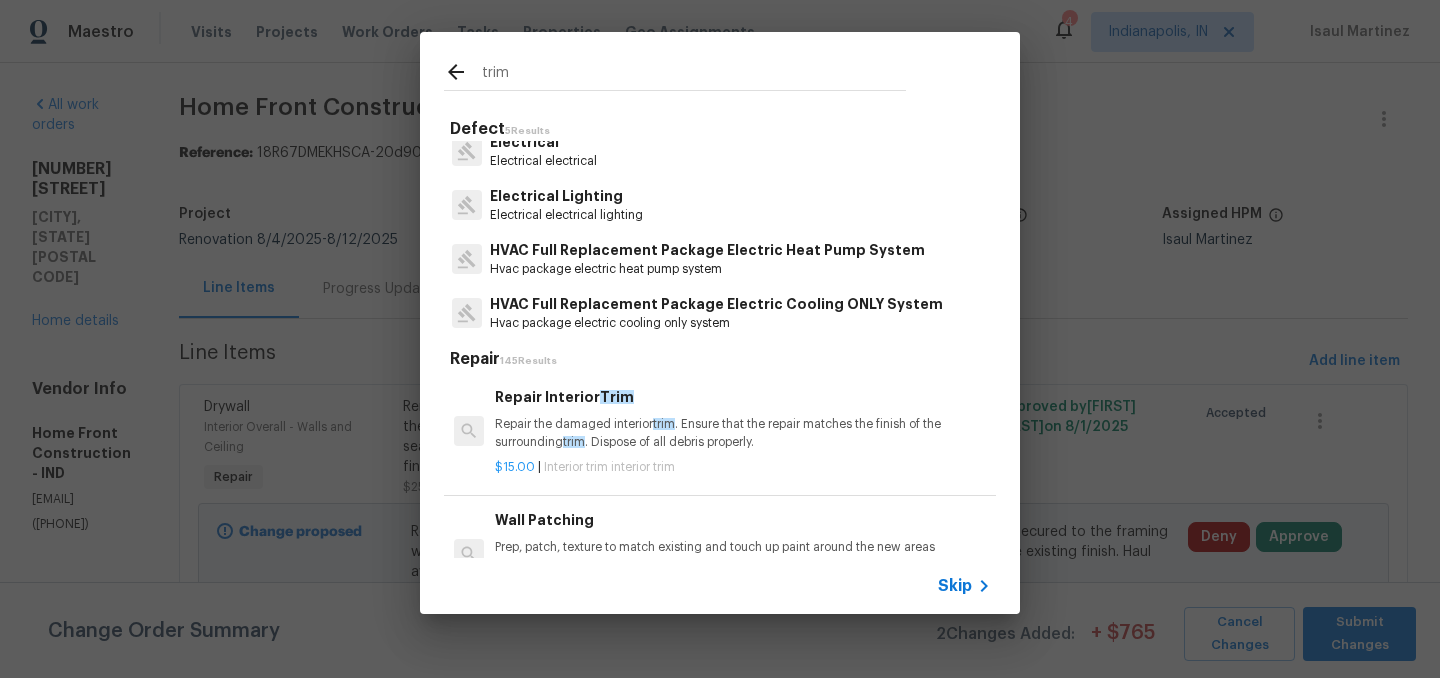 scroll, scrollTop: 0, scrollLeft: 0, axis: both 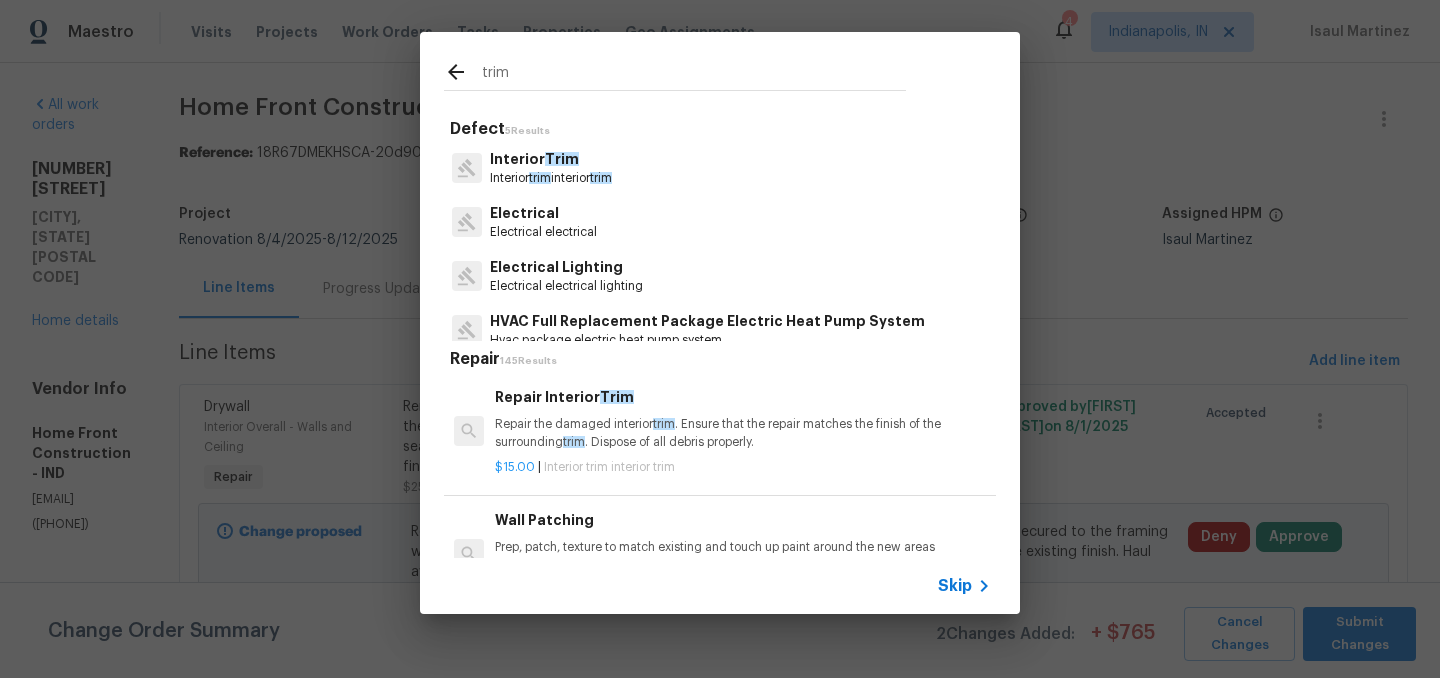 click on "trim" at bounding box center (694, 75) 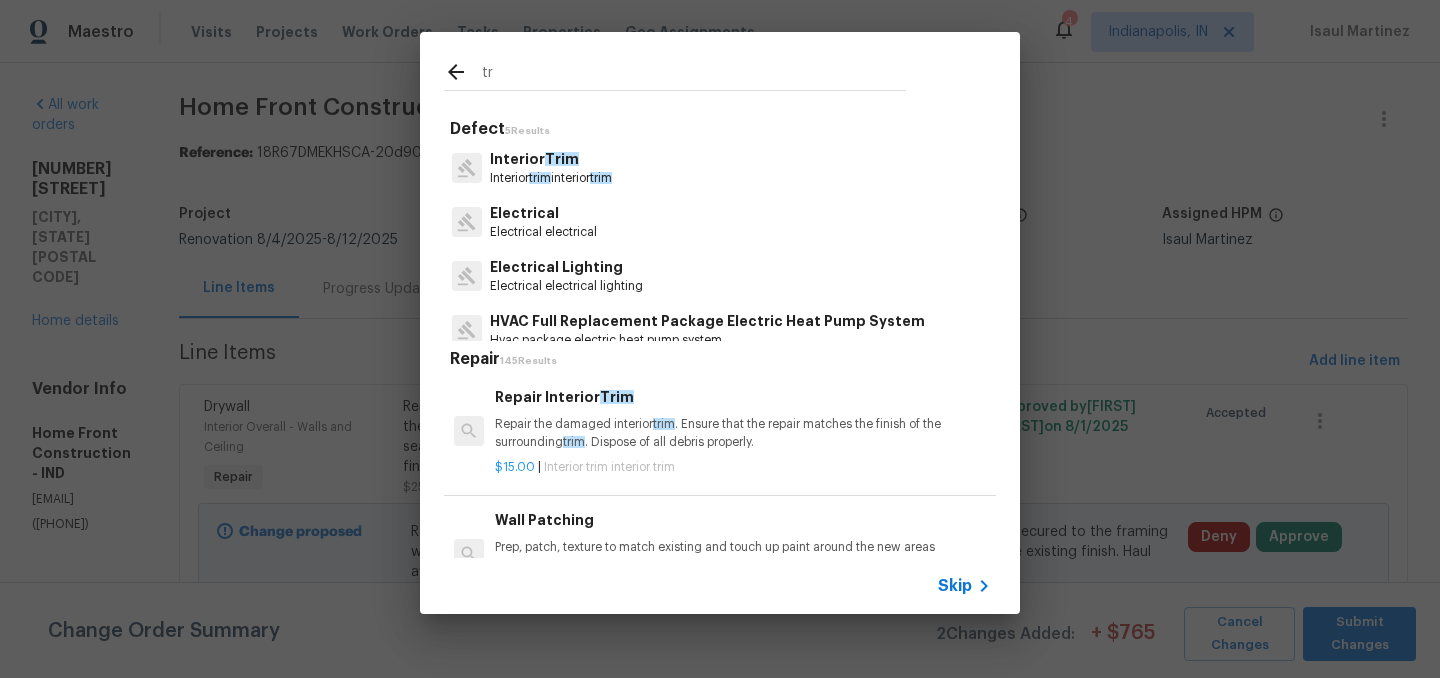 type on "t" 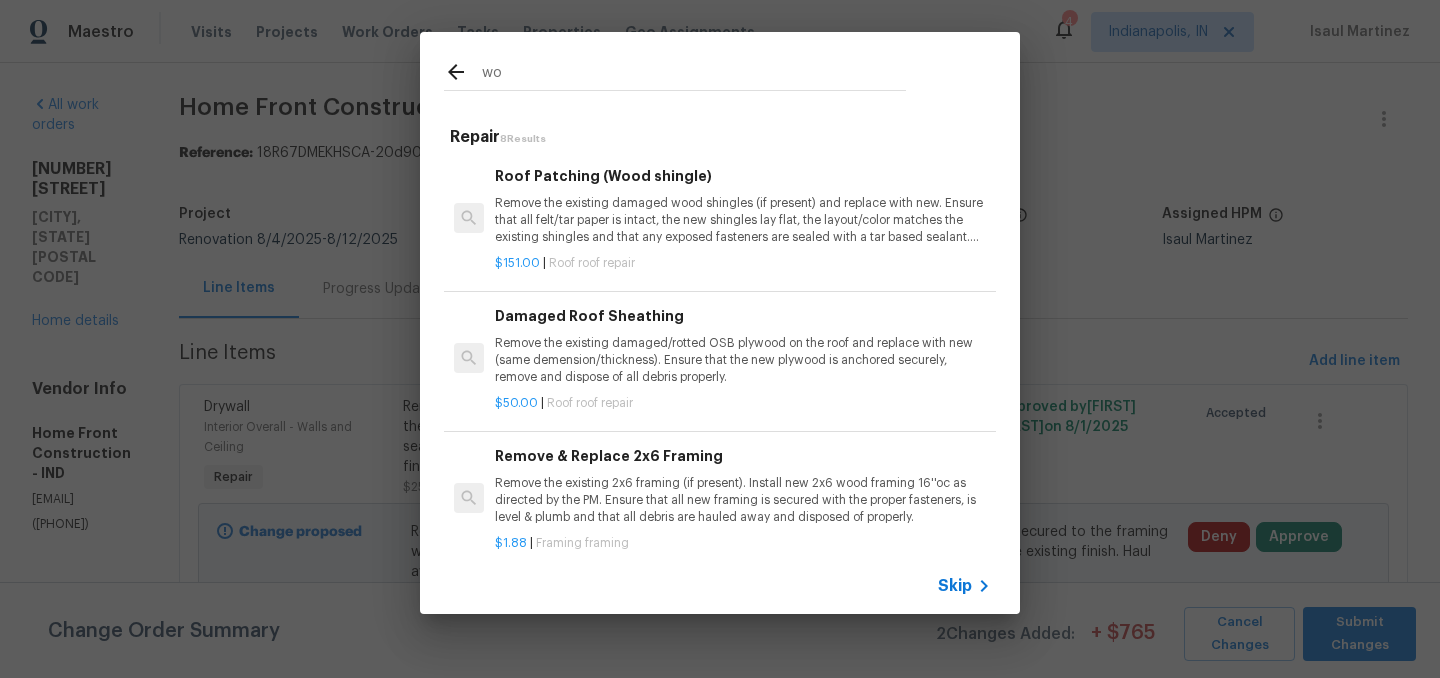 type on "w" 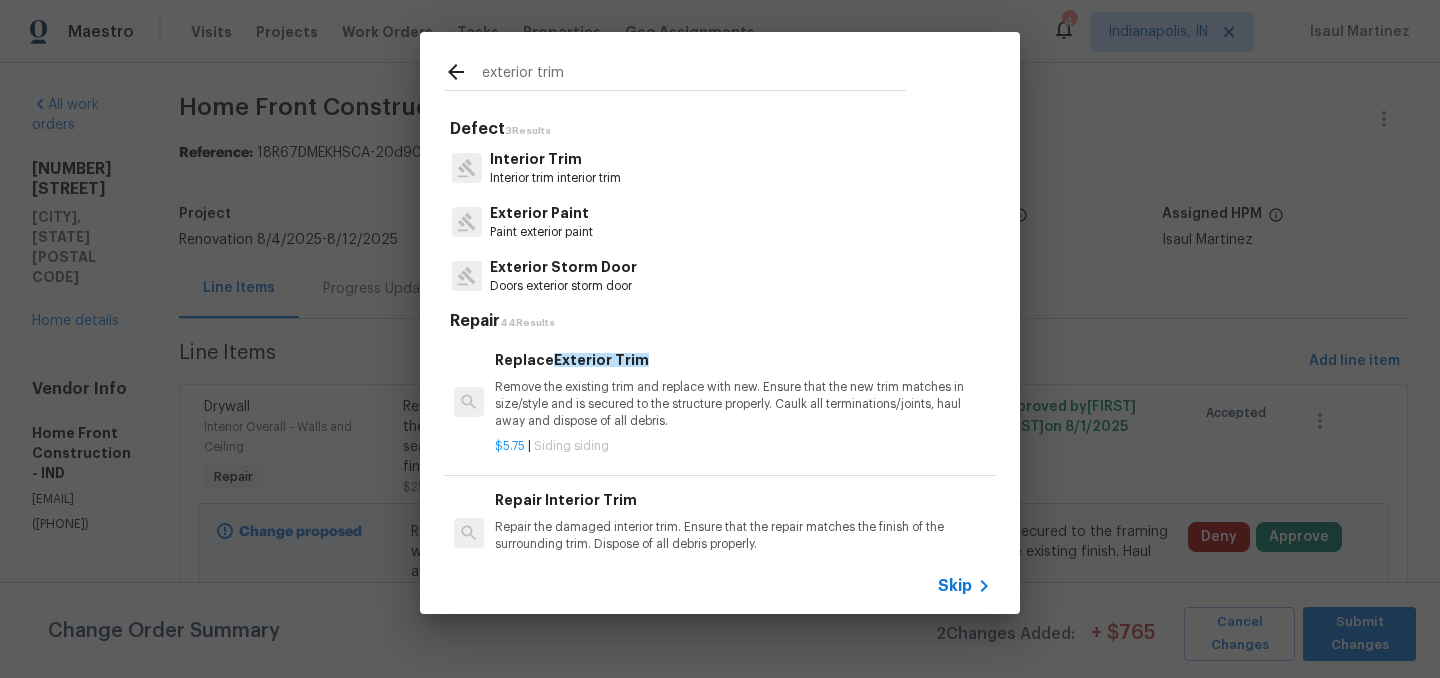 type on "exterior trim" 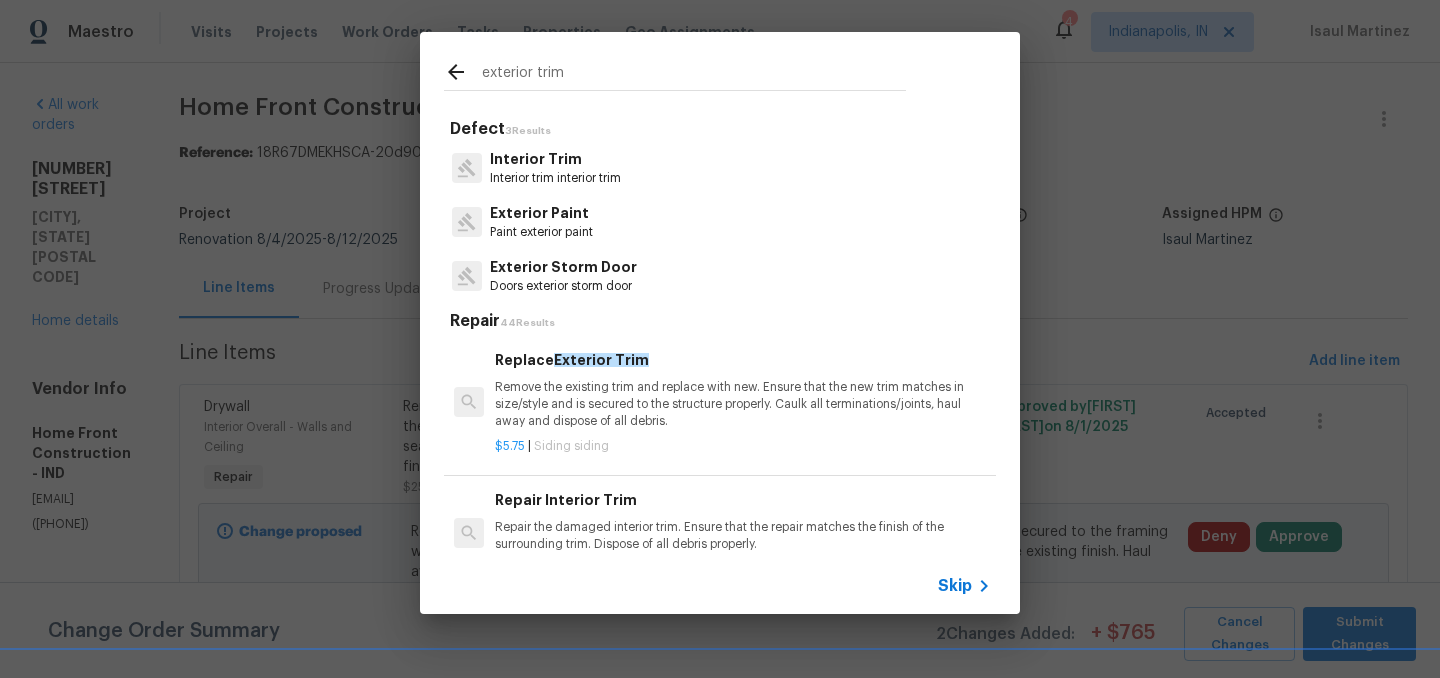 click on "Remove the existing trim and replace with new. Ensure that the new trim matches in size/style and is secured to the structure properly. Caulk all terminations/joints, haul away and dispose of all debris." at bounding box center (743, 404) 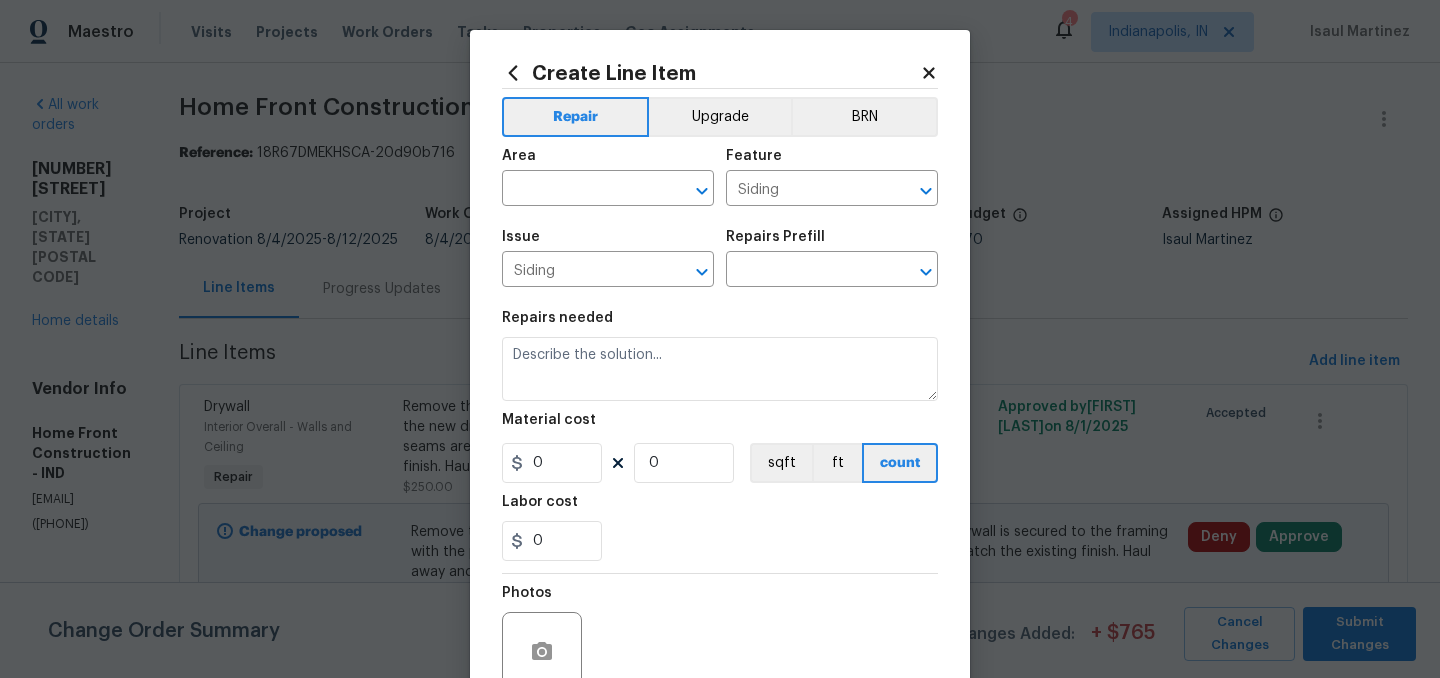 type on "Replace Exterior Trim $5.75" 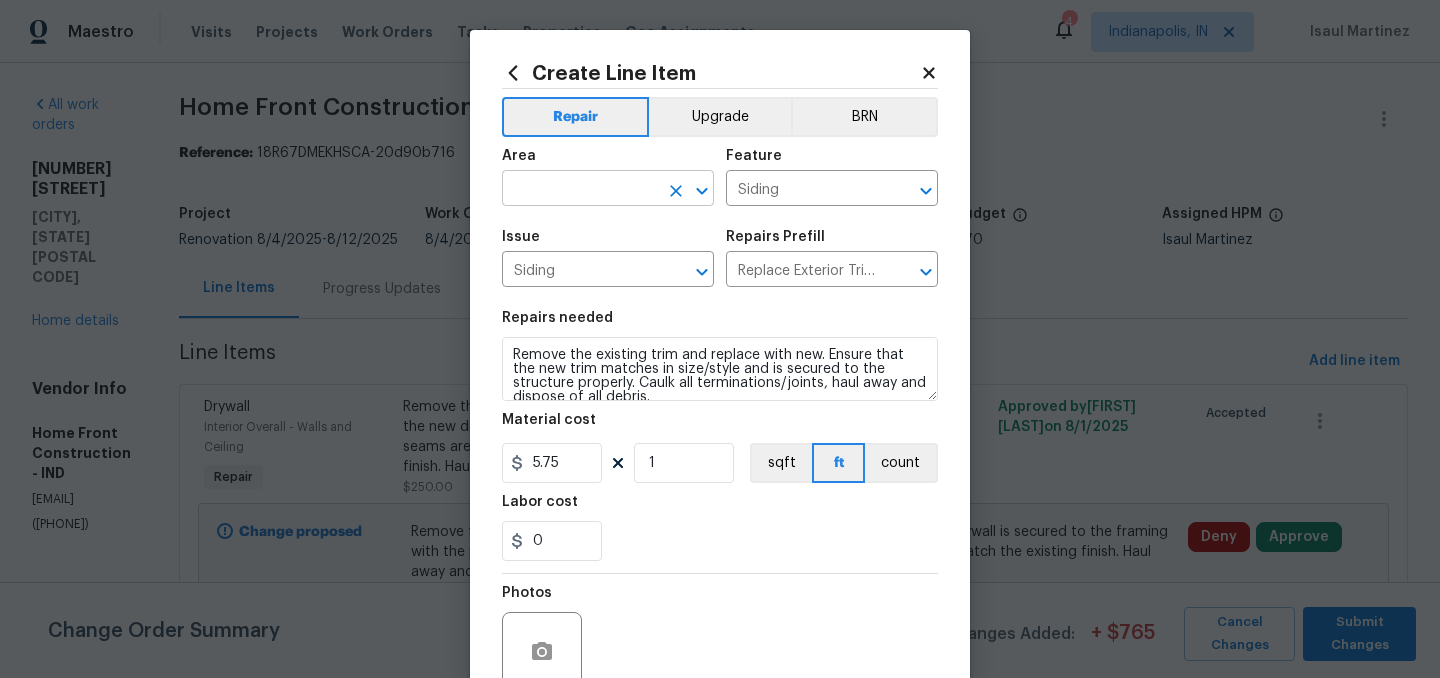 click at bounding box center (580, 190) 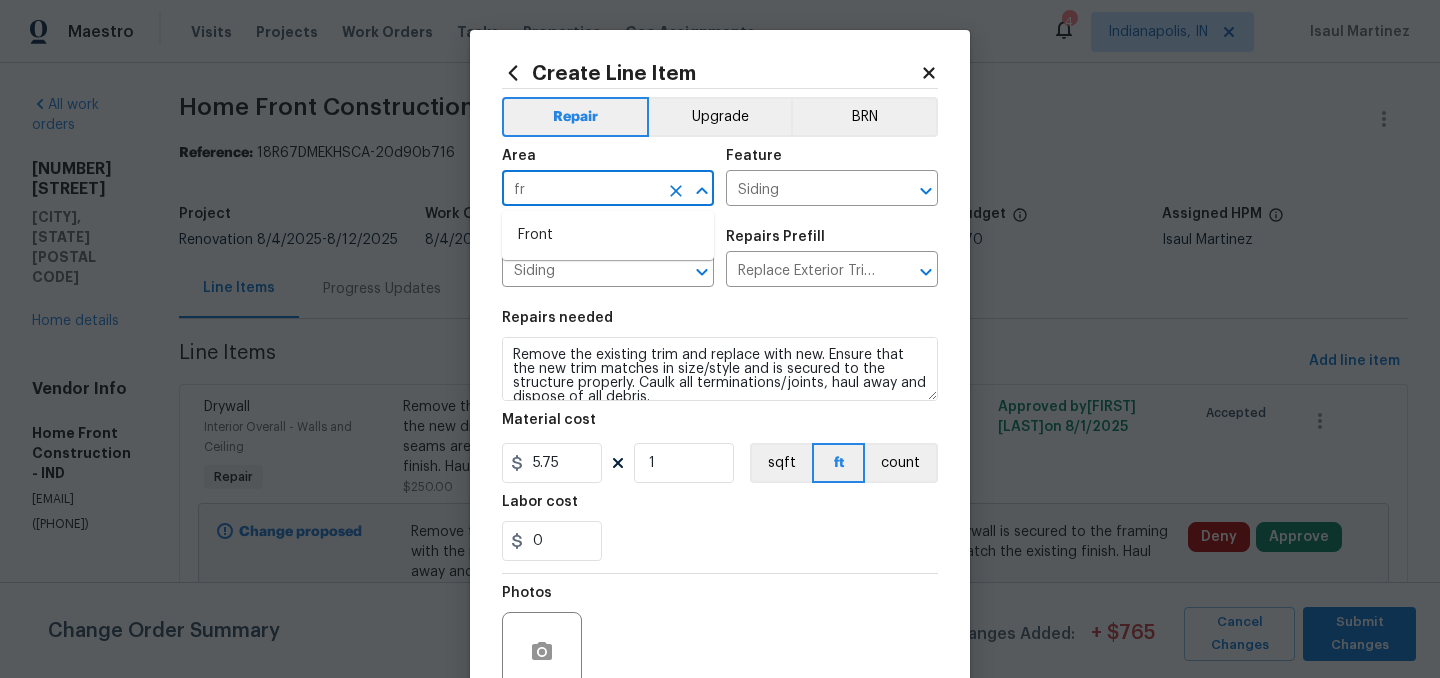 type on "f" 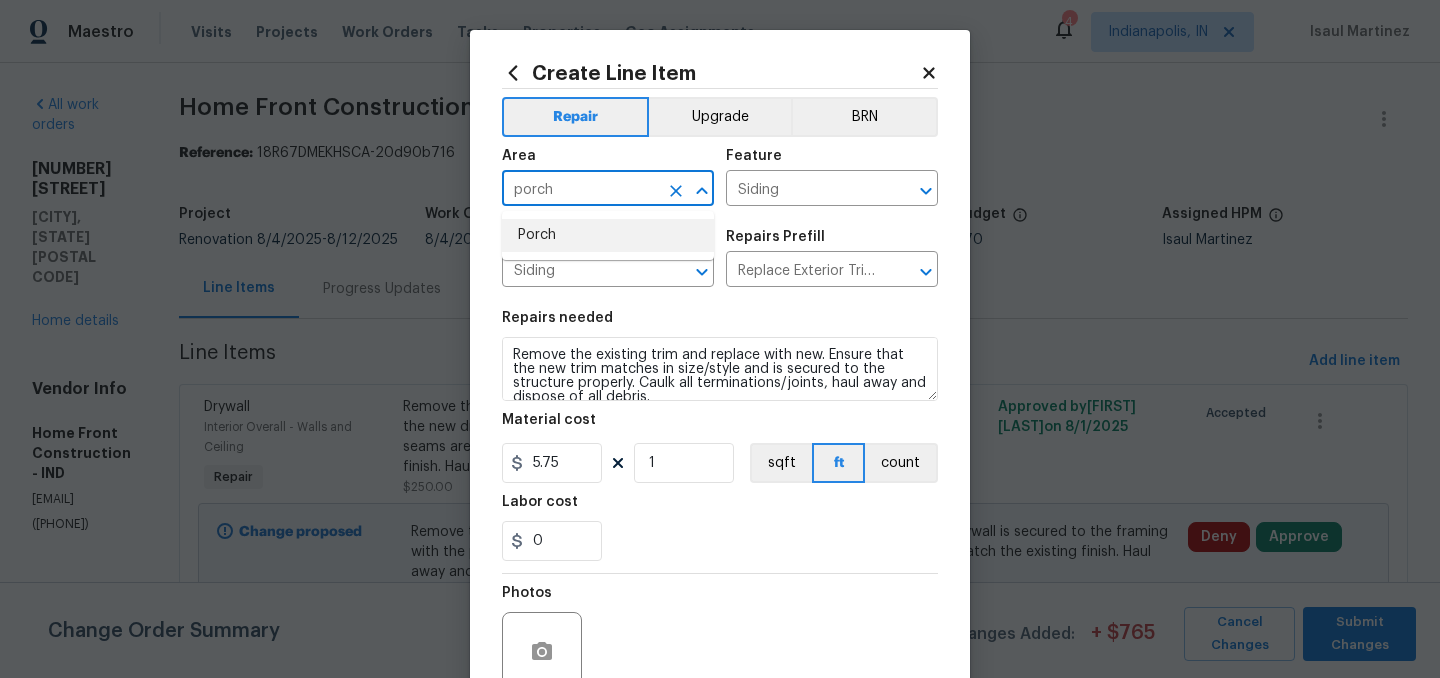 click on "Porch" at bounding box center (608, 235) 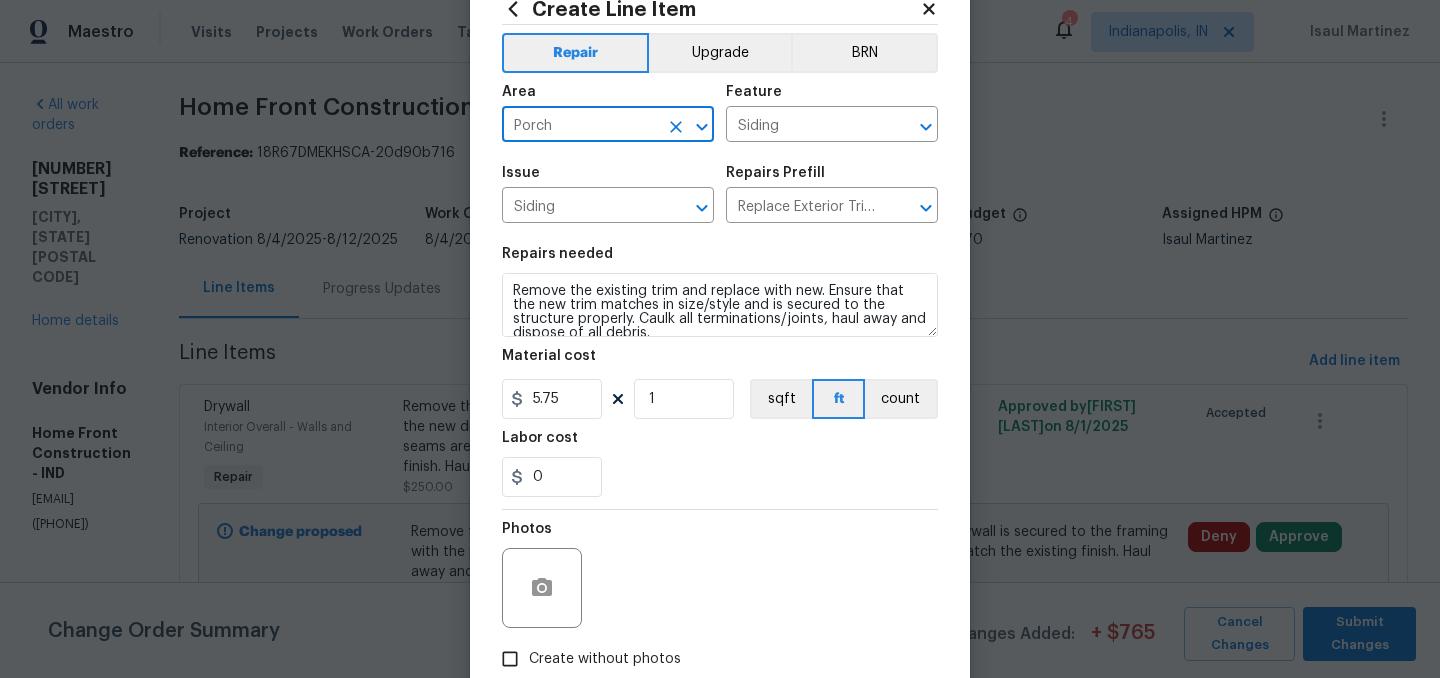 scroll, scrollTop: 76, scrollLeft: 0, axis: vertical 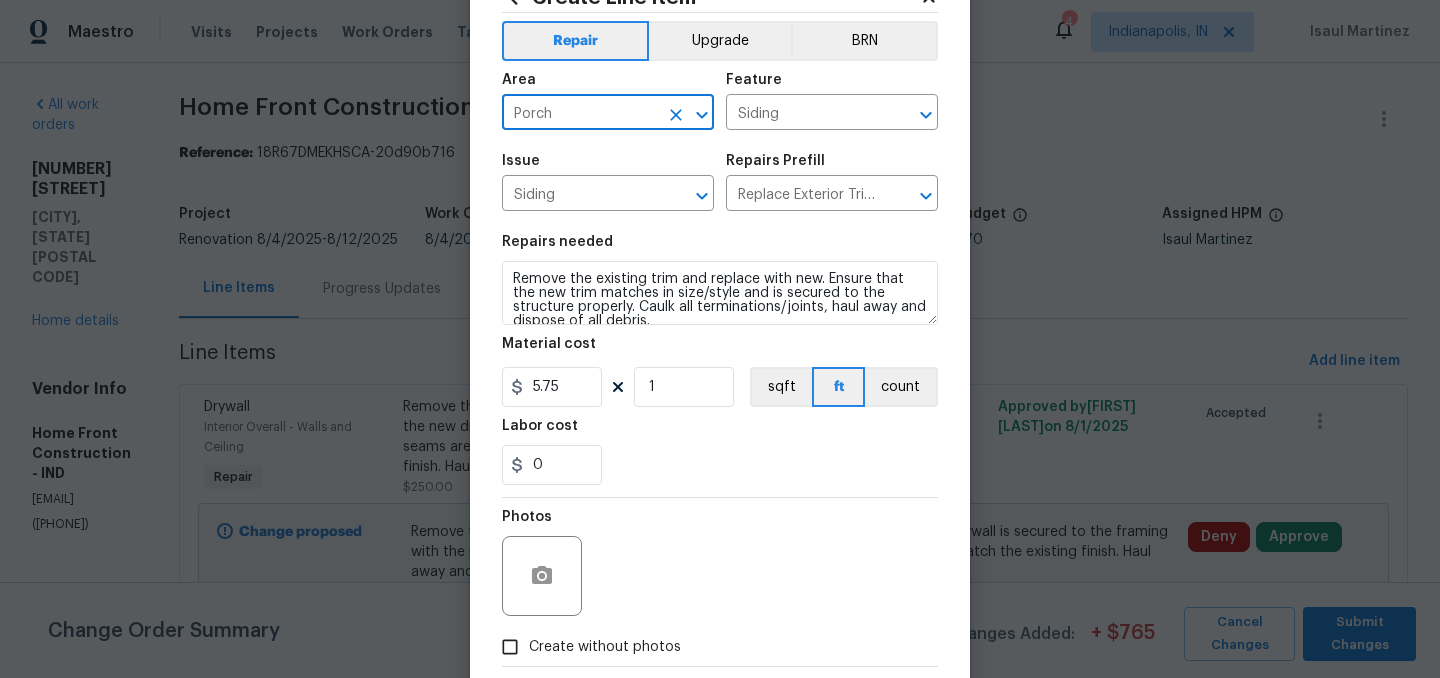 type on "Porch" 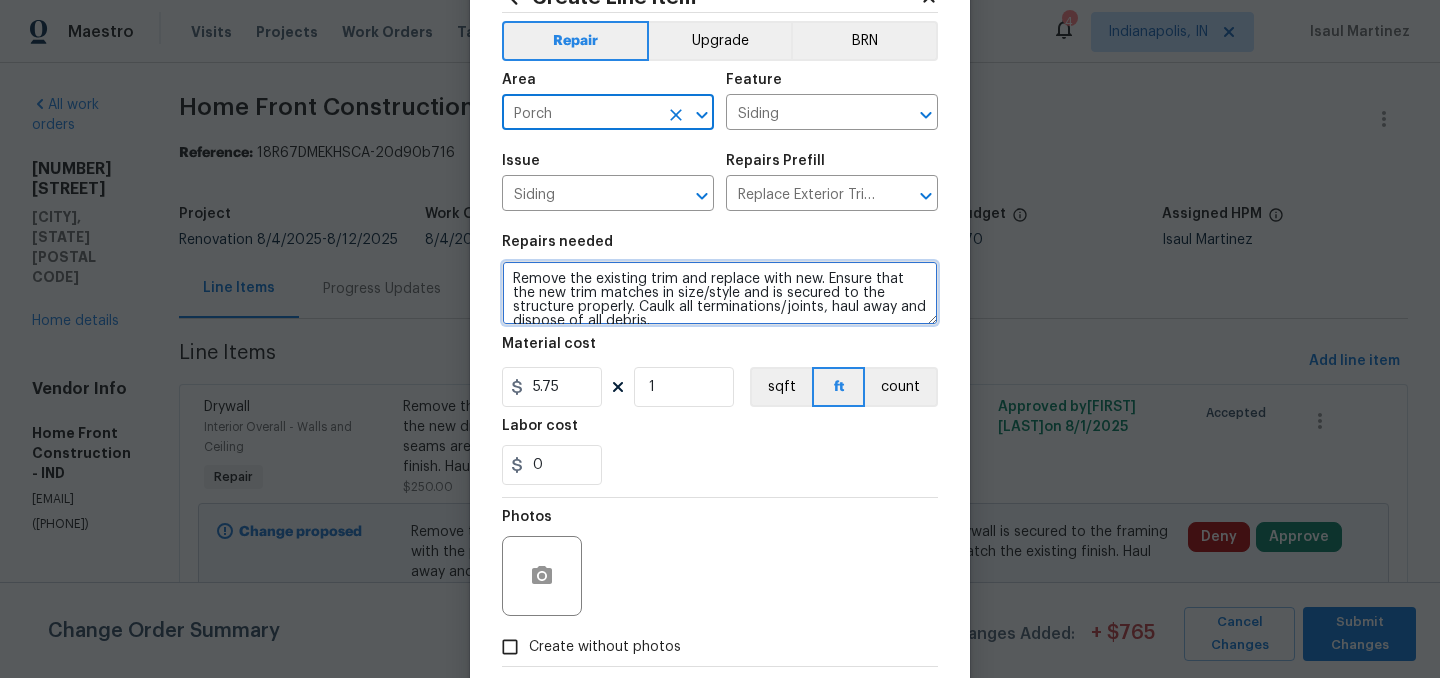 click on "Remove the existing trim and replace with new. Ensure that the new trim matches in size/style and is secured to the structure properly. Caulk all terminations/joints, haul away and dispose of all debris." at bounding box center [720, 293] 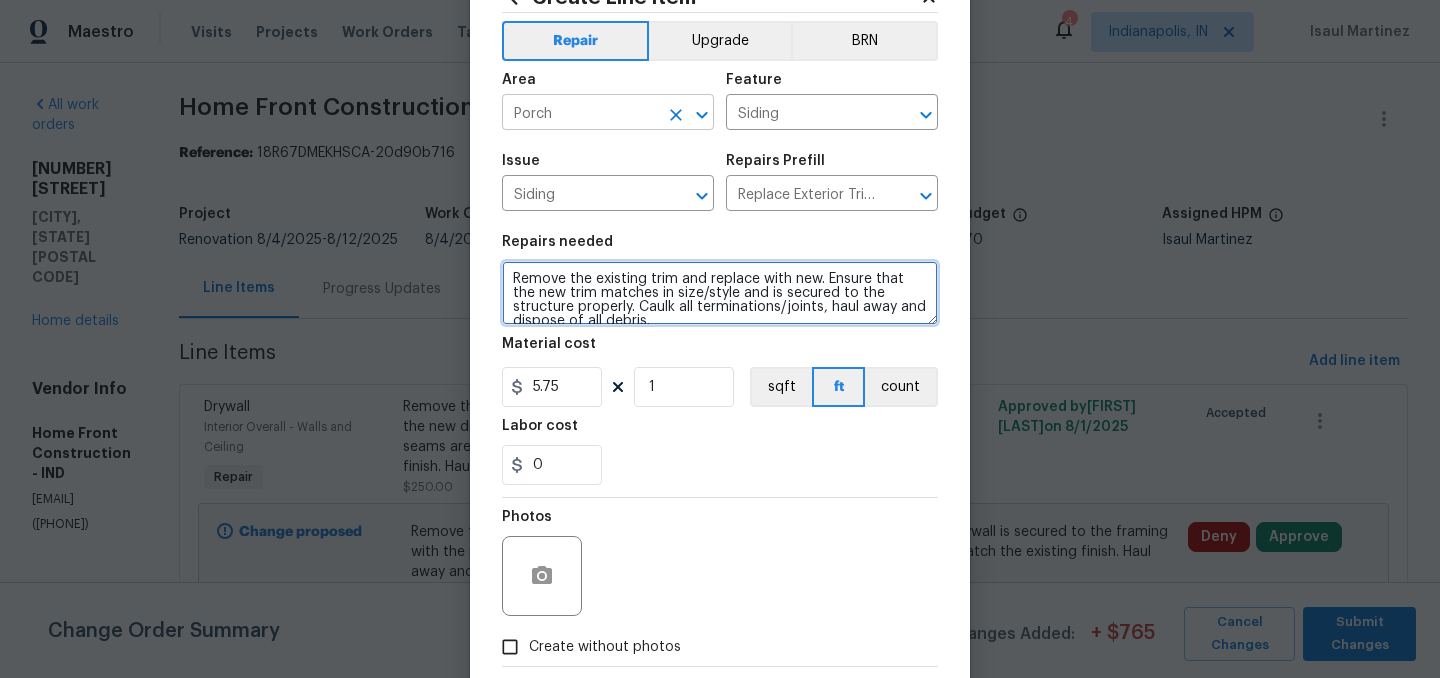 type on "Remove the existing trim and replace with new. Ensure that the new trim matches in size/style and is secured to the structure properly. Caulk all terminations/joints, haul away and dispose of all debris." 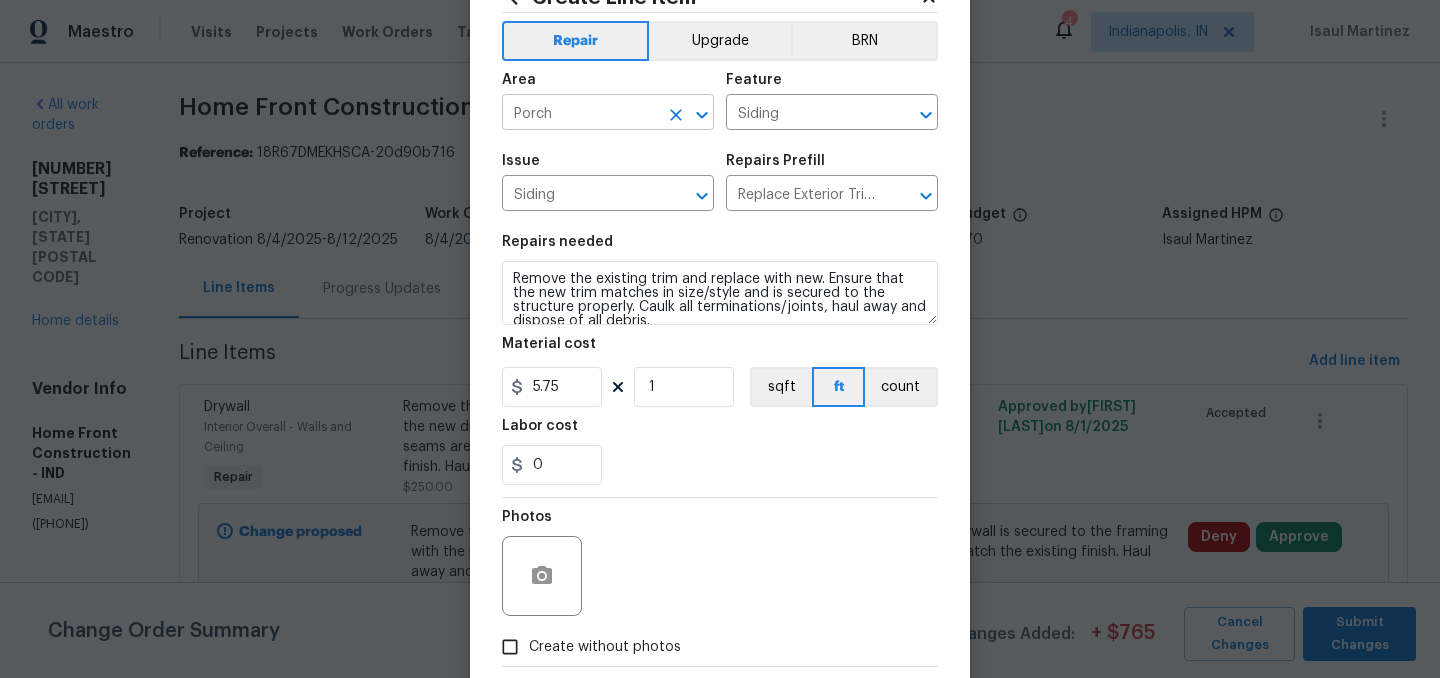 click on "Porch" at bounding box center (580, 114) 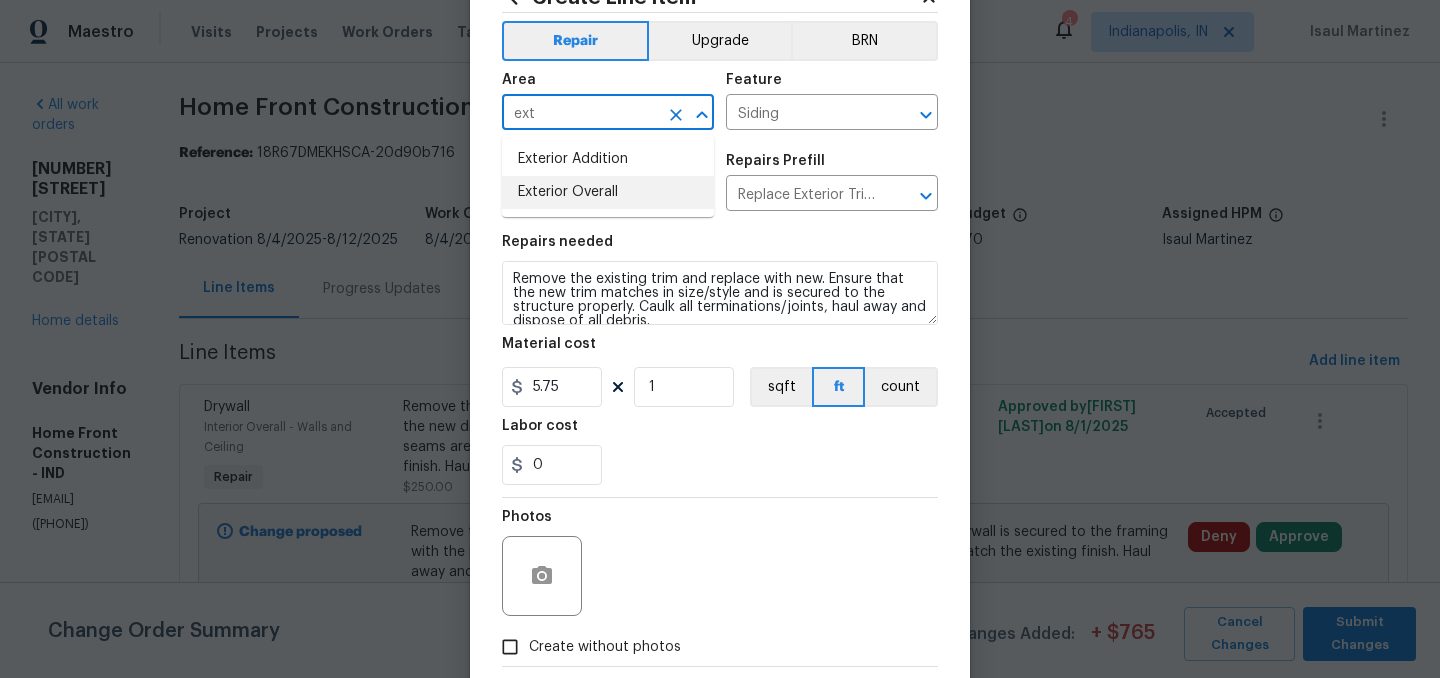 click on "Exterior Overall" at bounding box center [608, 192] 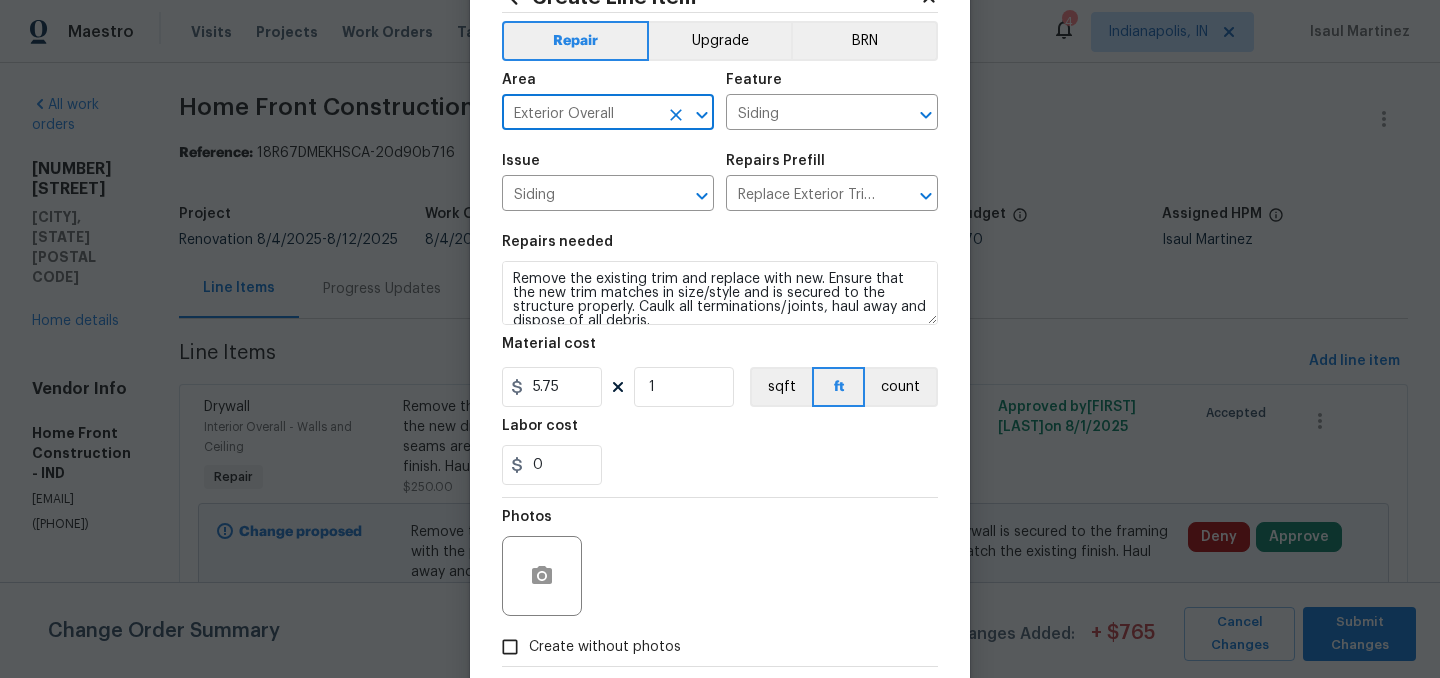 type on "Exterior Overall" 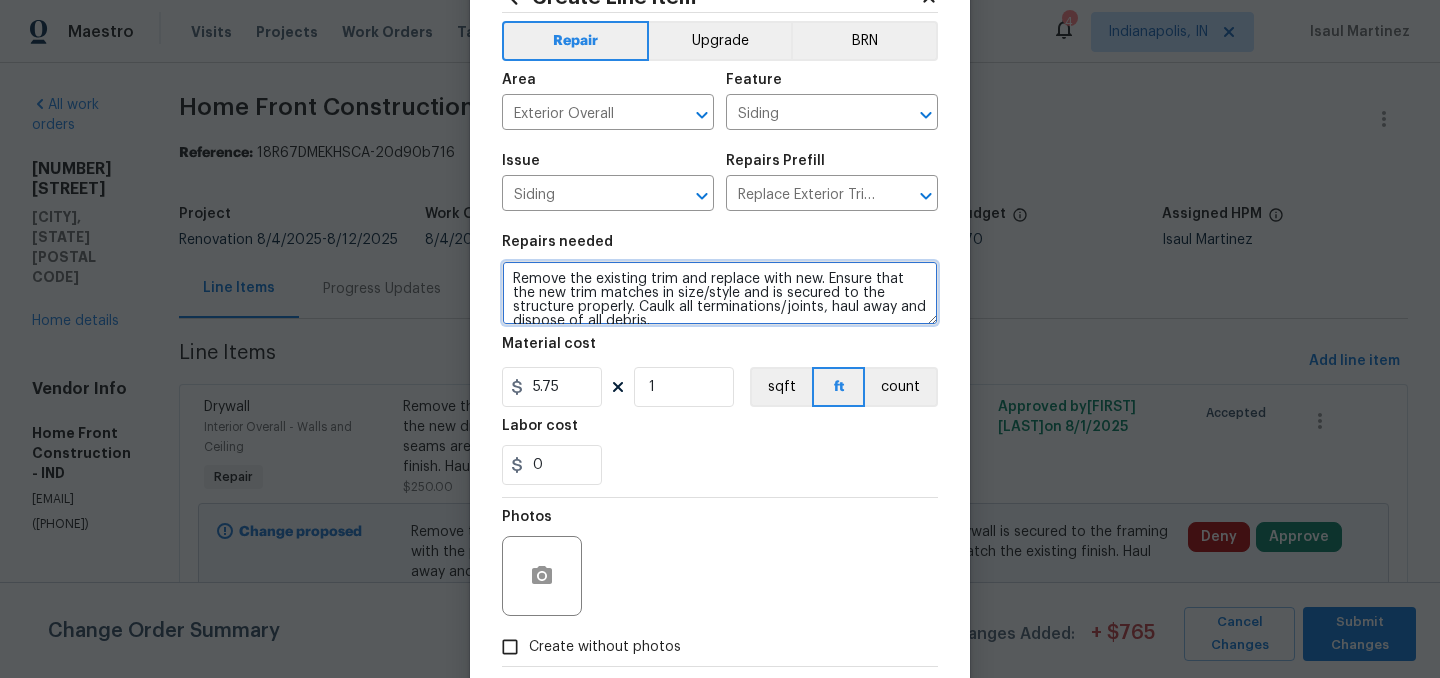 click on "Remove the existing trim and replace with new. Ensure that the new trim matches in size/style and is secured to the structure properly. Caulk all terminations/joints, haul away and dispose of all debris." at bounding box center [720, 293] 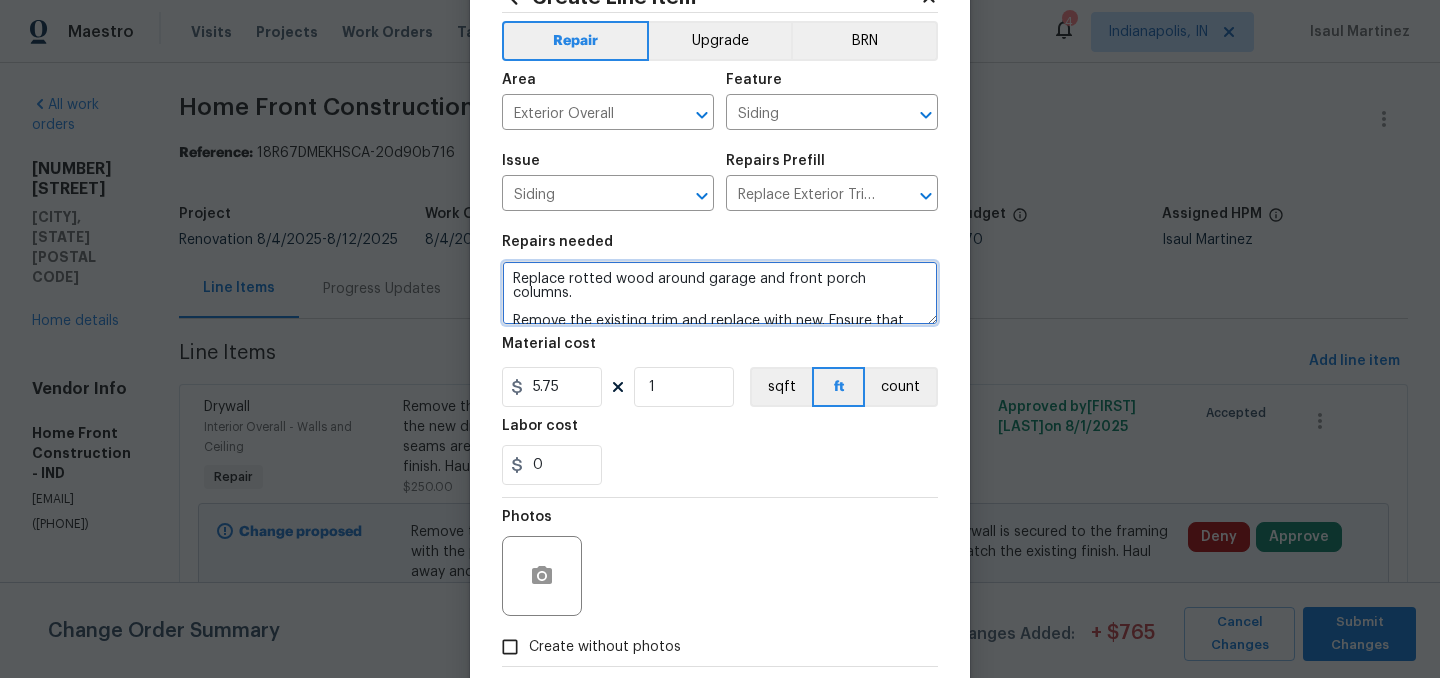 type on "Replace rotted wood around garage and front porch columns.
Remove the existing trim and replace with new. Ensure that the new trim matches in size/style and is secured to the structure properly. Caulk all terminations/joints, haul away and dispose of all debris." 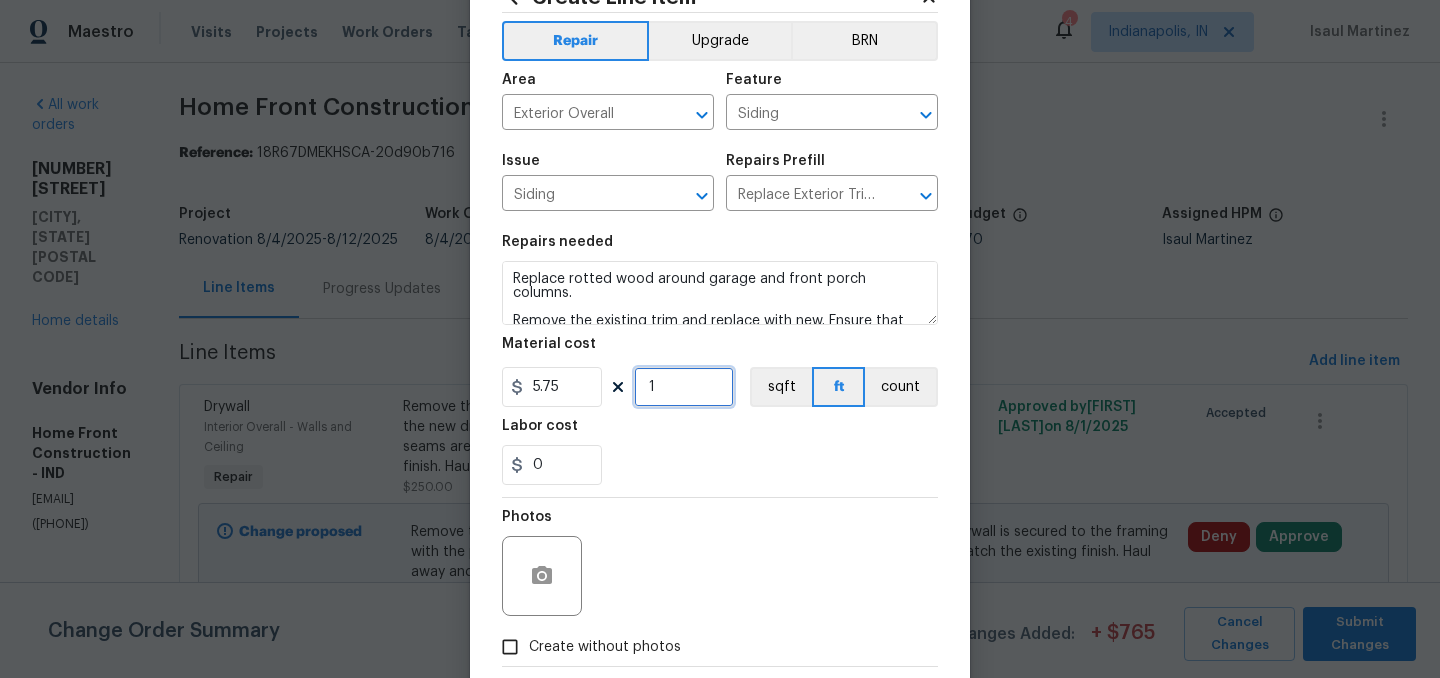 click on "1" at bounding box center (684, 387) 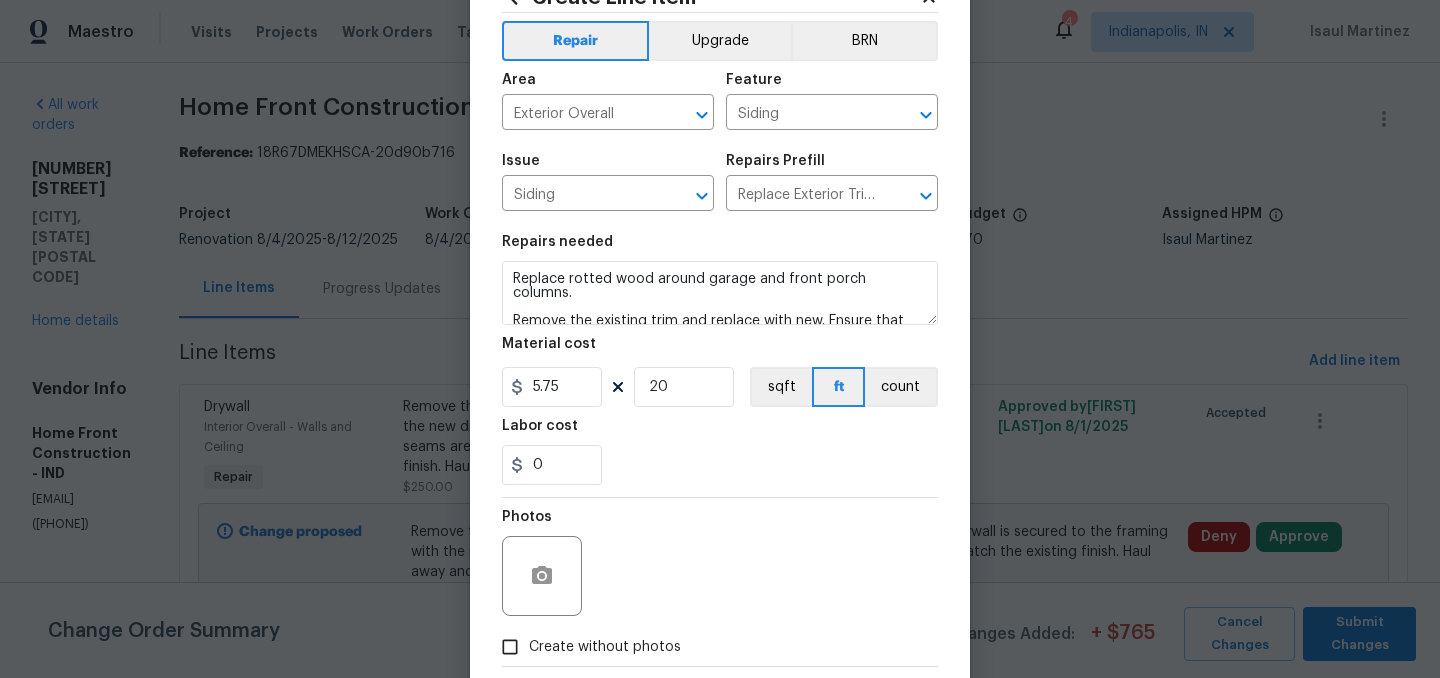 click on "0" at bounding box center [720, 465] 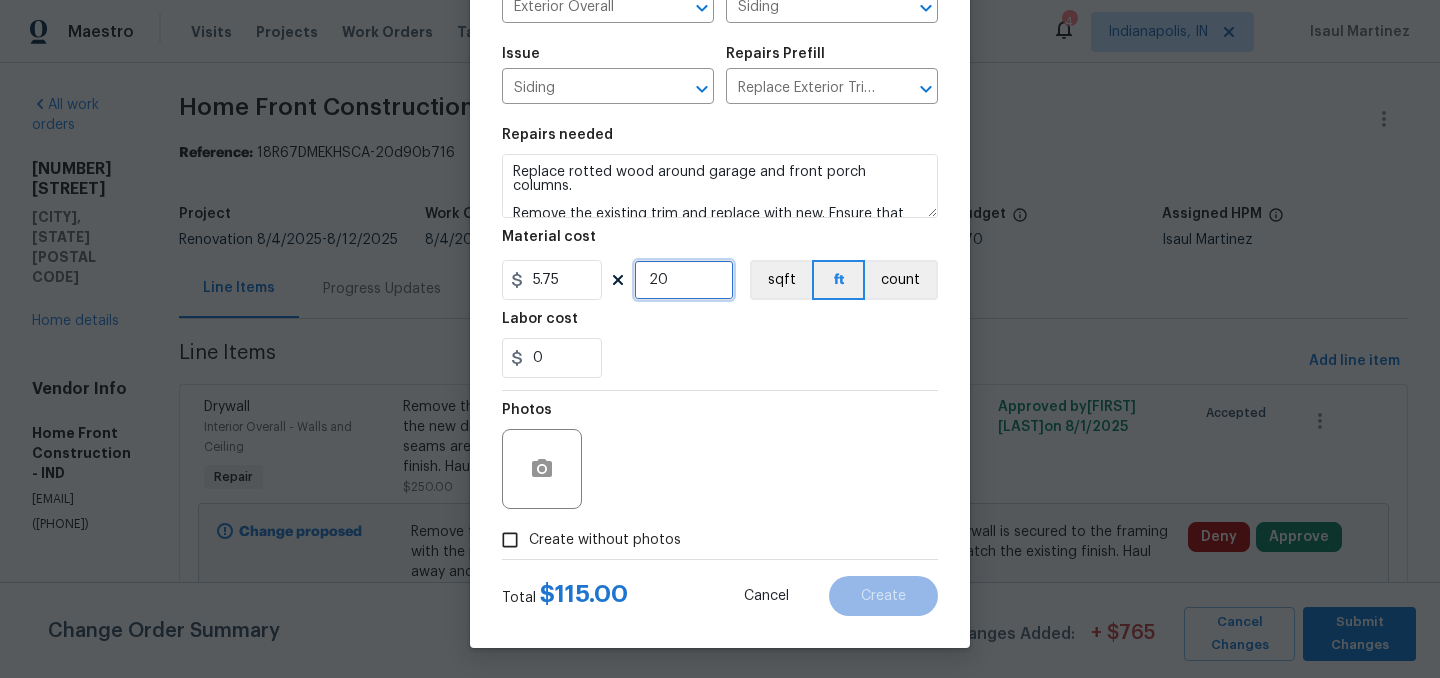 click on "20" at bounding box center (684, 280) 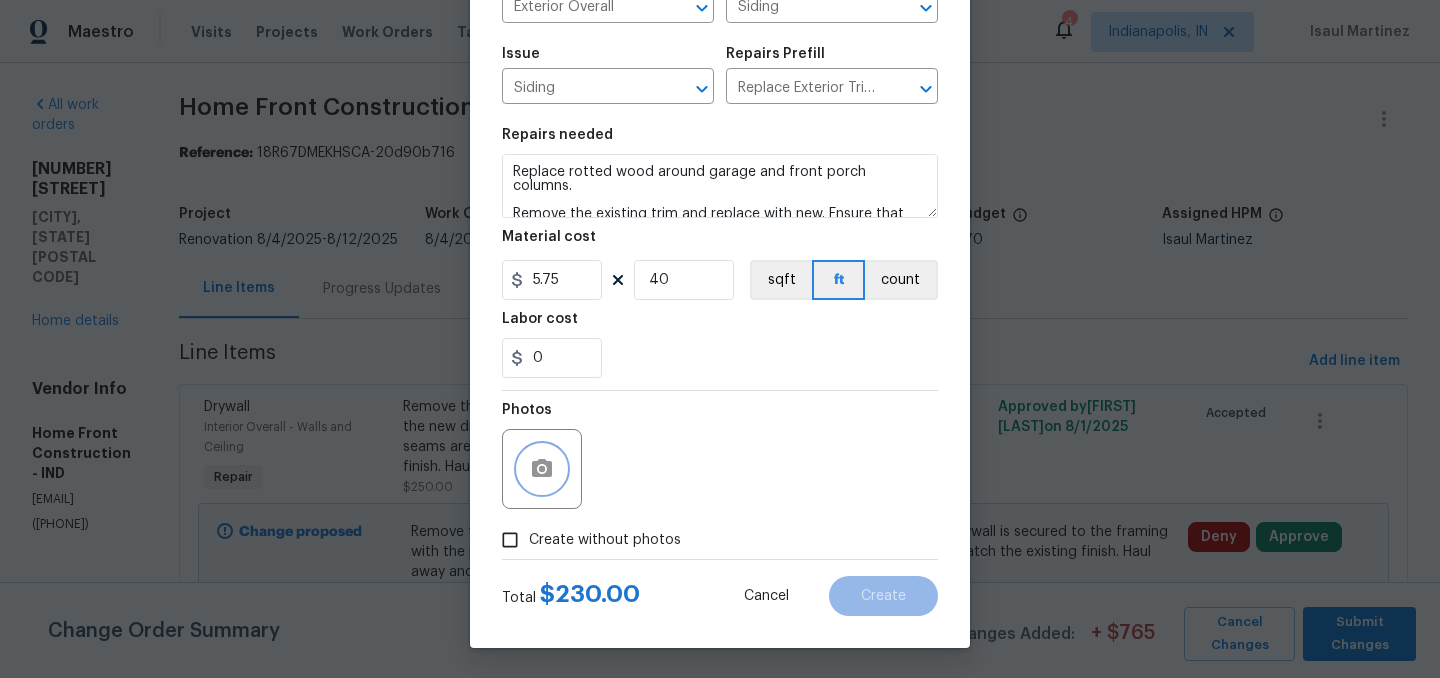 click 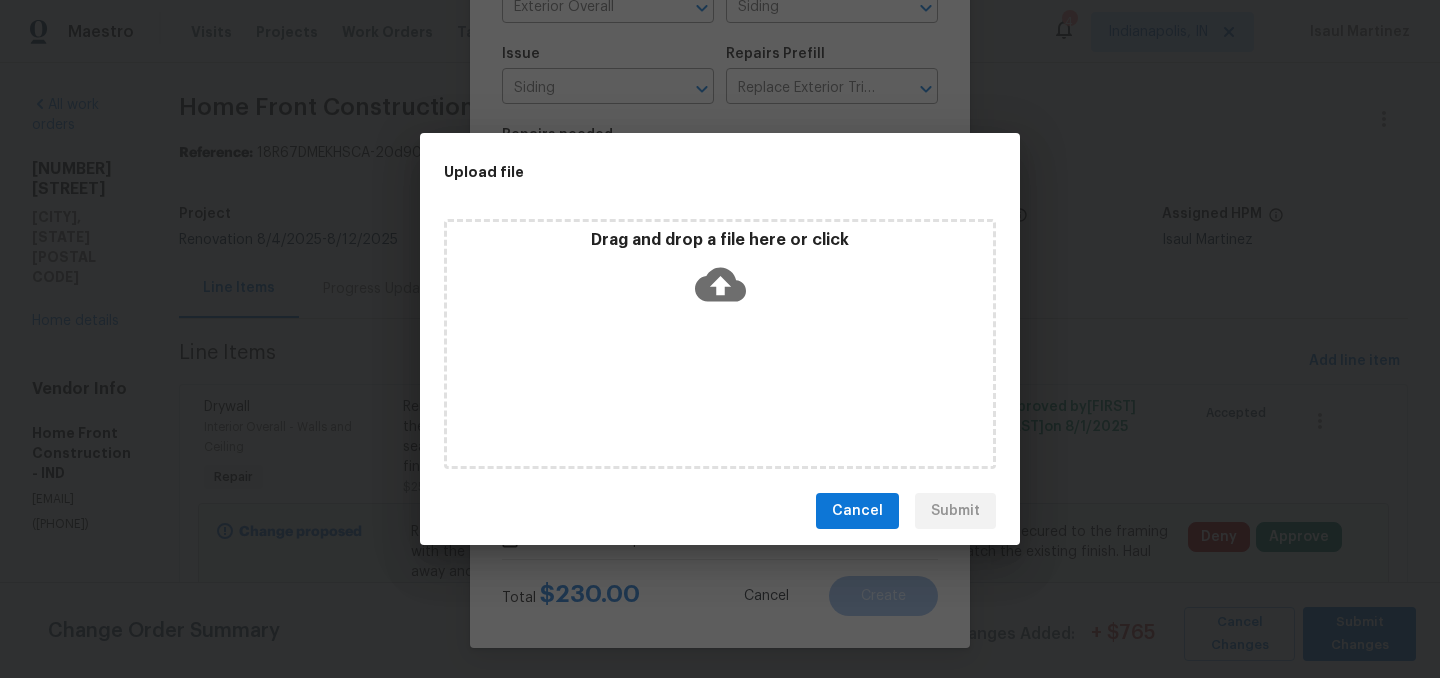 click 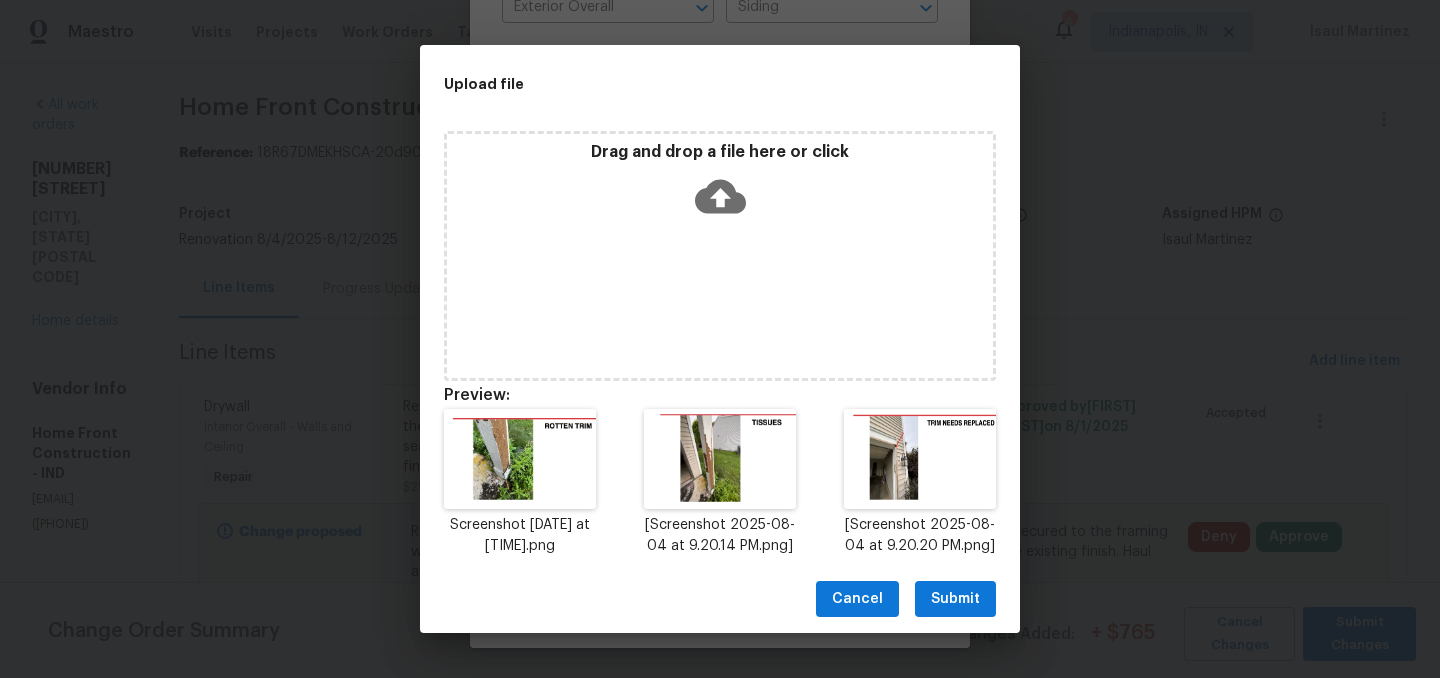 click on "Submit" at bounding box center [955, 599] 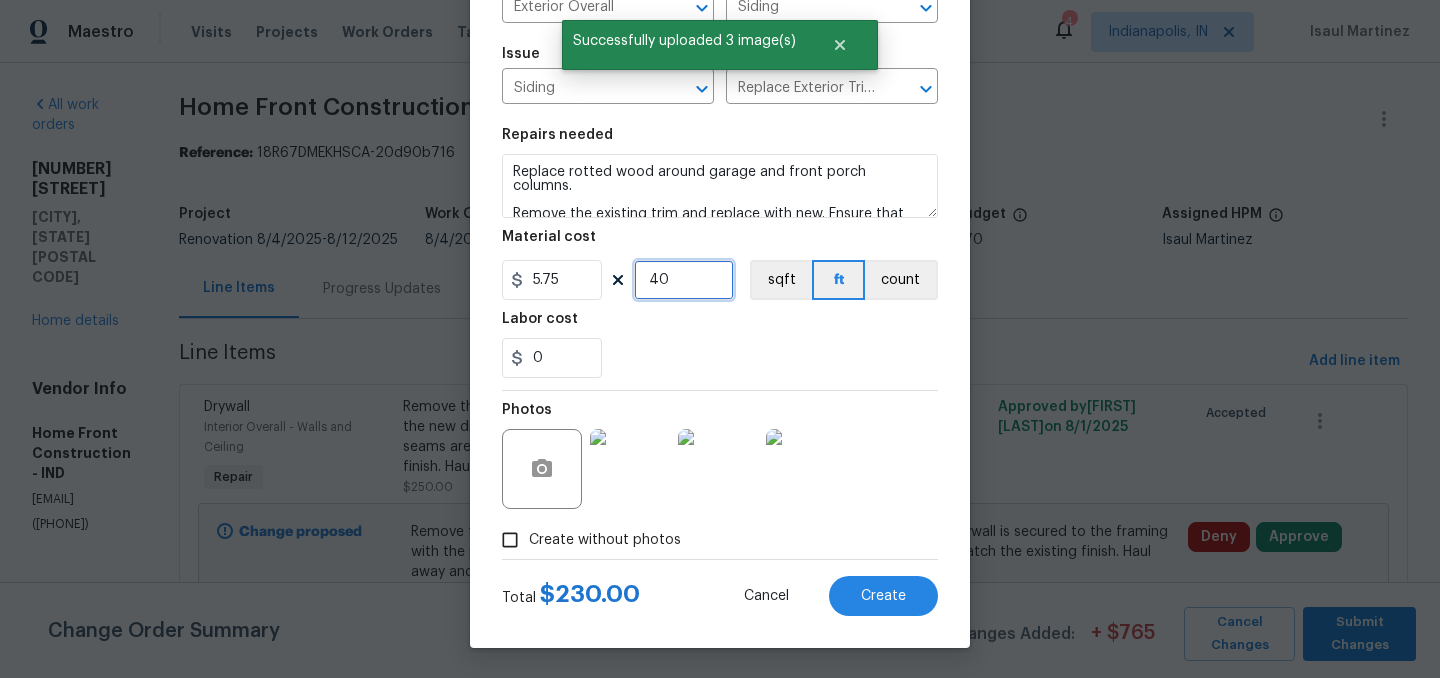 click on "40" at bounding box center [684, 280] 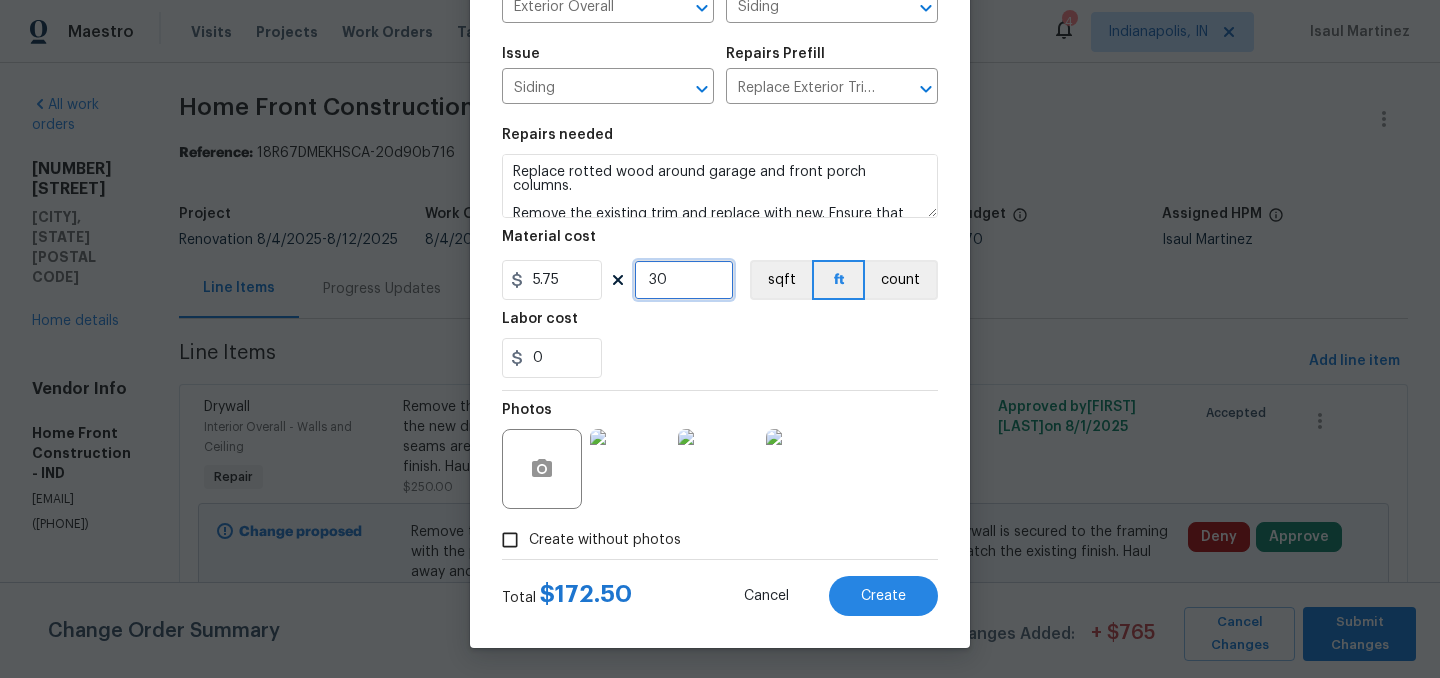 type on "30" 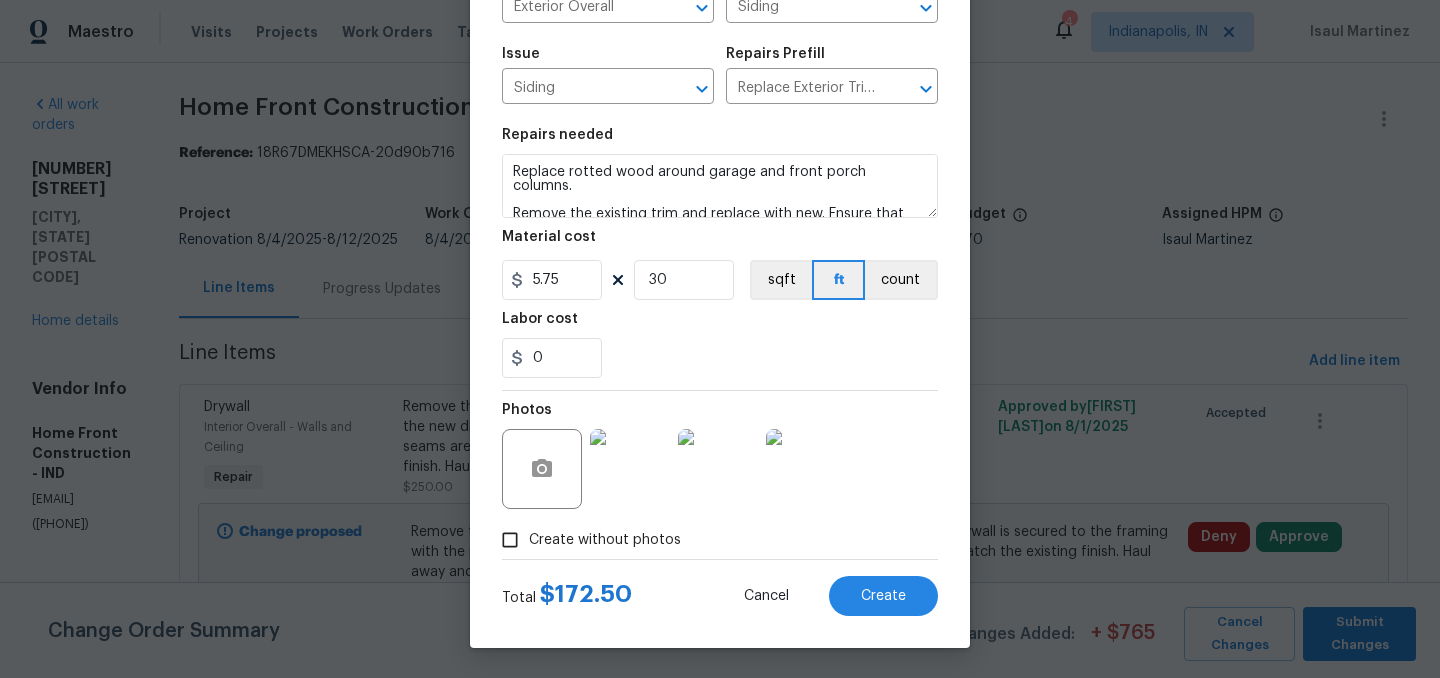 click on "0" at bounding box center [720, 358] 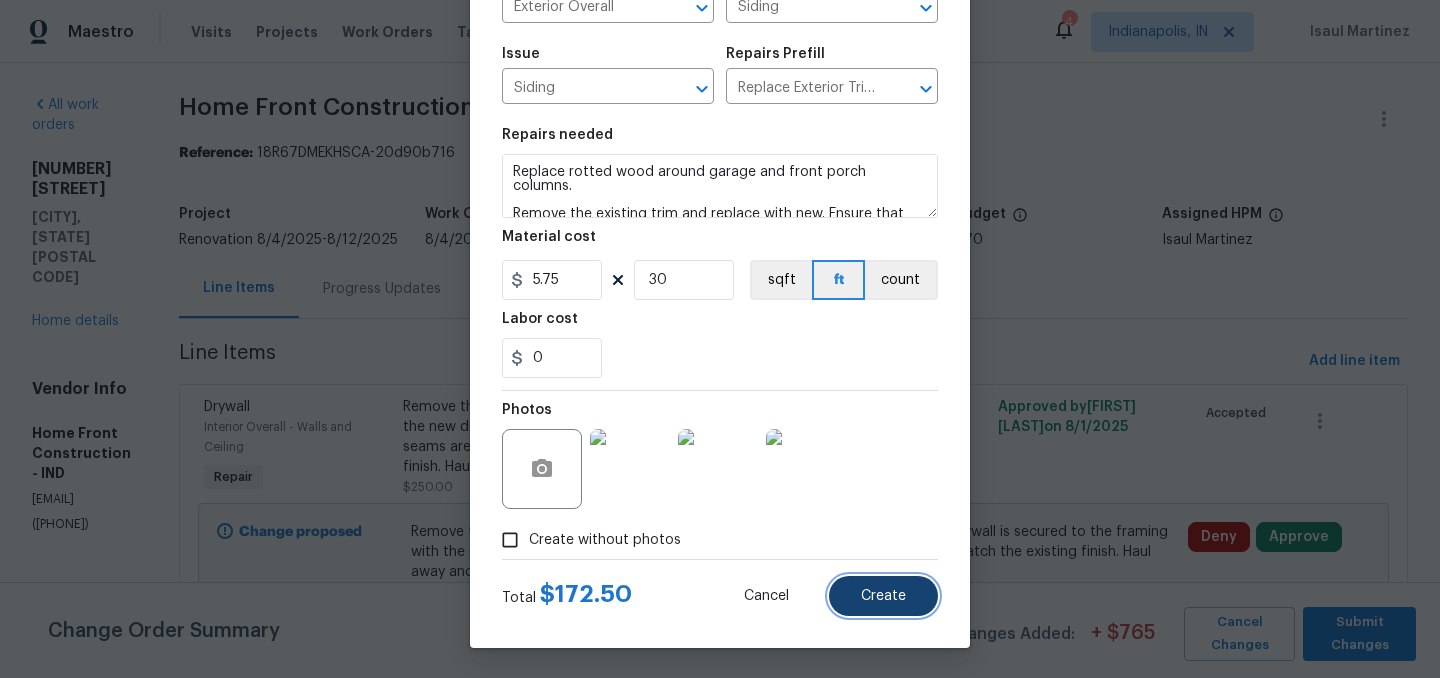 click on "Create" at bounding box center (883, 596) 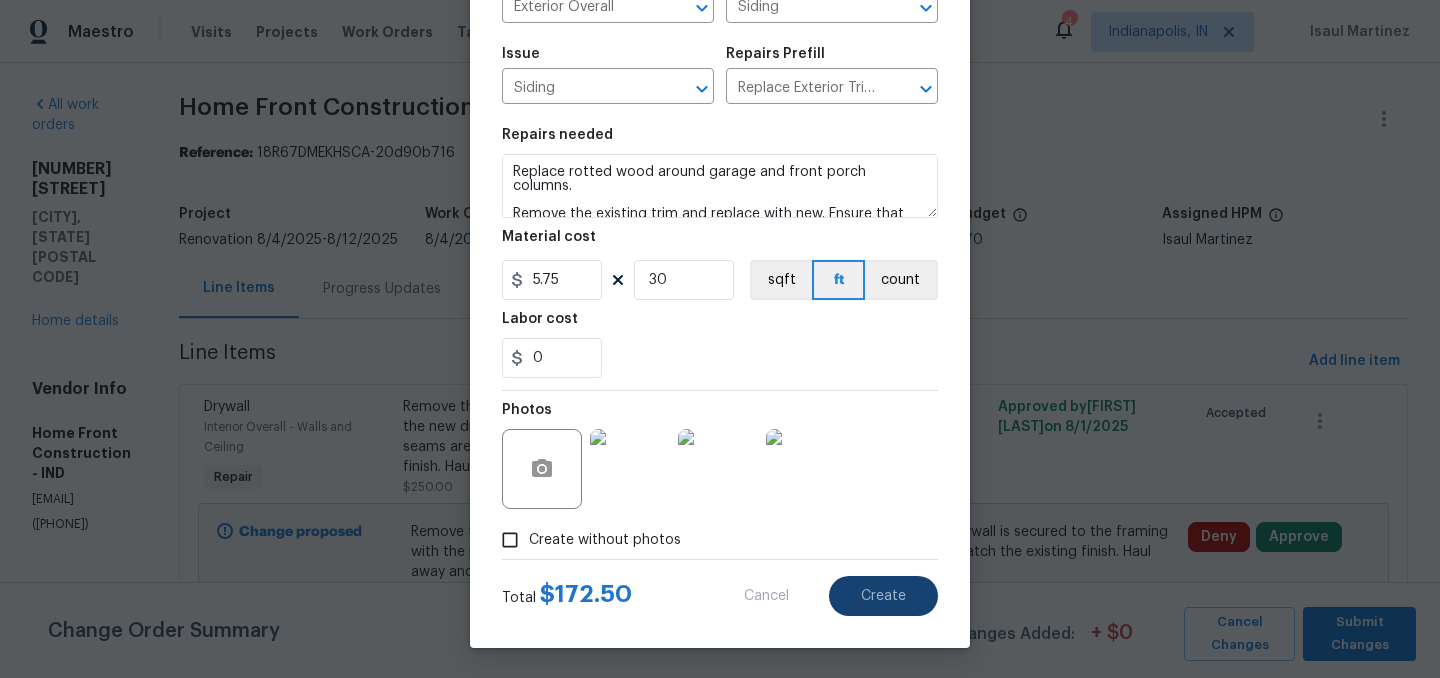 type 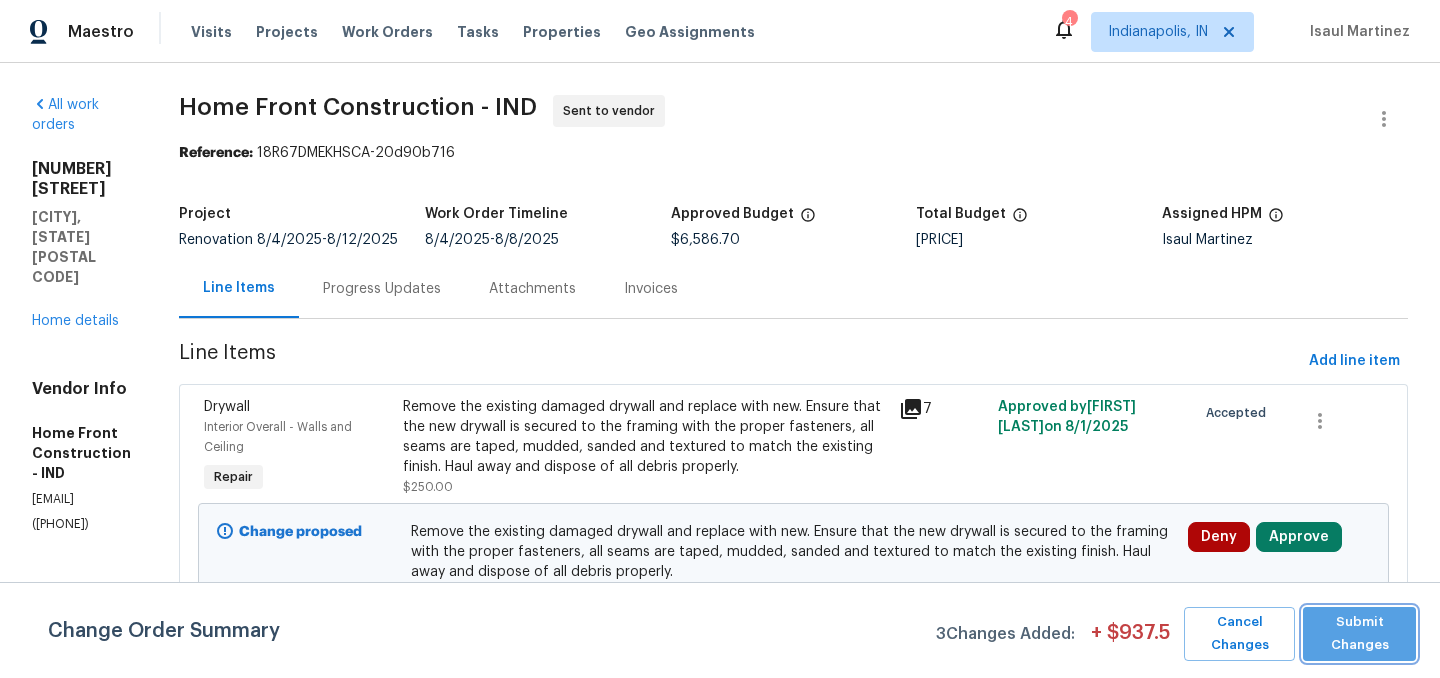 click on "Submit Changes" at bounding box center (1359, 634) 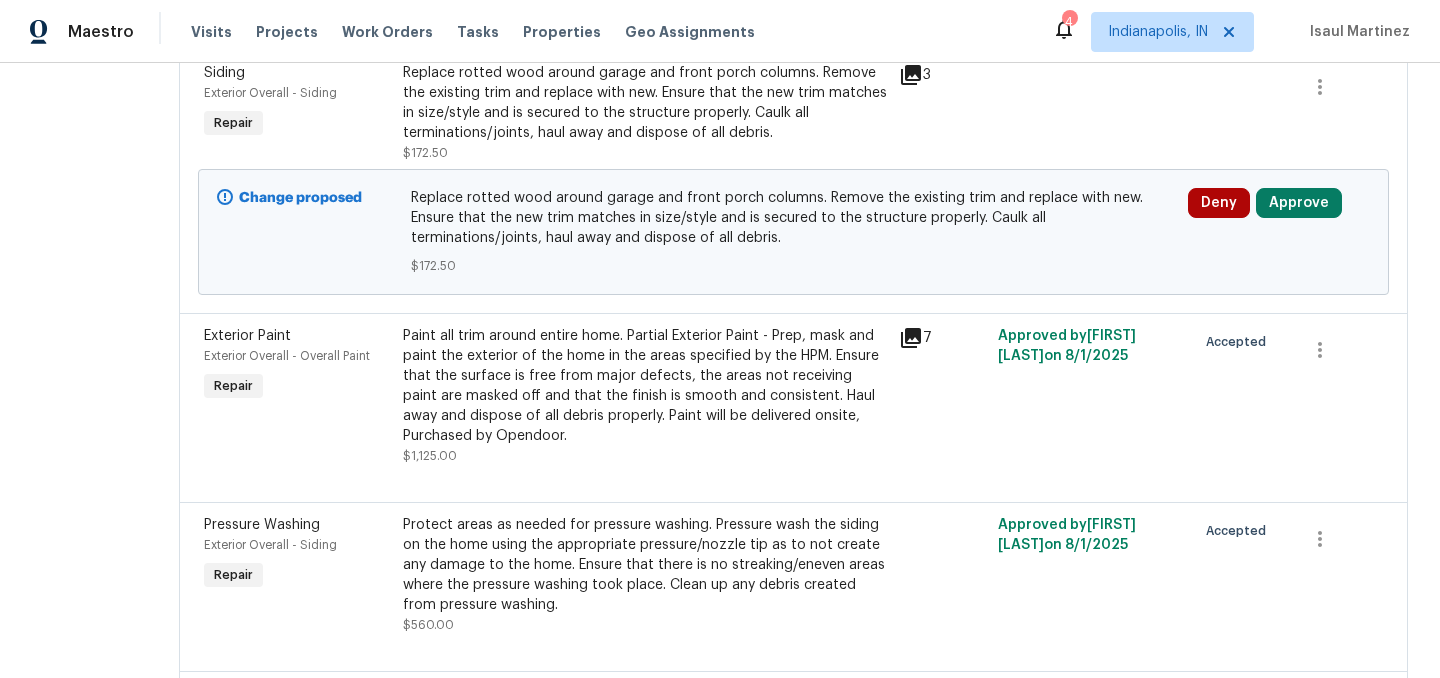 scroll, scrollTop: 0, scrollLeft: 0, axis: both 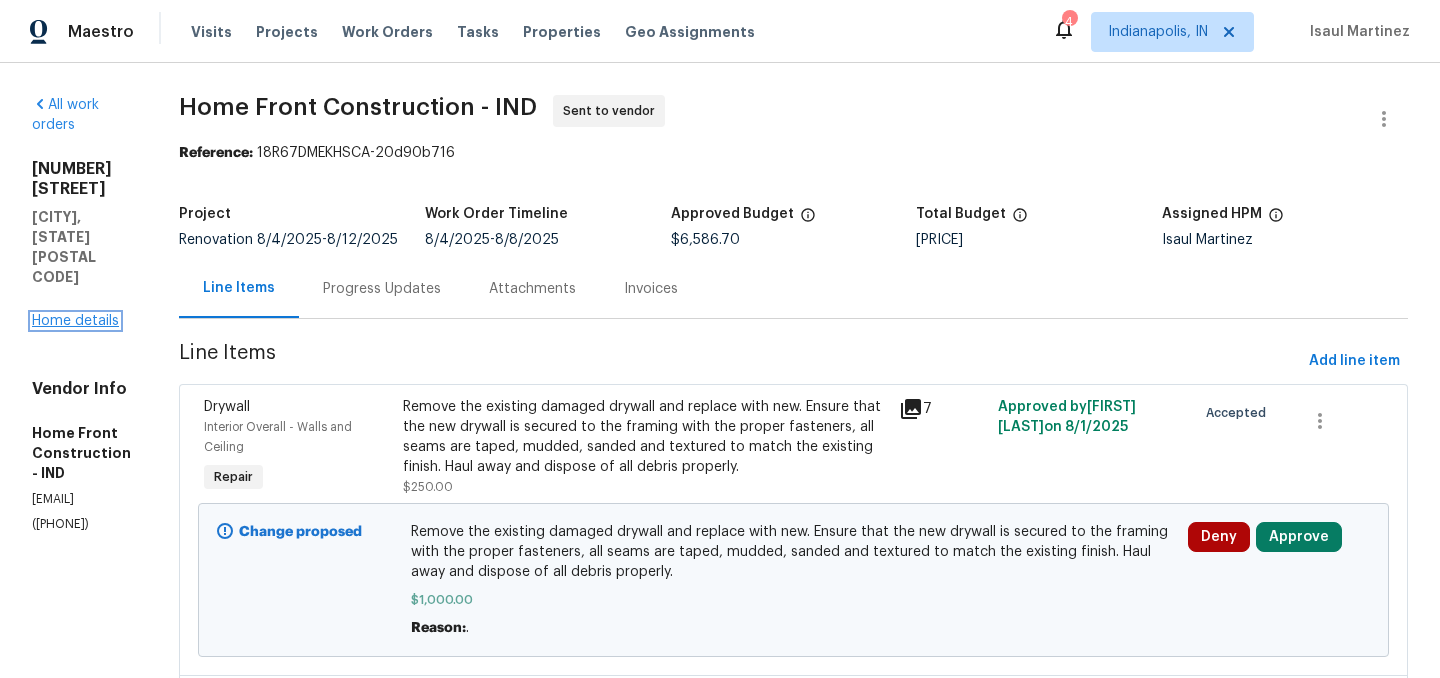 click on "Home details" at bounding box center (75, 321) 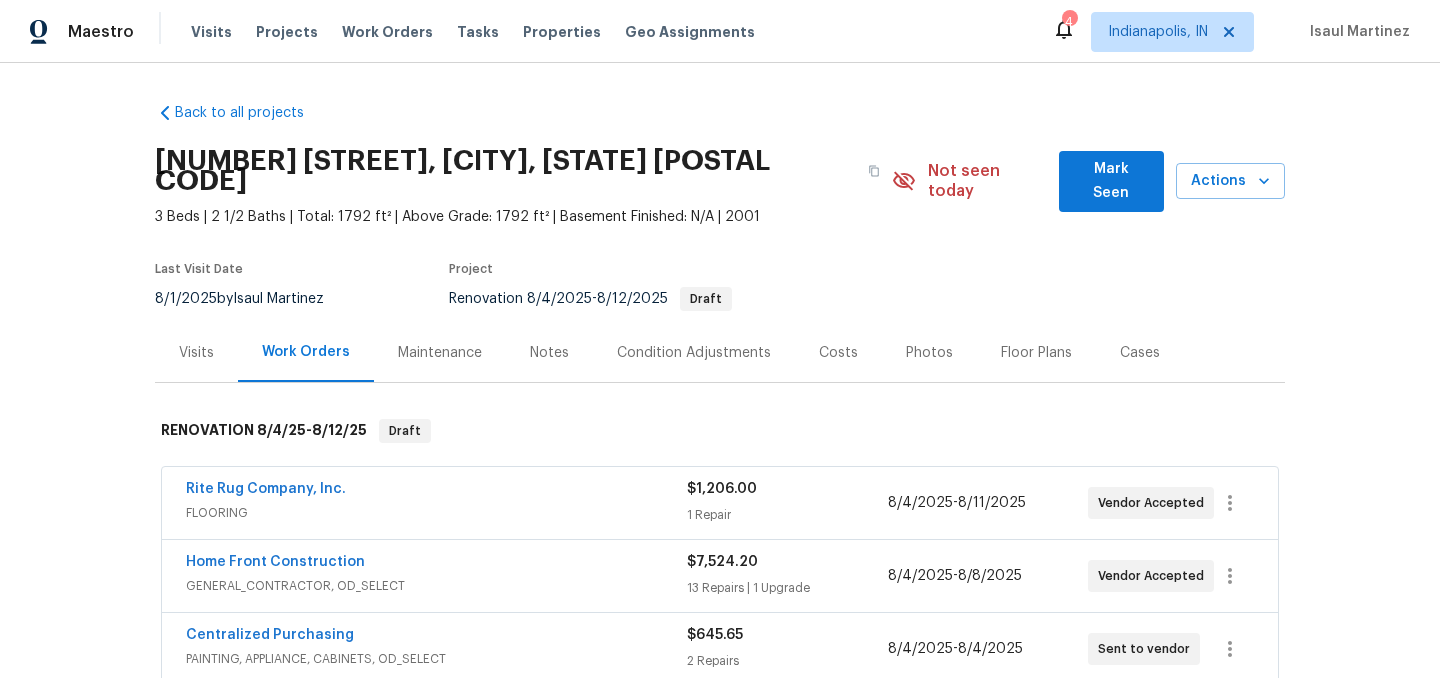 click on "Costs" at bounding box center [838, 353] 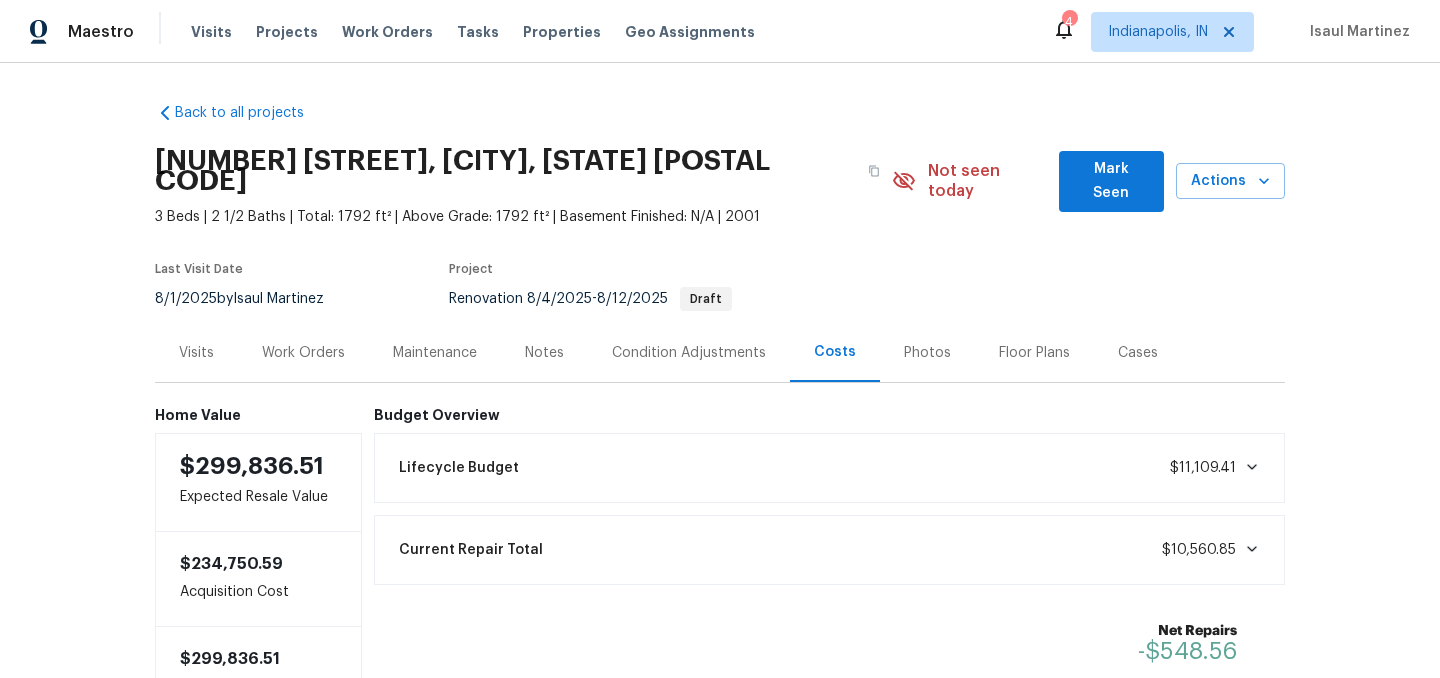 click on "Work Orders" at bounding box center (303, 353) 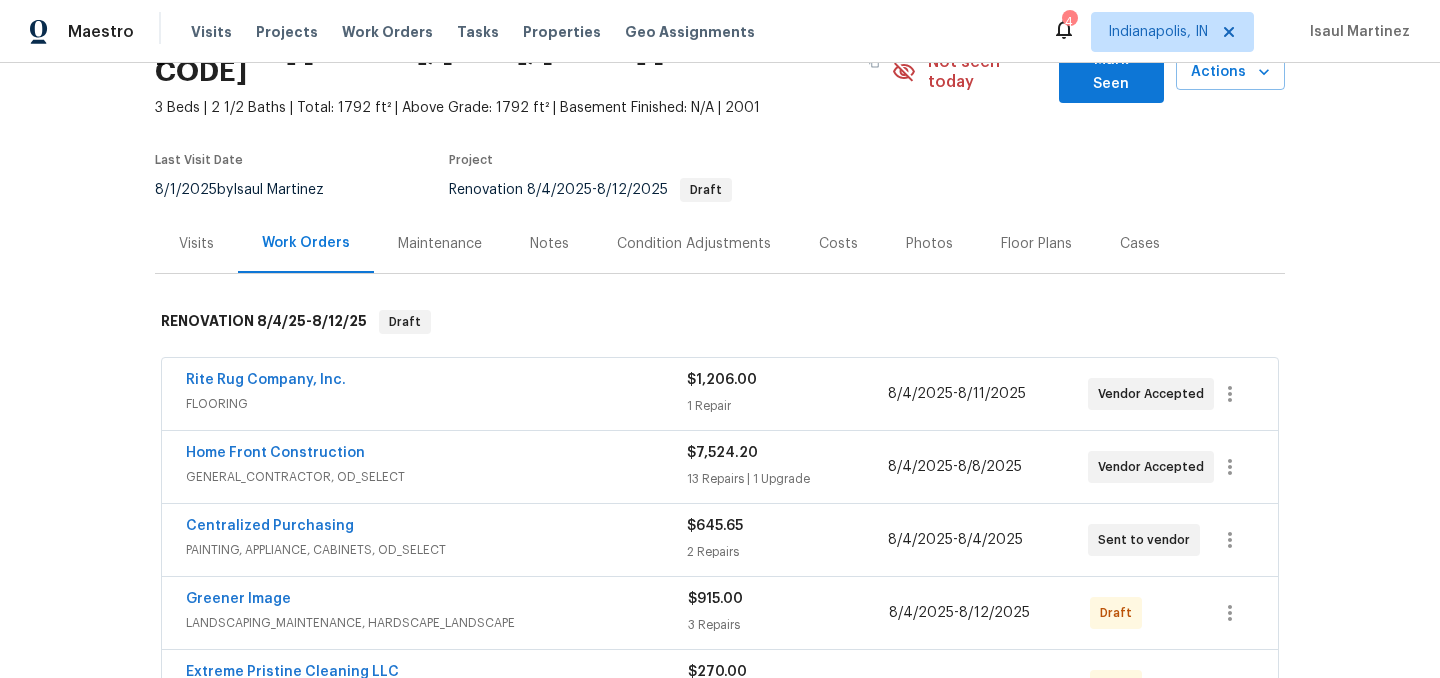 scroll, scrollTop: 118, scrollLeft: 0, axis: vertical 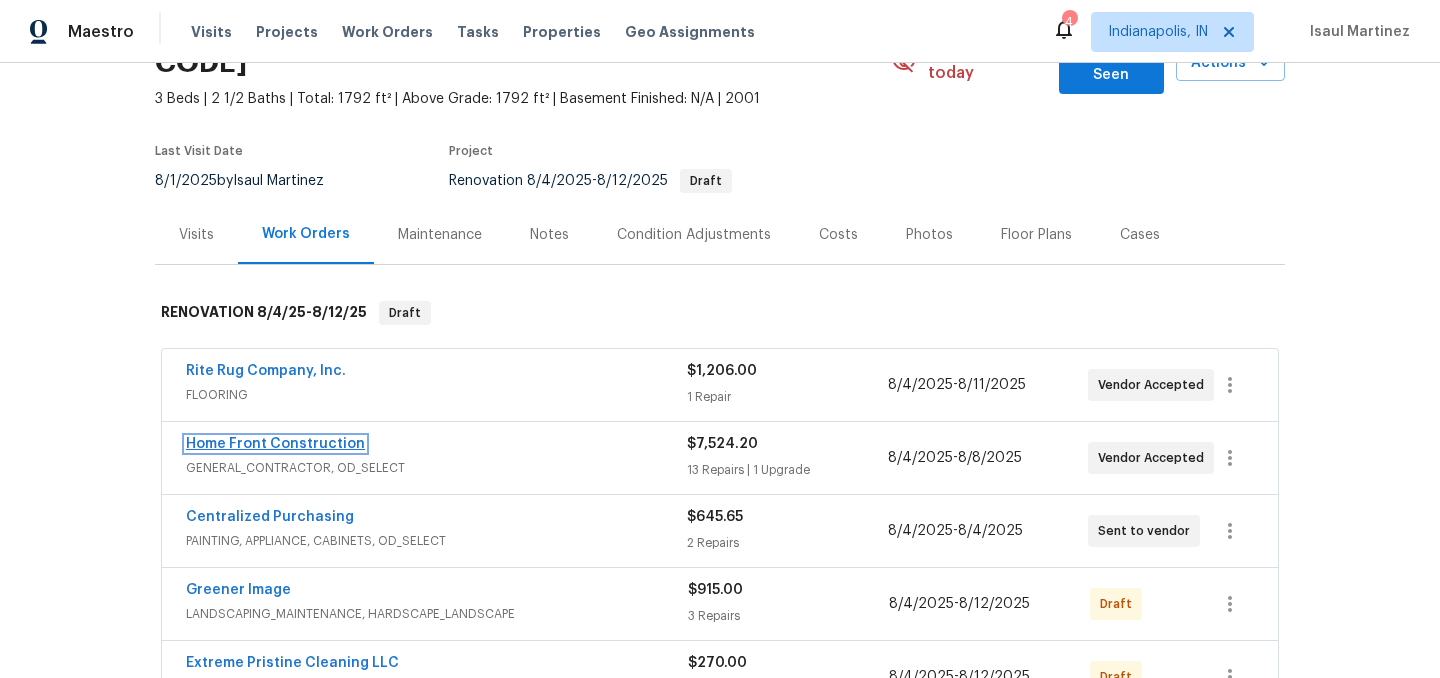 click on "Home Front Construction" at bounding box center (275, 444) 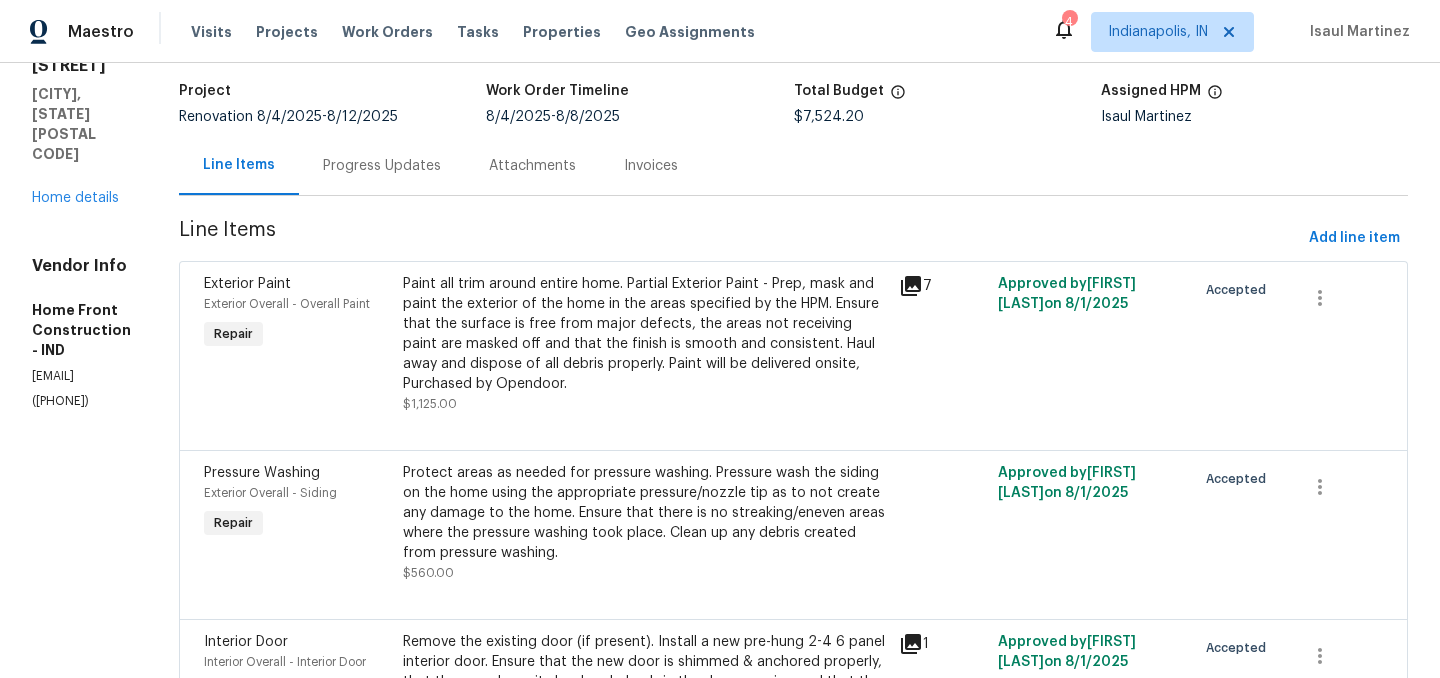 scroll, scrollTop: 0, scrollLeft: 0, axis: both 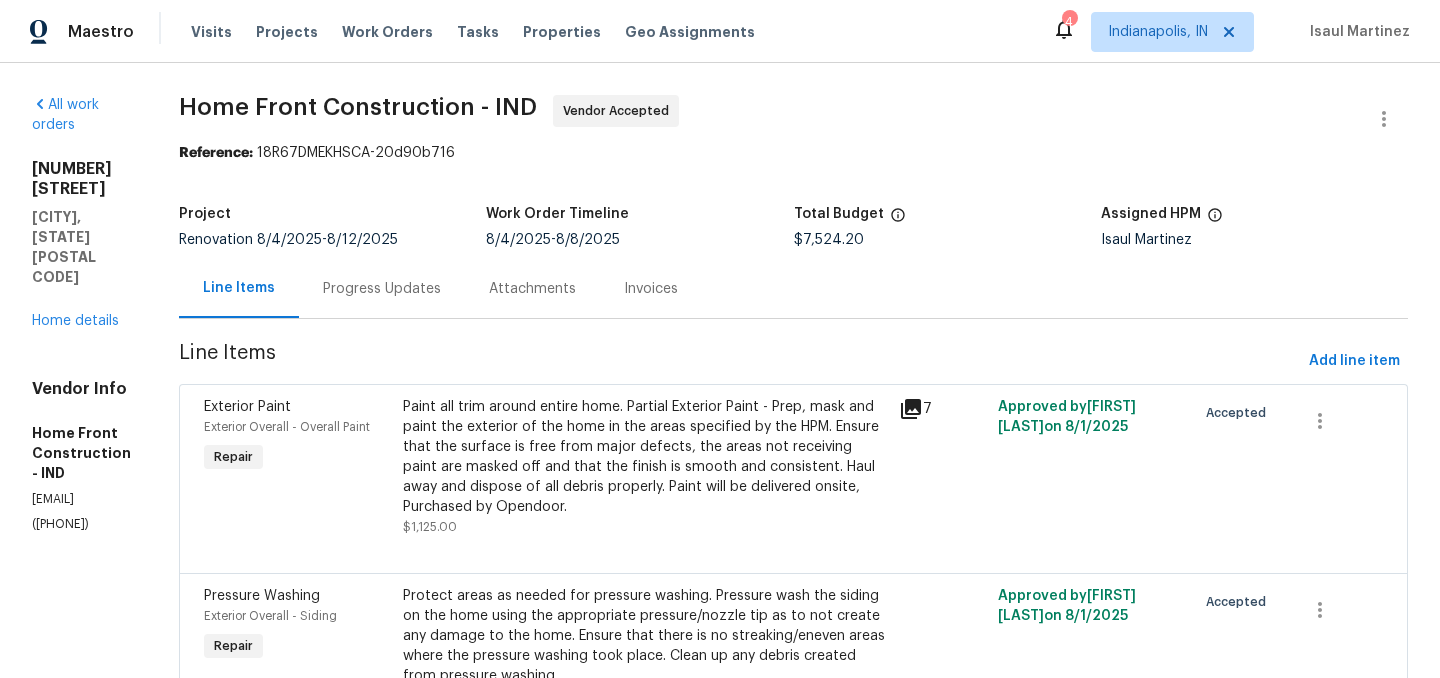 click on "Progress Updates" at bounding box center (382, 289) 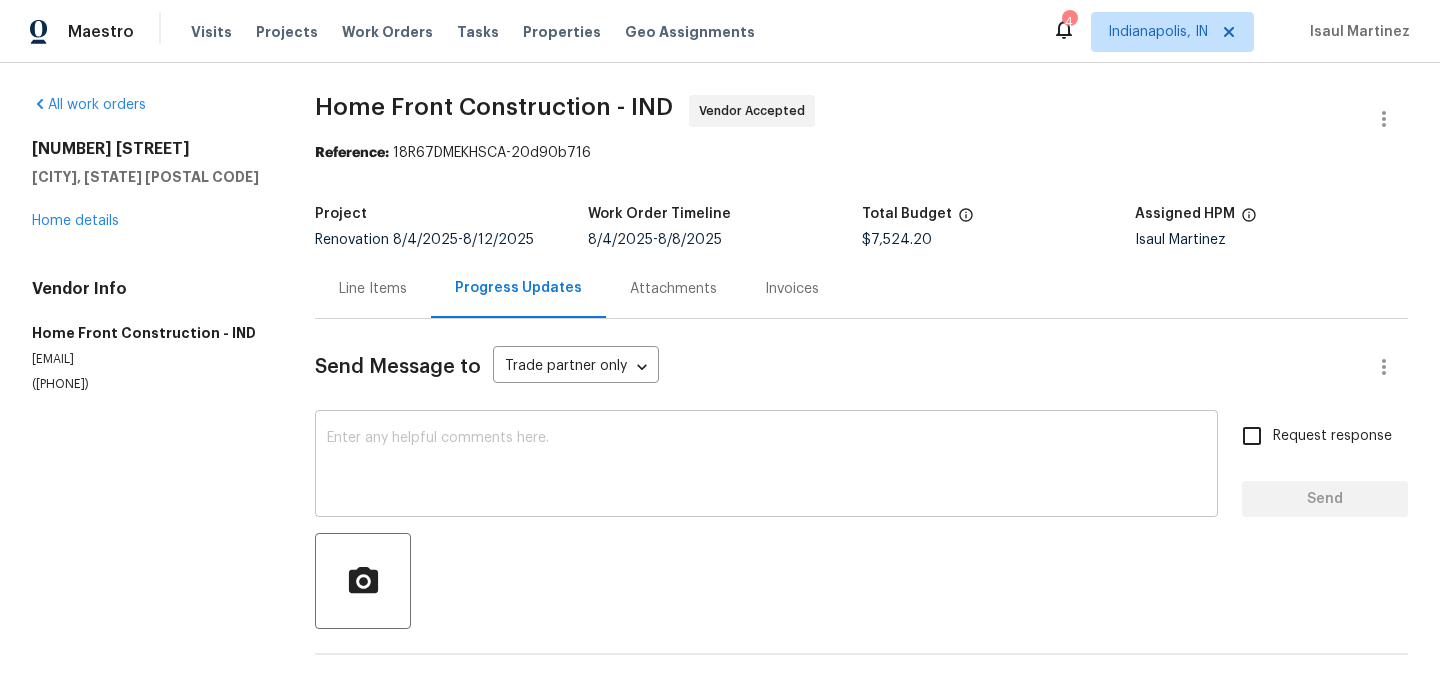 click on "x ​" at bounding box center (766, 466) 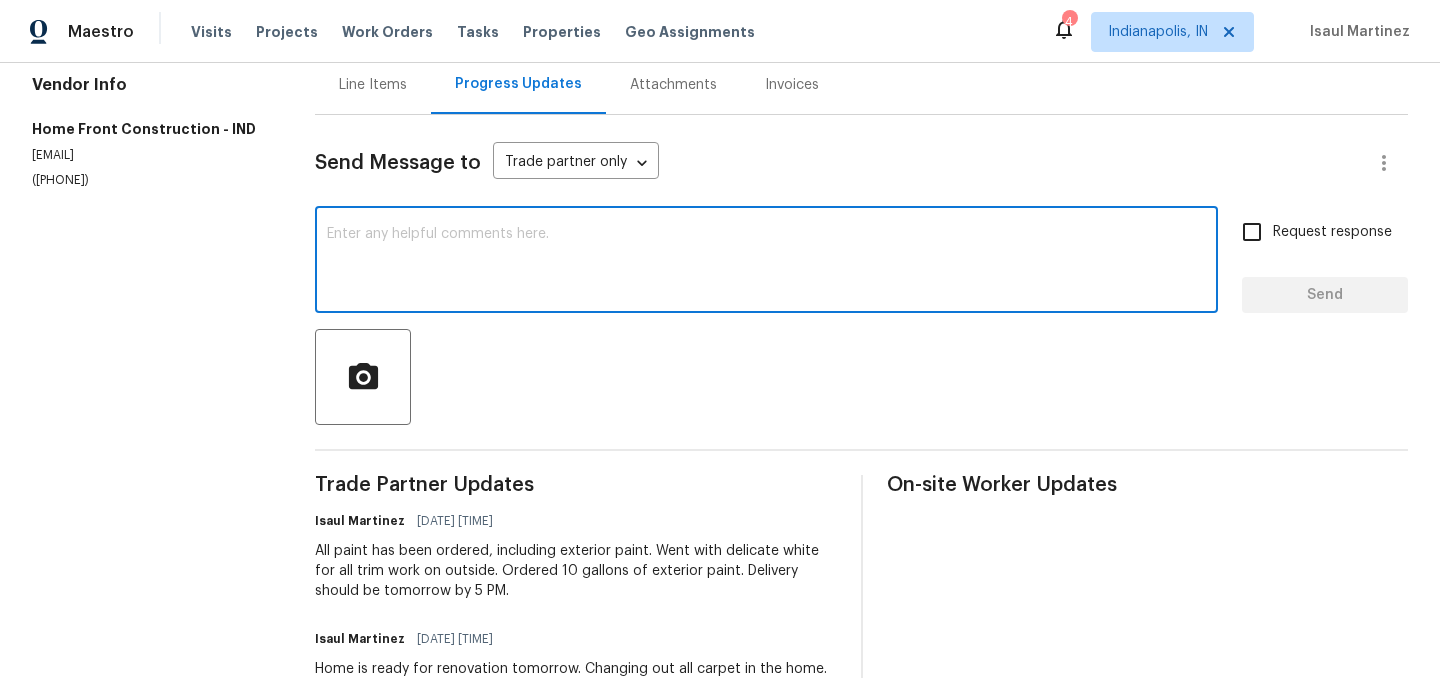 scroll, scrollTop: 207, scrollLeft: 0, axis: vertical 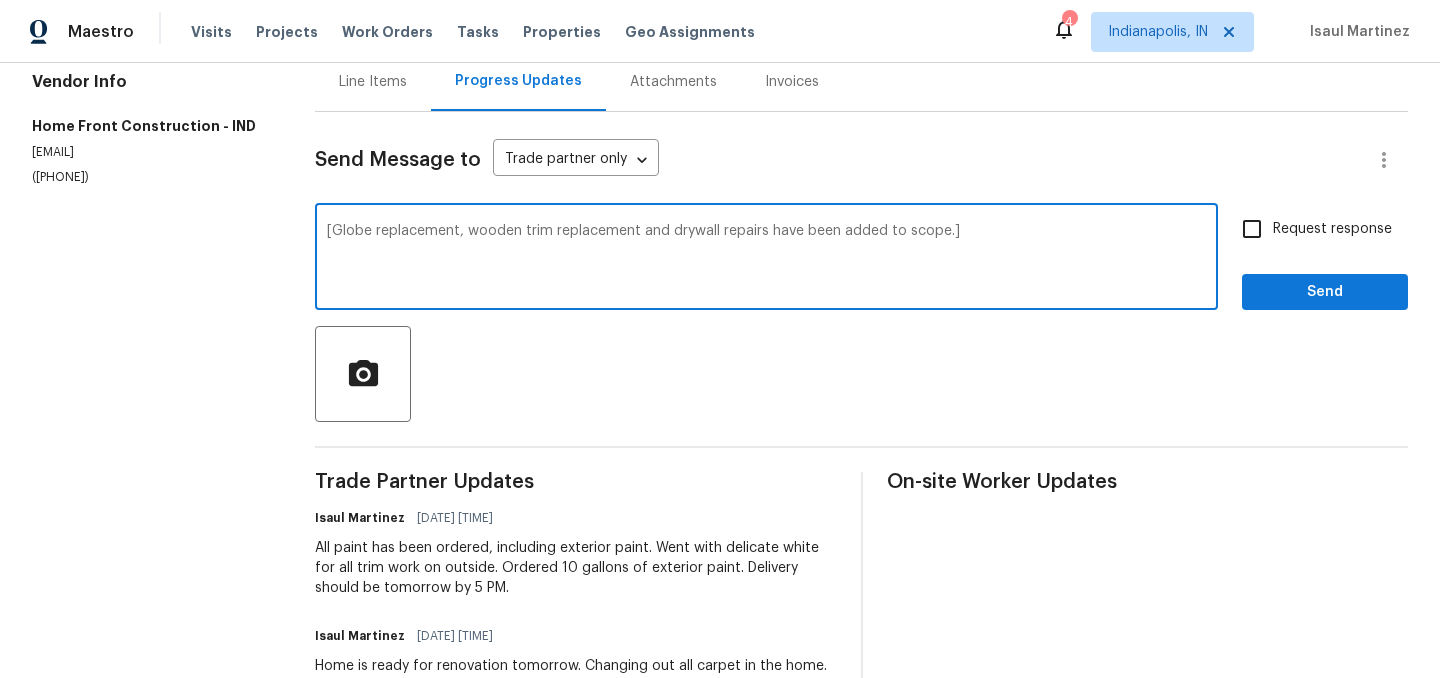 type on "Globe replacement, wooden trim replacement and drywall repairs have been added to scope." 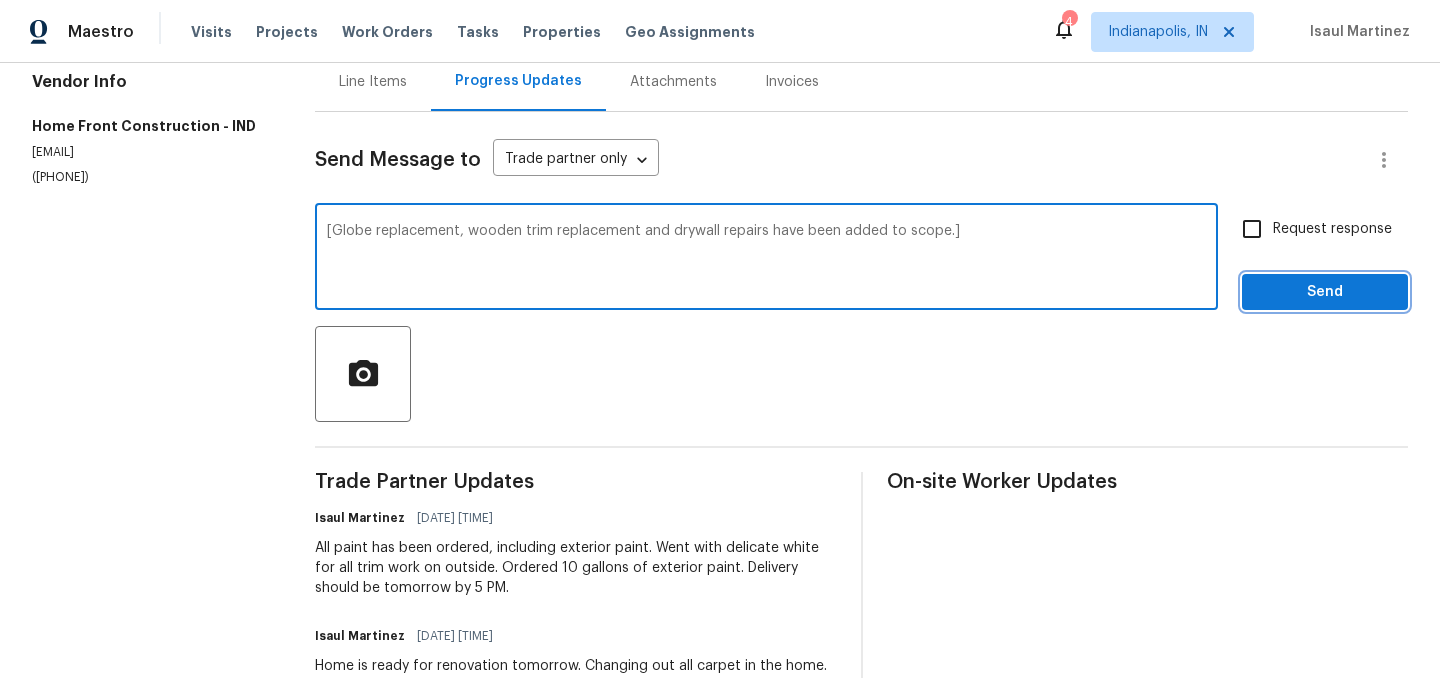 click on "Send" at bounding box center (1325, 292) 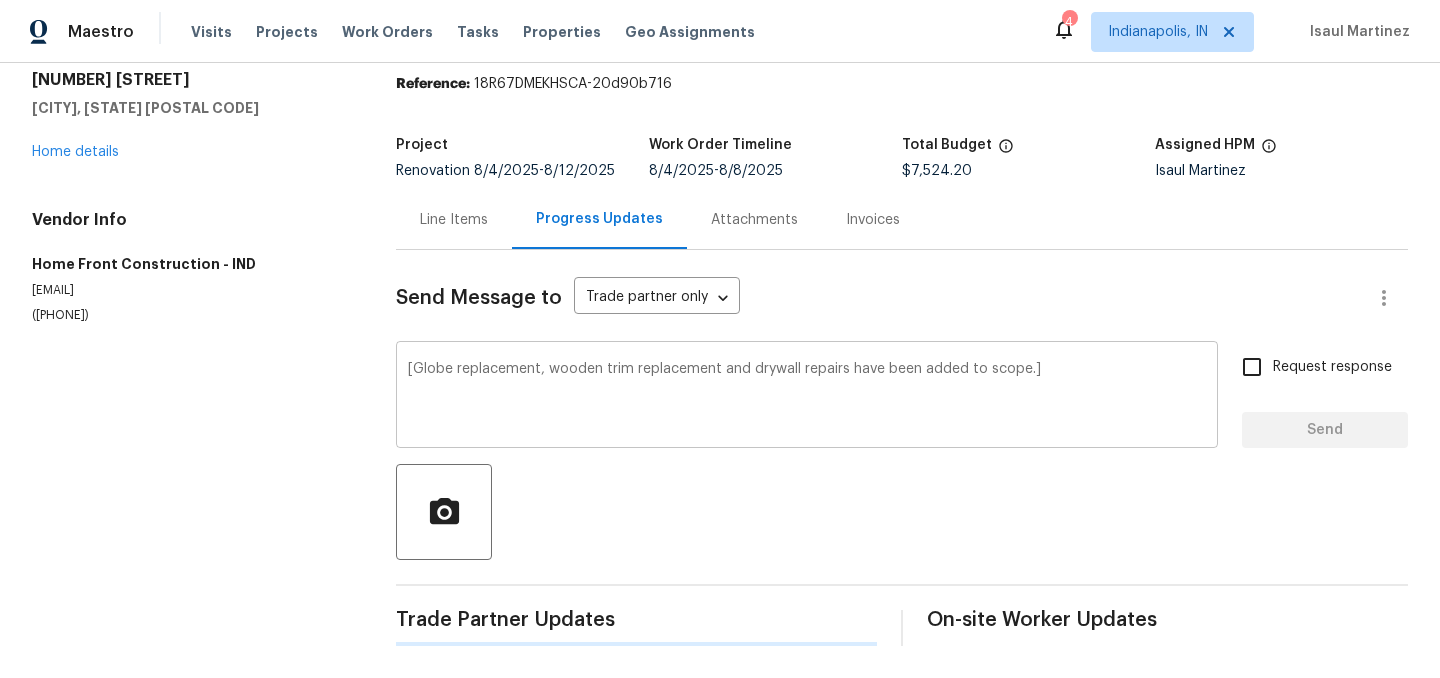 type 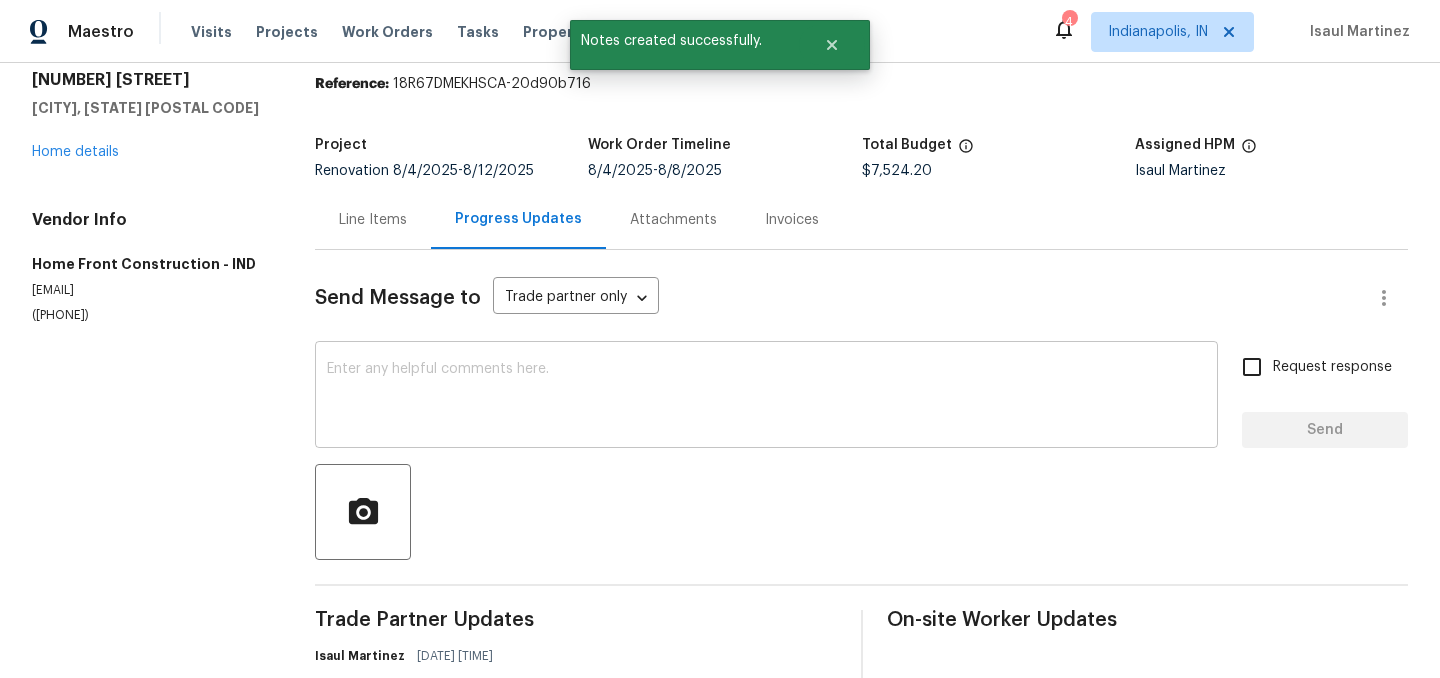 scroll, scrollTop: 207, scrollLeft: 0, axis: vertical 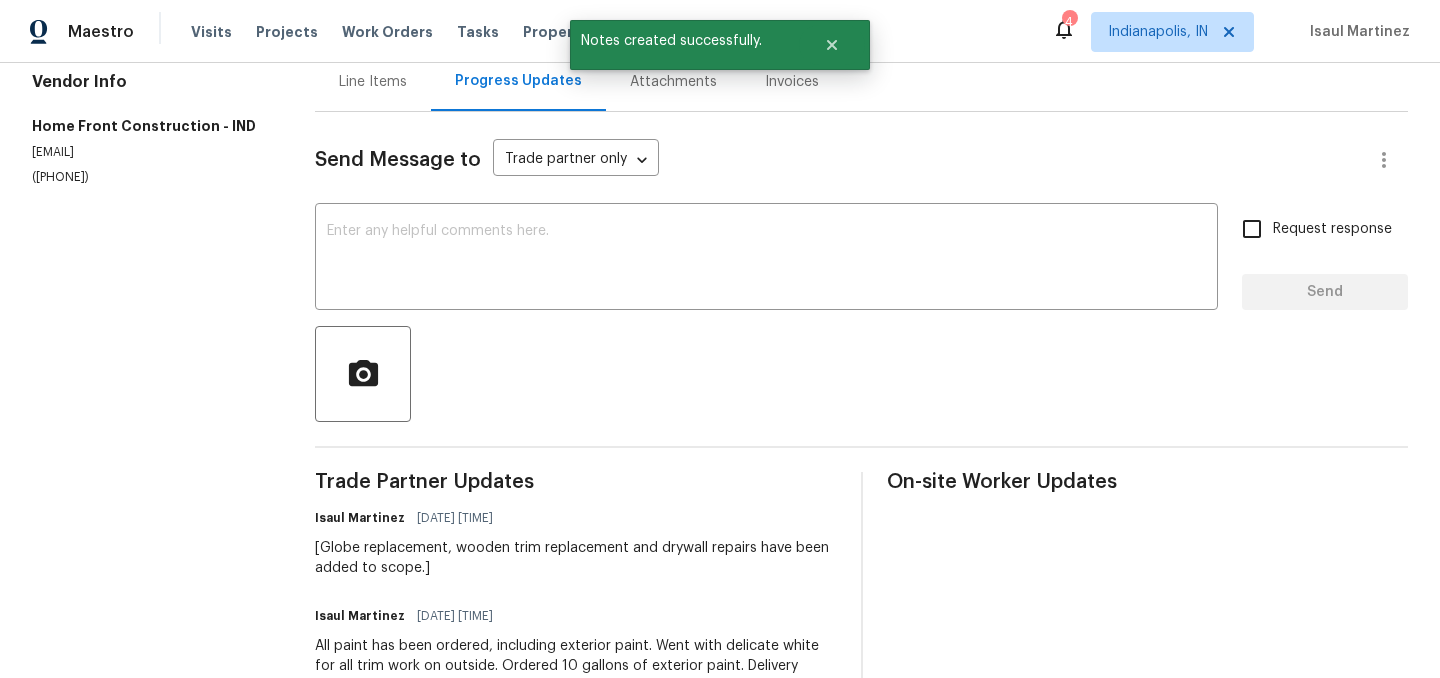 click 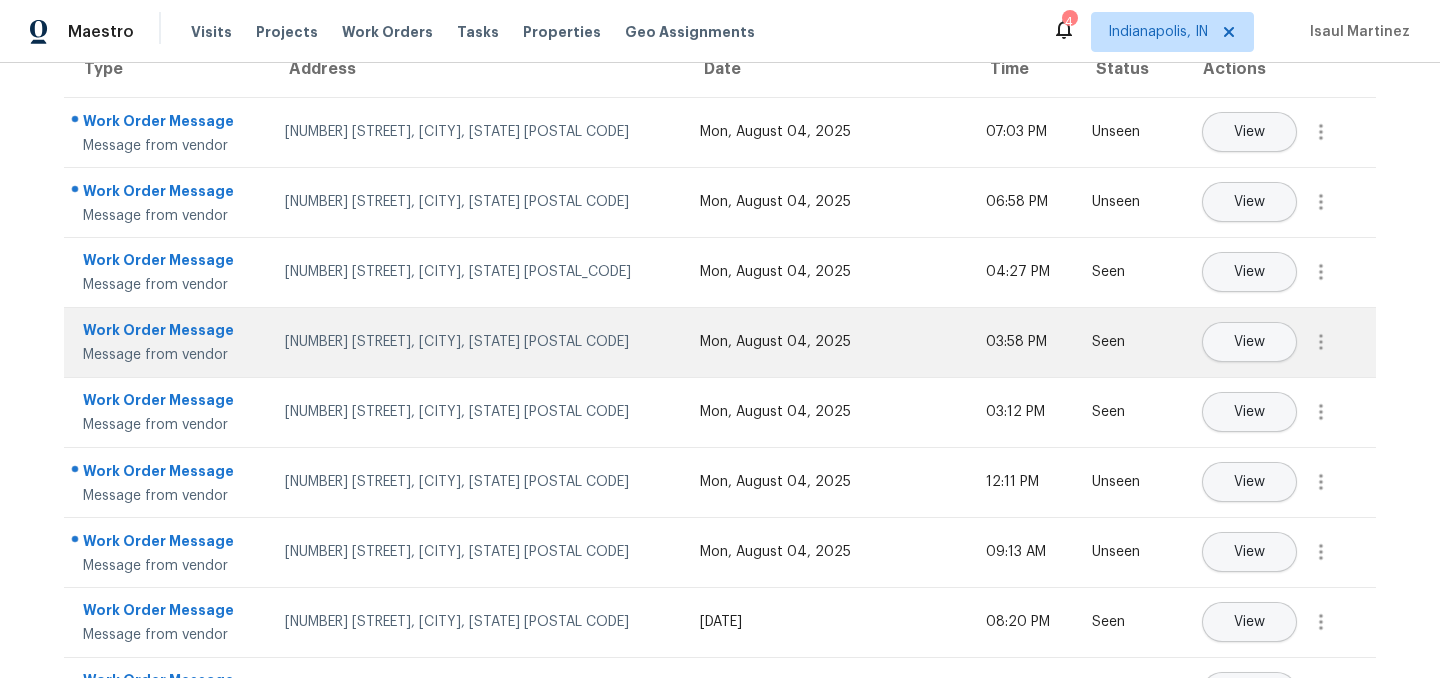 scroll, scrollTop: 0, scrollLeft: 0, axis: both 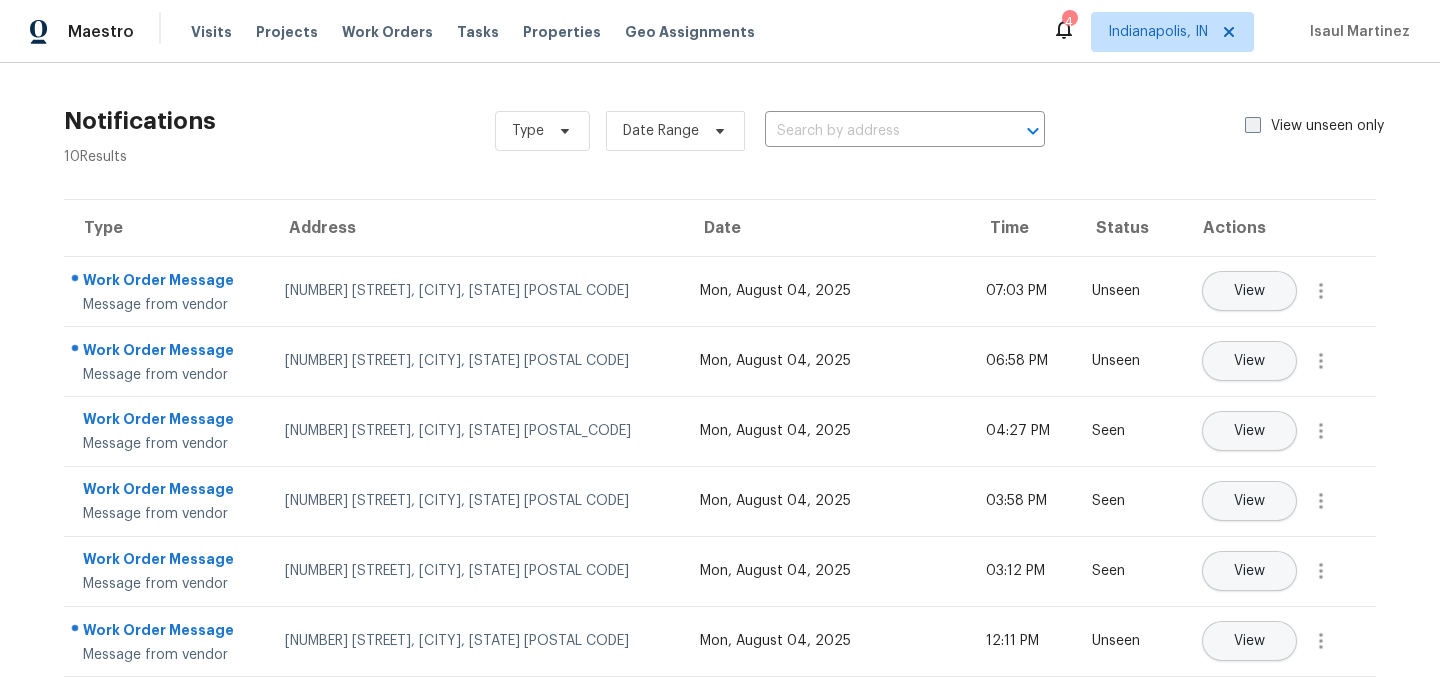 click at bounding box center (1253, 125) 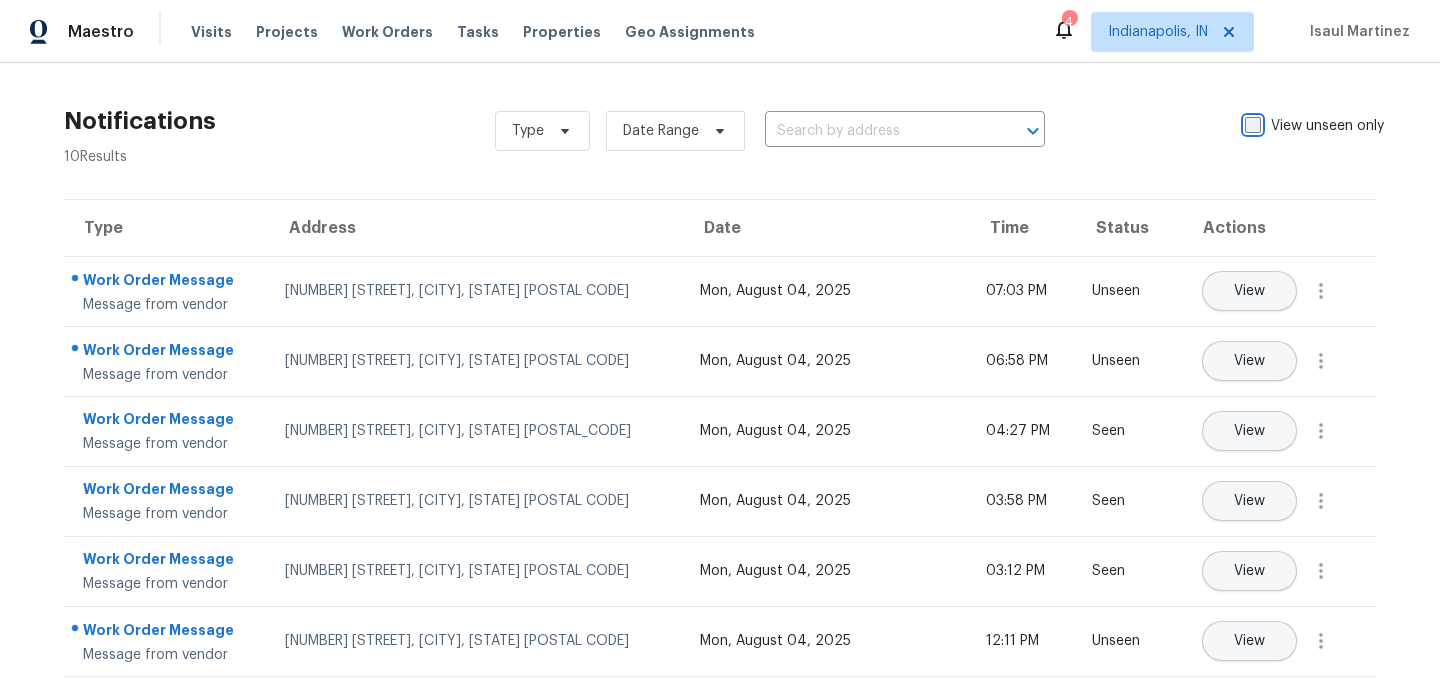click on "View unseen only" at bounding box center (1251, 122) 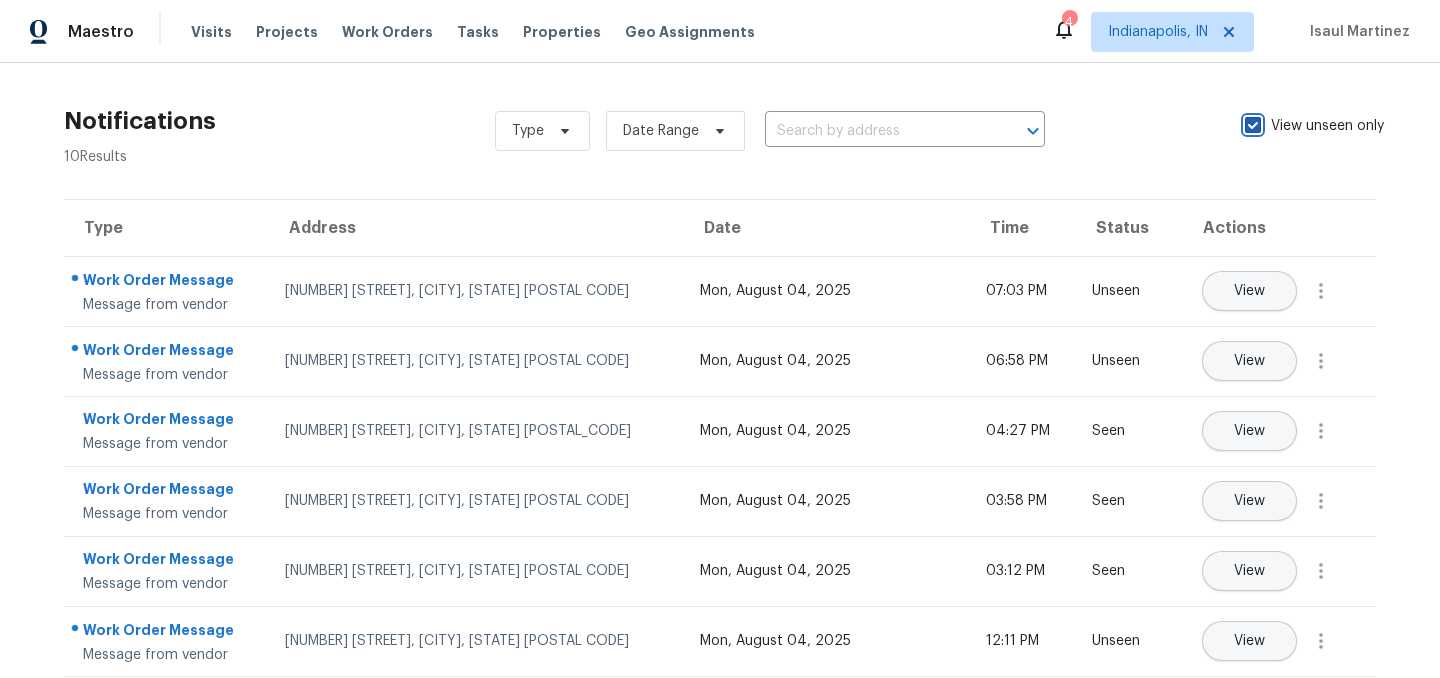 checkbox on "true" 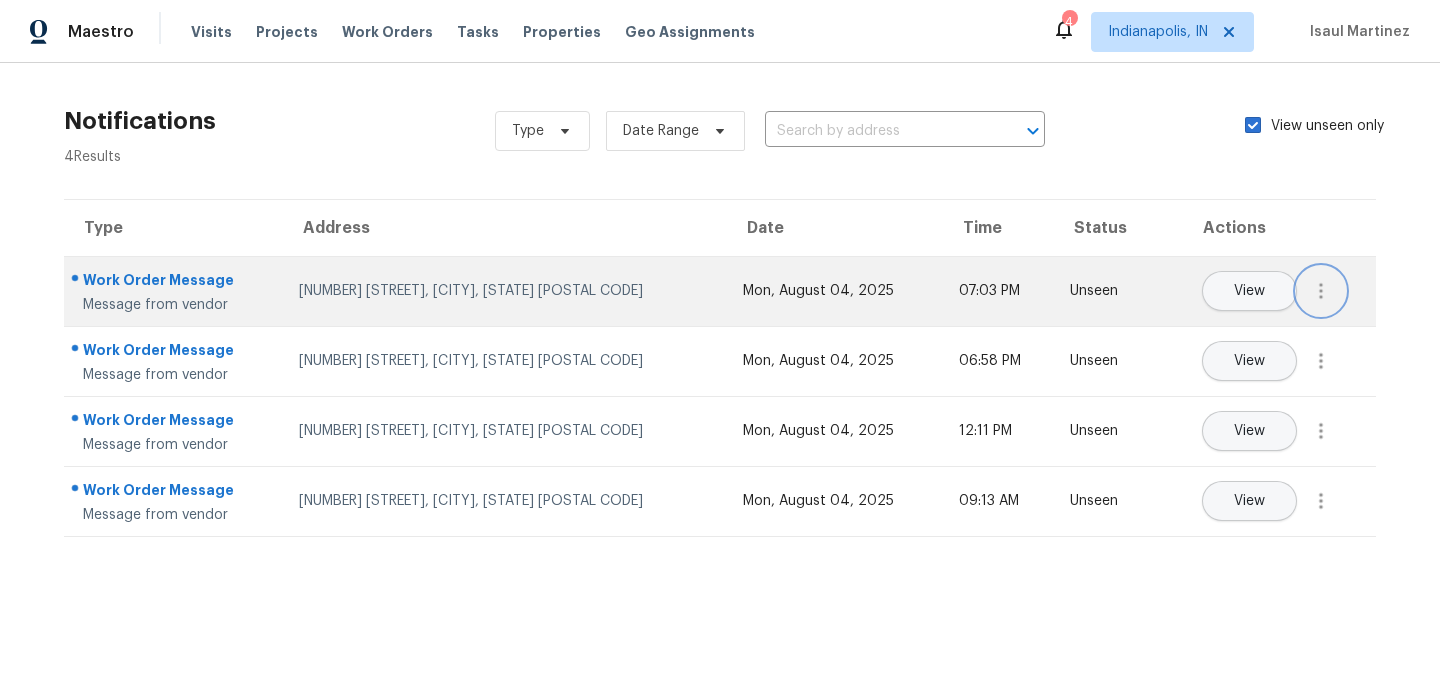 click 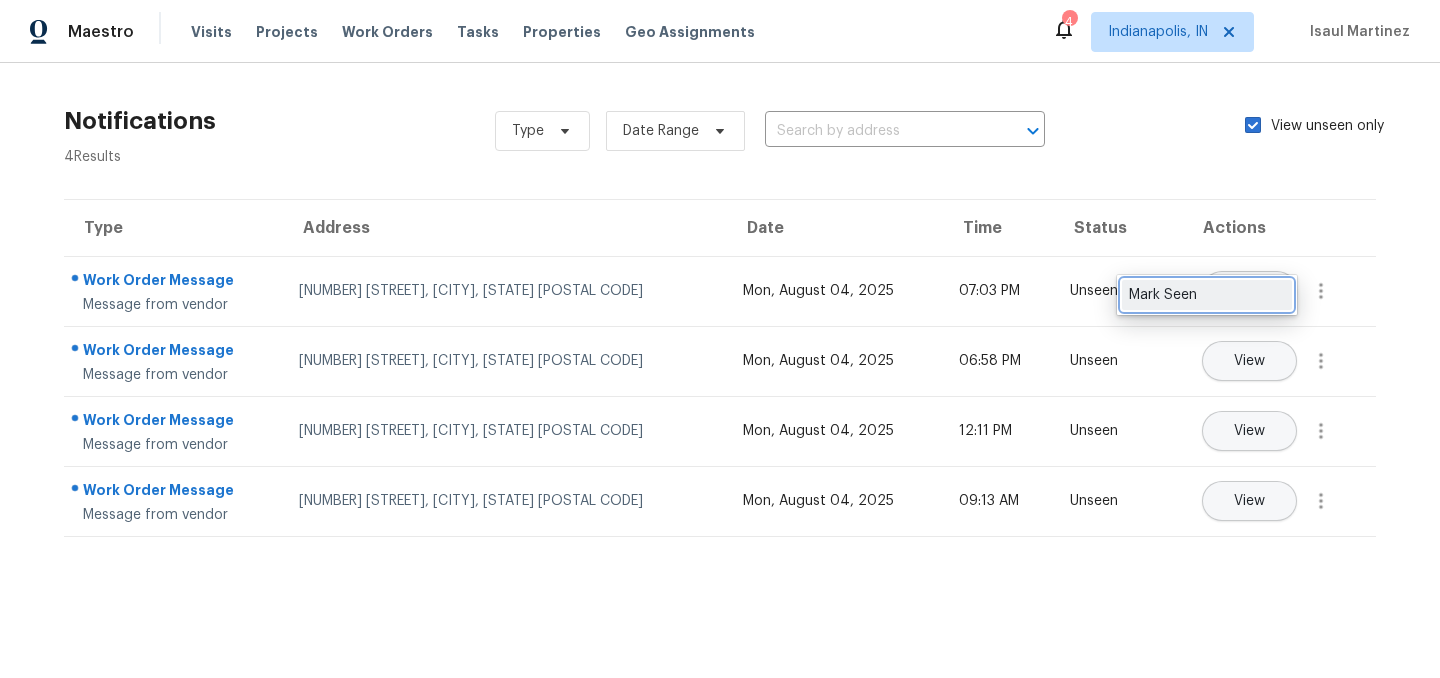 click on "Mark Seen" at bounding box center [1207, 295] 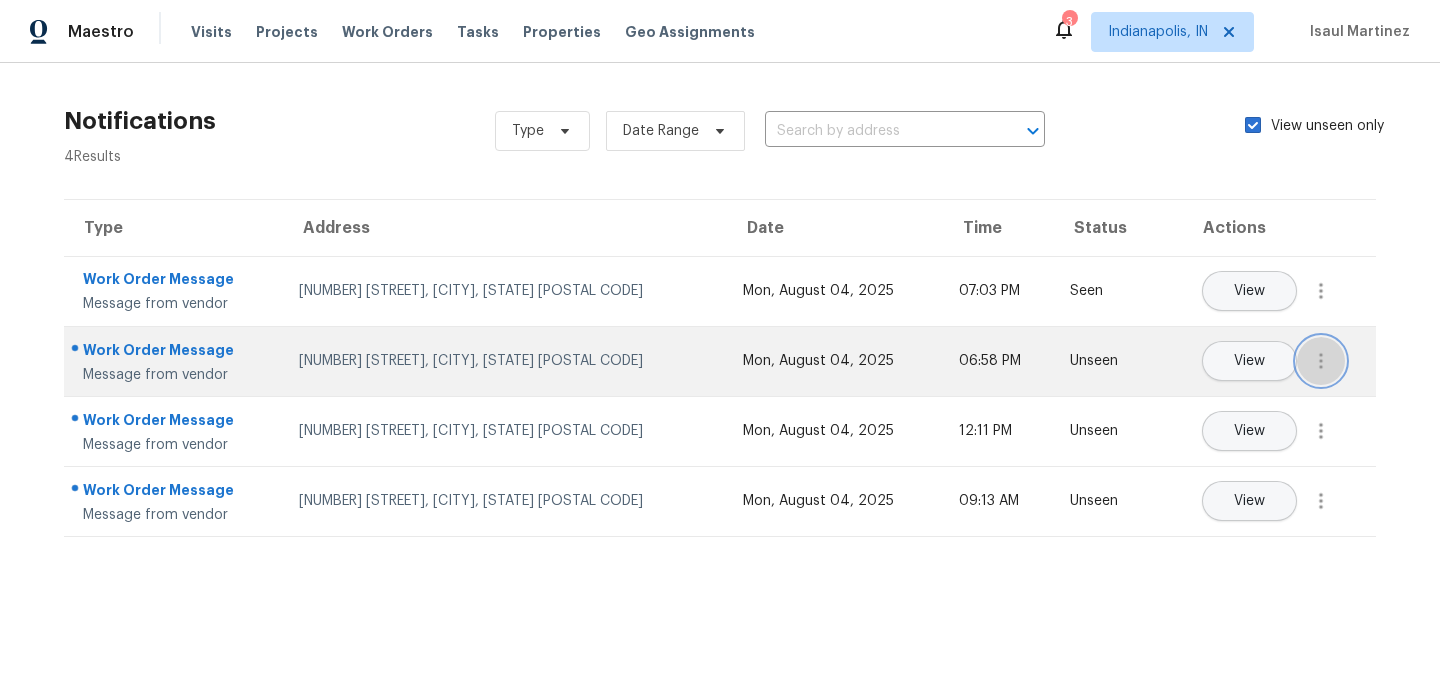 click 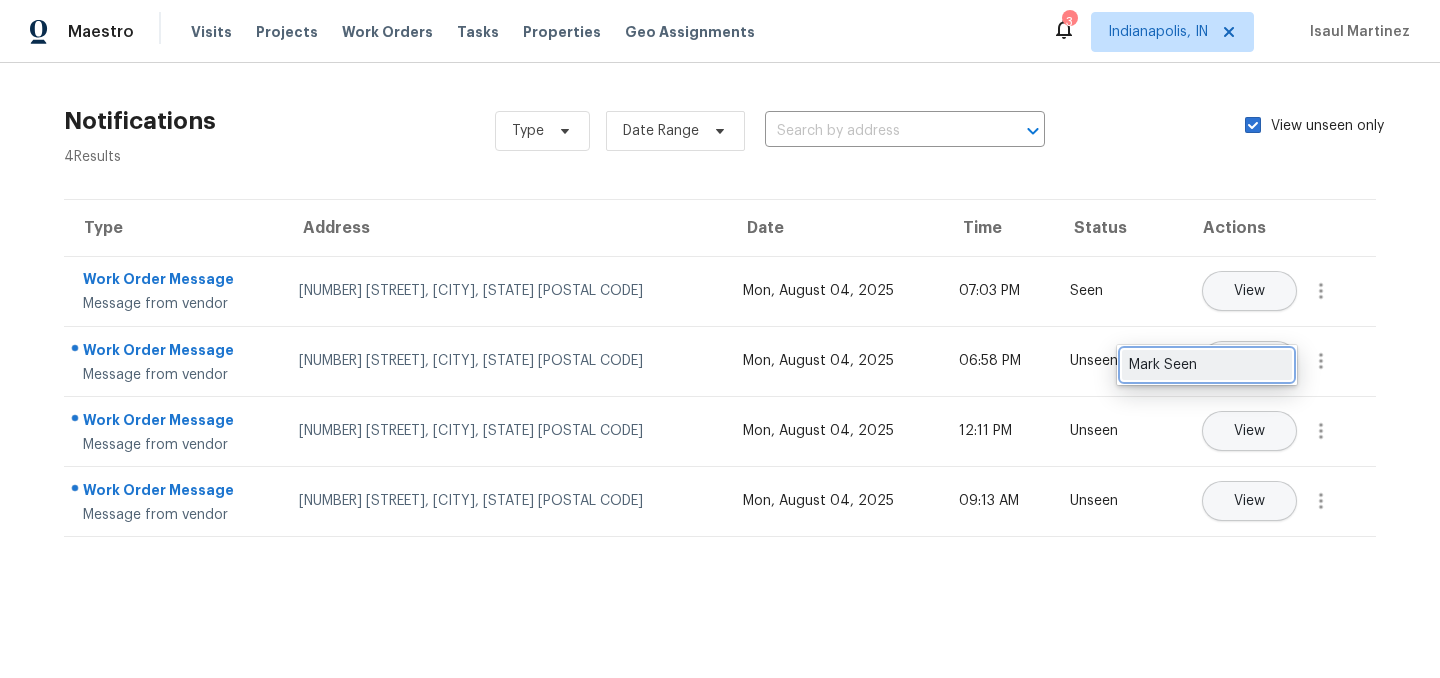 click on "Mark Seen" at bounding box center (1207, 365) 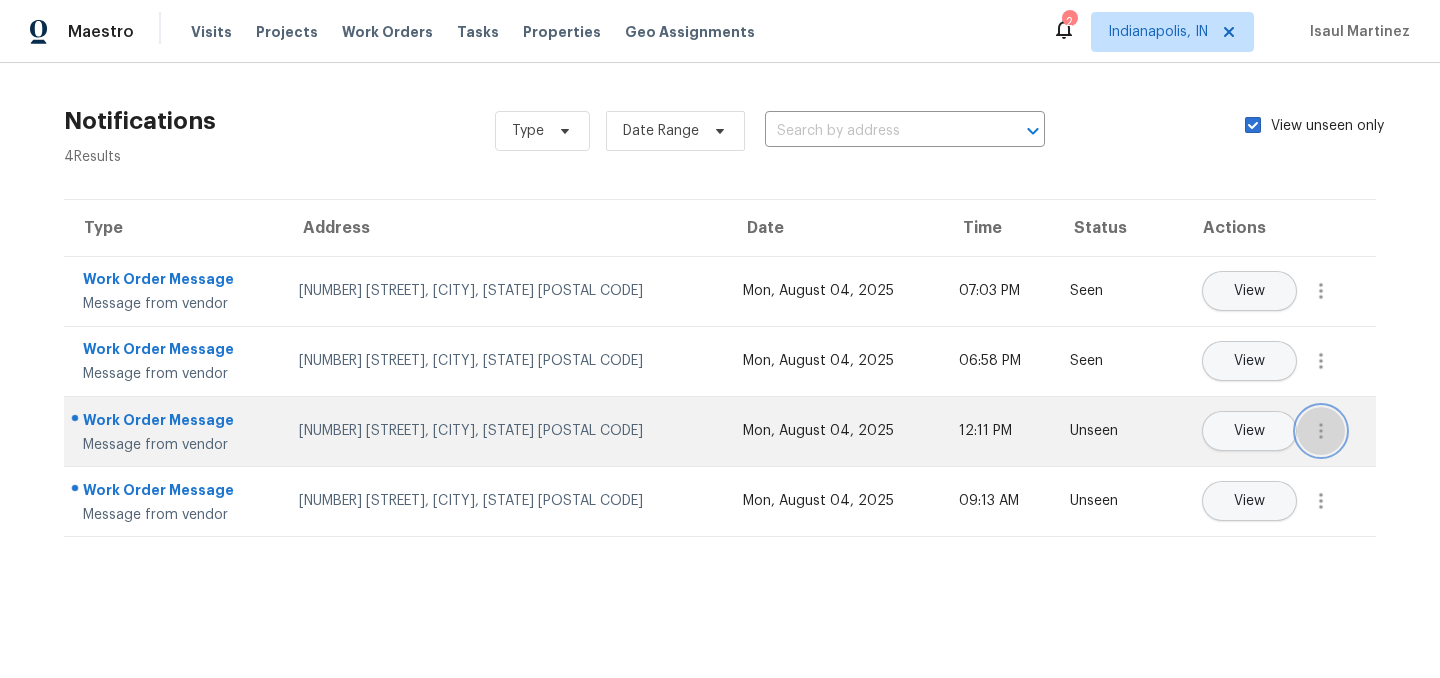 click 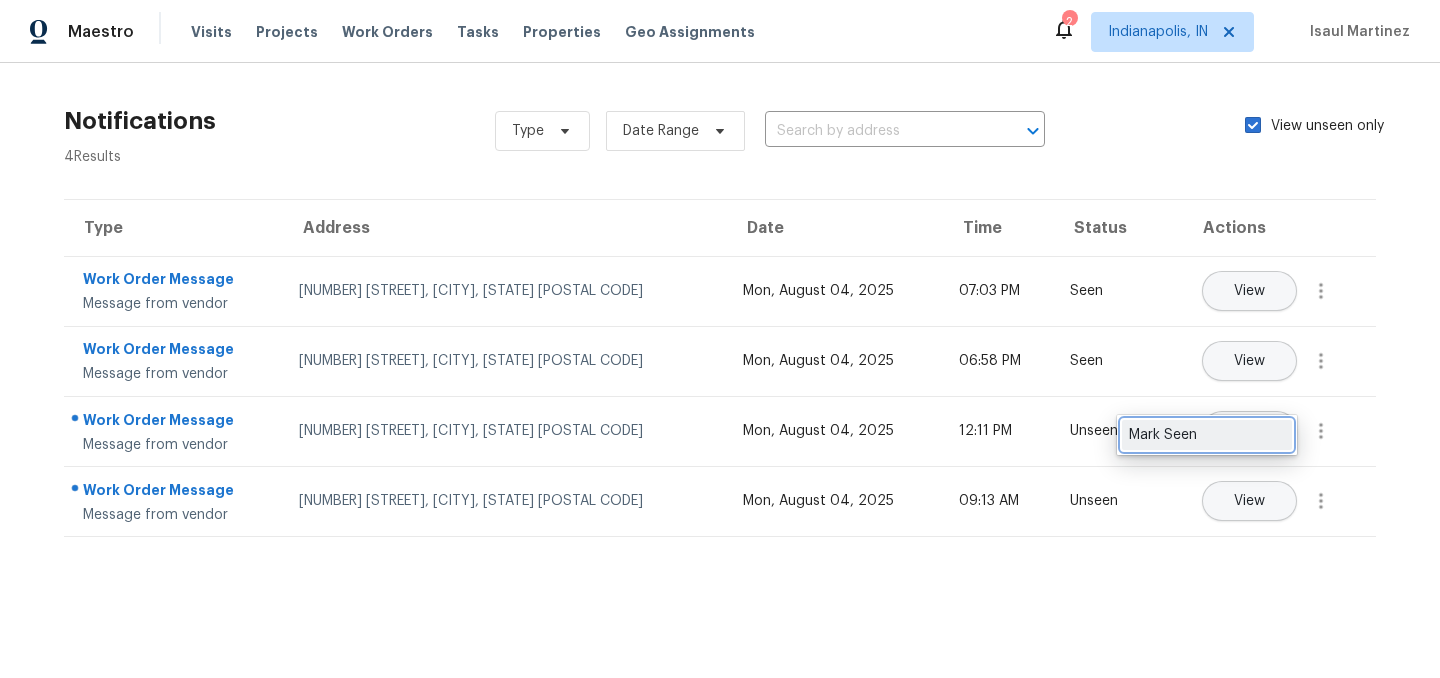 click on "Mark Seen" at bounding box center [1207, 435] 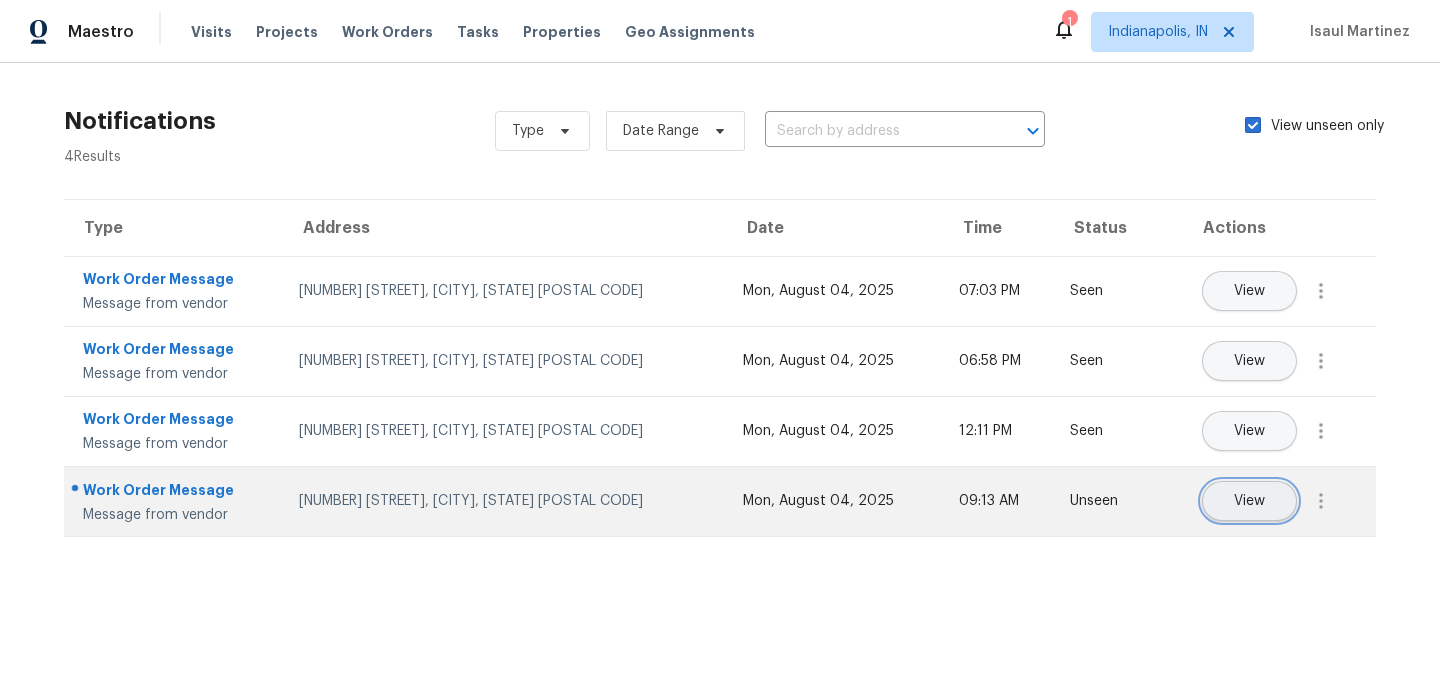 click on "View" at bounding box center [1249, 501] 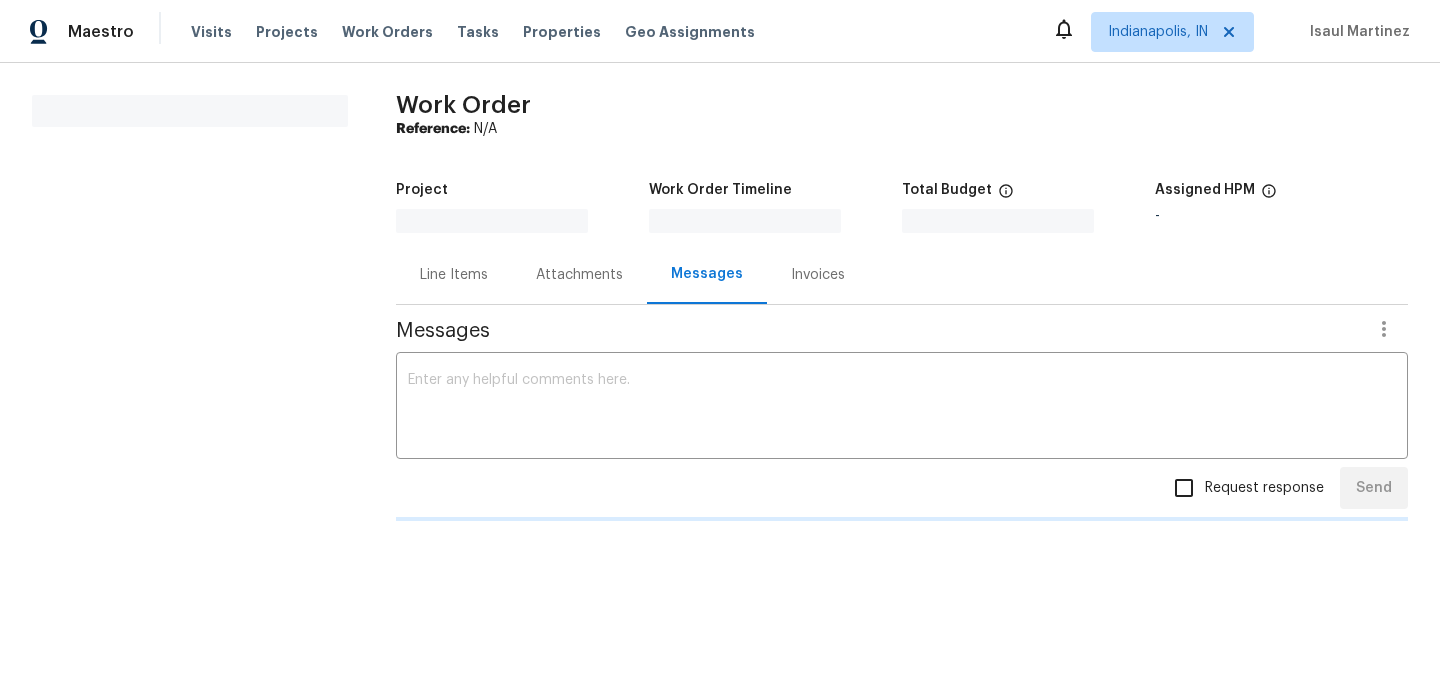 scroll, scrollTop: 0, scrollLeft: 0, axis: both 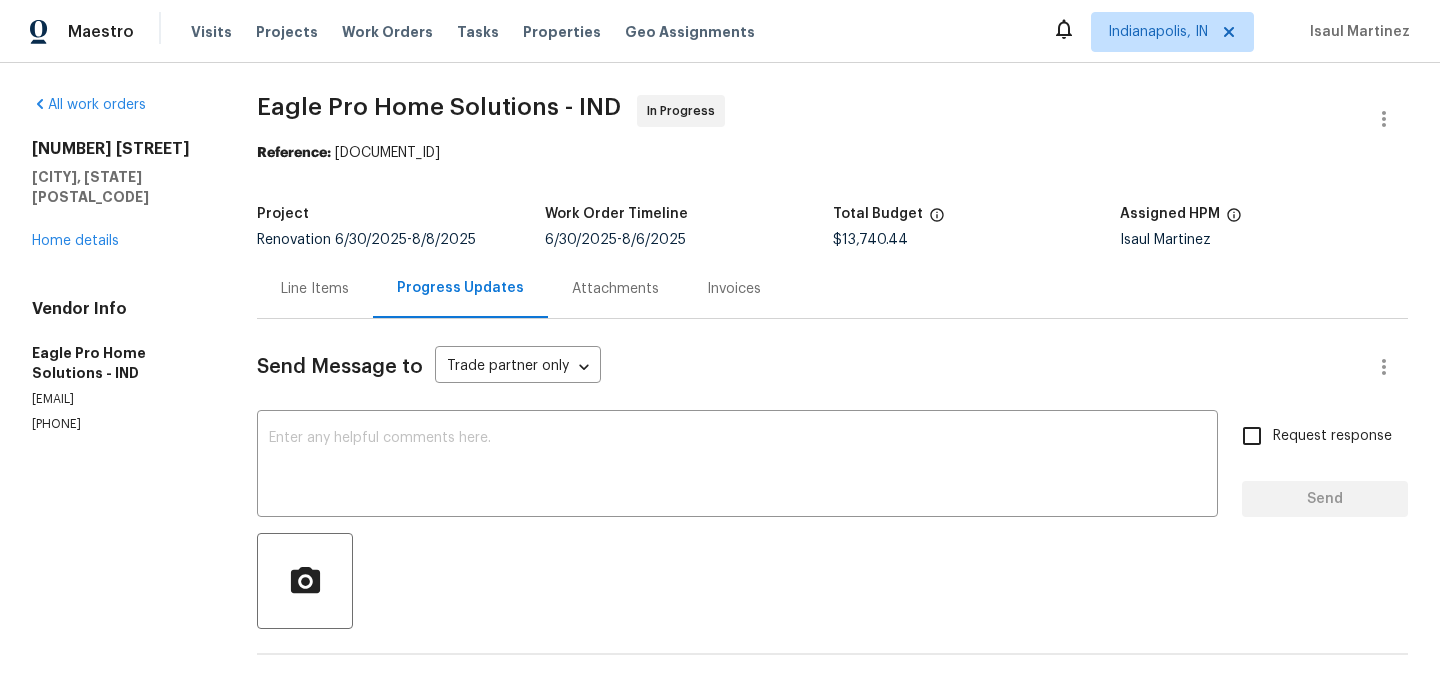 click on "Line Items" at bounding box center (315, 288) 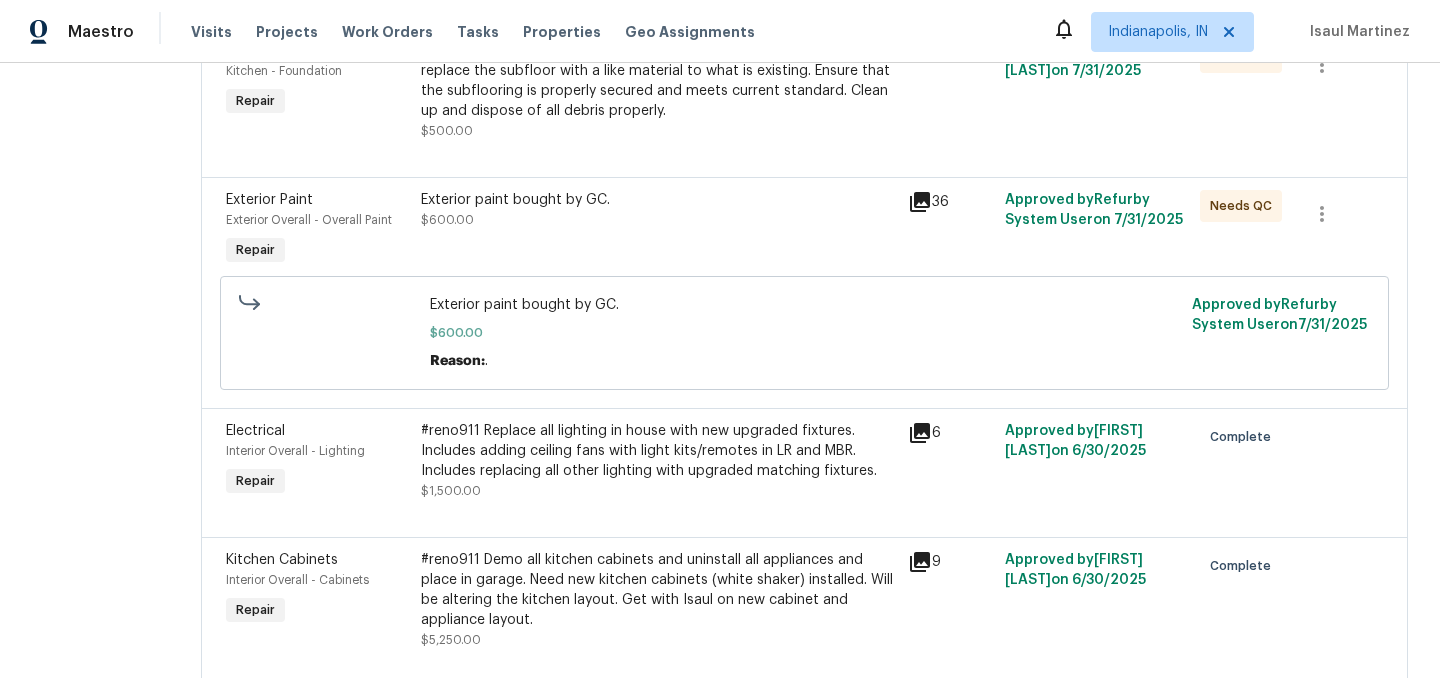 scroll, scrollTop: 0, scrollLeft: 0, axis: both 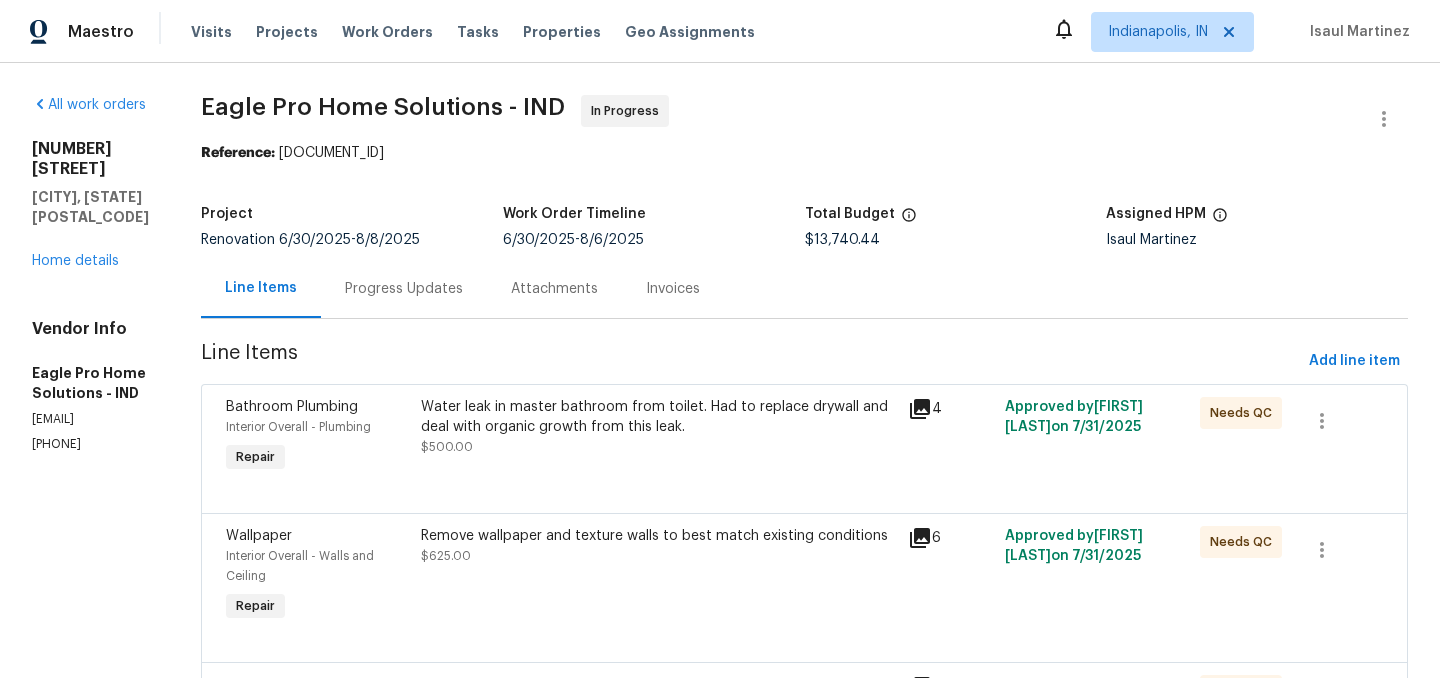 click on "Water leak in master bathroom from toilet. Had to replace drywall and deal with organic growth from this leak. $500.00" at bounding box center (658, 427) 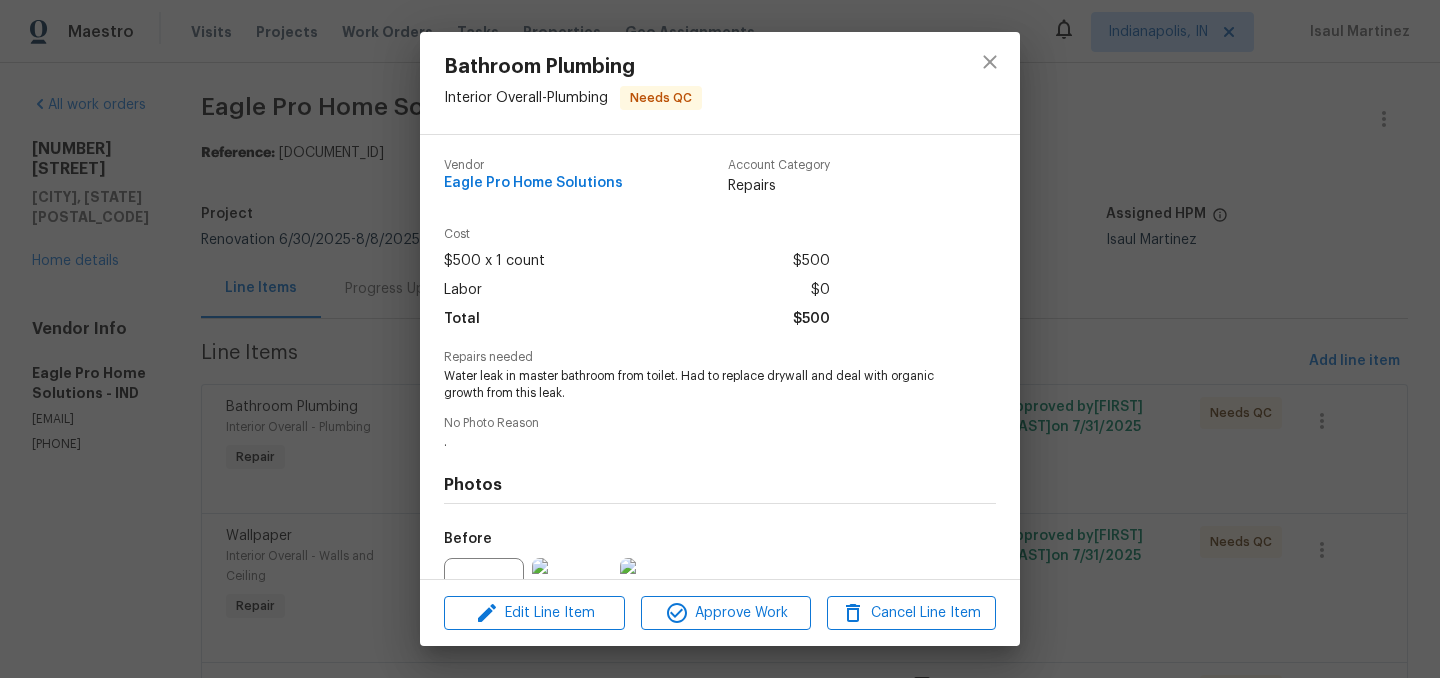 scroll, scrollTop: 209, scrollLeft: 0, axis: vertical 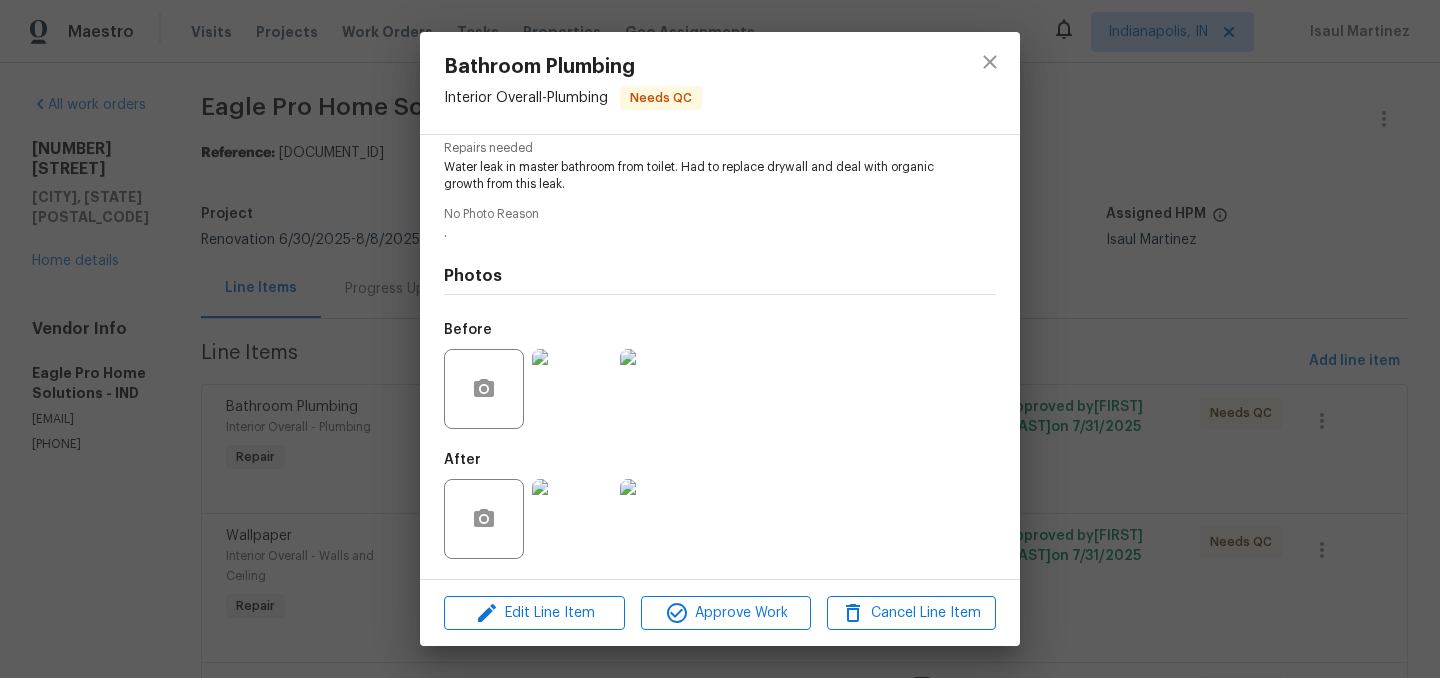 click at bounding box center [572, 519] 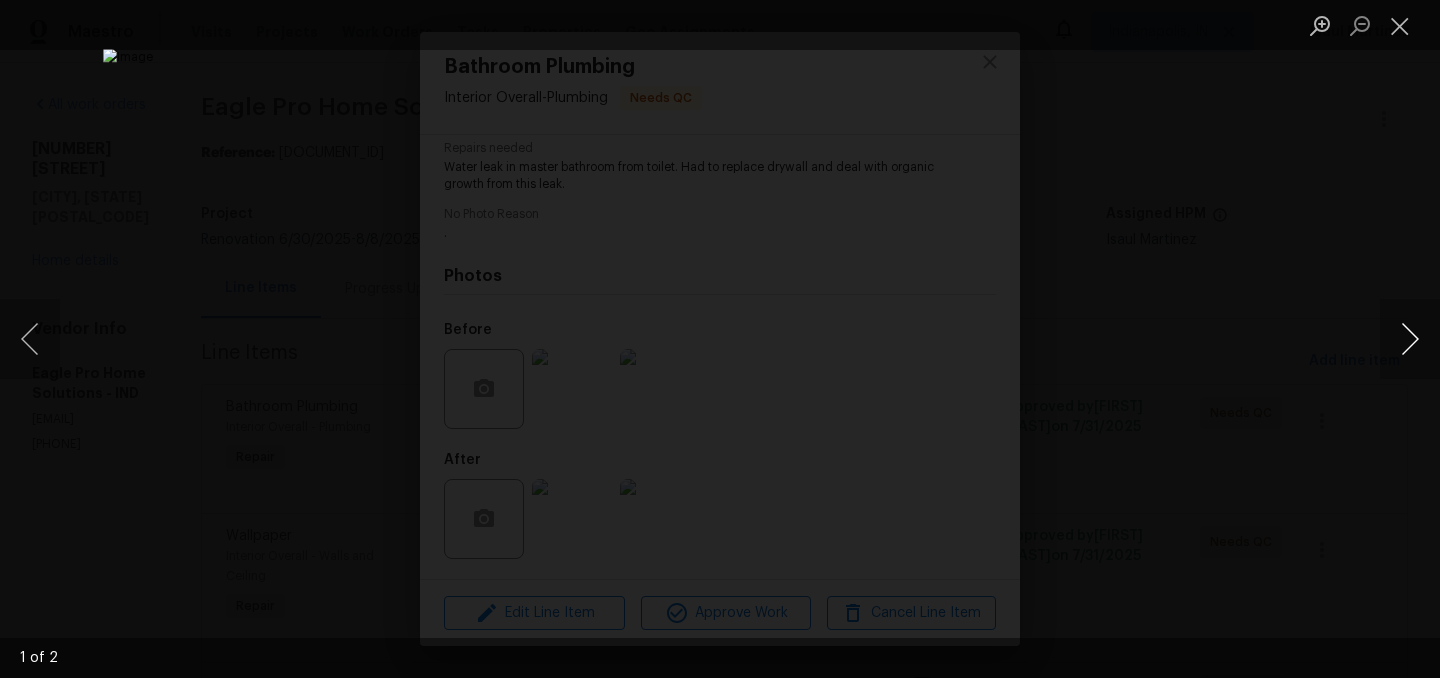 click at bounding box center [1410, 339] 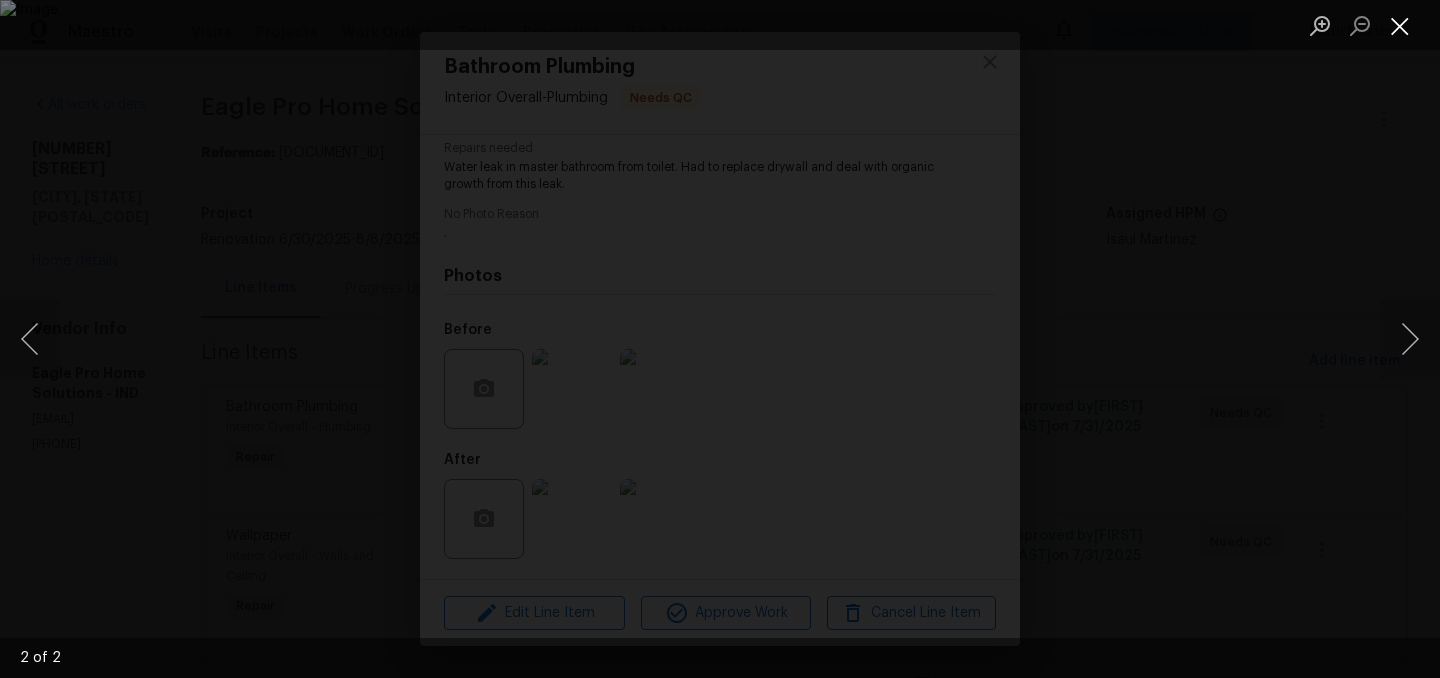 click at bounding box center (1400, 25) 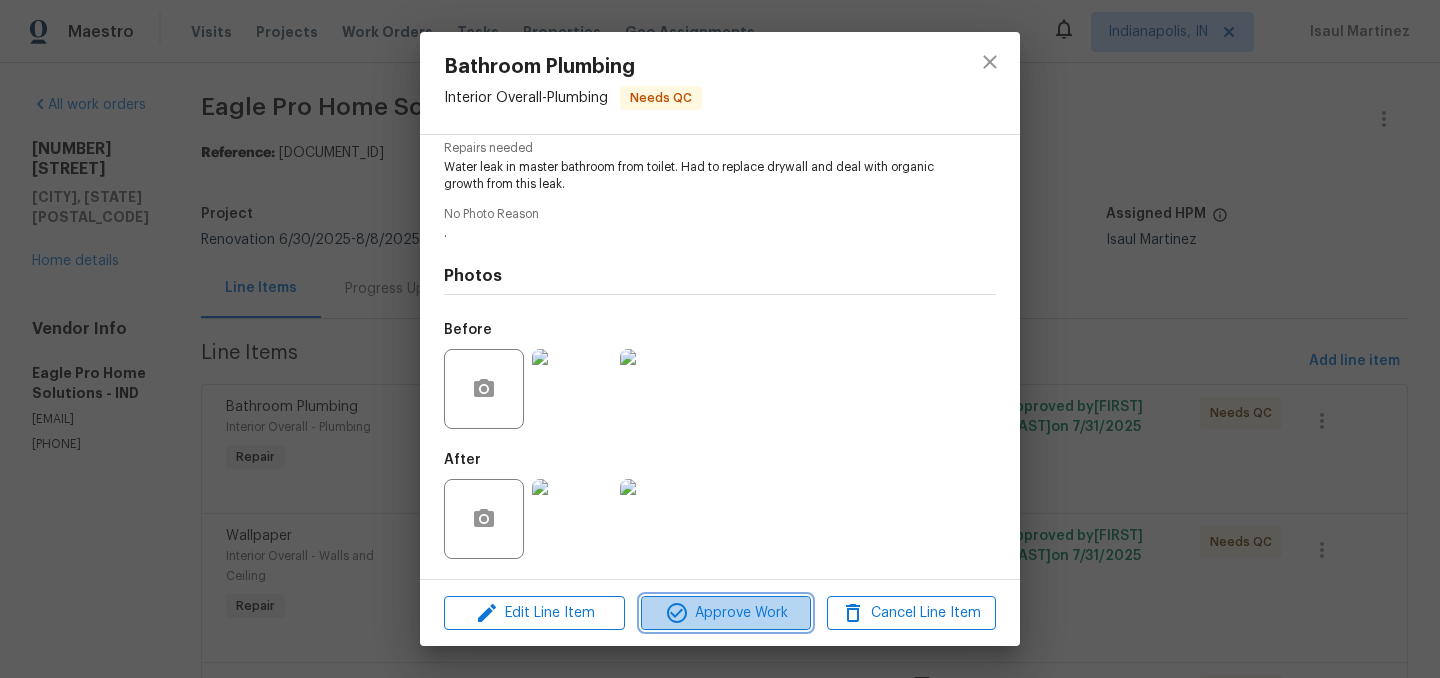 click on "Approve Work" at bounding box center [725, 613] 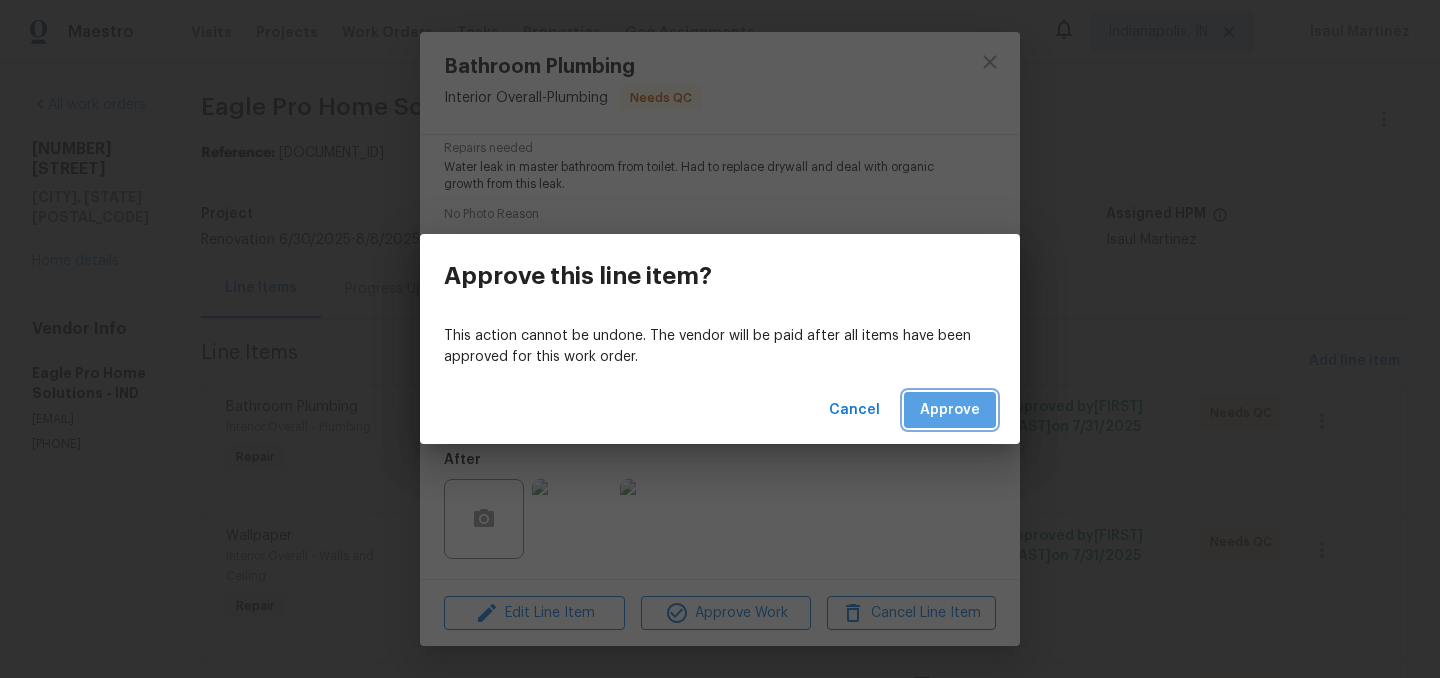 click on "Approve" at bounding box center [950, 410] 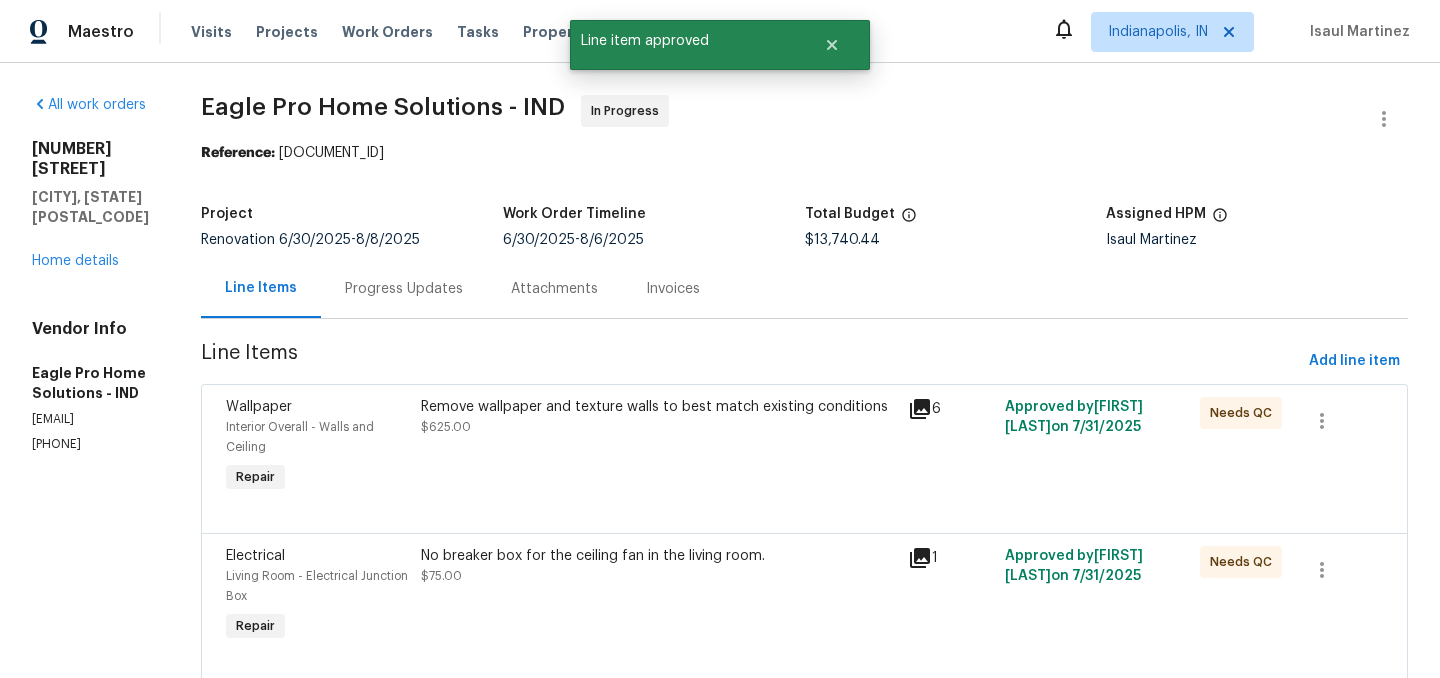 click on "Remove wallpaper and texture walls to best match existing conditions" at bounding box center [658, 407] 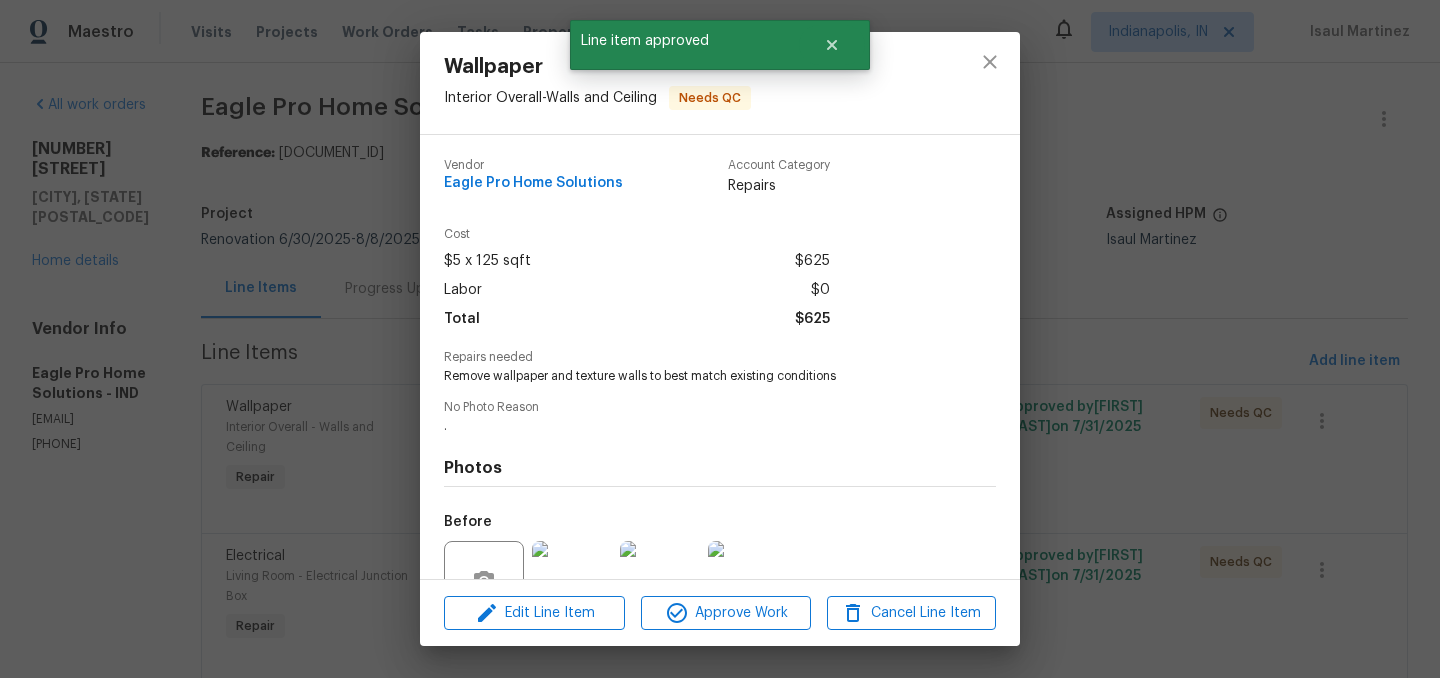 scroll, scrollTop: 192, scrollLeft: 0, axis: vertical 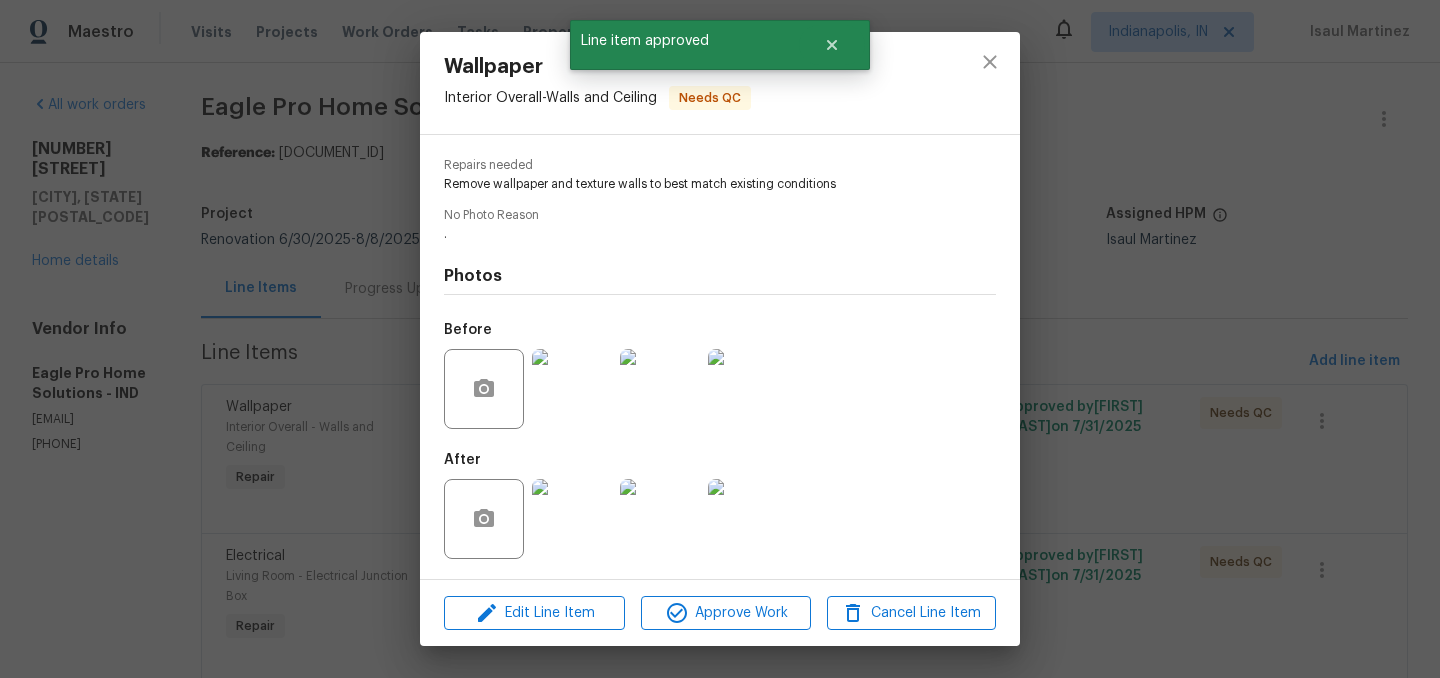 click at bounding box center (572, 519) 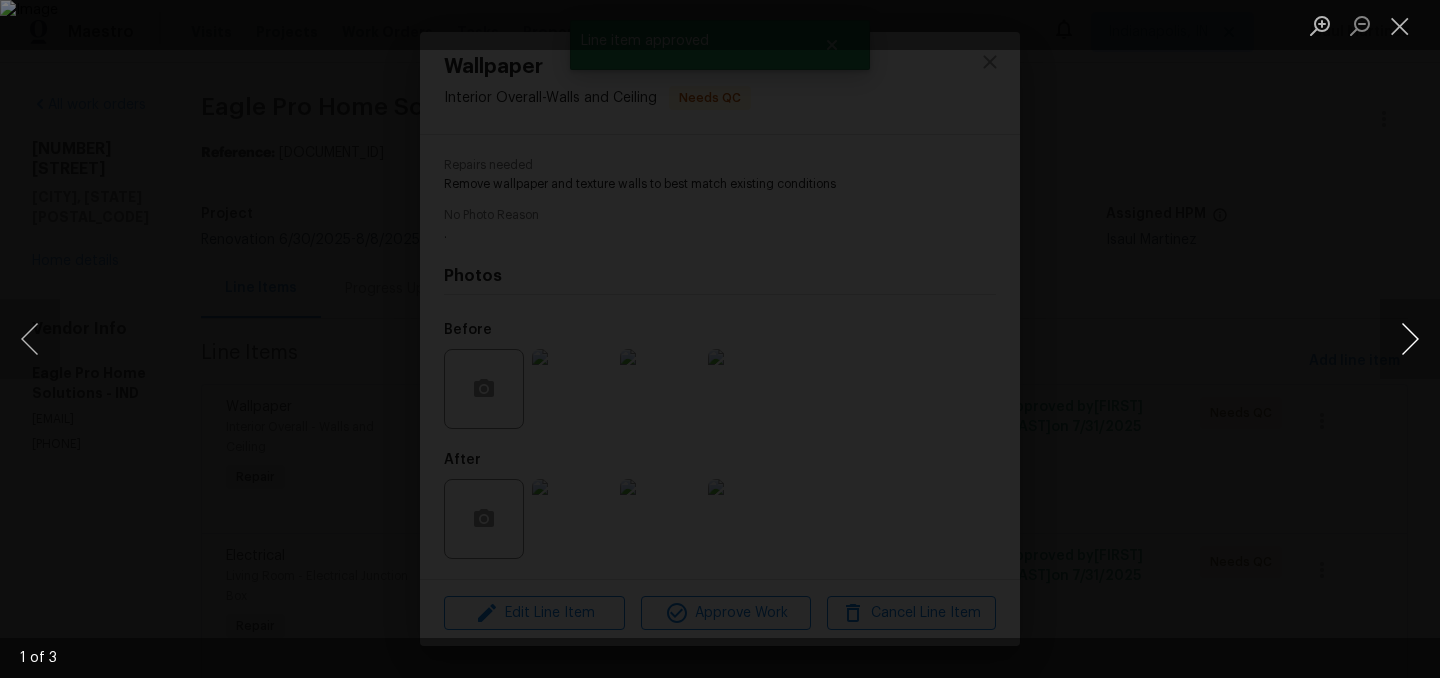 click at bounding box center (1410, 339) 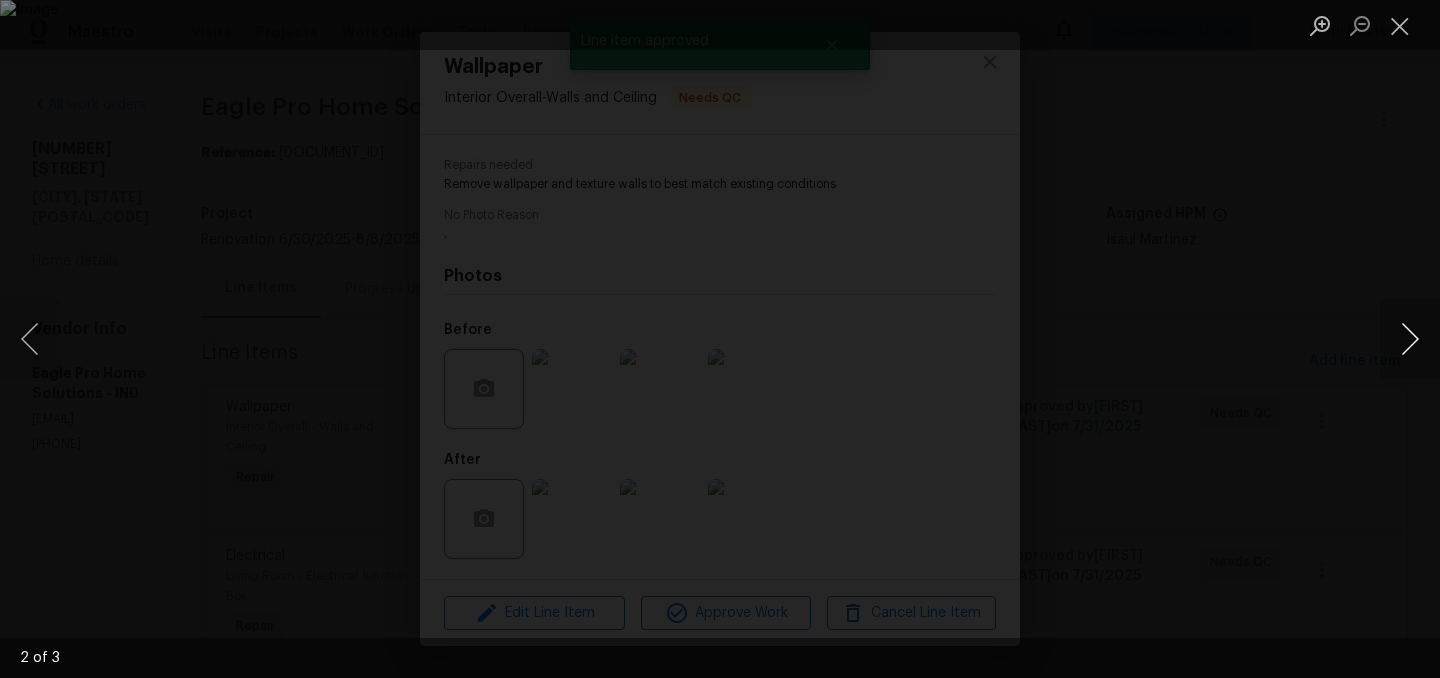 click at bounding box center (1410, 339) 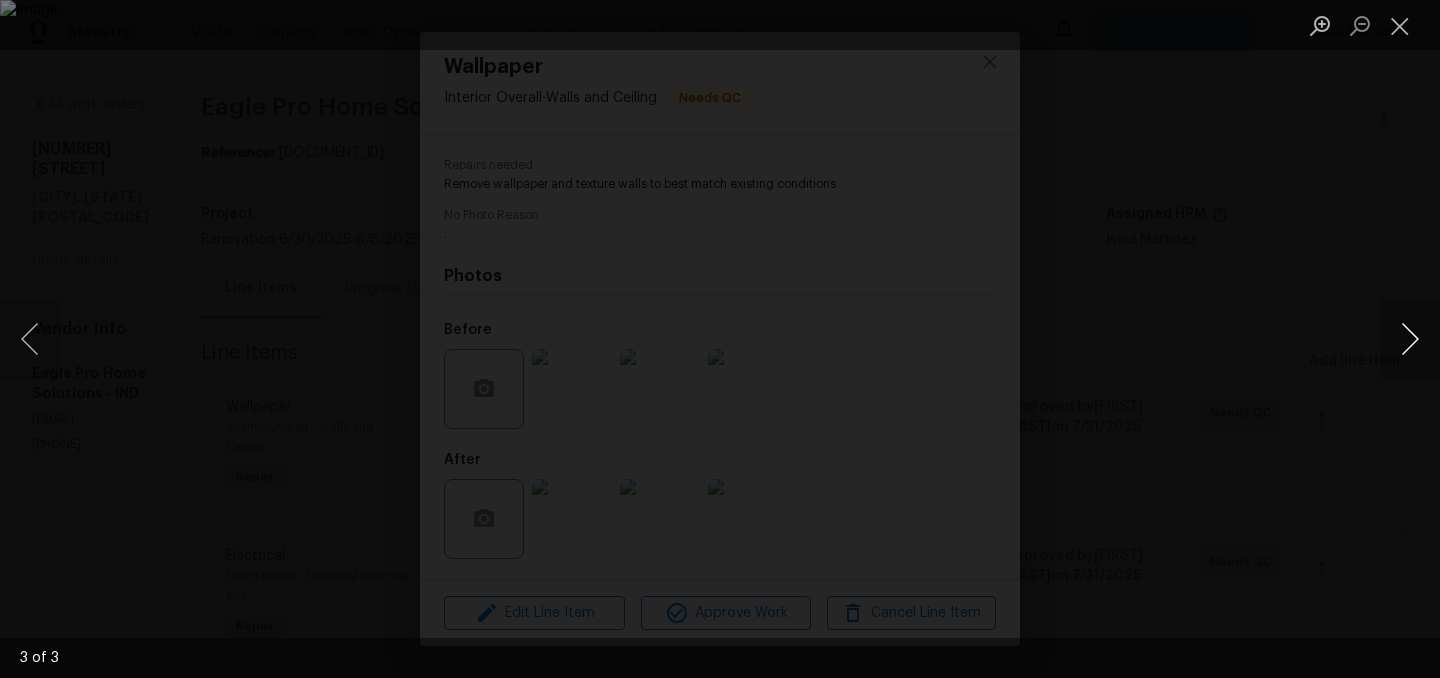 click at bounding box center [1410, 339] 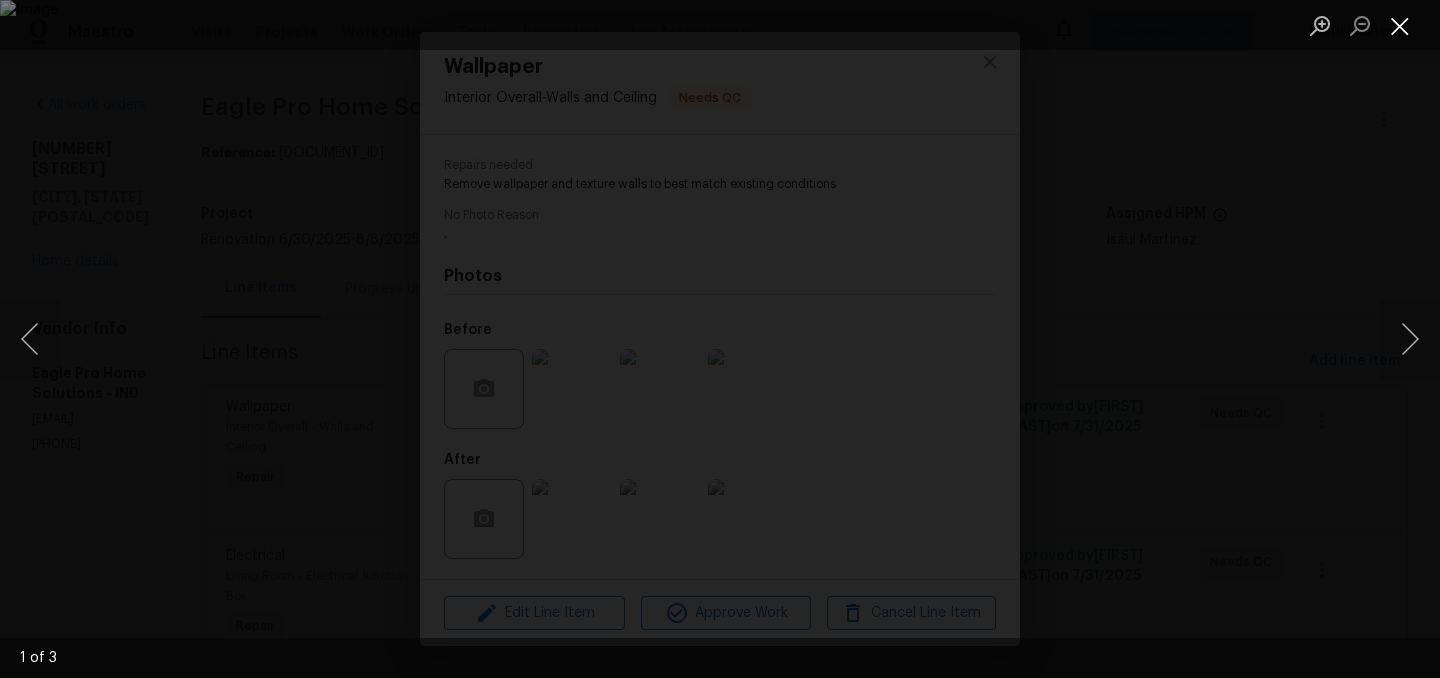 click at bounding box center (1400, 25) 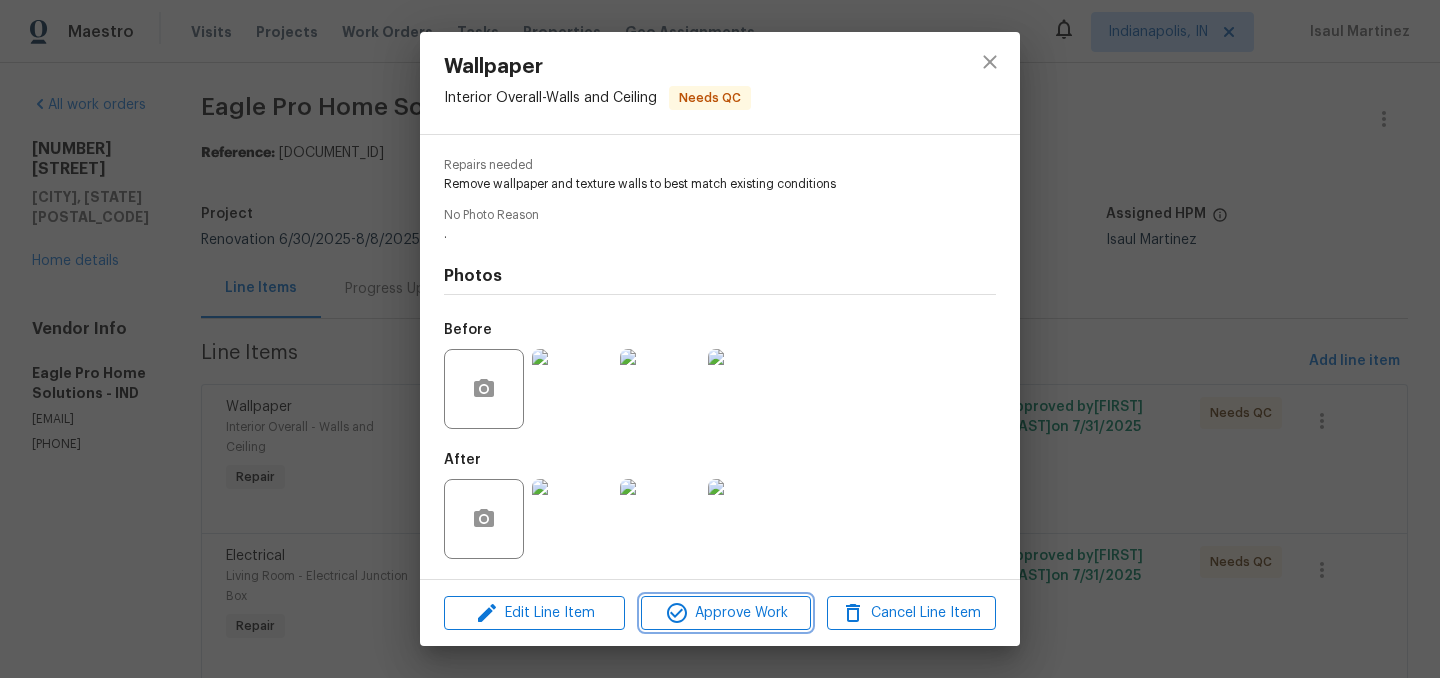 click on "Approve Work" at bounding box center (725, 613) 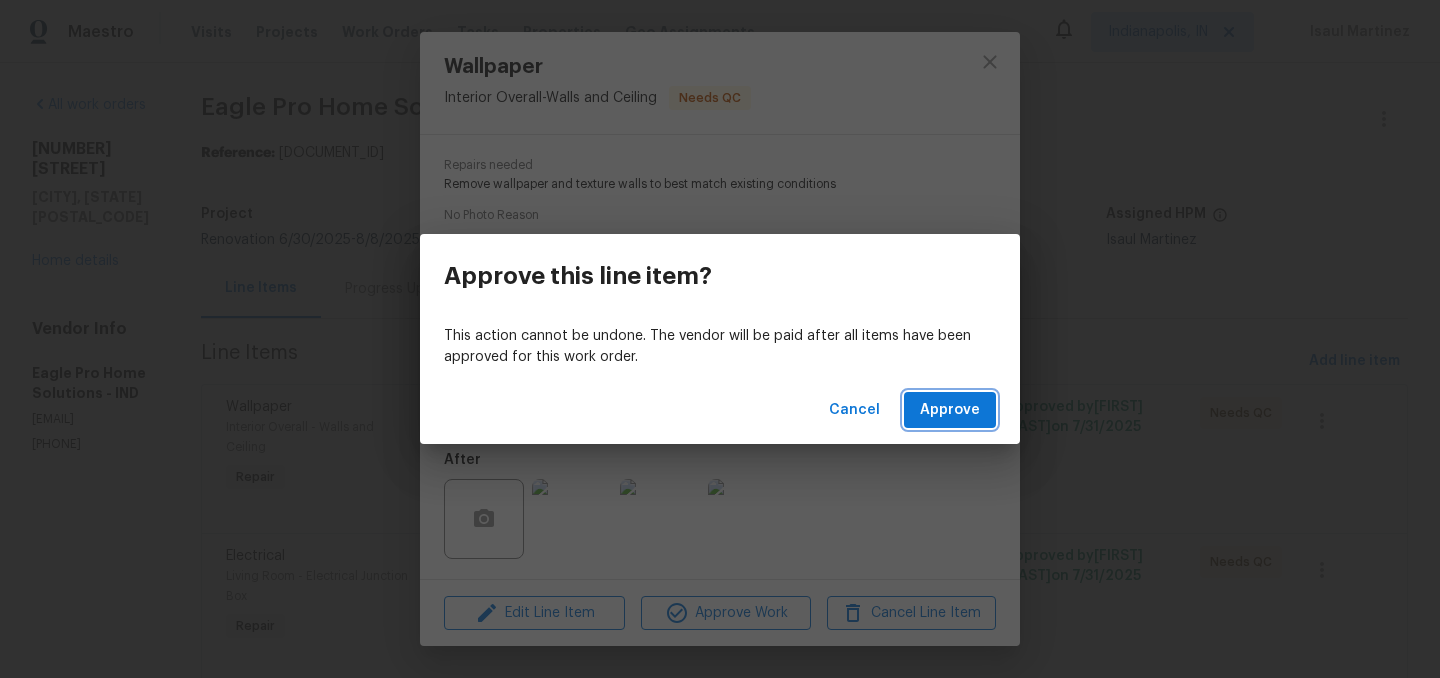 click on "Approve" at bounding box center (950, 410) 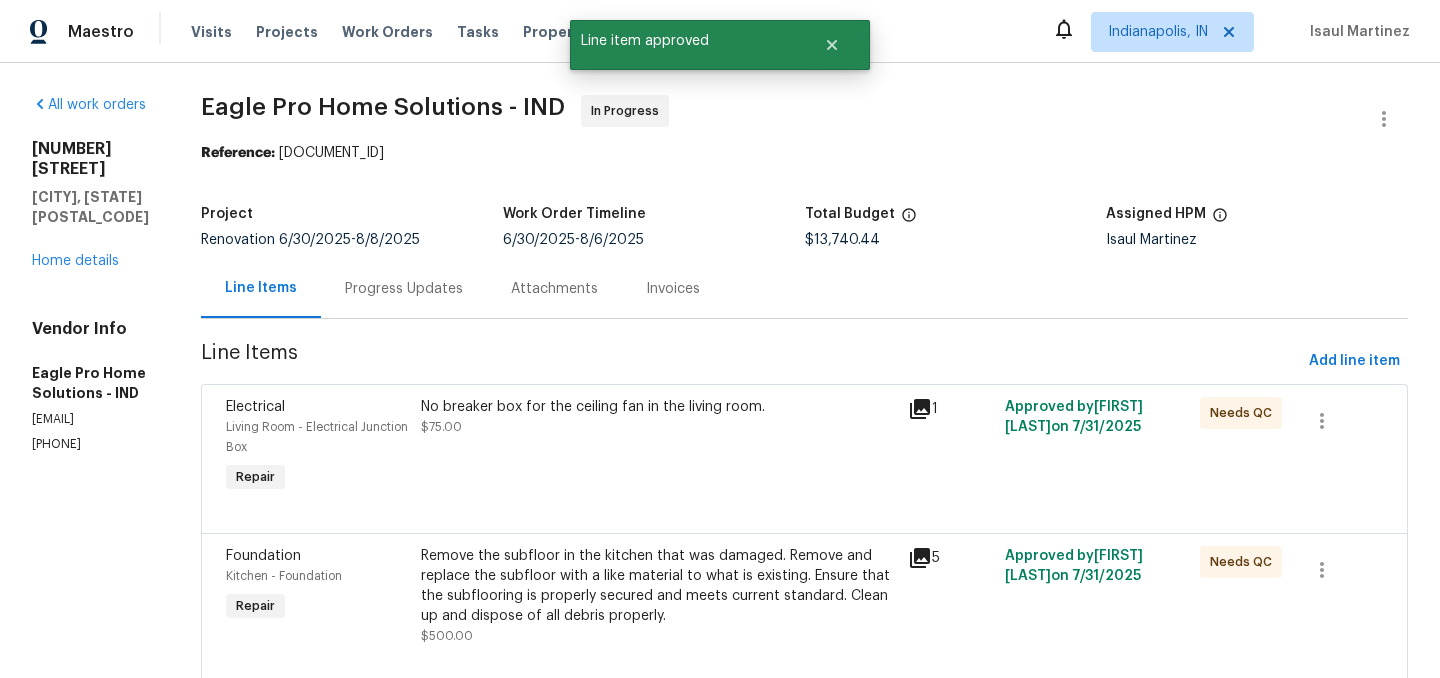 click on "No breaker box for the ceiling fan in the living room. $75.00" at bounding box center [658, 417] 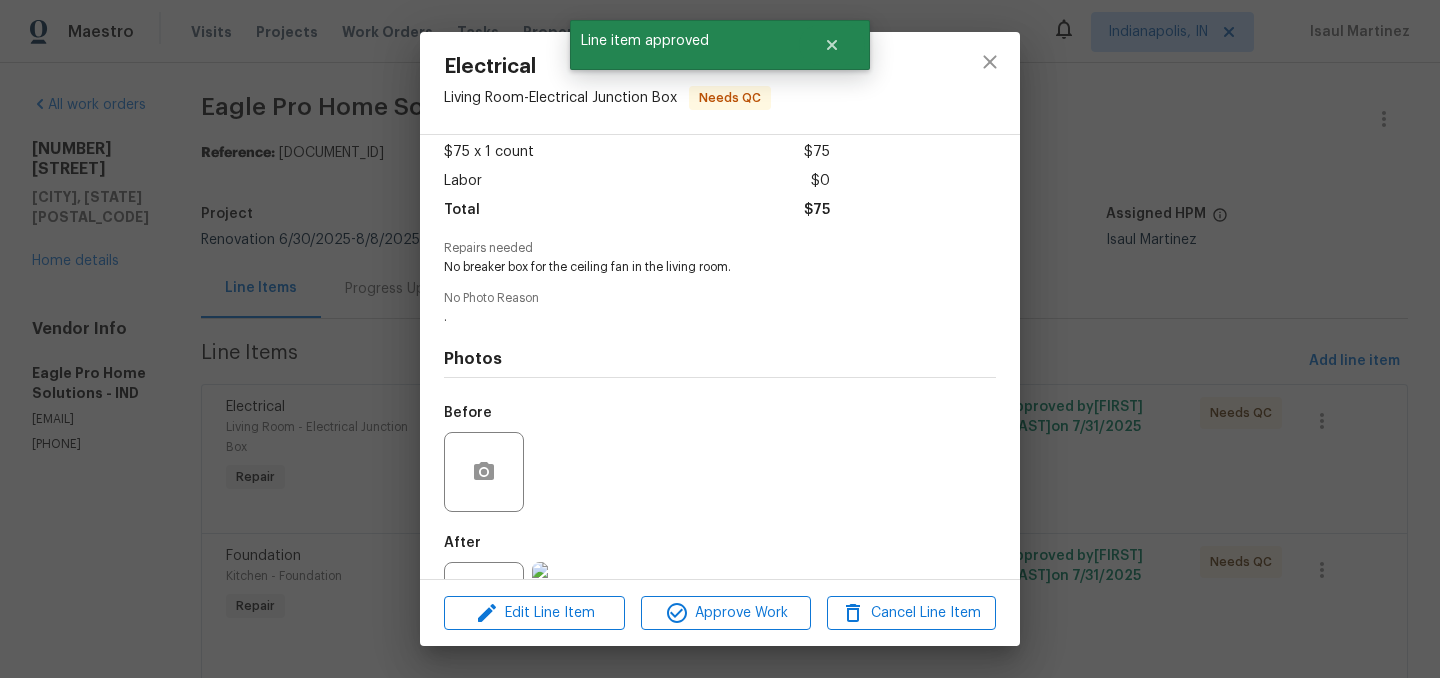 scroll, scrollTop: 192, scrollLeft: 0, axis: vertical 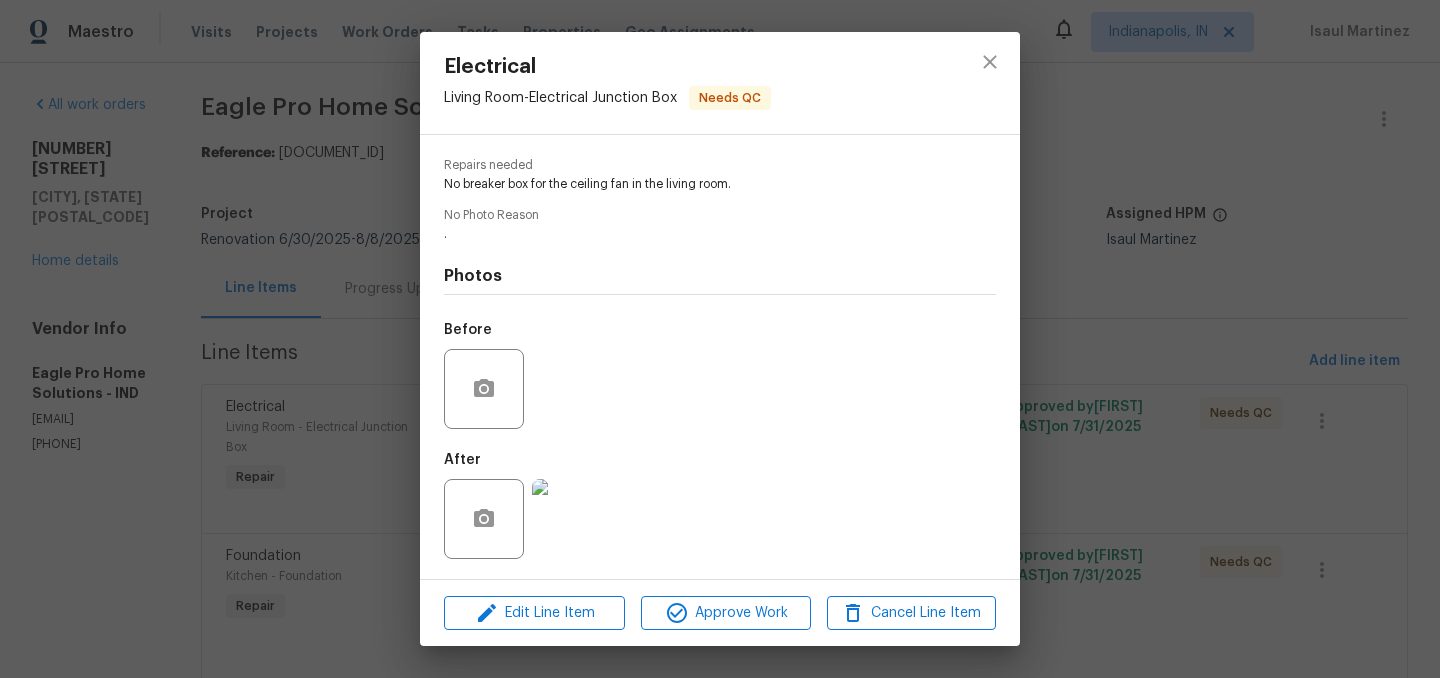 click at bounding box center (572, 519) 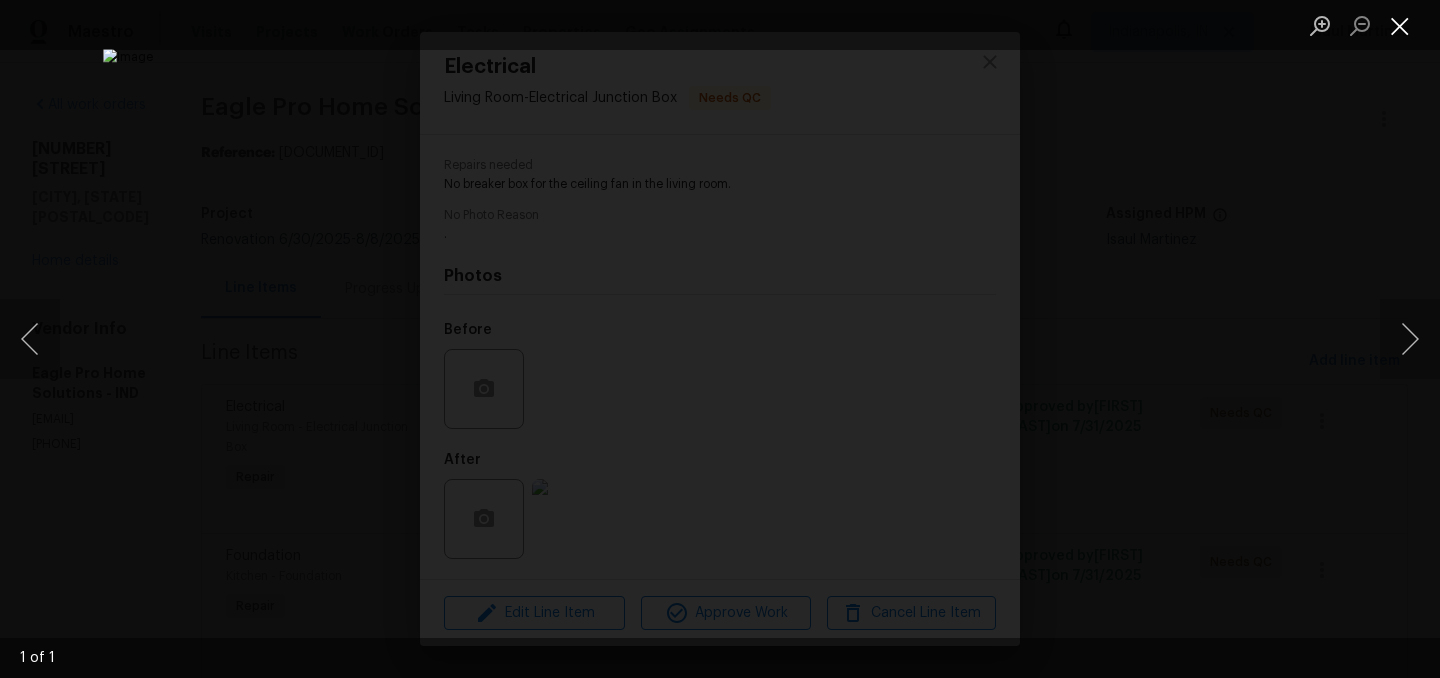 click at bounding box center (1400, 25) 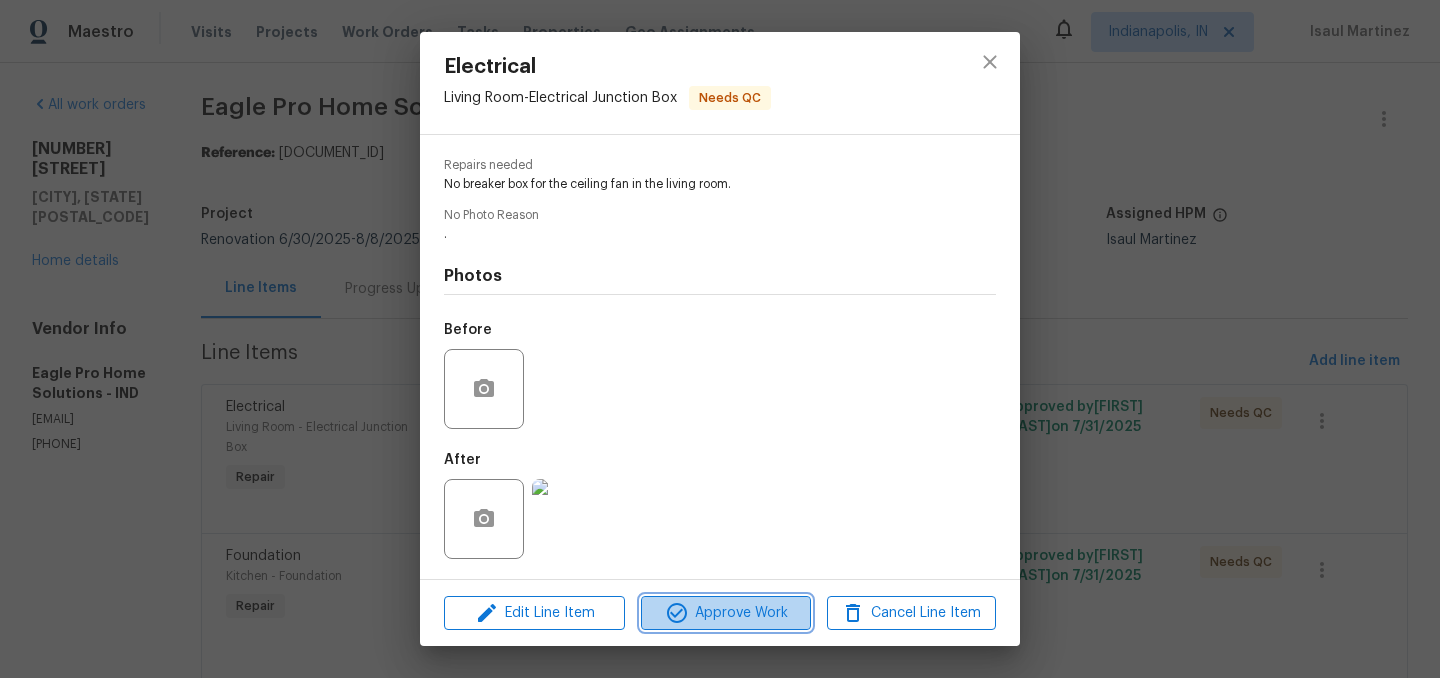 click on "Approve Work" at bounding box center (725, 613) 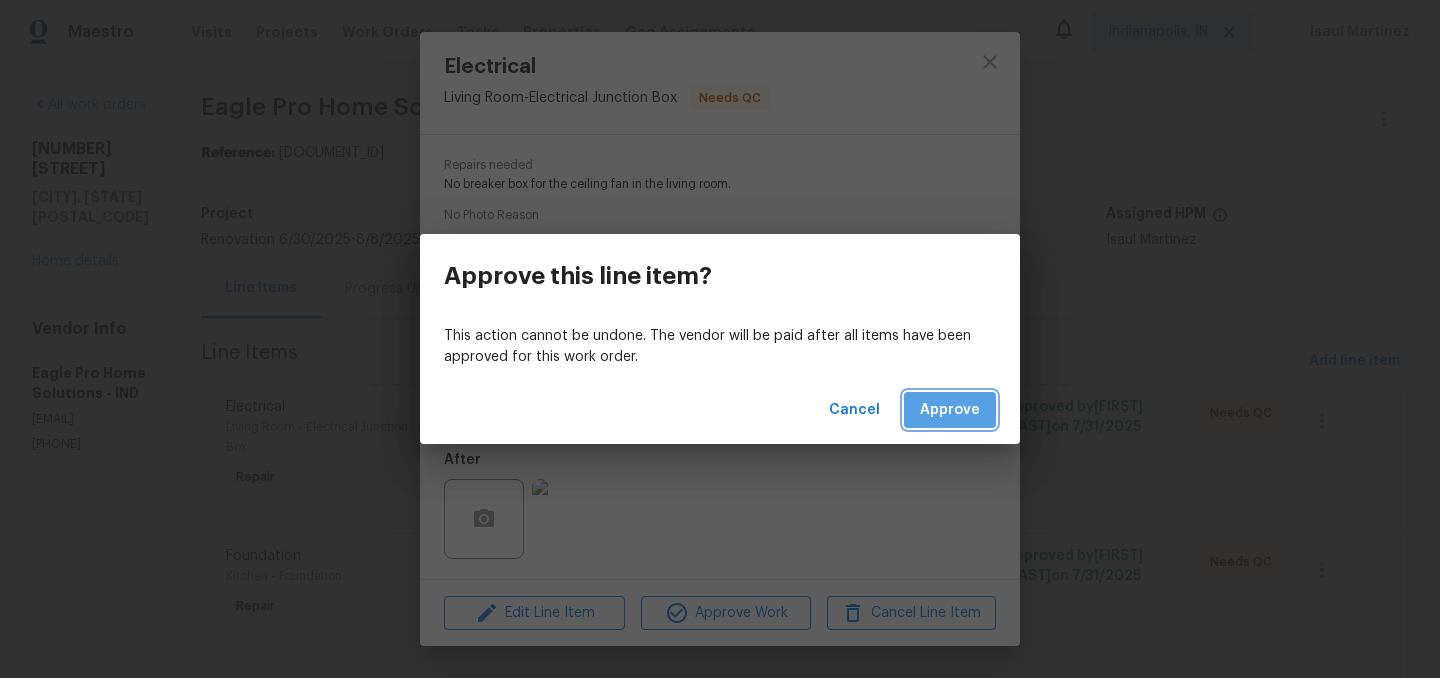 click on "Approve" at bounding box center (950, 410) 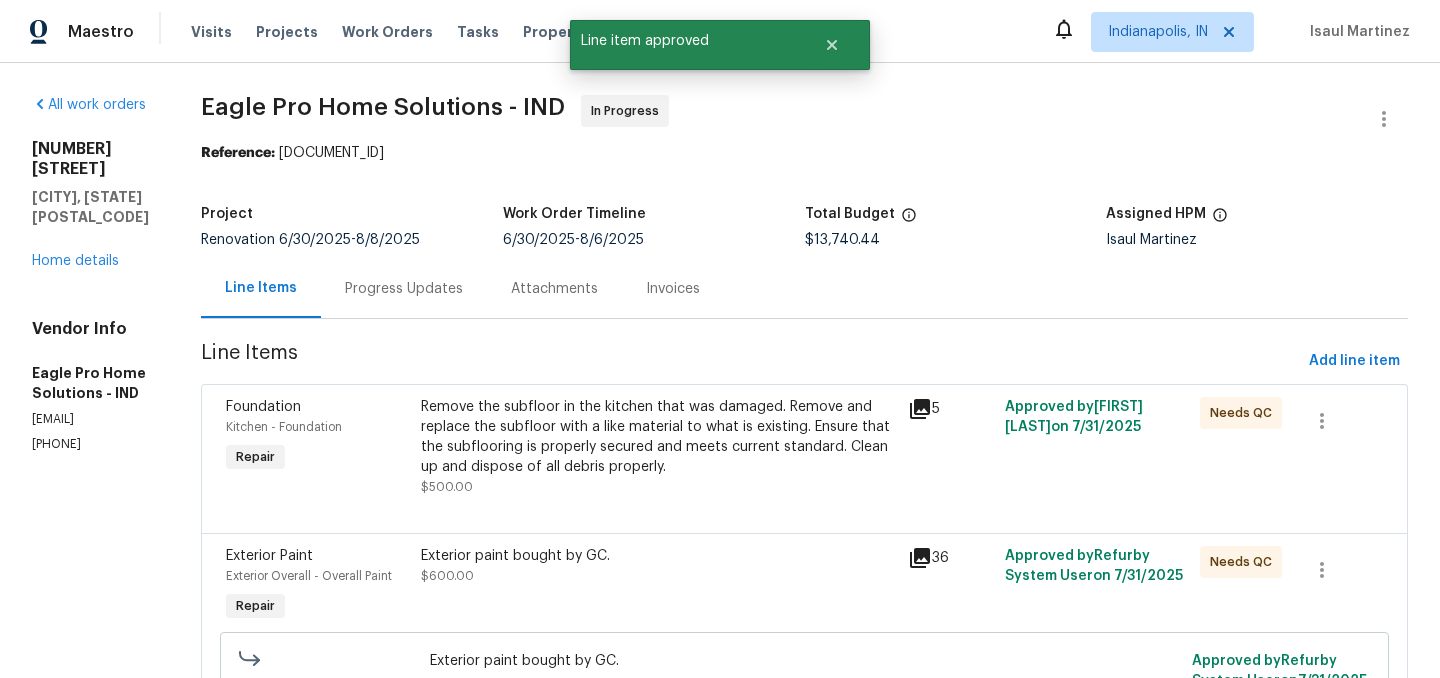 click on "Remove the subfloor in the kitchen that was damaged.
Remove and replace the subfloor with a like material to what is existing. Ensure that the subflooring is properly secured and meets current standard. Clean up and dispose of all debris properly." at bounding box center (658, 437) 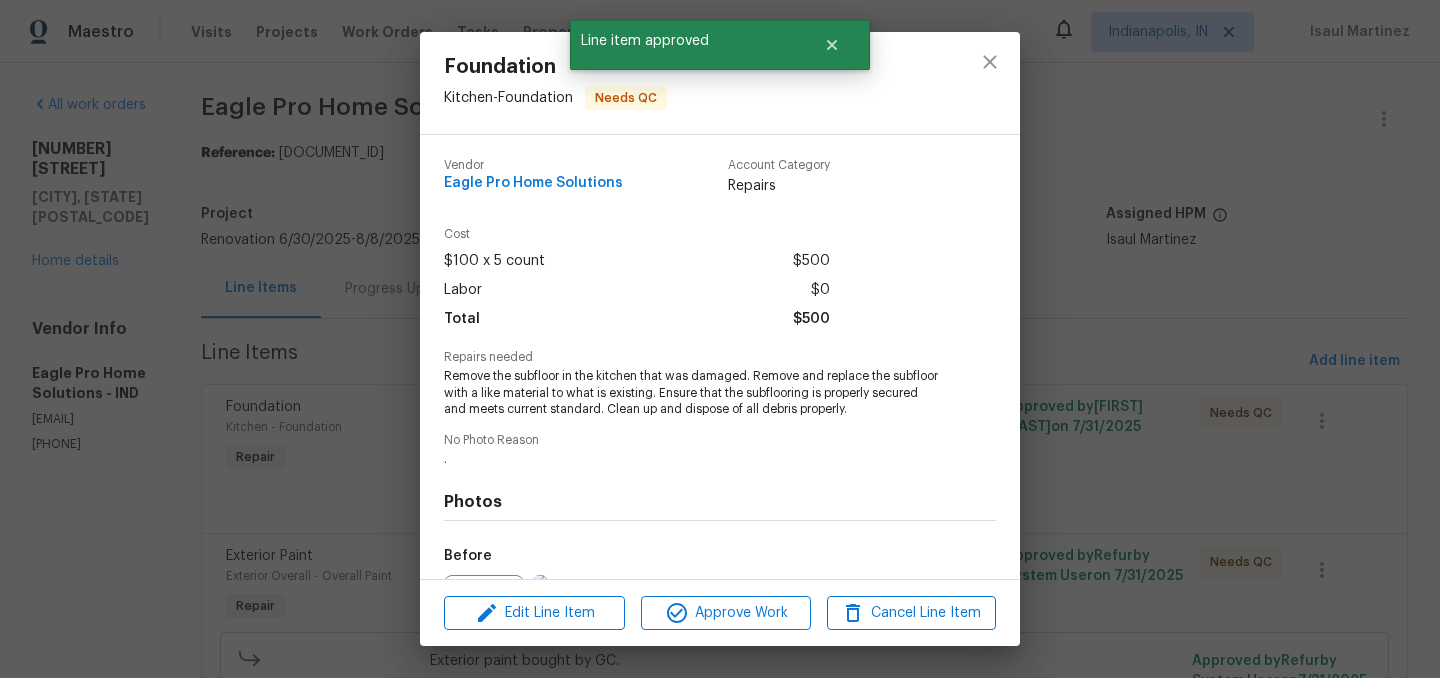 scroll, scrollTop: 226, scrollLeft: 0, axis: vertical 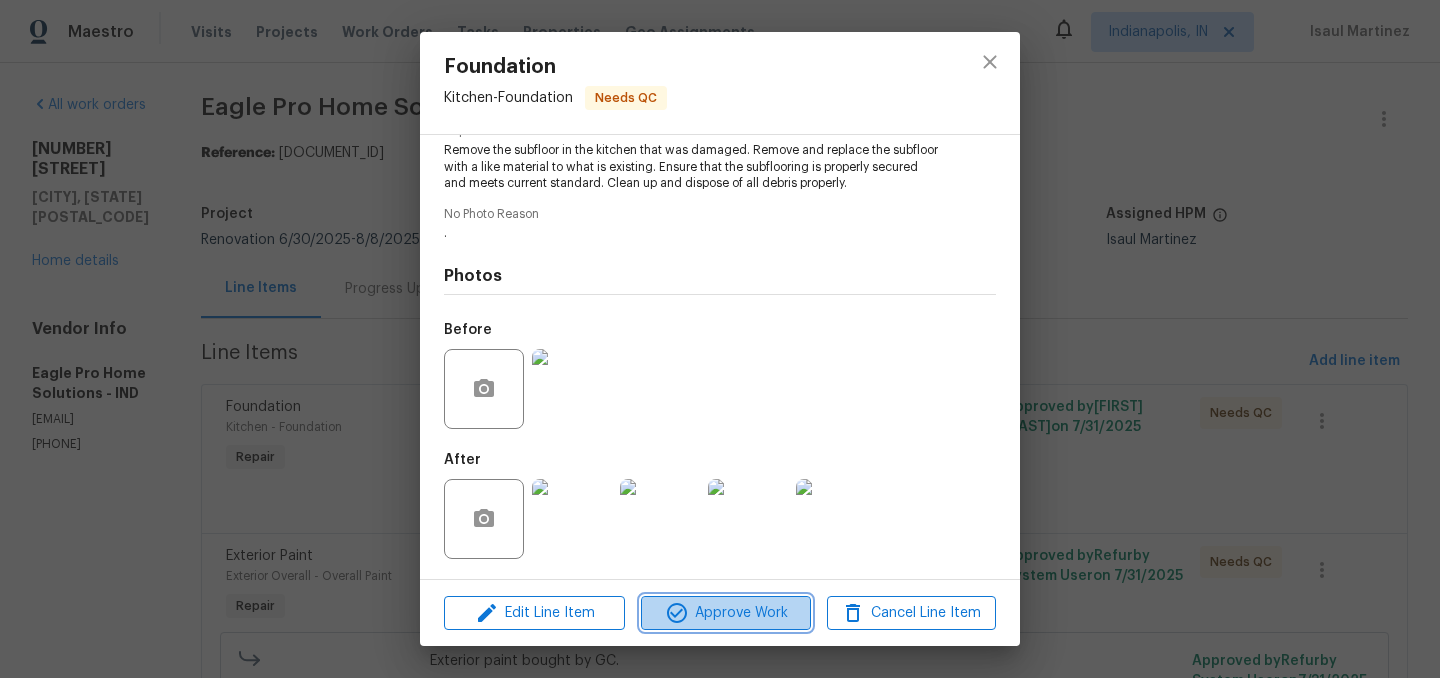 click on "Approve Work" at bounding box center (725, 613) 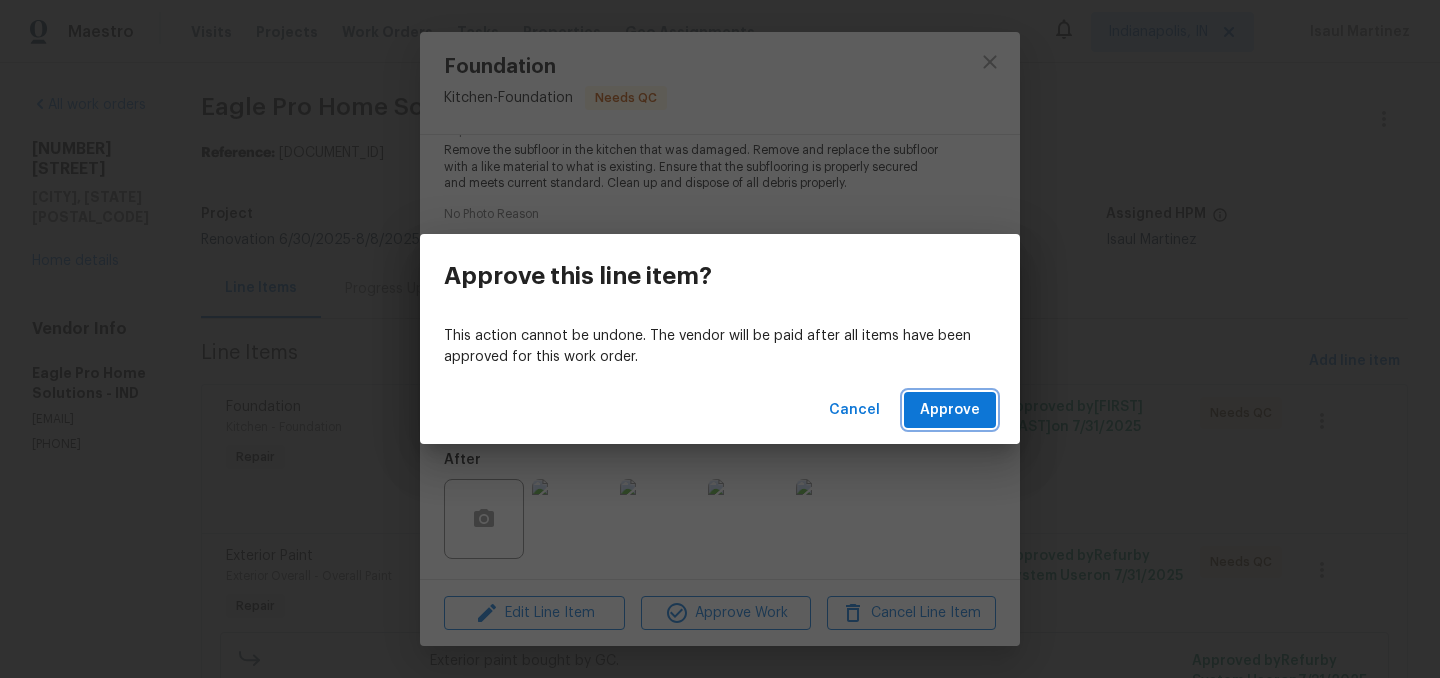click on "Approve" at bounding box center (950, 410) 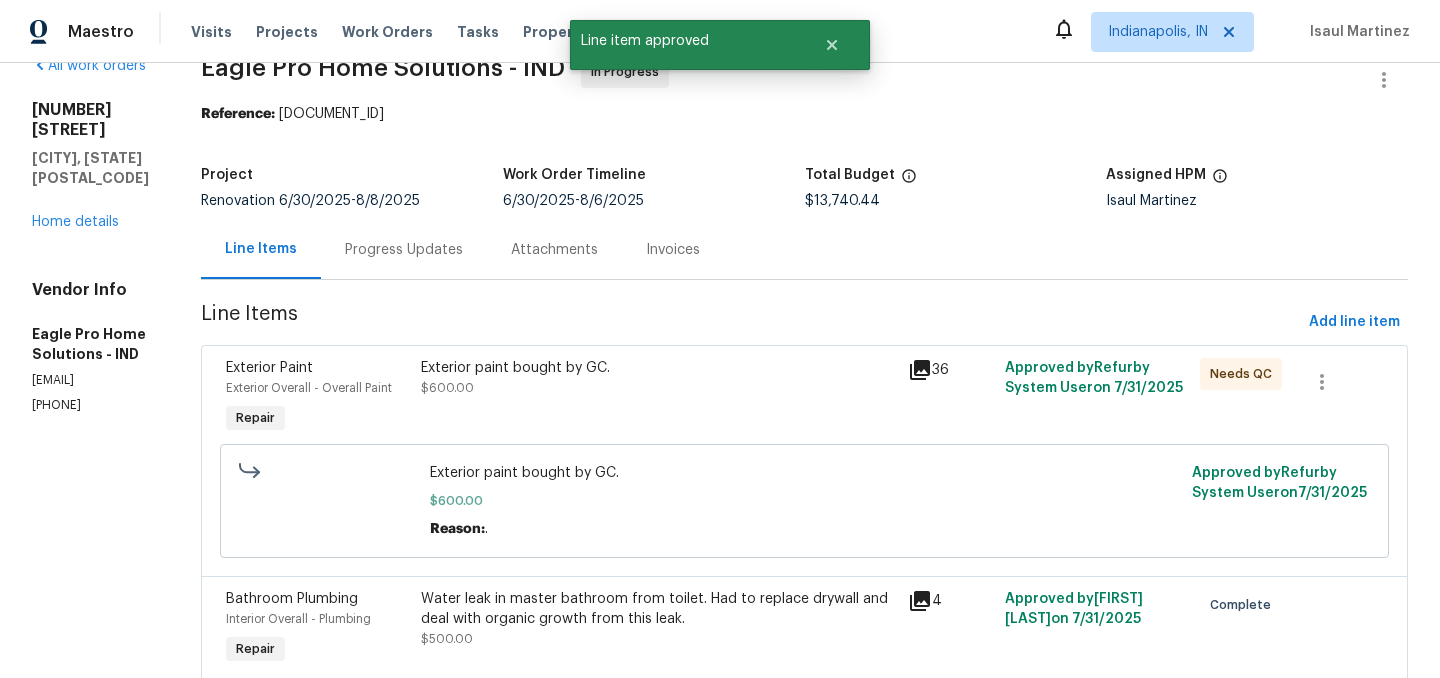 scroll, scrollTop: 0, scrollLeft: 0, axis: both 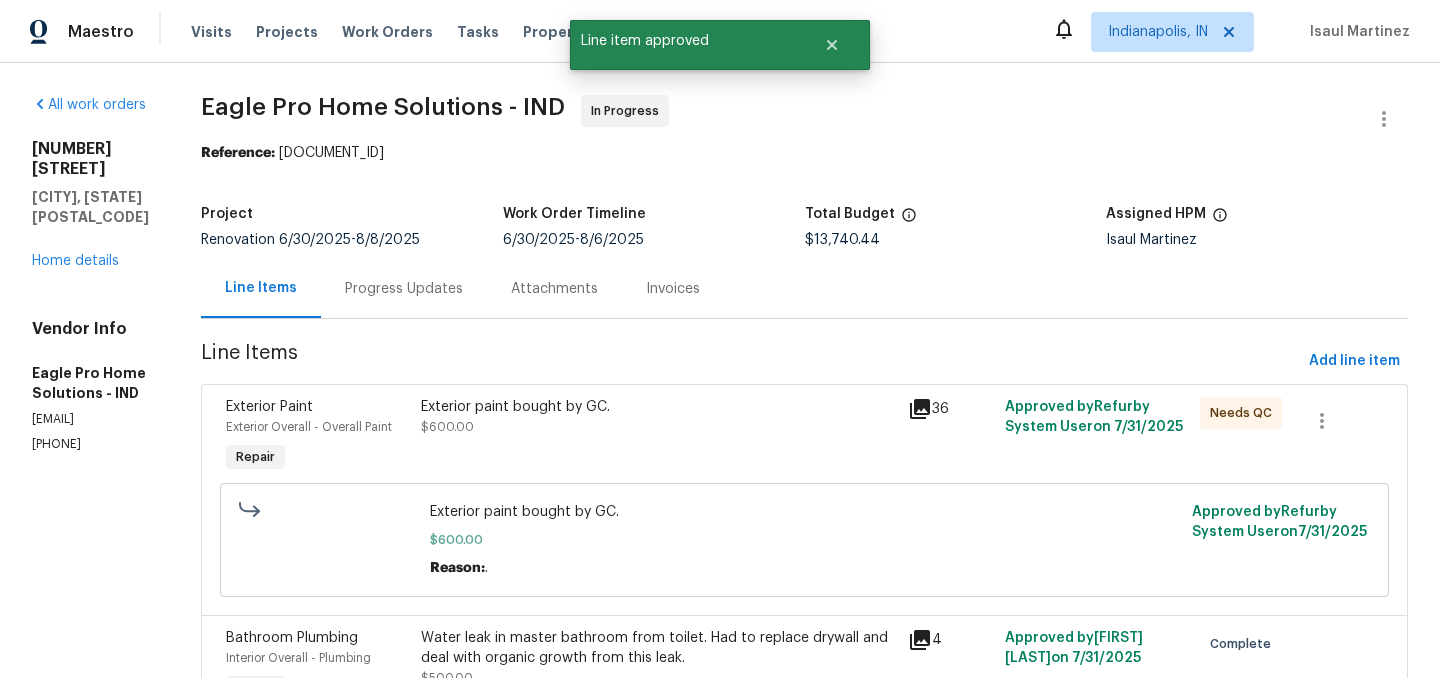 click on "Exterior paint bought by GC." at bounding box center [658, 407] 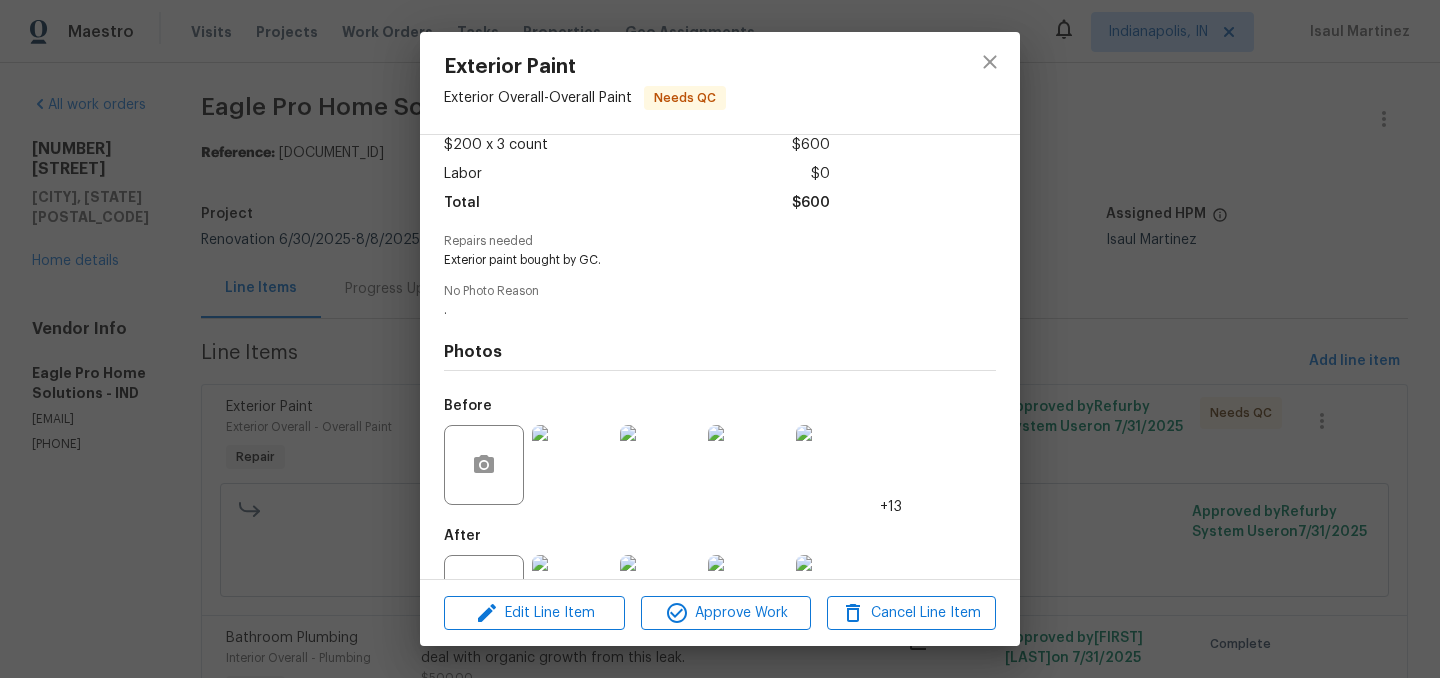 scroll, scrollTop: 192, scrollLeft: 0, axis: vertical 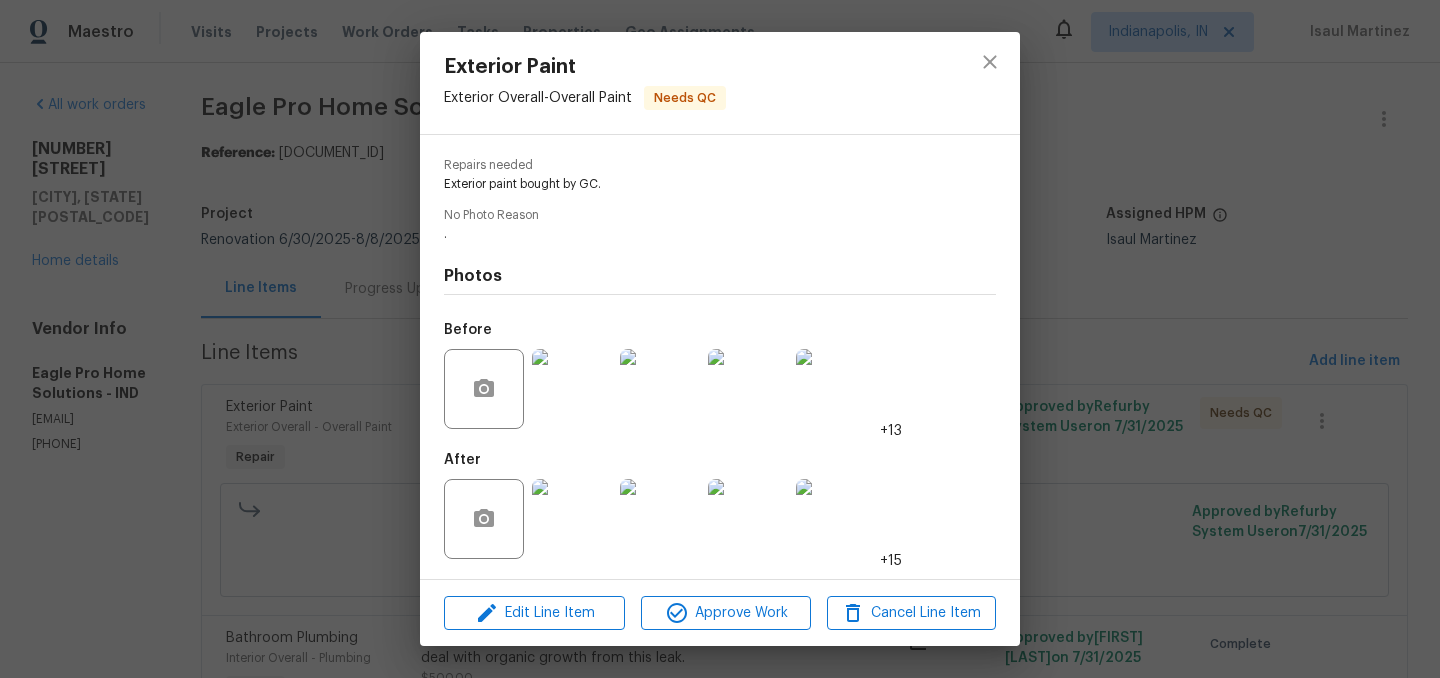click at bounding box center [572, 519] 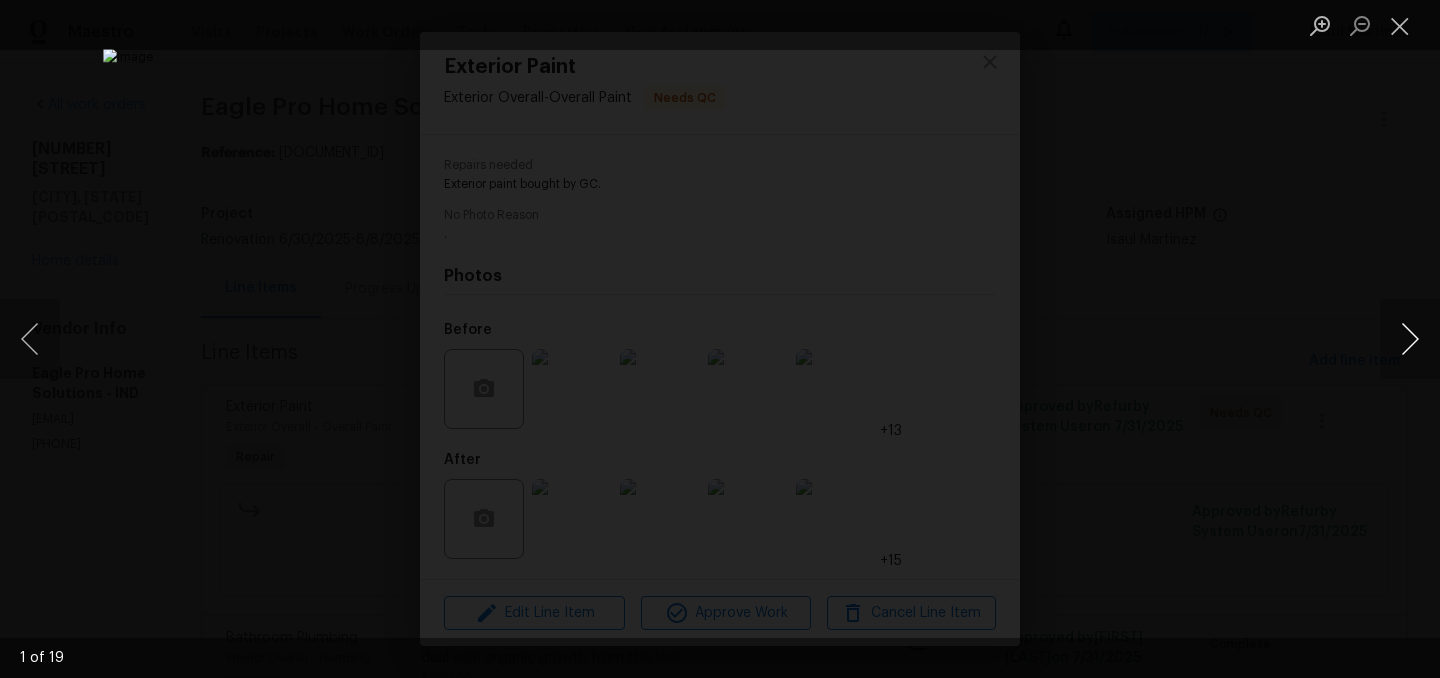 click at bounding box center [1410, 339] 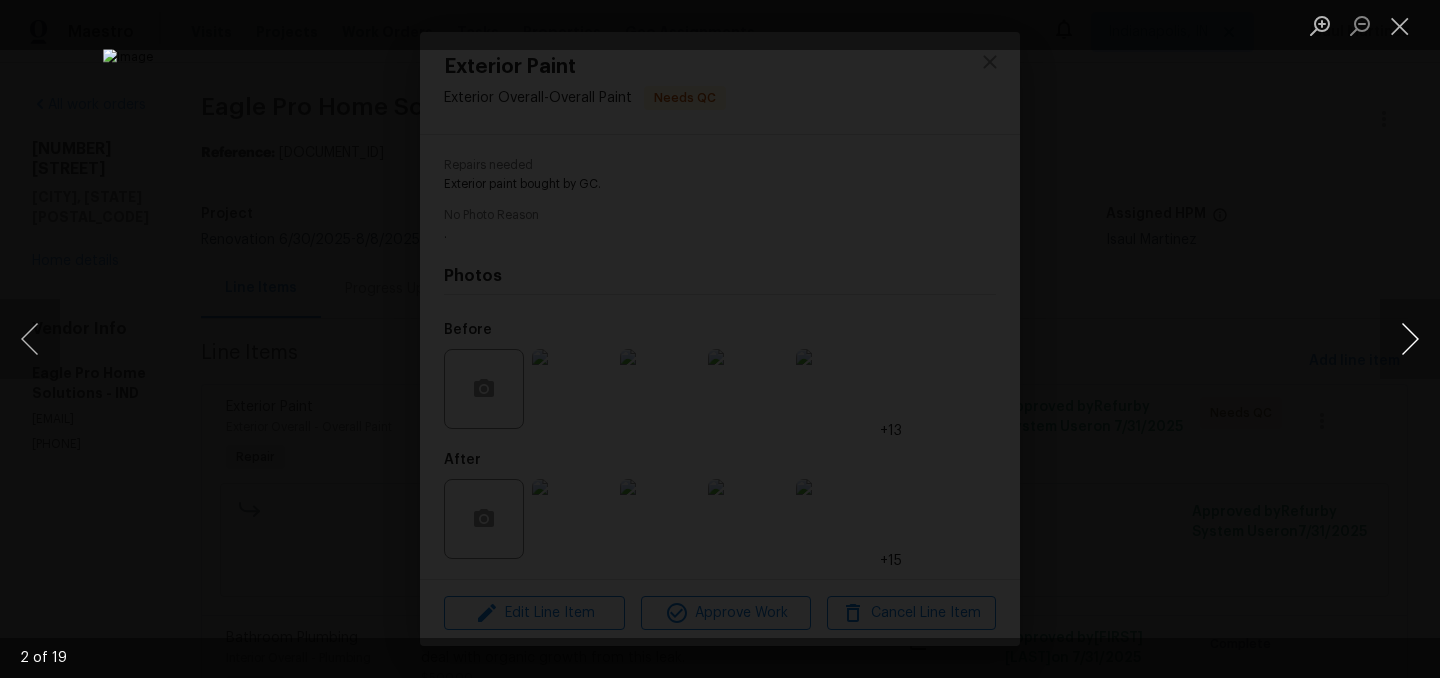 click at bounding box center (1410, 339) 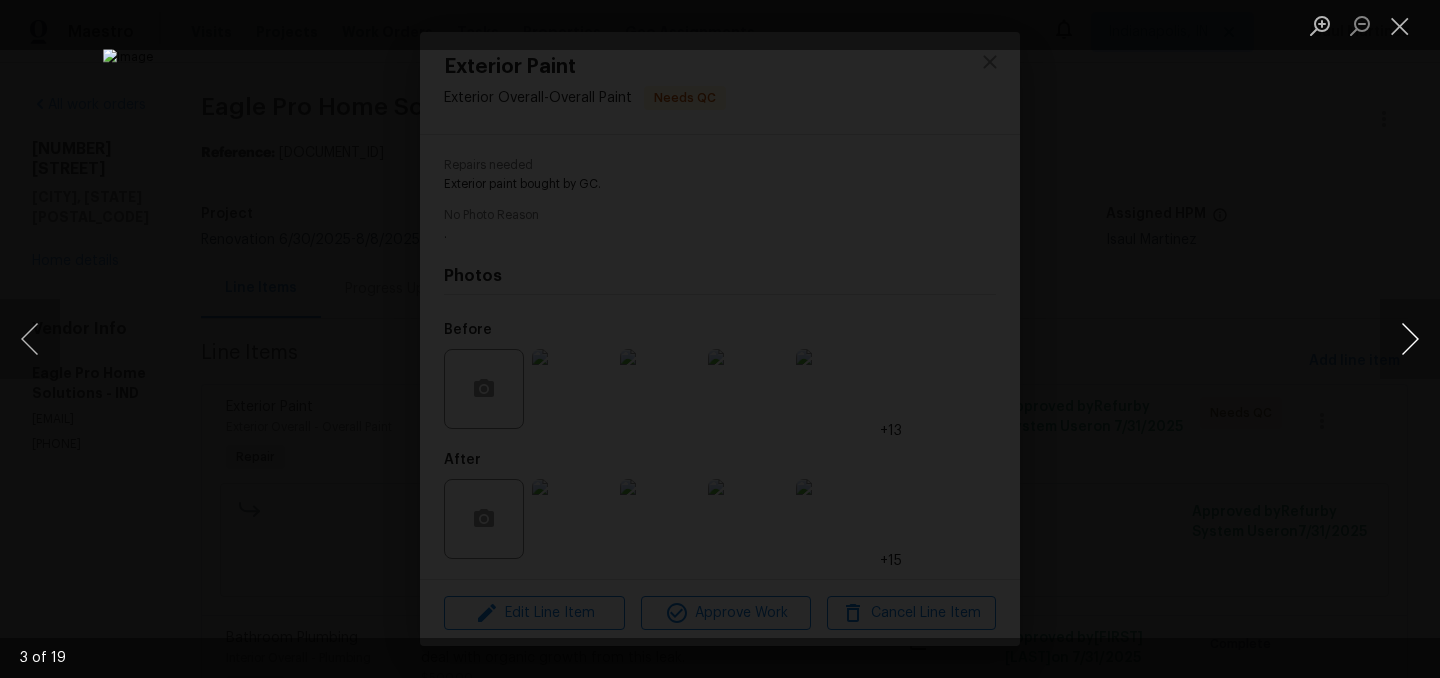click at bounding box center [1410, 339] 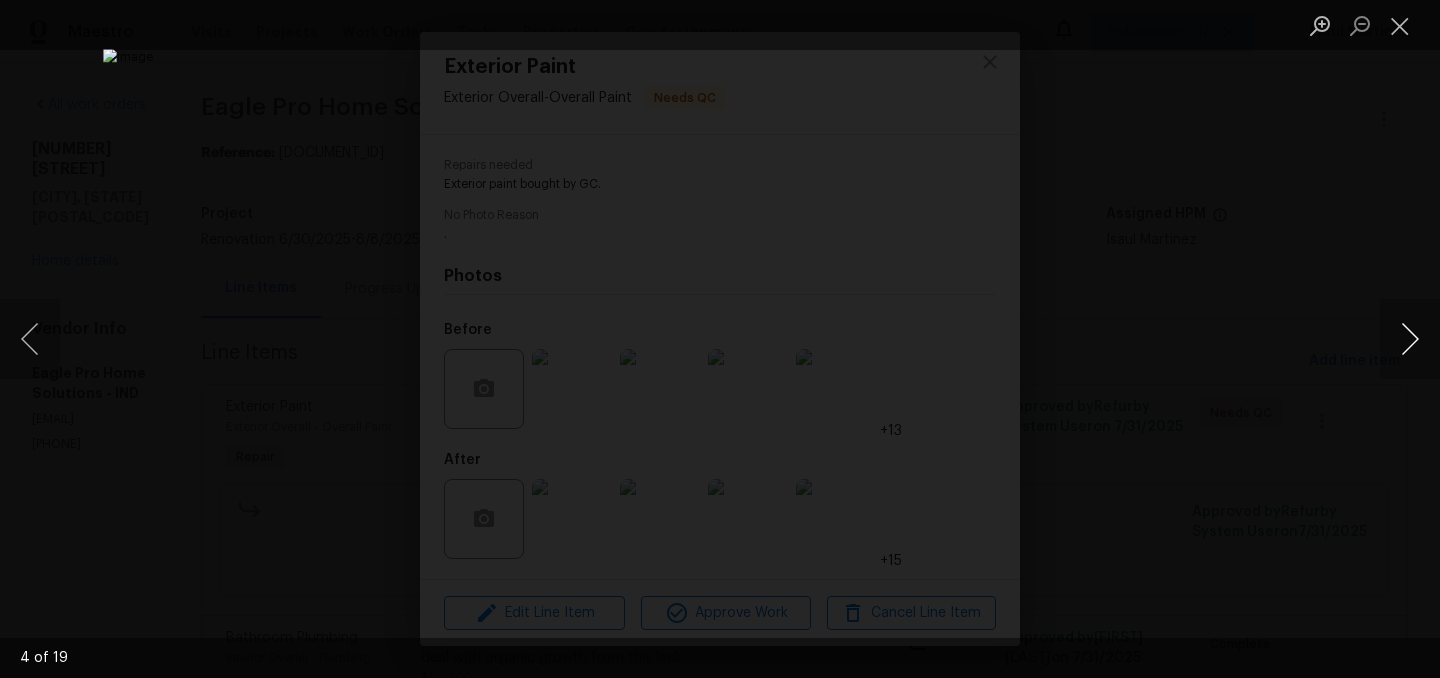 click at bounding box center [1410, 339] 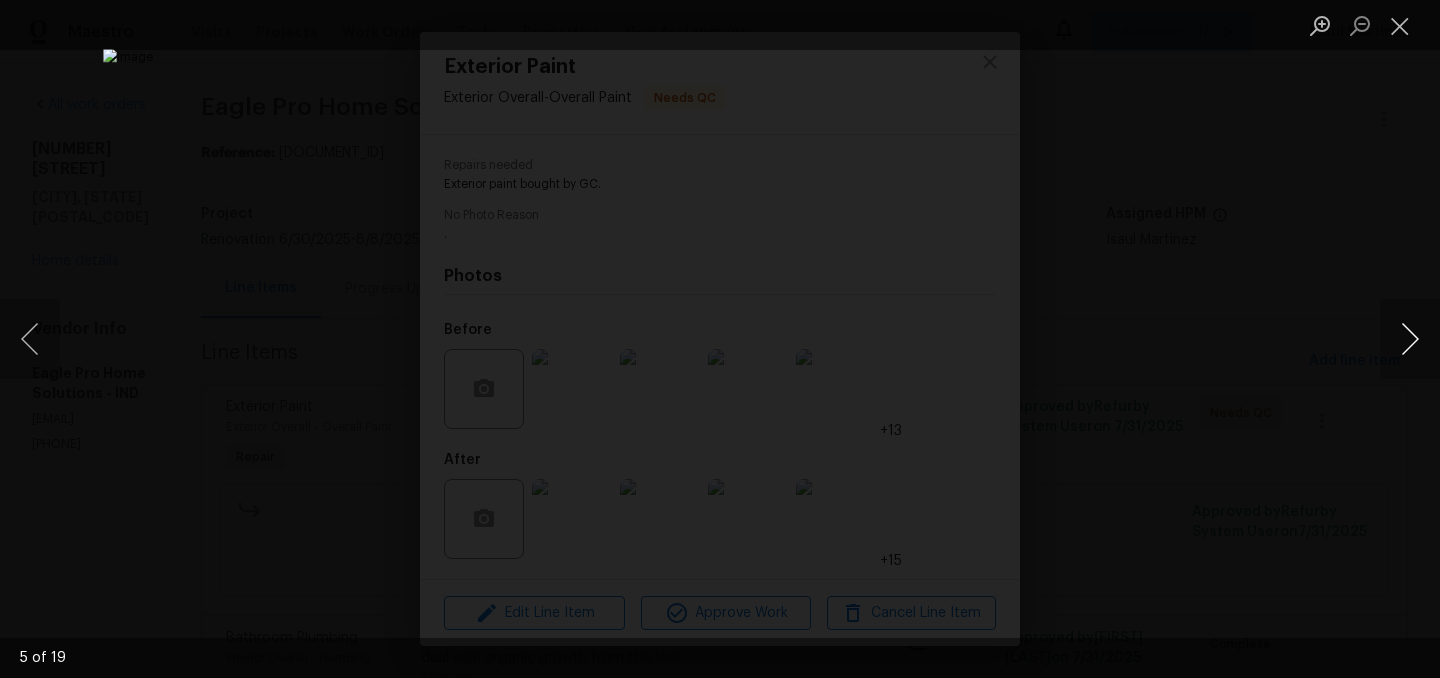 click at bounding box center [1410, 339] 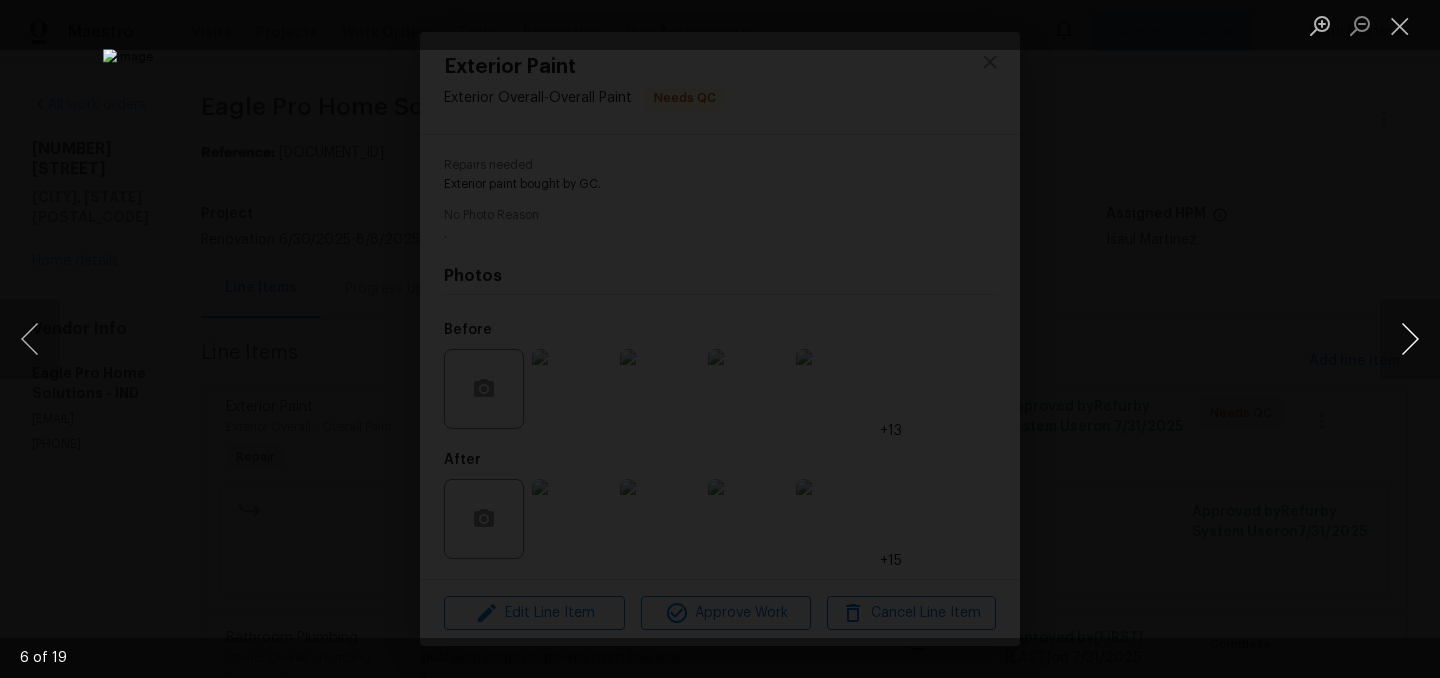 click at bounding box center (1410, 339) 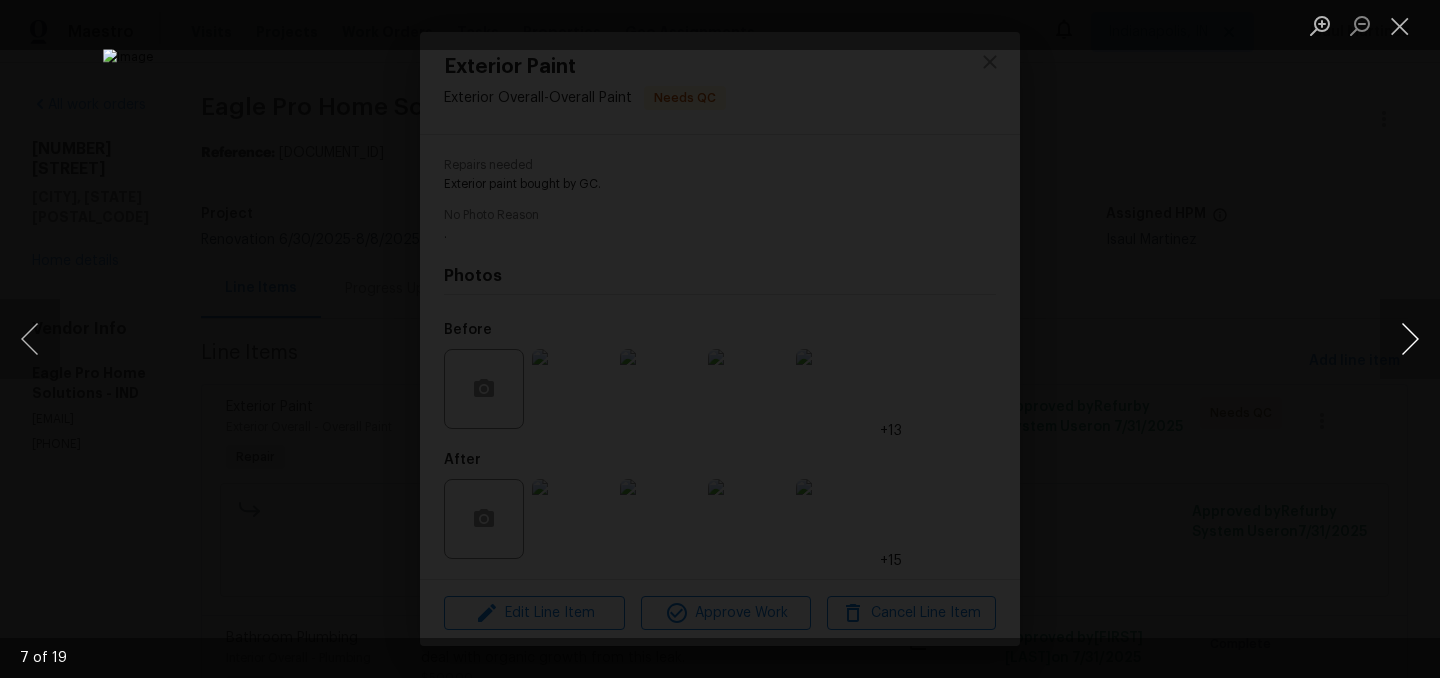 click at bounding box center (1410, 339) 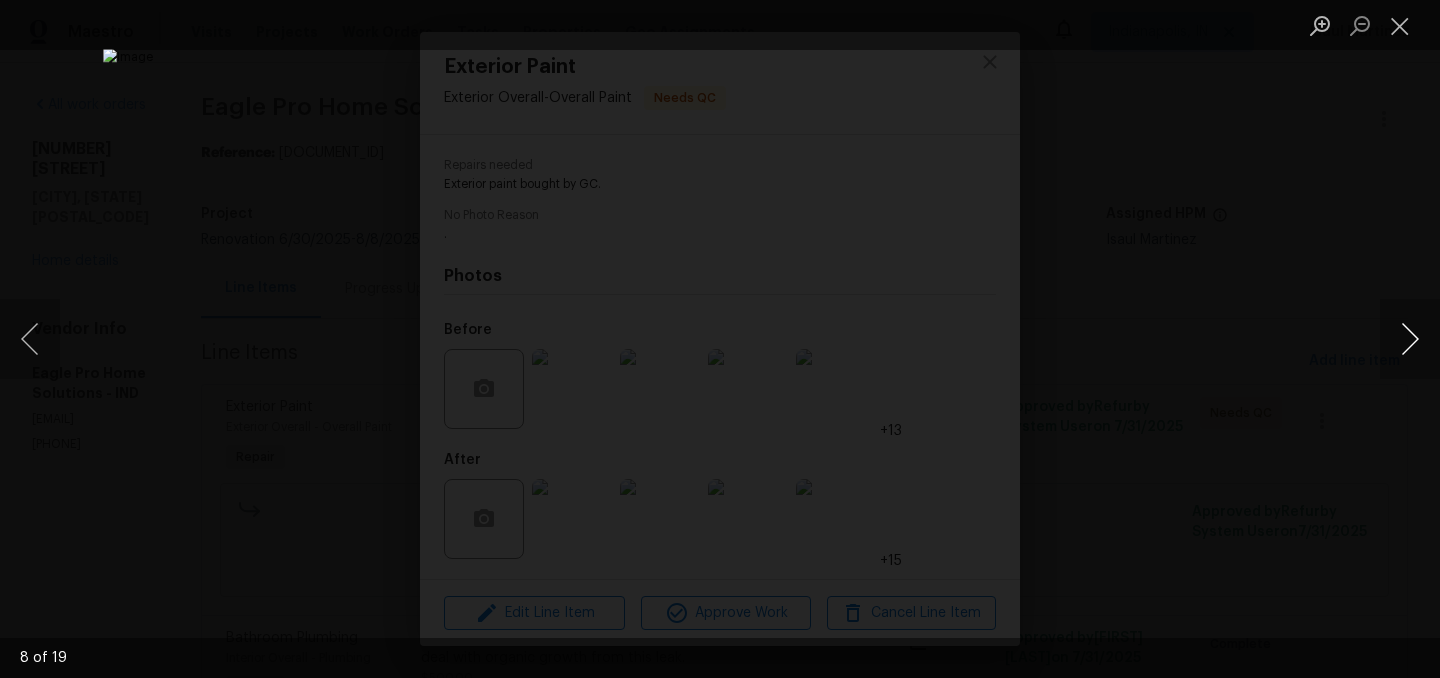 click at bounding box center (1410, 339) 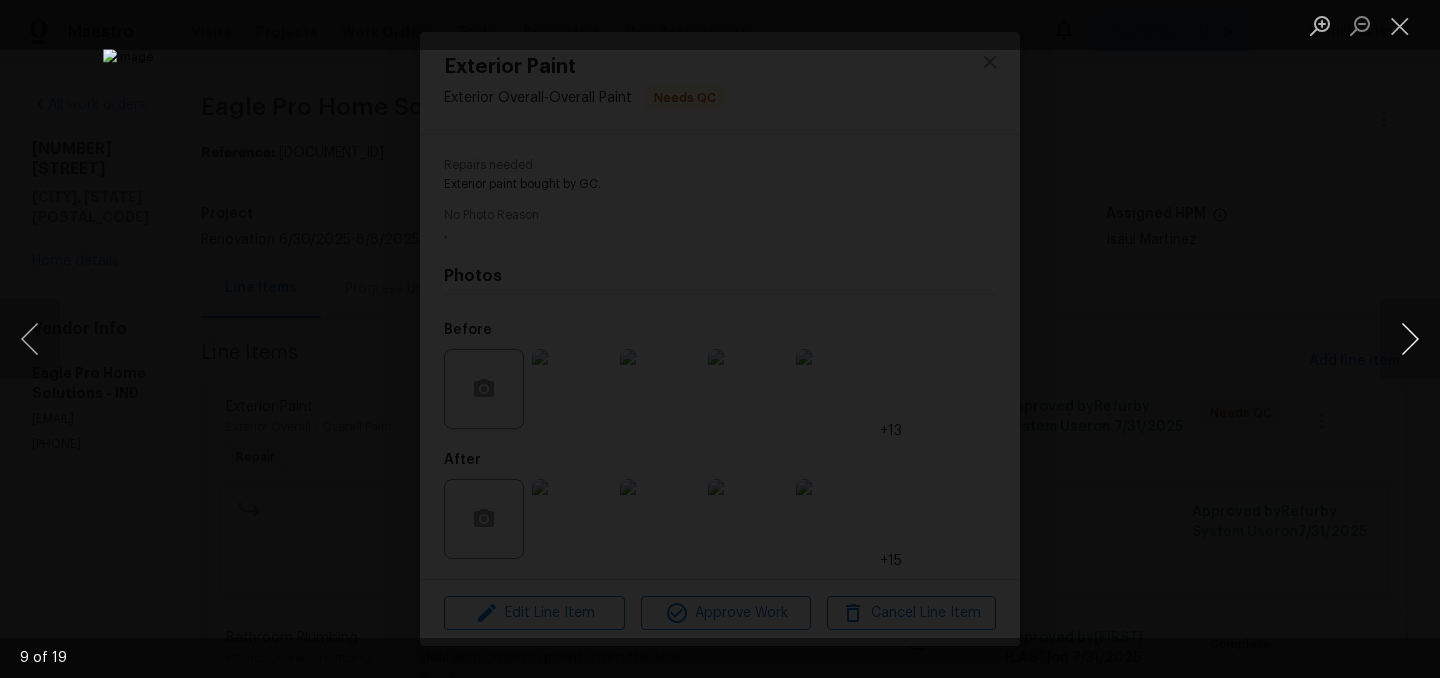 click at bounding box center (1410, 339) 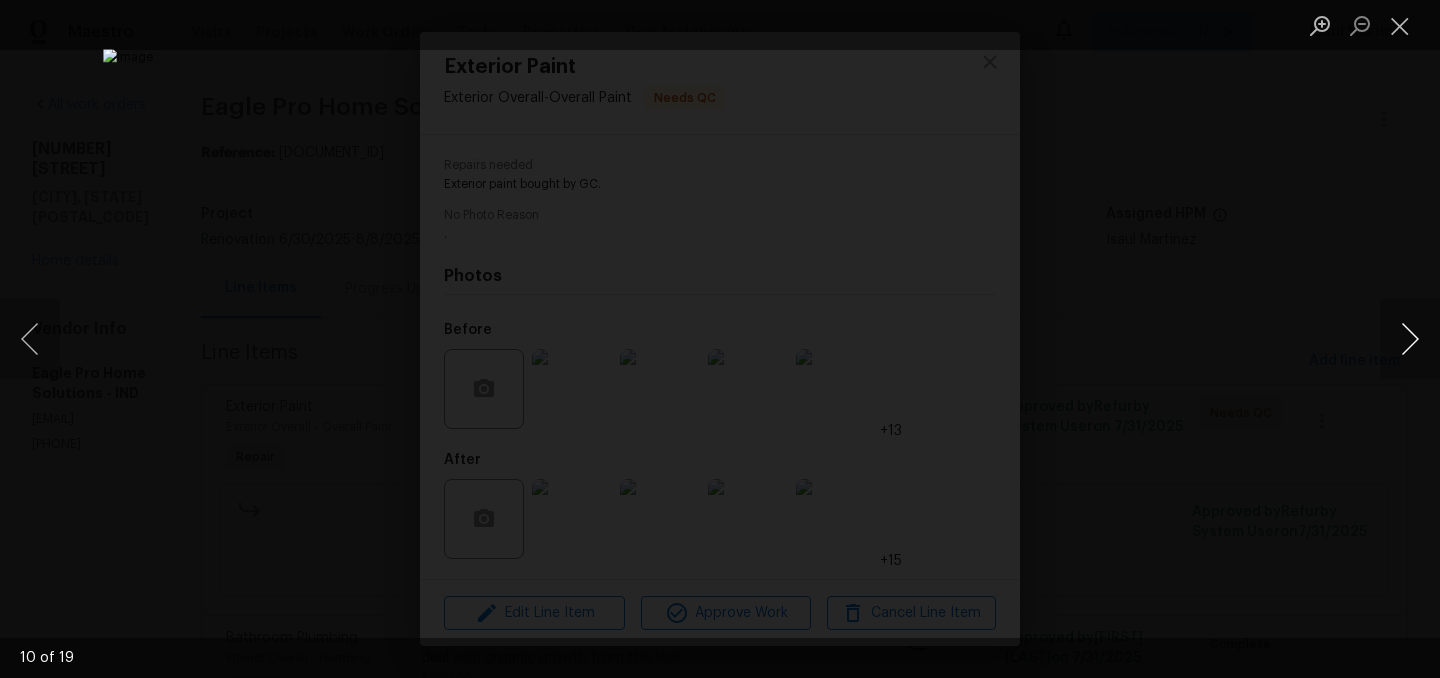 click at bounding box center [1410, 339] 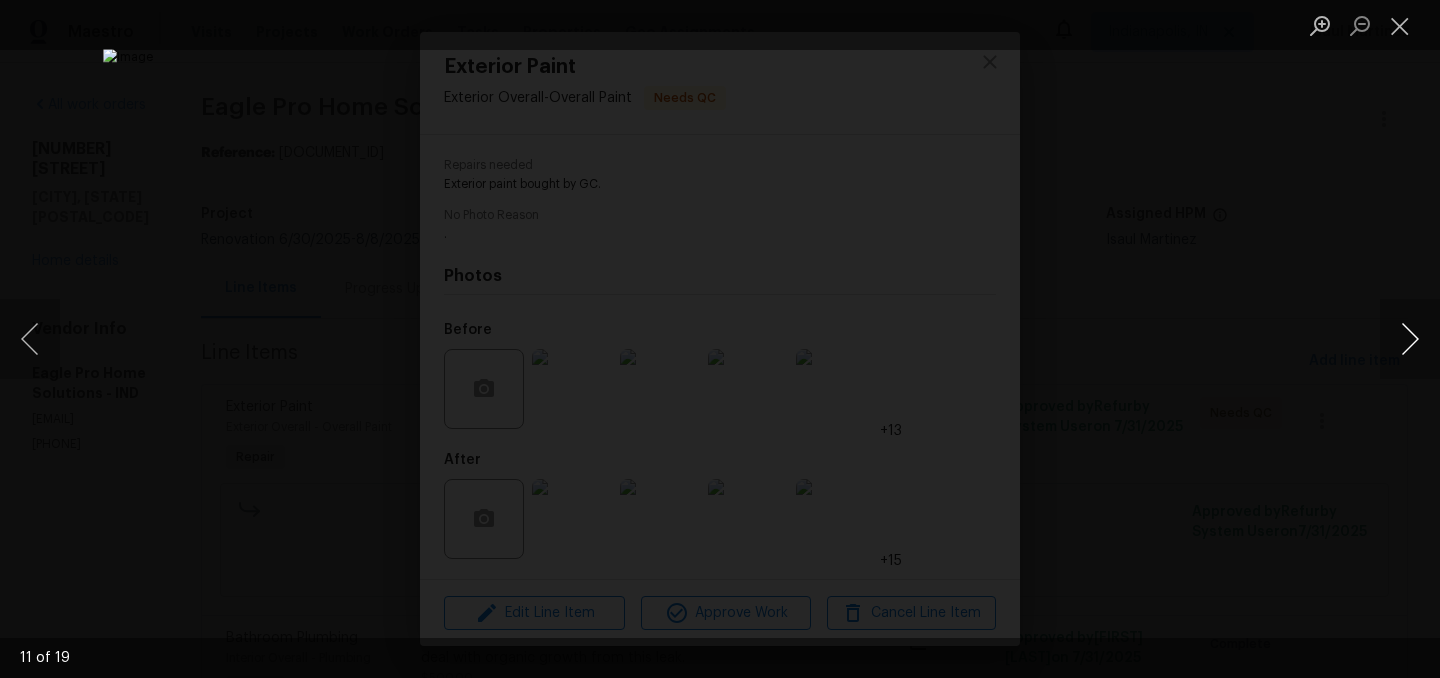 click at bounding box center (1410, 339) 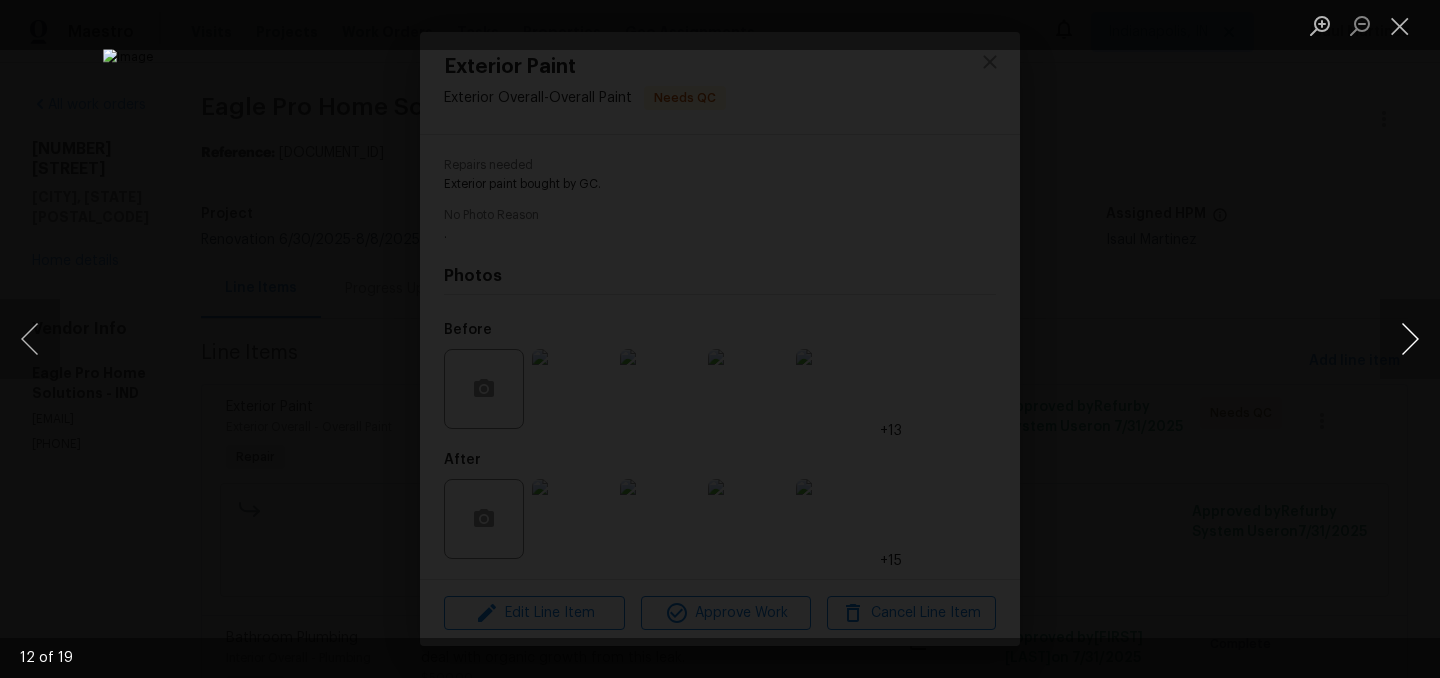 click at bounding box center (1410, 339) 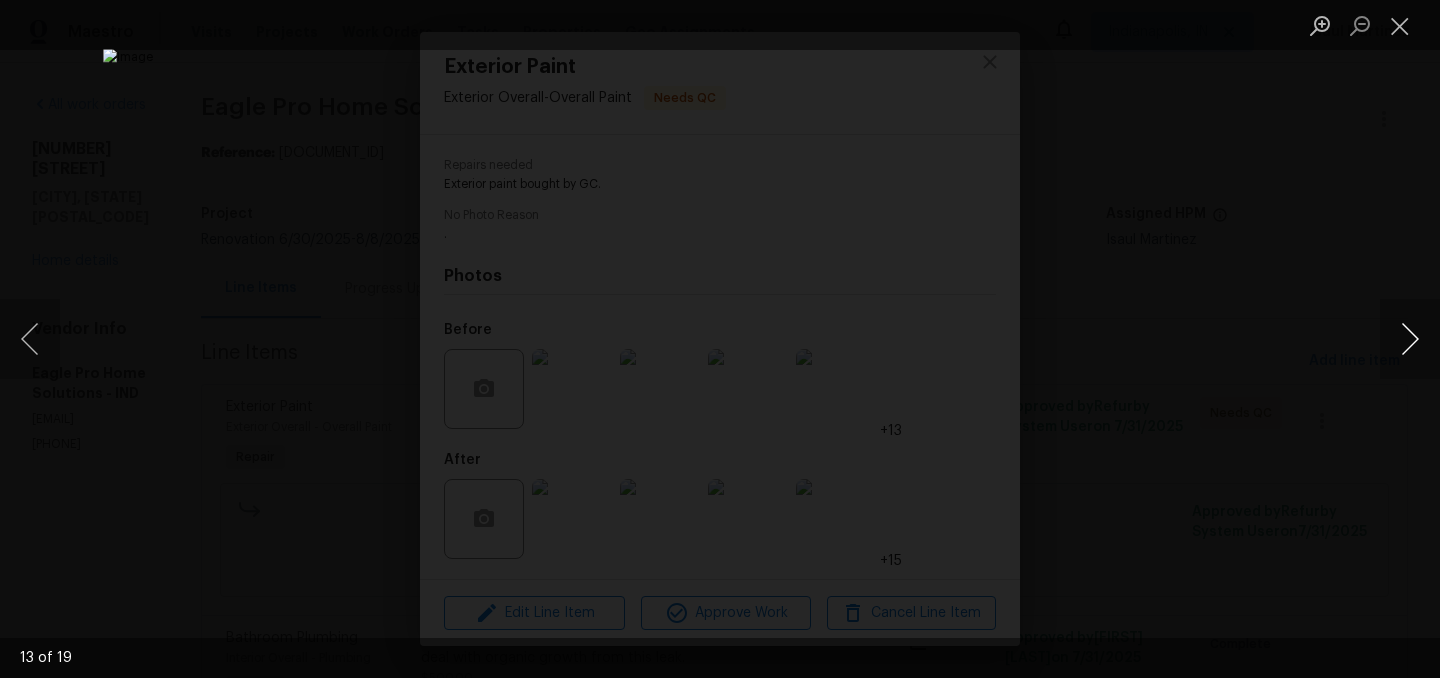 click at bounding box center (1410, 339) 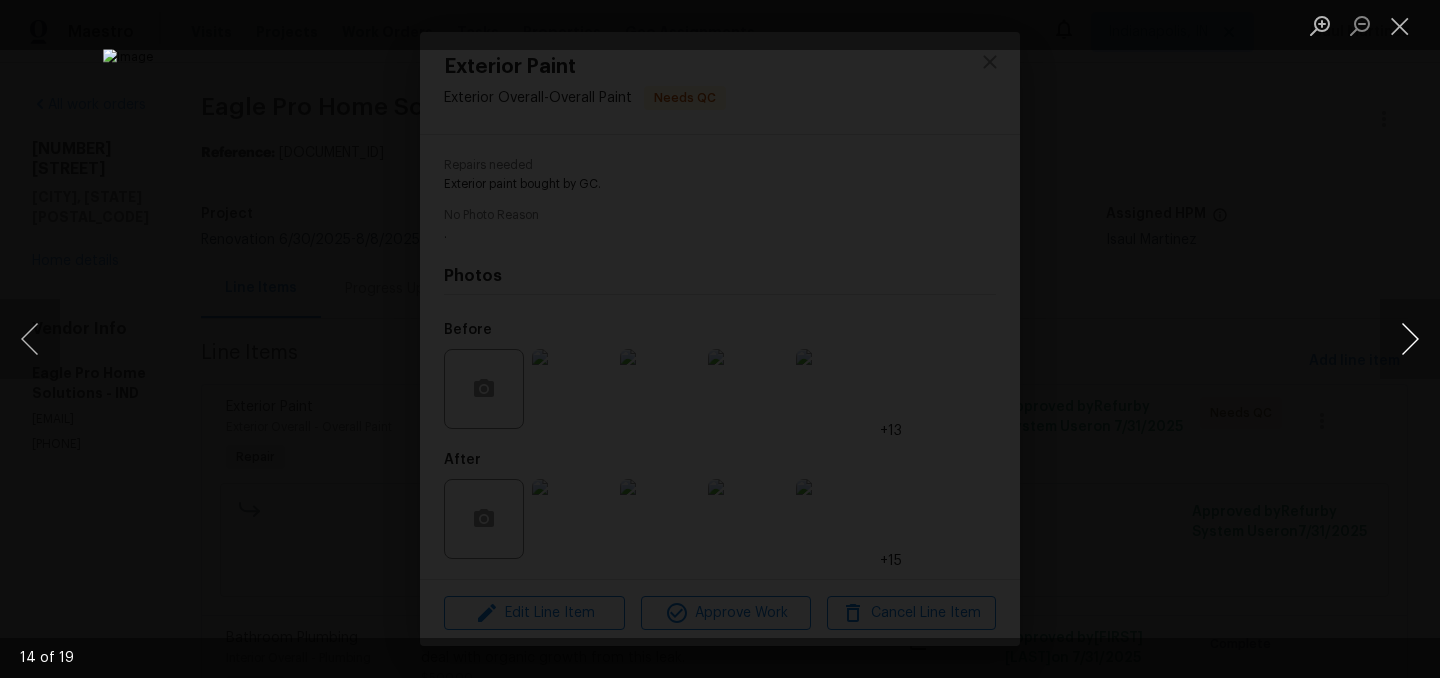 click at bounding box center [1410, 339] 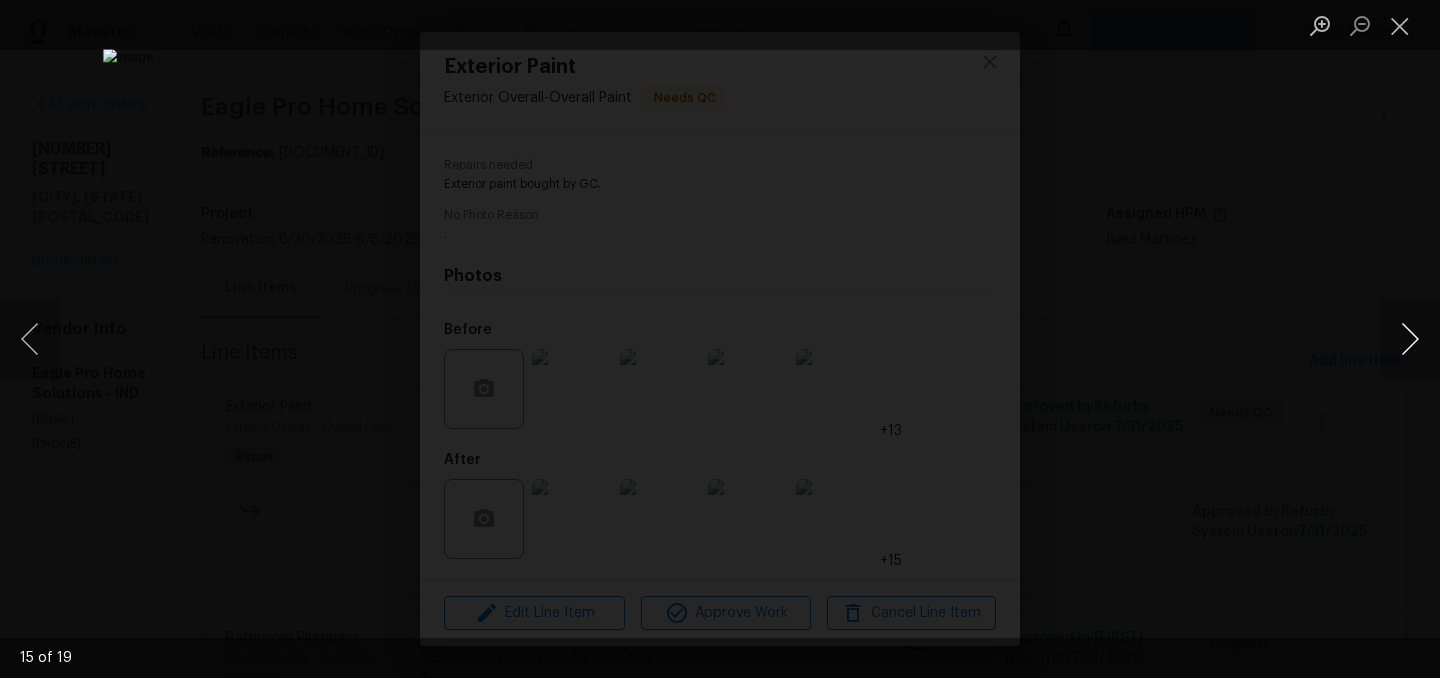 click at bounding box center (1410, 339) 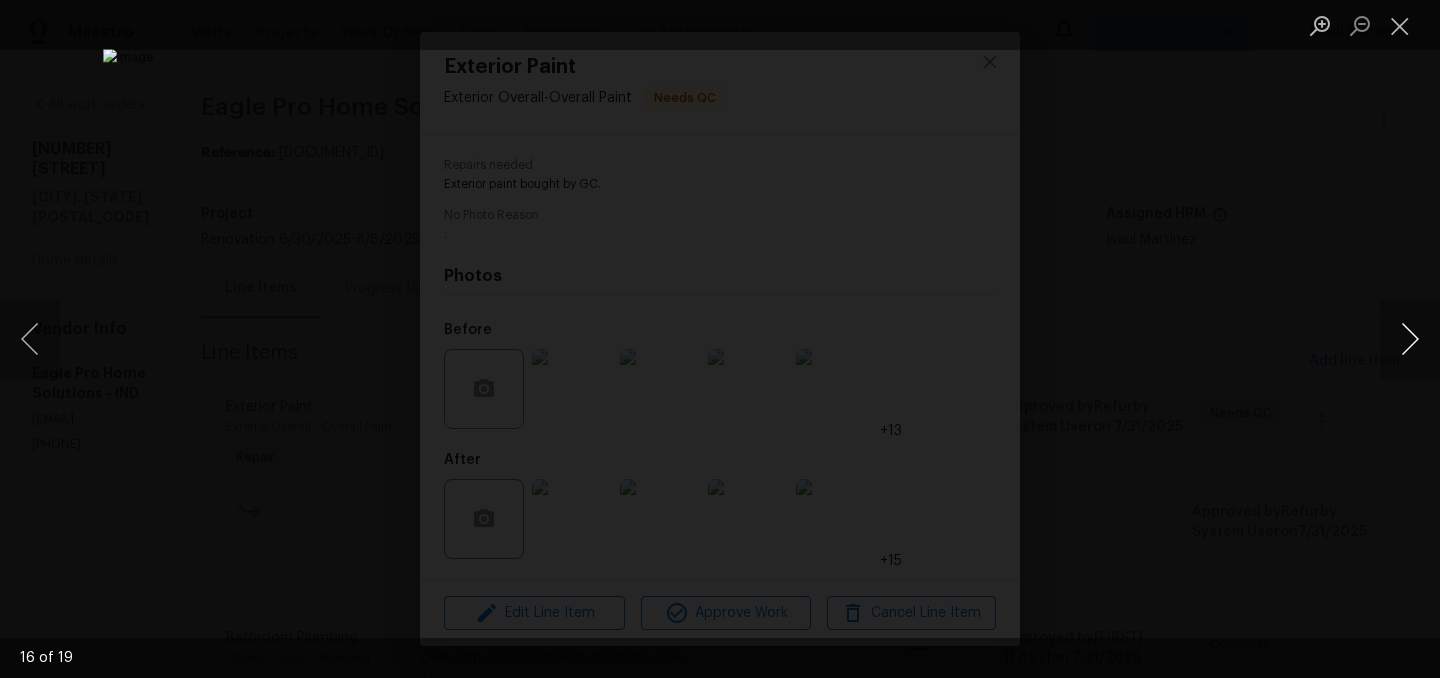 click at bounding box center (1410, 339) 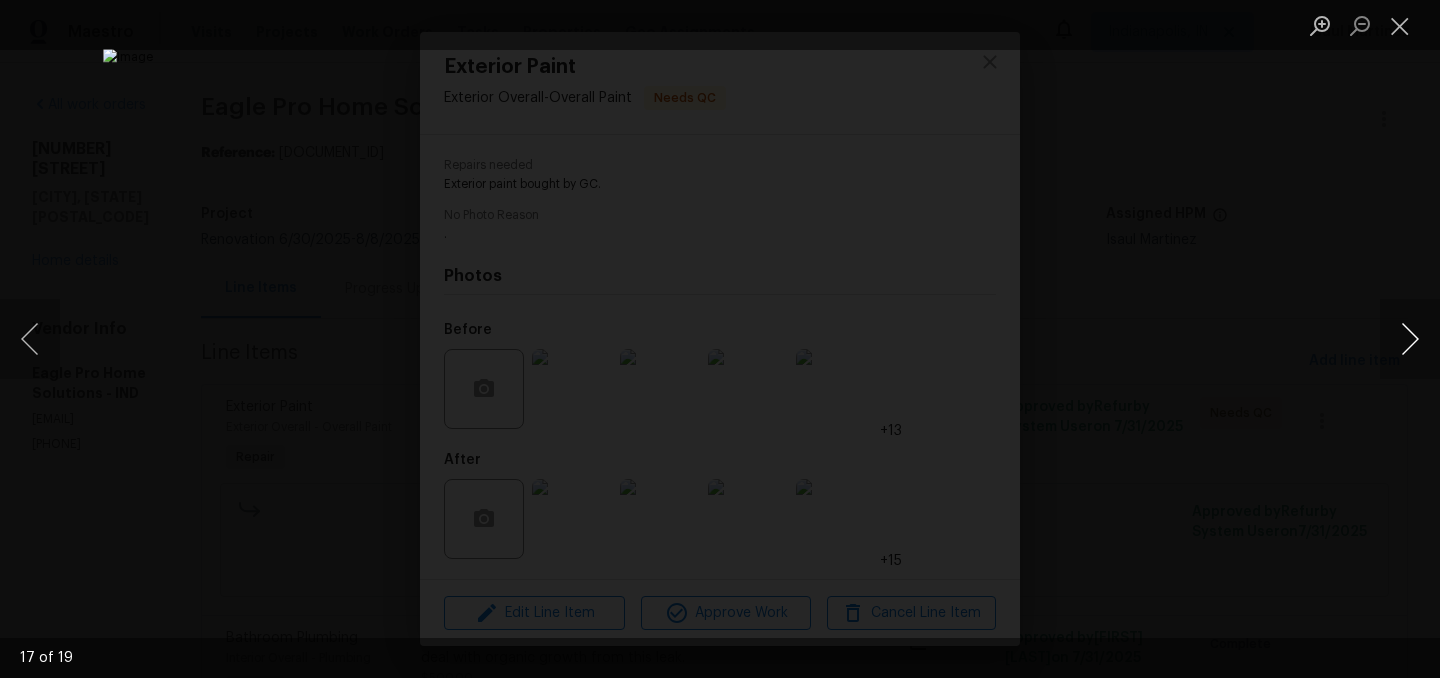 click at bounding box center (1410, 339) 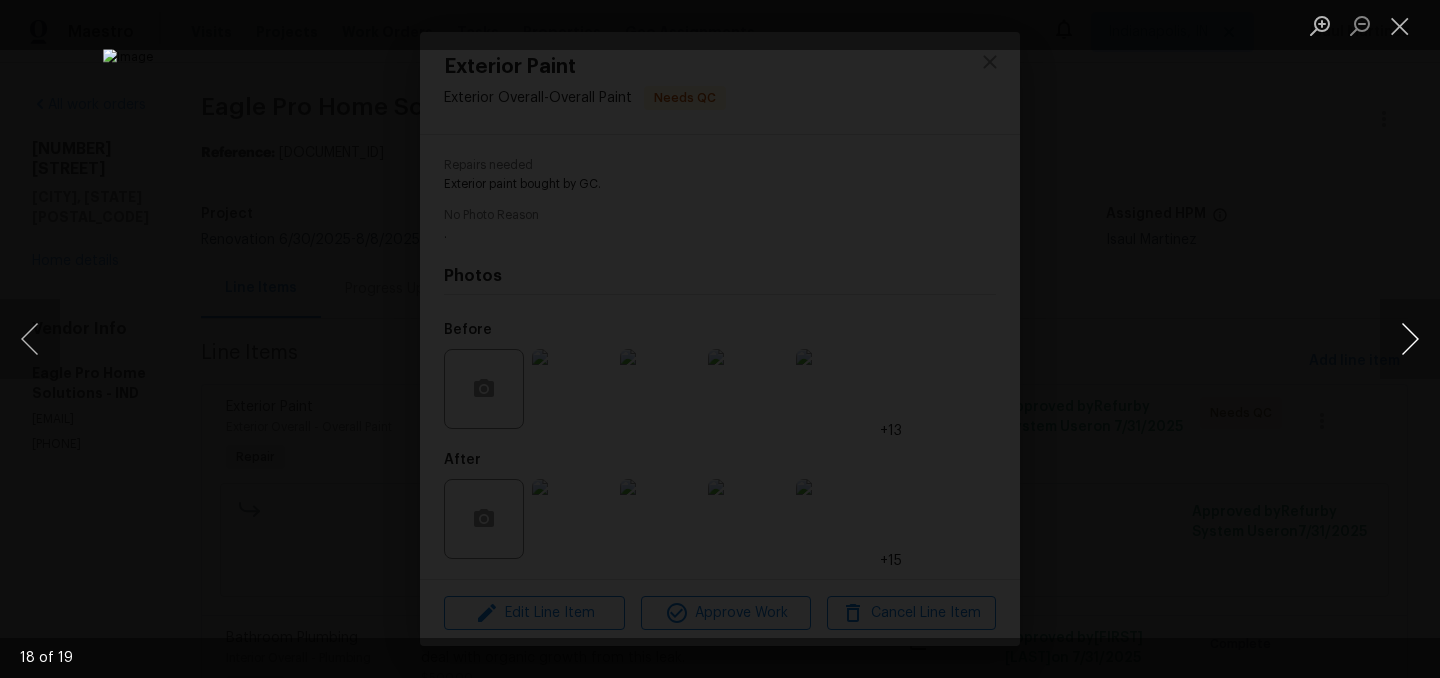 click at bounding box center (1410, 339) 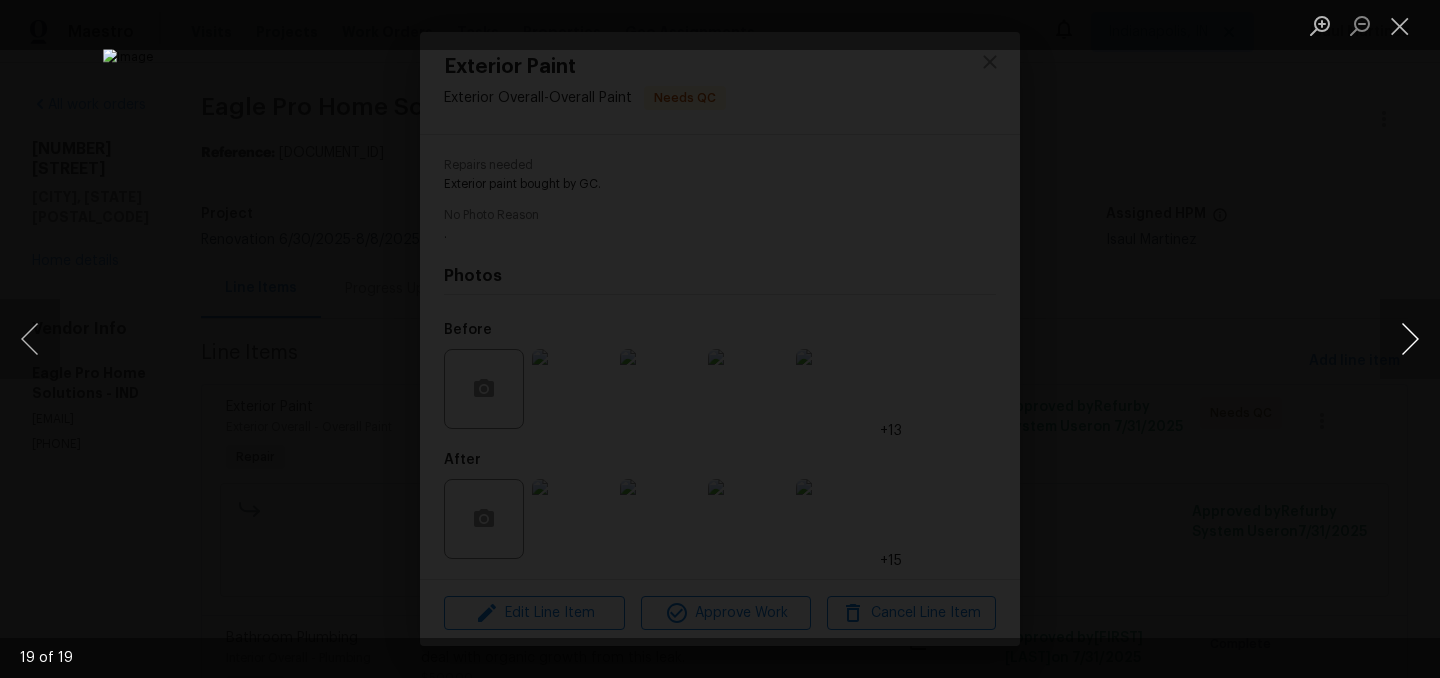 click at bounding box center (1410, 339) 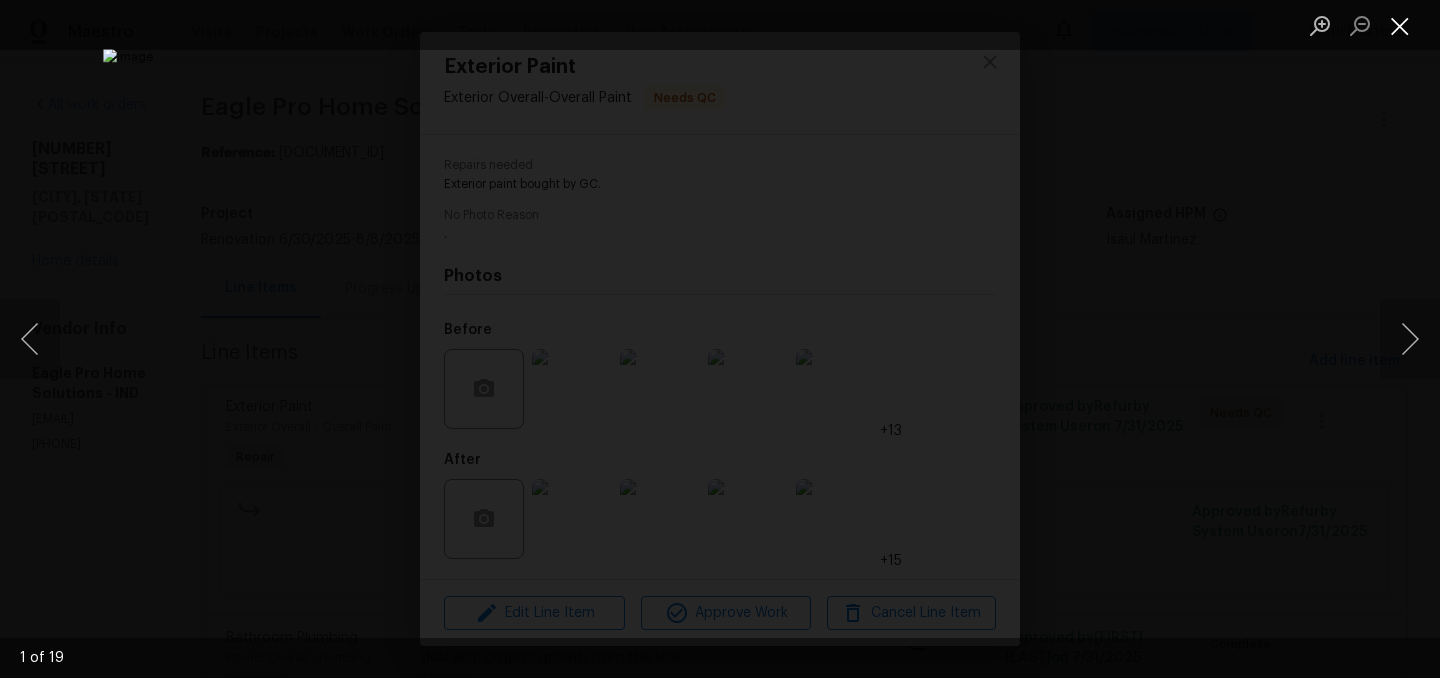 click at bounding box center [1400, 25] 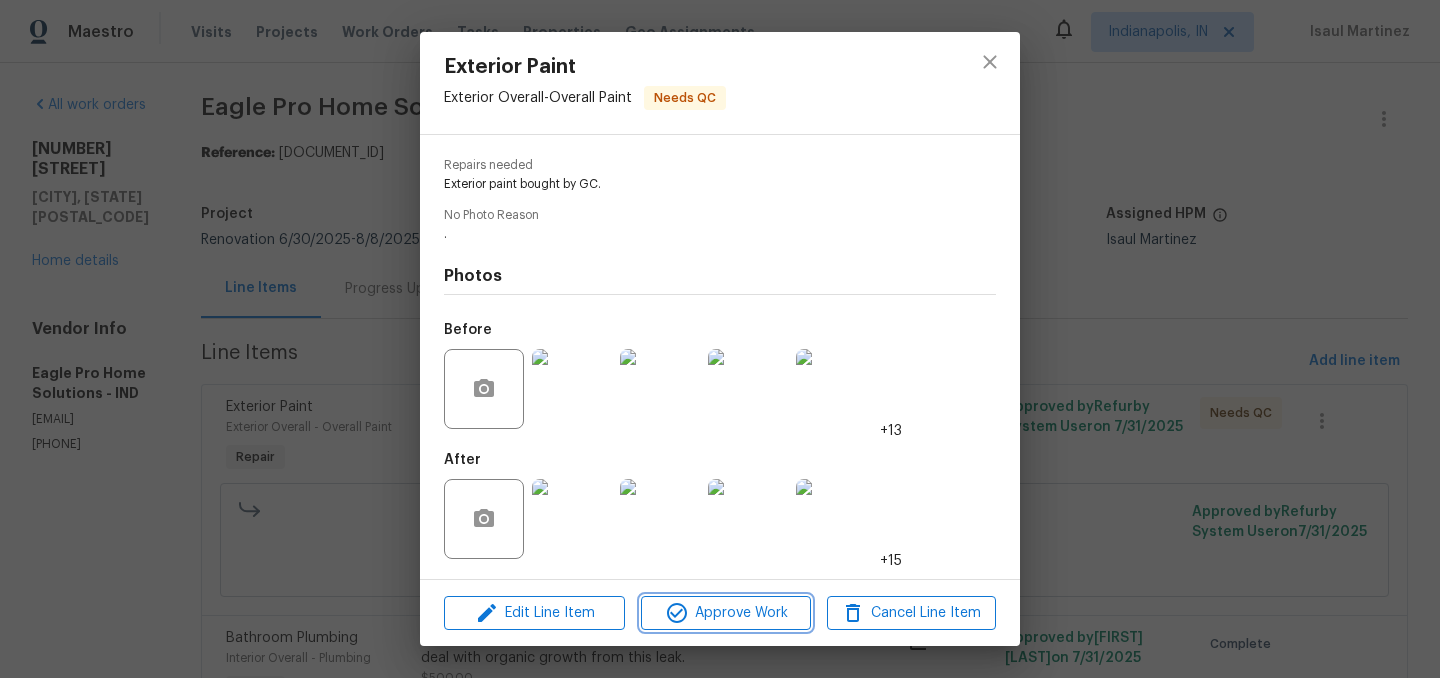 click on "Approve Work" at bounding box center [725, 613] 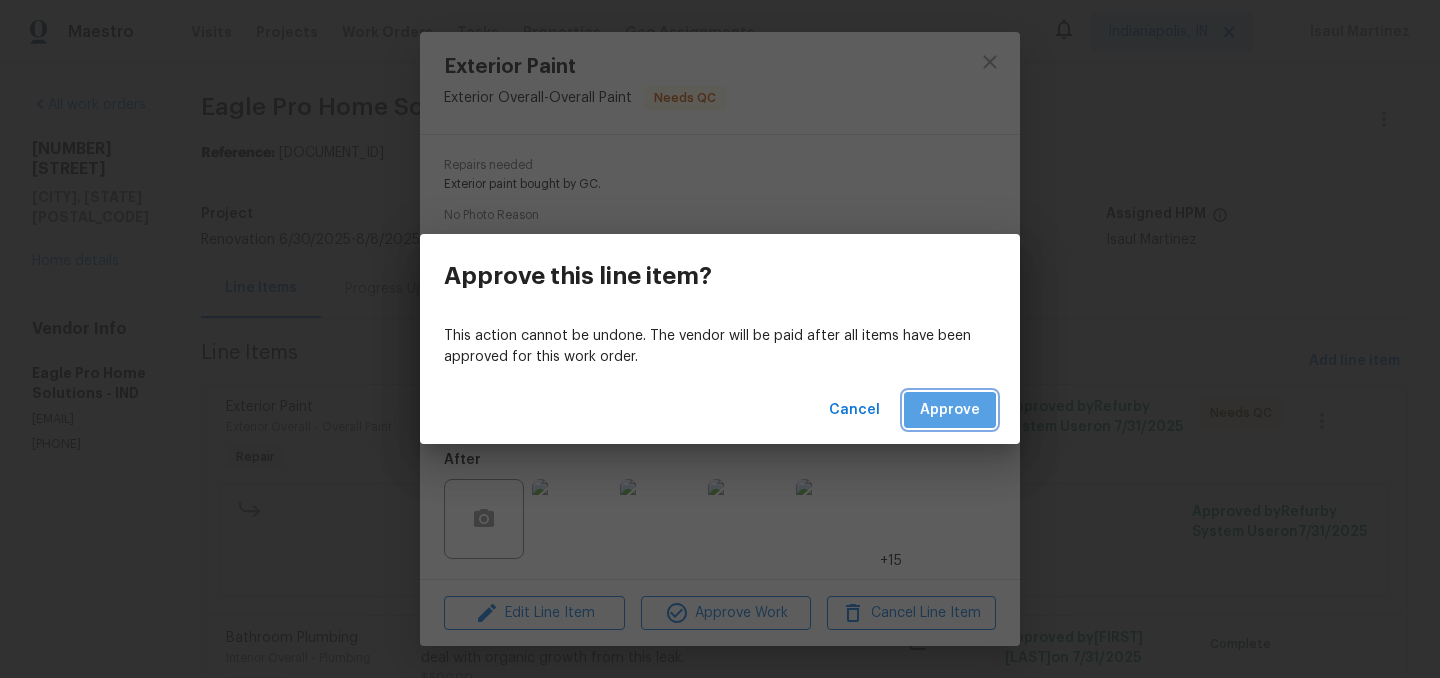 click on "Approve" at bounding box center [950, 410] 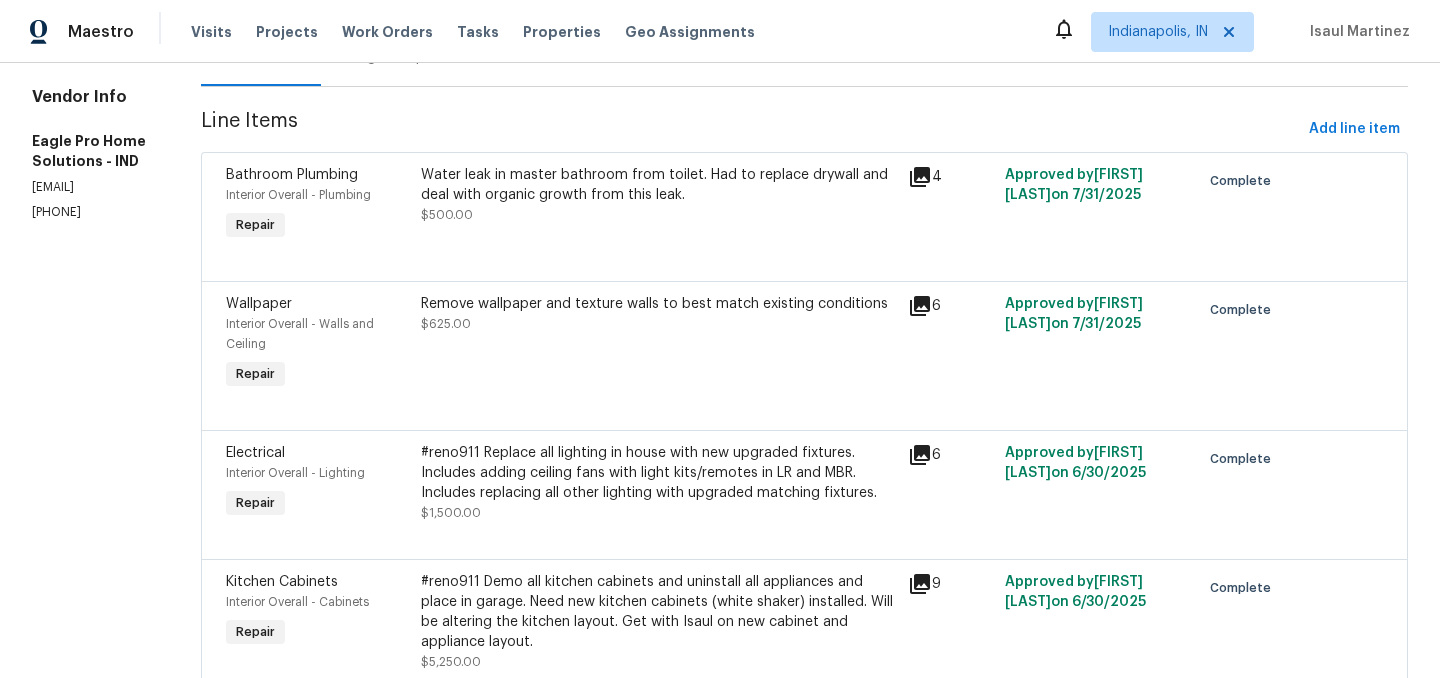 scroll, scrollTop: 0, scrollLeft: 0, axis: both 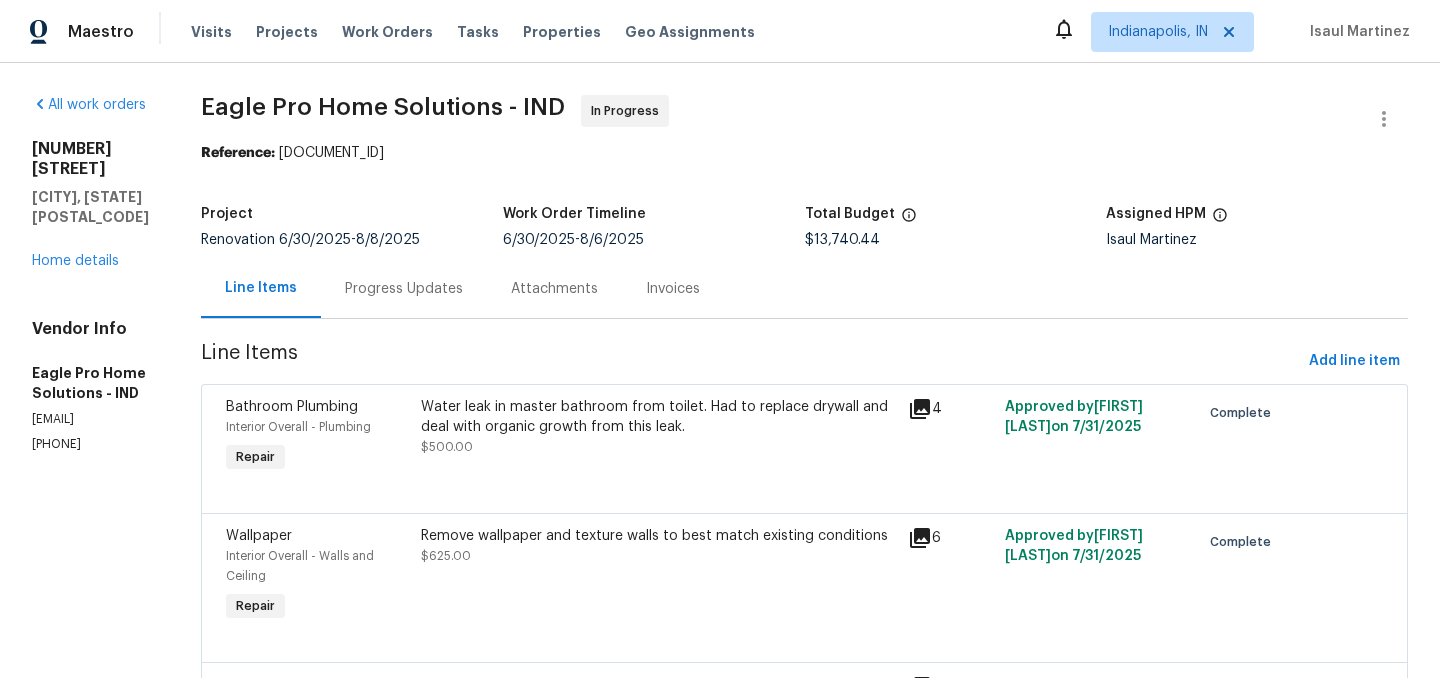 click on "6472 Merom Ct Indianapolis, IN 46268 Home details" at bounding box center (92, 205) 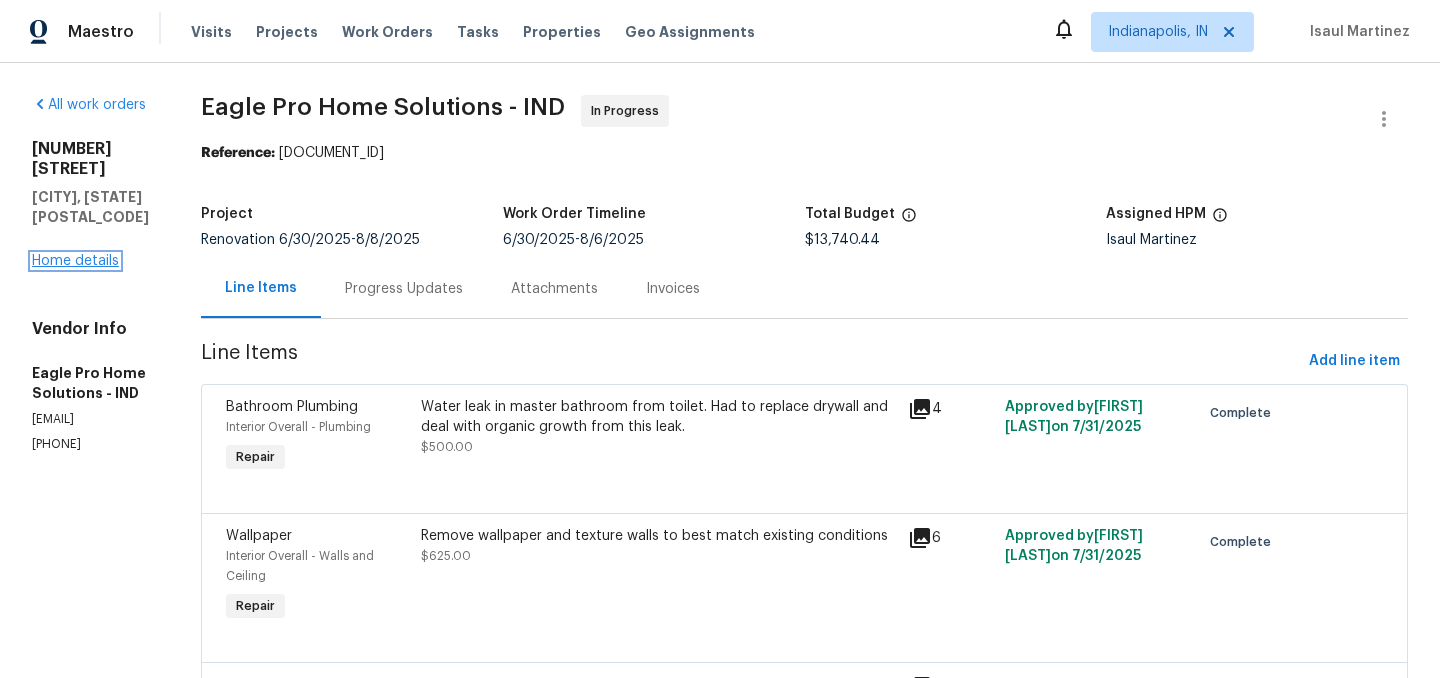 click on "Home details" at bounding box center [75, 261] 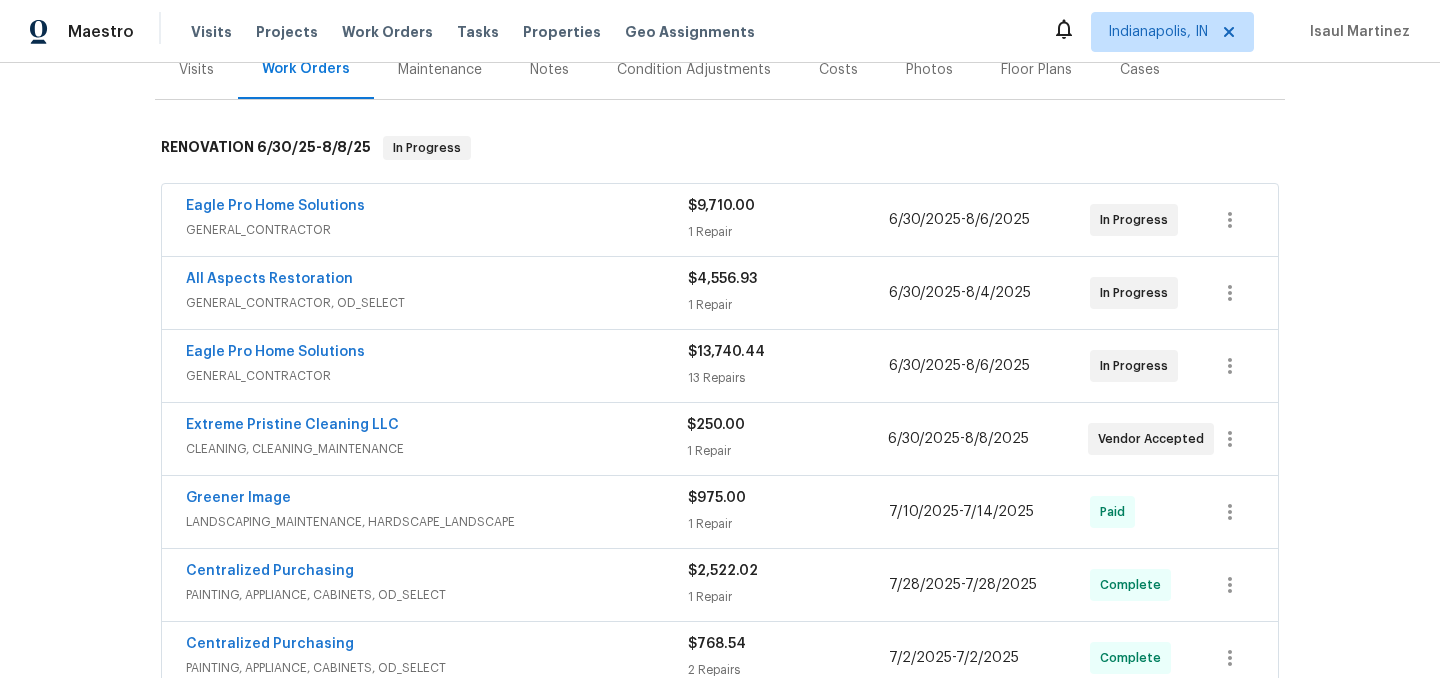 scroll, scrollTop: 284, scrollLeft: 0, axis: vertical 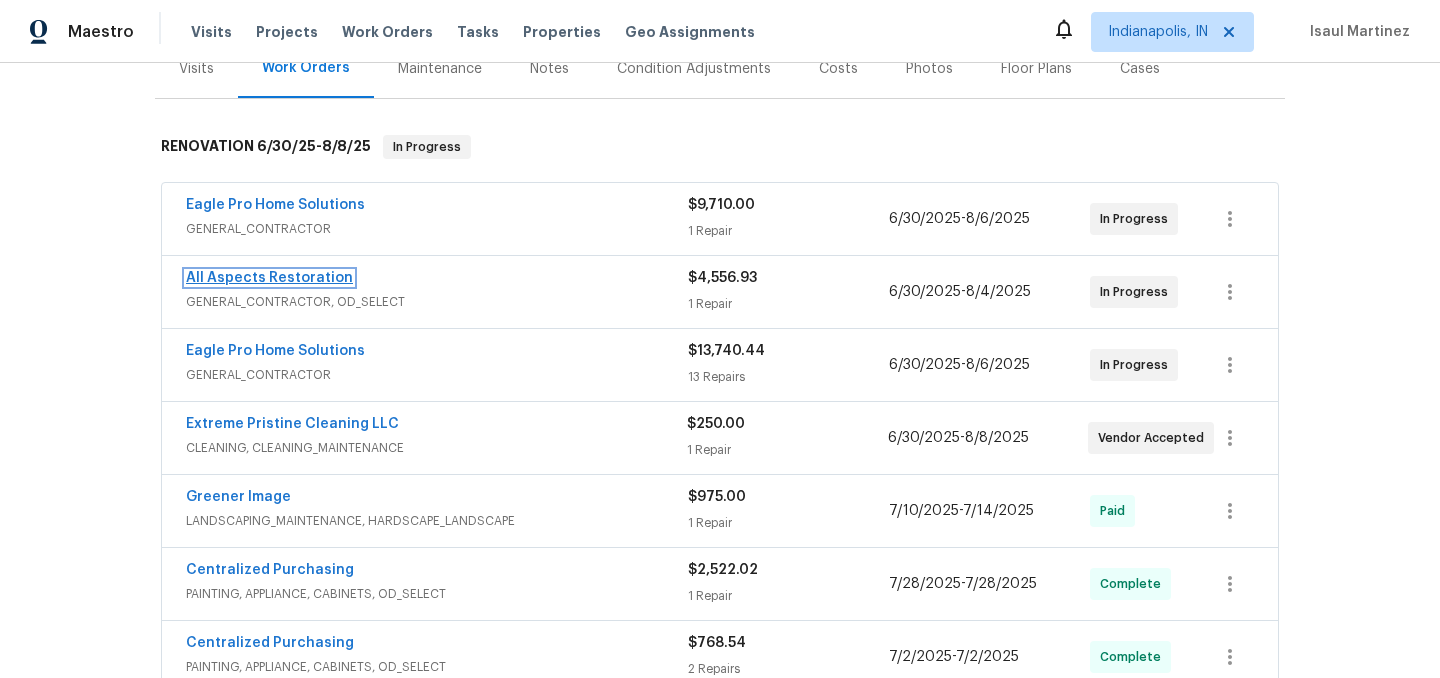 click on "All Aspects Restoration" at bounding box center [269, 278] 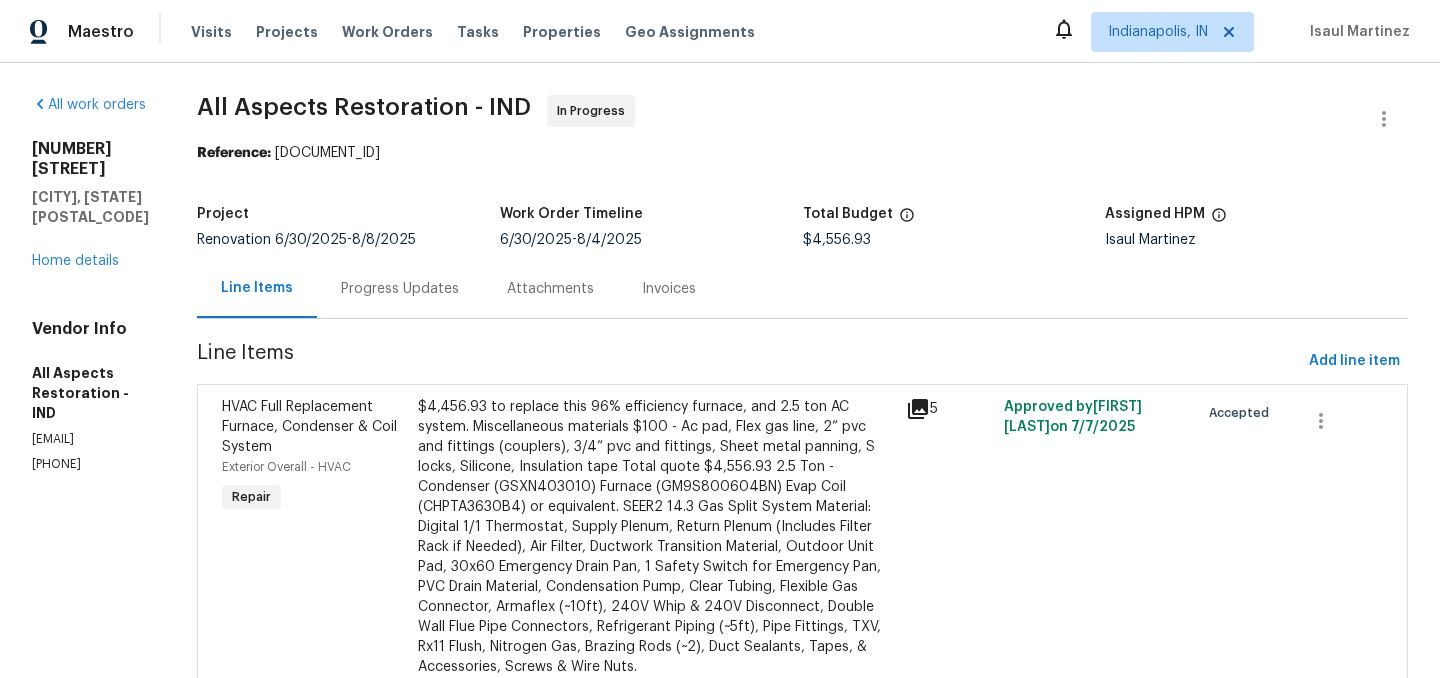 click on "Progress Updates" at bounding box center (400, 288) 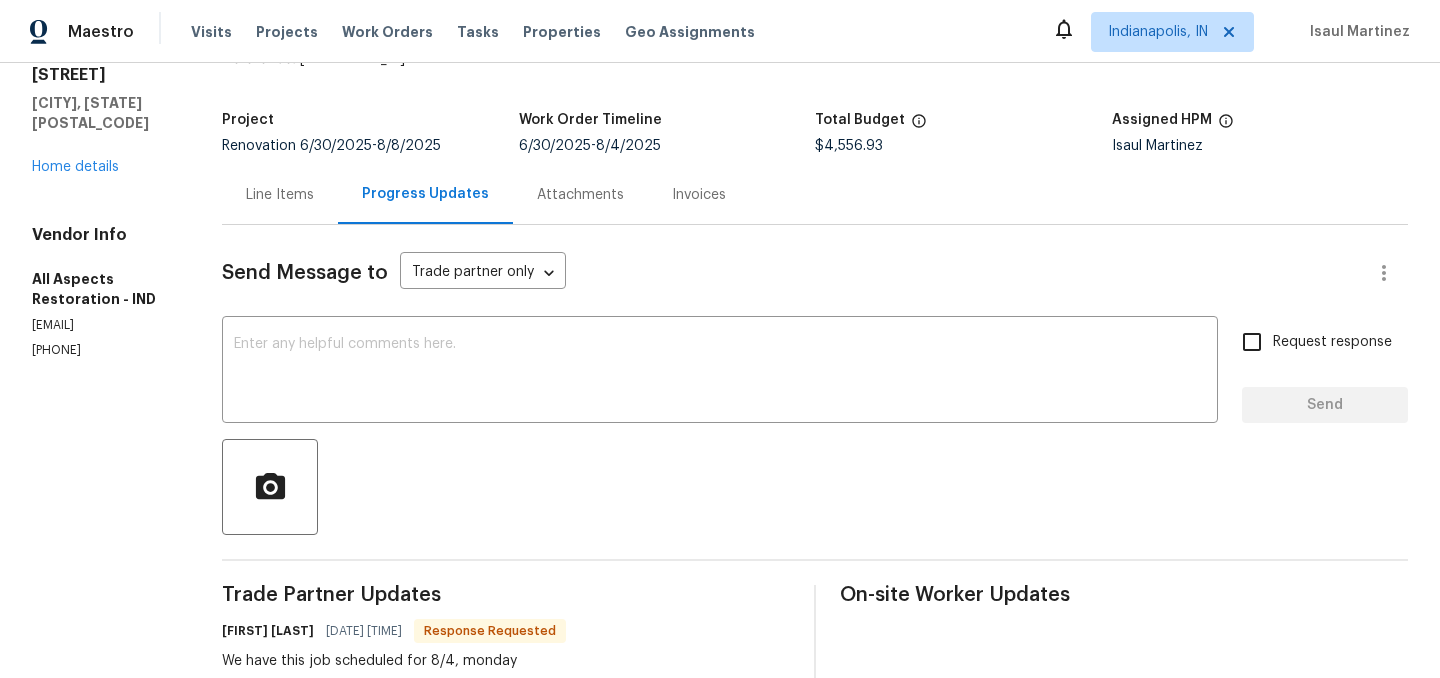 scroll, scrollTop: 89, scrollLeft: 0, axis: vertical 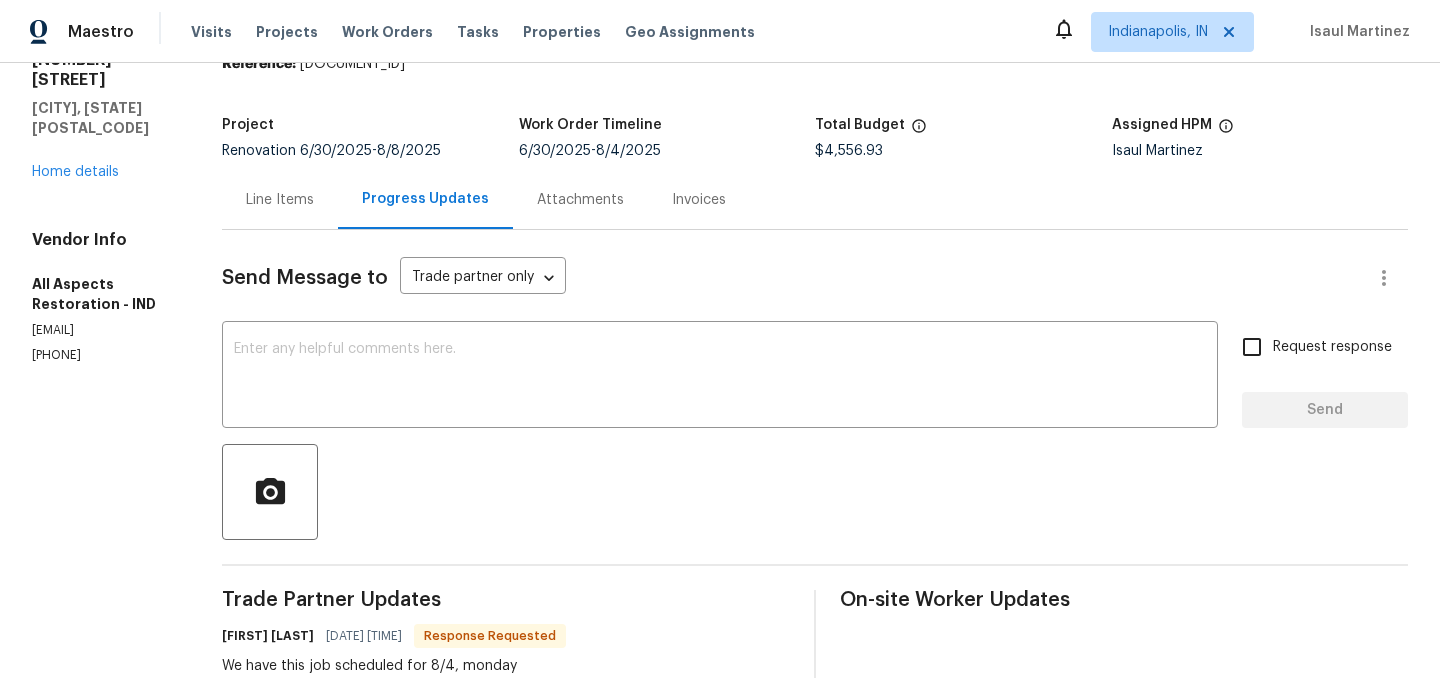 click on "Line Items" at bounding box center (280, 200) 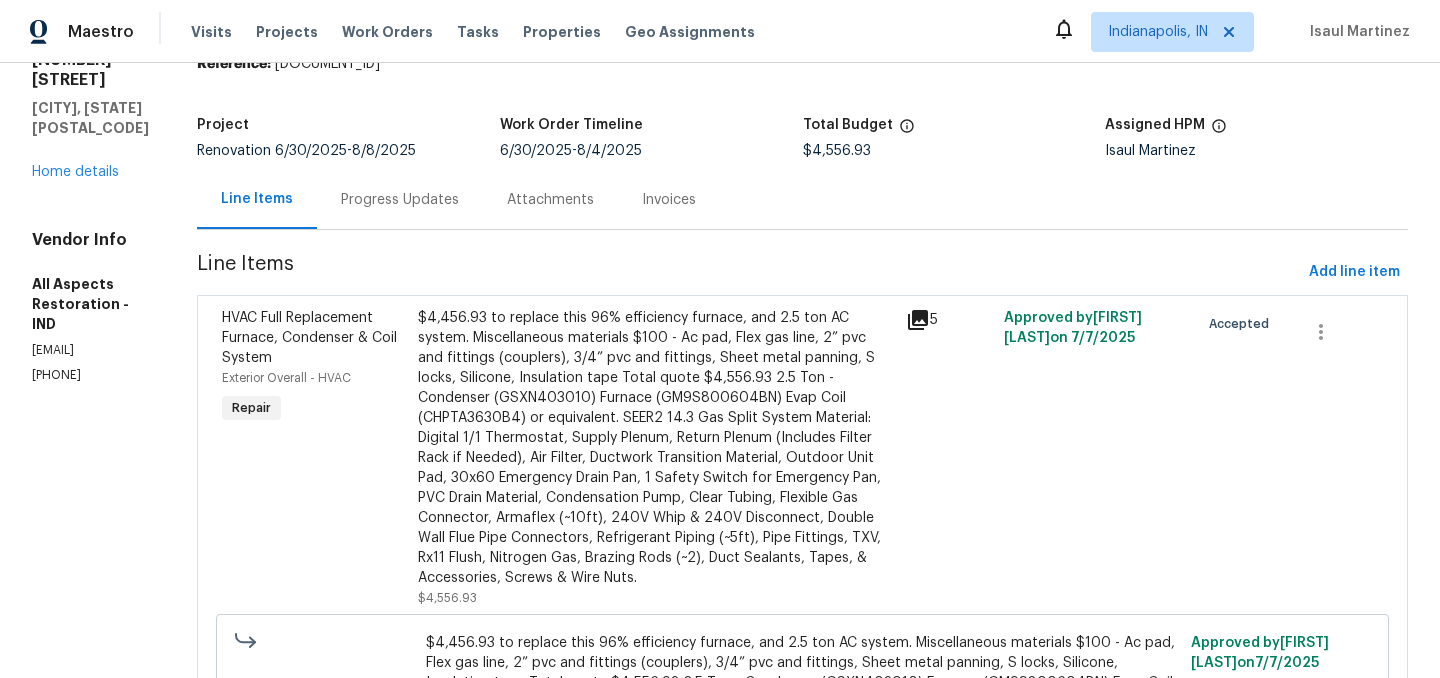 scroll, scrollTop: 0, scrollLeft: 0, axis: both 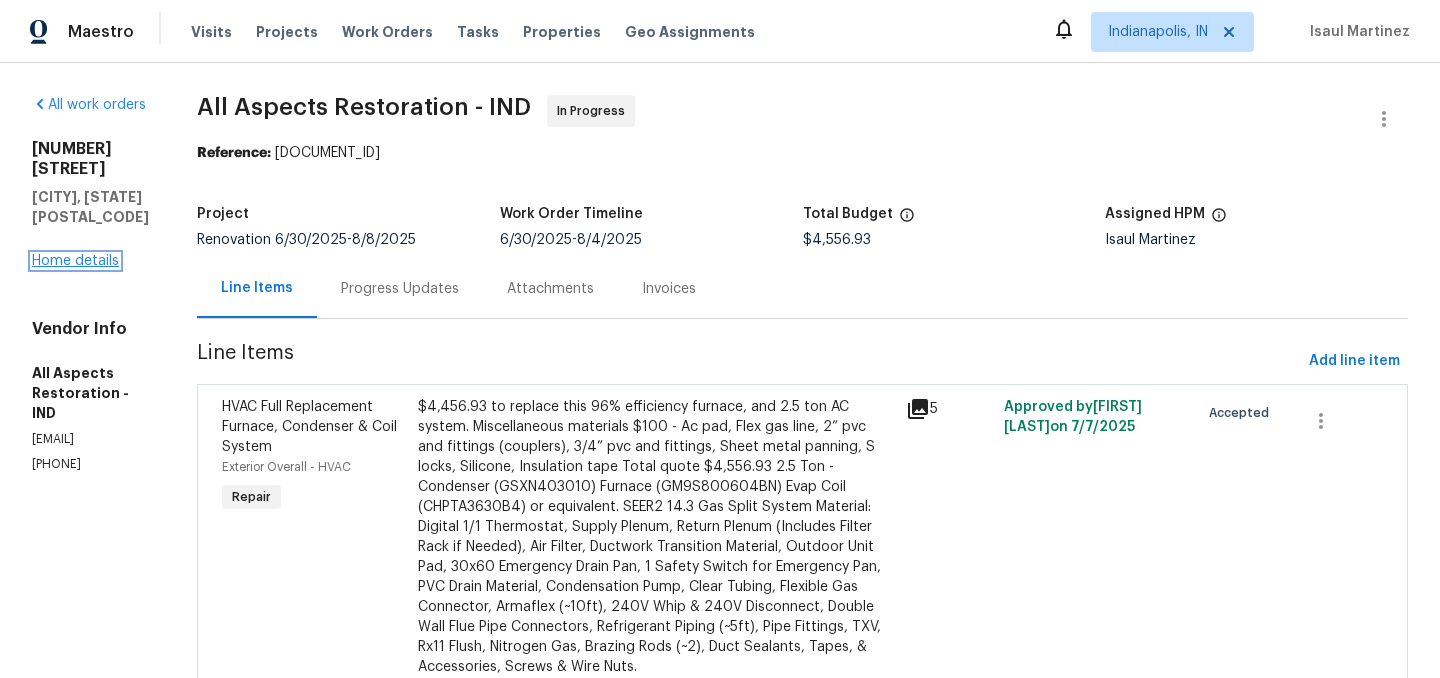 click on "Home details" at bounding box center (75, 261) 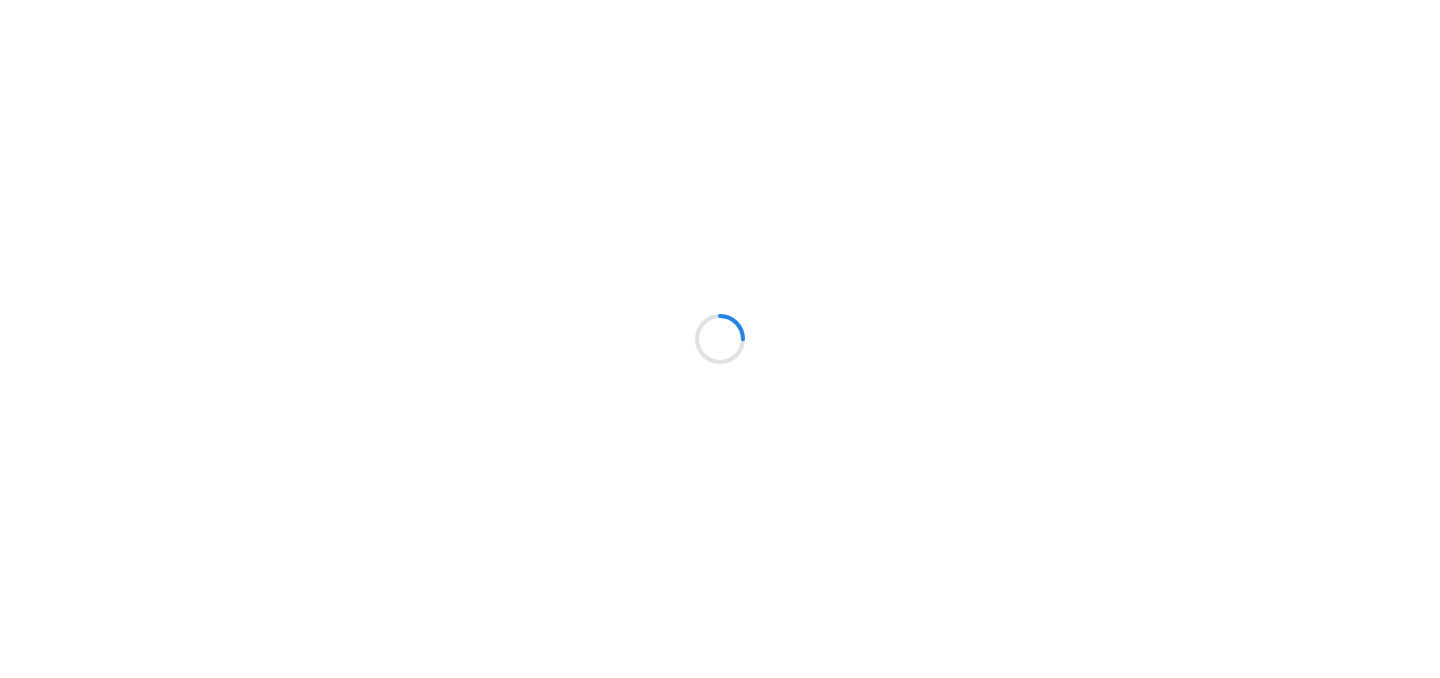 scroll, scrollTop: 0, scrollLeft: 0, axis: both 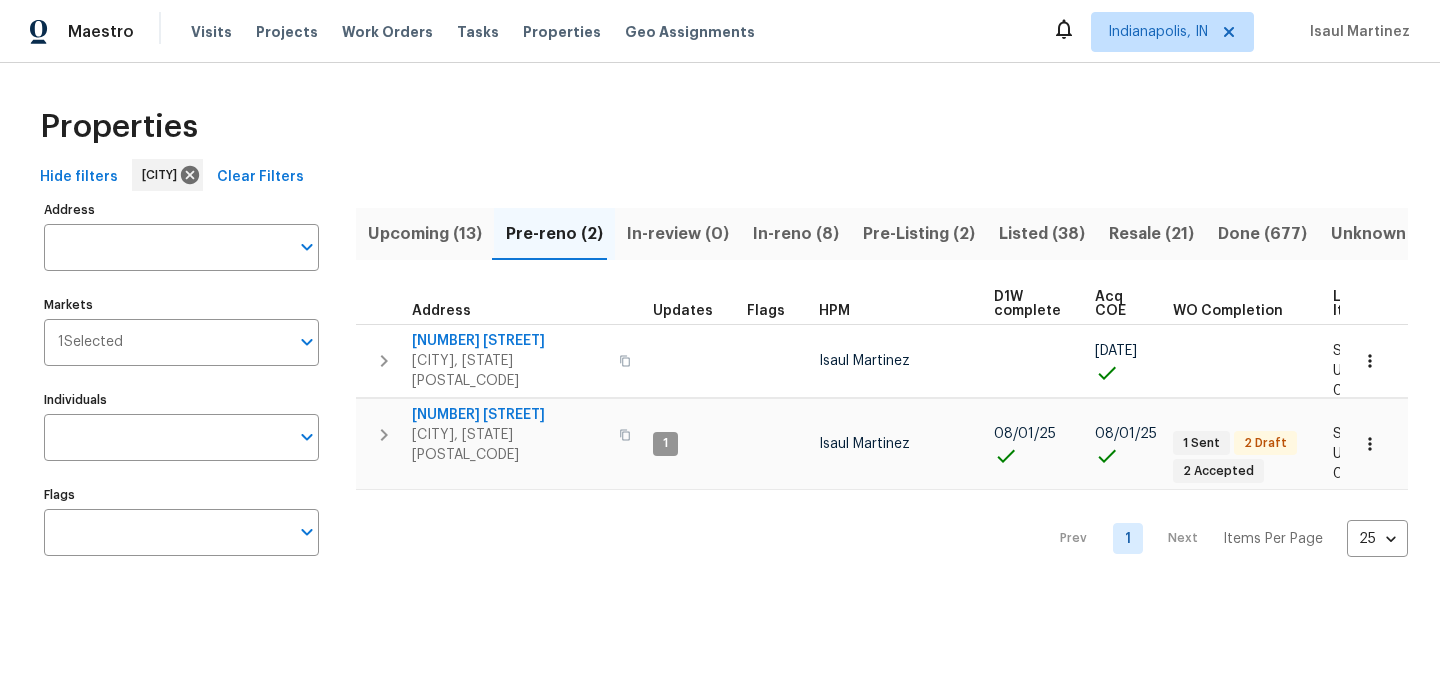 click on "In-reno (8)" at bounding box center (796, 234) 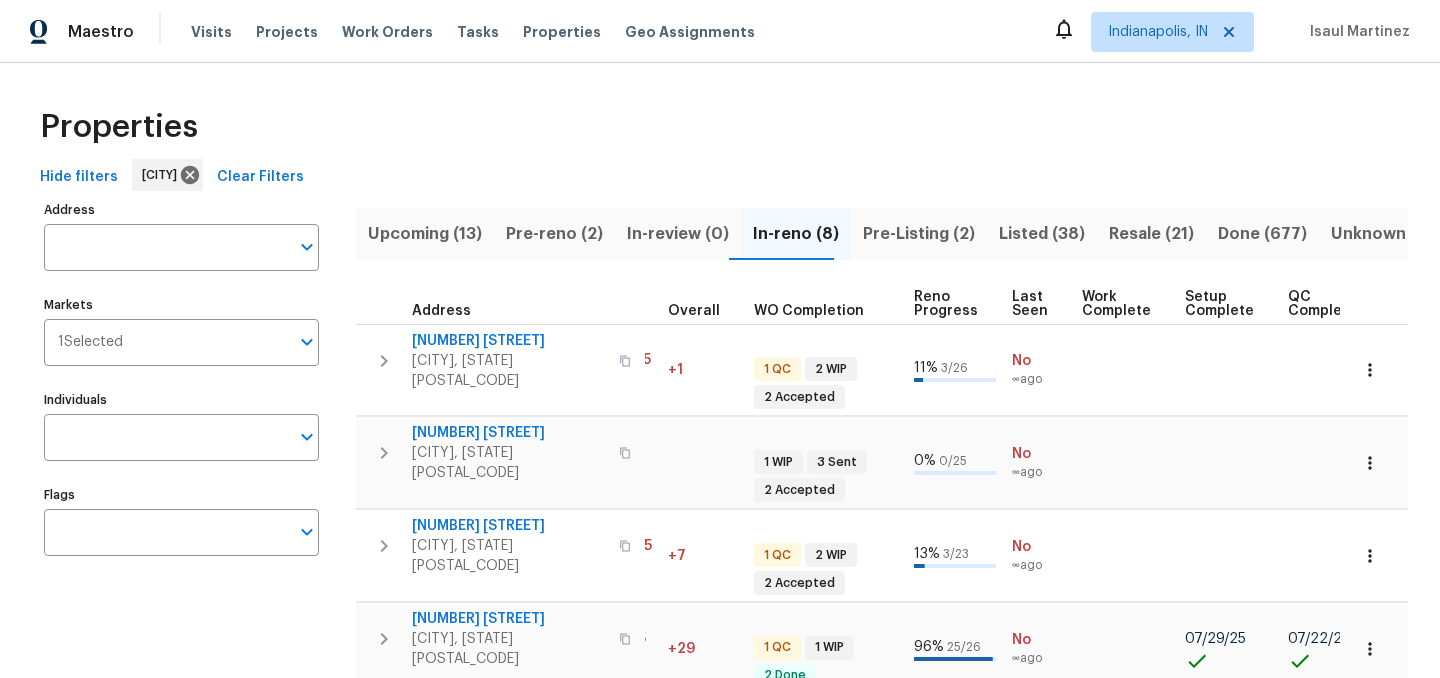 scroll, scrollTop: 0, scrollLeft: 652, axis: horizontal 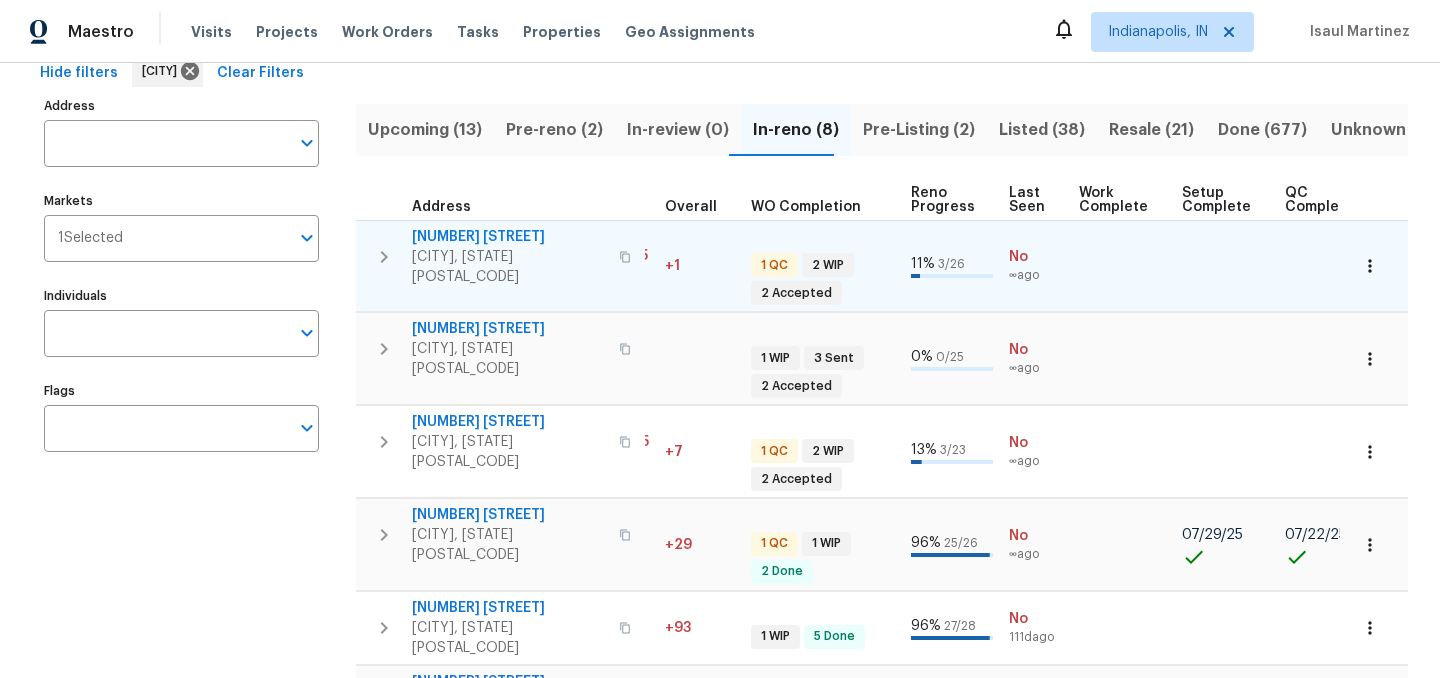 click on "[NUMBER] [STREET]" at bounding box center [509, 237] 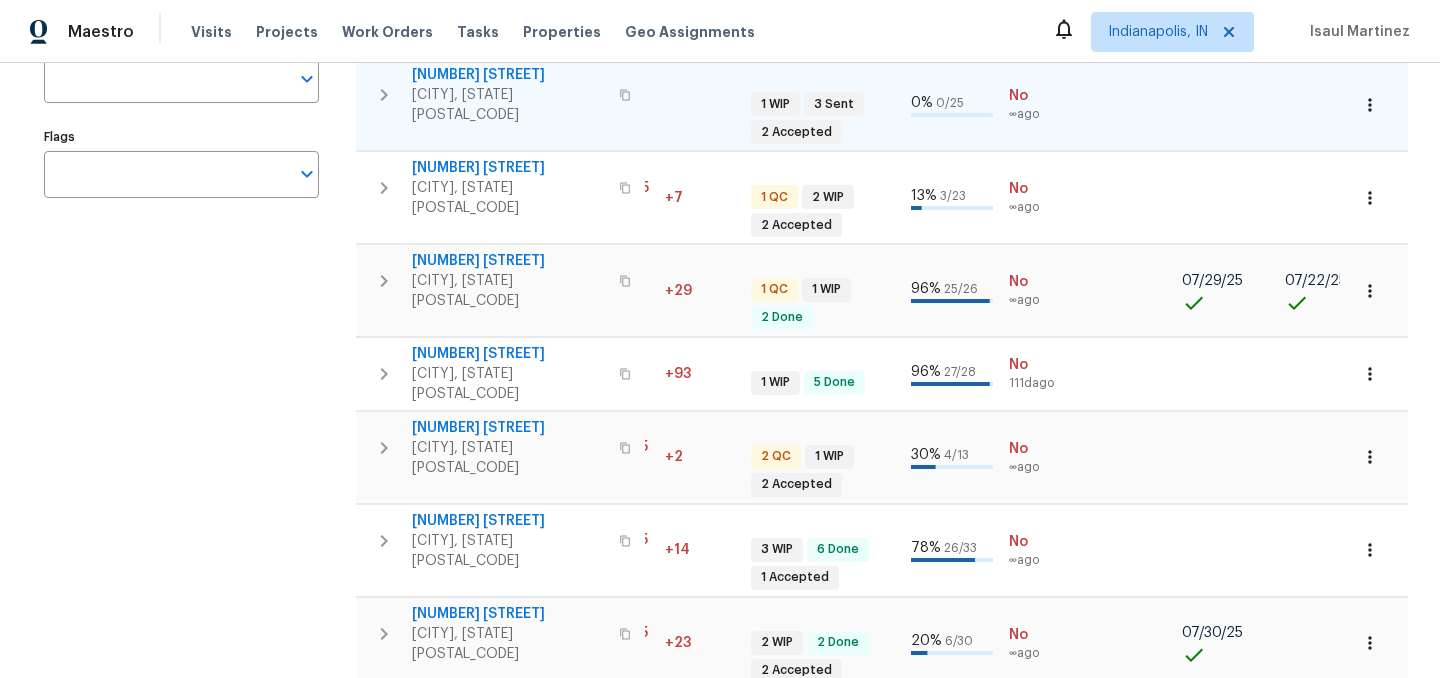 scroll, scrollTop: 364, scrollLeft: 0, axis: vertical 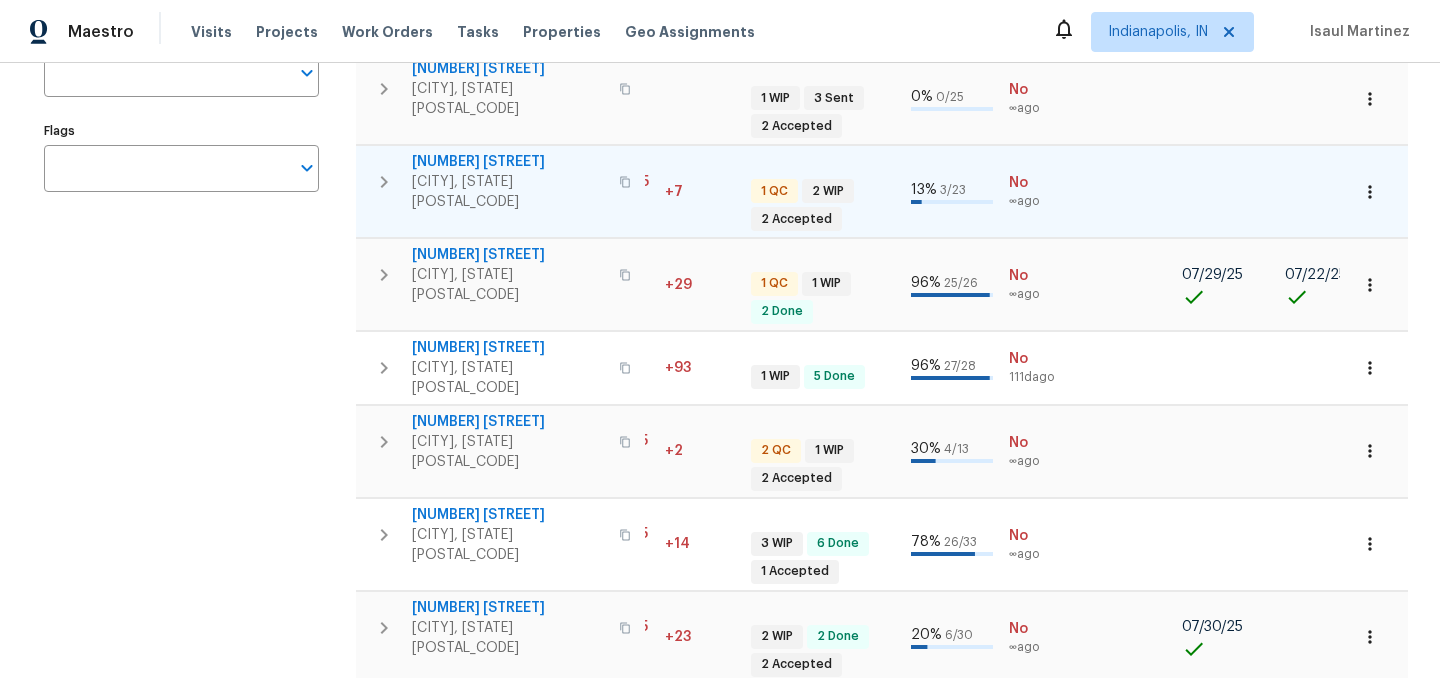 click on "[NUMBER] [STREET]" at bounding box center (509, 162) 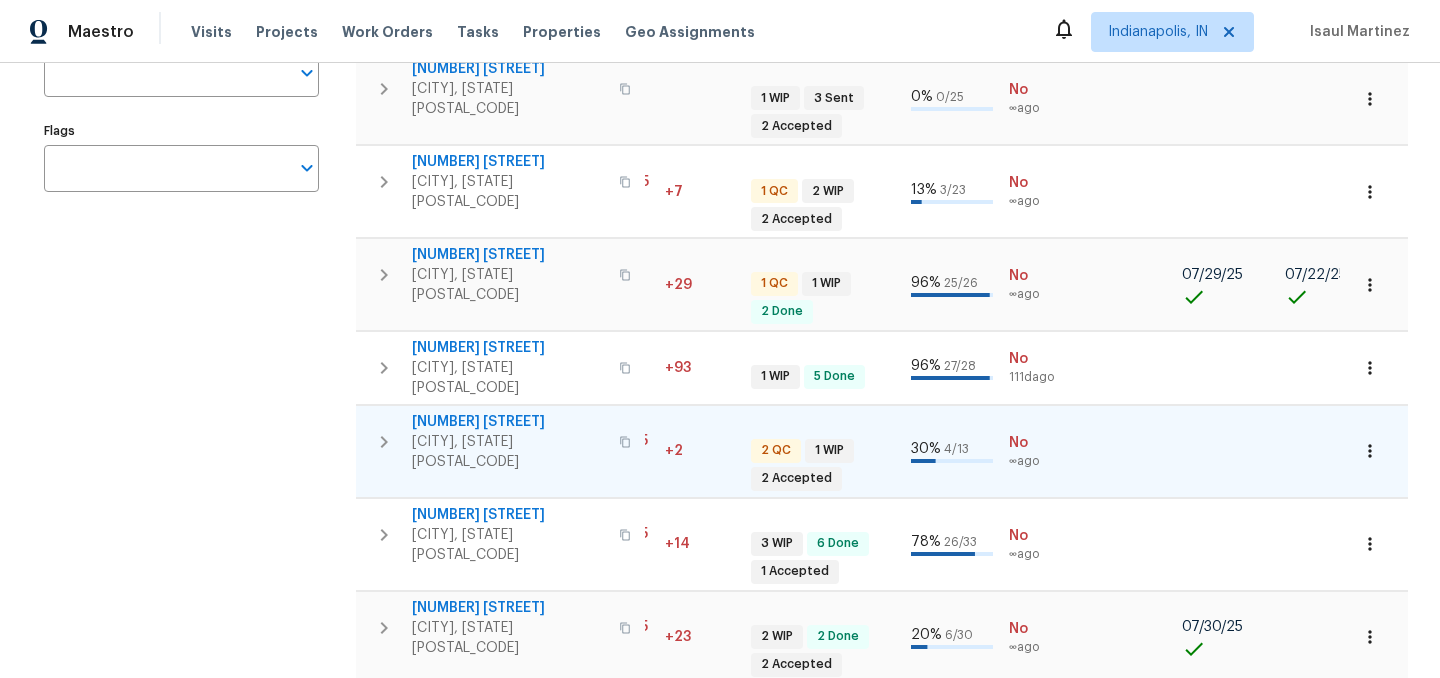 click on "[NUMBER] [STREET]" at bounding box center (509, 422) 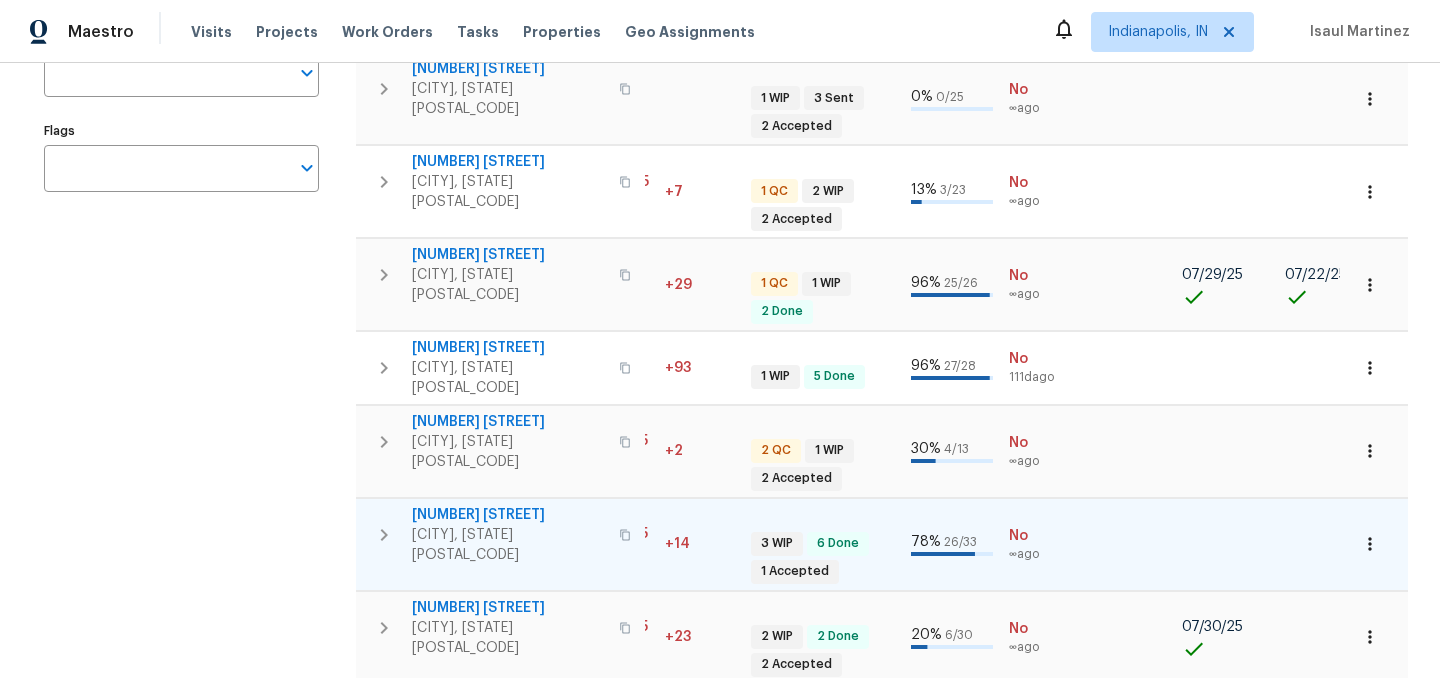 click on "[NUMBER] [STREET]" at bounding box center [509, 515] 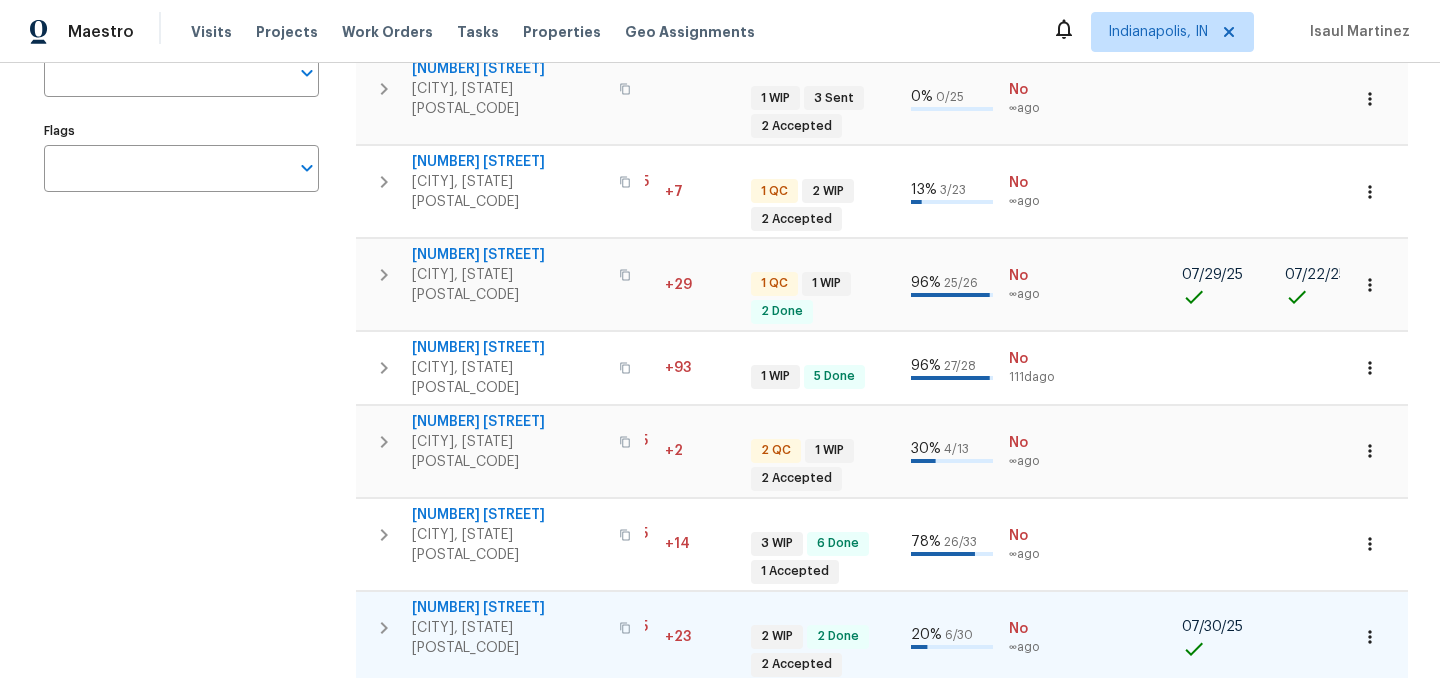 click on "[NUMBER] [STREET]" at bounding box center [509, 608] 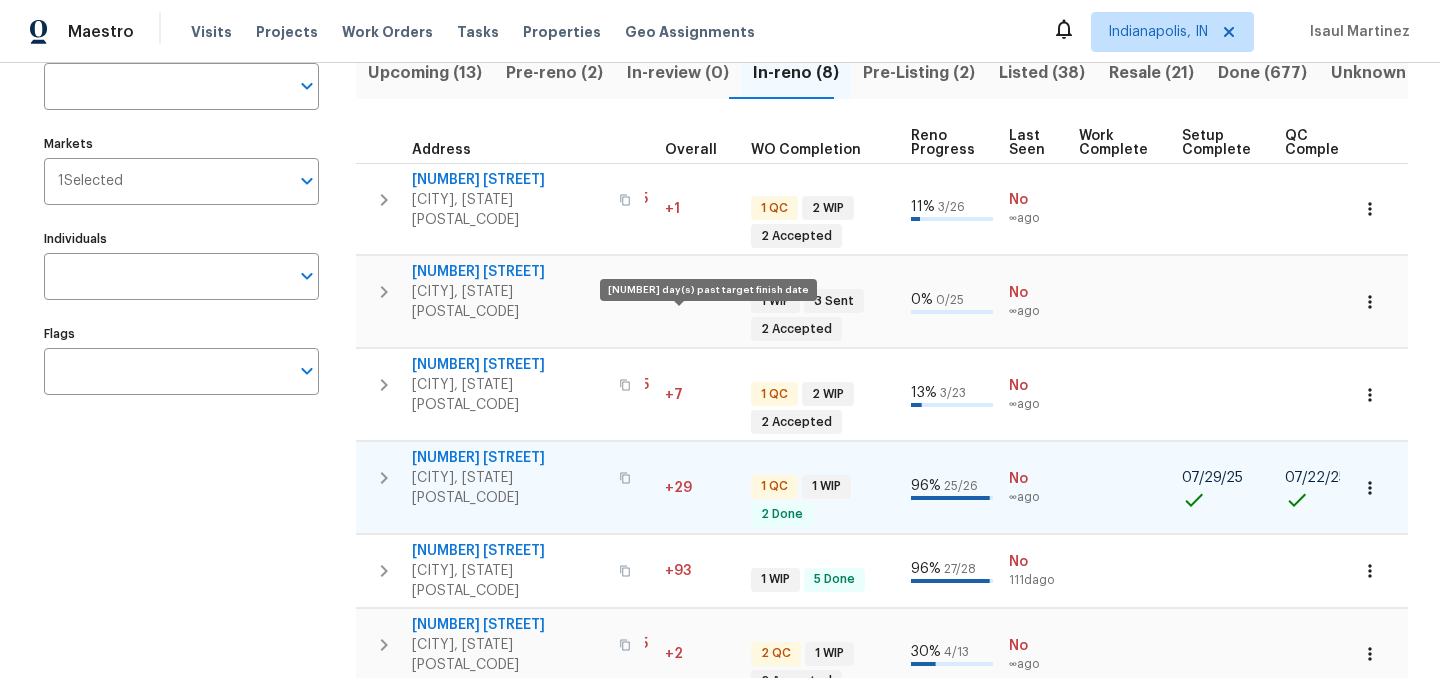 scroll, scrollTop: 0, scrollLeft: 0, axis: both 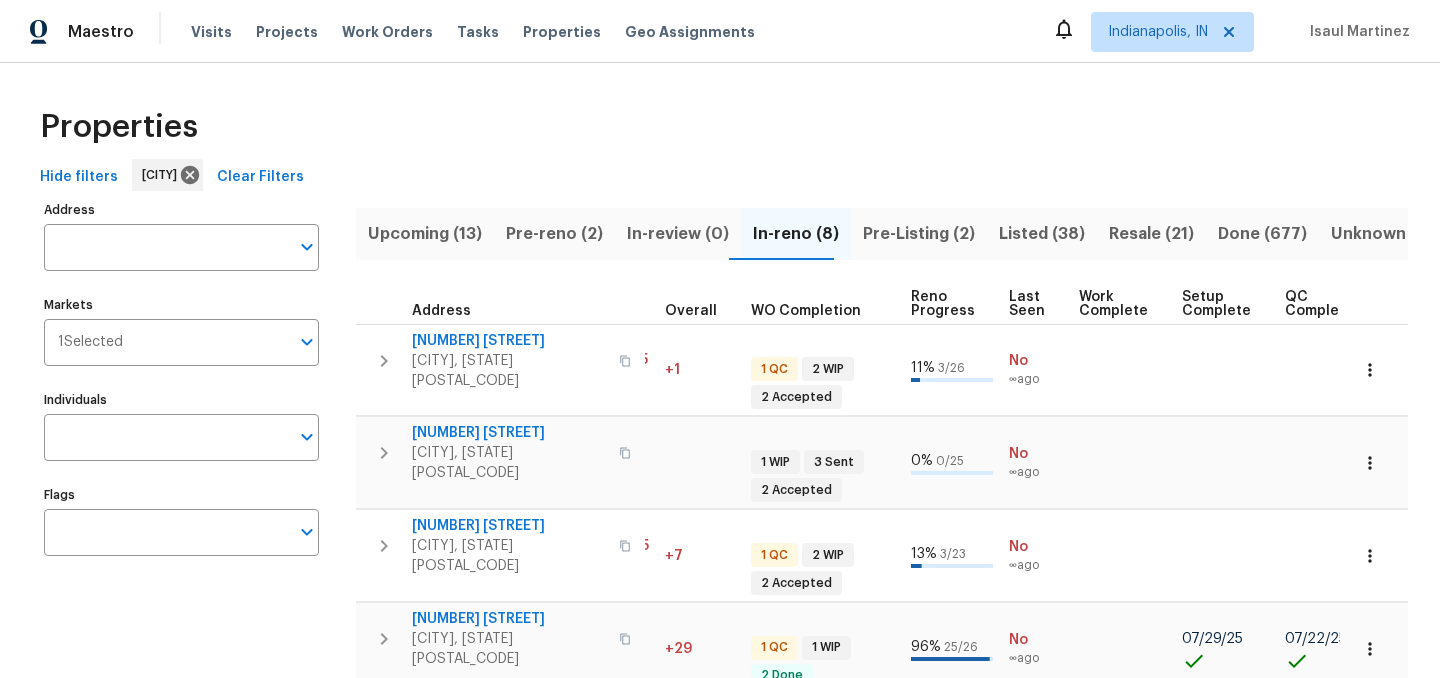 click on "Pre-reno (2)" at bounding box center [554, 234] 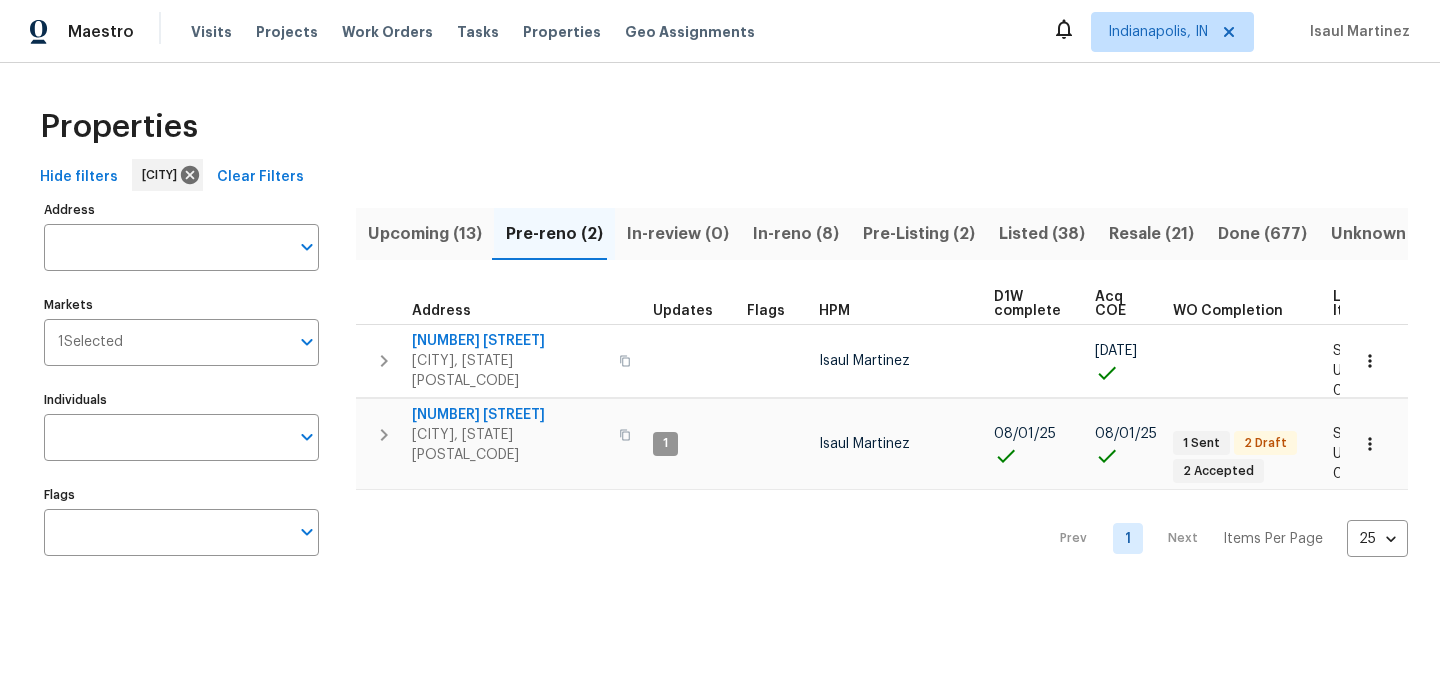 click on "Upcoming (13)" at bounding box center (425, 234) 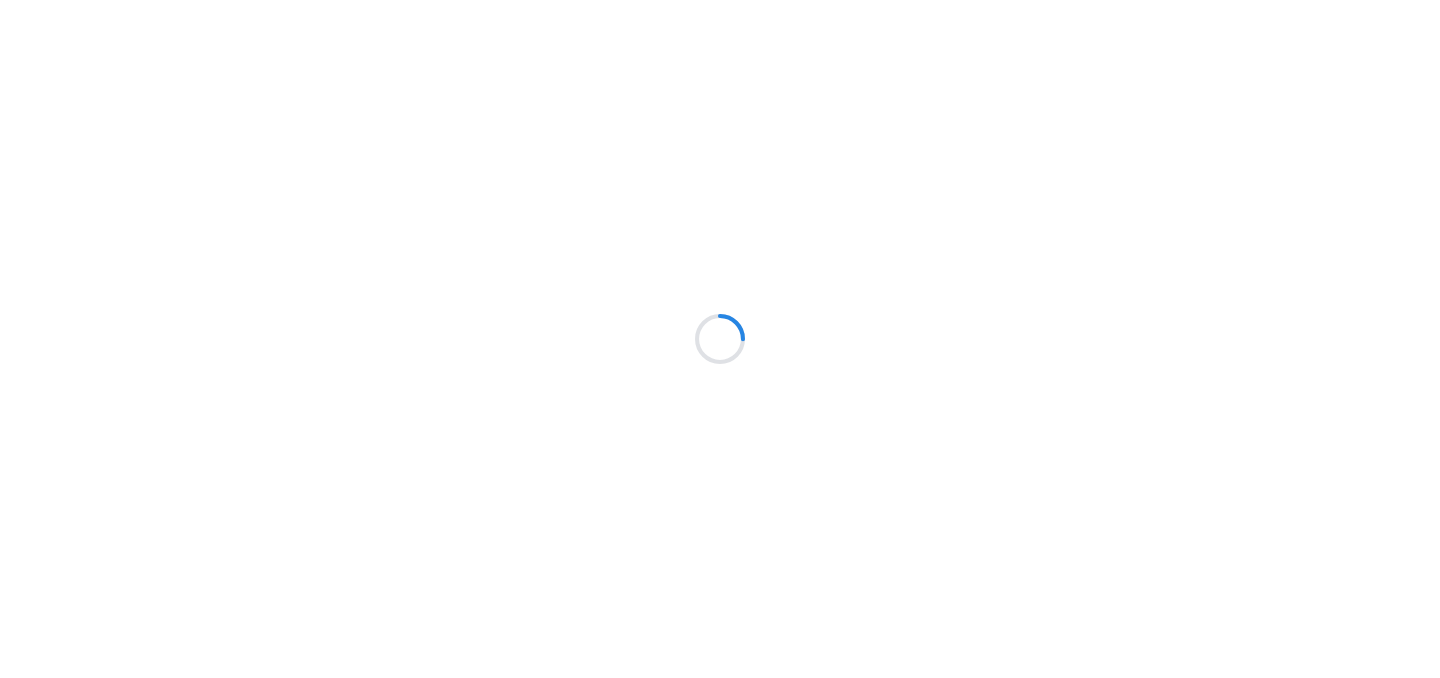 scroll, scrollTop: 0, scrollLeft: 0, axis: both 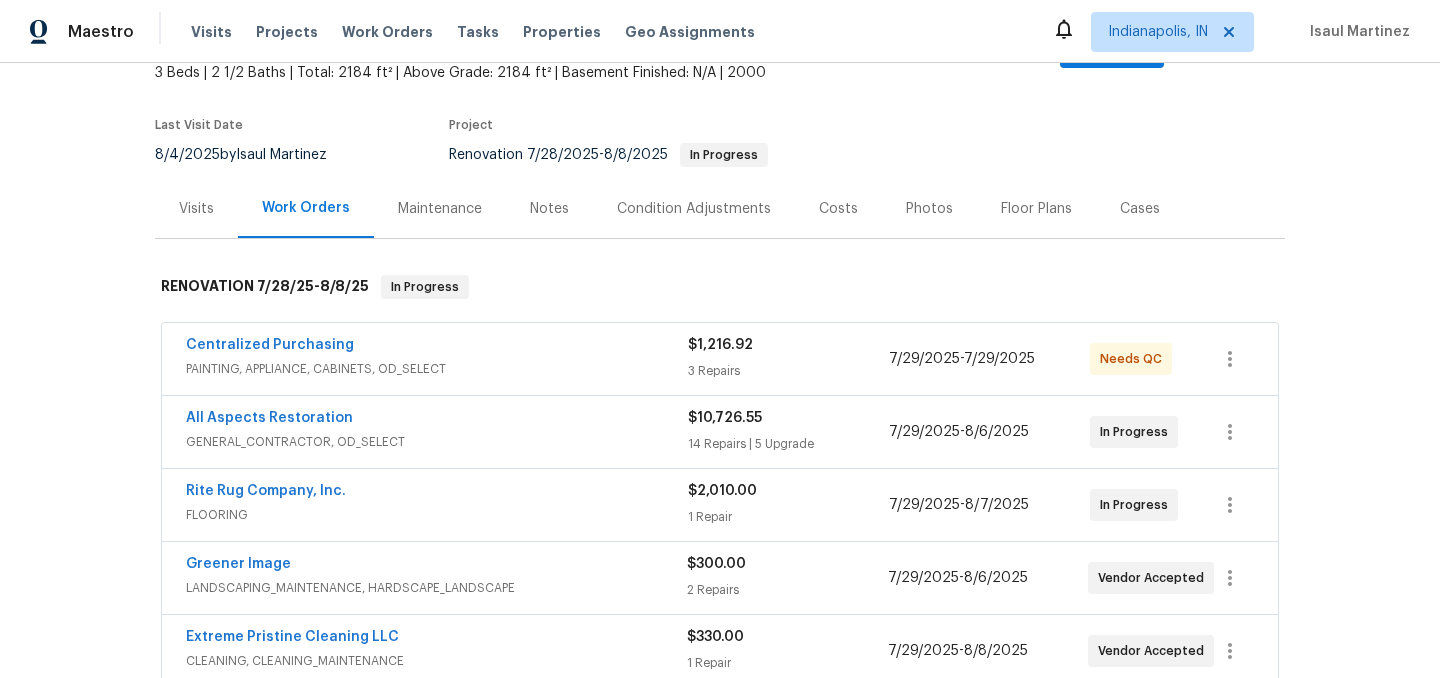 click on "All Aspects Restoration" at bounding box center (437, 420) 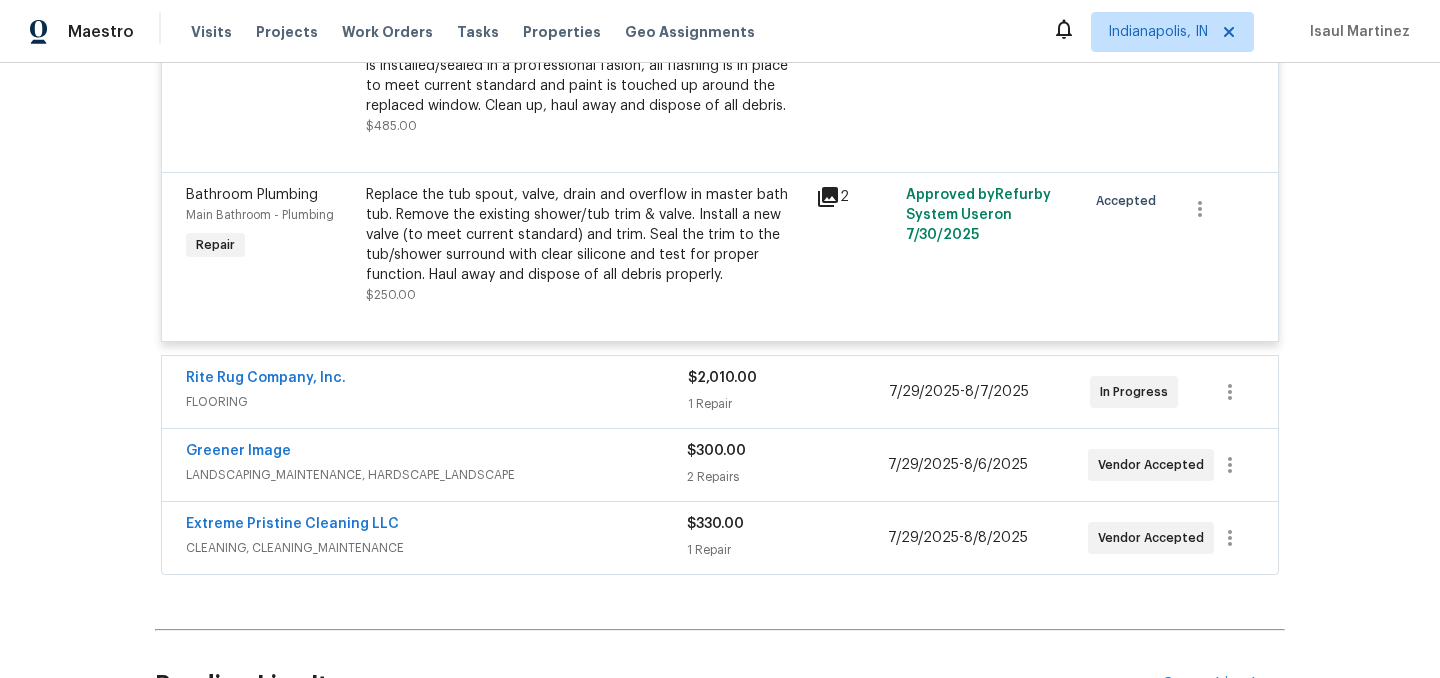scroll, scrollTop: 3683, scrollLeft: 0, axis: vertical 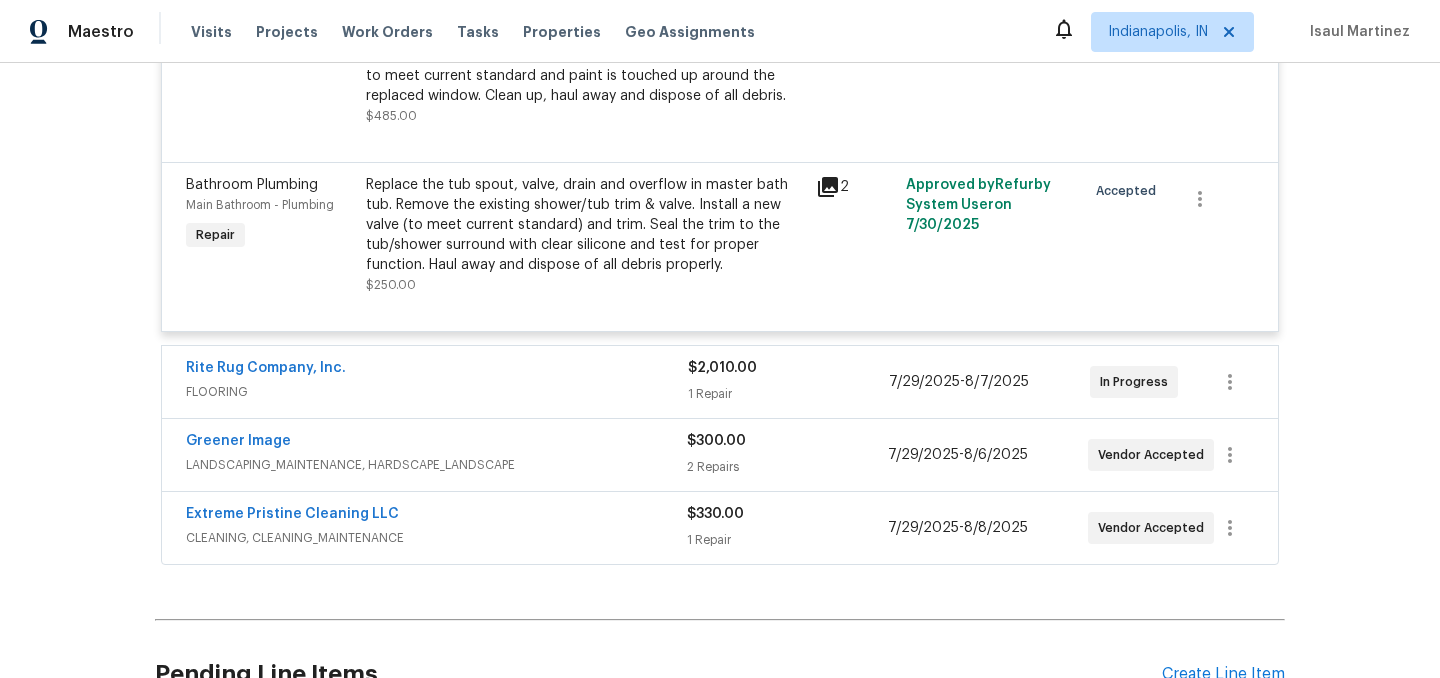 click on "Rite Rug Company, Inc." at bounding box center (437, 370) 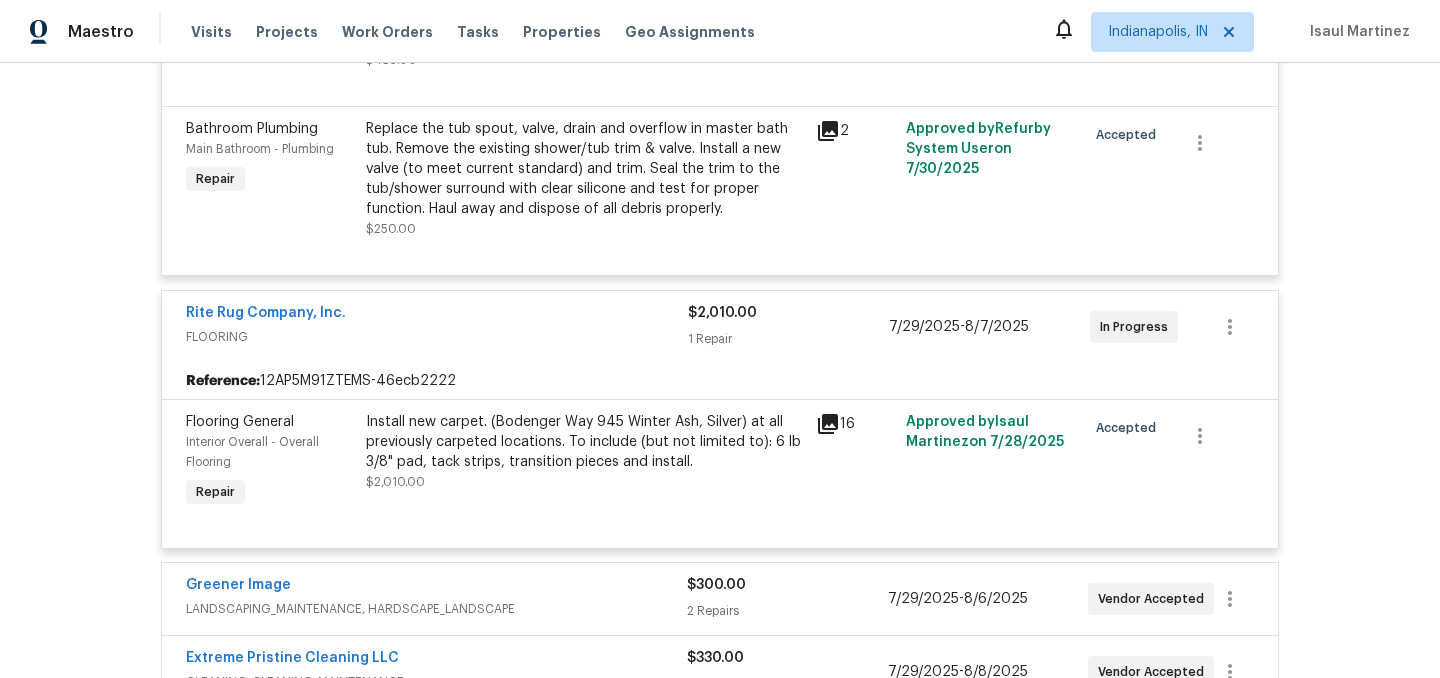 scroll, scrollTop: 3740, scrollLeft: 0, axis: vertical 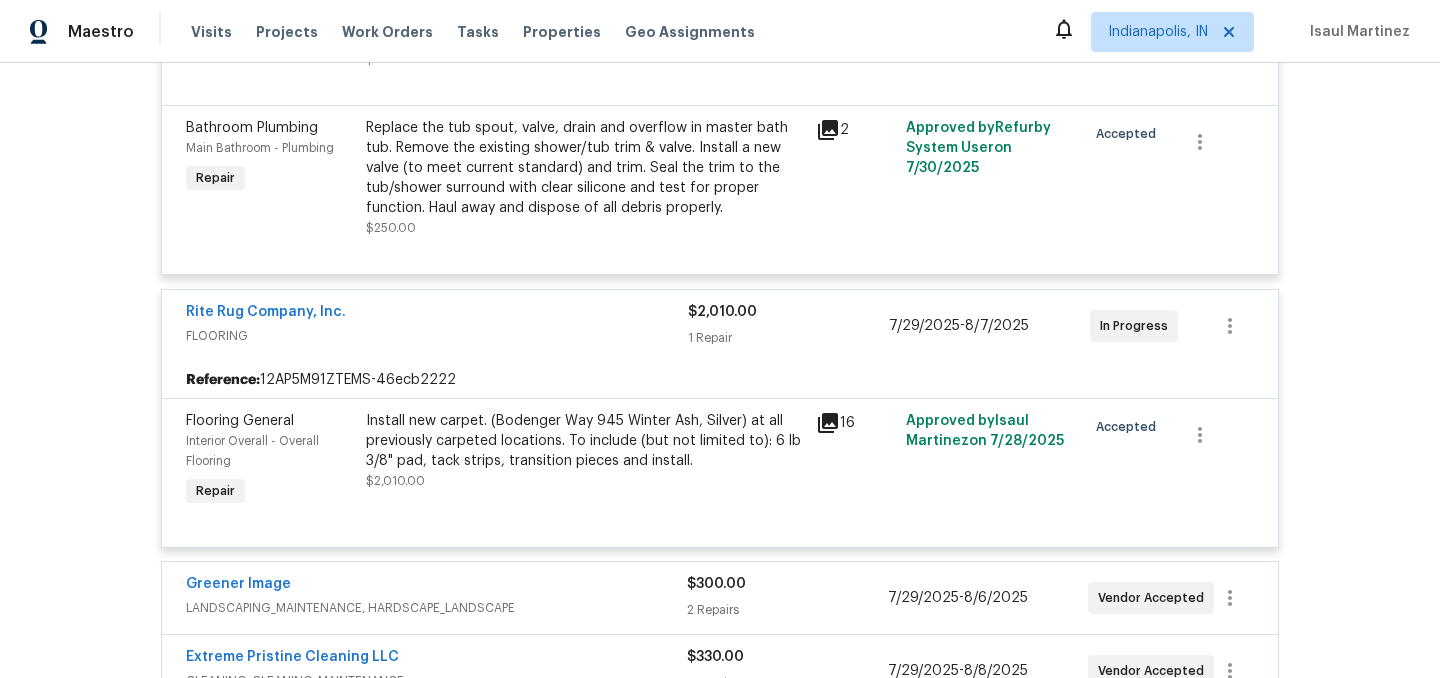 click on "FLOORING" at bounding box center [437, 336] 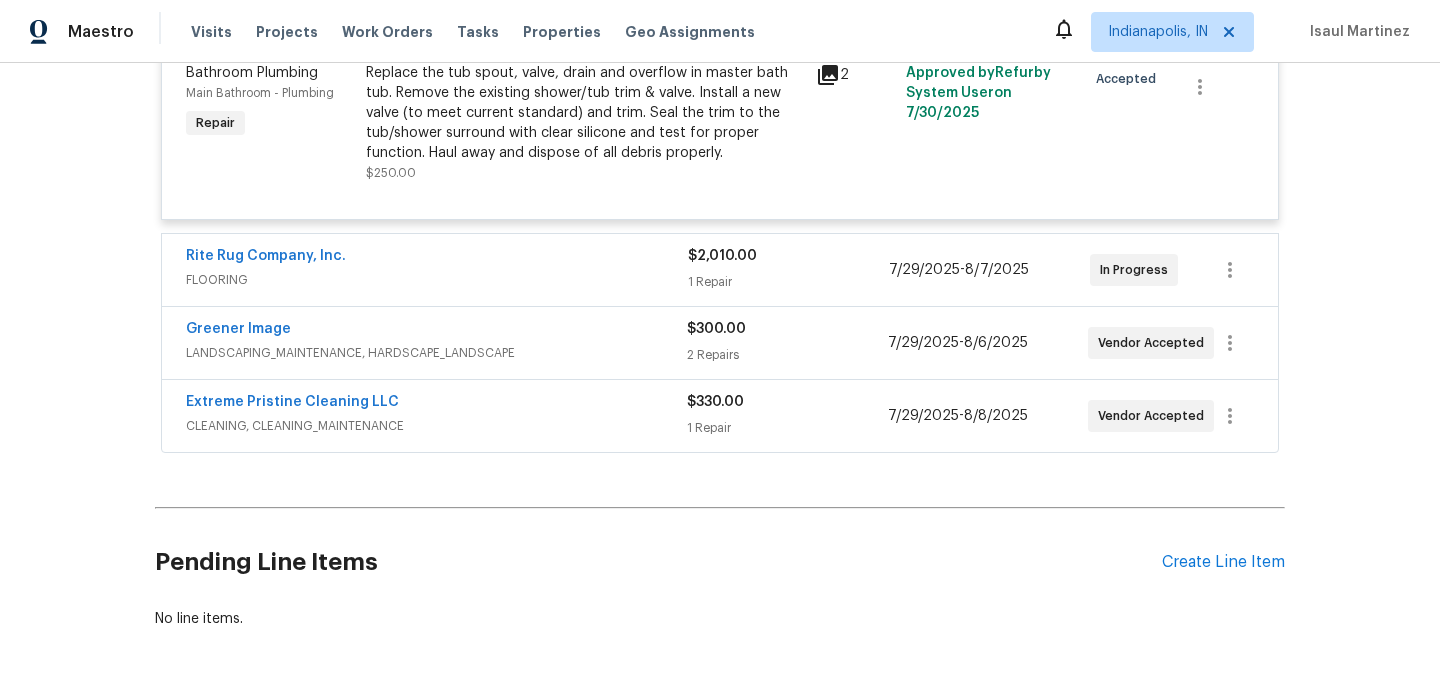scroll, scrollTop: 3802, scrollLeft: 0, axis: vertical 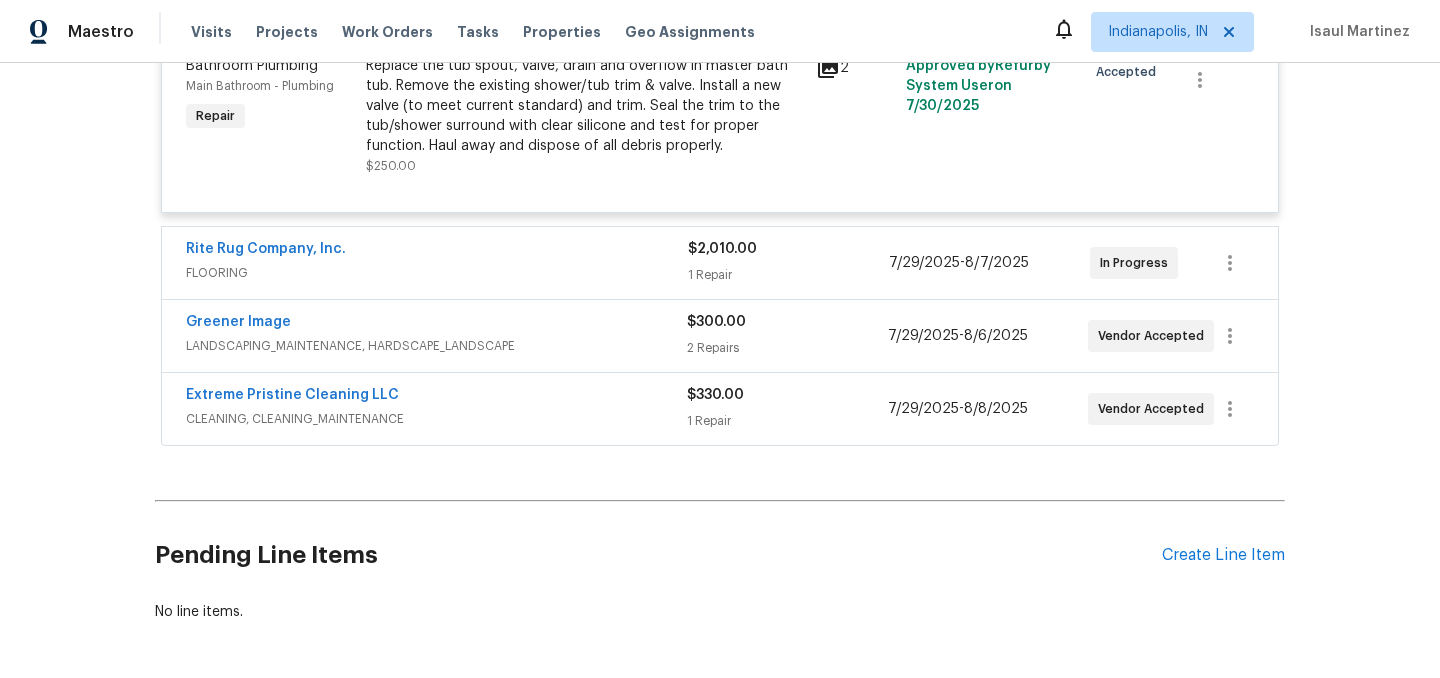 click on "Greener Image" at bounding box center (436, 324) 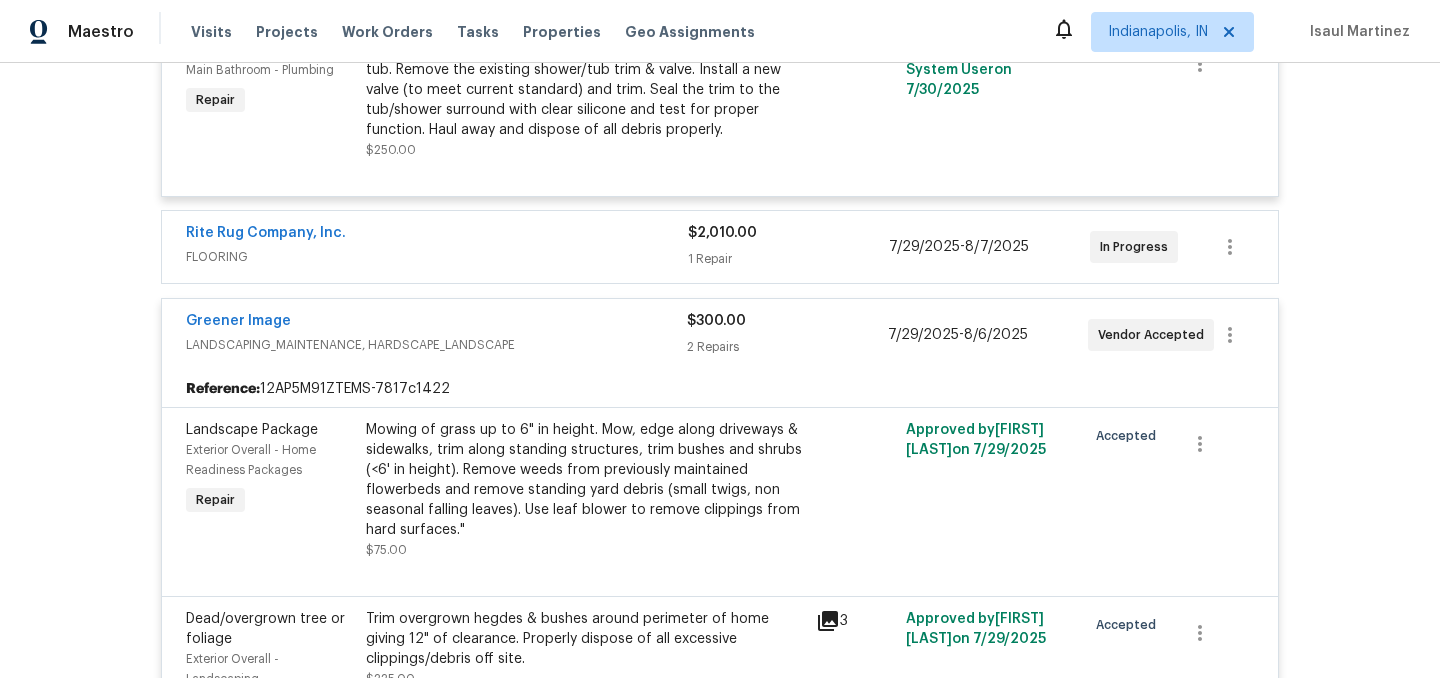 click on "Greener Image" at bounding box center [436, 323] 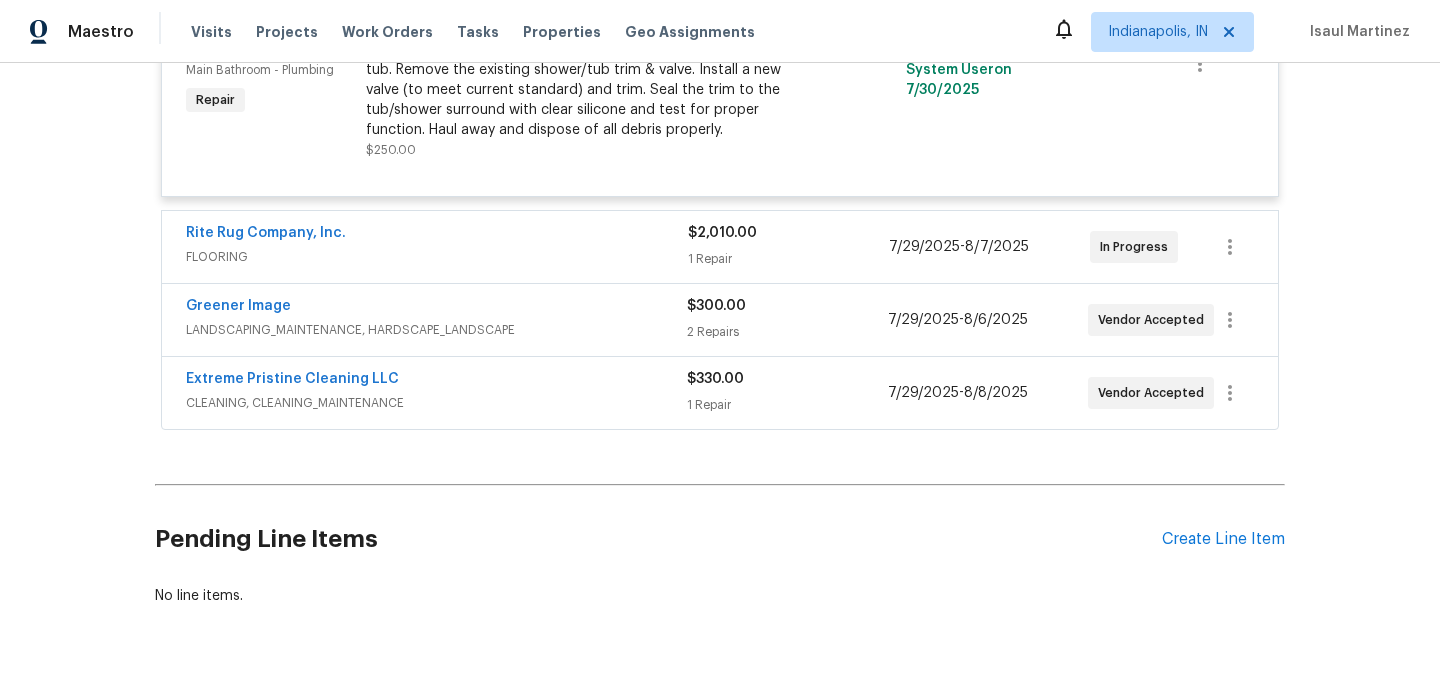 scroll, scrollTop: 3851, scrollLeft: 0, axis: vertical 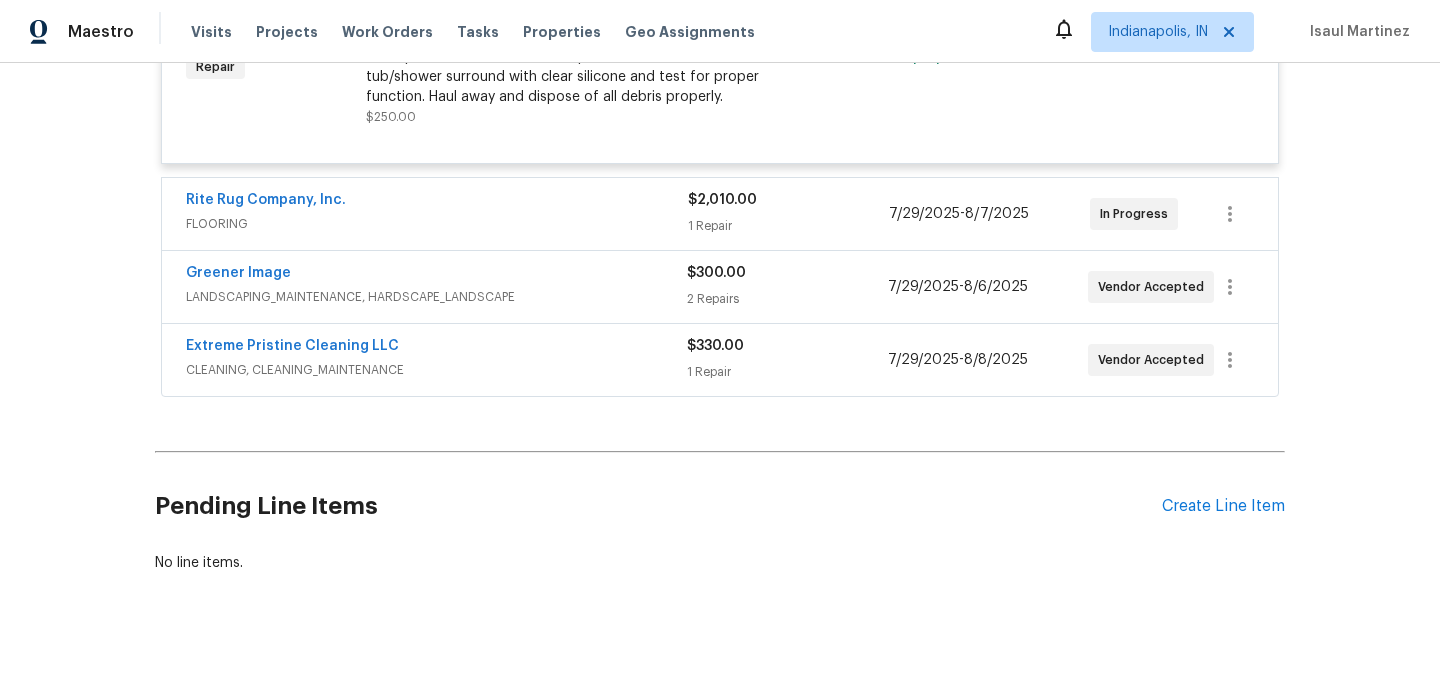 click on "Extreme Pristine Cleaning LLC" at bounding box center [436, 348] 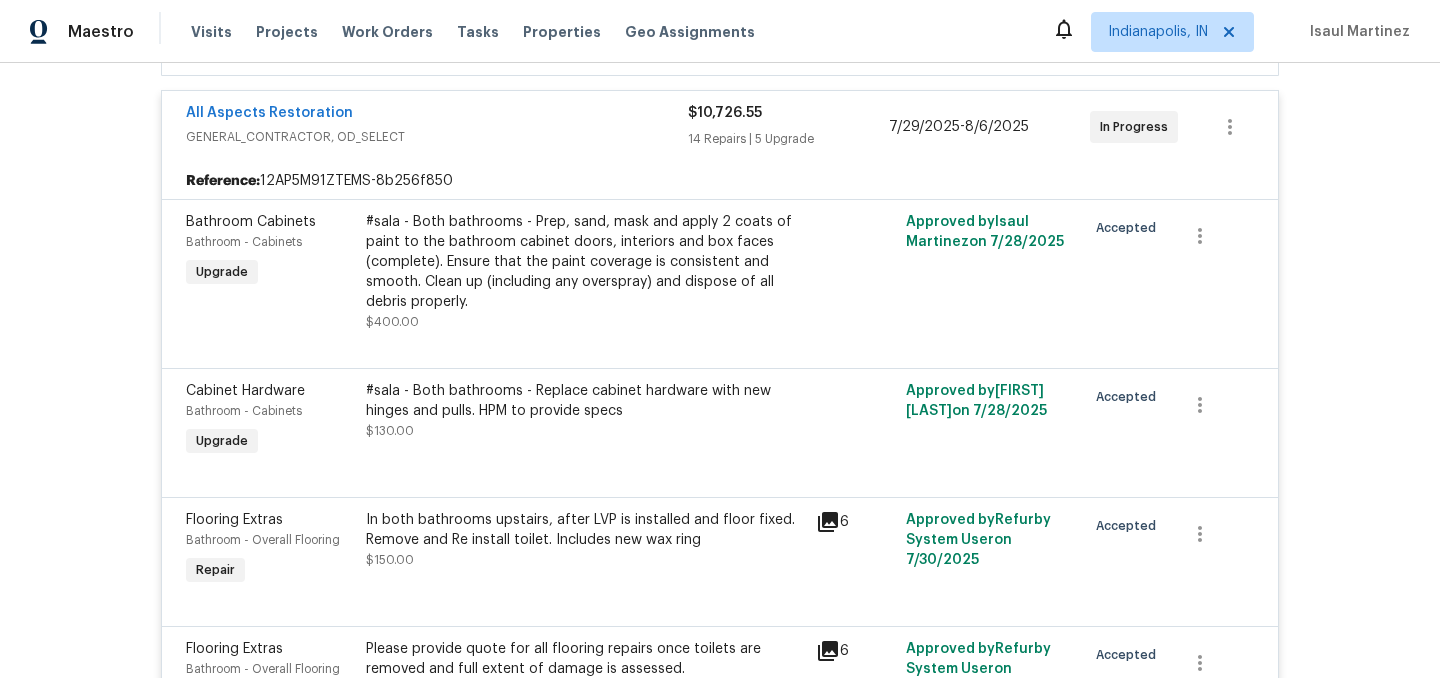 scroll, scrollTop: 0, scrollLeft: 0, axis: both 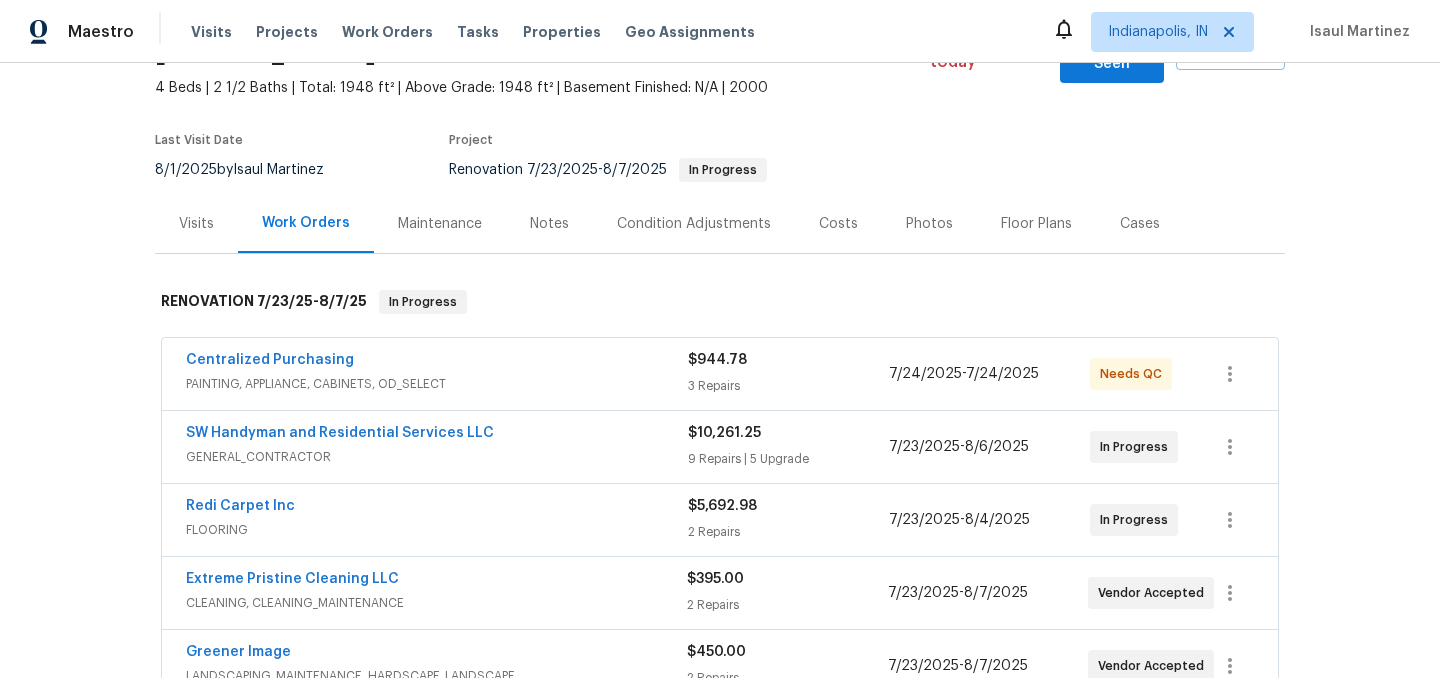 click on "GENERAL_CONTRACTOR" at bounding box center (437, 457) 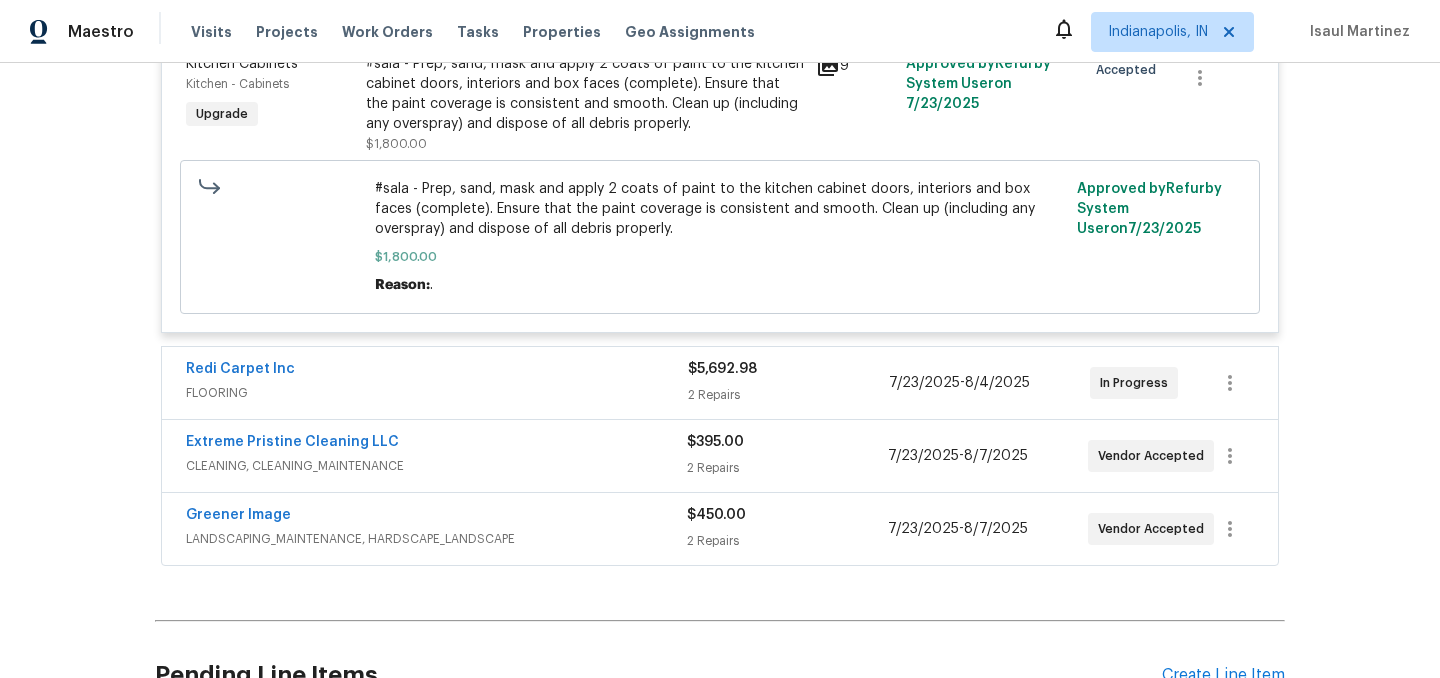 scroll, scrollTop: 3213, scrollLeft: 0, axis: vertical 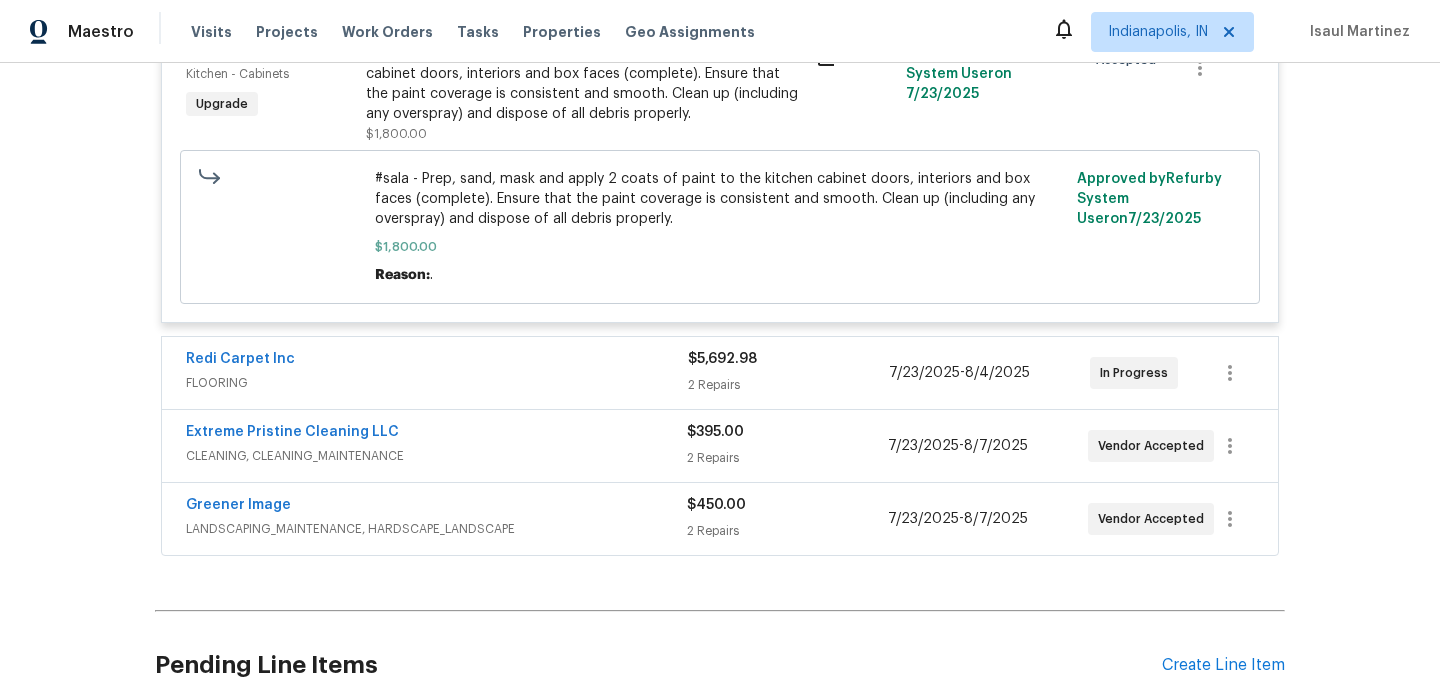 click on "Redi Carpet Inc" at bounding box center (437, 361) 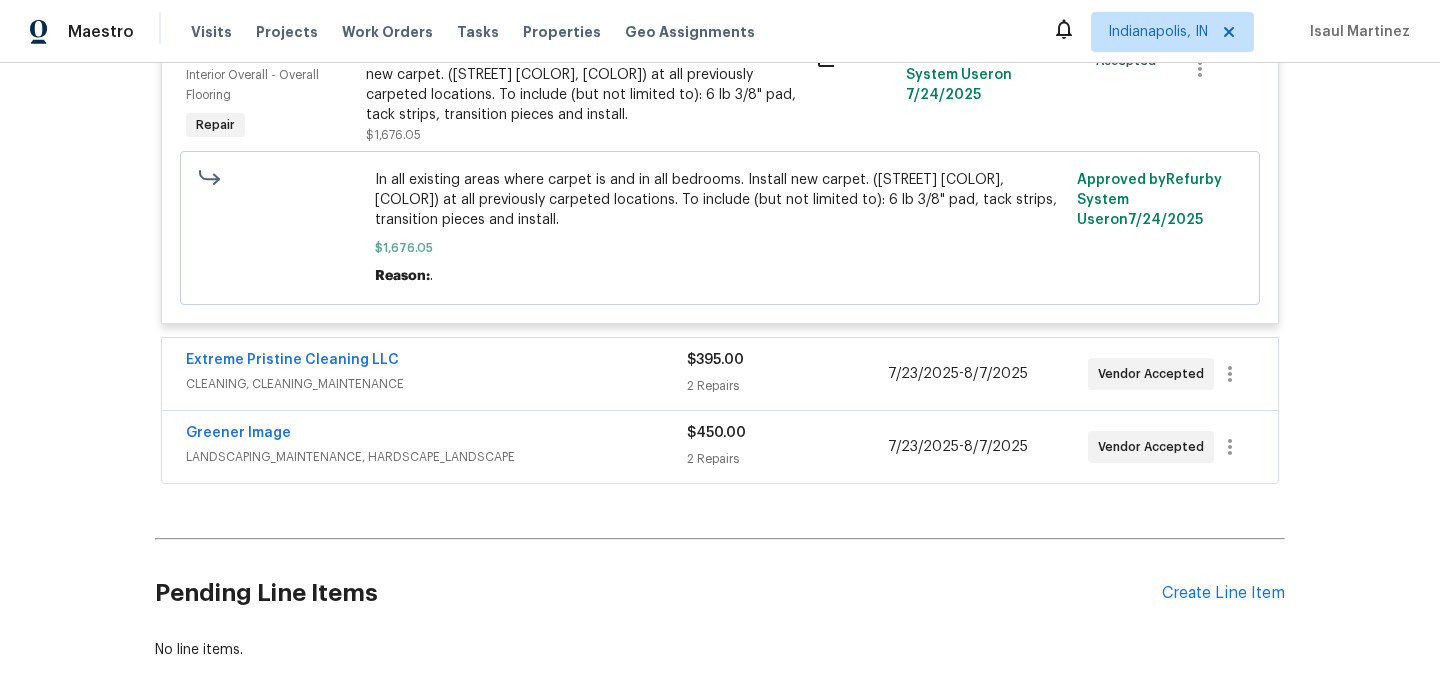 click on "Extreme Pristine Cleaning LLC" at bounding box center (436, 362) 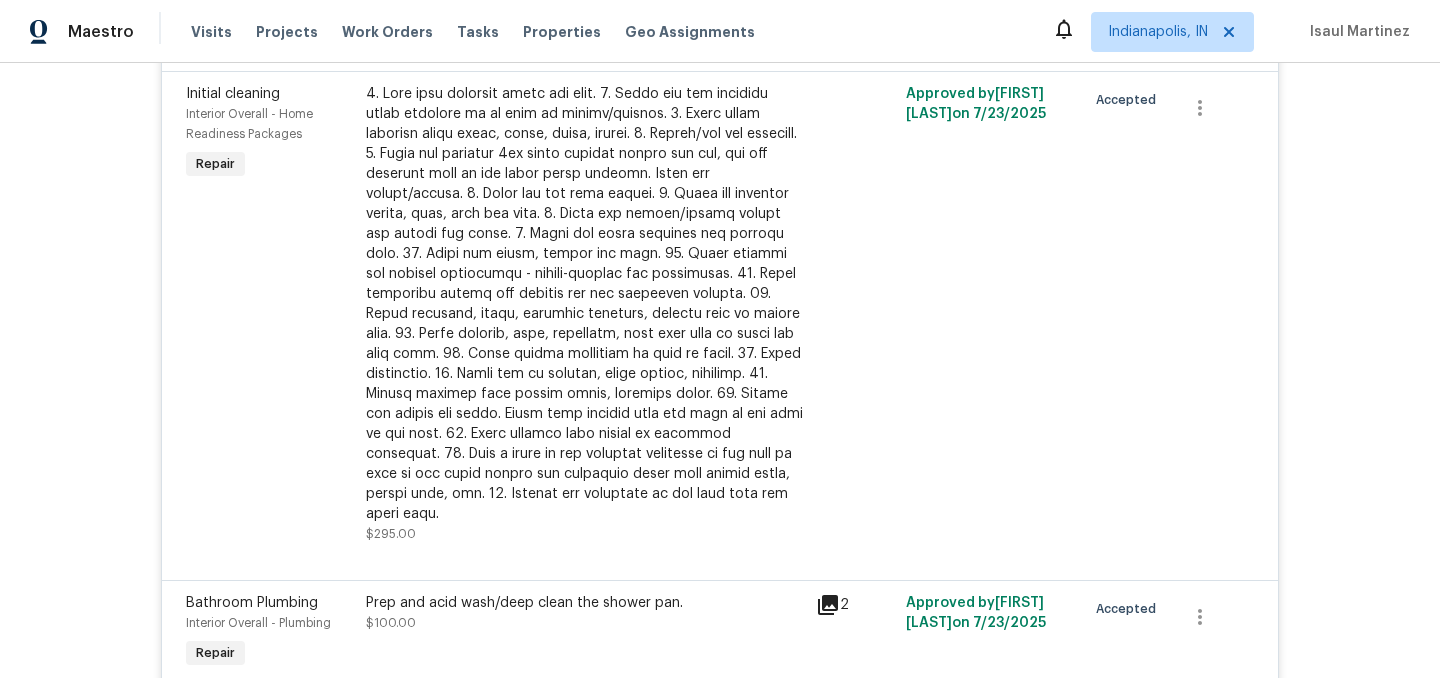 scroll, scrollTop: 4657, scrollLeft: 0, axis: vertical 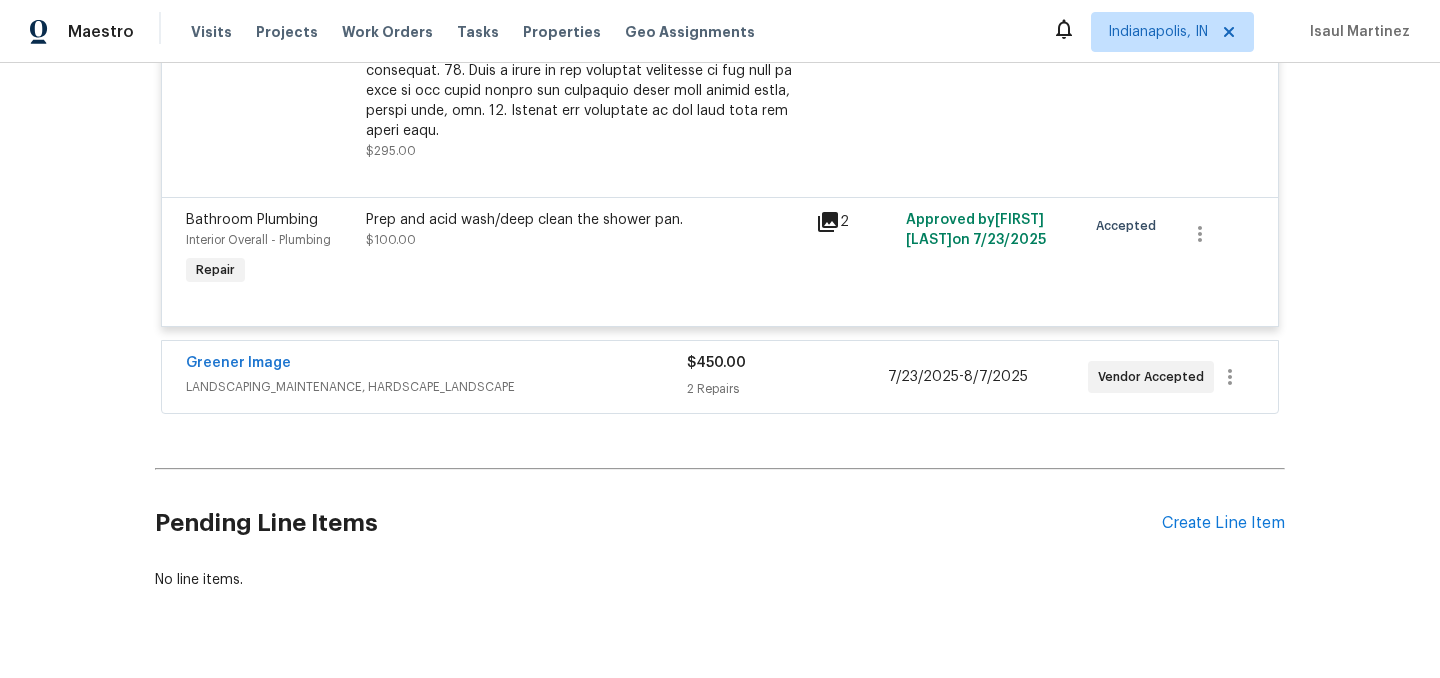 click 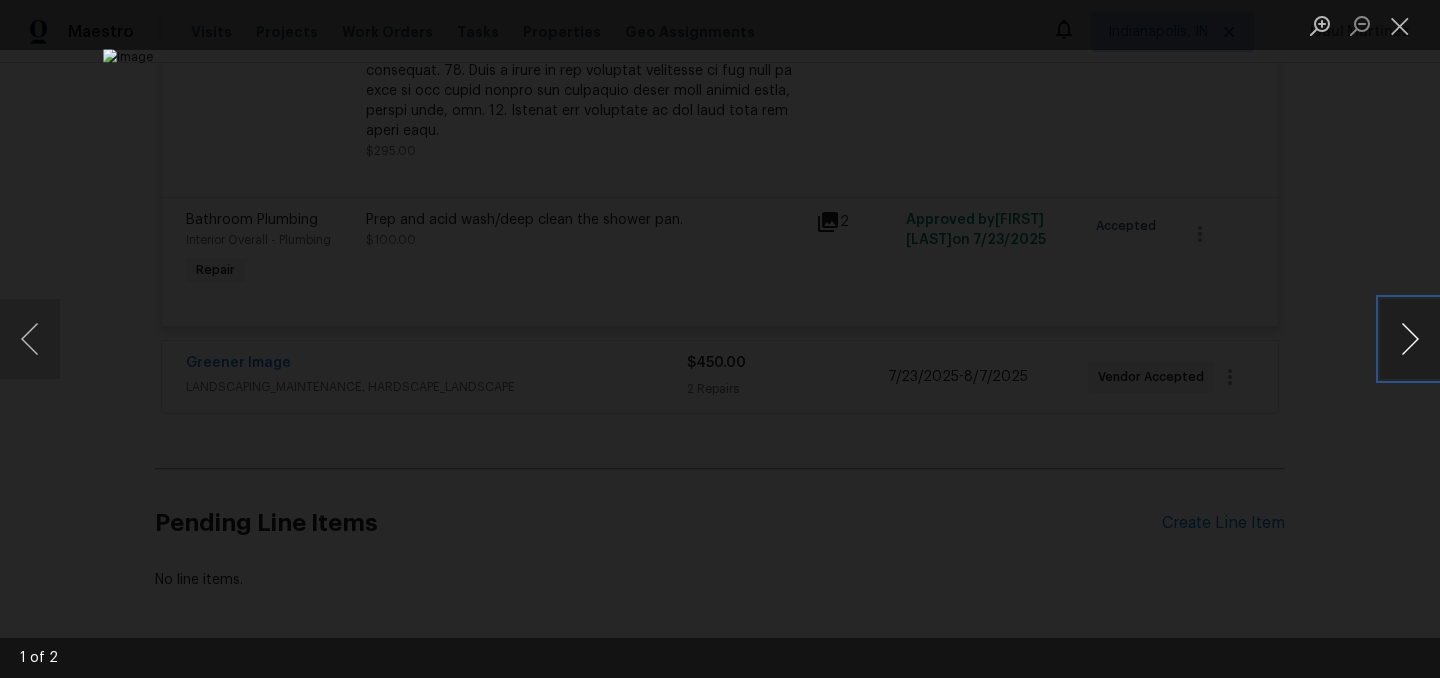 click at bounding box center (1410, 339) 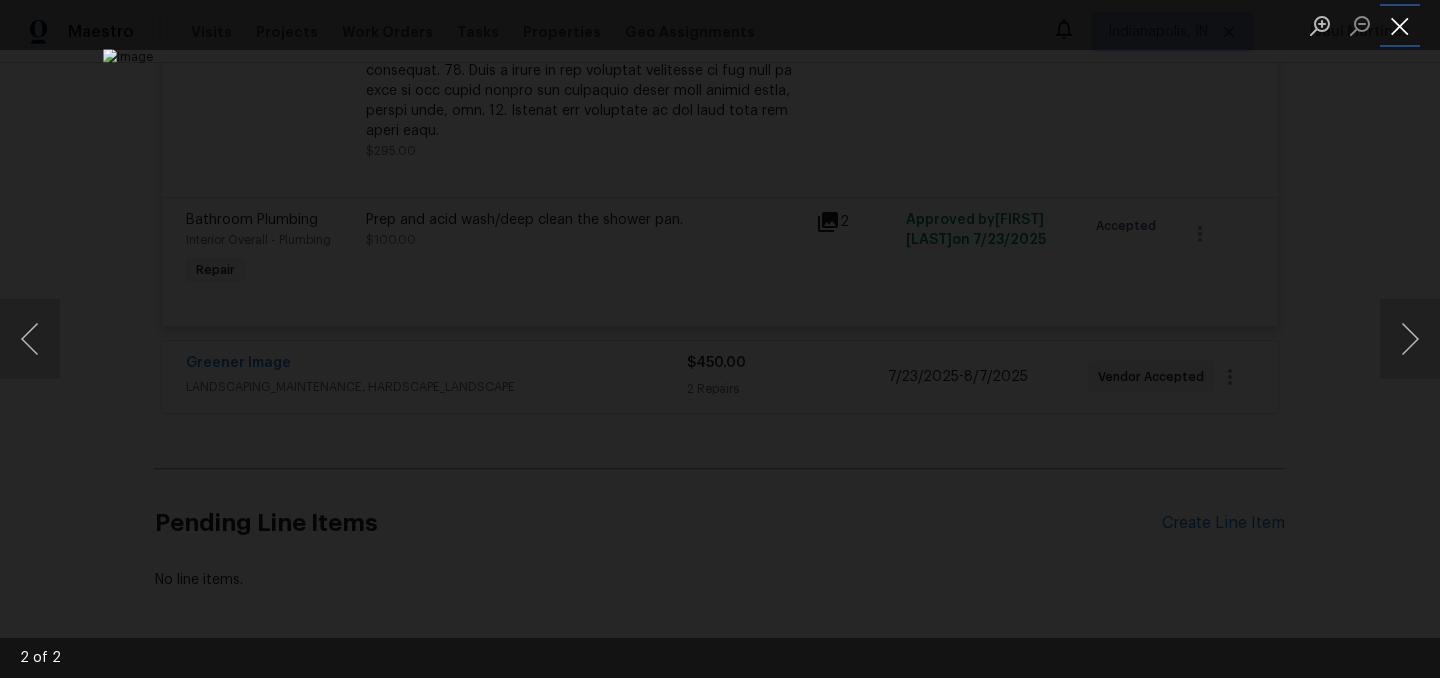 click at bounding box center [1400, 25] 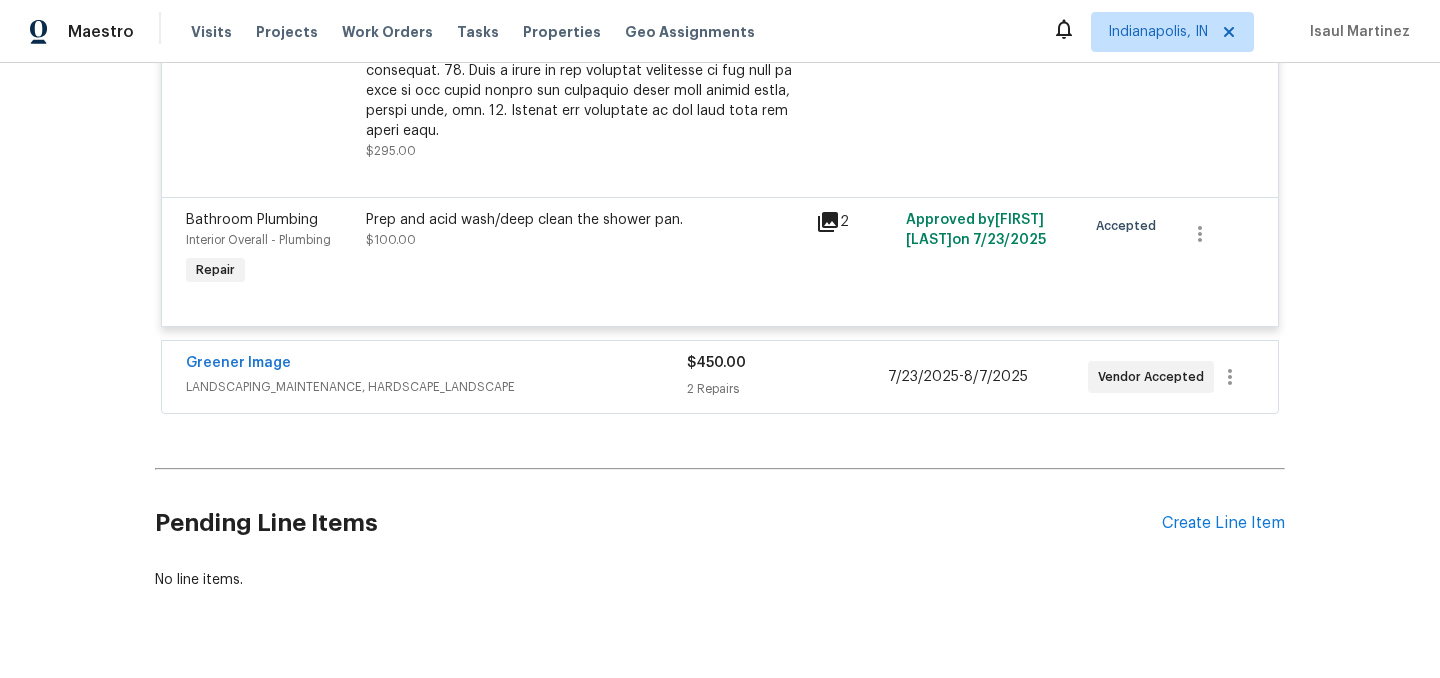 click on "Greener Image" at bounding box center (436, 365) 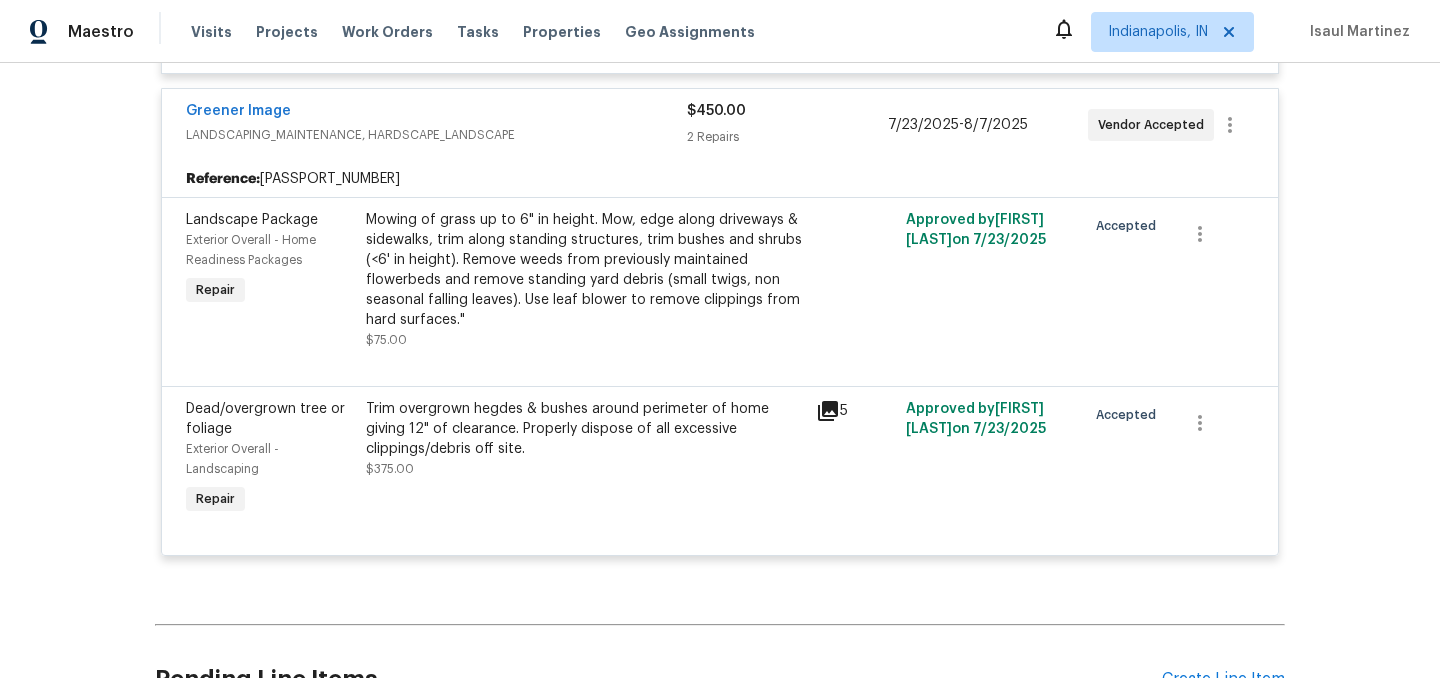 scroll, scrollTop: 4902, scrollLeft: 0, axis: vertical 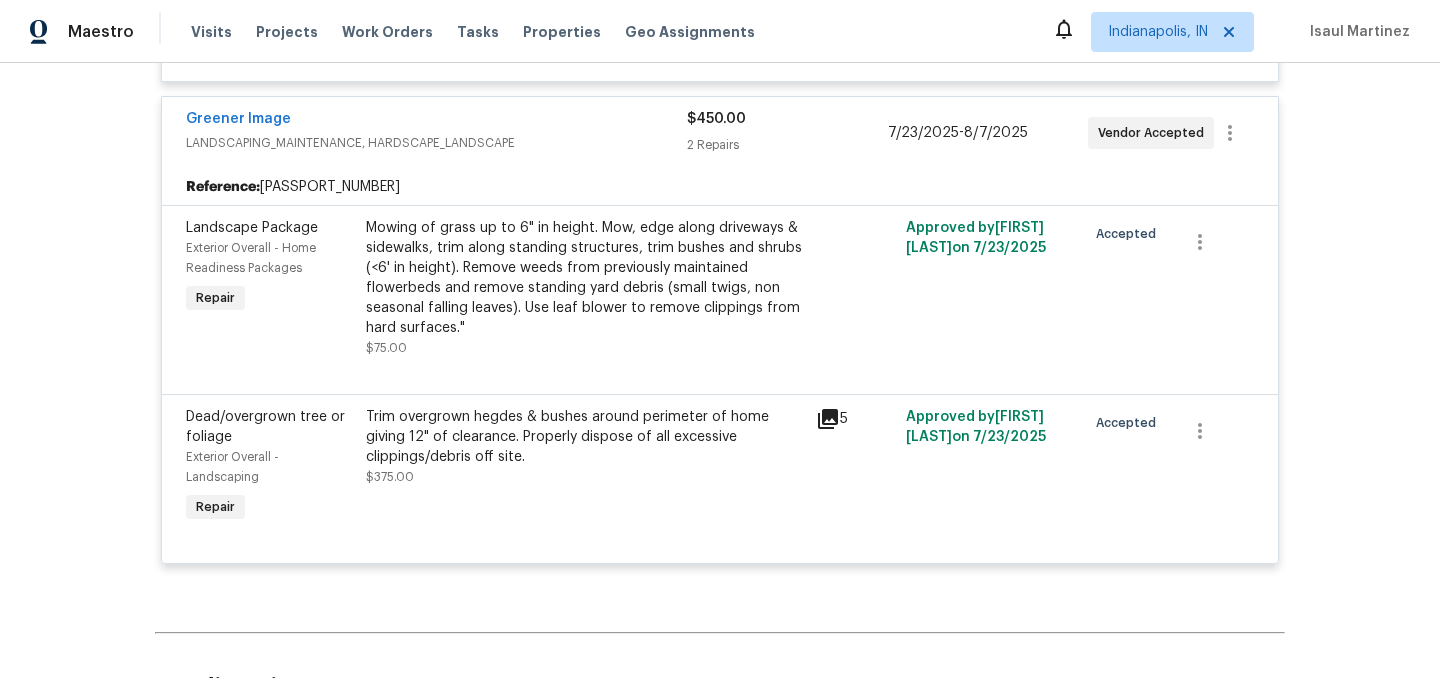 click on "Trim overgrown hegdes & bushes around perimeter of home giving 12" of clearance. Properly dispose of all excessive clippings/debris off site." at bounding box center (585, 437) 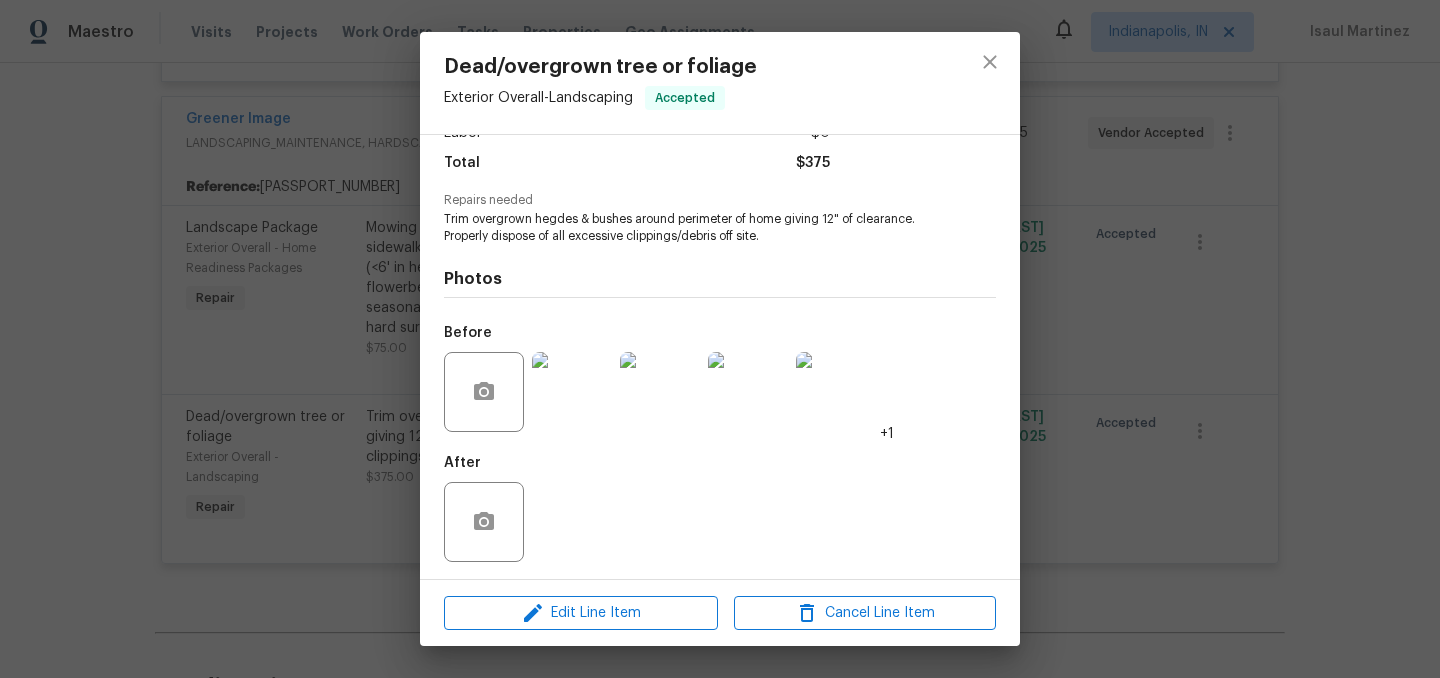 scroll, scrollTop: 148, scrollLeft: 0, axis: vertical 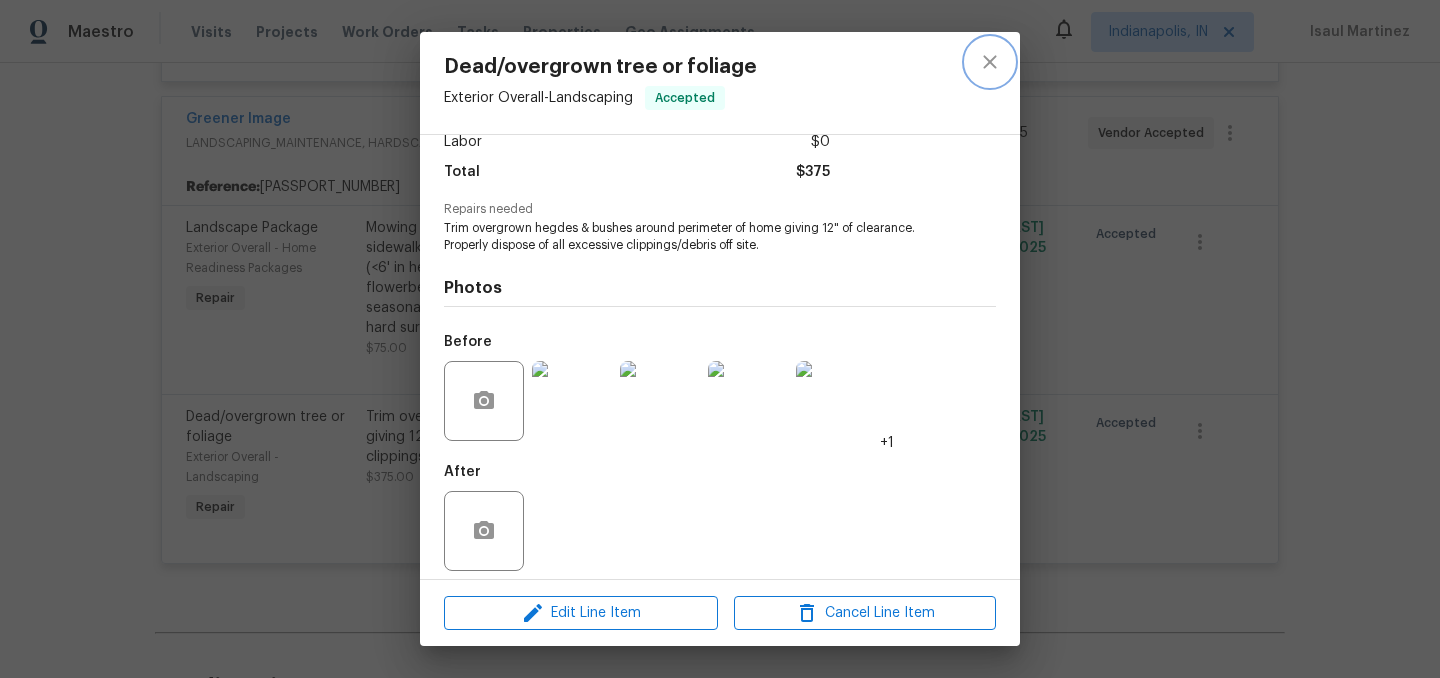 click 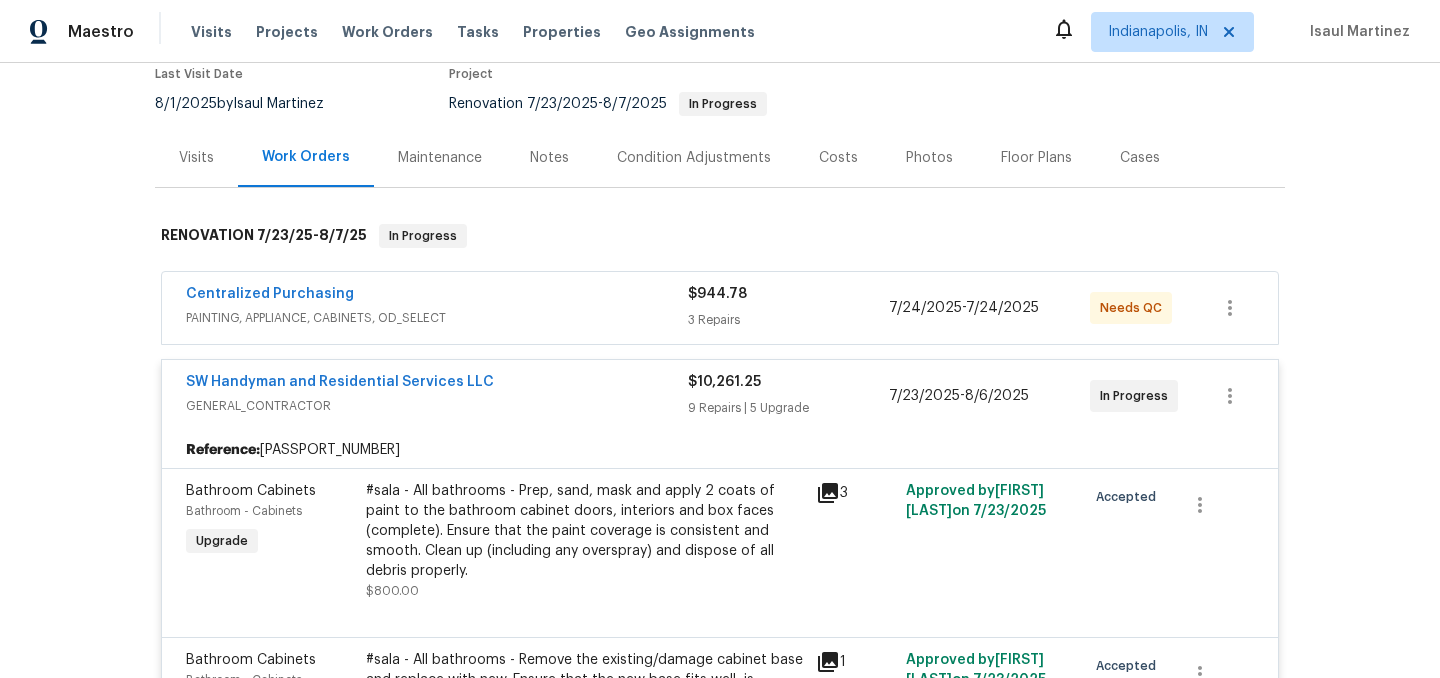 scroll, scrollTop: 0, scrollLeft: 0, axis: both 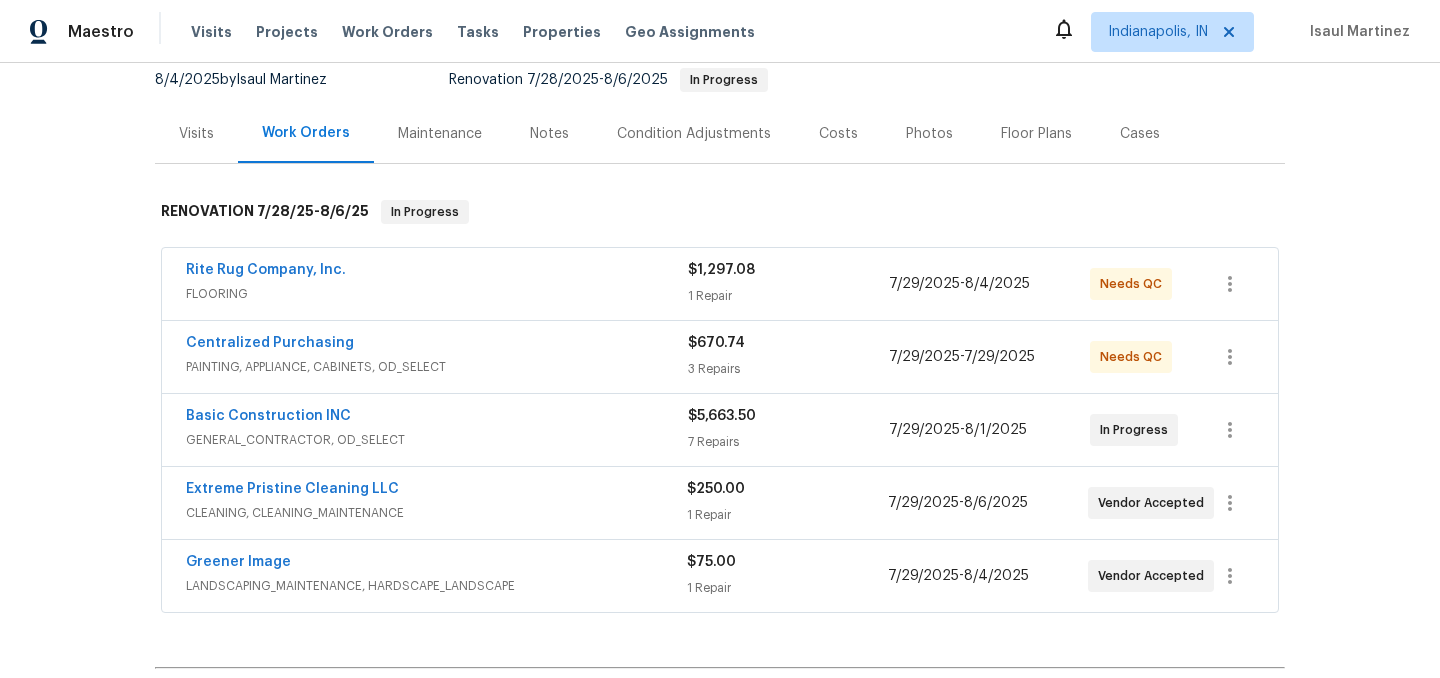 click on "Basic Construction INC" at bounding box center [437, 418] 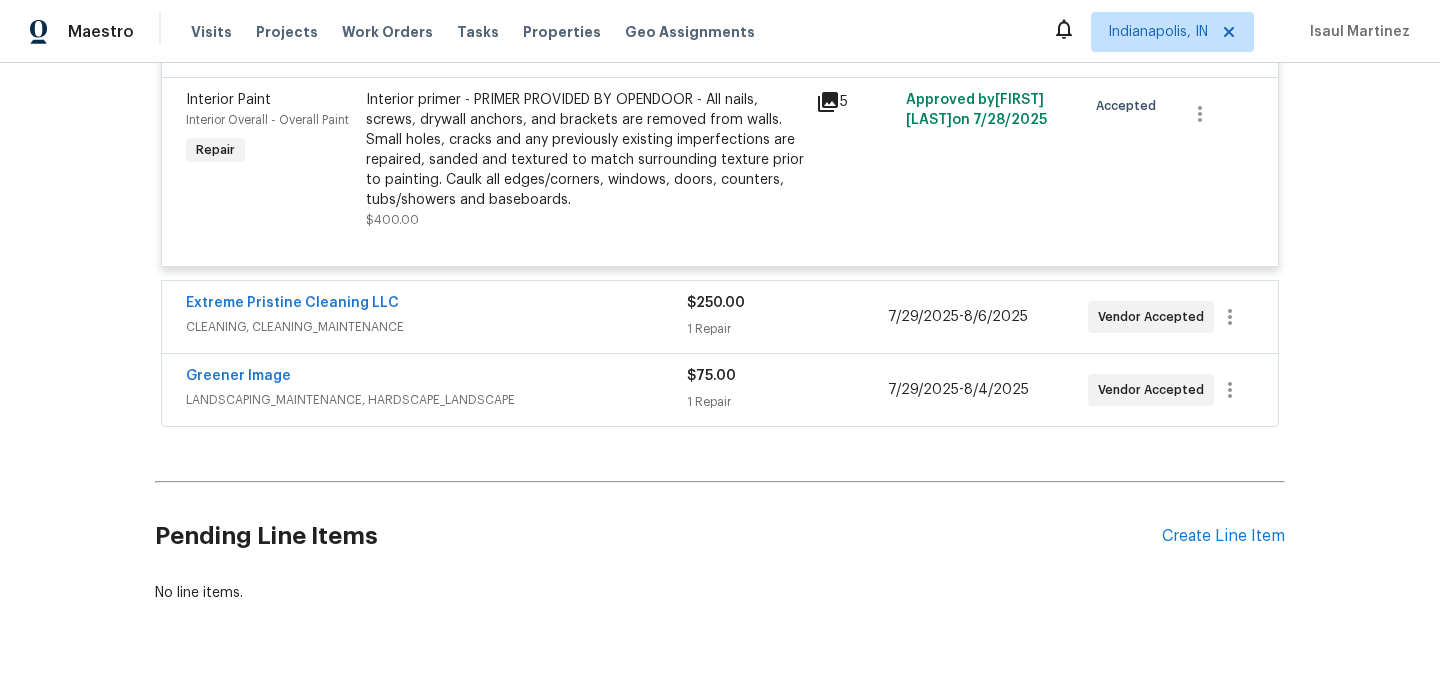 scroll, scrollTop: 1981, scrollLeft: 0, axis: vertical 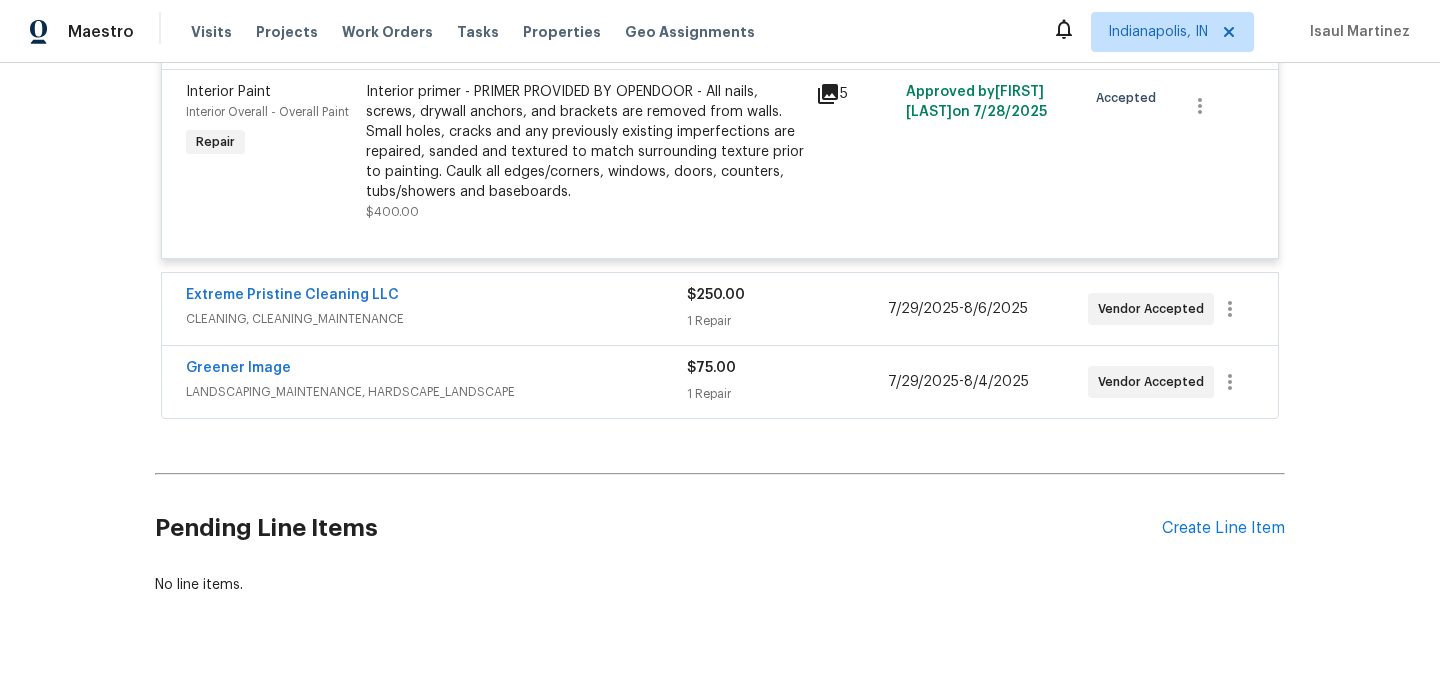 click on "CLEANING, CLEANING_MAINTENANCE" at bounding box center (436, 319) 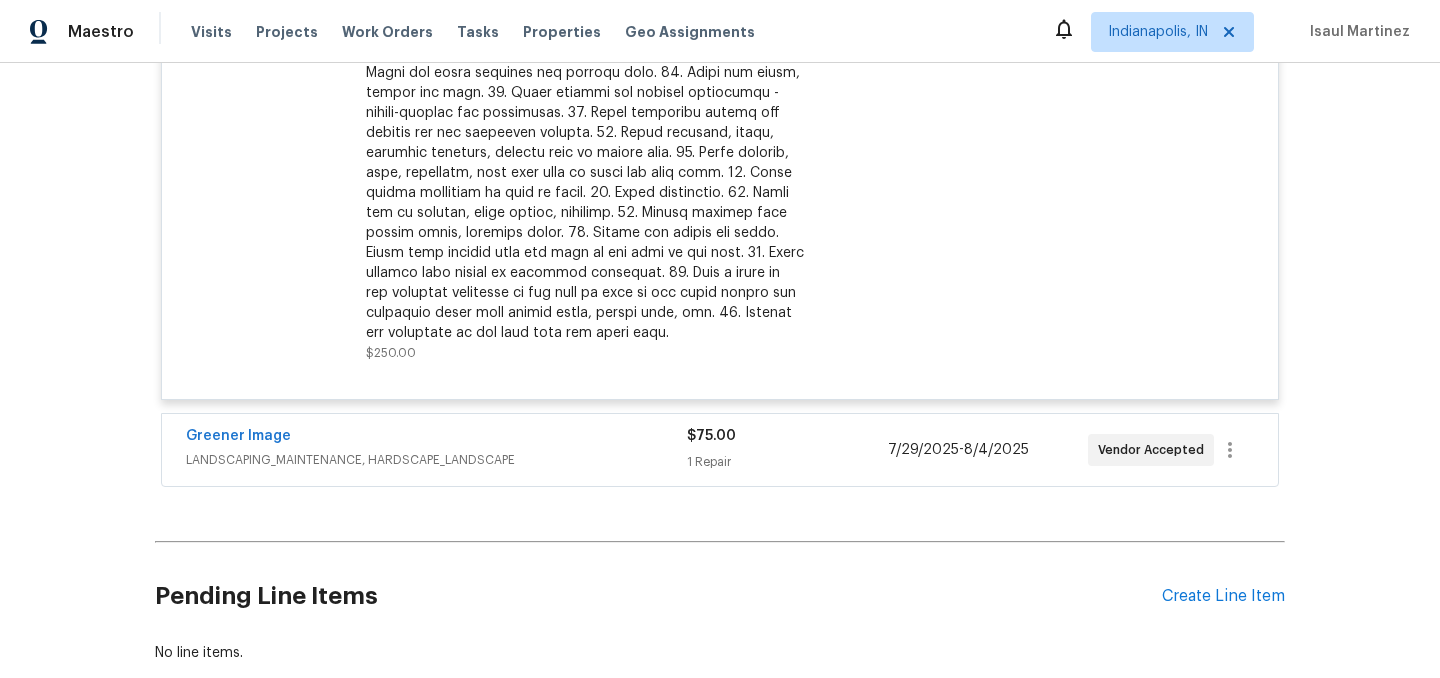 scroll, scrollTop: 2558, scrollLeft: 0, axis: vertical 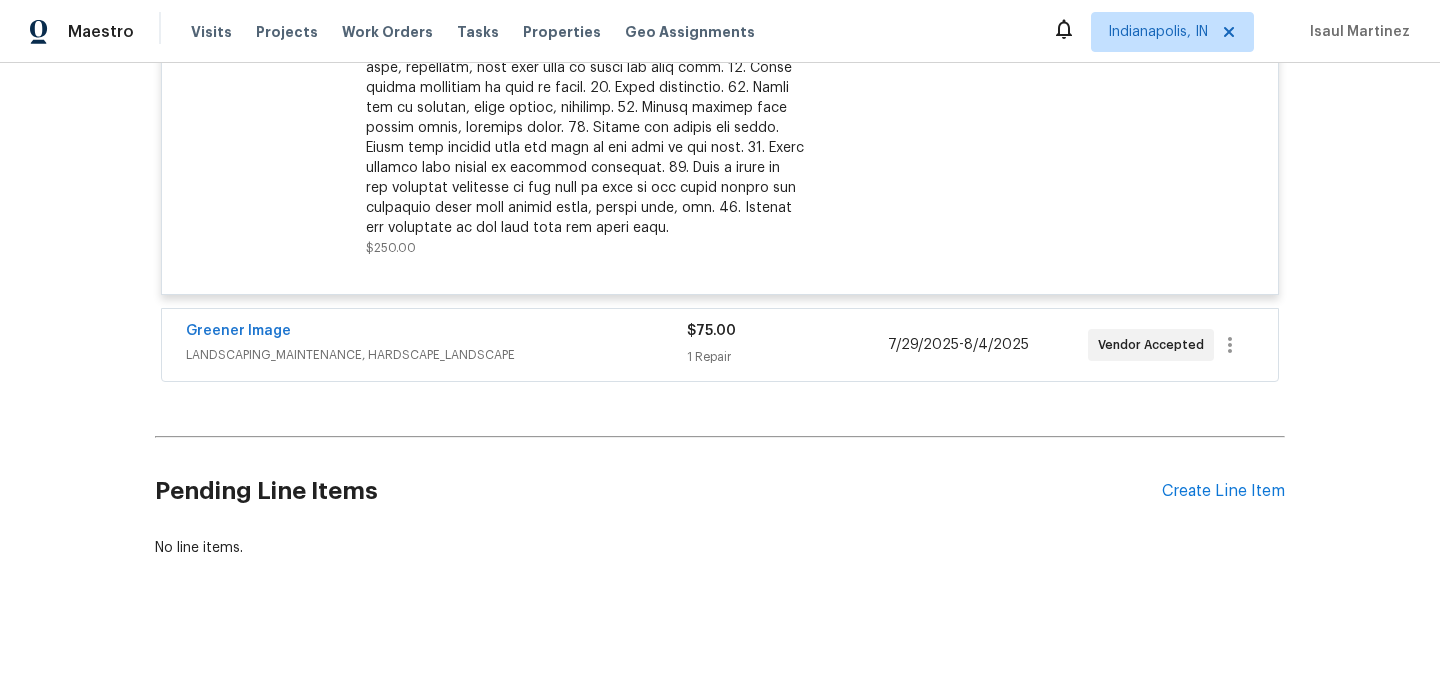 click on "Greener Image" at bounding box center (436, 333) 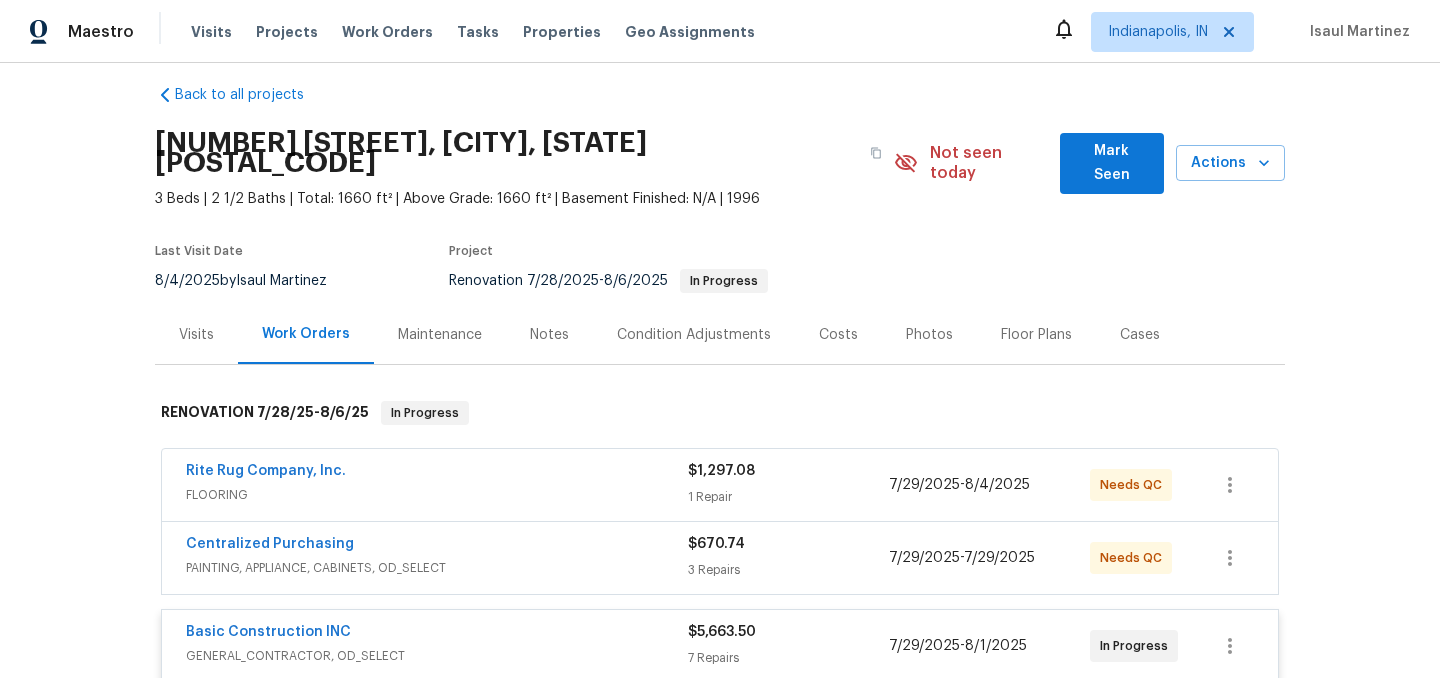 scroll, scrollTop: 0, scrollLeft: 0, axis: both 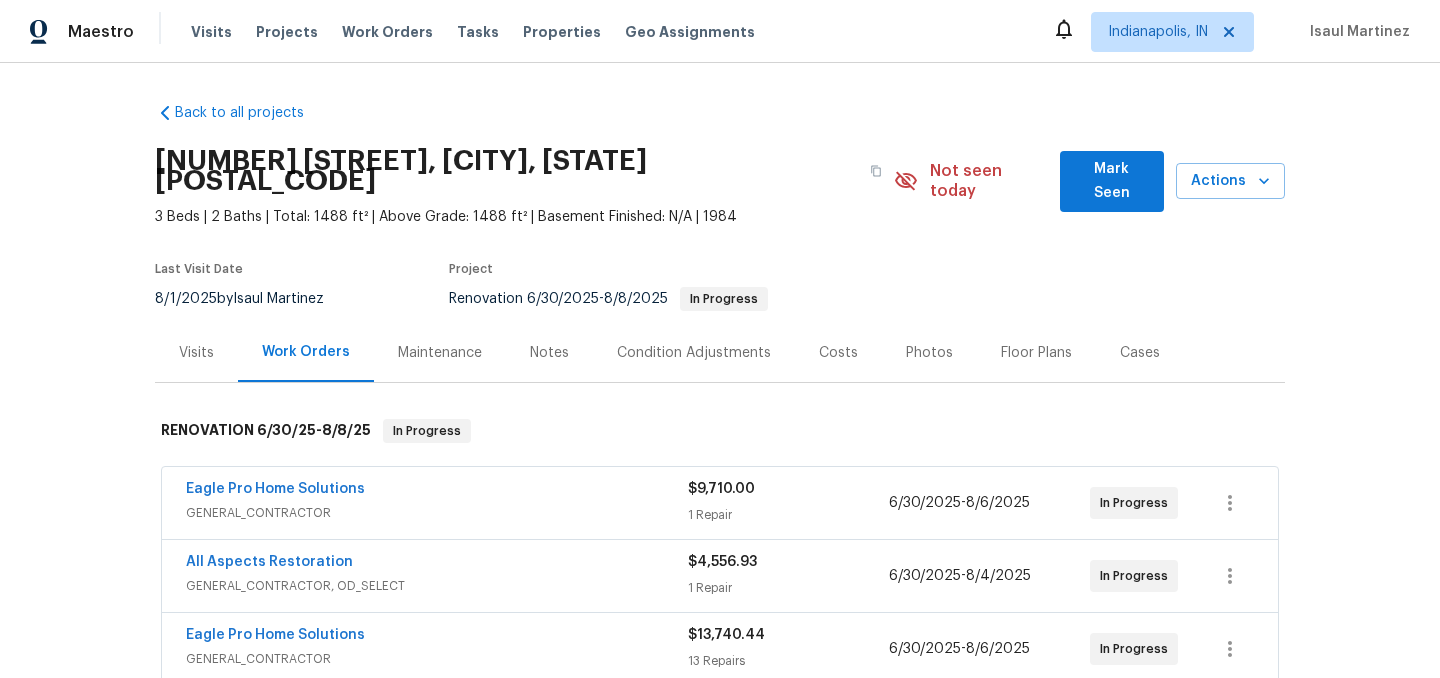 click on "Eagle Pro Home Solutions" at bounding box center (437, 491) 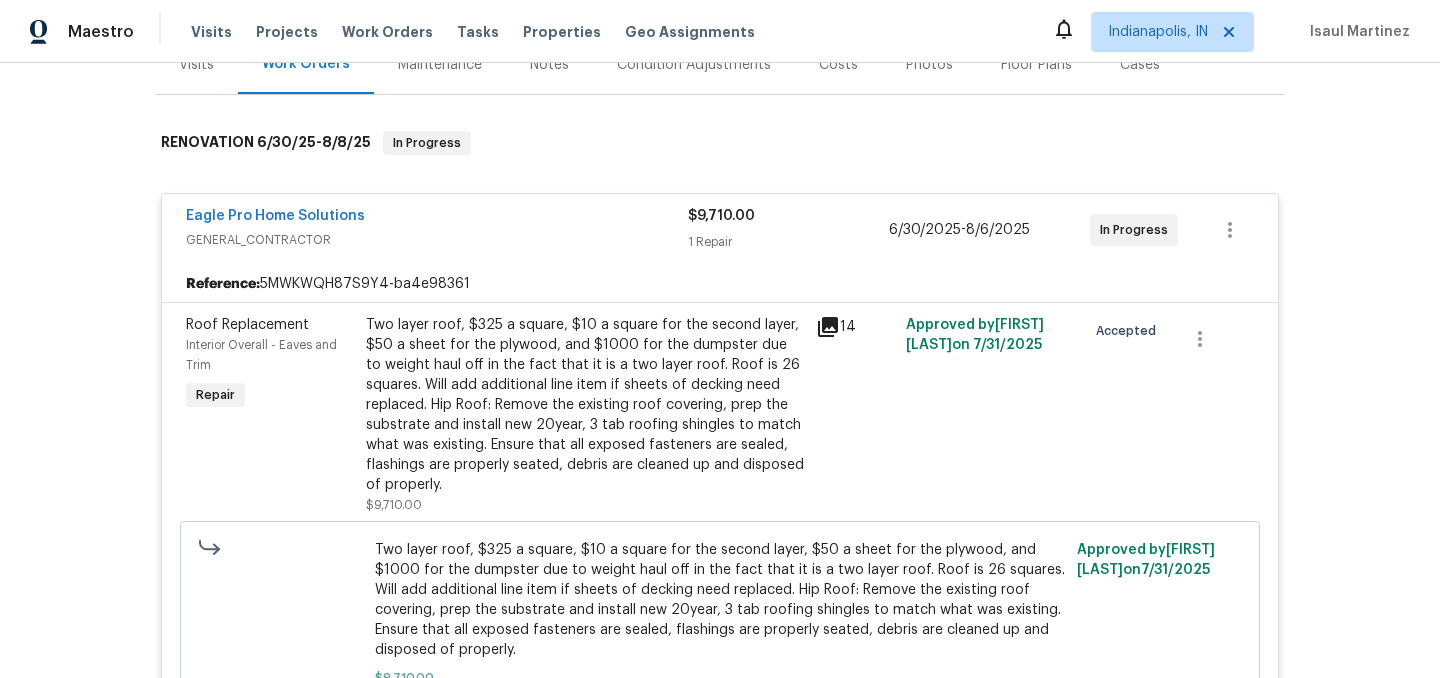 scroll, scrollTop: 295, scrollLeft: 0, axis: vertical 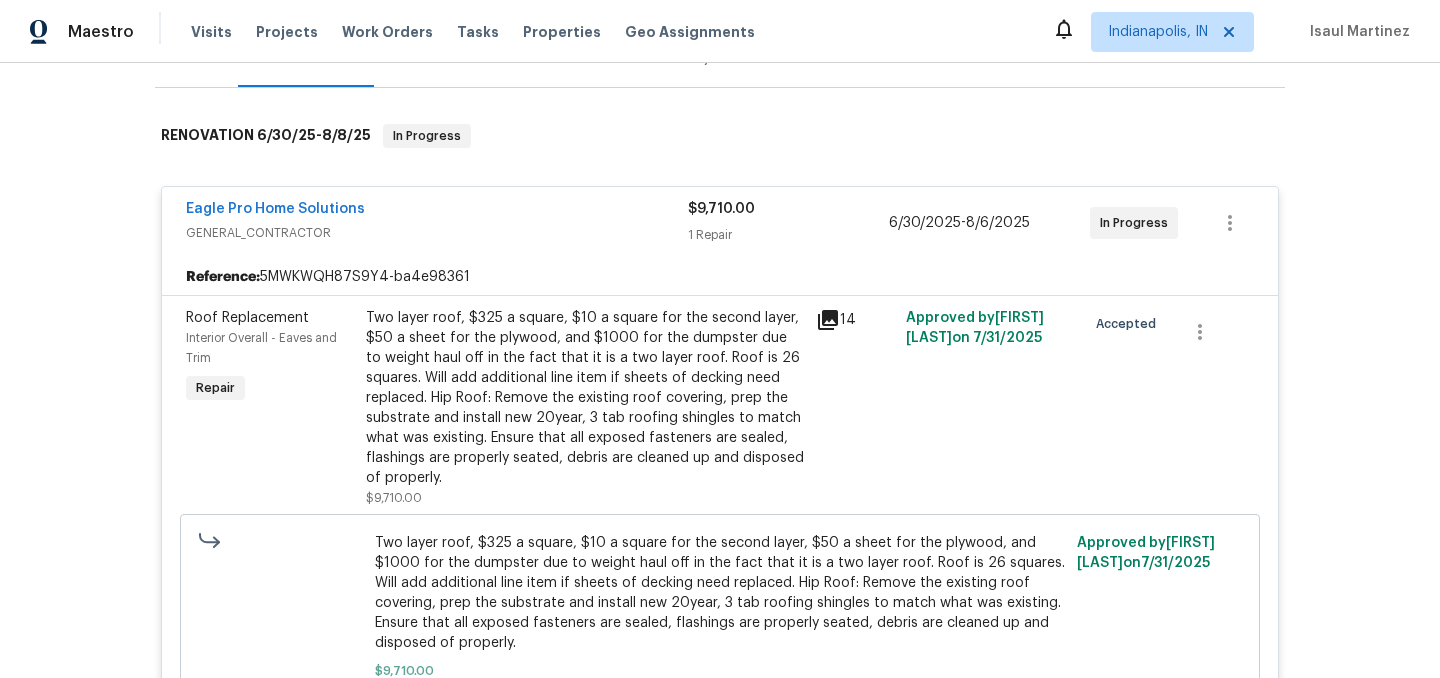 click on "Eagle Pro Home Solutions" at bounding box center [437, 211] 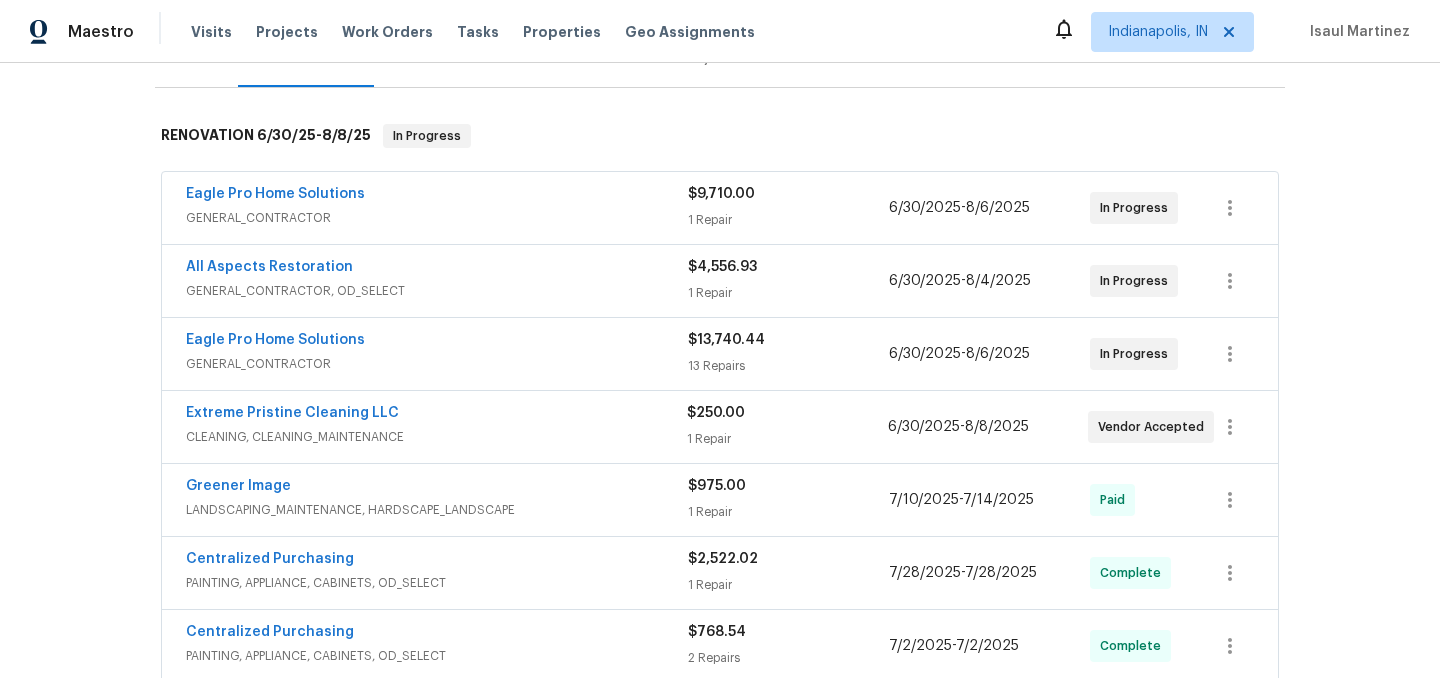 click on "All Aspects Restoration" at bounding box center (437, 269) 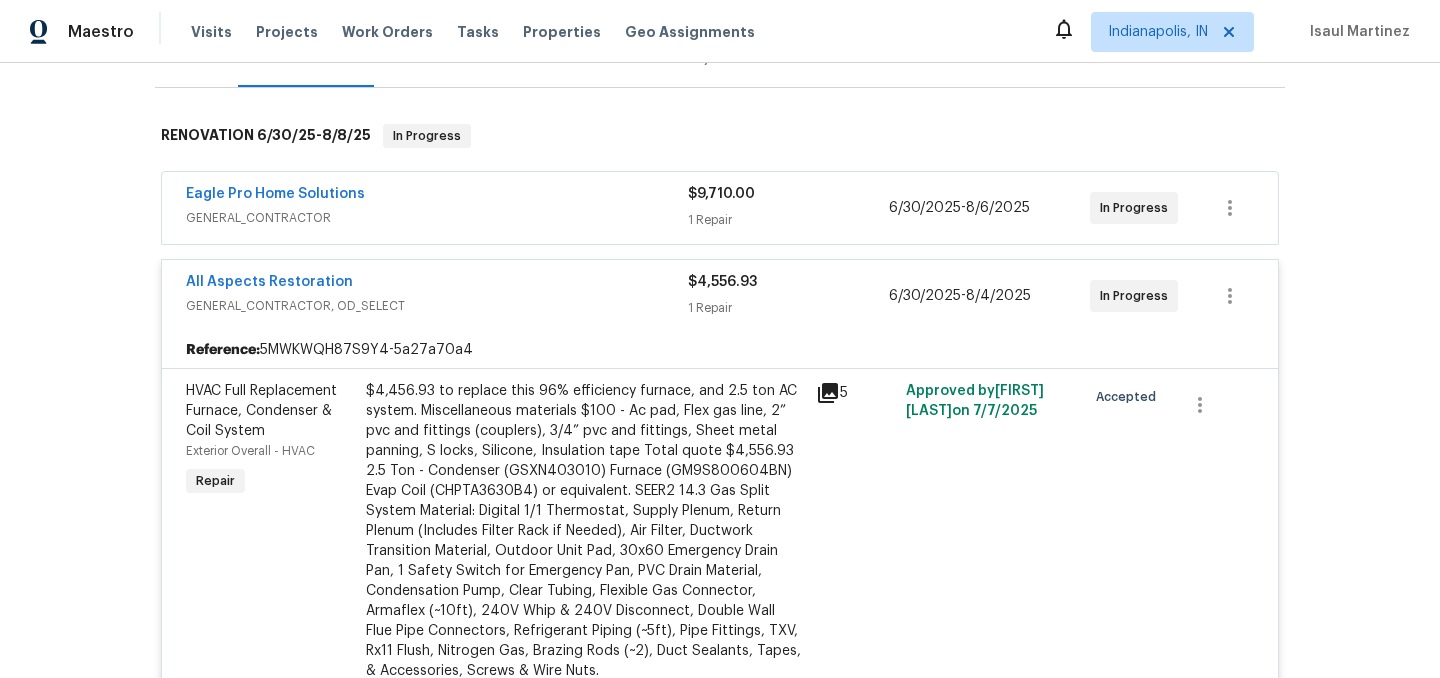 click on "All Aspects Restoration" at bounding box center (437, 284) 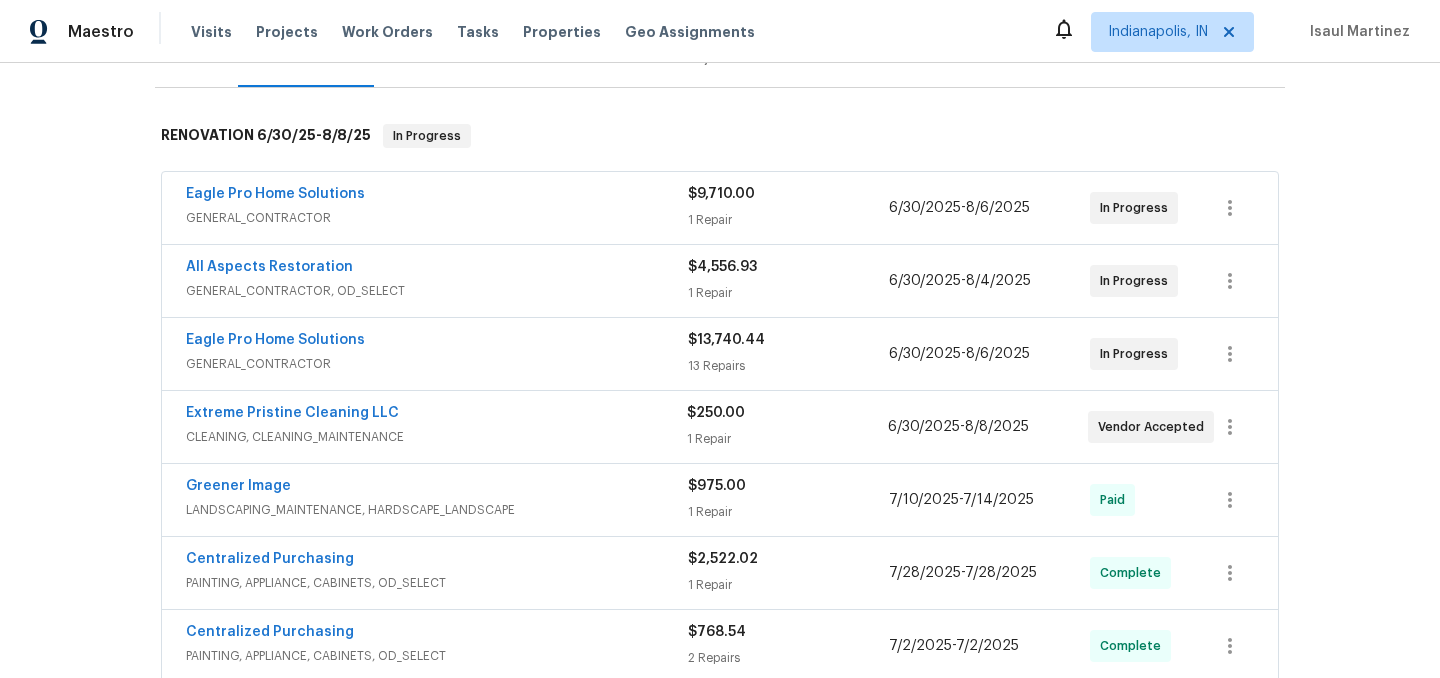 click on "Extreme Pristine Cleaning LLC" at bounding box center [436, 415] 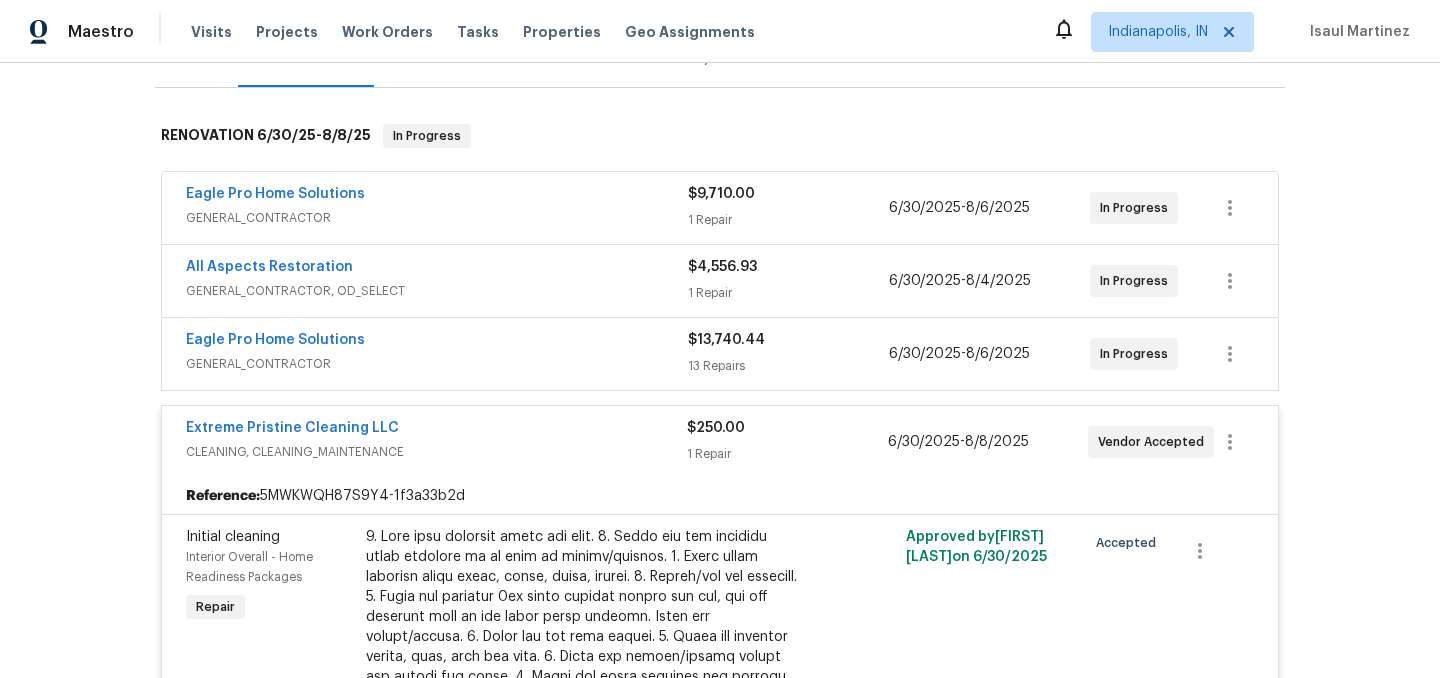 click on "Extreme Pristine Cleaning LLC" at bounding box center (436, 430) 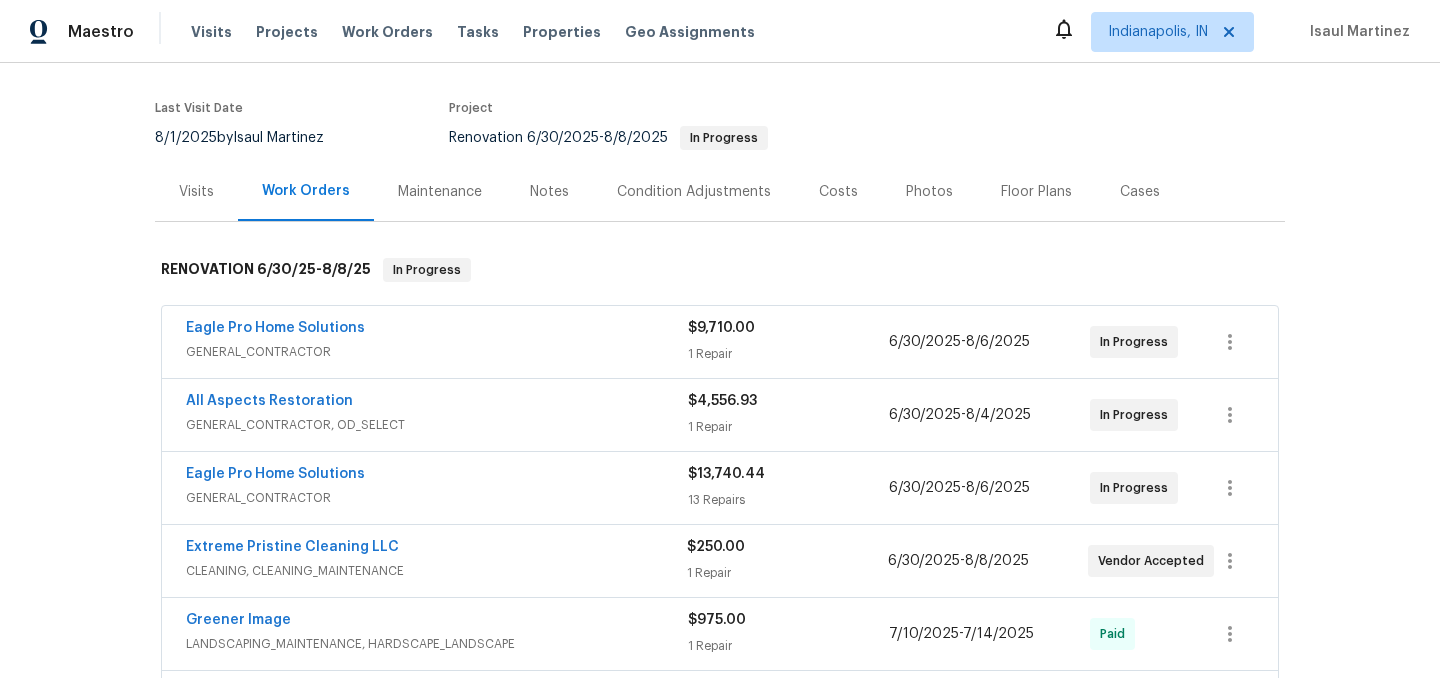 scroll, scrollTop: 0, scrollLeft: 0, axis: both 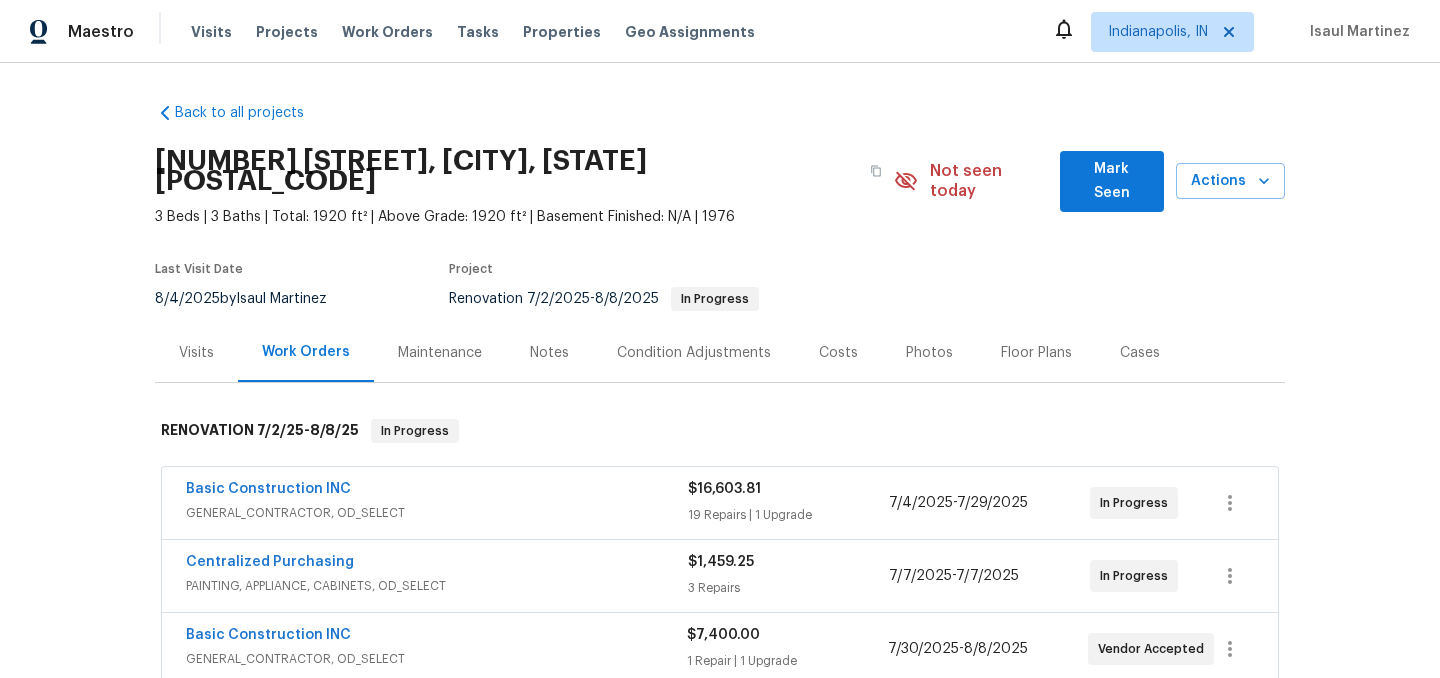 click on "Basic Construction INC GENERAL_CONTRACTOR, OD_SELECT $16,603.81 19 Repairs | 1 Upgrade 7/4/2025  -  7/29/2025 In Progress" at bounding box center (720, 503) 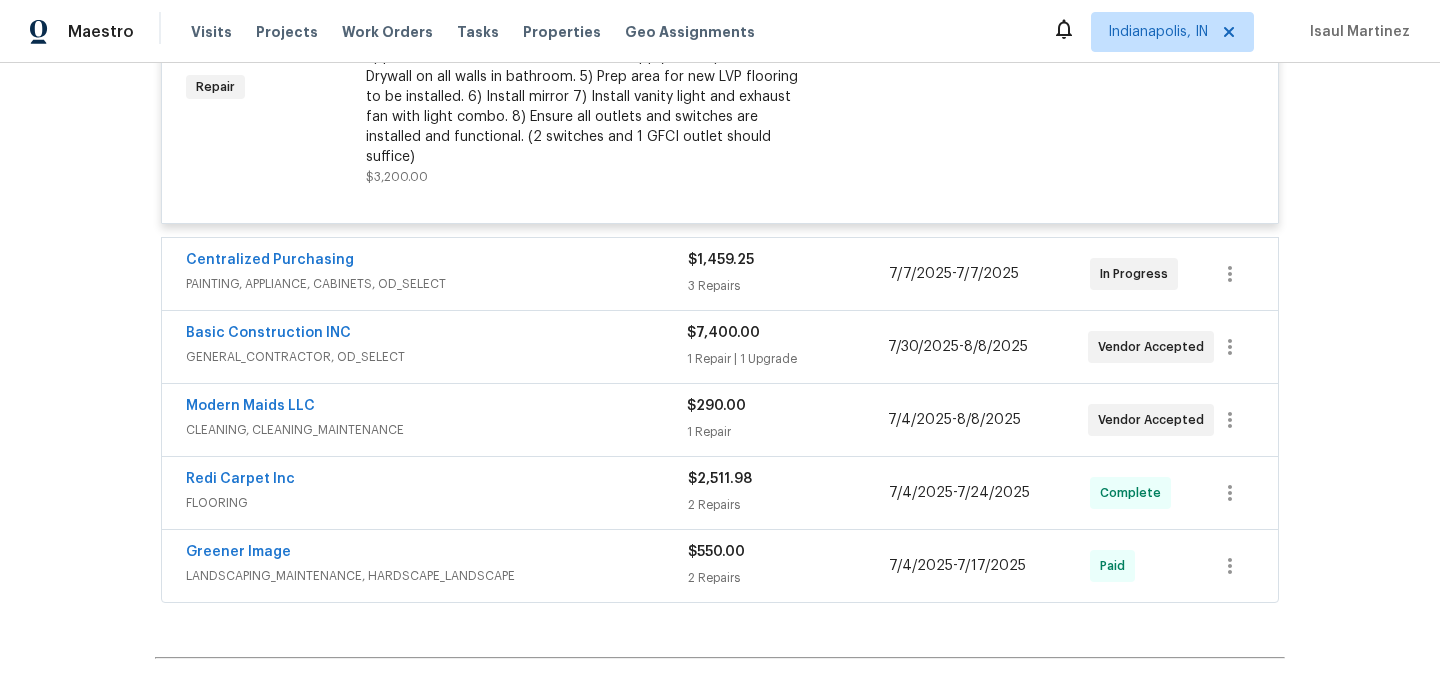 scroll, scrollTop: 3885, scrollLeft: 0, axis: vertical 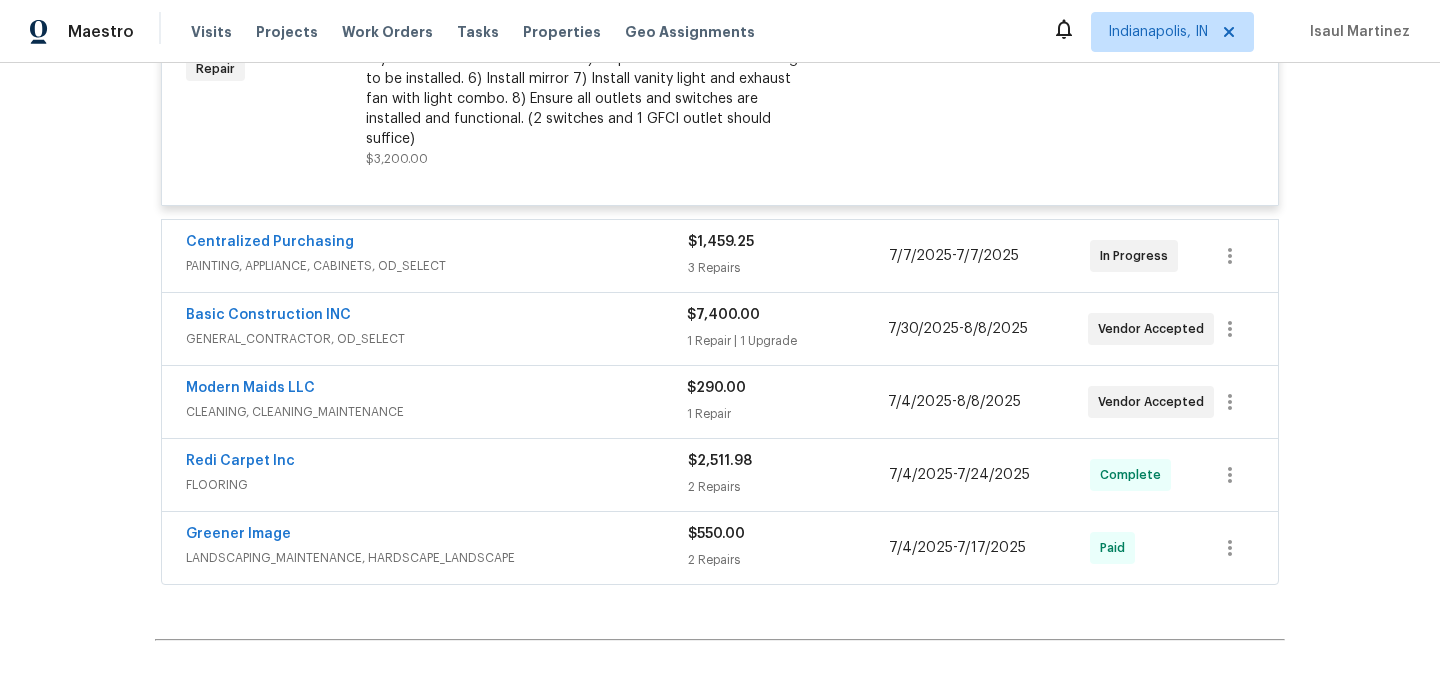 click on "Centralized Purchasing" at bounding box center (437, 244) 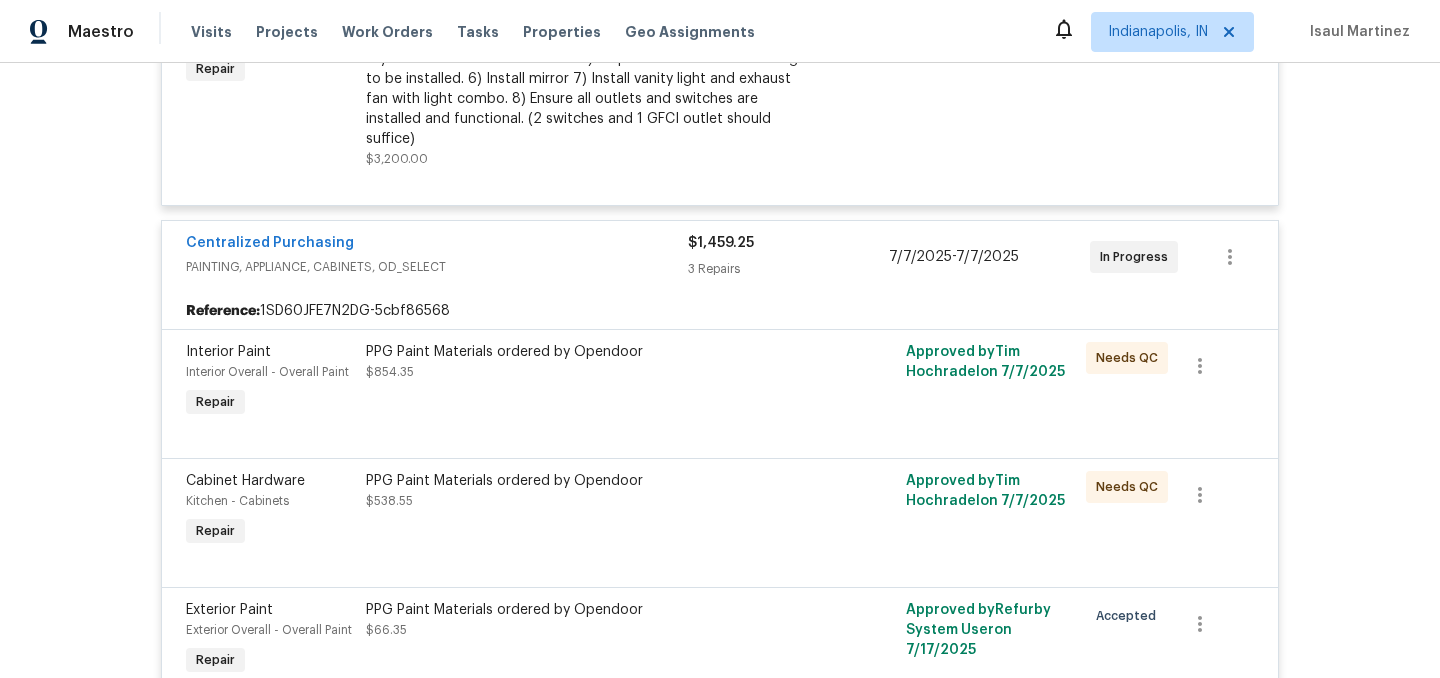 click on "Centralized Purchasing" at bounding box center [437, 245] 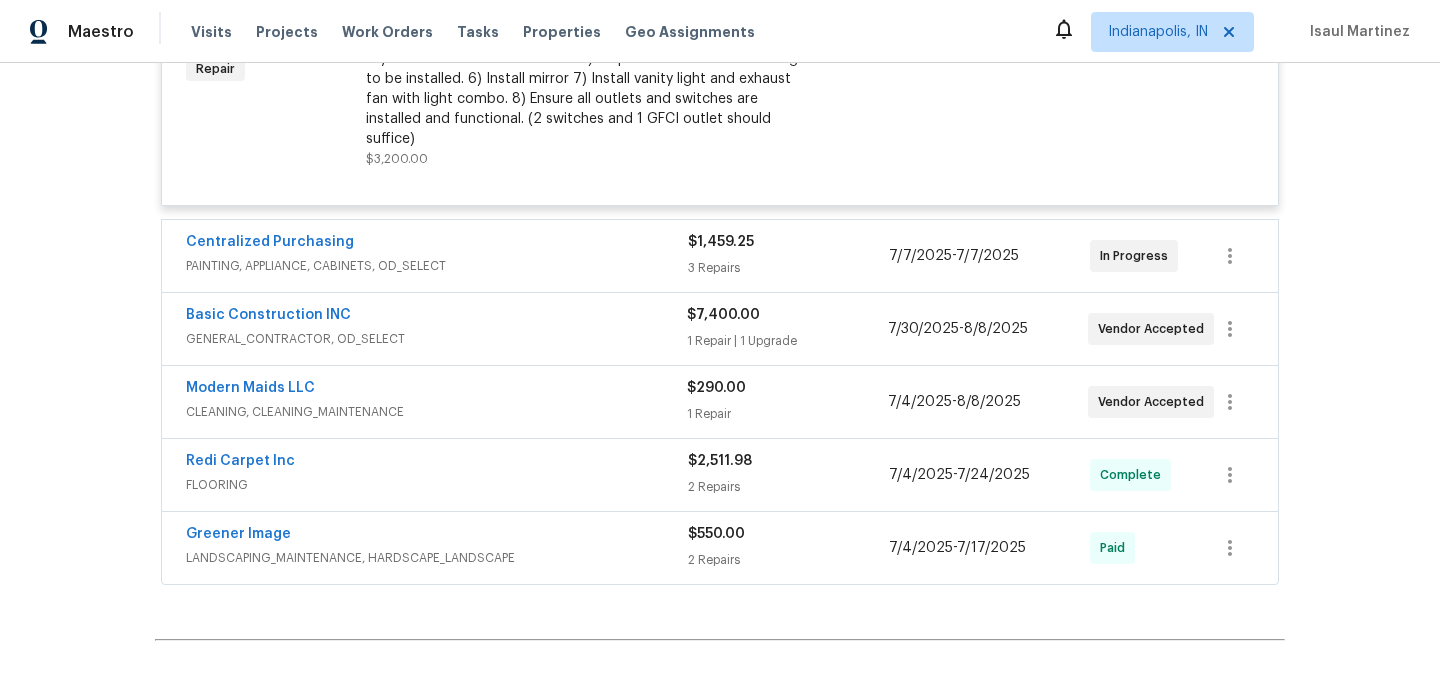 click on "GENERAL_CONTRACTOR, OD_SELECT" at bounding box center [436, 339] 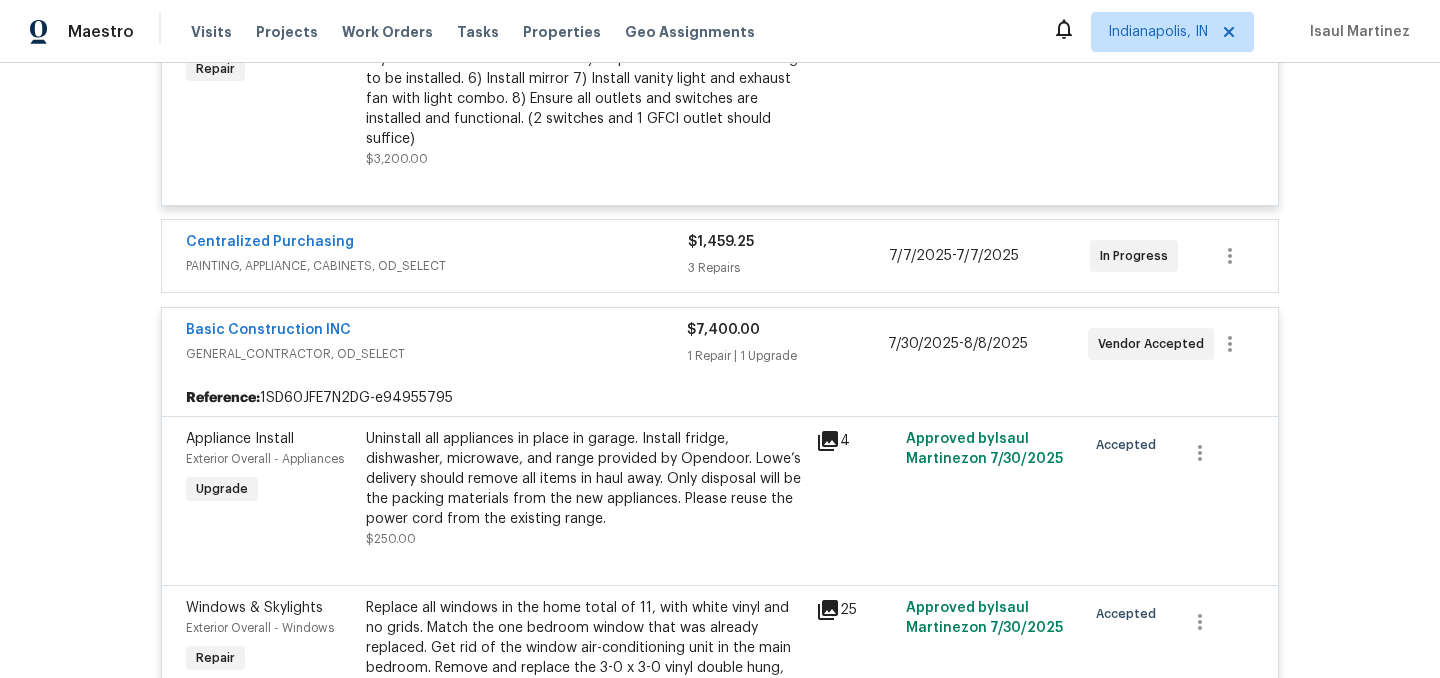 click on "Basic Construction INC" at bounding box center [436, 332] 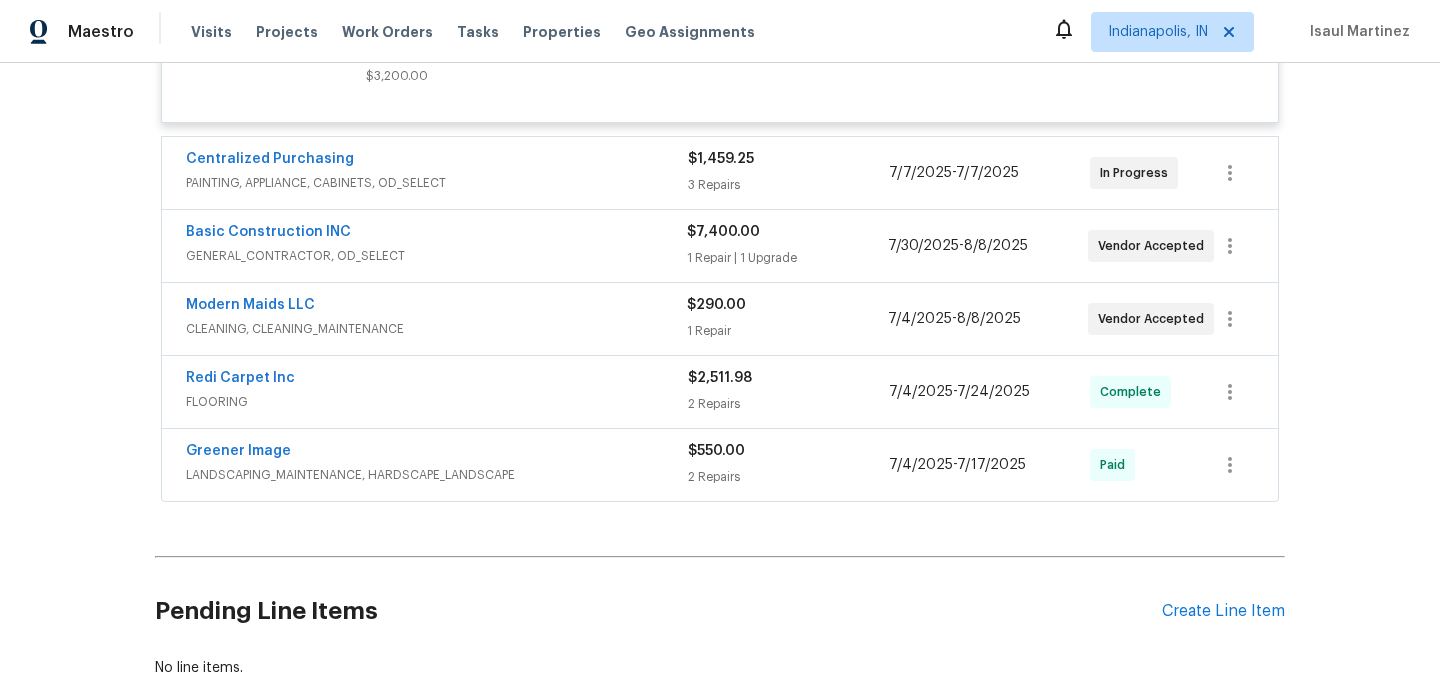 scroll, scrollTop: 3970, scrollLeft: 0, axis: vertical 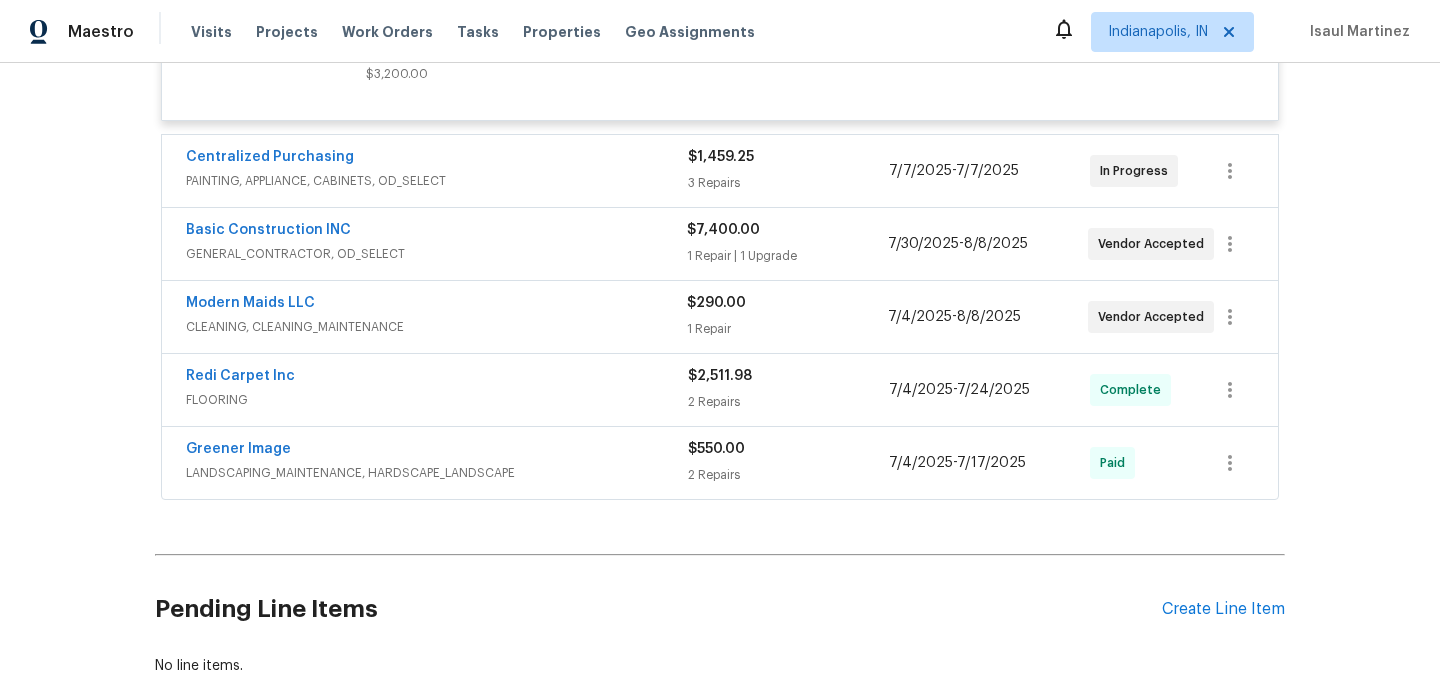 click on "CLEANING, CLEANING_MAINTENANCE" at bounding box center [436, 327] 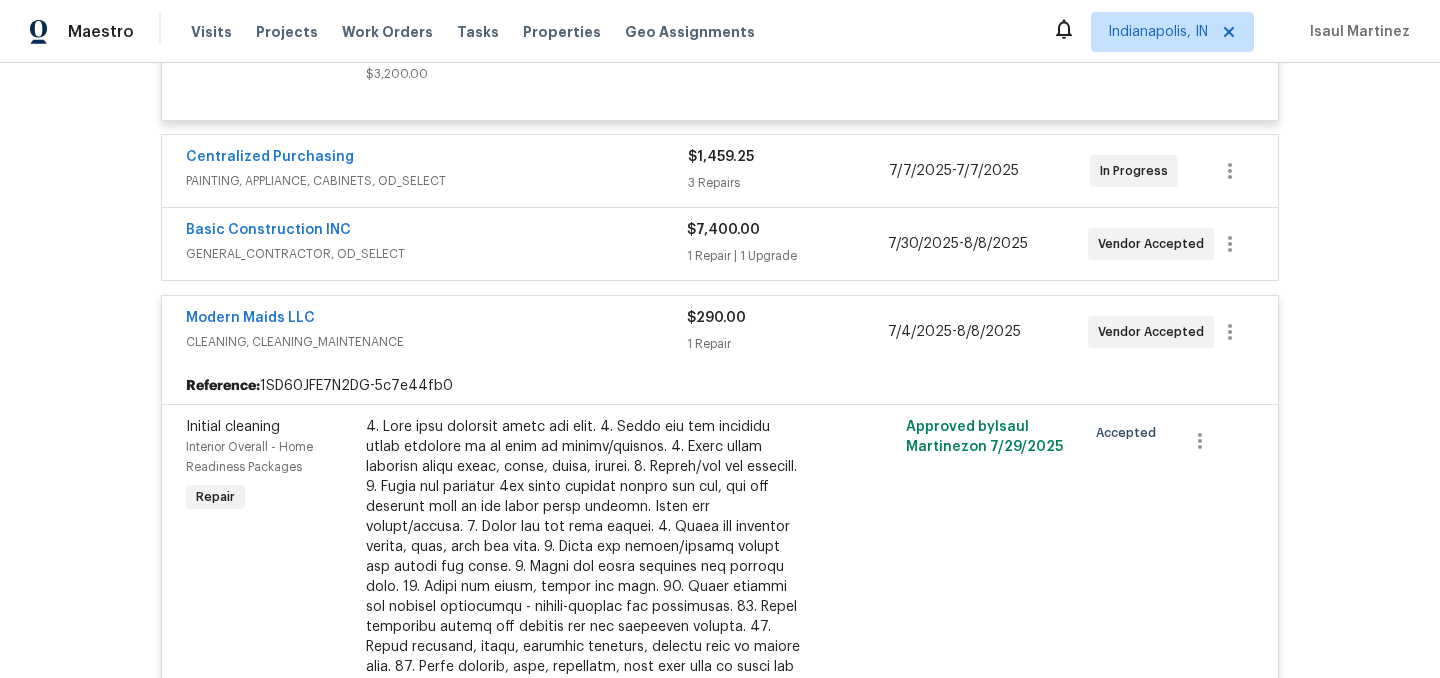 click on "CLEANING, CLEANING_MAINTENANCE" at bounding box center [436, 342] 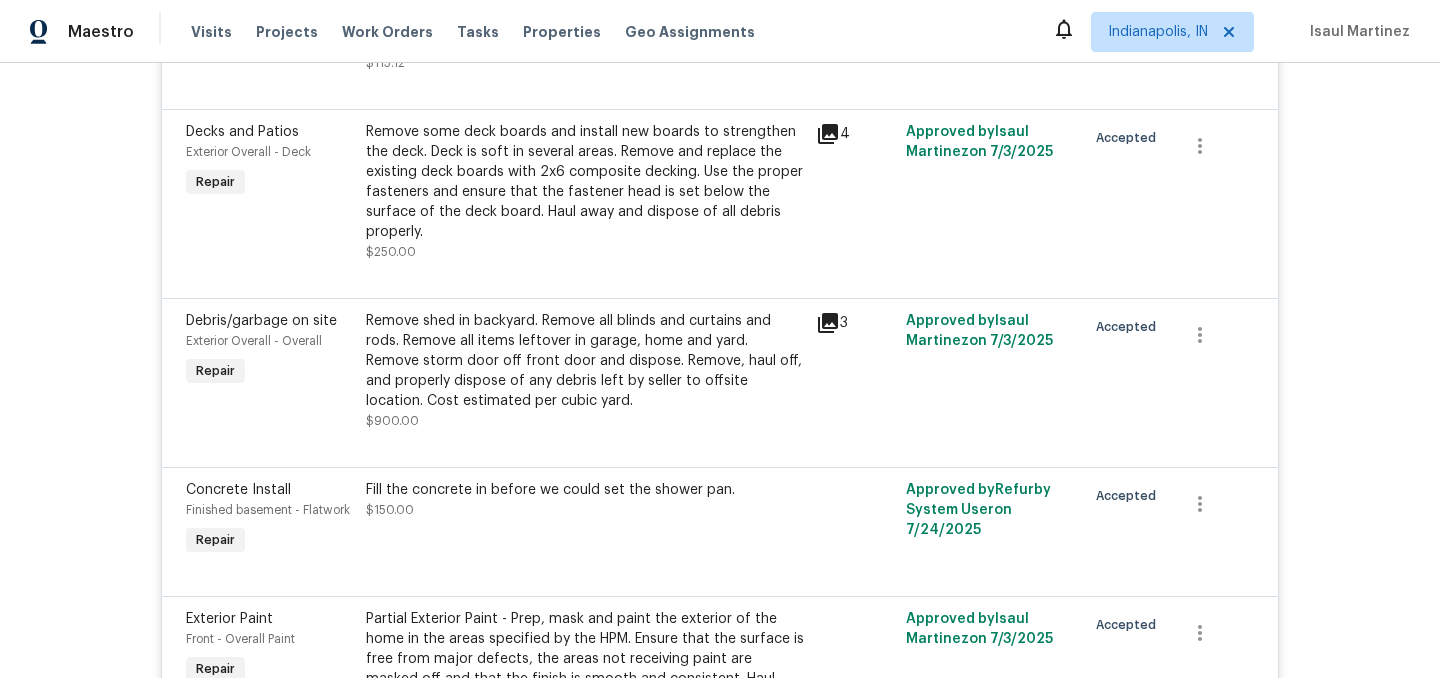 scroll, scrollTop: 0, scrollLeft: 0, axis: both 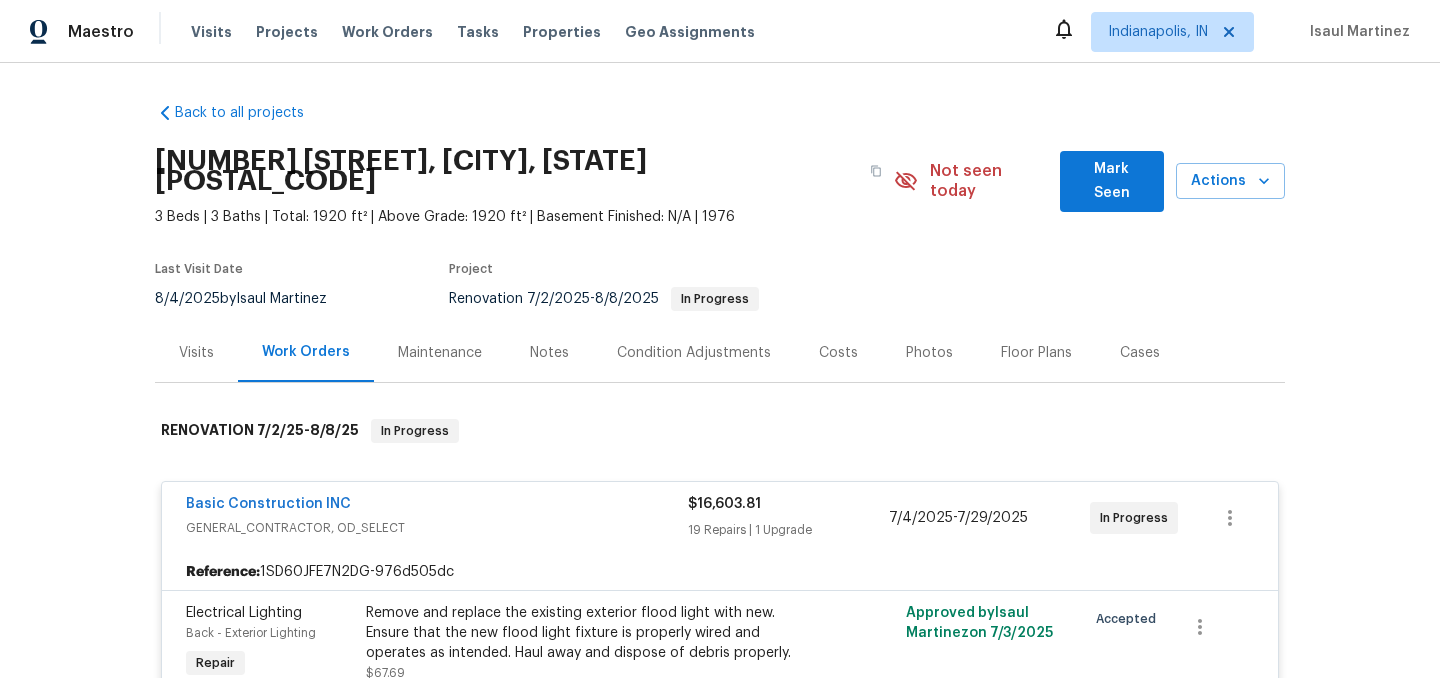 click on "Basic Construction INC" at bounding box center (437, 506) 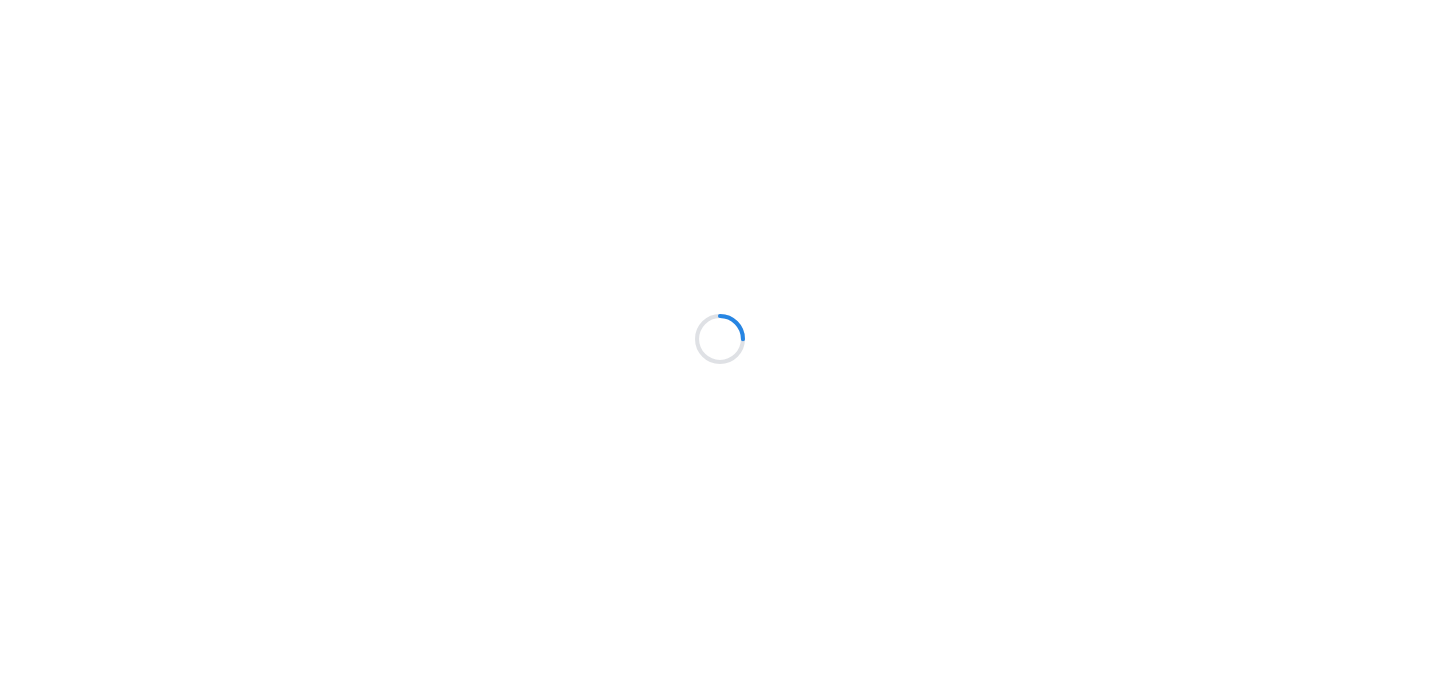 scroll, scrollTop: 0, scrollLeft: 0, axis: both 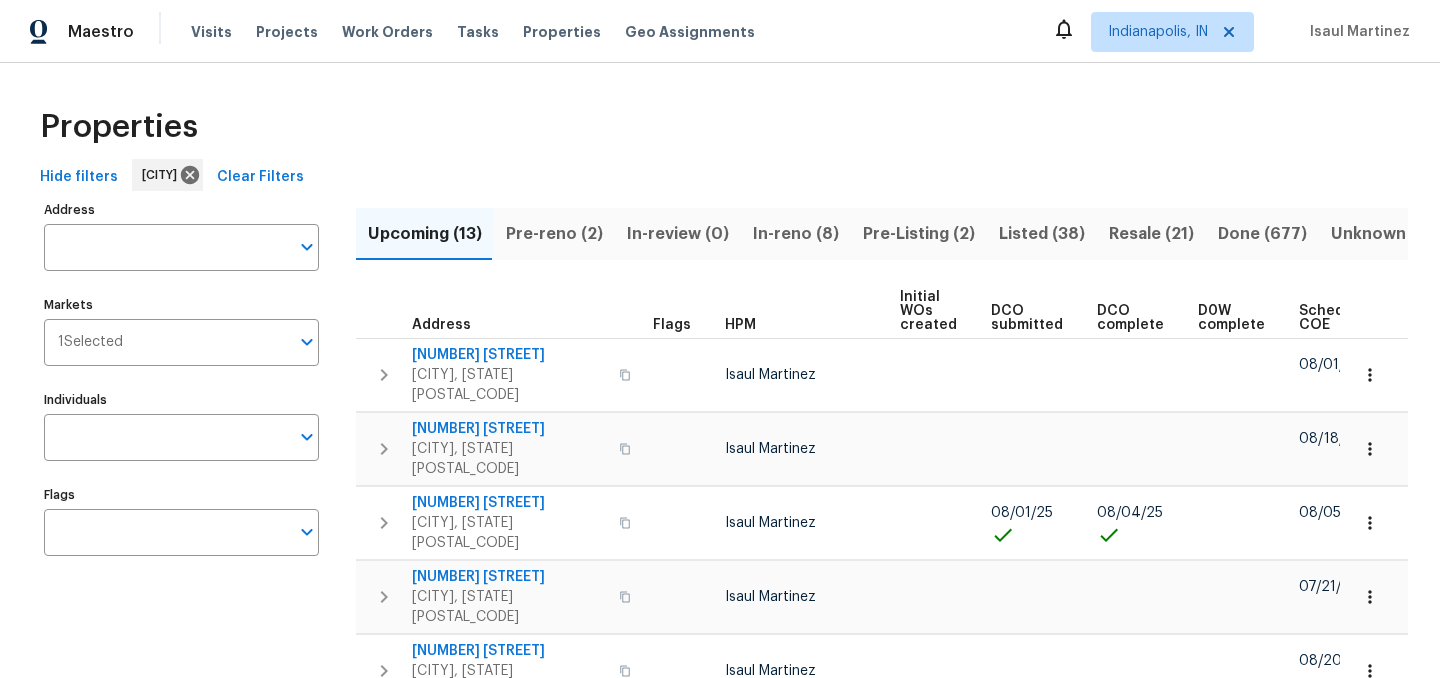 click on "Properties" at bounding box center [720, 127] 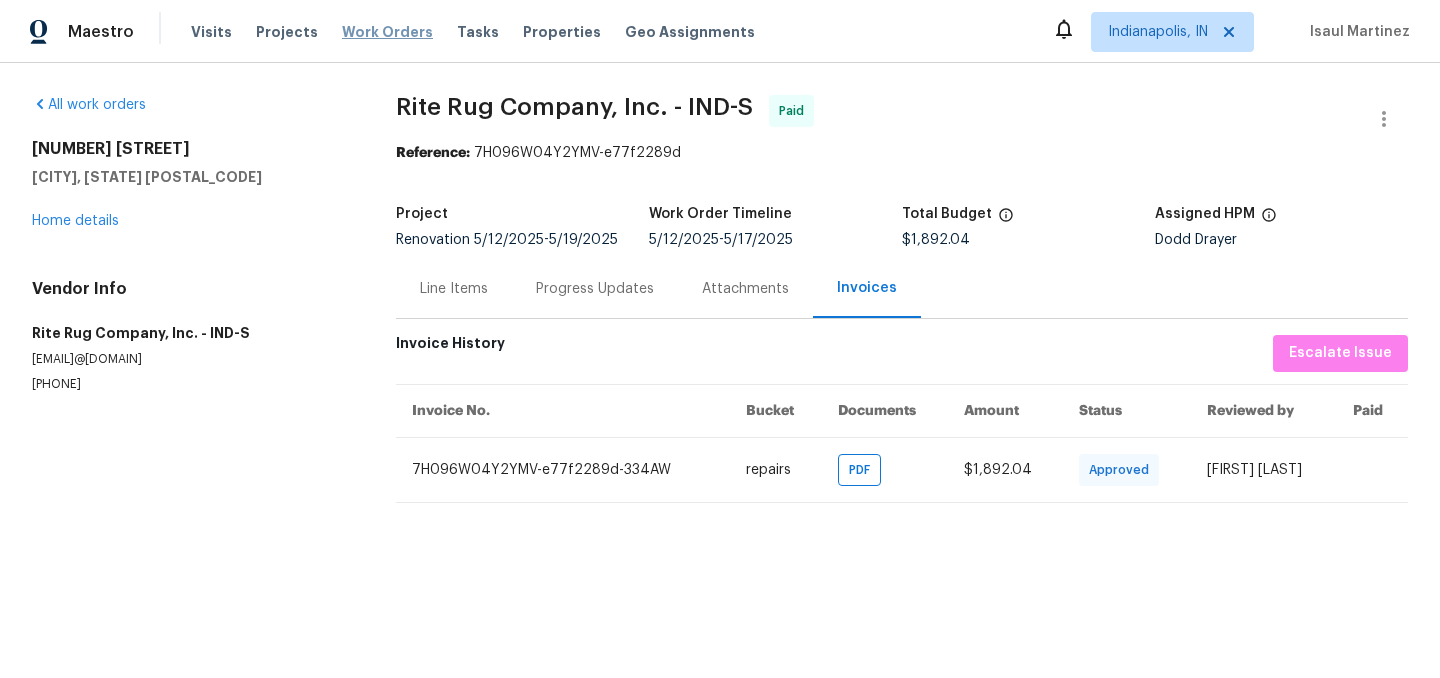 scroll, scrollTop: 0, scrollLeft: 0, axis: both 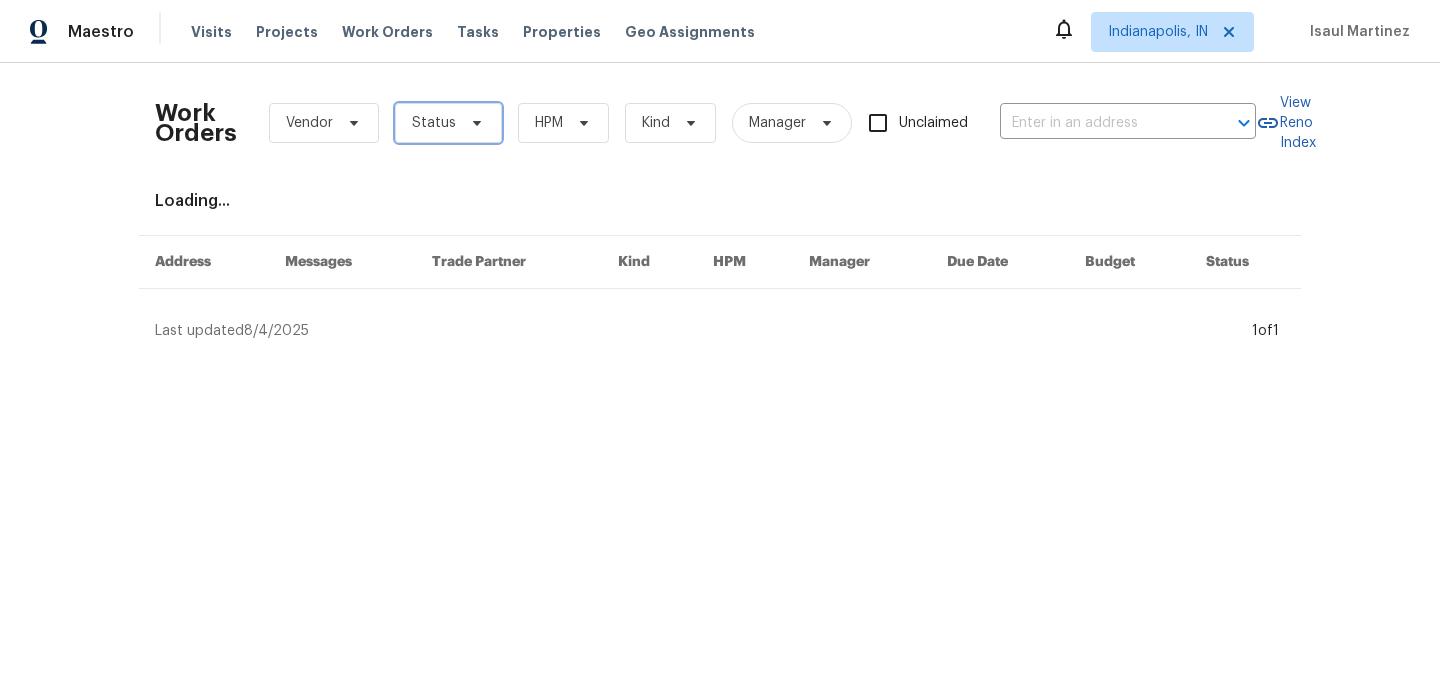 click on "Status" at bounding box center (448, 123) 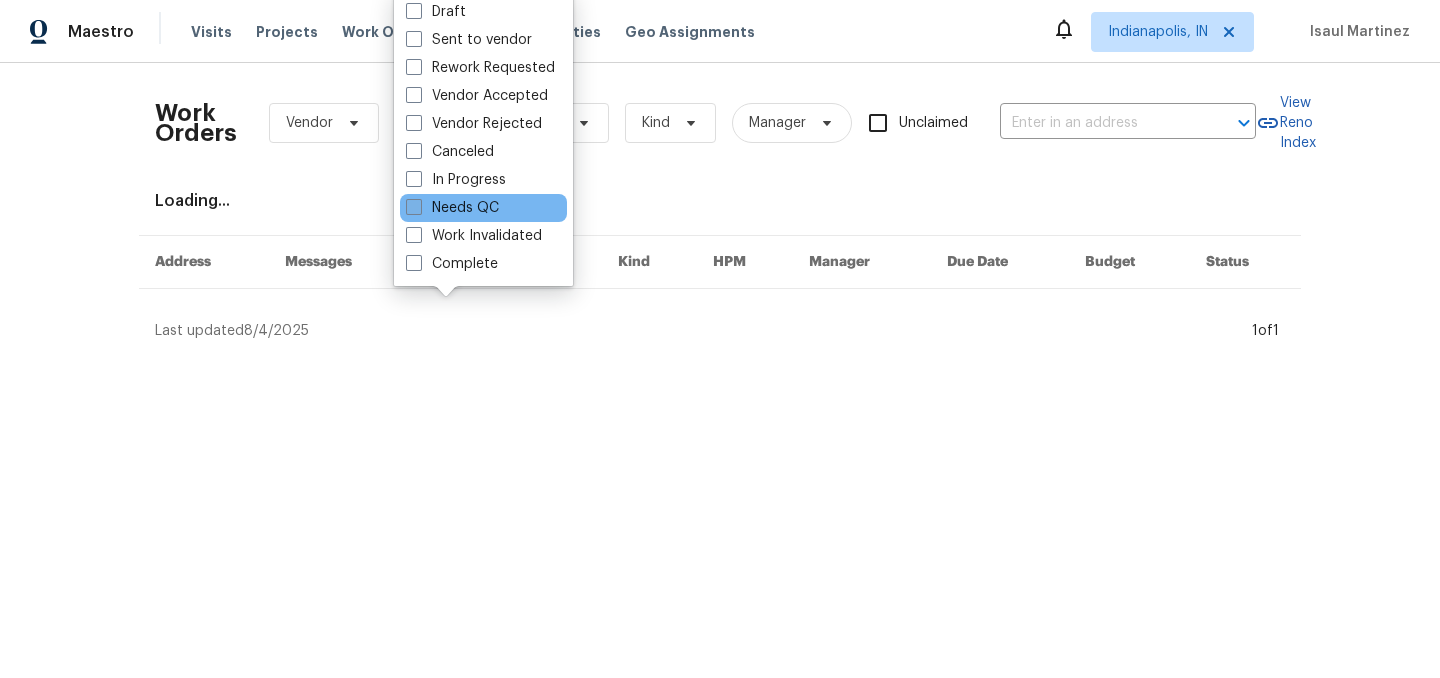 click on "Needs QC" at bounding box center [452, 208] 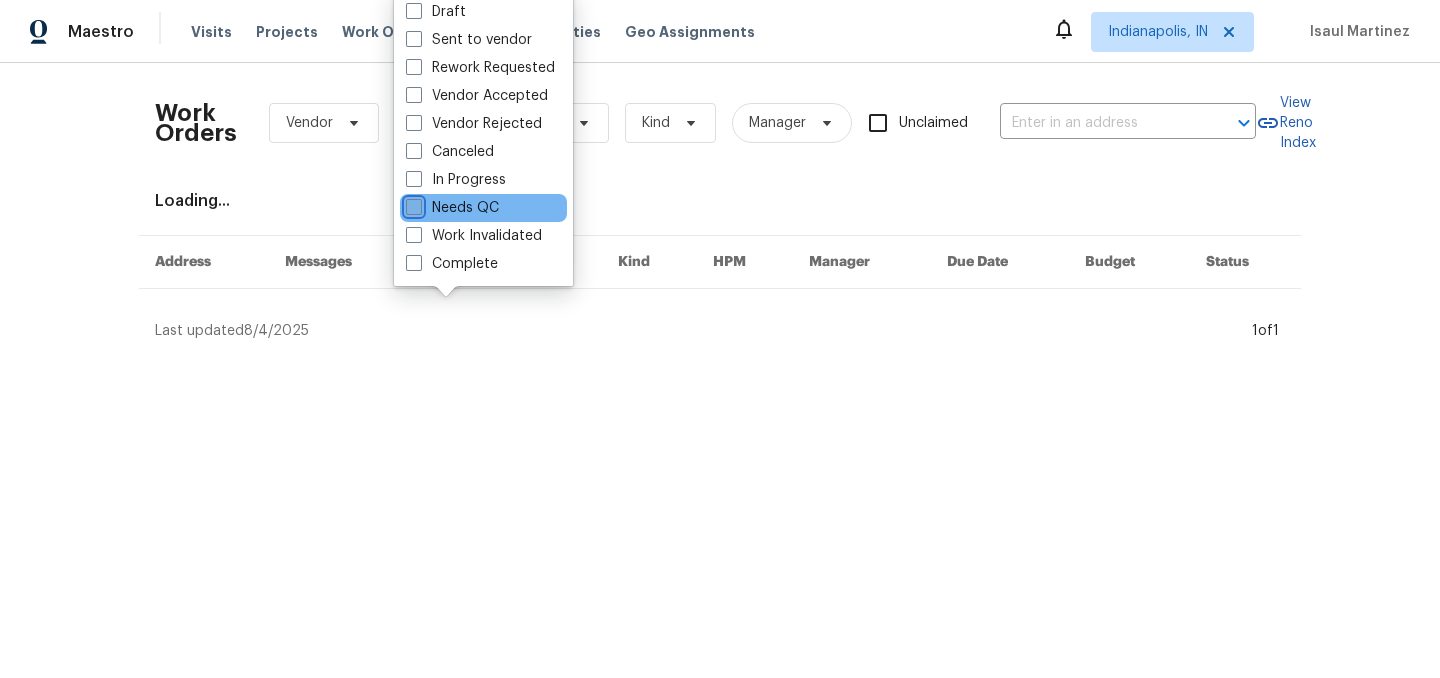 click on "Needs QC" at bounding box center (412, 204) 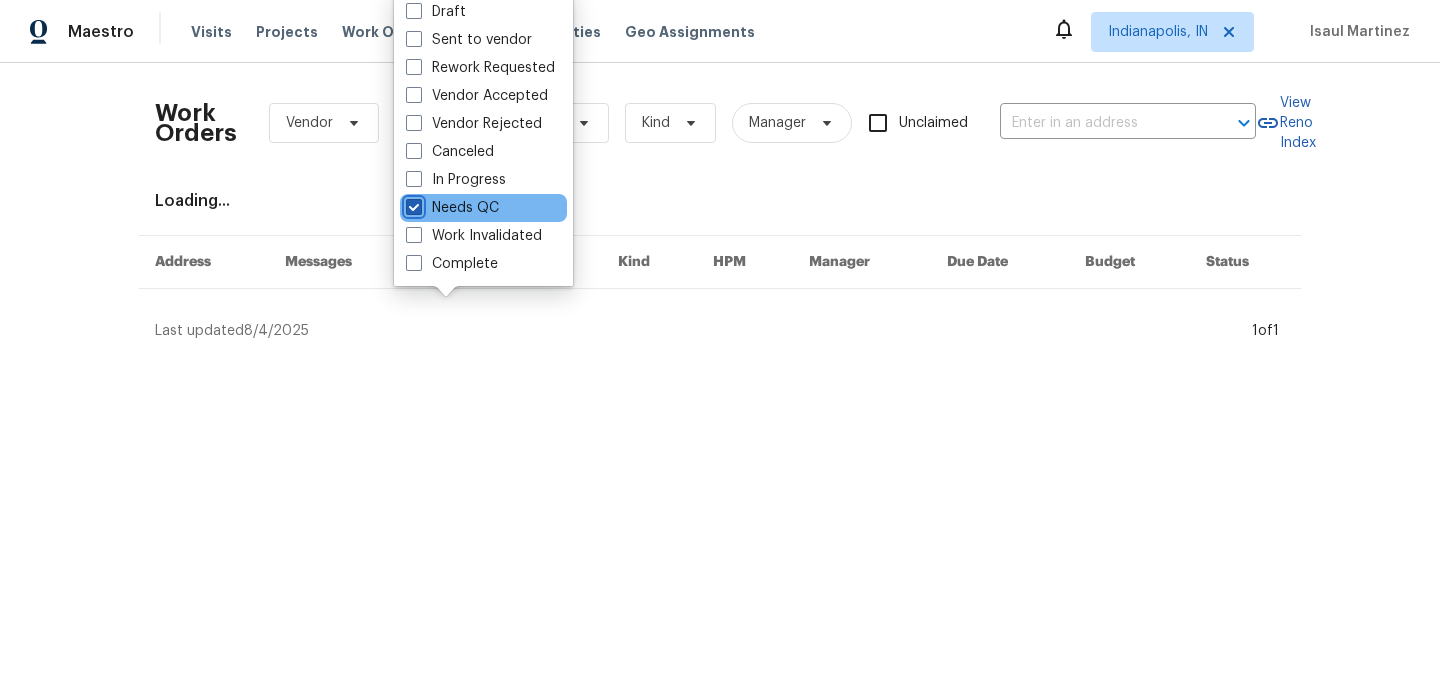 checkbox on "true" 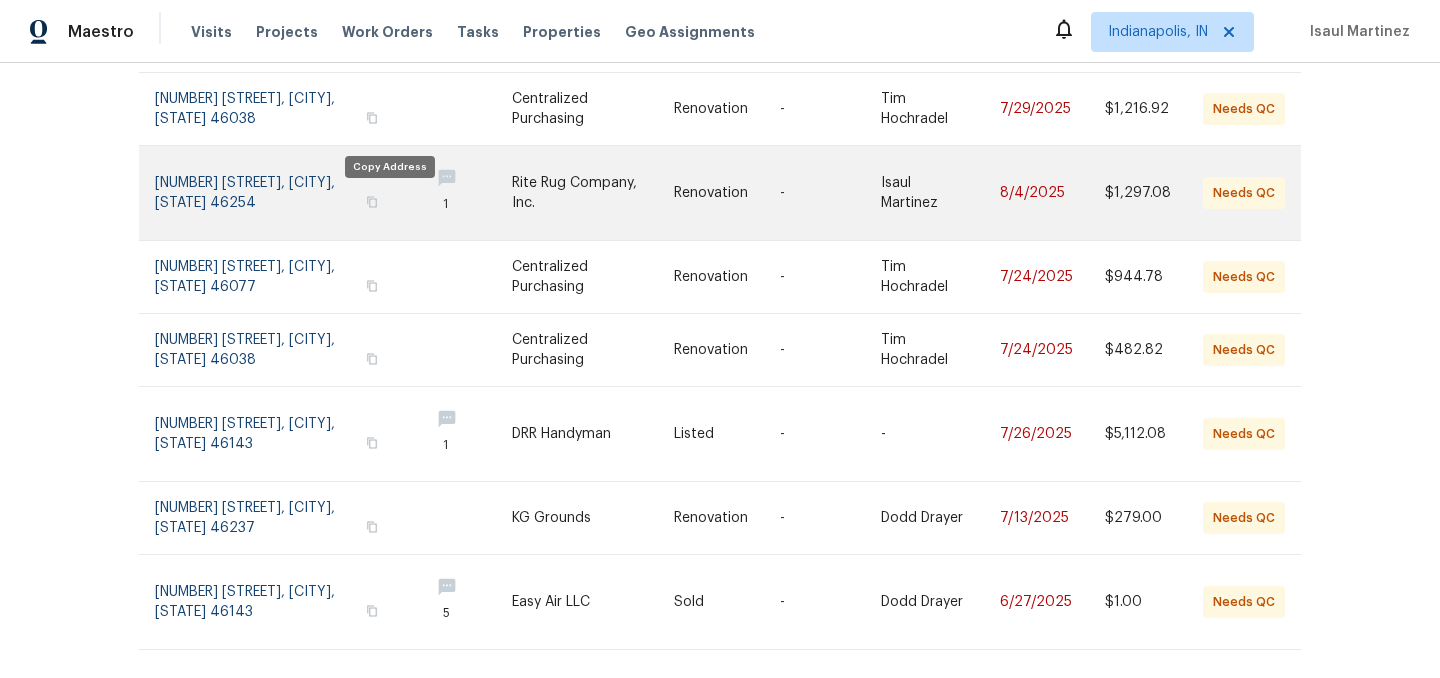 scroll, scrollTop: 495, scrollLeft: 0, axis: vertical 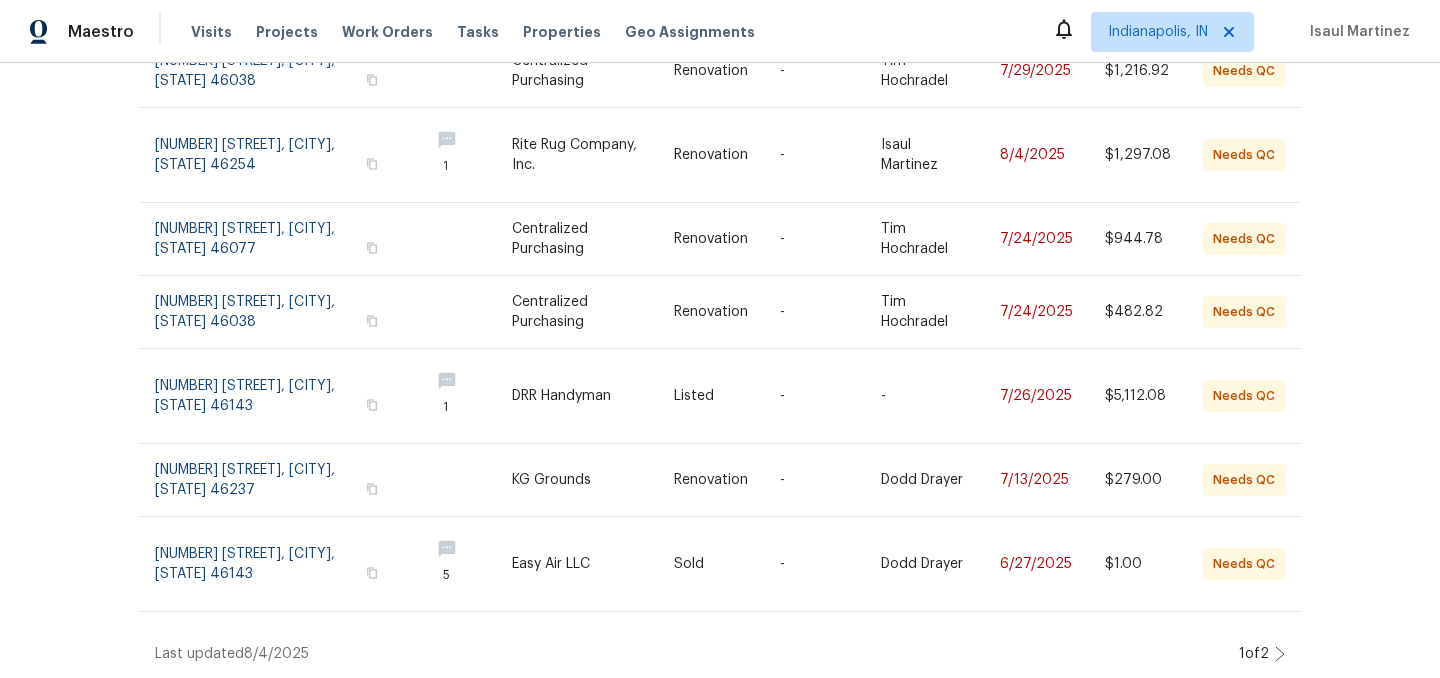 click 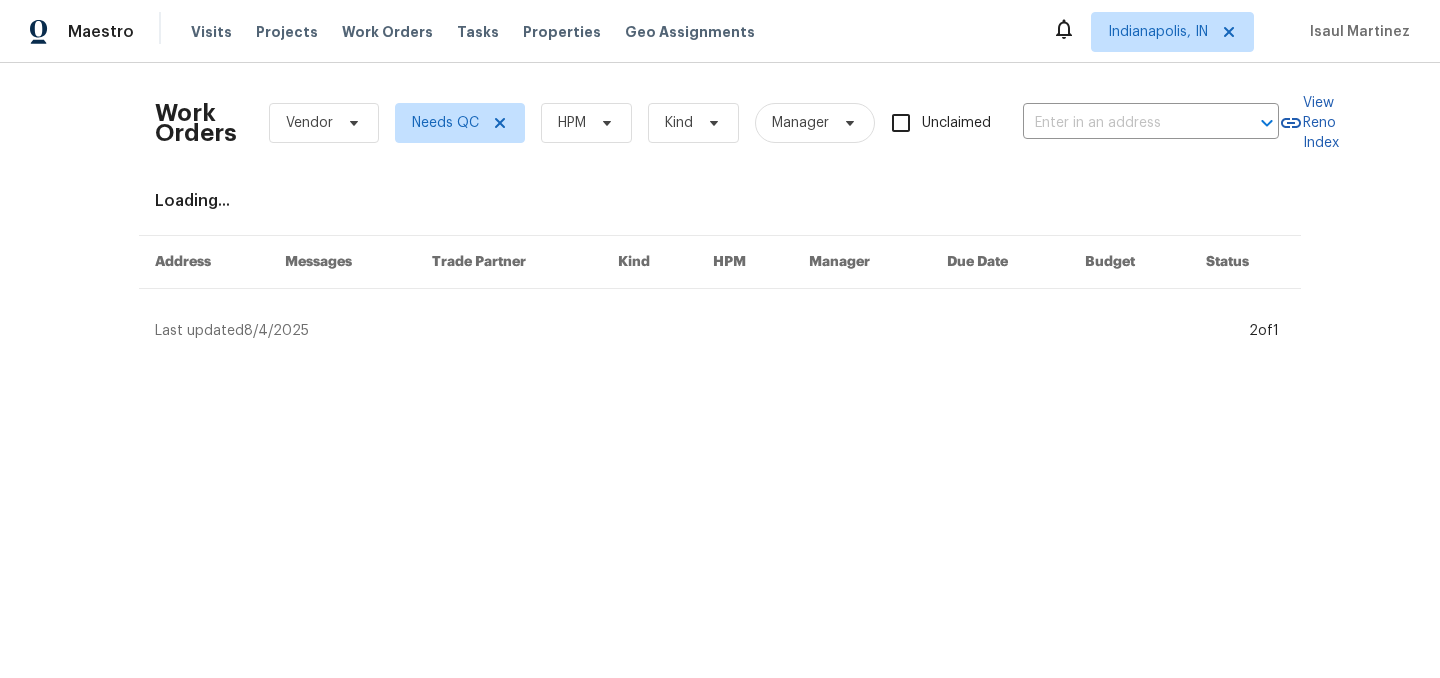 scroll, scrollTop: 0, scrollLeft: 0, axis: both 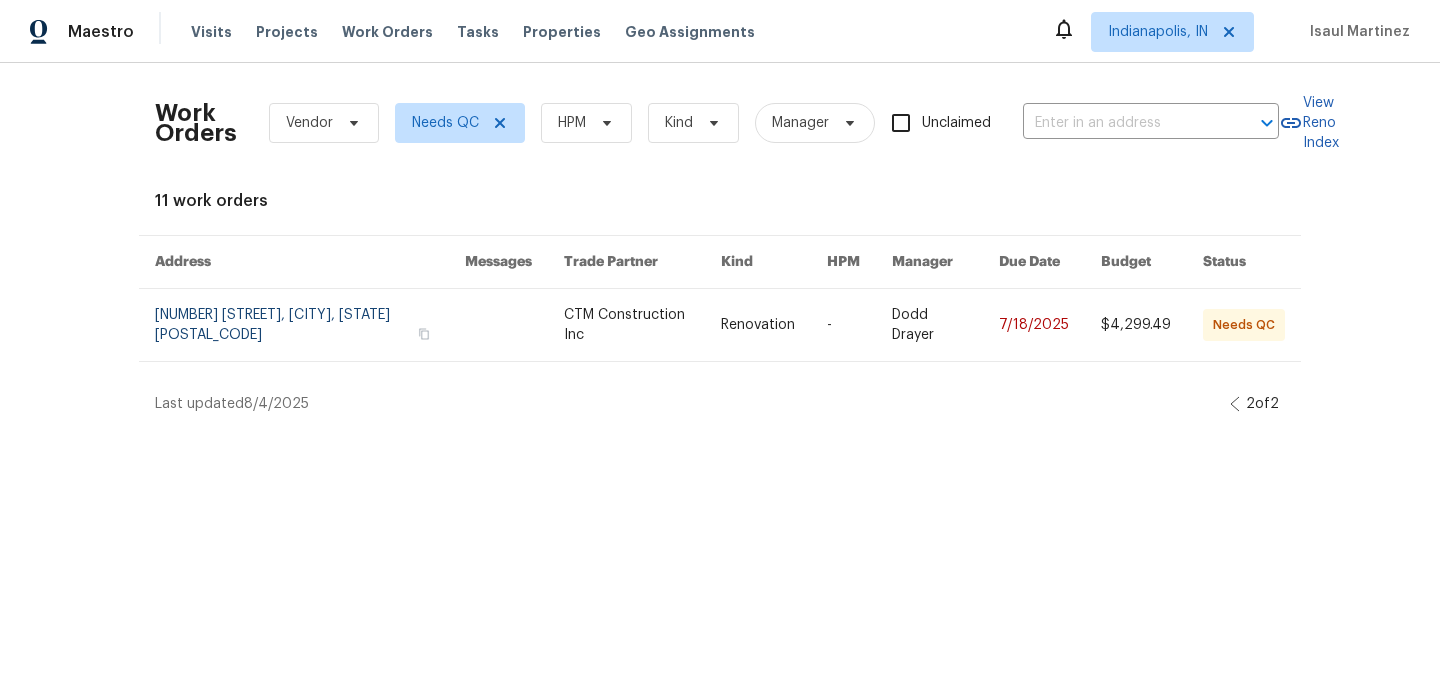 click 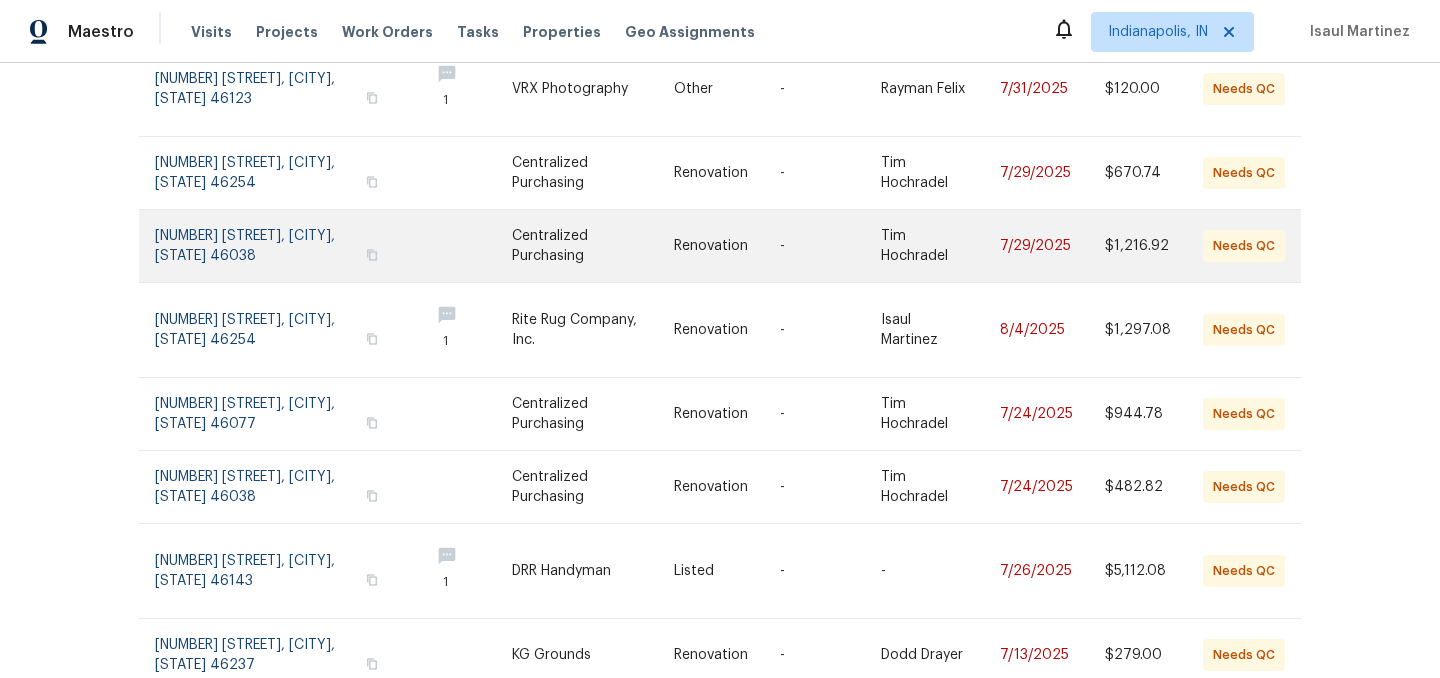 scroll, scrollTop: 0, scrollLeft: 0, axis: both 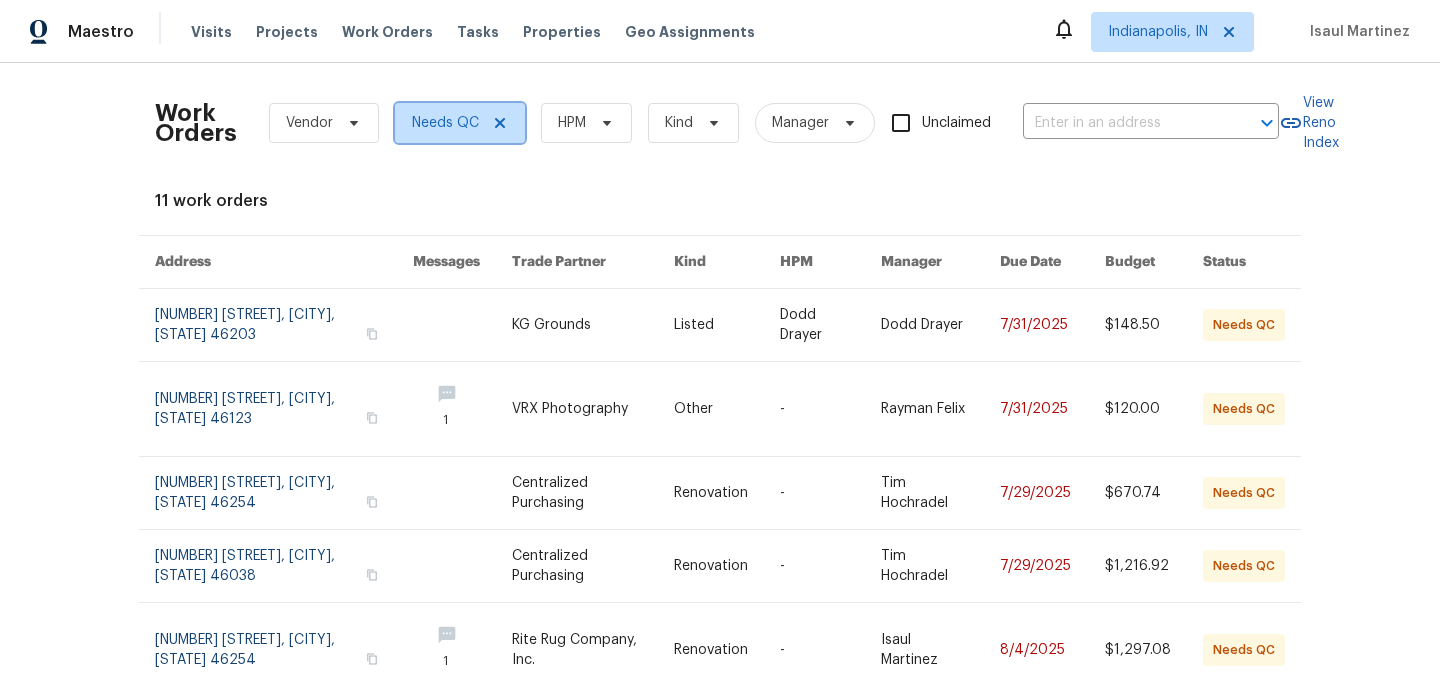 click 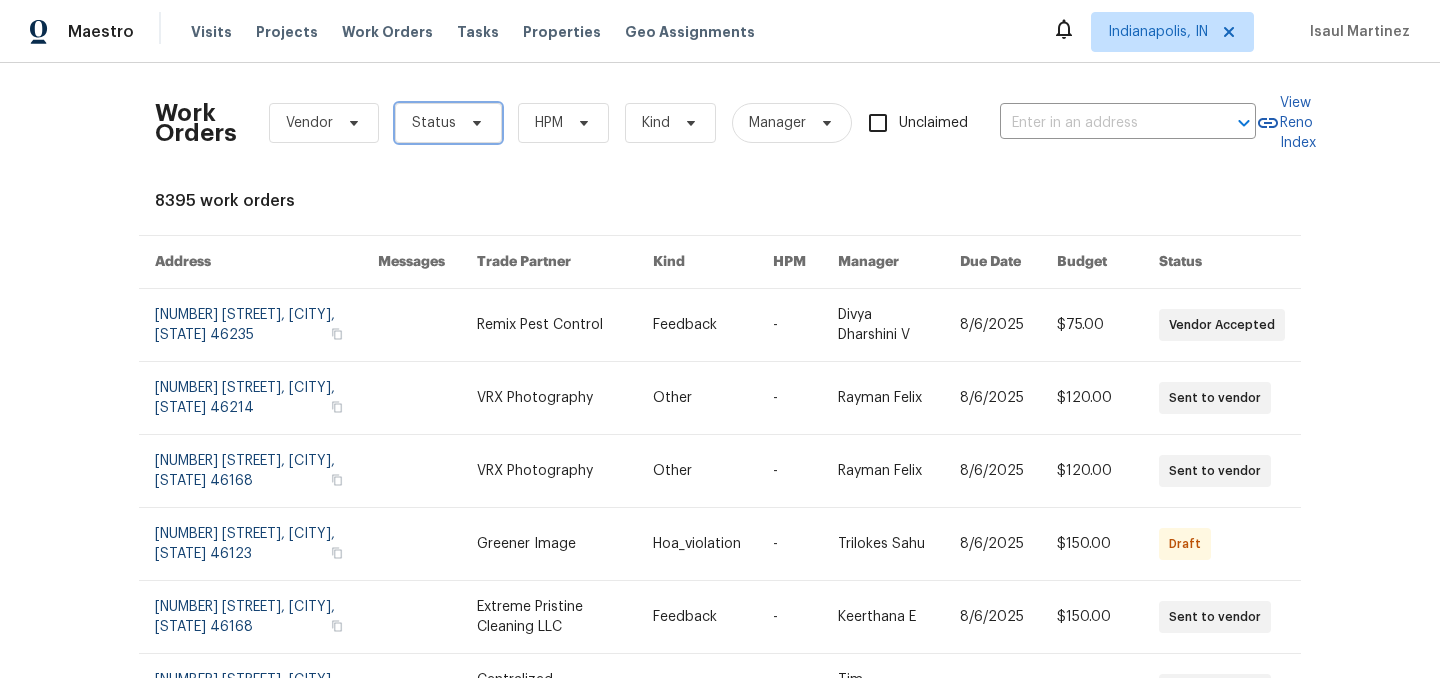 click on "Status" at bounding box center (448, 123) 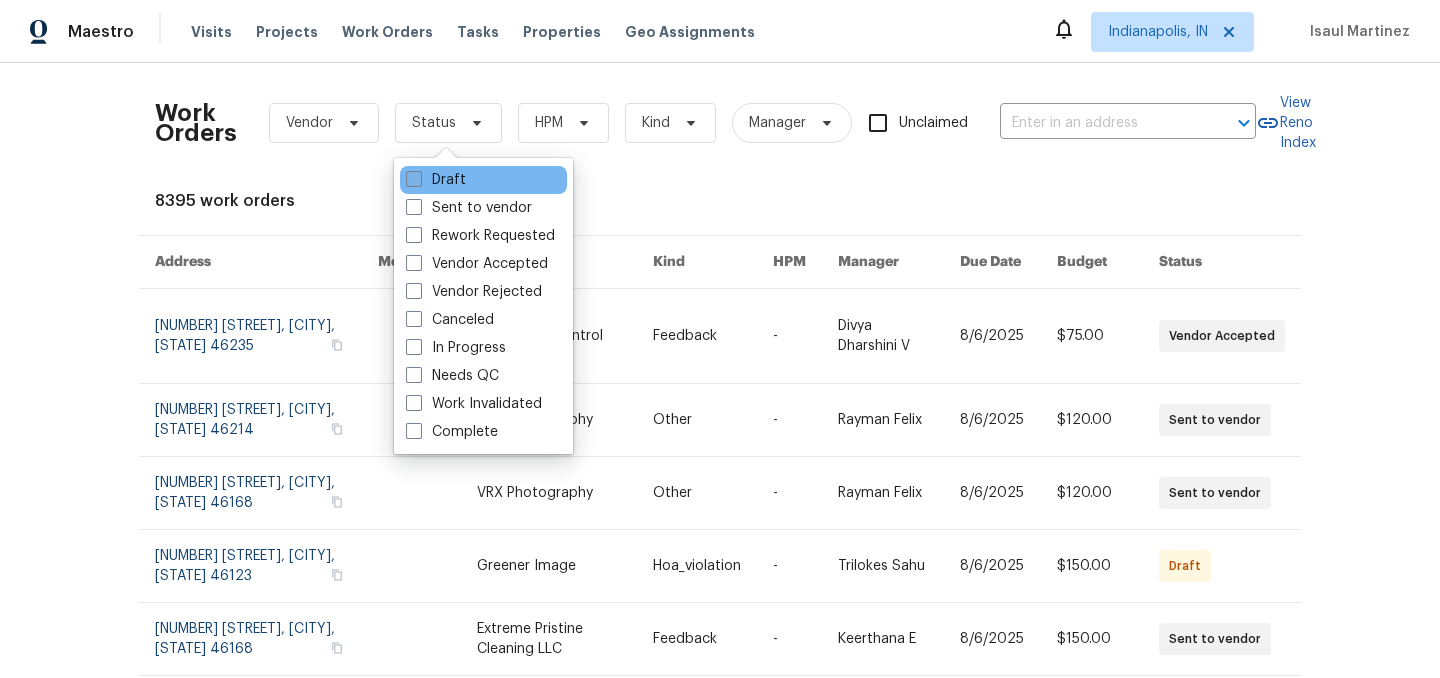 click on "Draft" at bounding box center [436, 180] 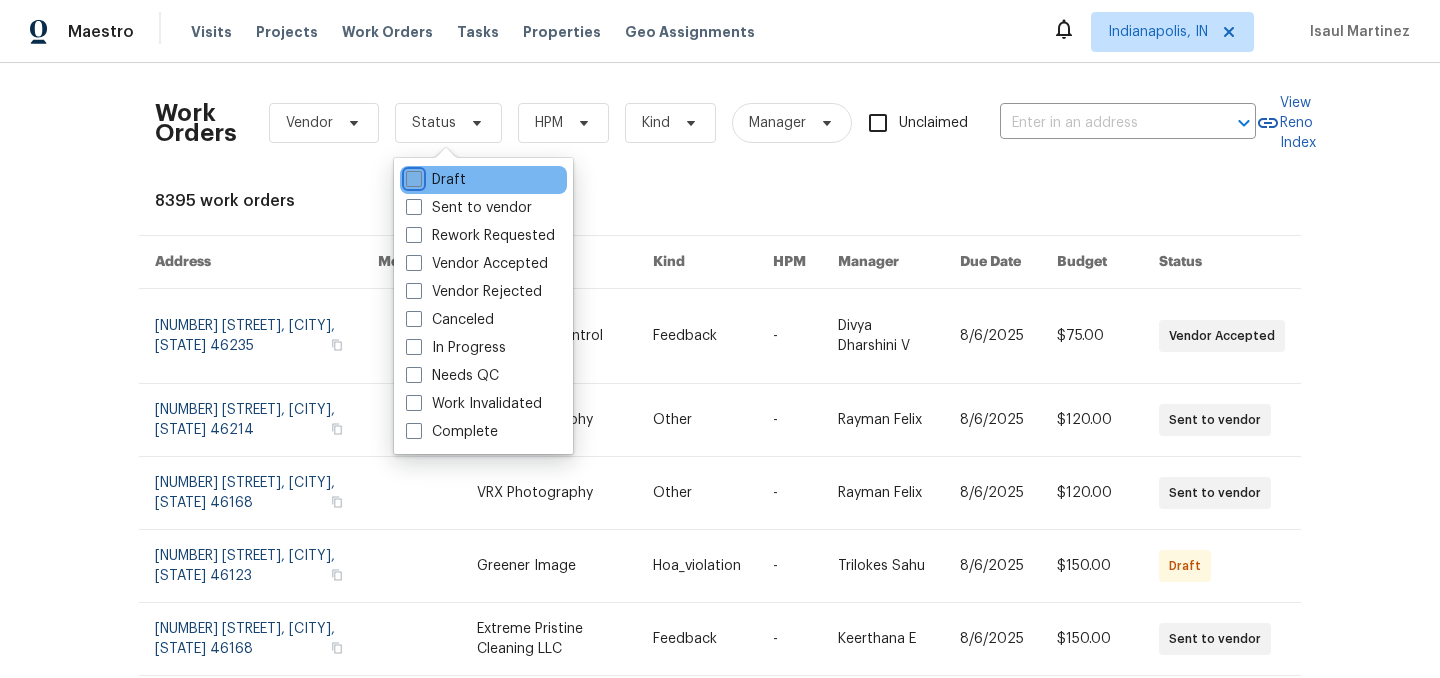 click on "Draft" at bounding box center [412, 176] 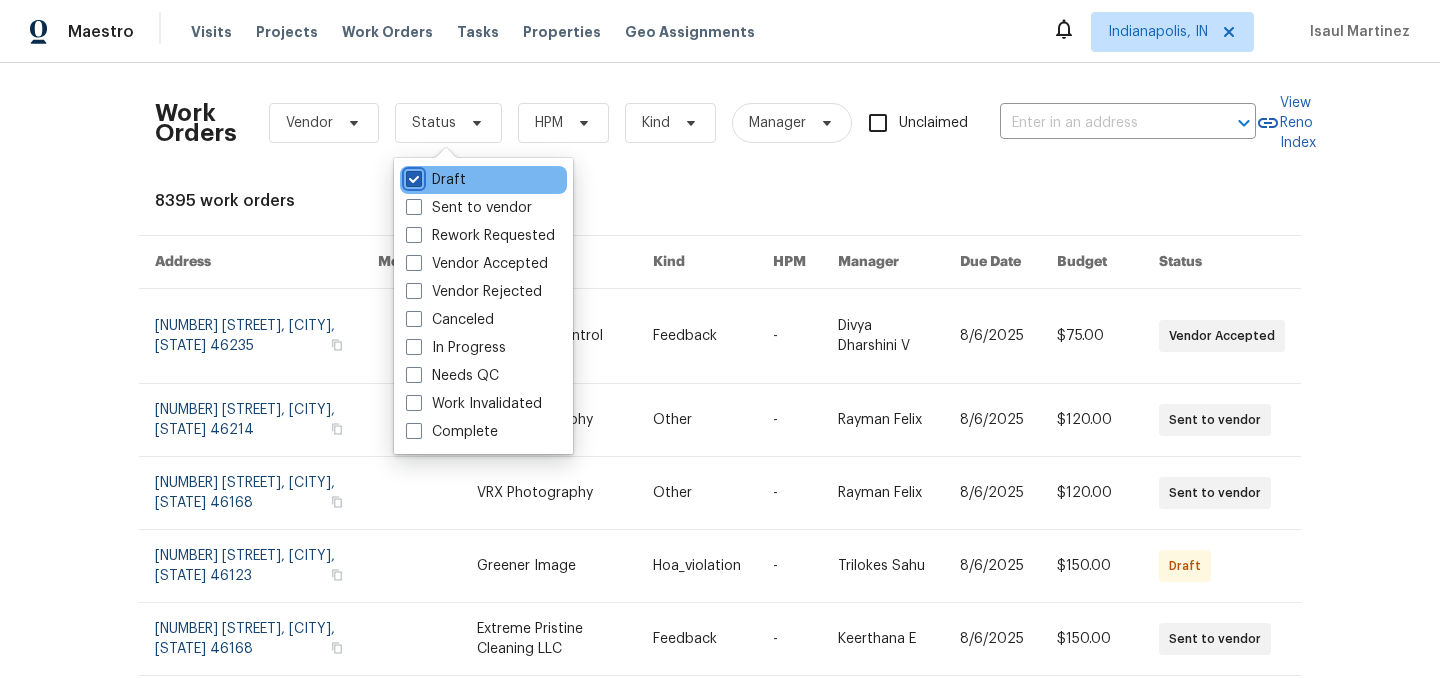 checkbox on "true" 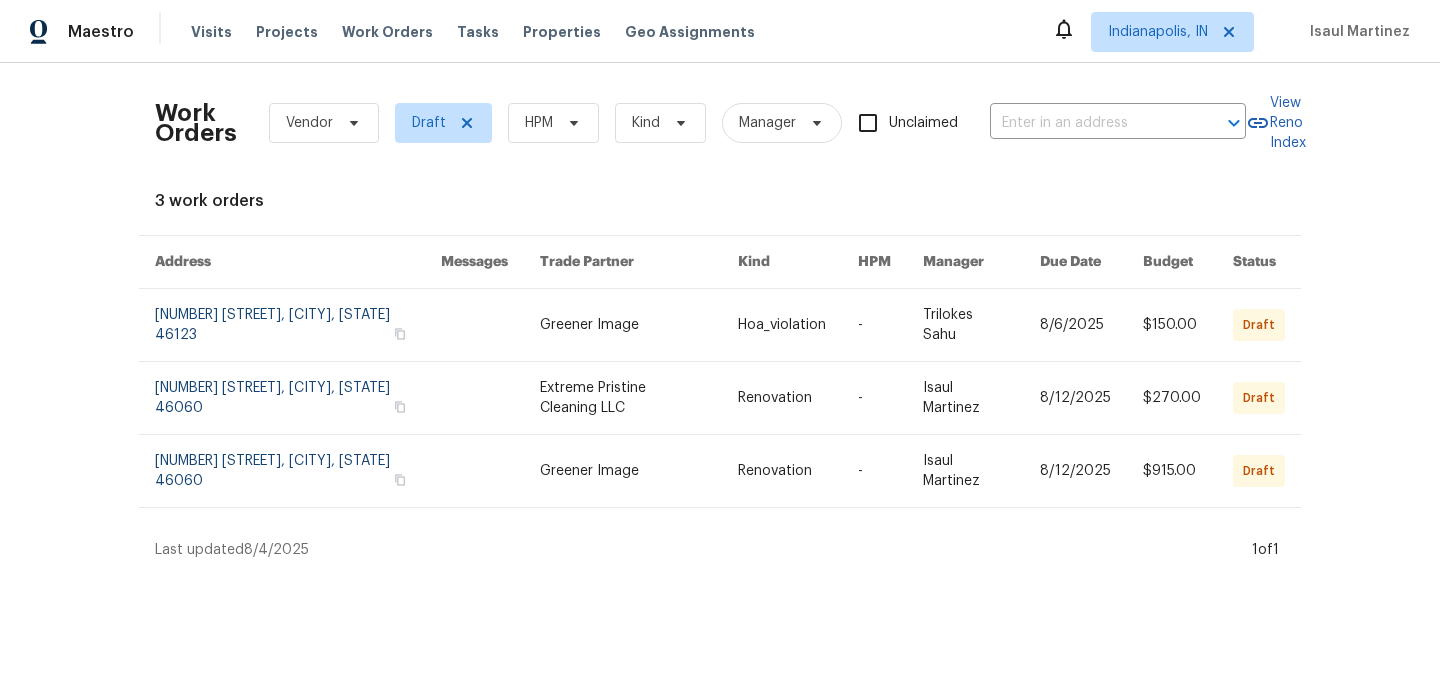 click on "3 work orders" at bounding box center (720, 201) 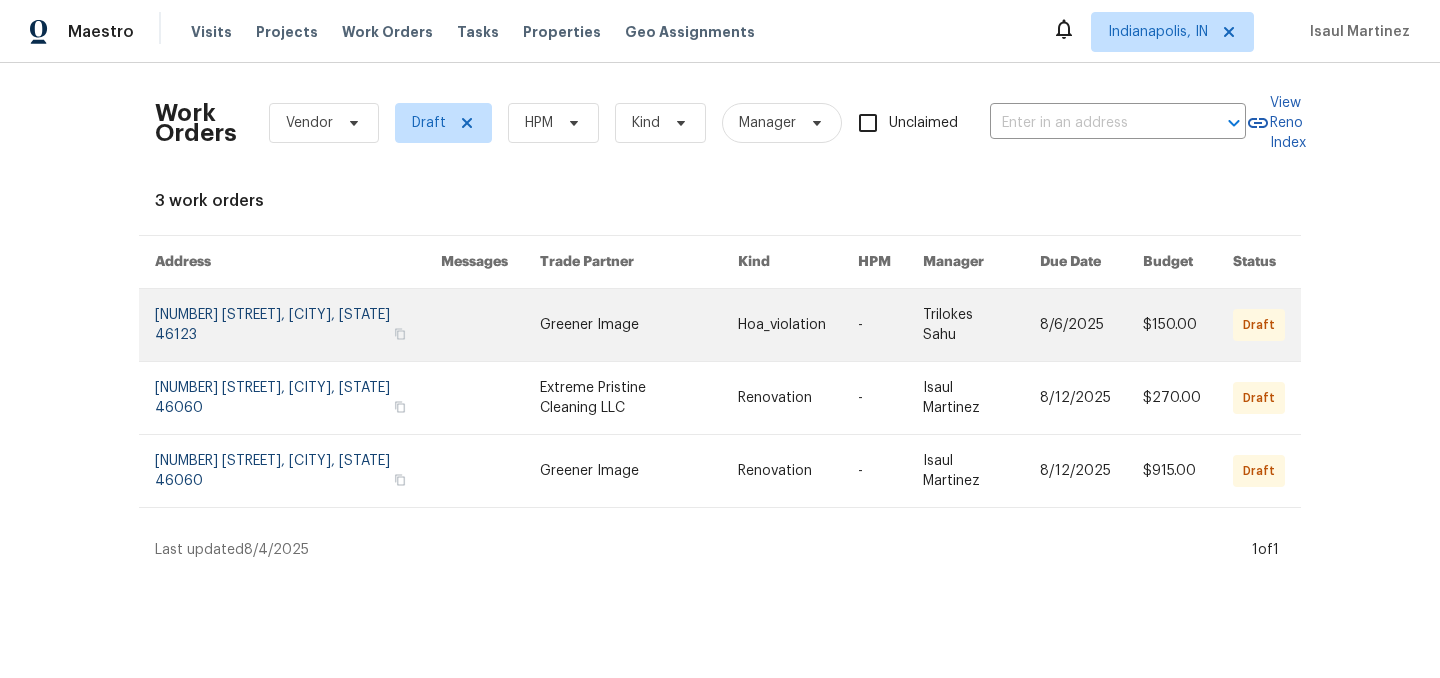 click at bounding box center (639, 325) 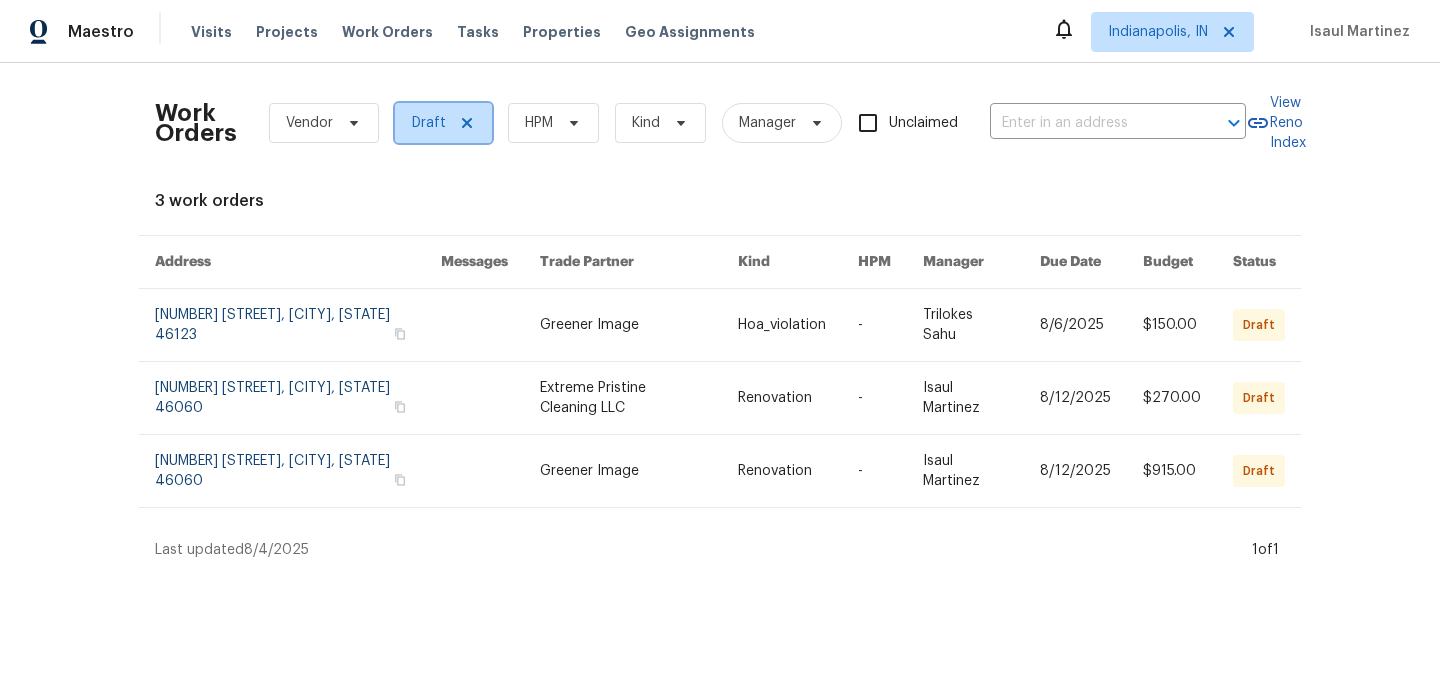 click 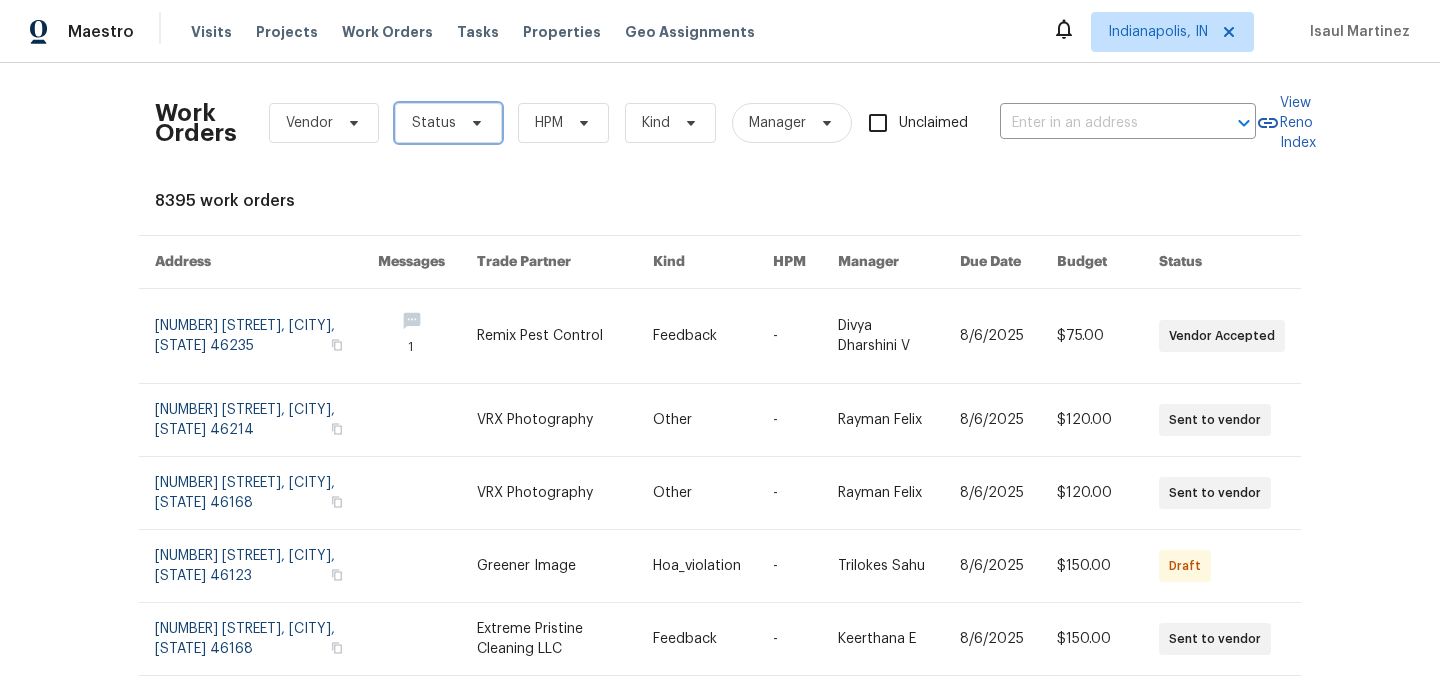 click on "Status" at bounding box center [434, 123] 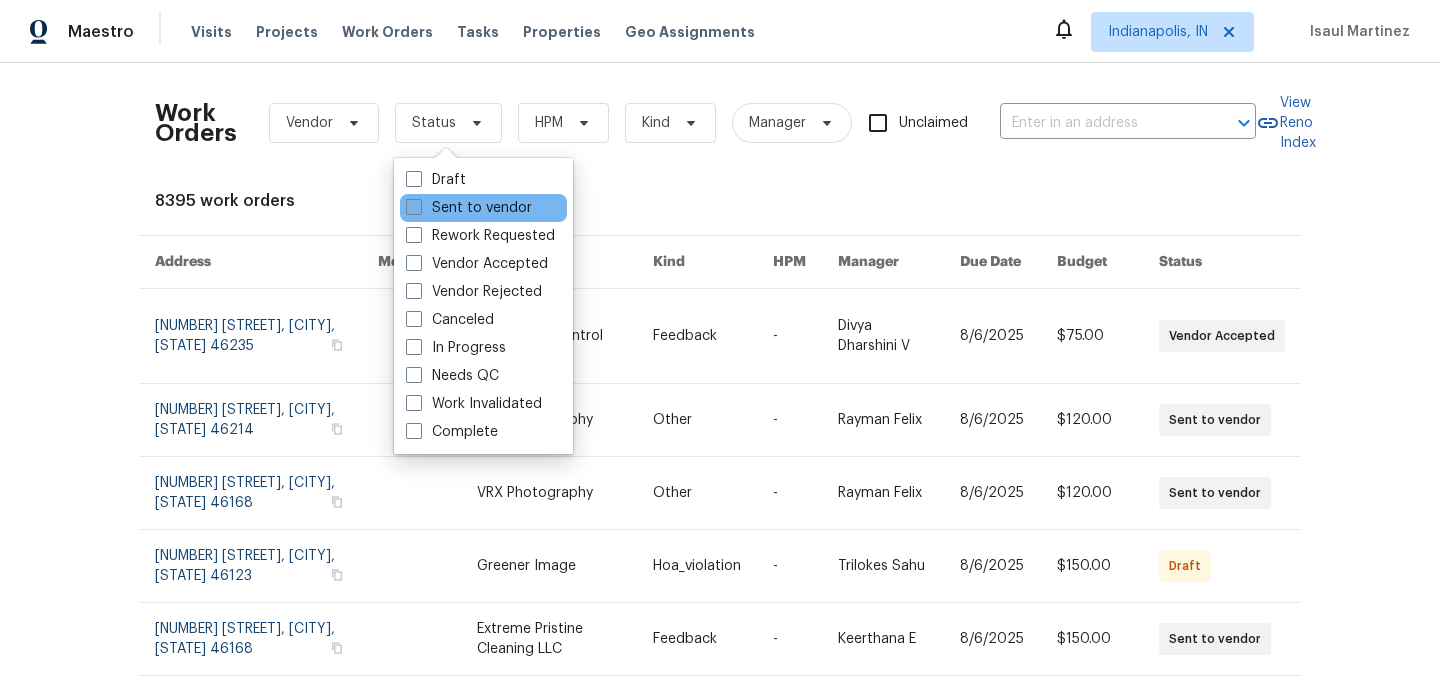 click on "Sent to vendor" at bounding box center (469, 208) 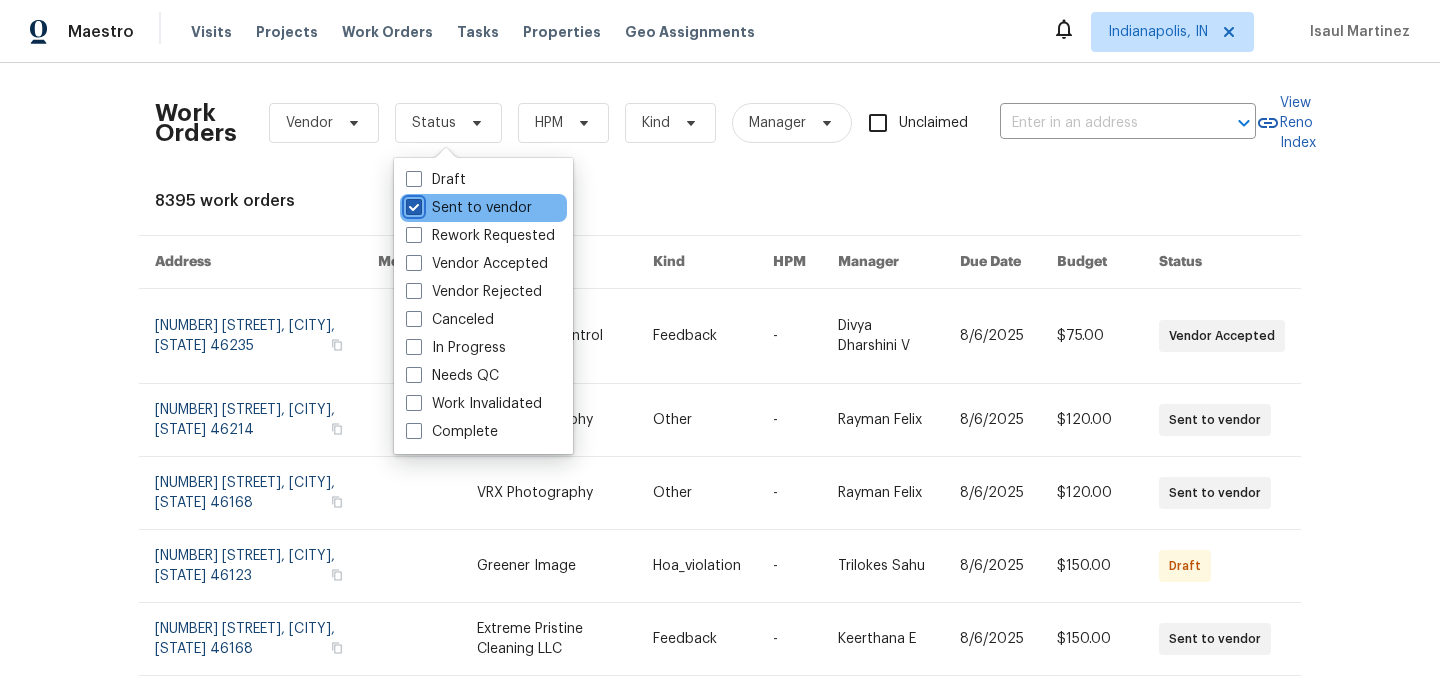 checkbox on "true" 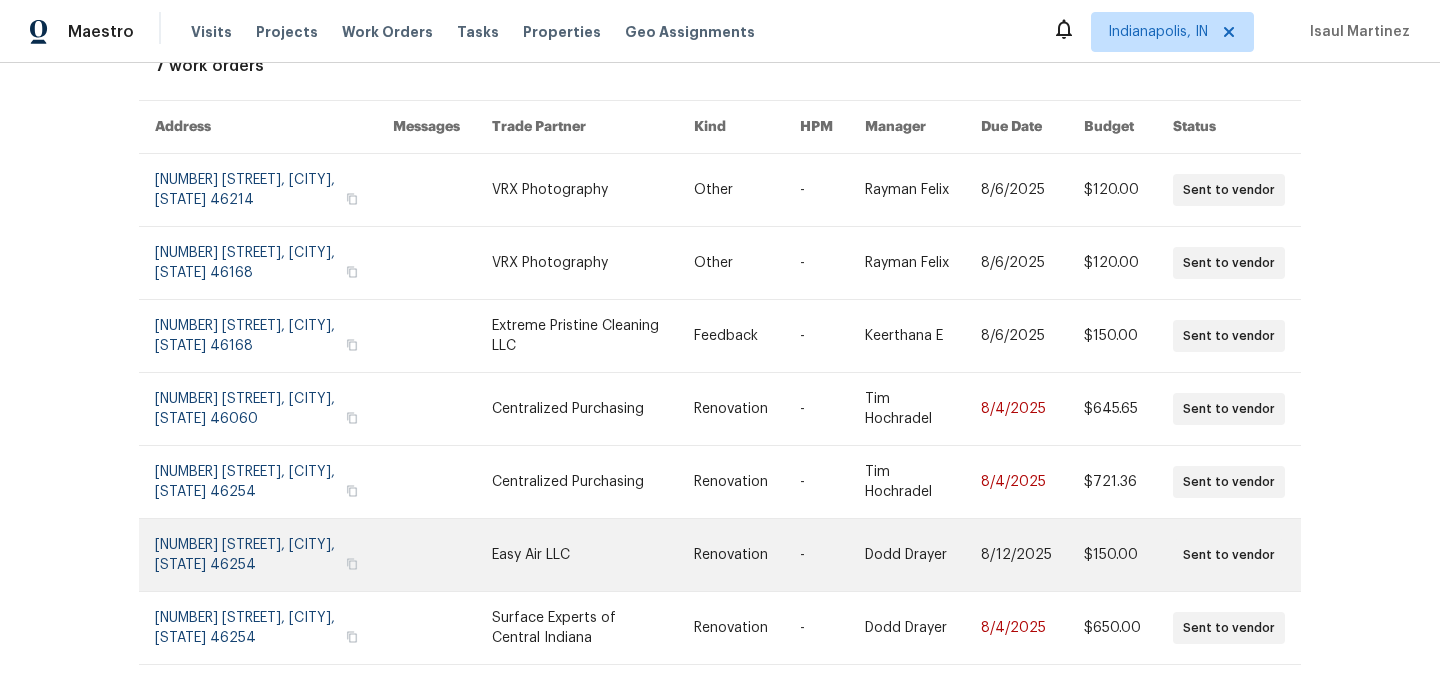 scroll, scrollTop: 190, scrollLeft: 0, axis: vertical 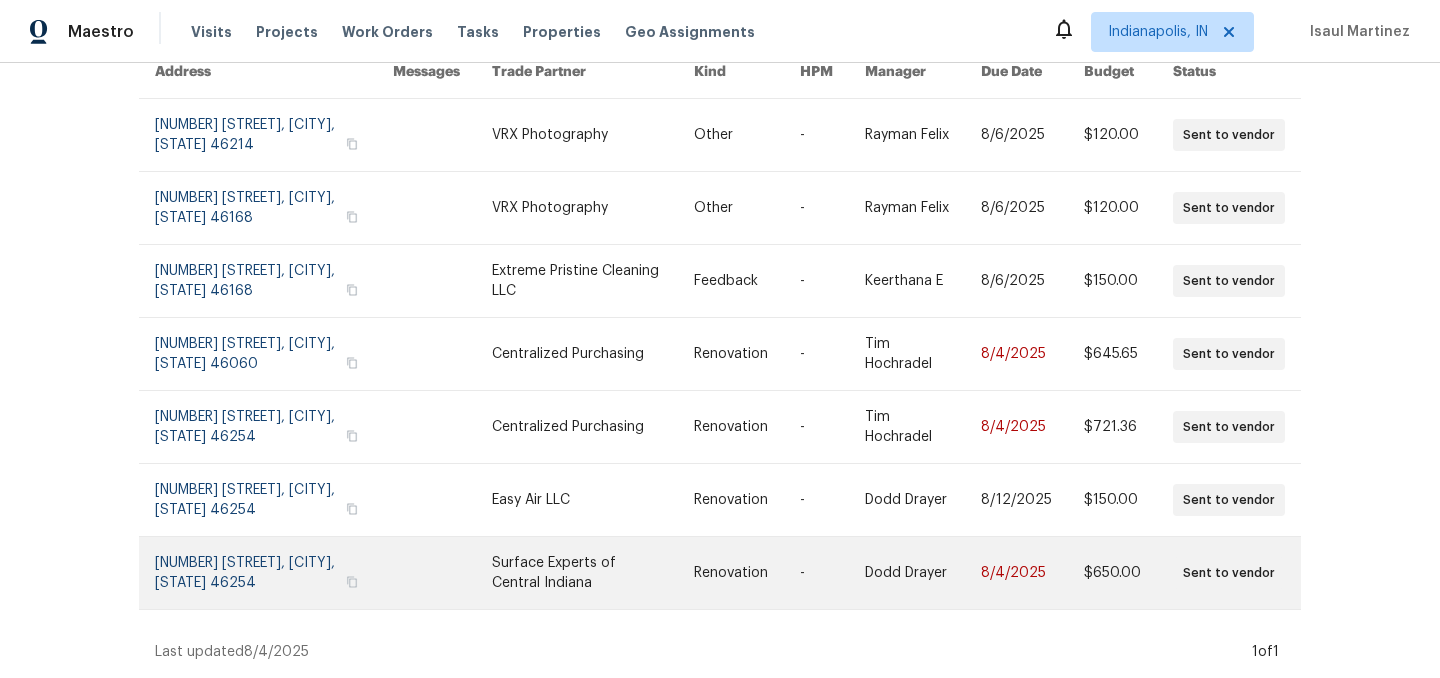click at bounding box center [593, 573] 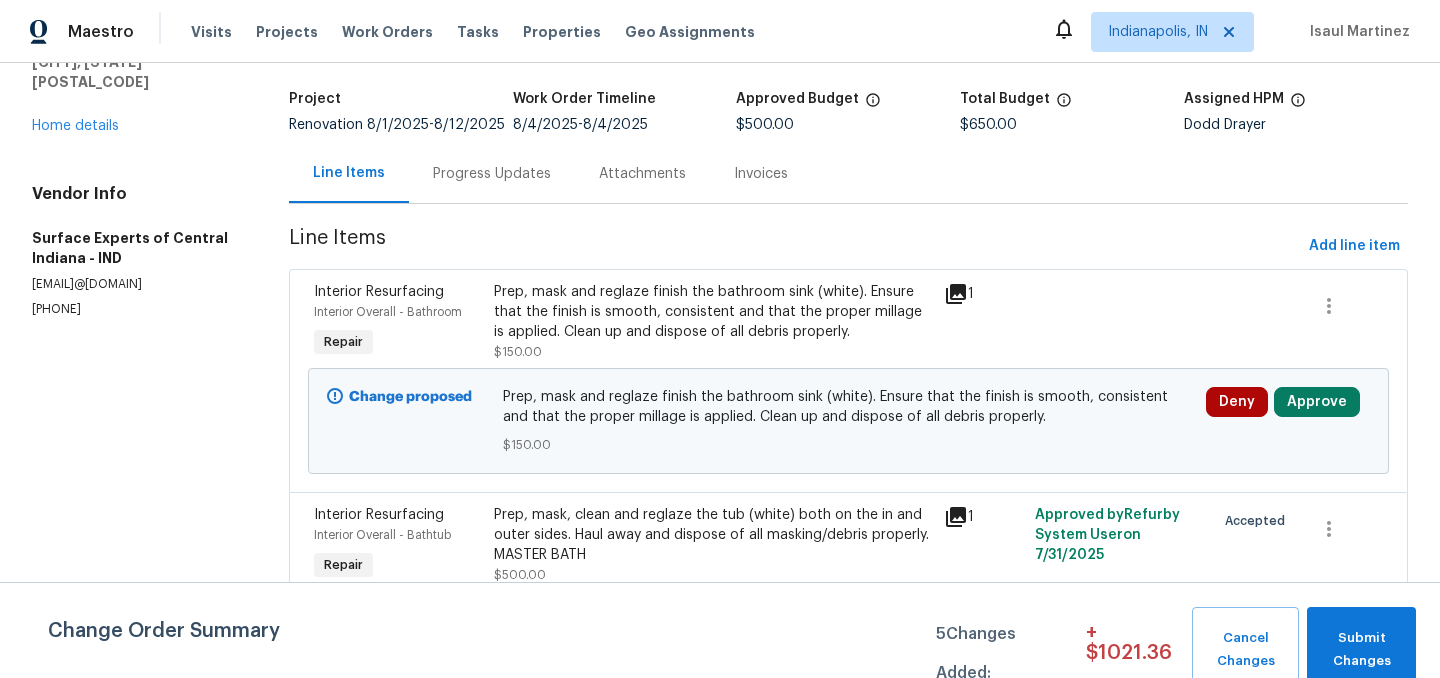 scroll, scrollTop: 0, scrollLeft: 0, axis: both 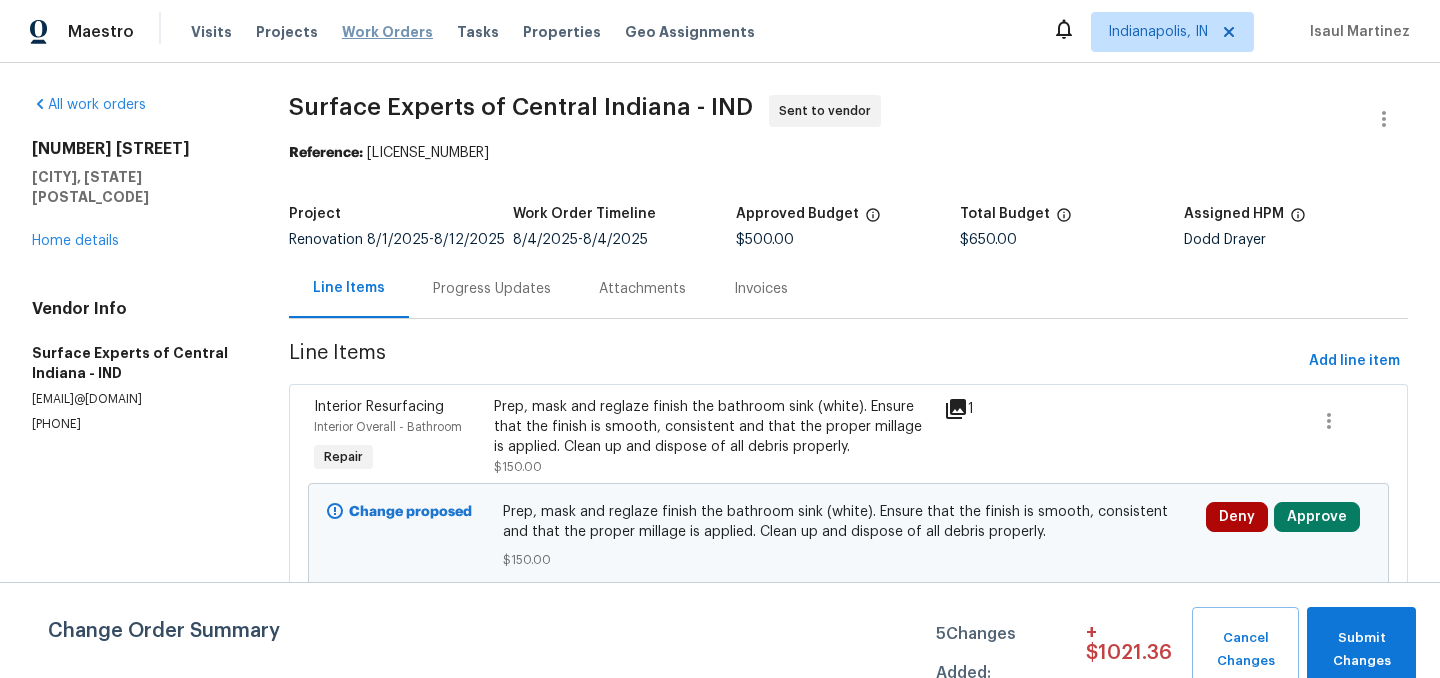 click on "Work Orders" at bounding box center (387, 32) 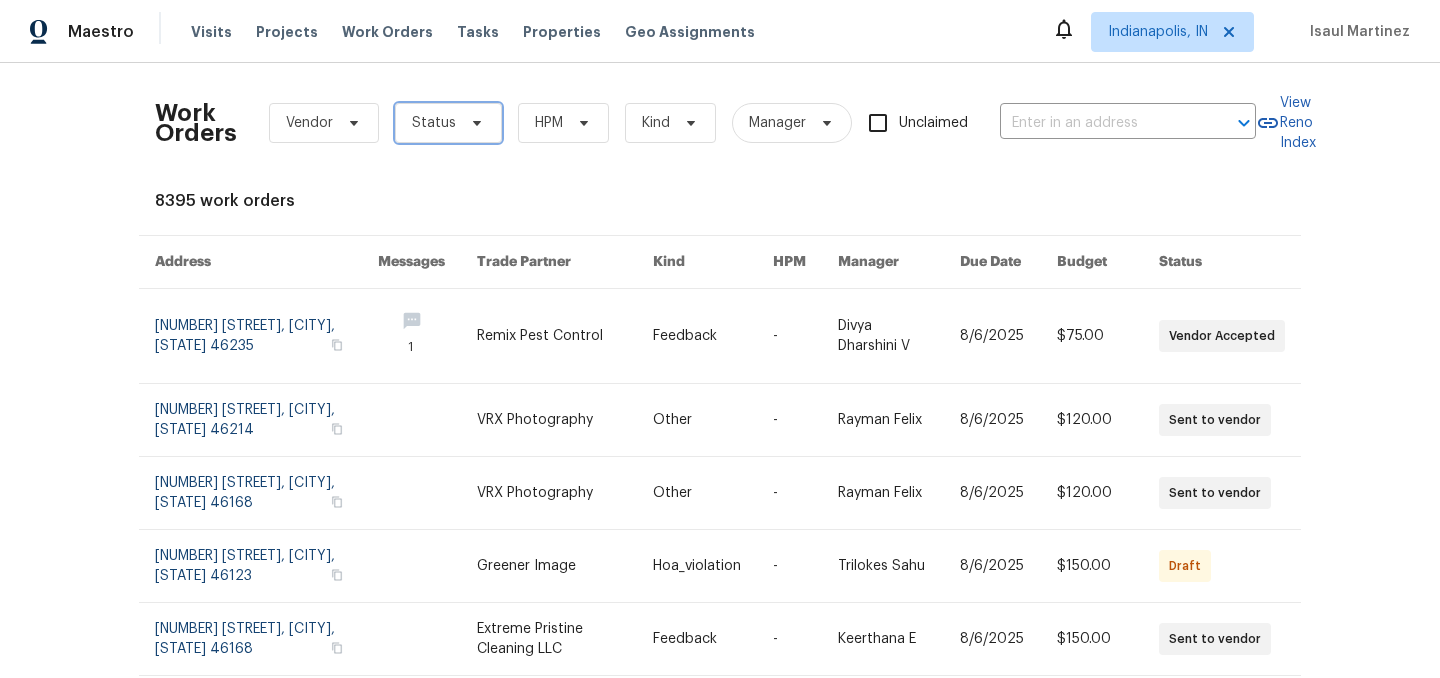 click on "Status" at bounding box center [434, 123] 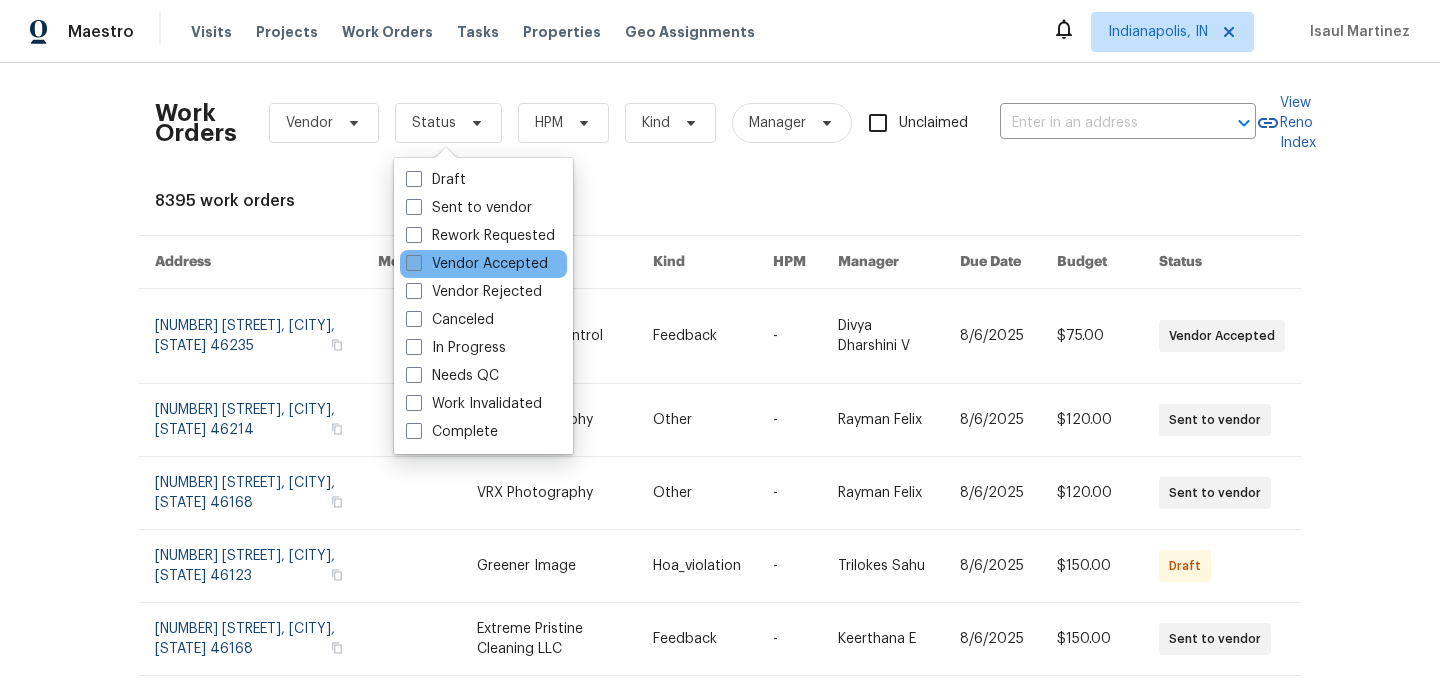click on "Vendor Accepted" at bounding box center [477, 264] 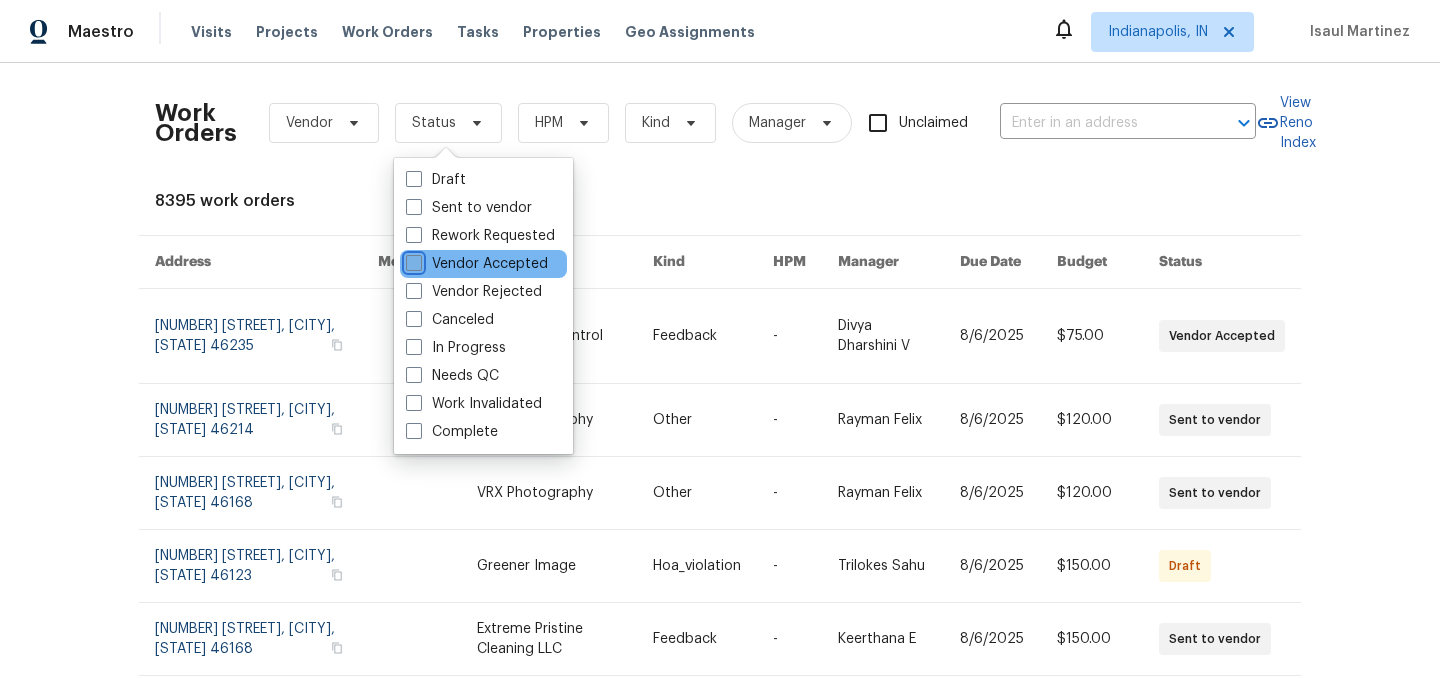 click on "Vendor Accepted" at bounding box center [412, 260] 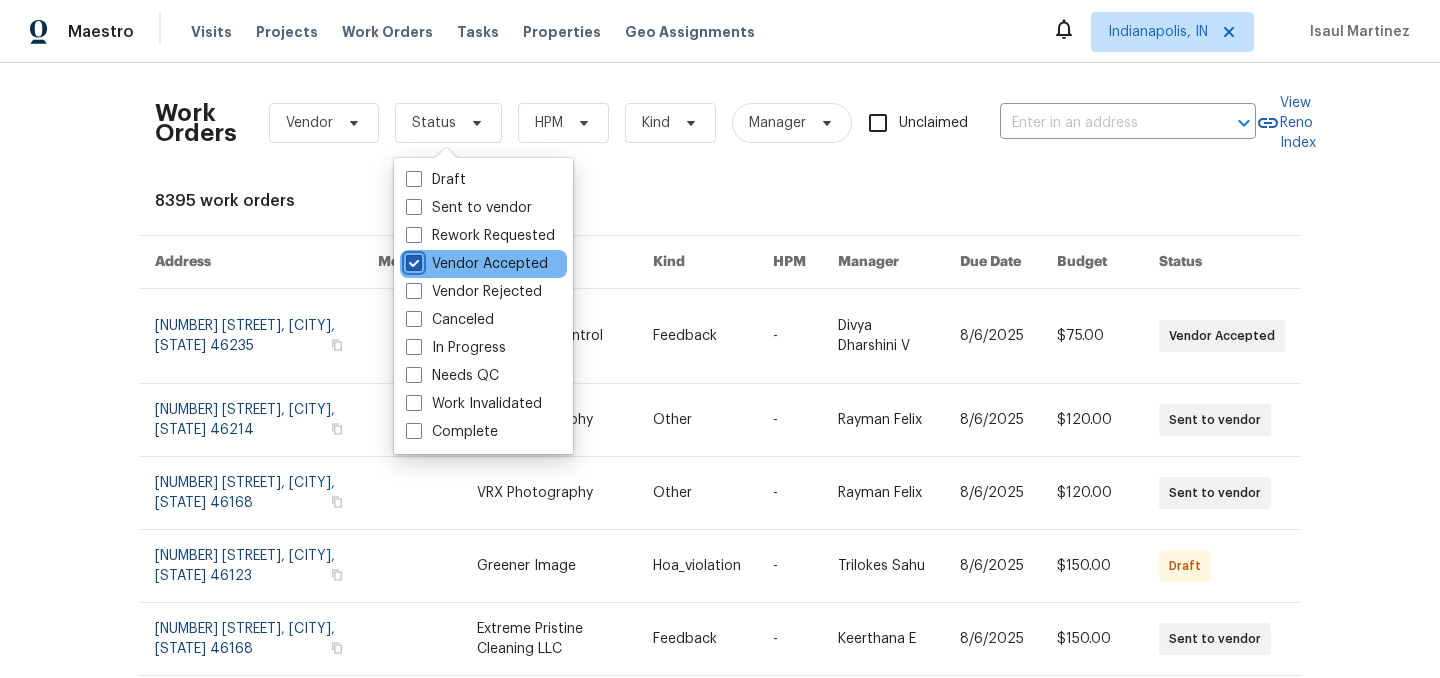 checkbox on "true" 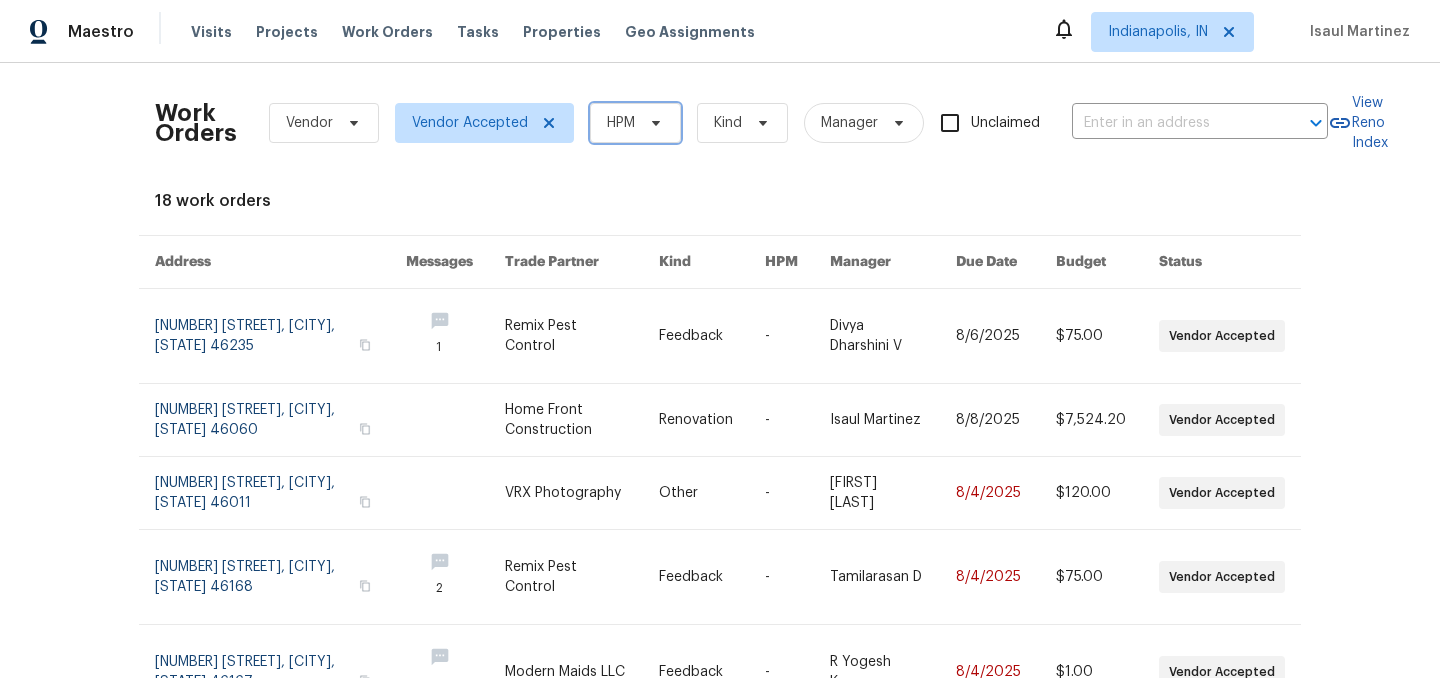 click on "HPM" at bounding box center [635, 123] 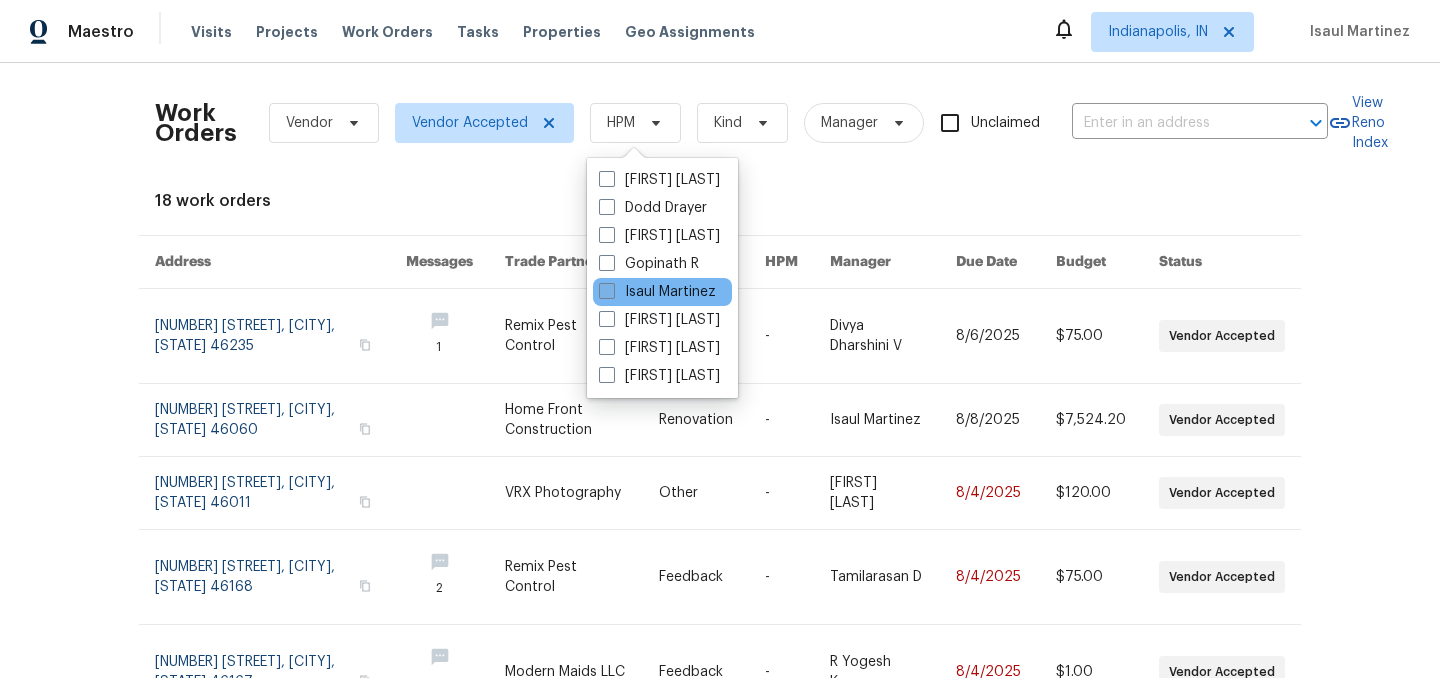 click on "Isaul Martinez" at bounding box center [657, 292] 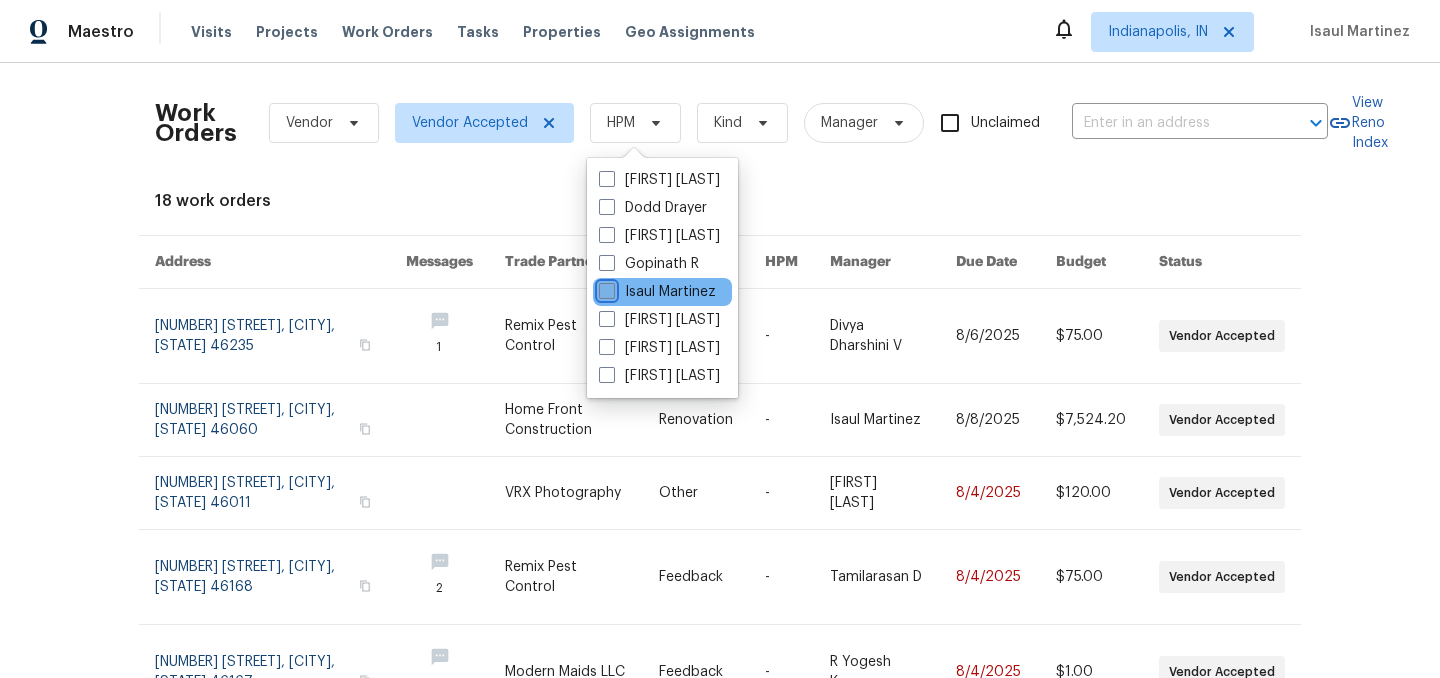 click on "Isaul Martinez" at bounding box center [605, 288] 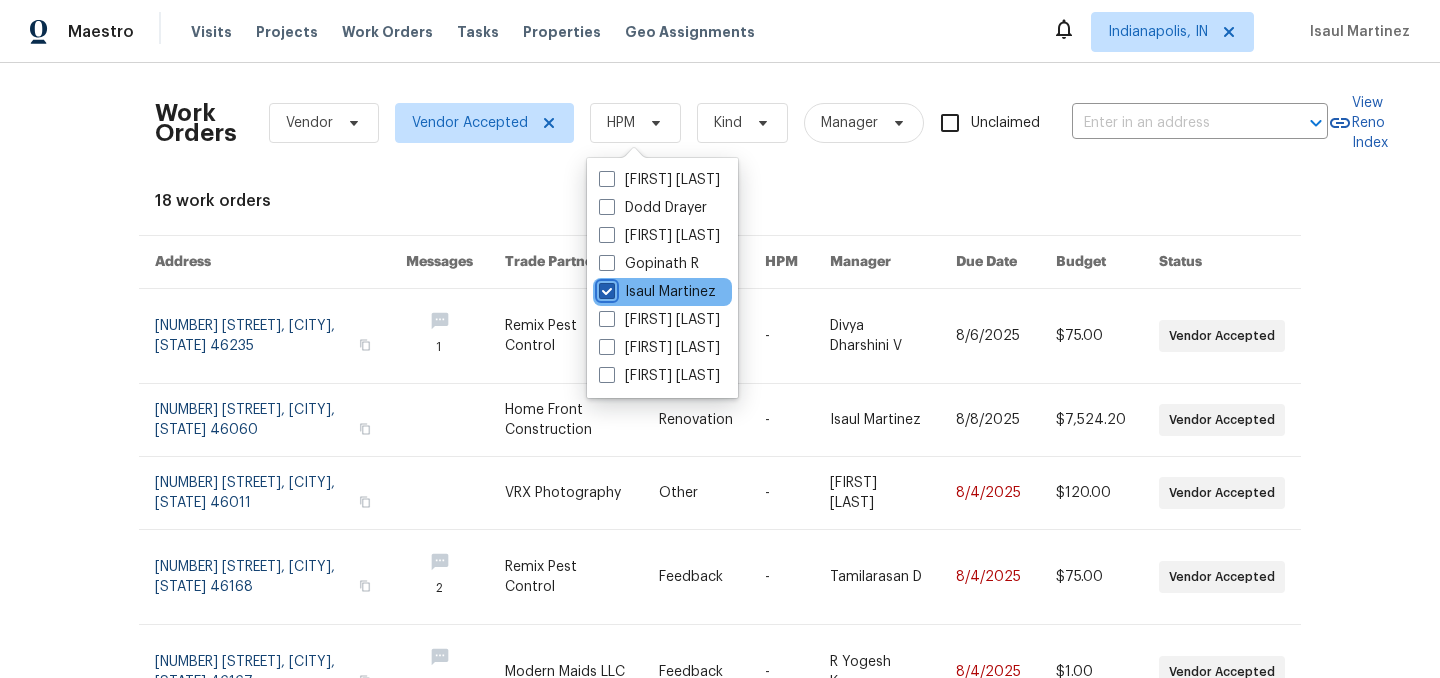 checkbox on "true" 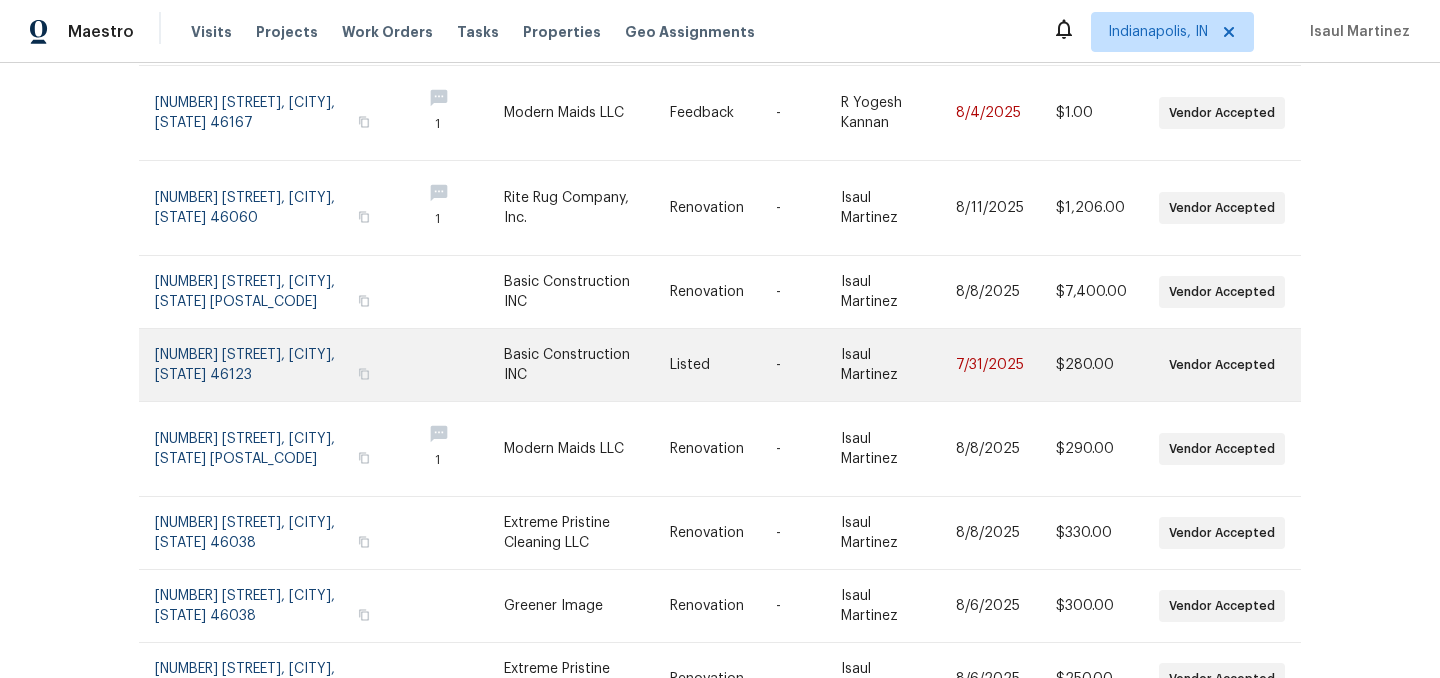 scroll, scrollTop: 375, scrollLeft: 0, axis: vertical 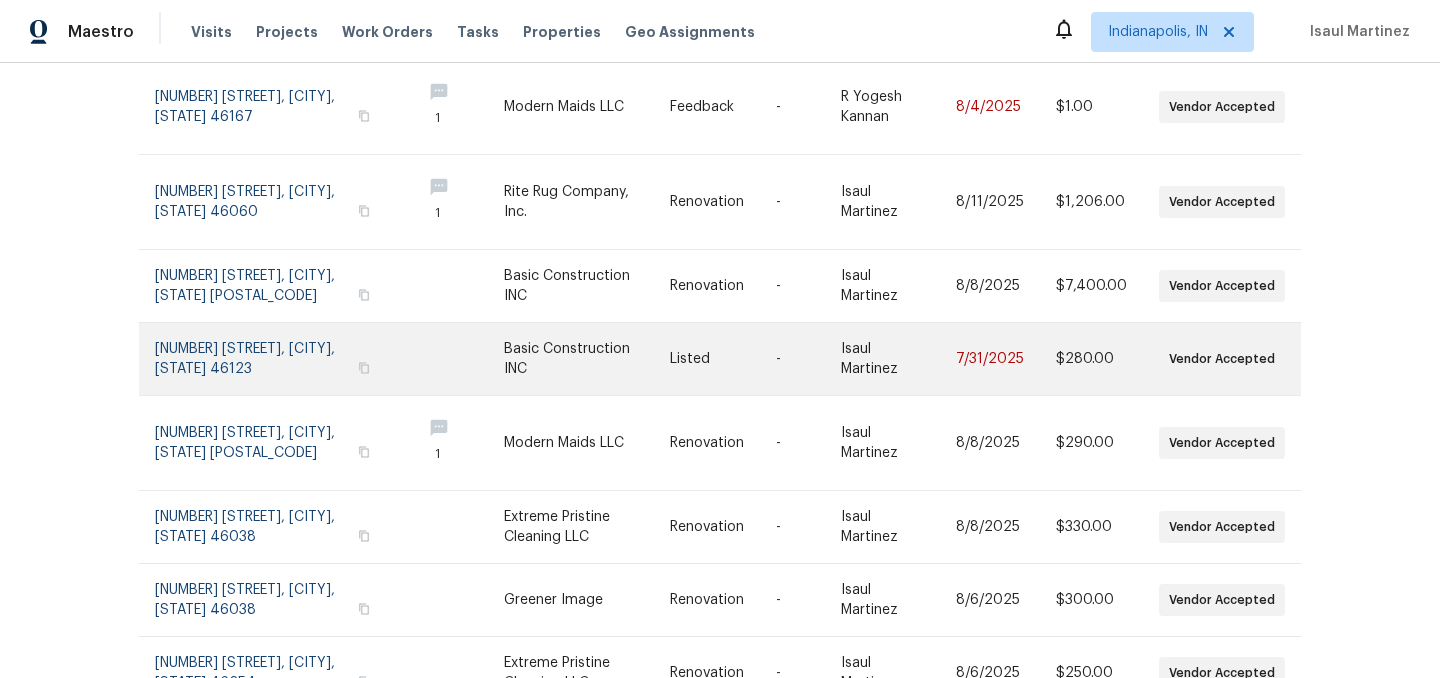 click at bounding box center [587, 359] 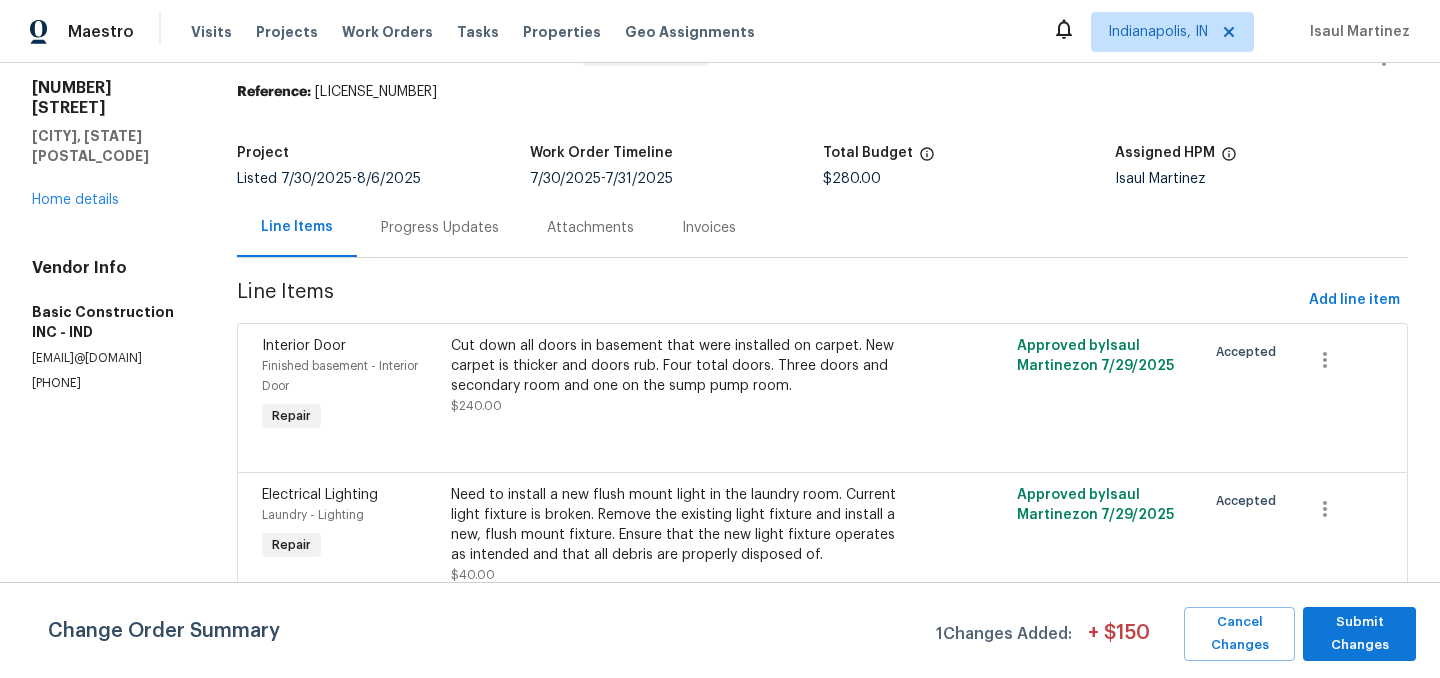 scroll, scrollTop: 0, scrollLeft: 0, axis: both 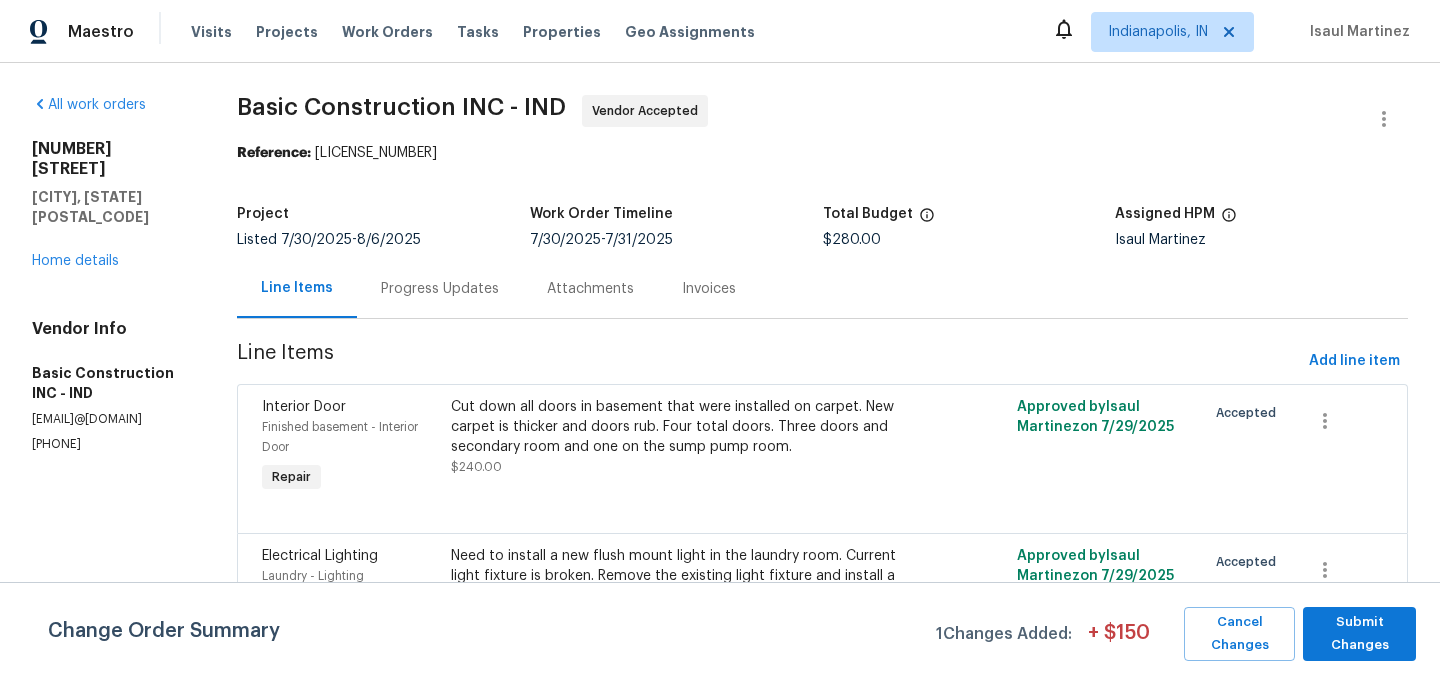 click on "Progress Updates" at bounding box center (440, 289) 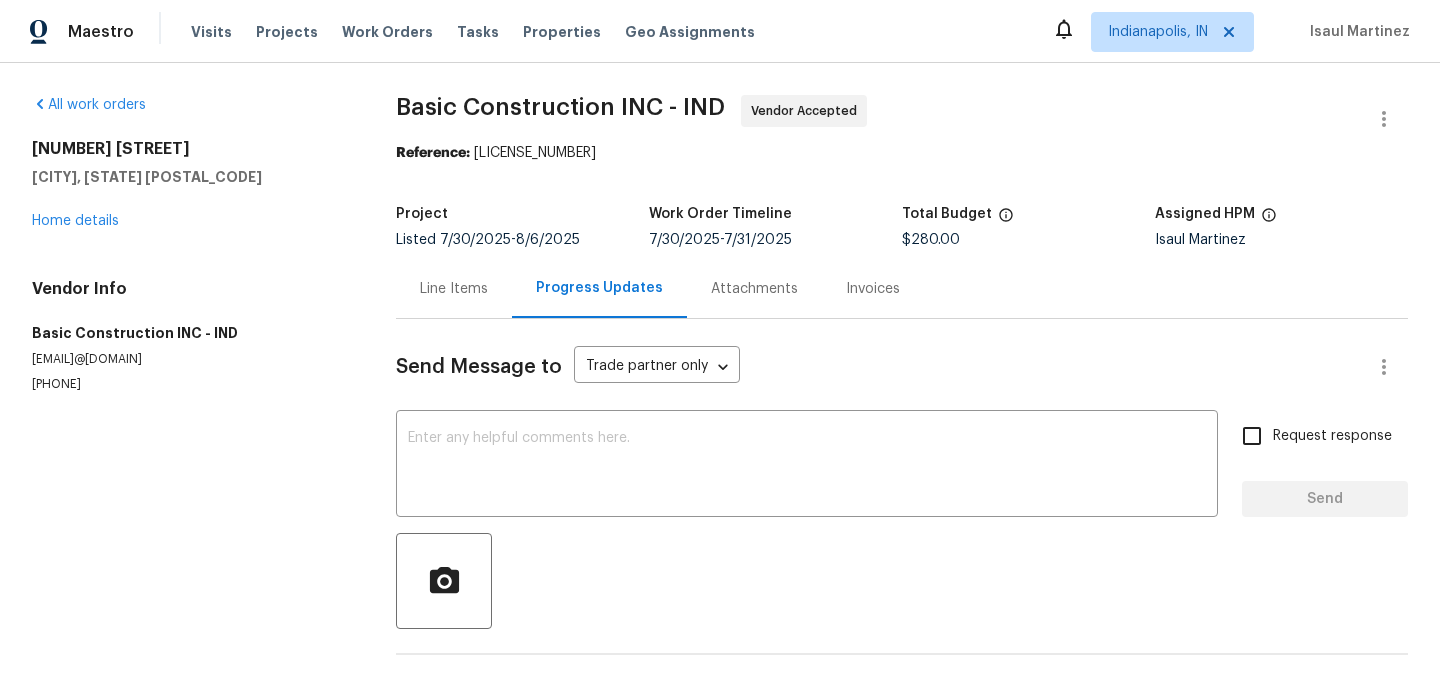 scroll, scrollTop: 65, scrollLeft: 0, axis: vertical 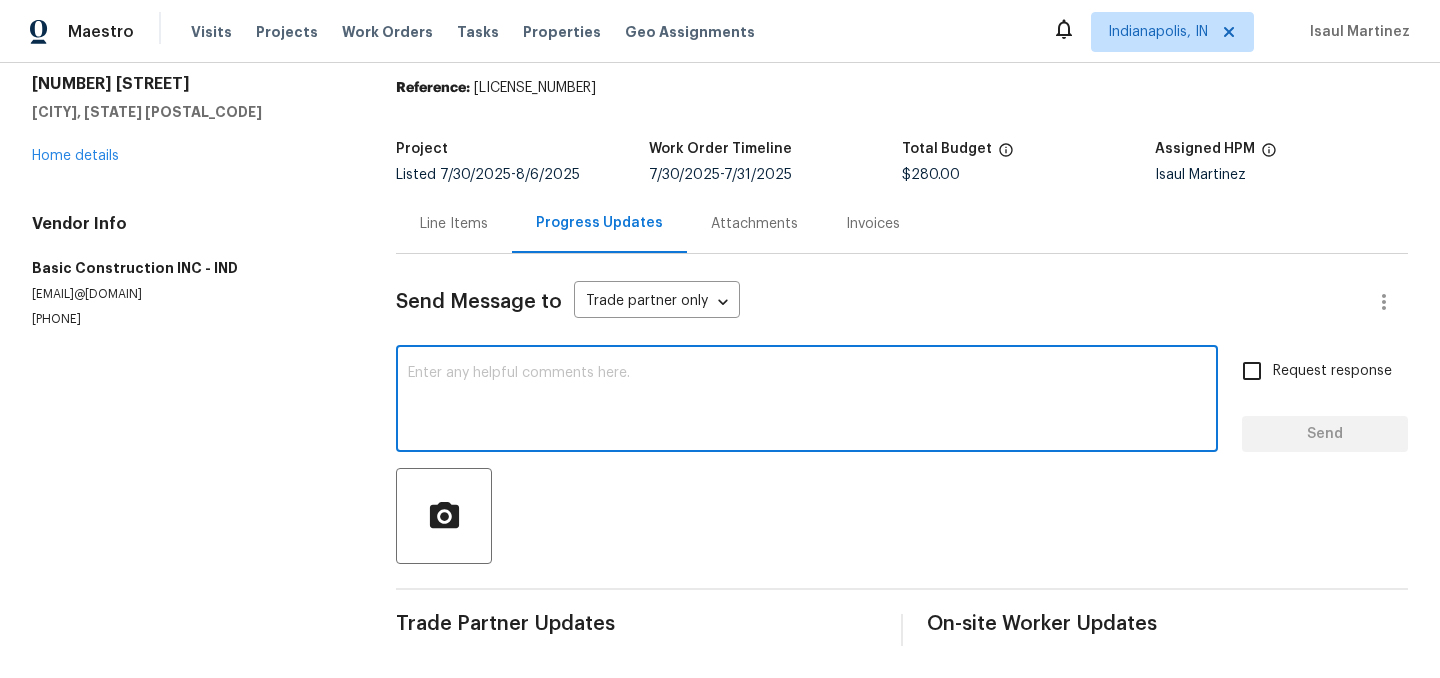 click at bounding box center [807, 401] 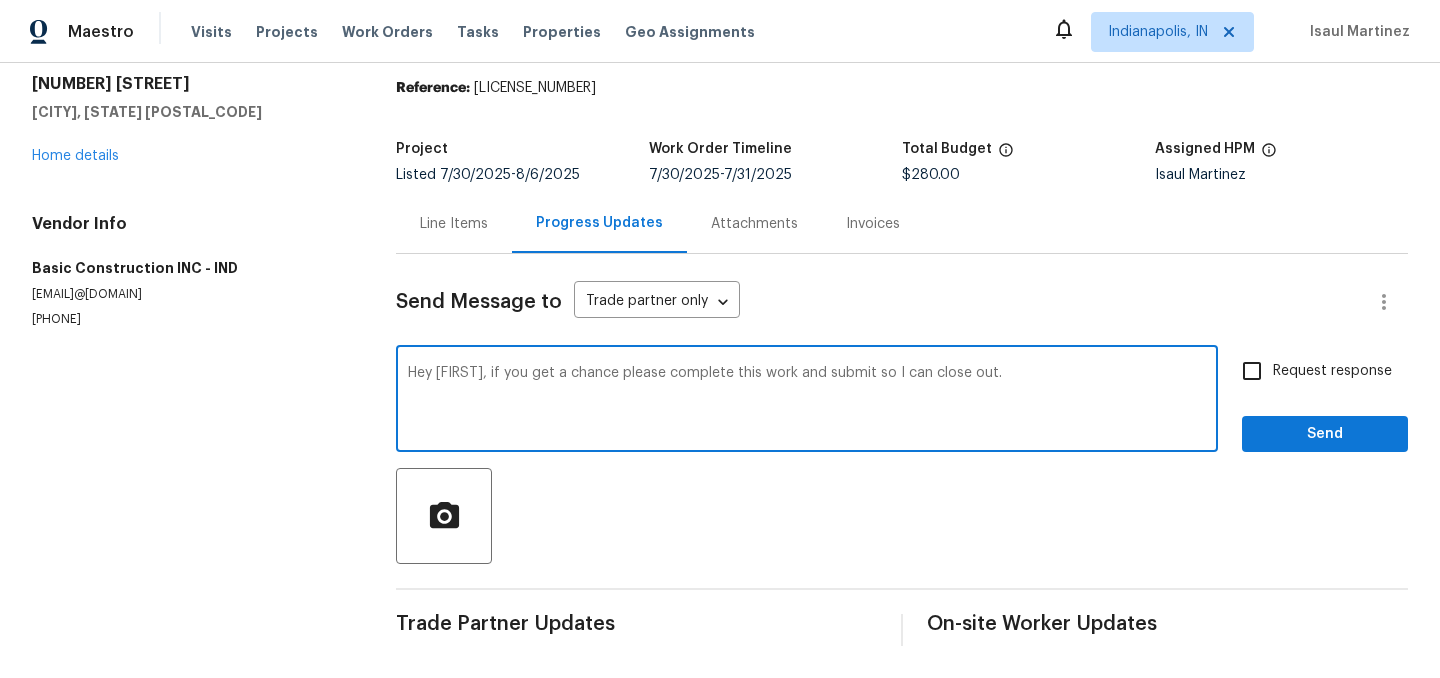 type on "Hey [FIRST], if you get a chance please complete this work and submit so I can close out." 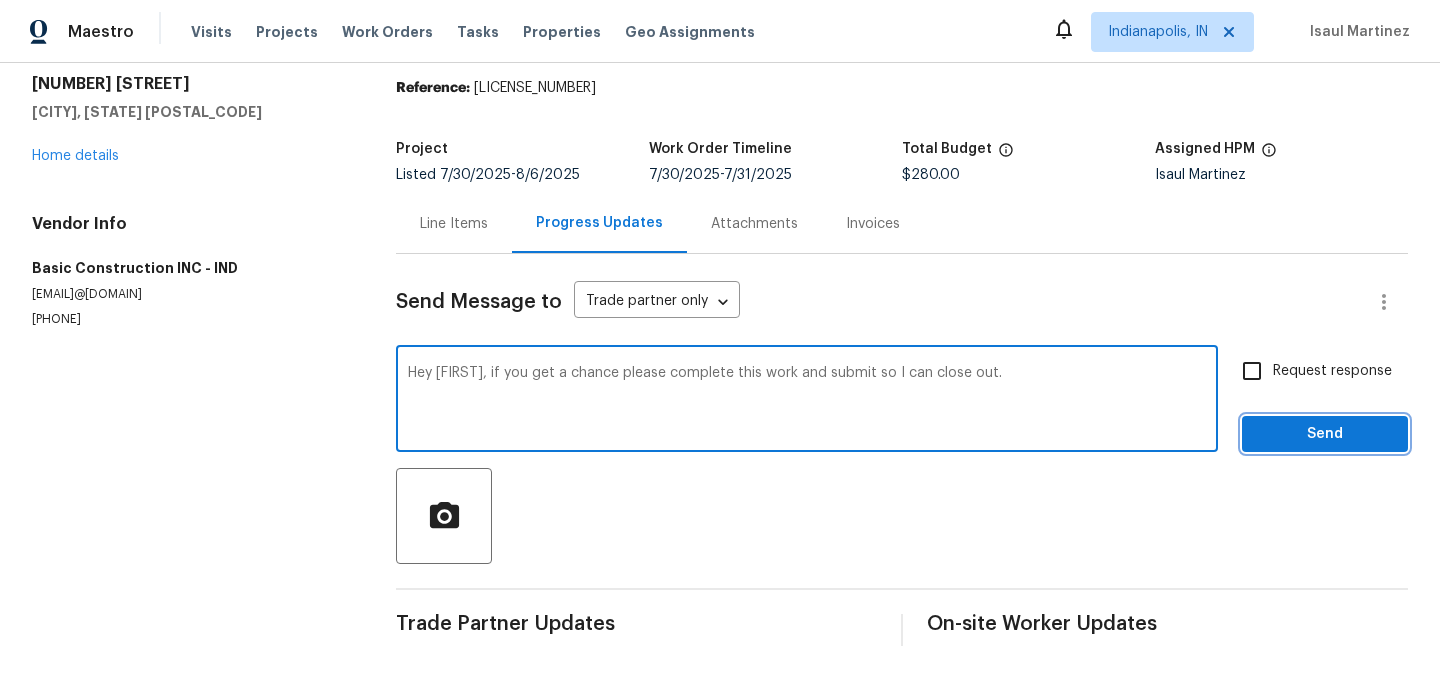 click on "Send" at bounding box center (1325, 434) 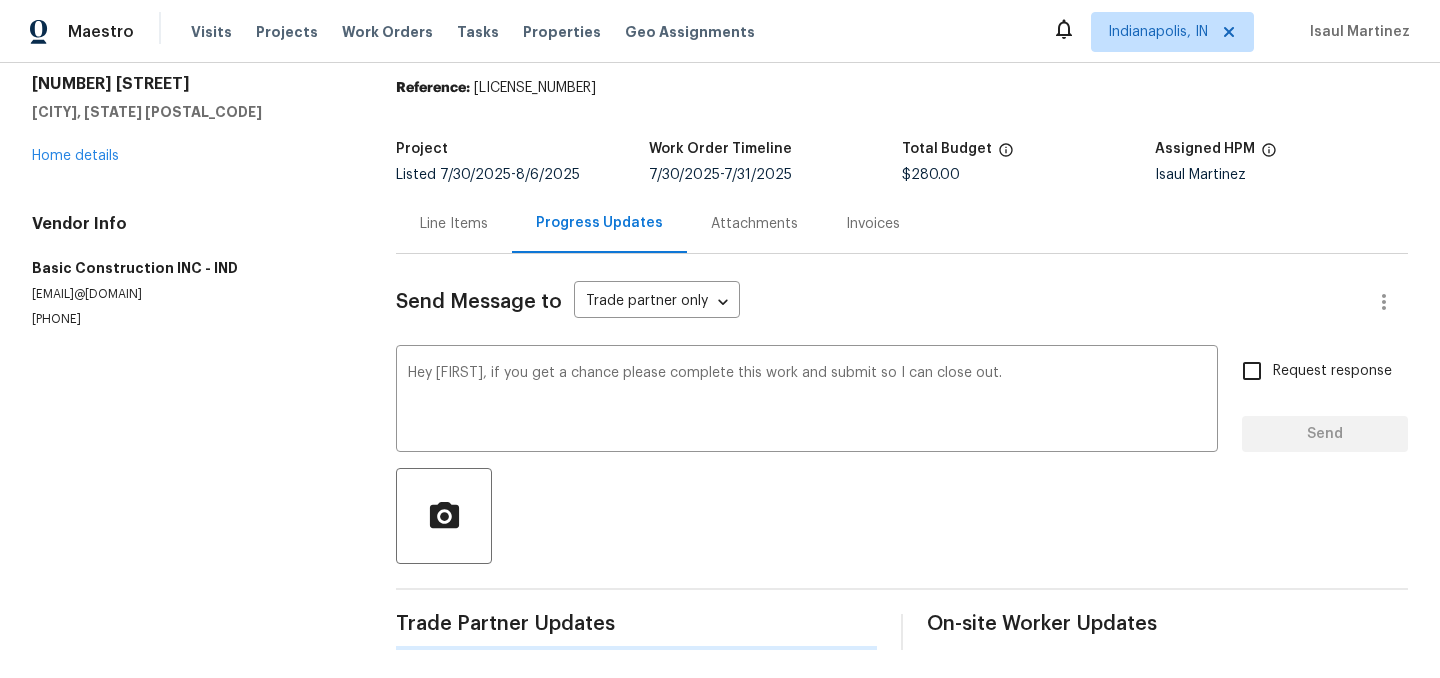 type 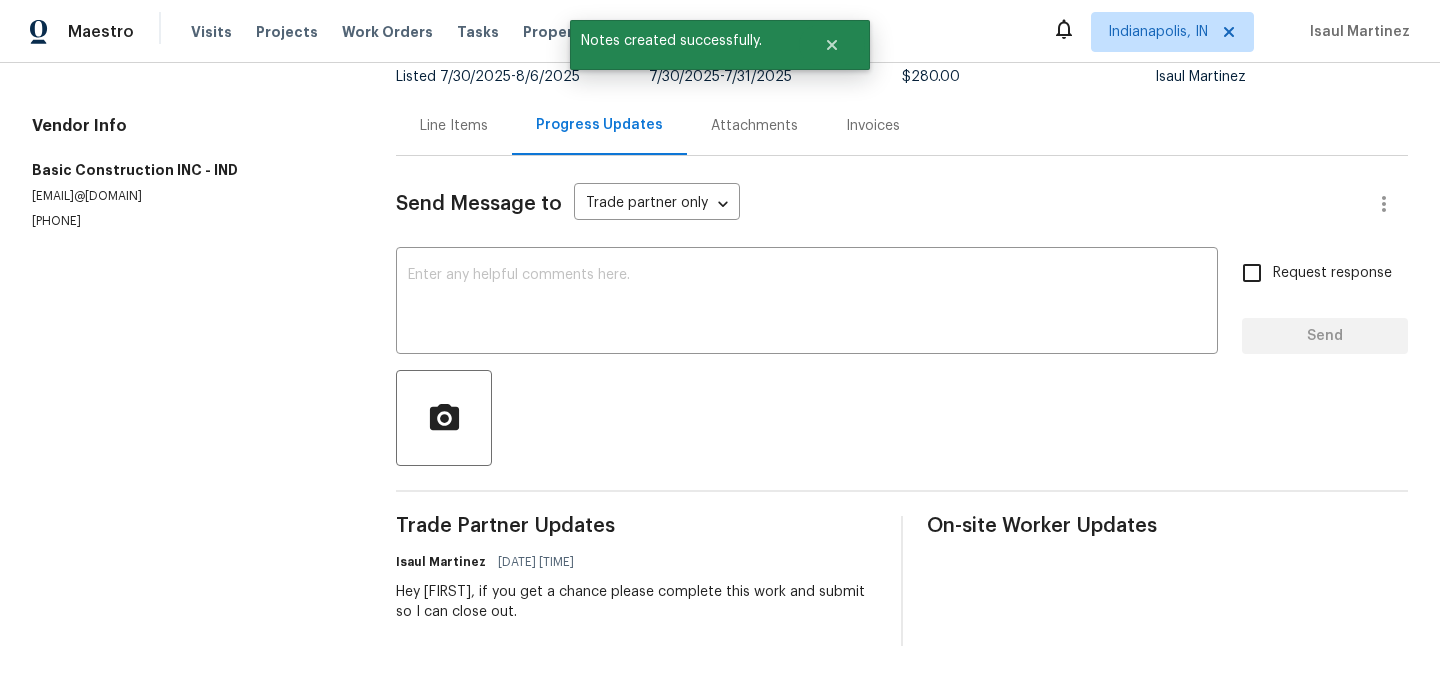 scroll, scrollTop: 0, scrollLeft: 0, axis: both 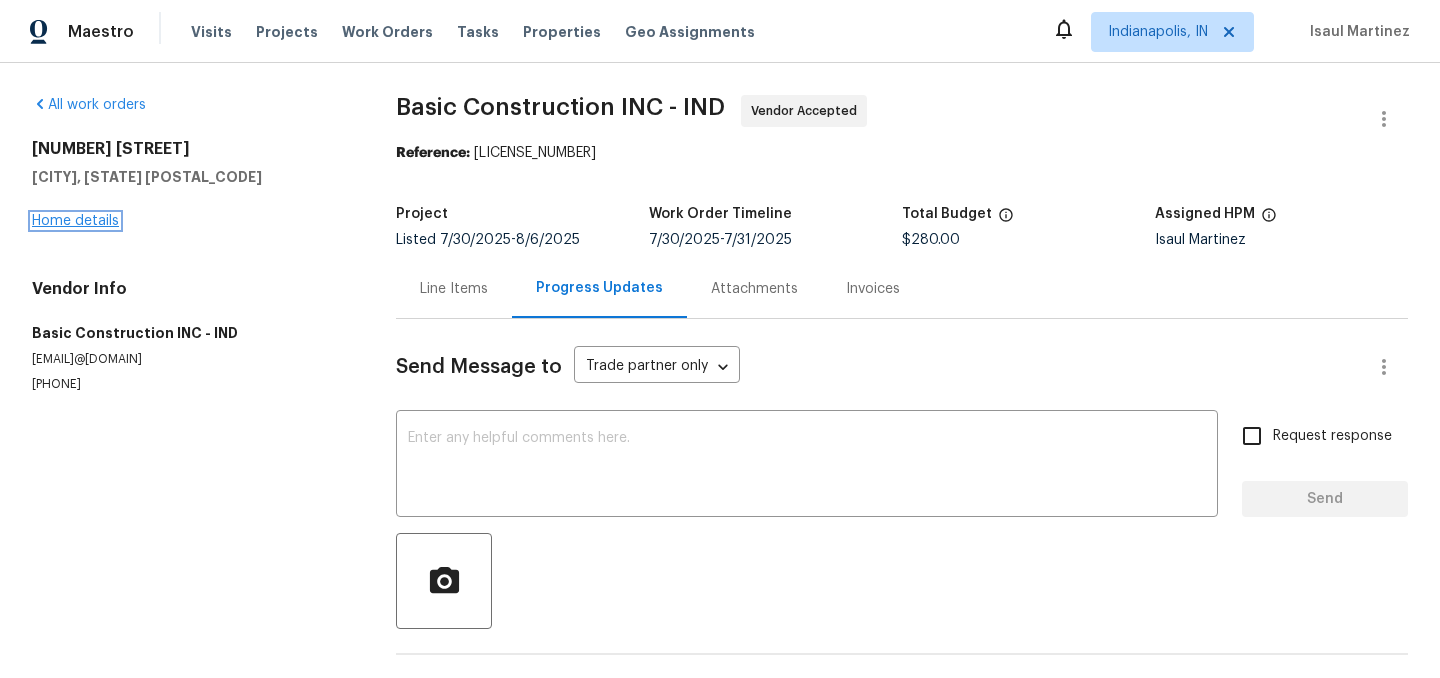 click on "Home details" at bounding box center [75, 221] 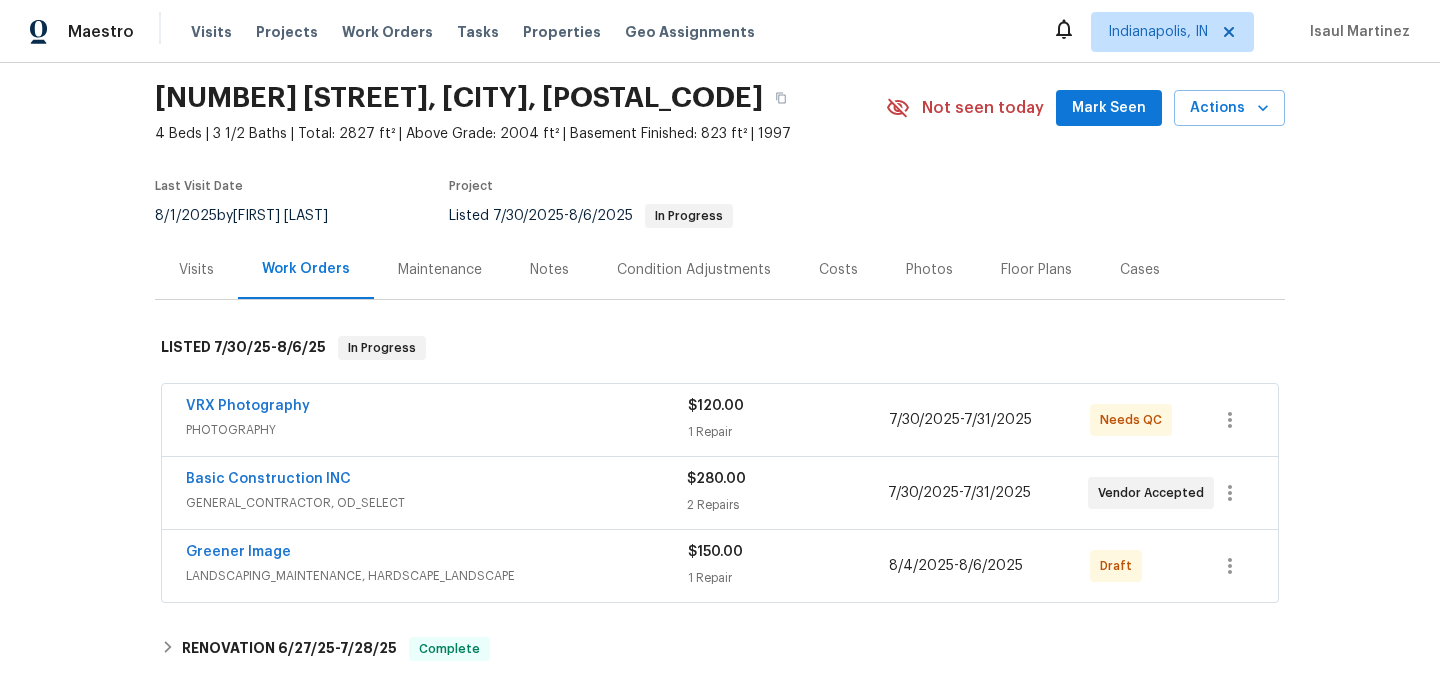 scroll, scrollTop: 0, scrollLeft: 0, axis: both 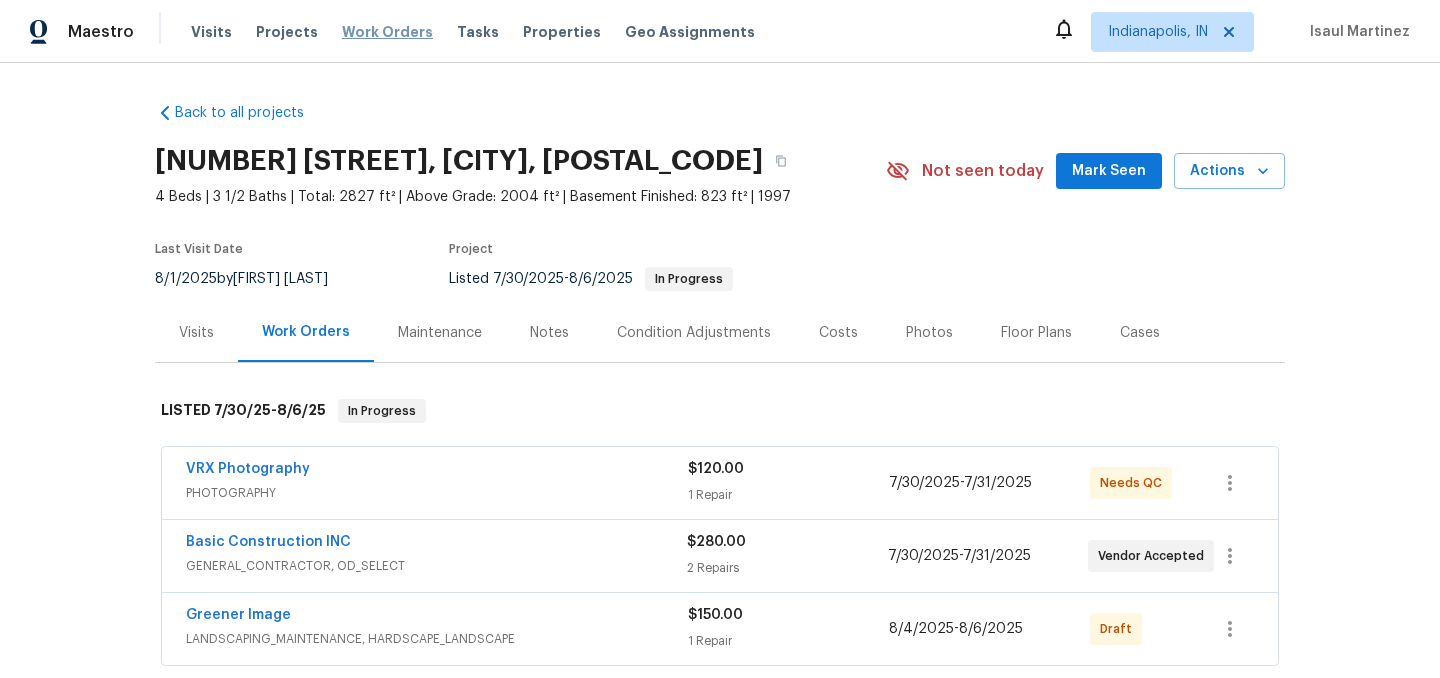 click on "Work Orders" at bounding box center [387, 32] 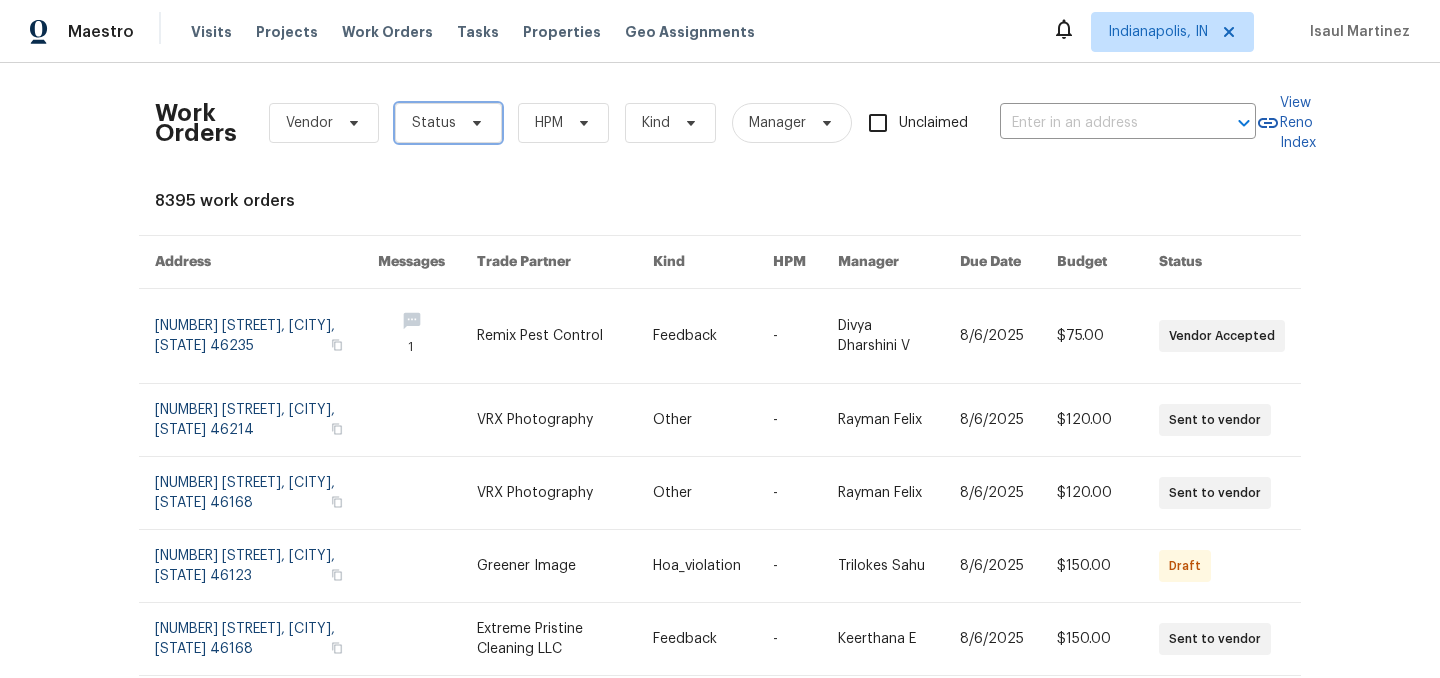 click on "Status" at bounding box center [448, 123] 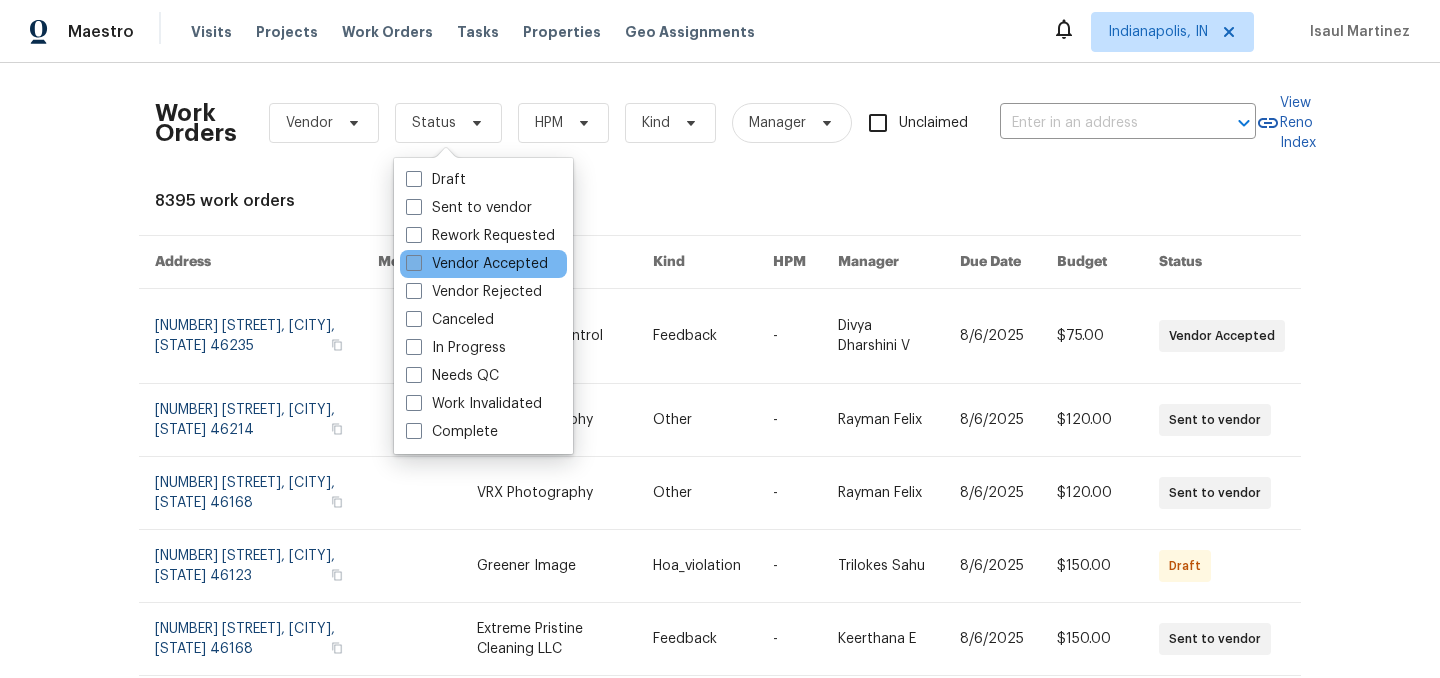 click on "Vendor Accepted" at bounding box center (477, 264) 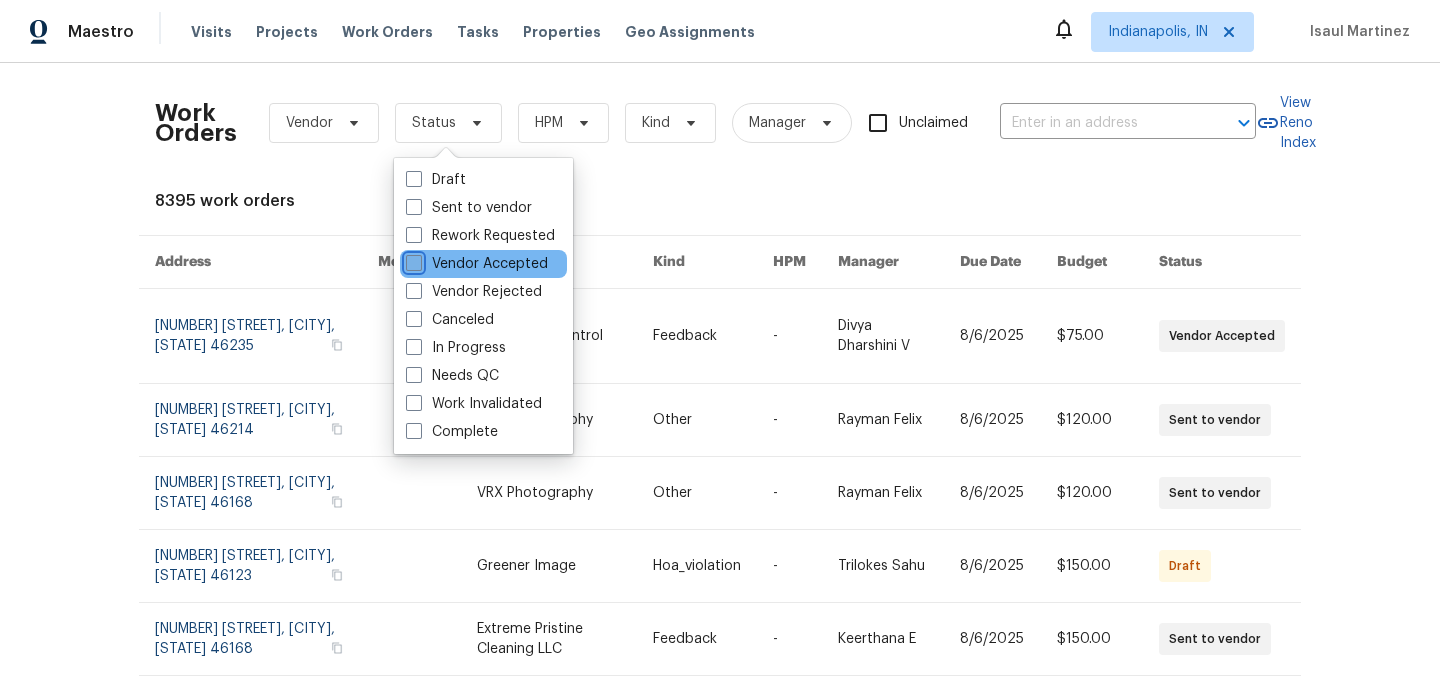 click on "Vendor Accepted" at bounding box center [412, 260] 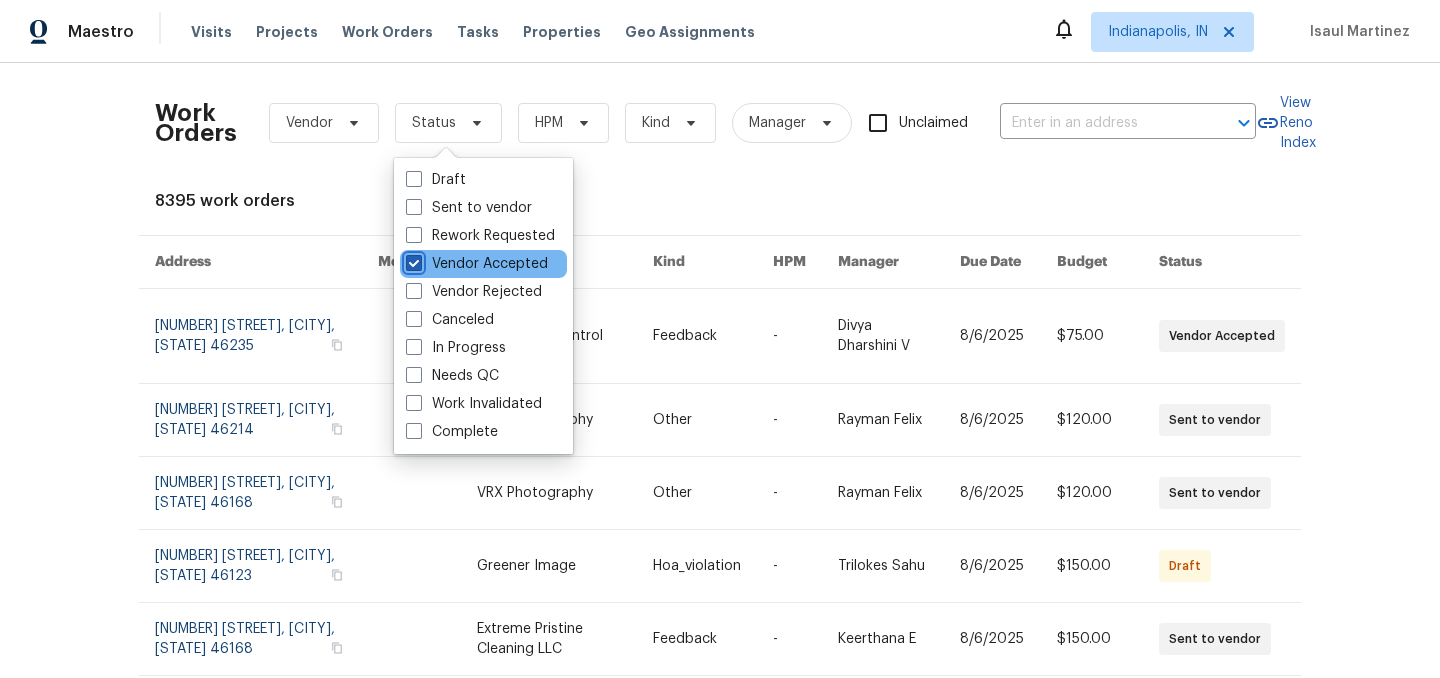 checkbox on "true" 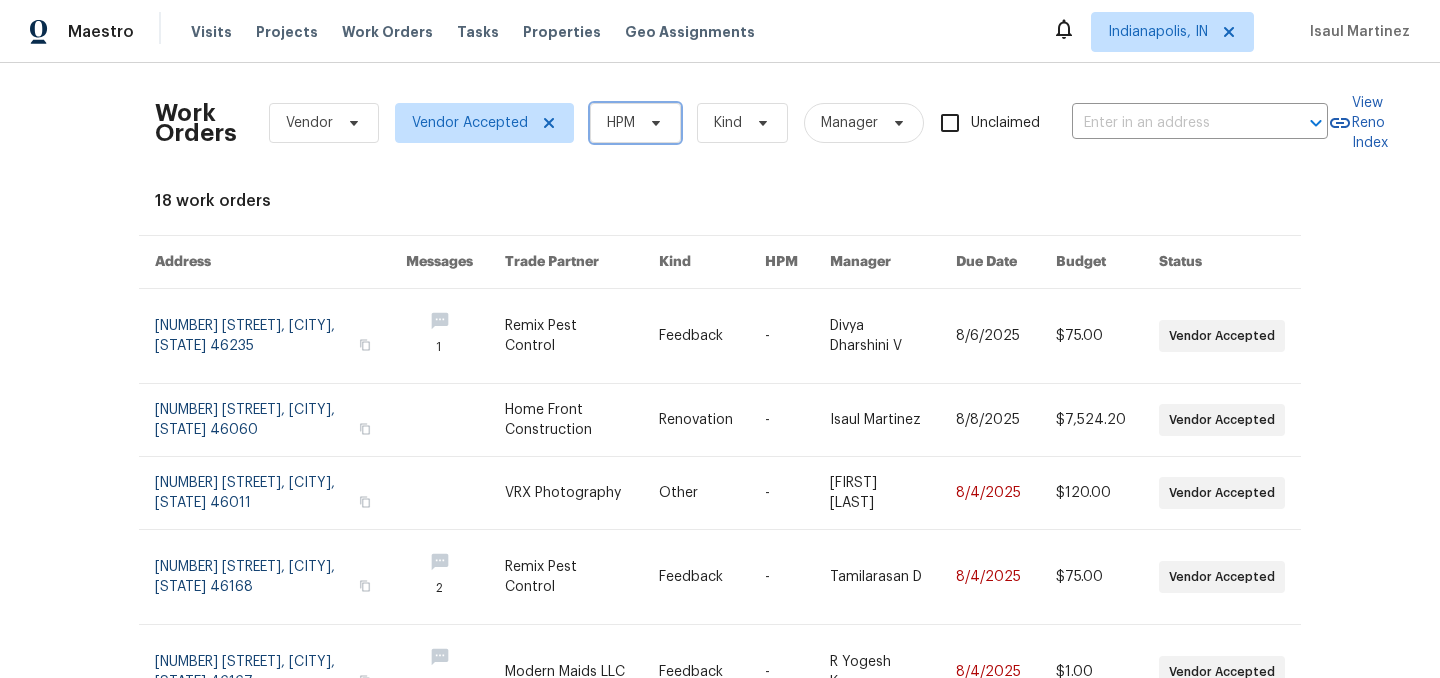 click on "HPM" at bounding box center [621, 123] 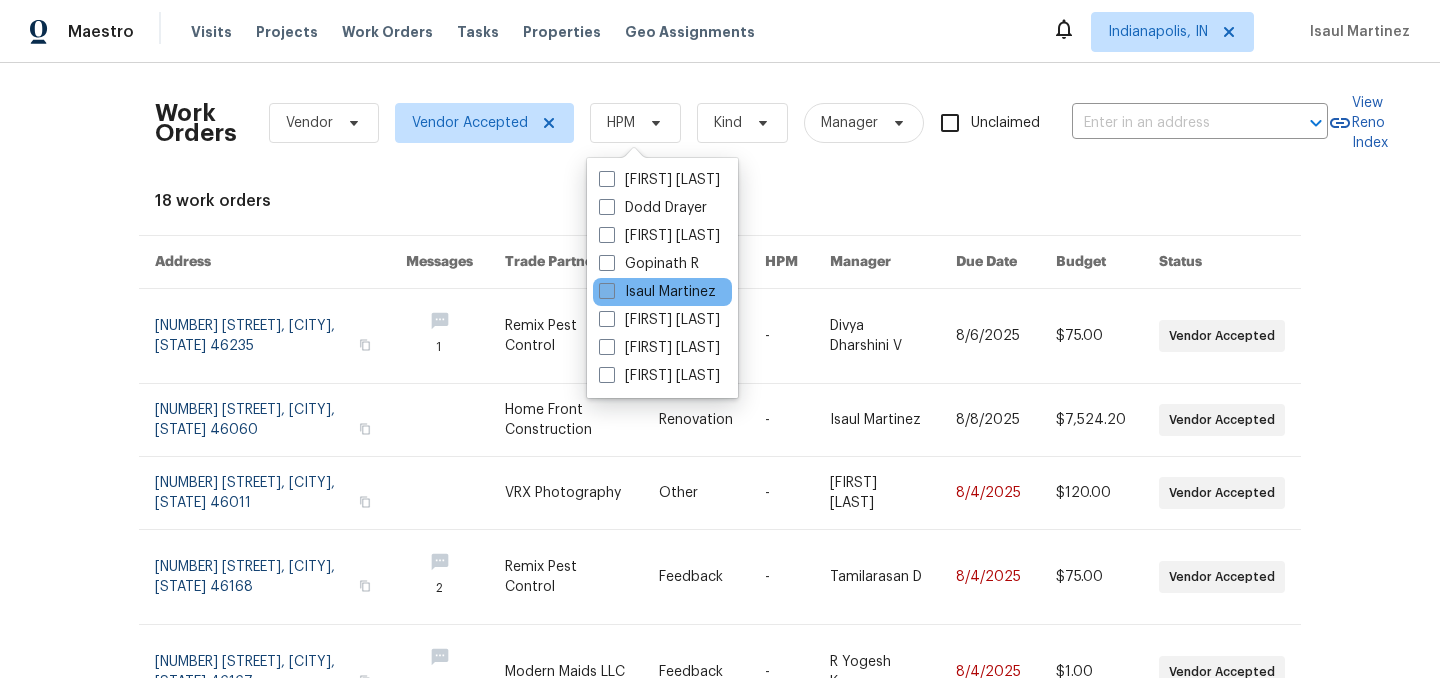 click on "Isaul Martinez" at bounding box center [657, 292] 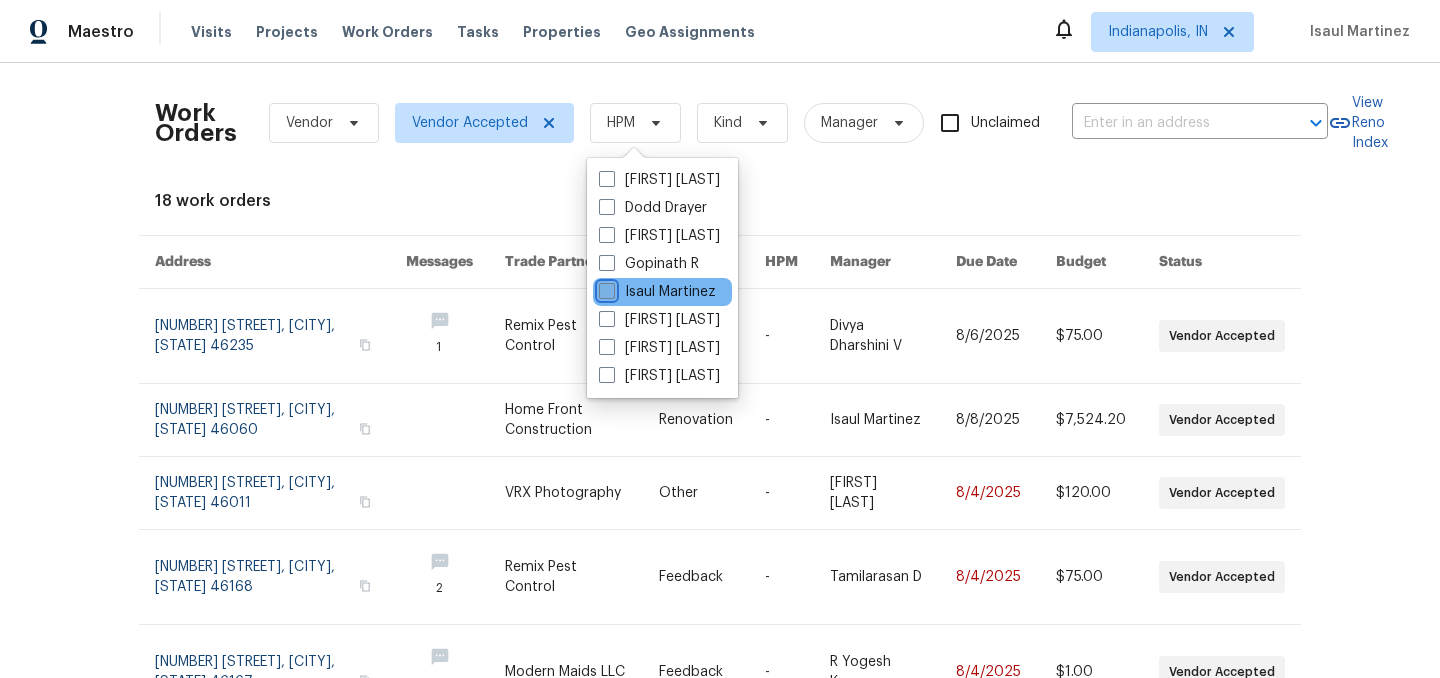 click on "Isaul Martinez" at bounding box center (605, 288) 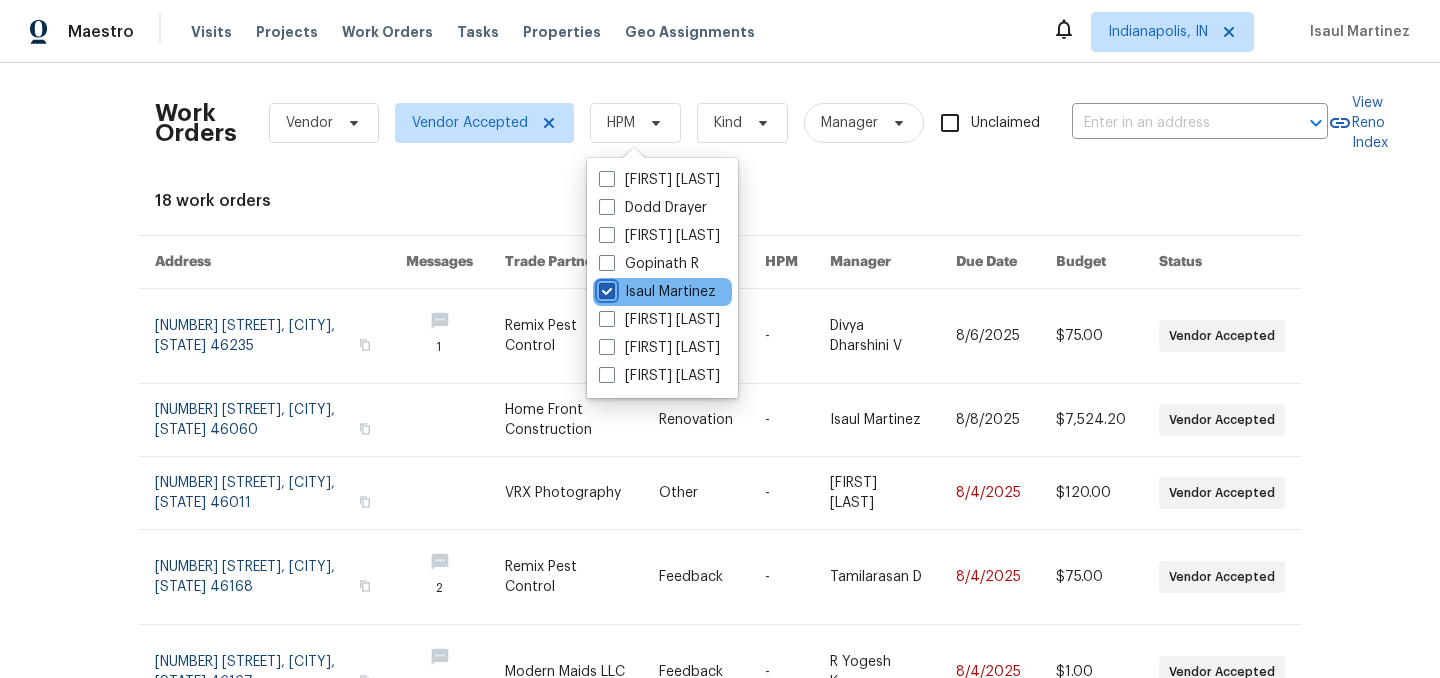checkbox on "true" 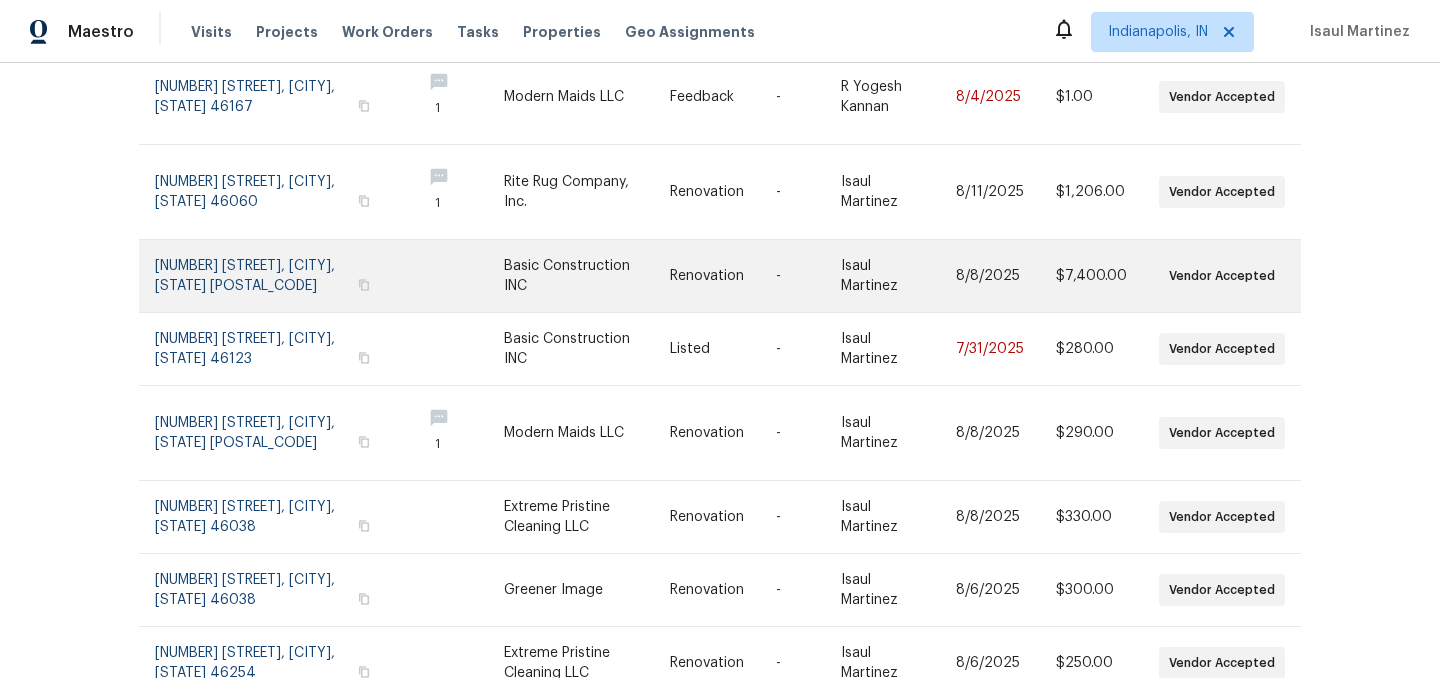 scroll, scrollTop: 393, scrollLeft: 0, axis: vertical 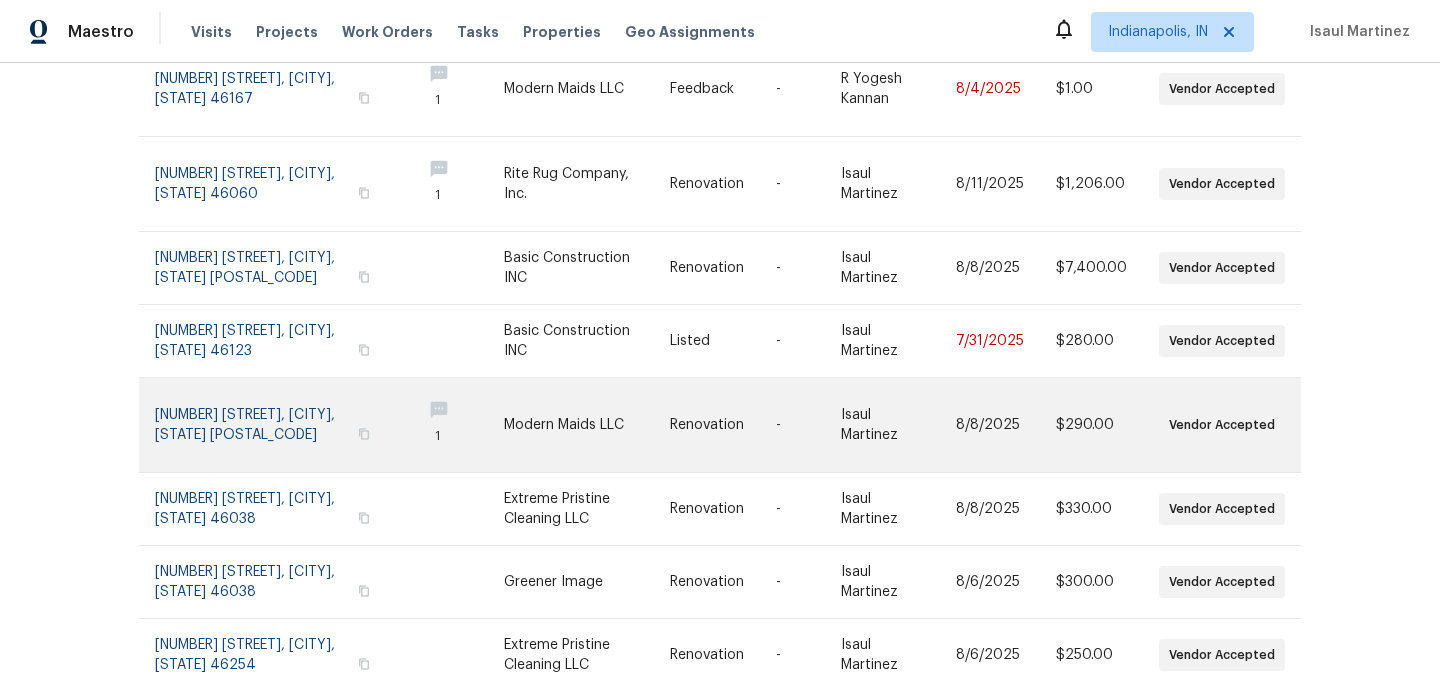 click at bounding box center [587, 425] 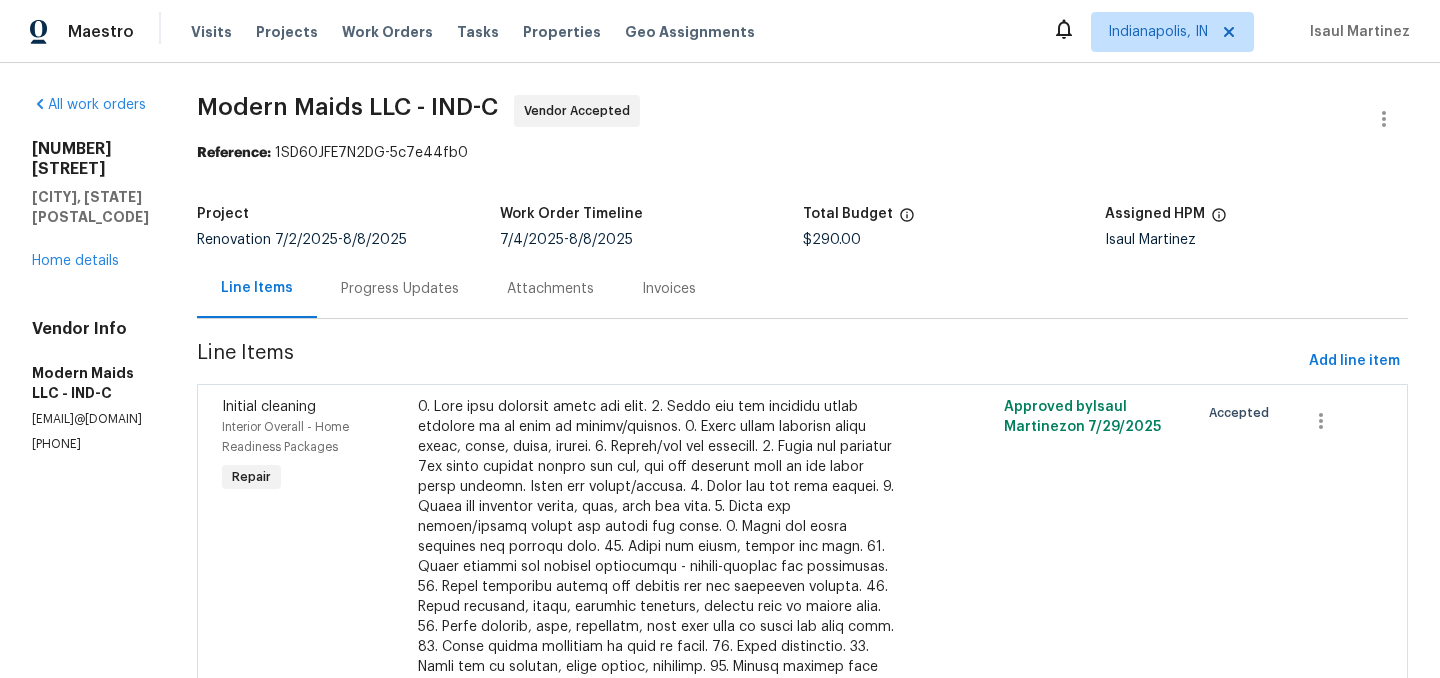 click on "Progress Updates" at bounding box center (400, 288) 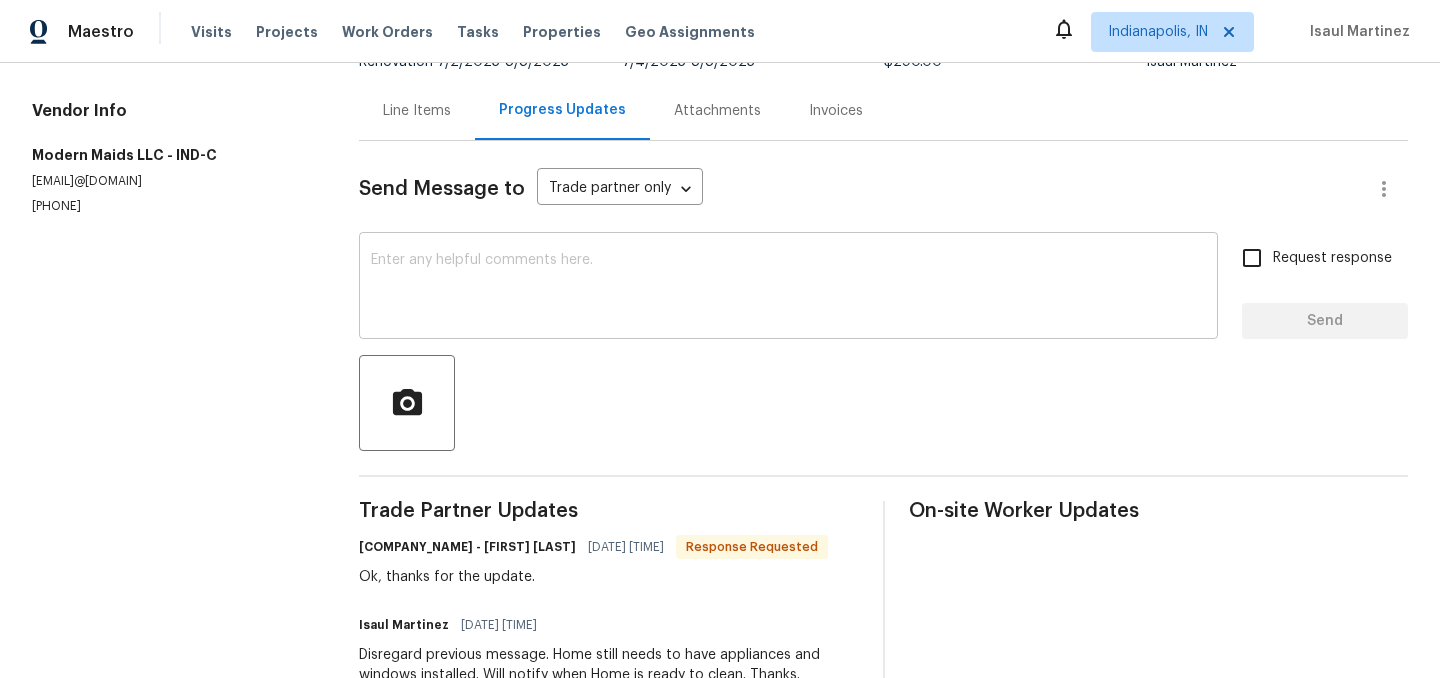 scroll, scrollTop: 0, scrollLeft: 0, axis: both 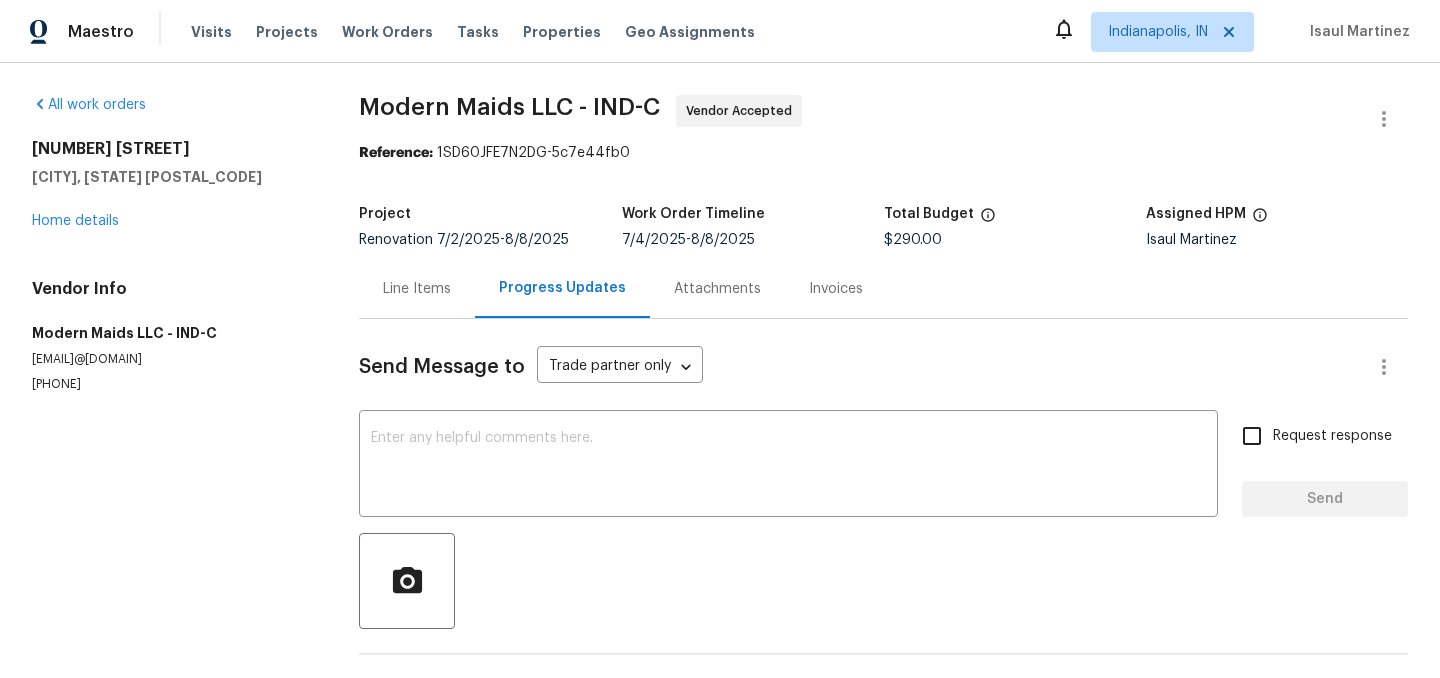 click on "Line Items" at bounding box center [417, 289] 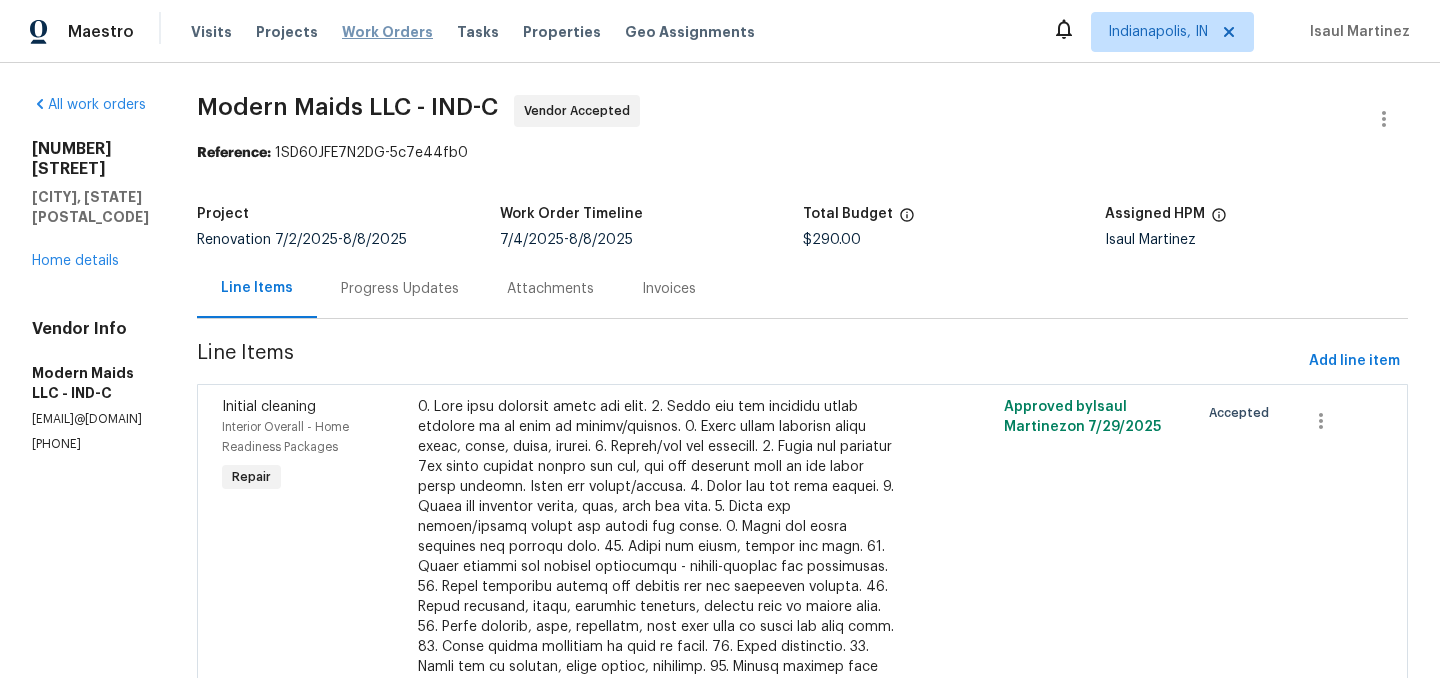 click on "Work Orders" at bounding box center (387, 32) 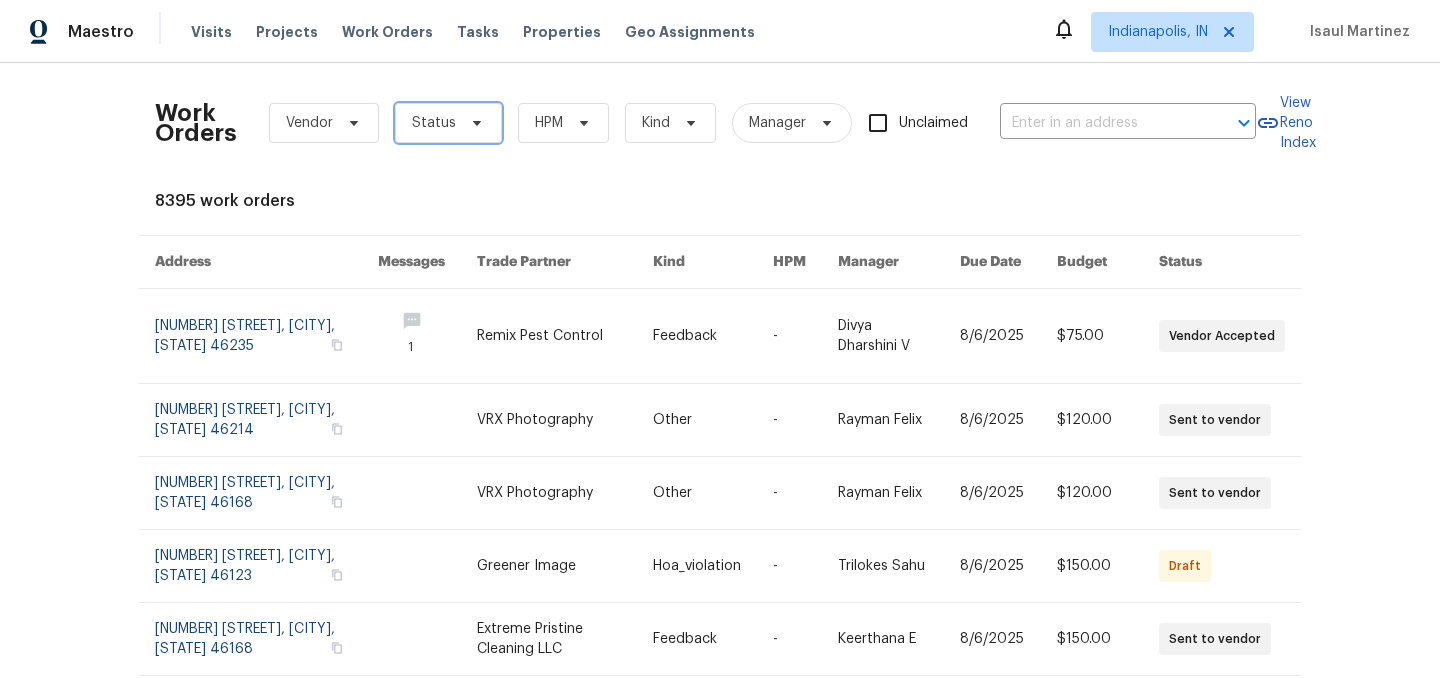 click on "Status" at bounding box center [448, 123] 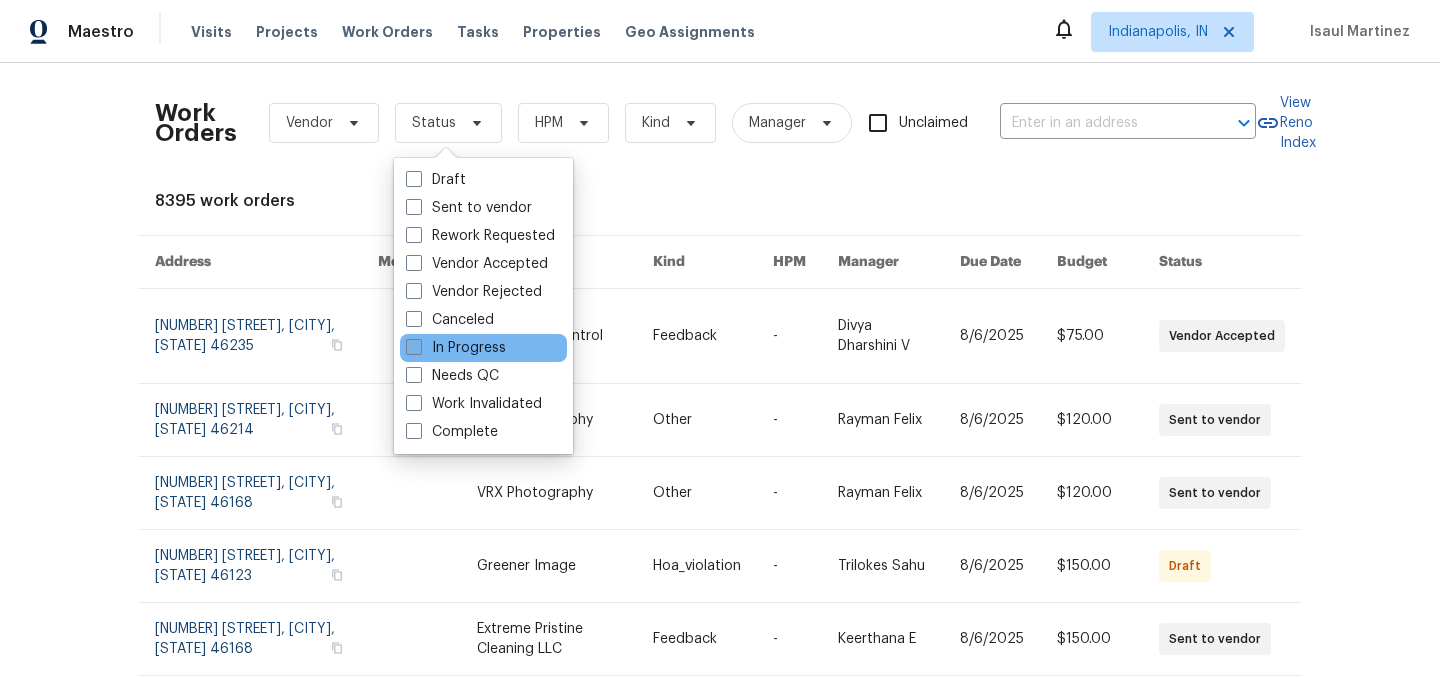 click on "In Progress" at bounding box center [456, 348] 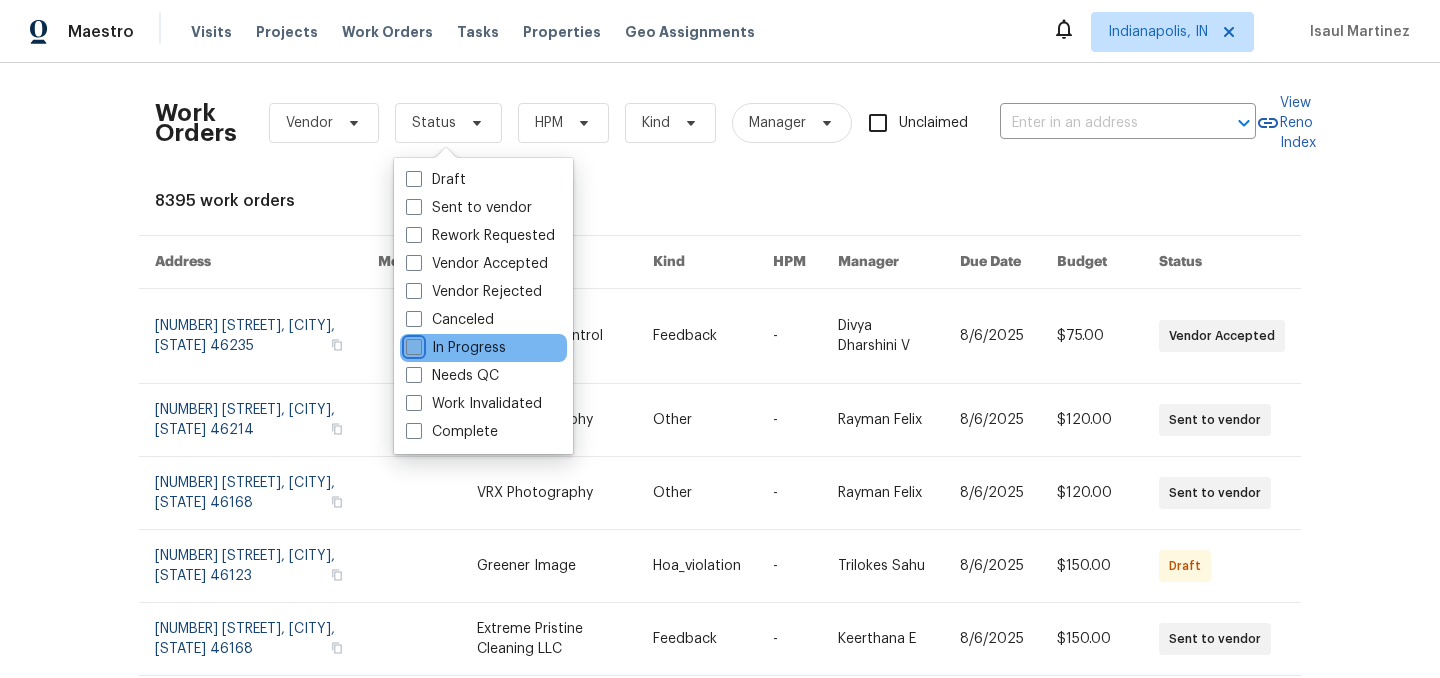 click on "In Progress" at bounding box center [412, 344] 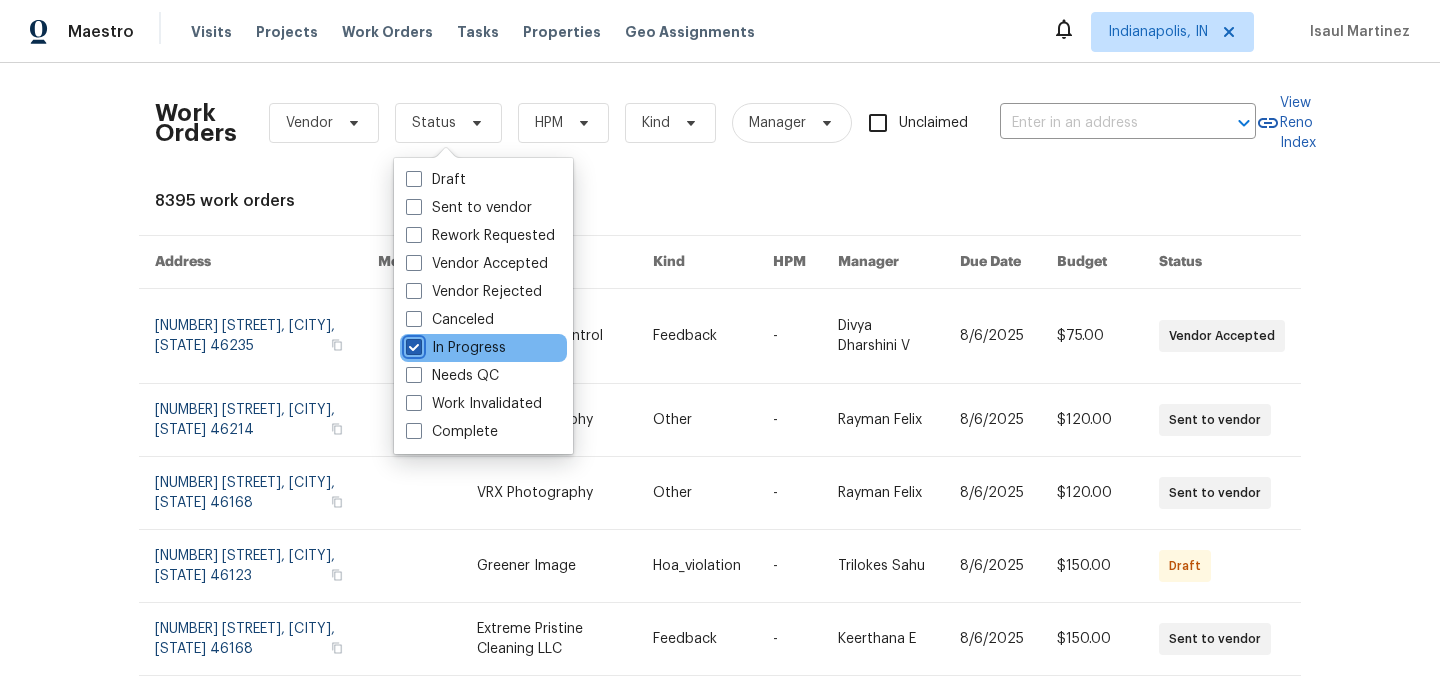 checkbox on "true" 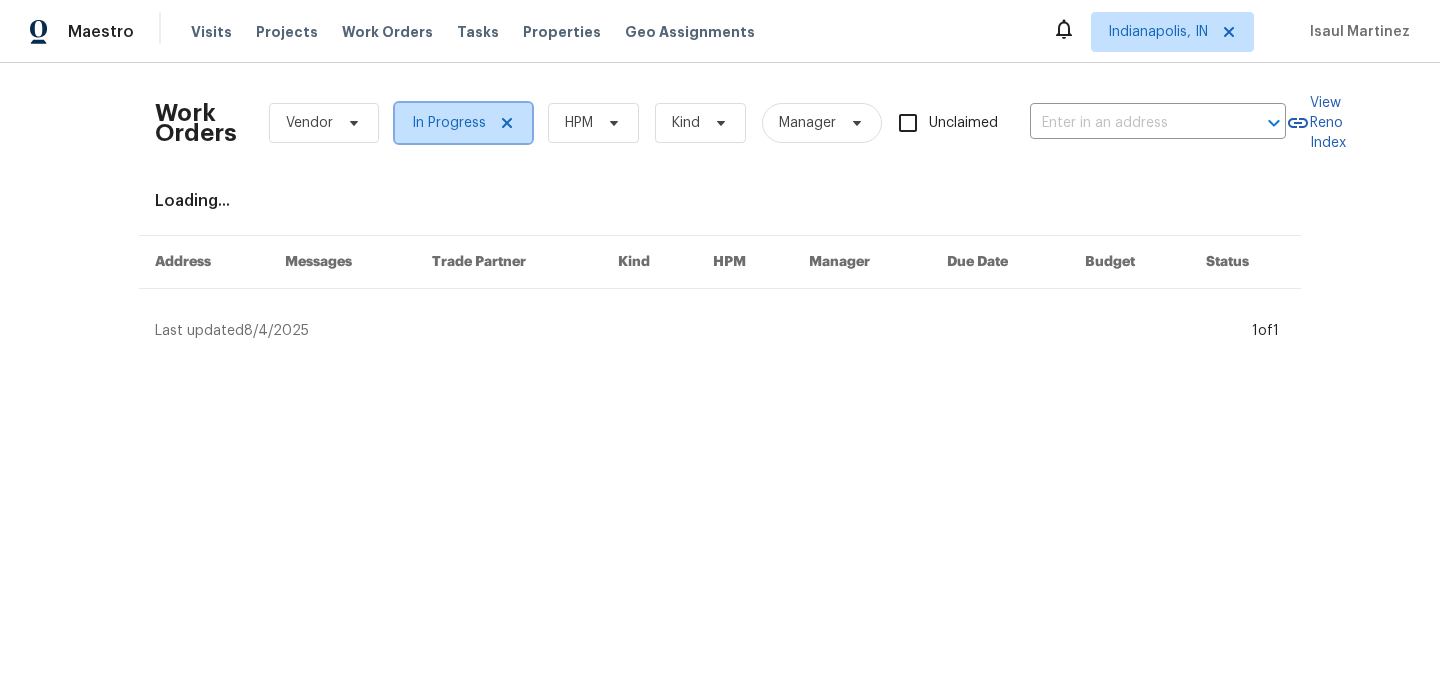 click on "In Progress" at bounding box center (449, 123) 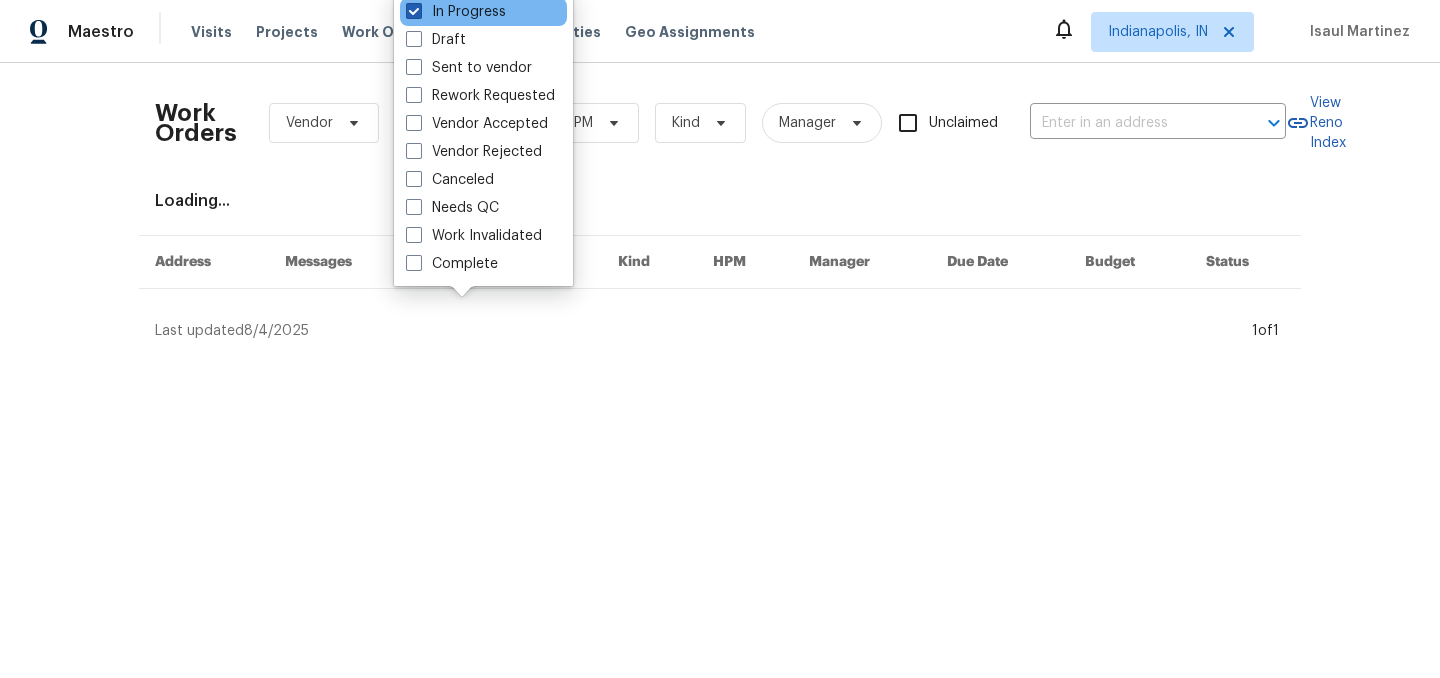 click at bounding box center (414, 11) 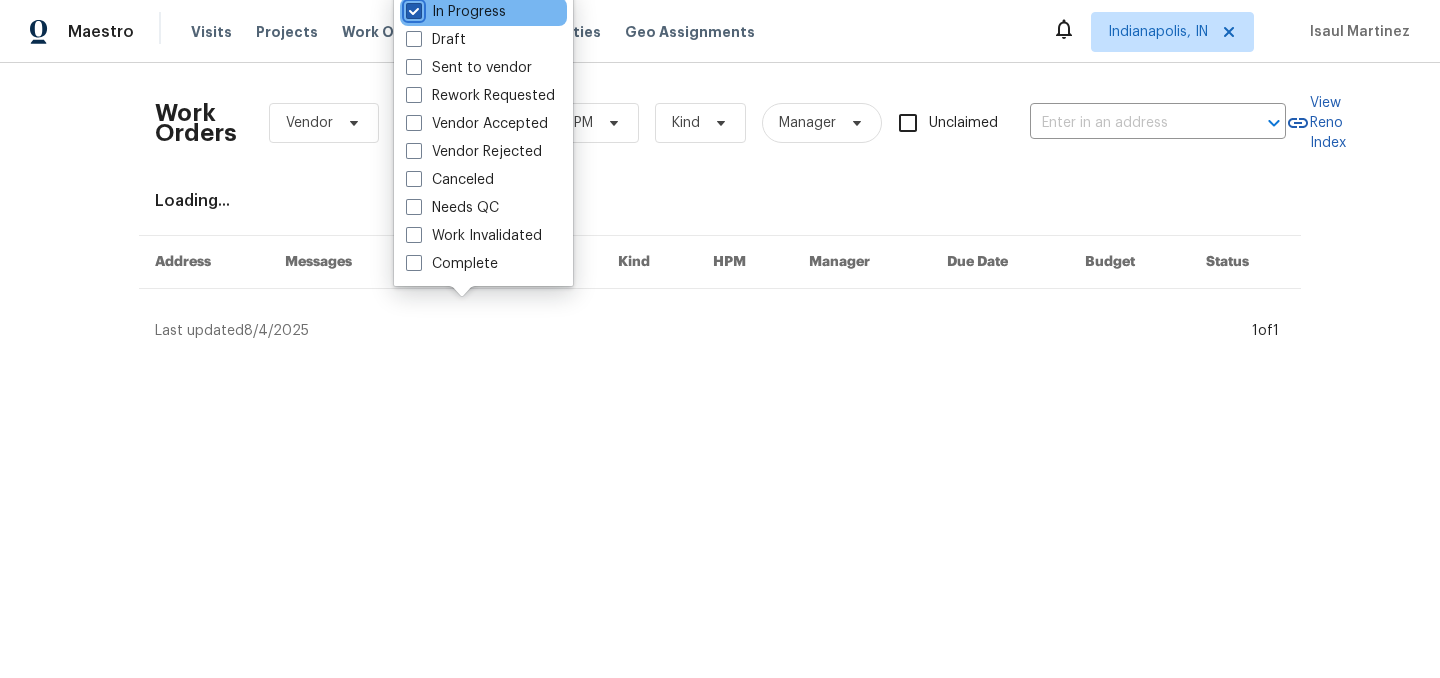 click on "In Progress" at bounding box center (412, 8) 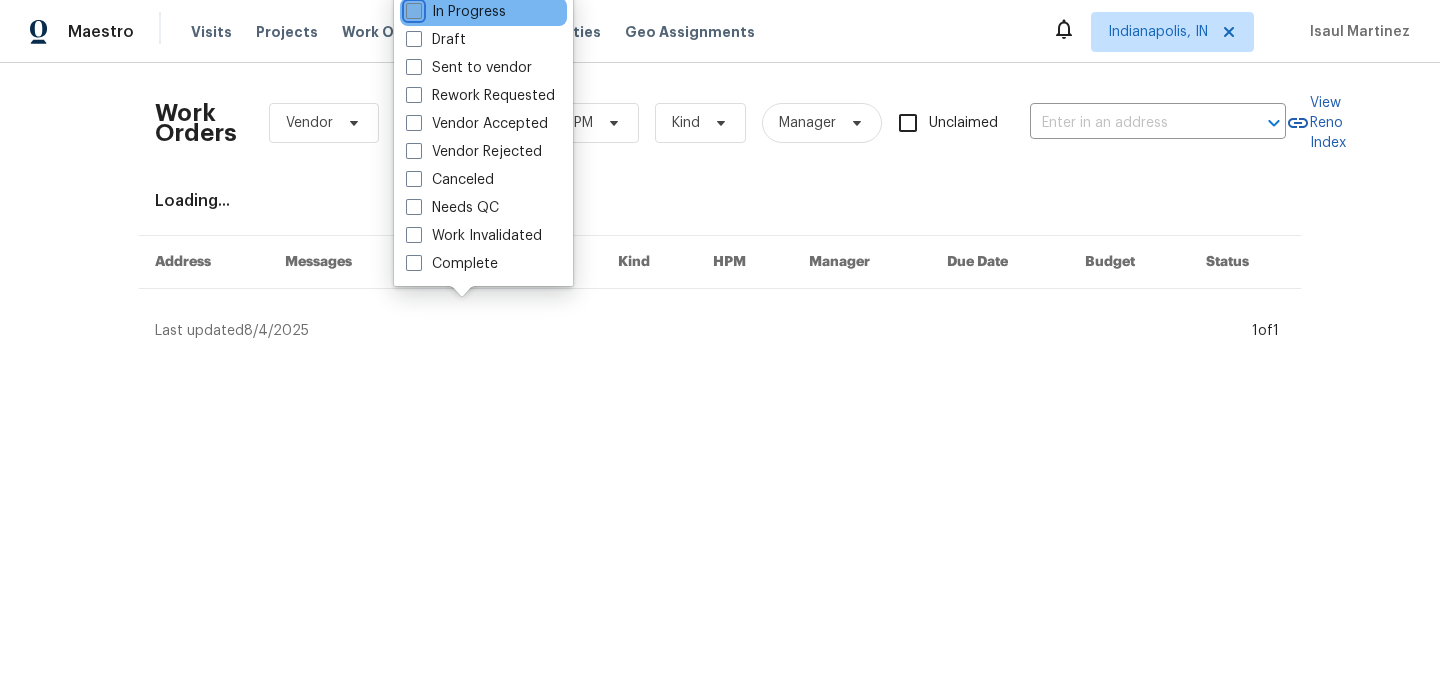 checkbox on "false" 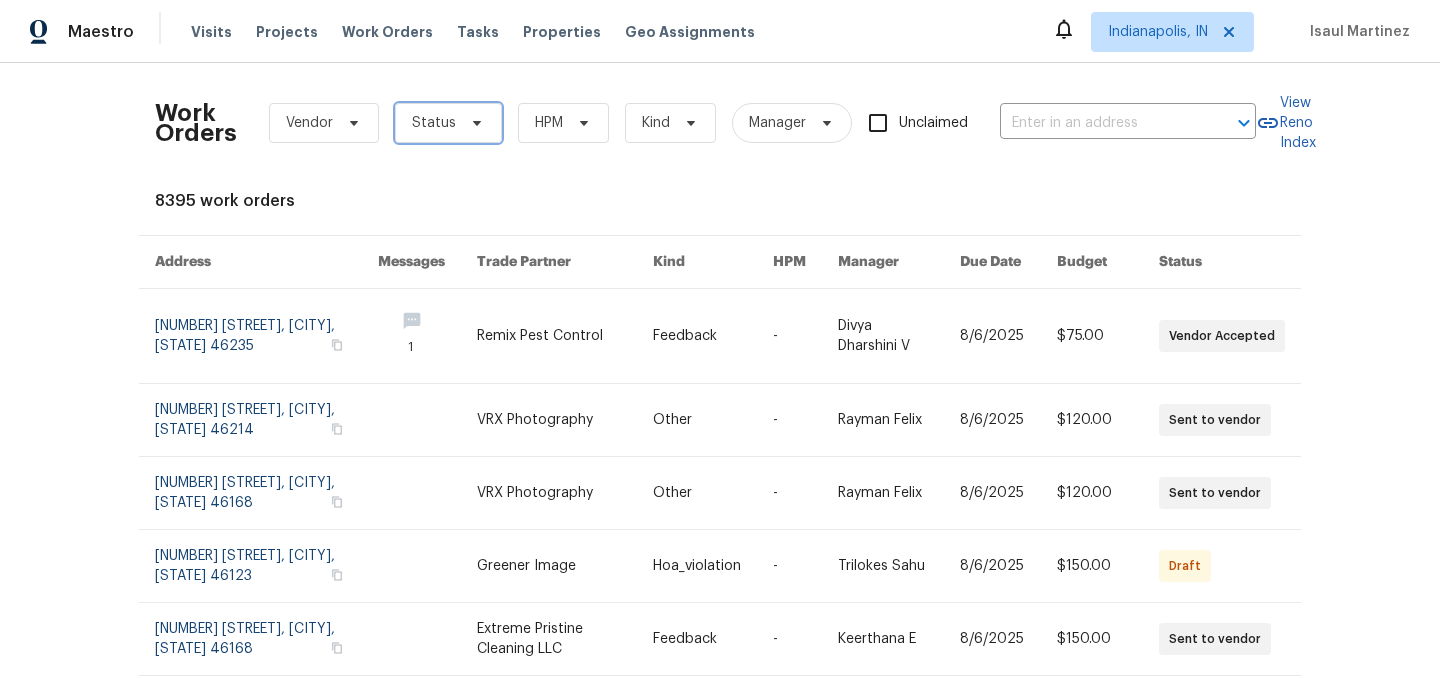 click on "Status" at bounding box center (434, 123) 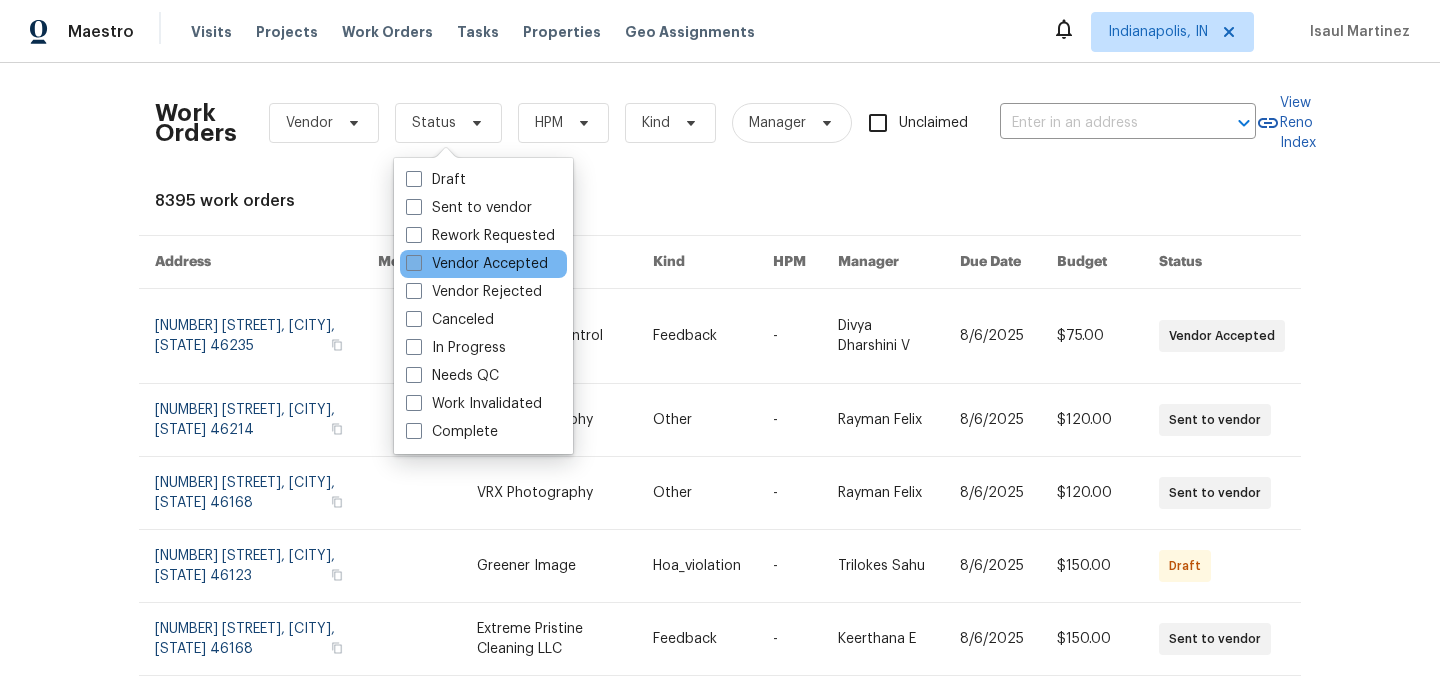 click on "Vendor Accepted" at bounding box center (477, 264) 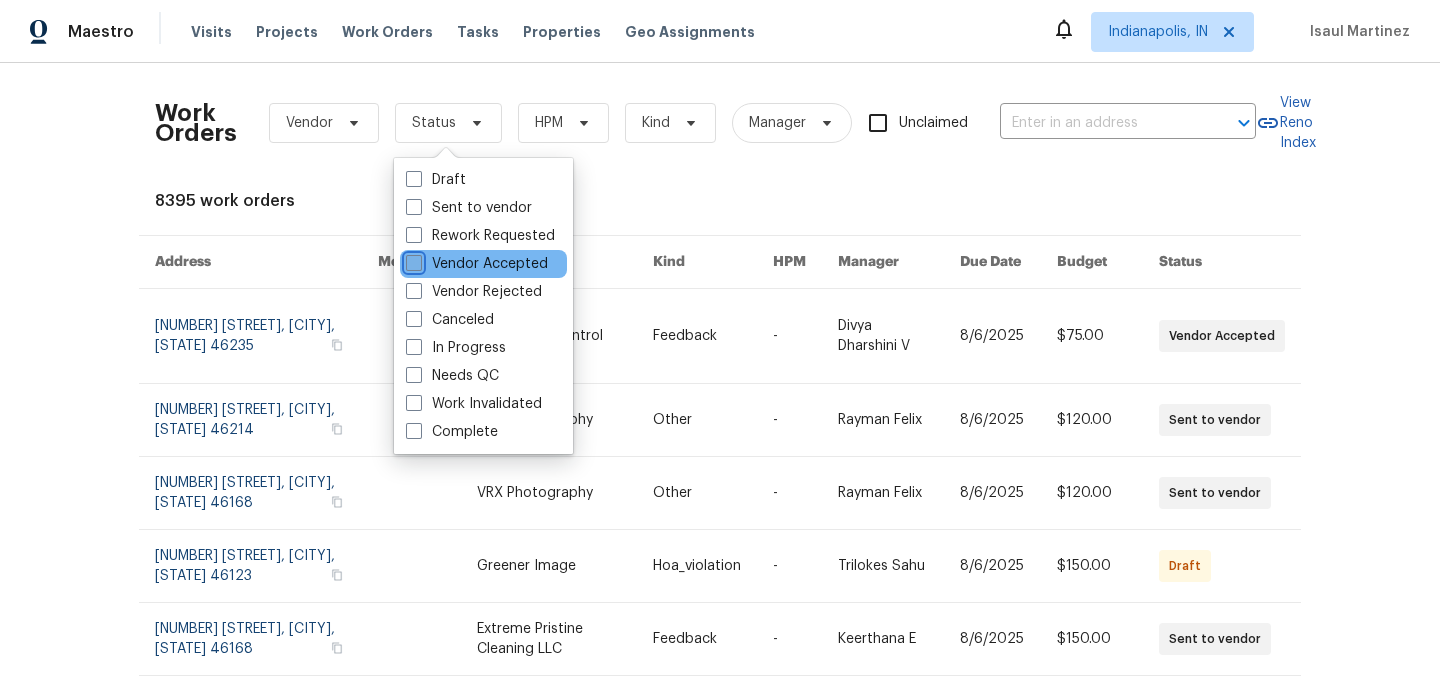 click on "Vendor Accepted" at bounding box center [412, 260] 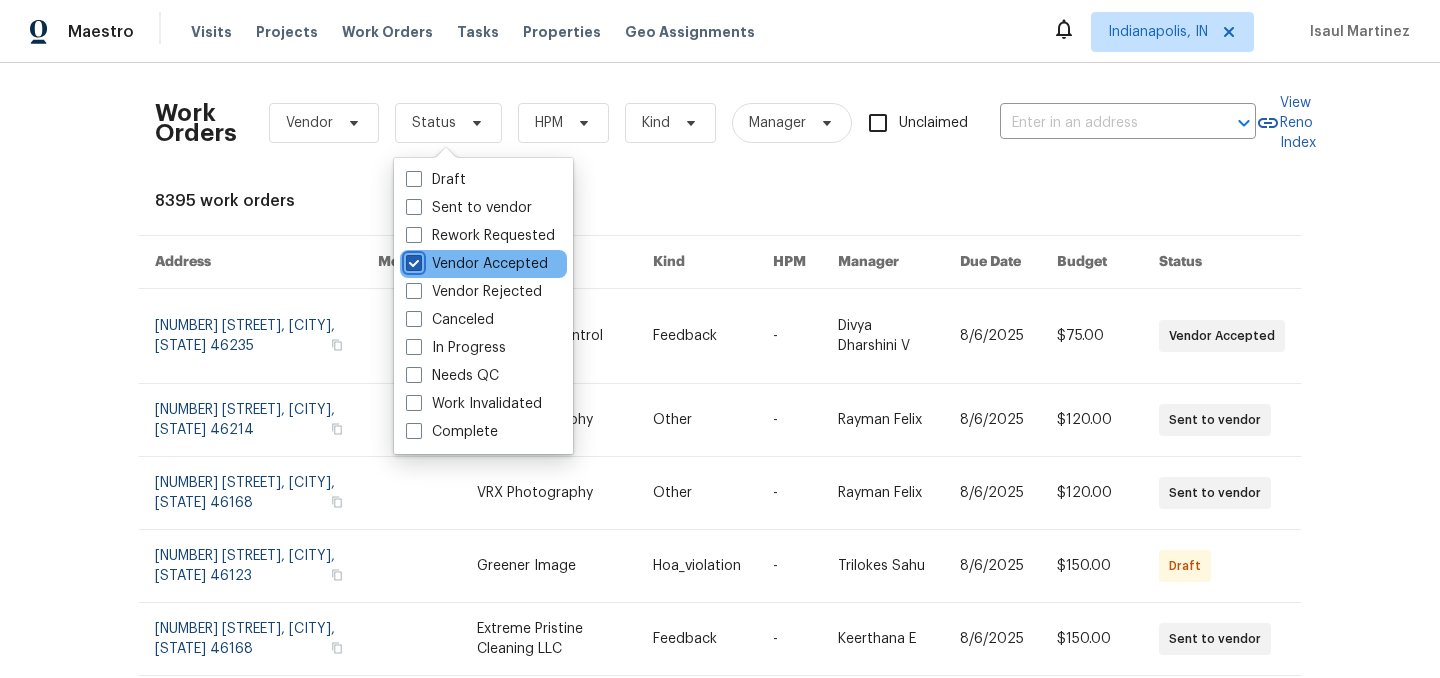 checkbox on "true" 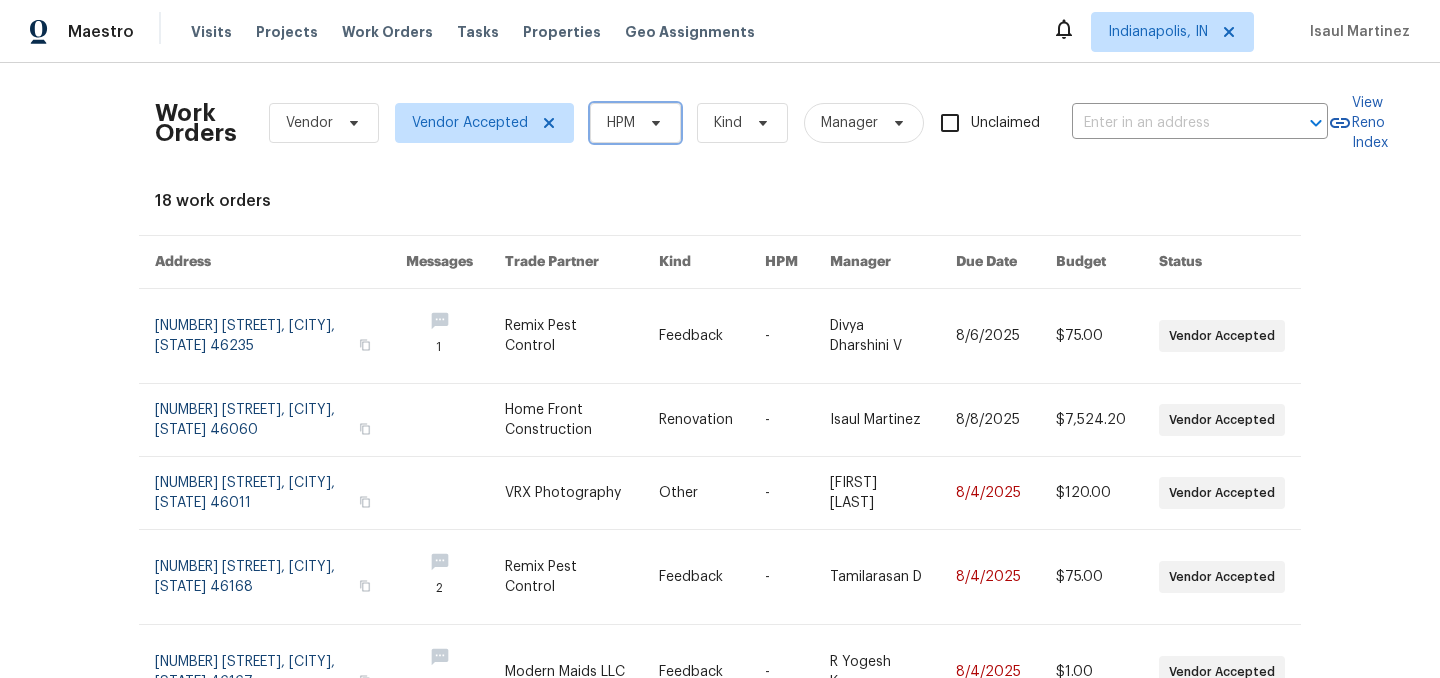 click on "HPM" at bounding box center (621, 123) 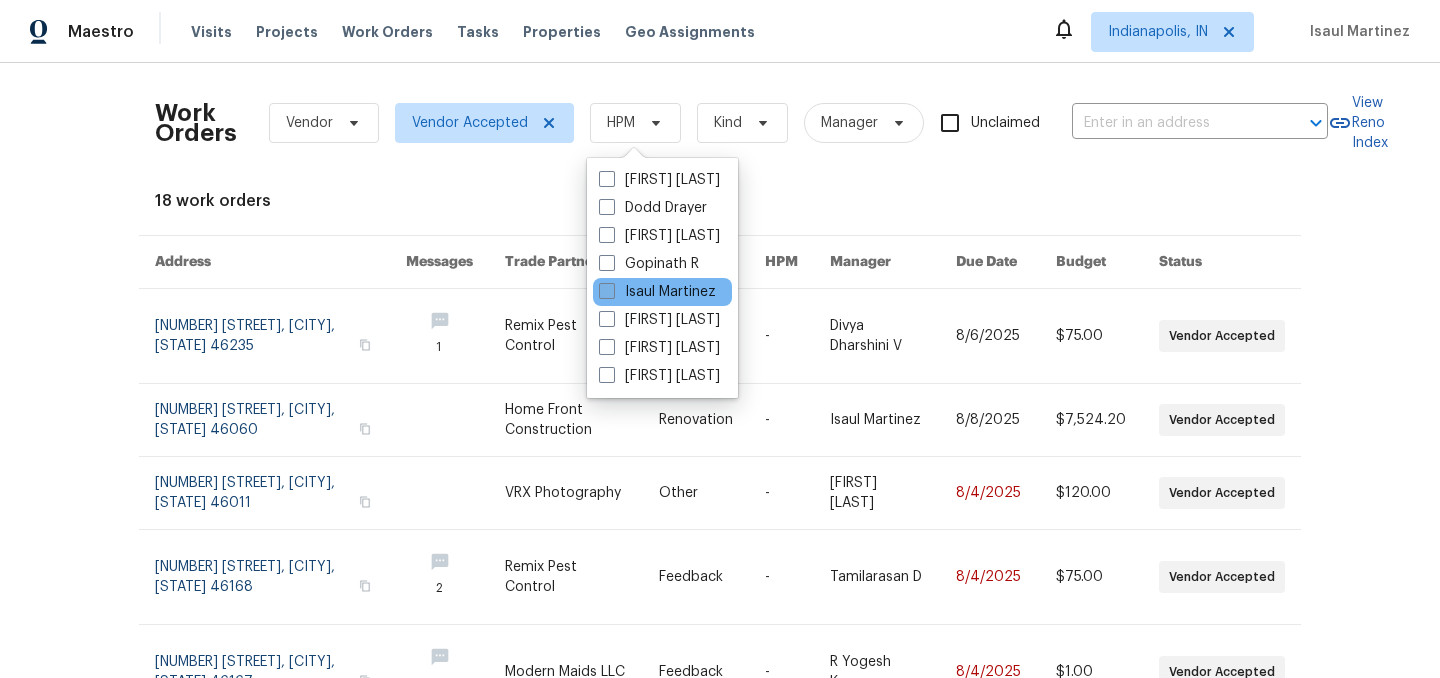 click on "Isaul Martinez" at bounding box center [657, 292] 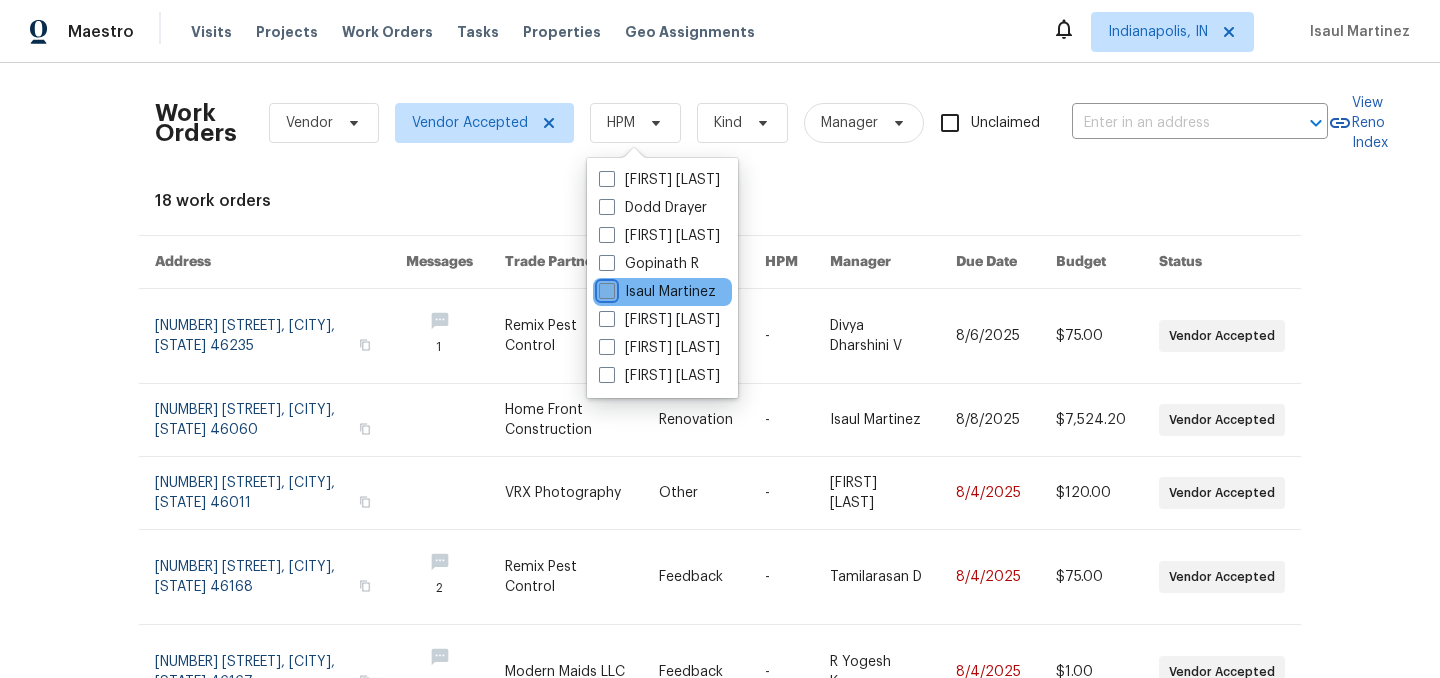 click on "Isaul Martinez" at bounding box center [605, 288] 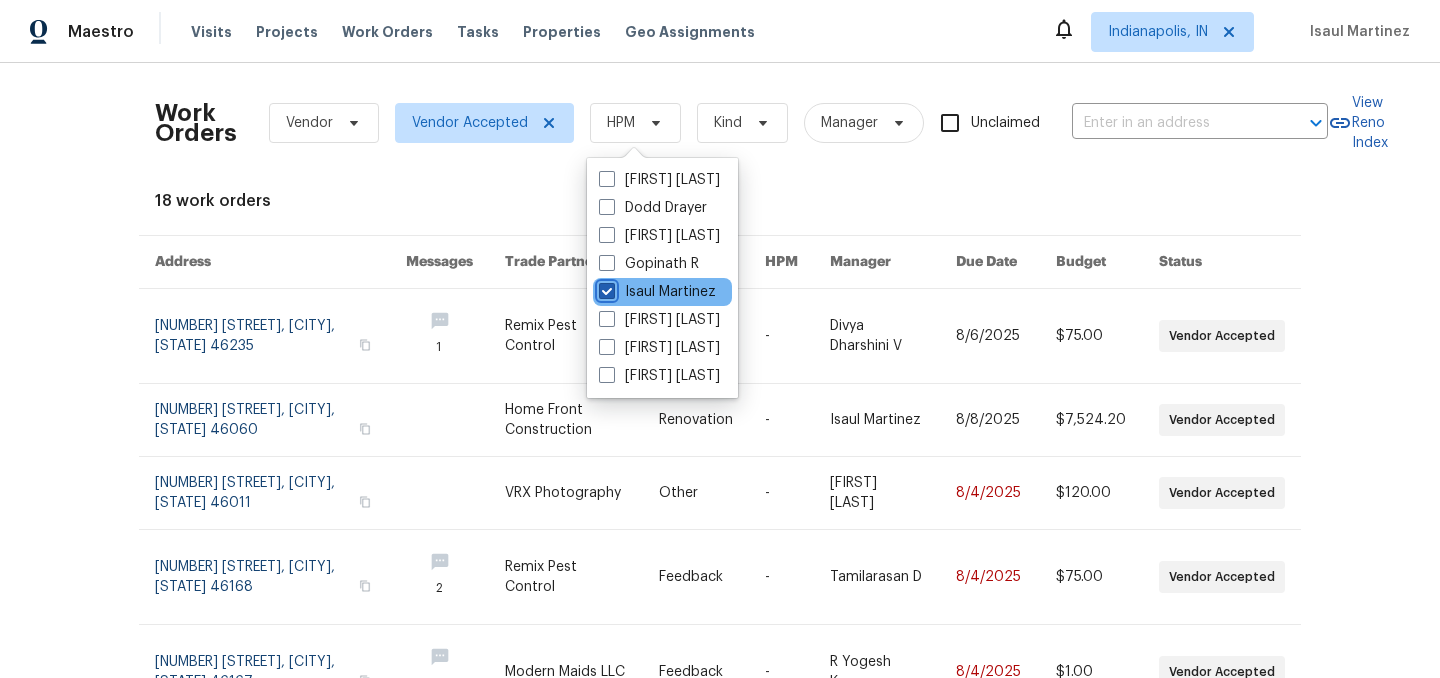 checkbox on "true" 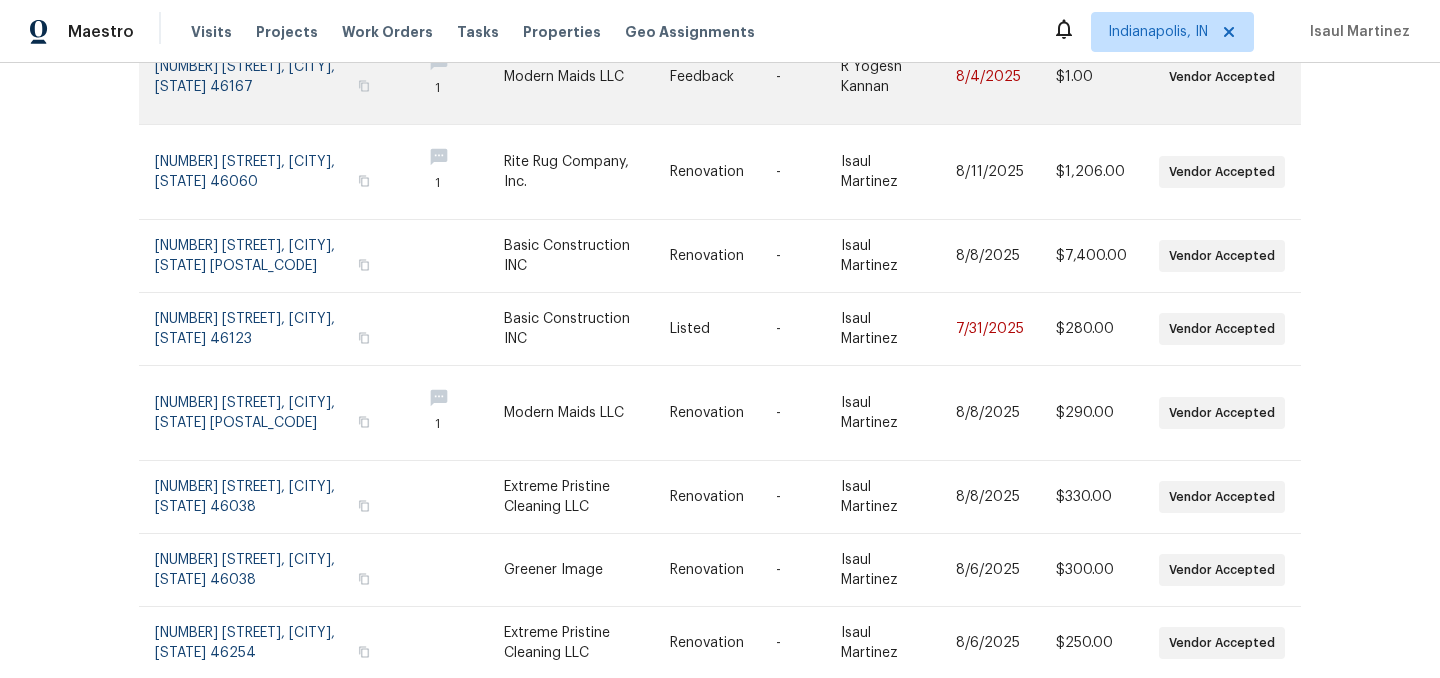 scroll, scrollTop: 473, scrollLeft: 0, axis: vertical 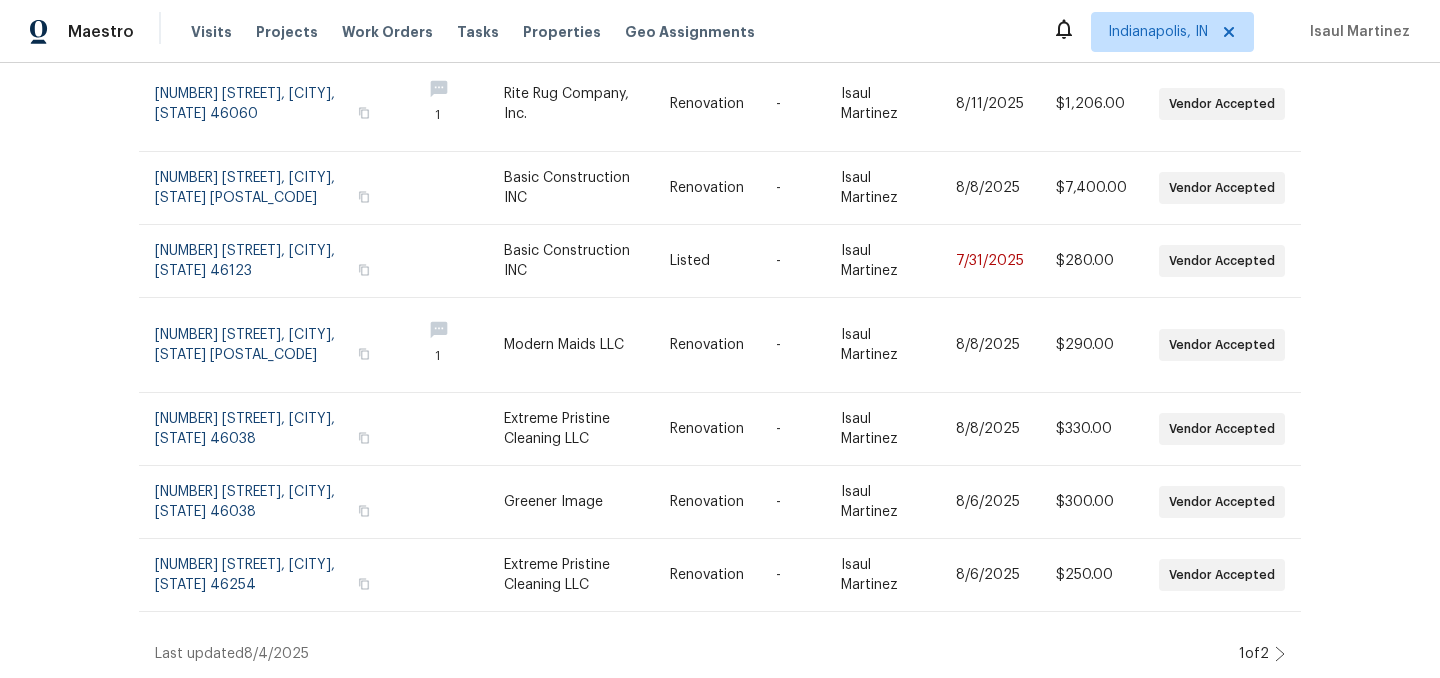 click 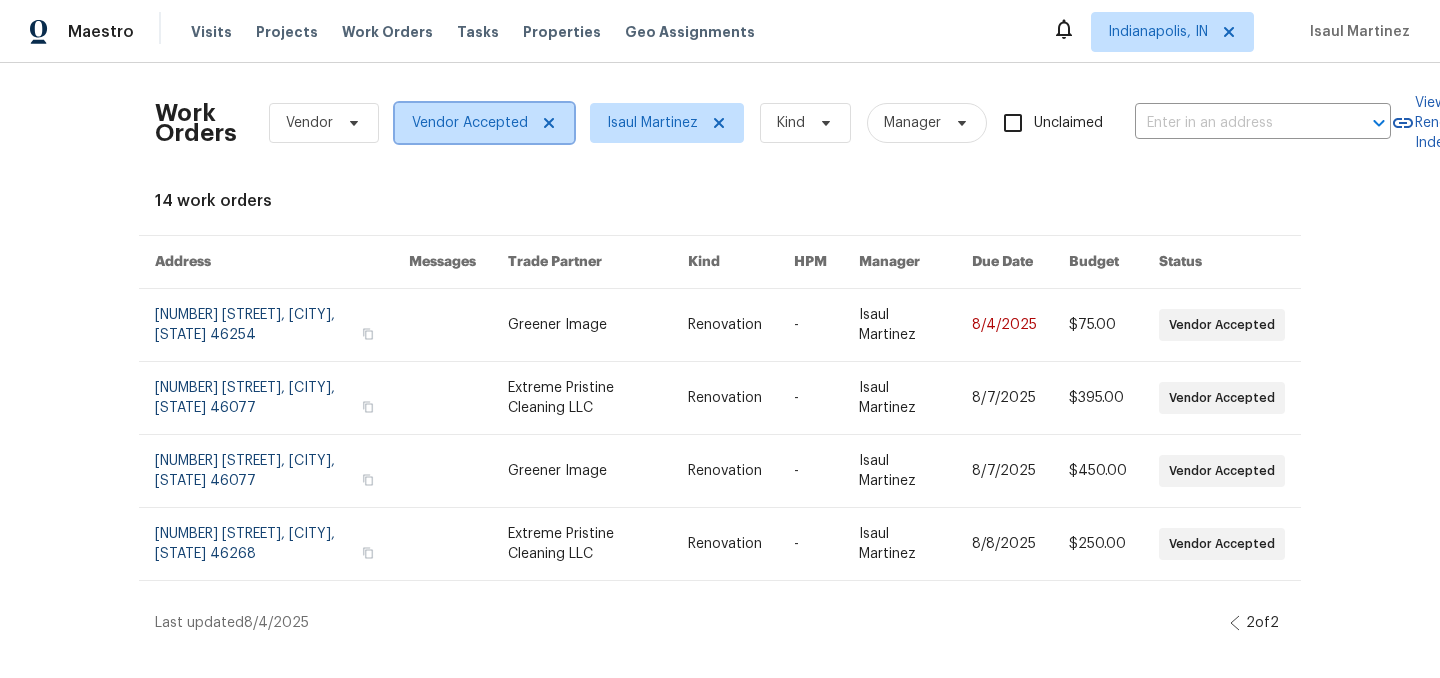 click 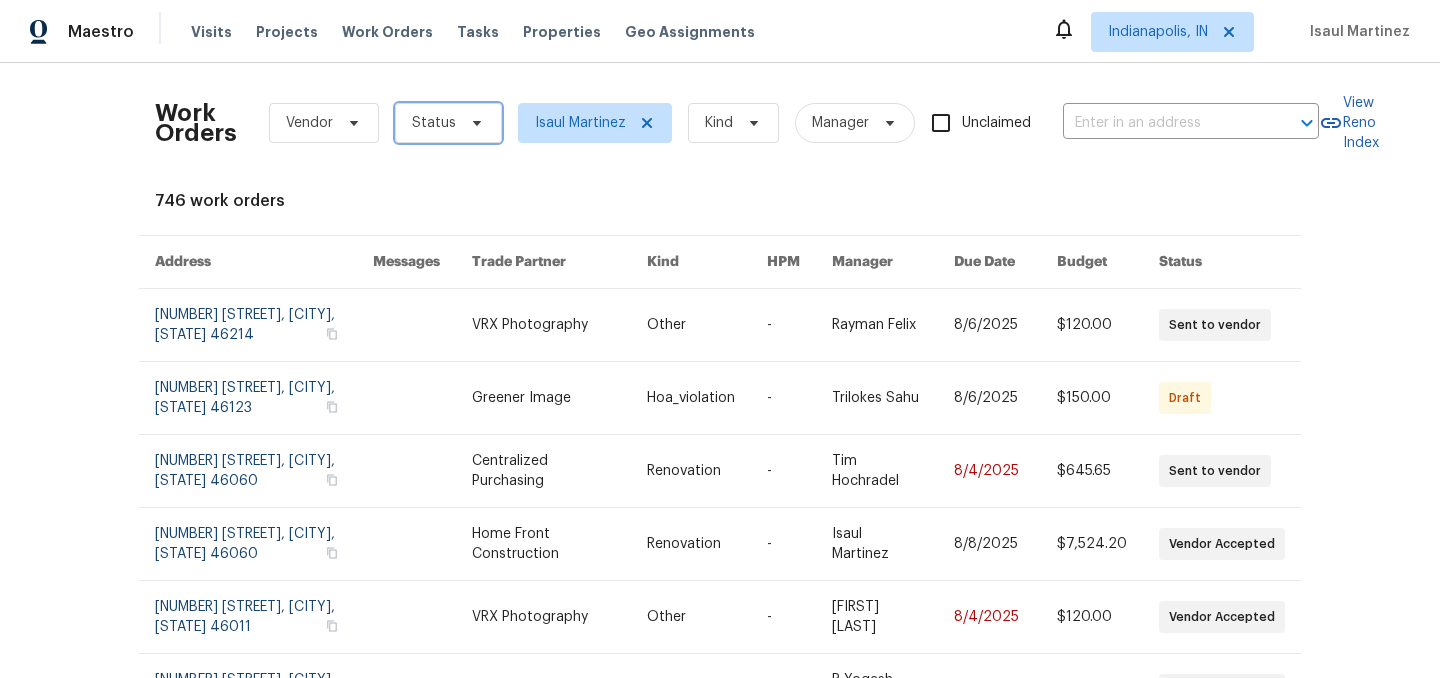 click at bounding box center (474, 123) 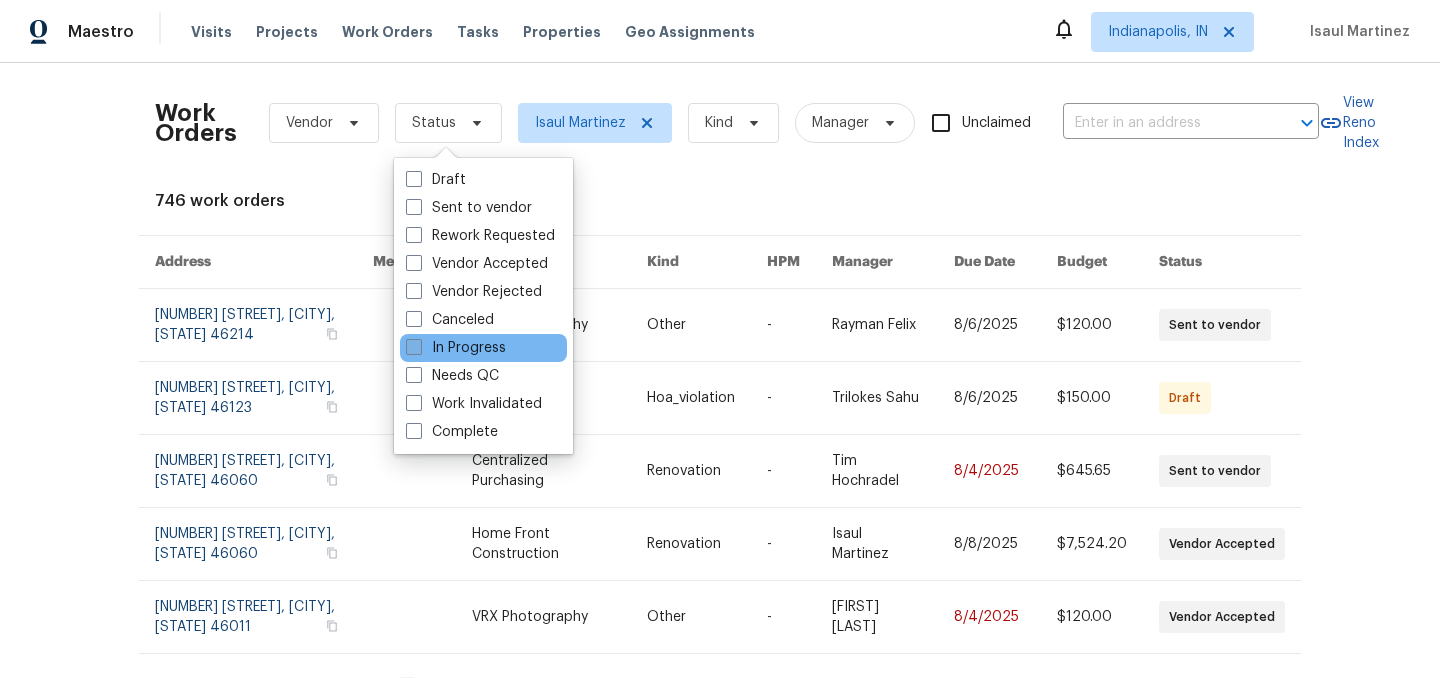 click on "In Progress" at bounding box center (456, 348) 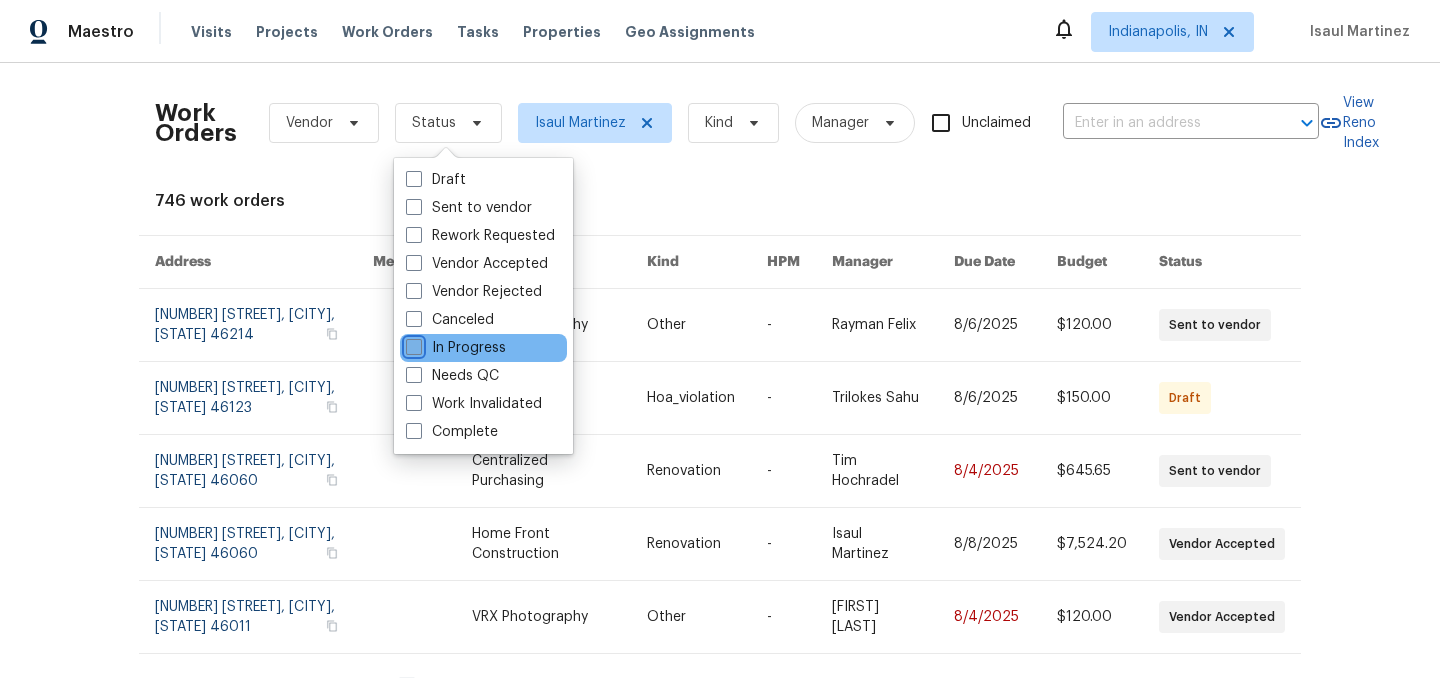 click on "In Progress" at bounding box center (412, 344) 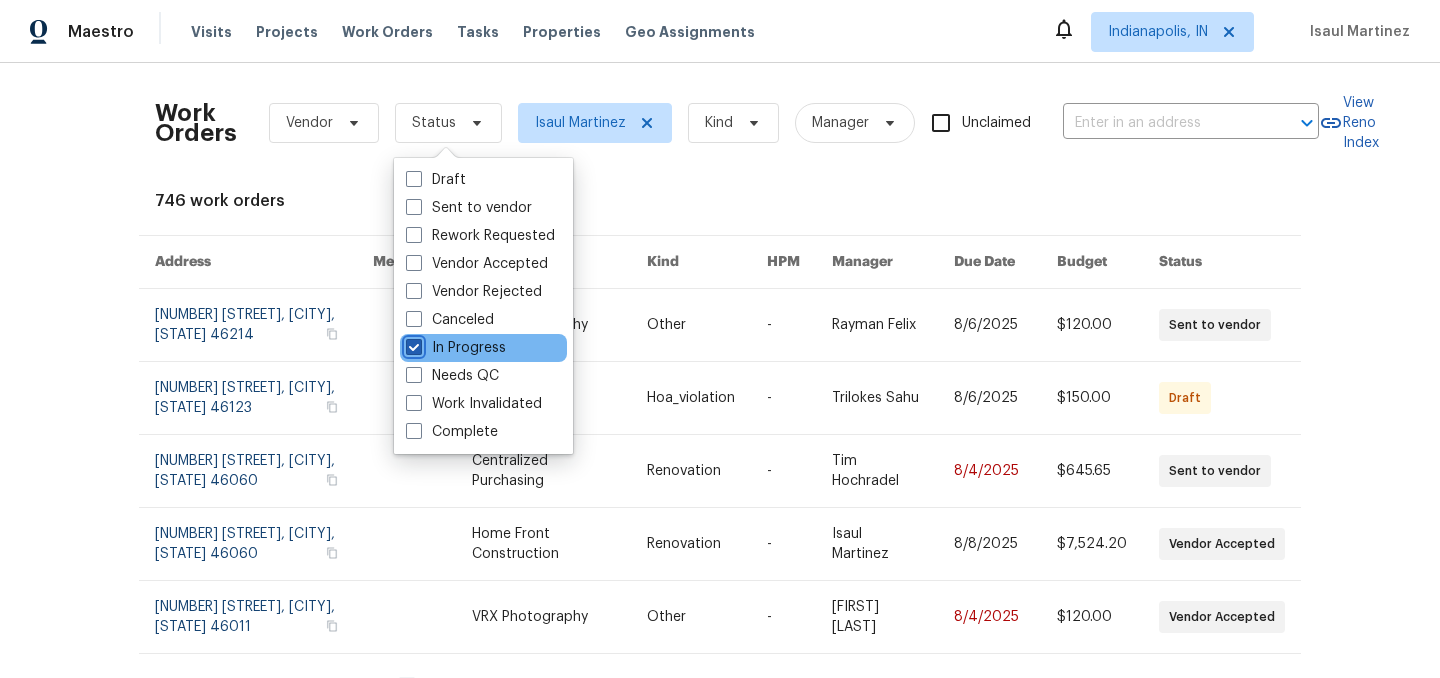 checkbox on "true" 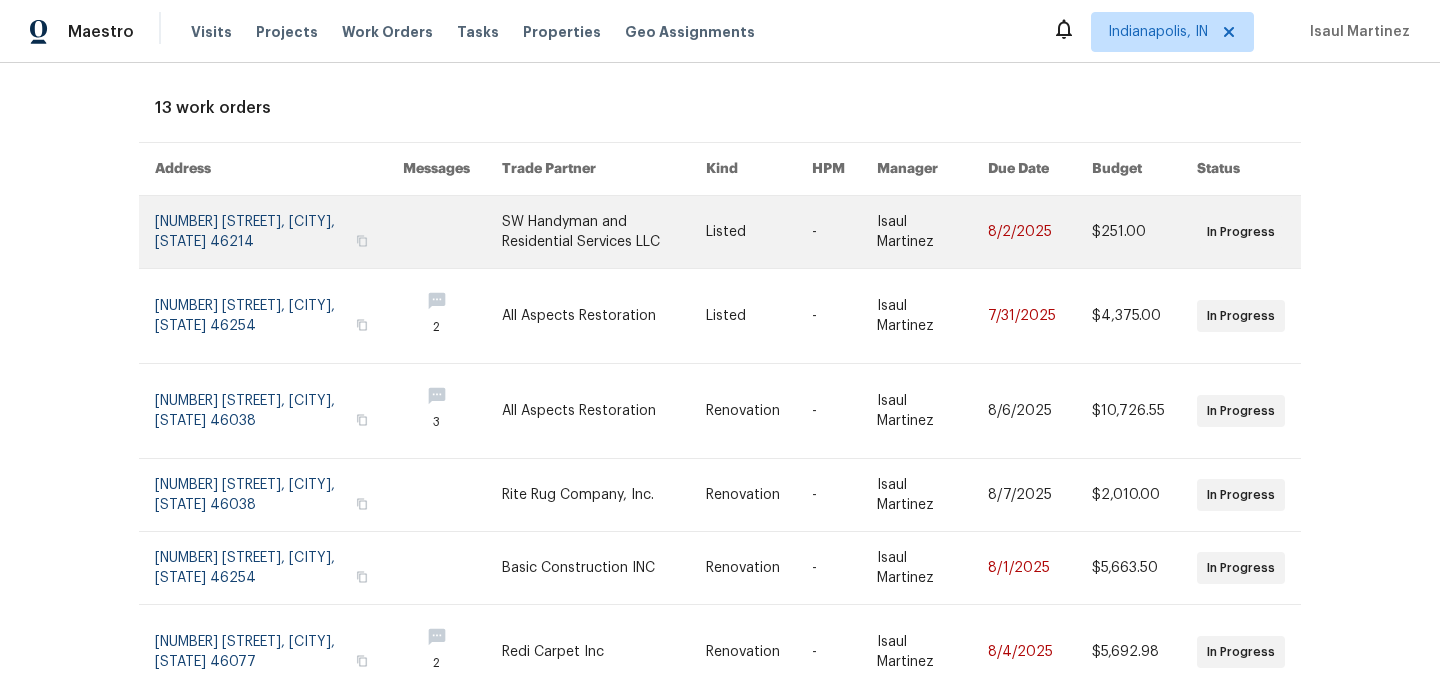 scroll, scrollTop: 96, scrollLeft: 0, axis: vertical 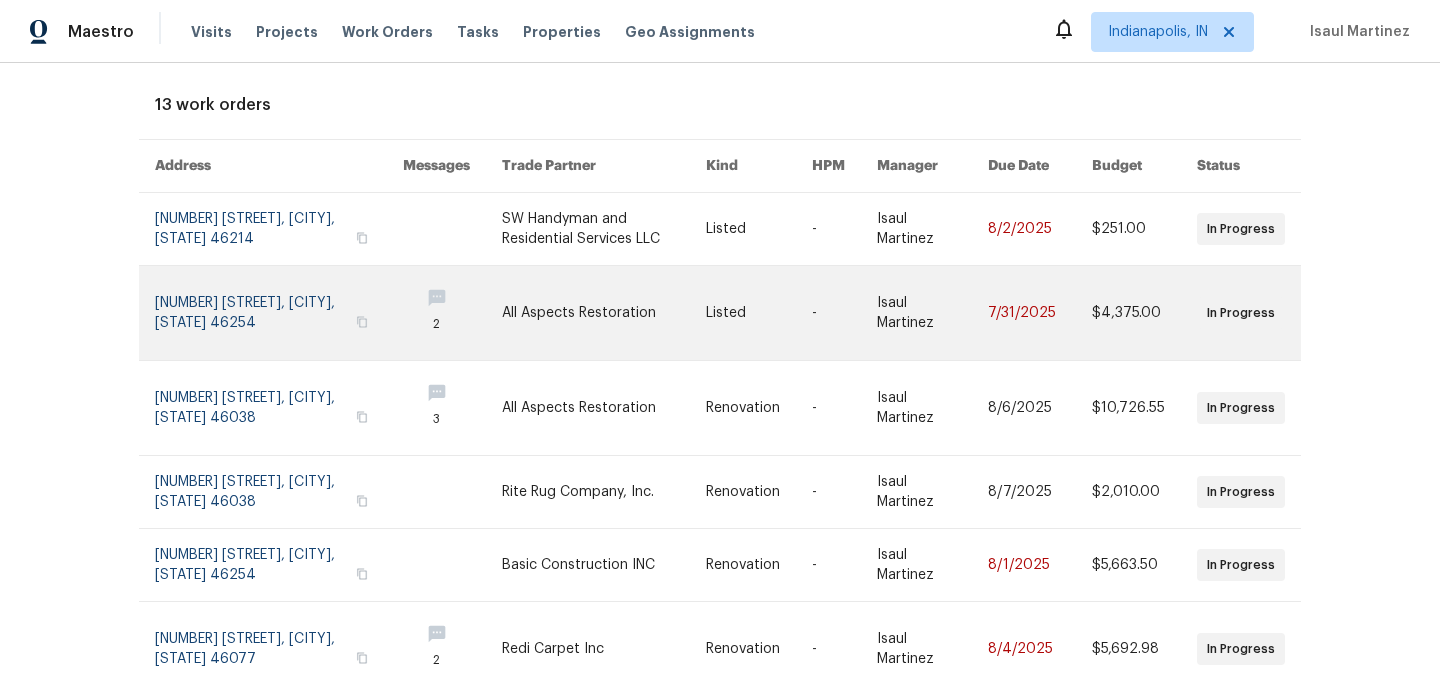 click at bounding box center (604, 313) 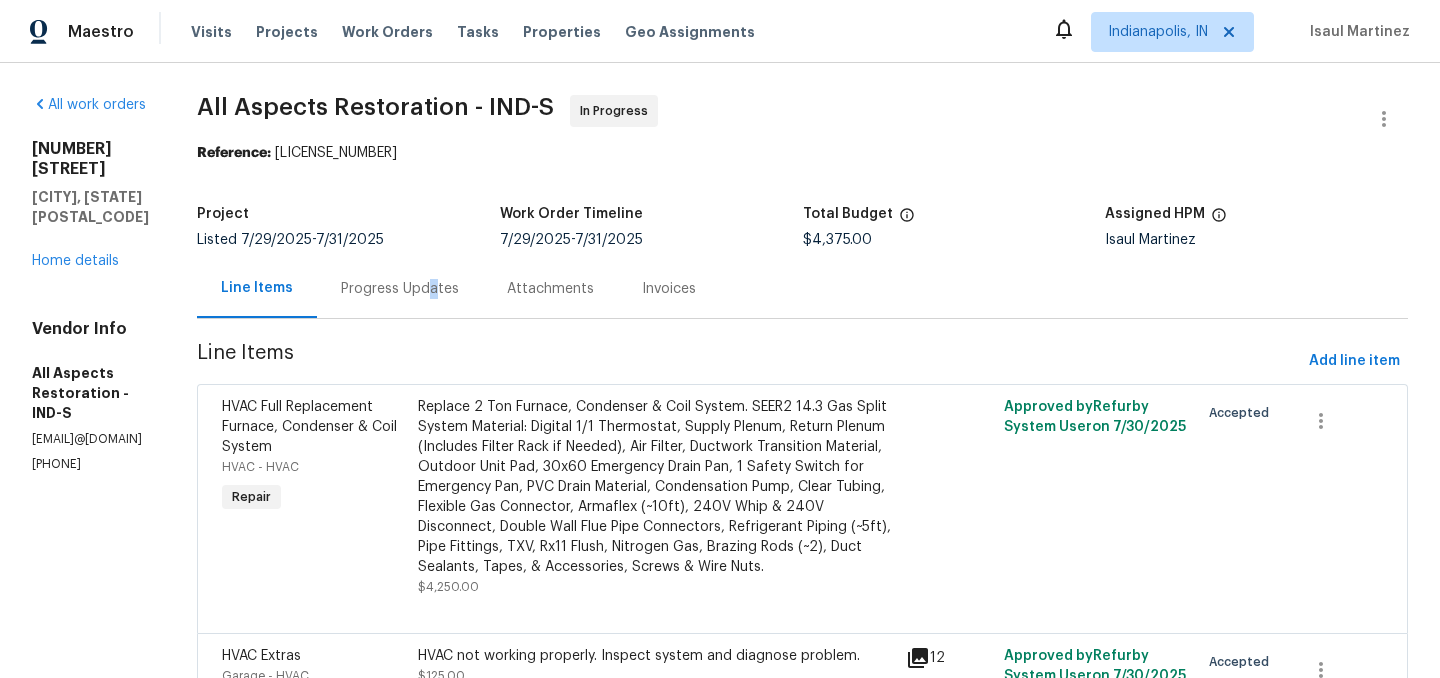 click on "Progress Updates" at bounding box center [400, 289] 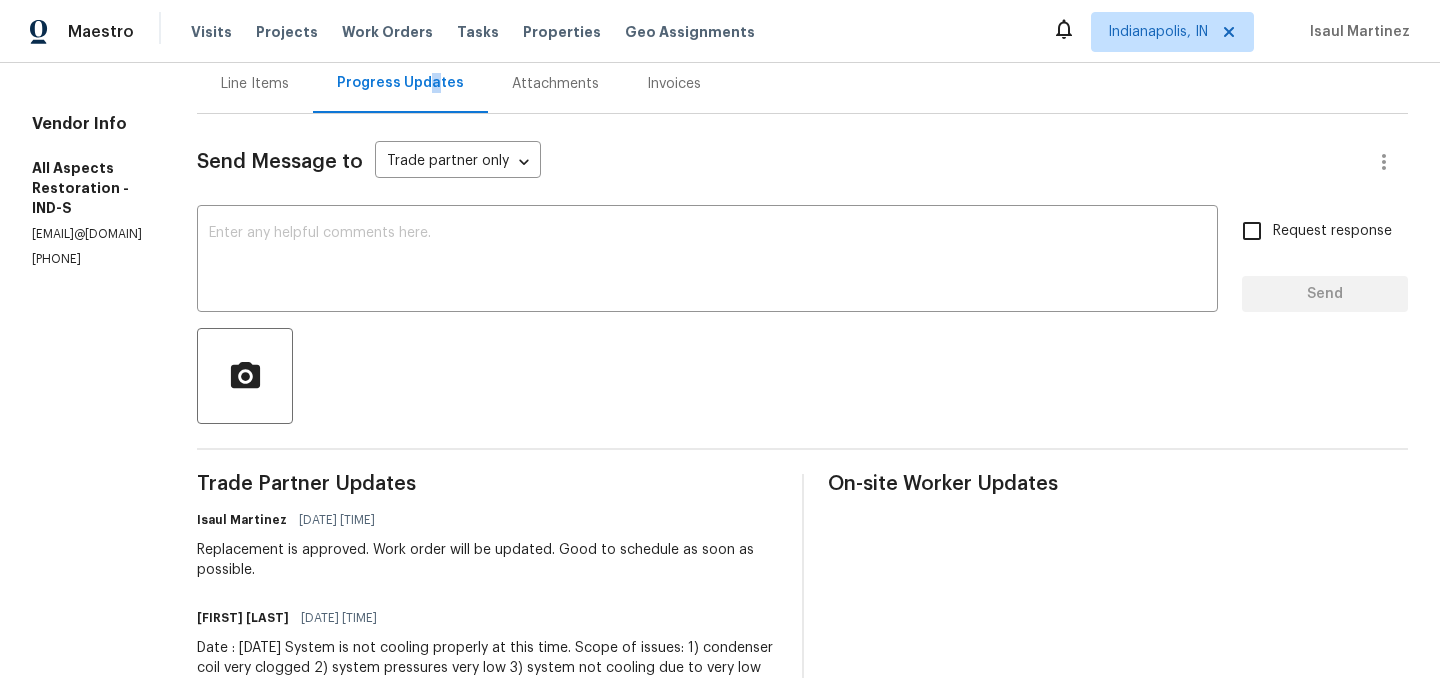 scroll, scrollTop: 210, scrollLeft: 0, axis: vertical 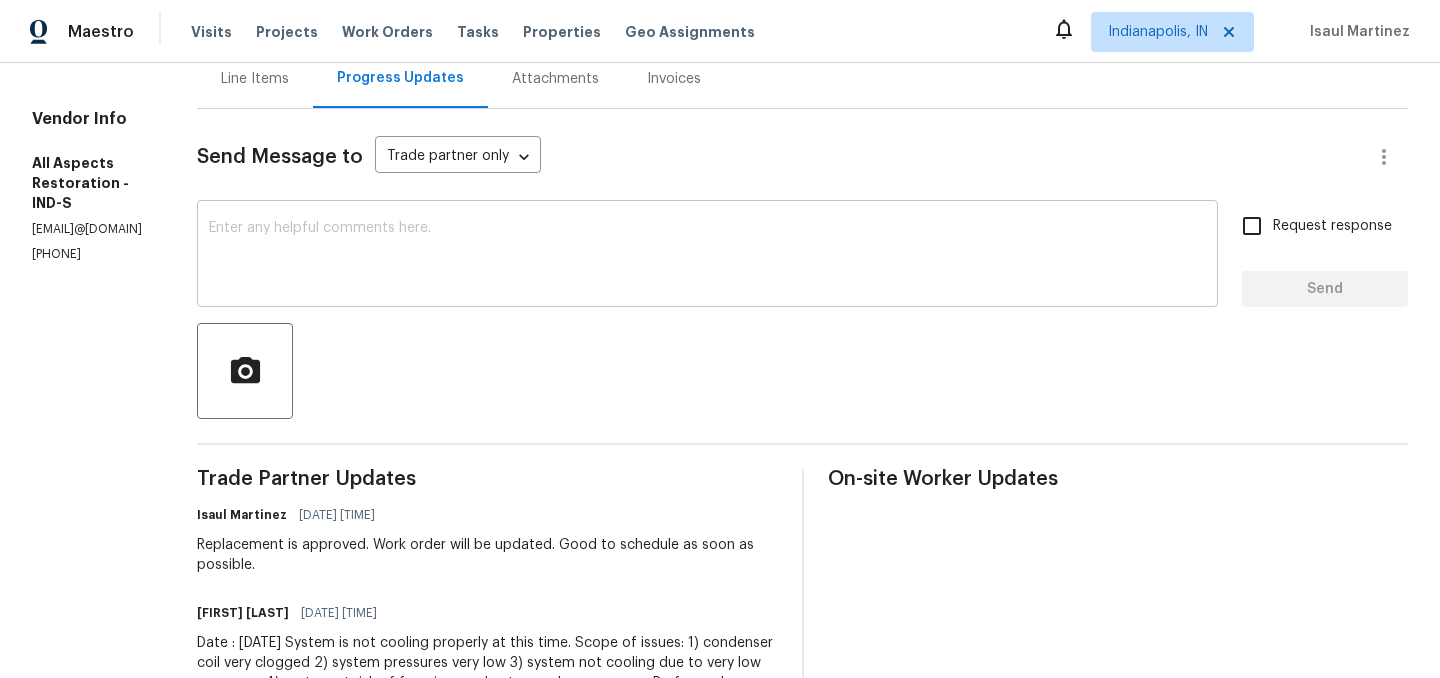 click at bounding box center [707, 256] 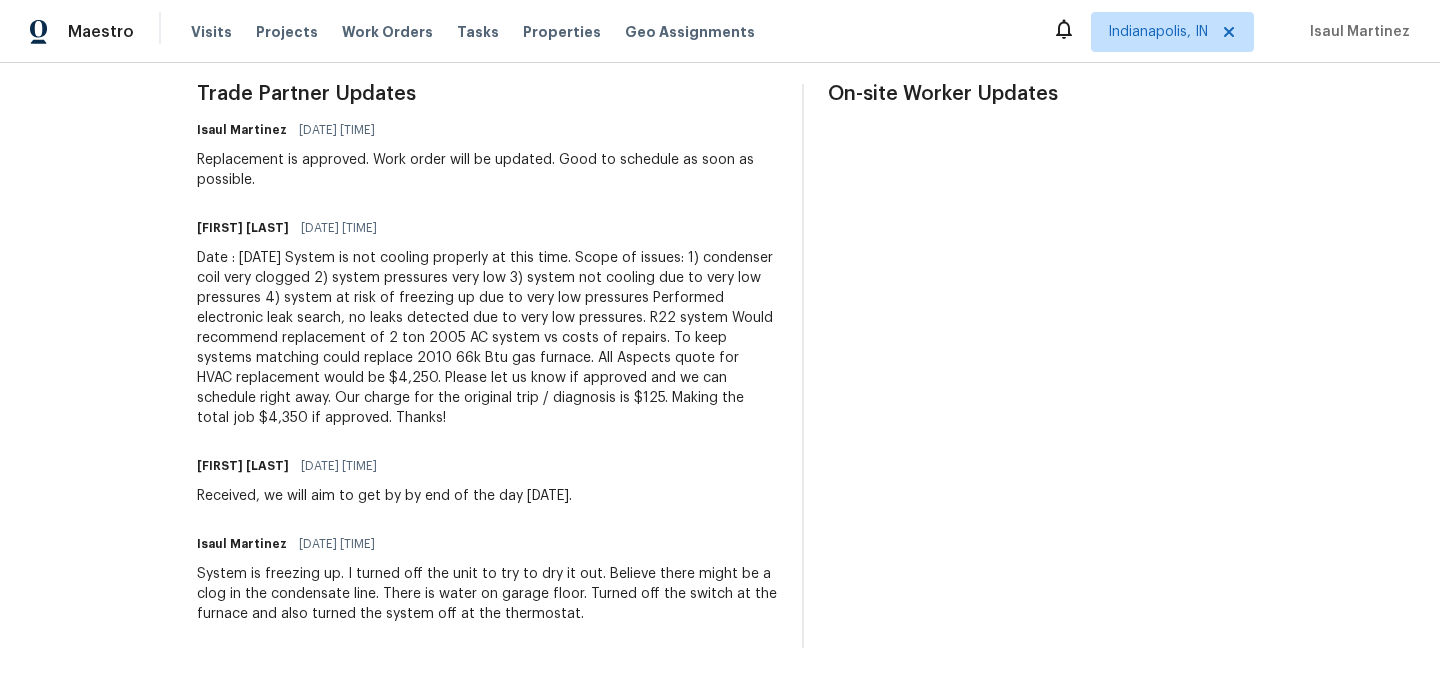scroll, scrollTop: 533, scrollLeft: 0, axis: vertical 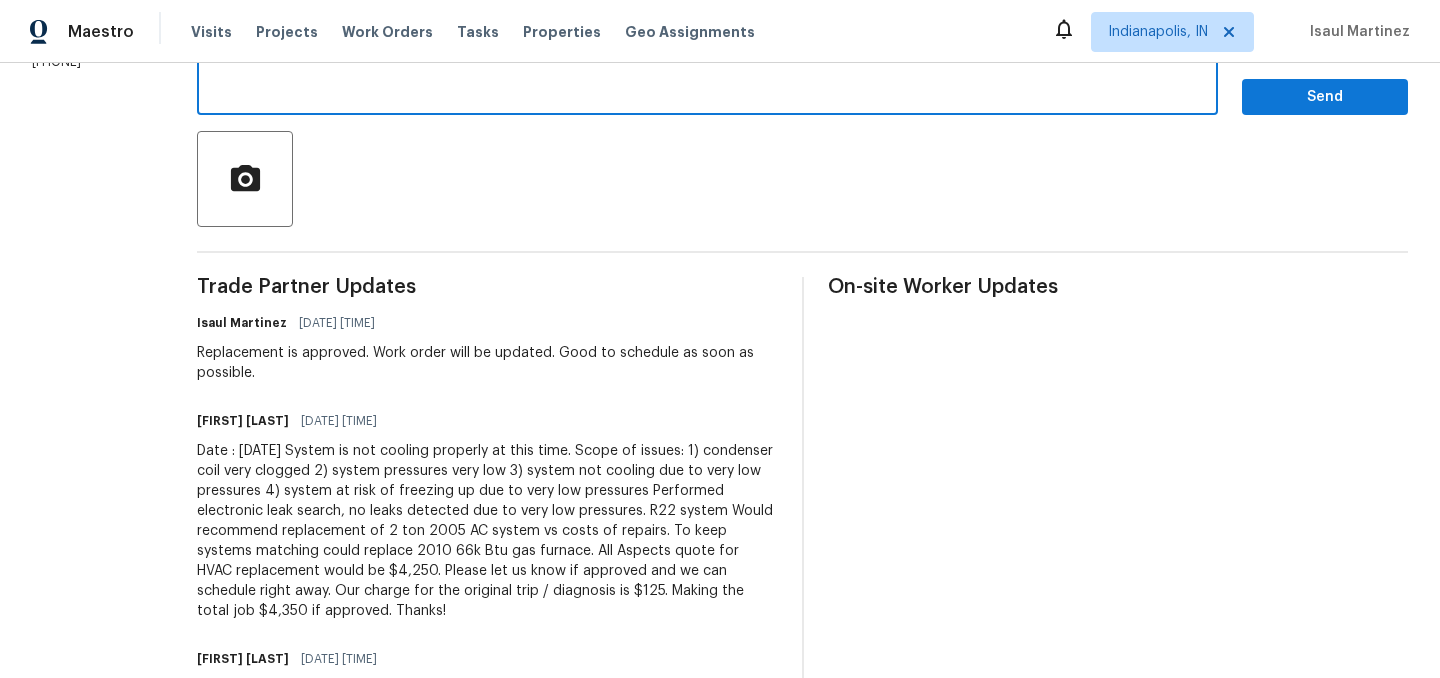 type on "Do we have a schedule date for this replacement? Thanks" 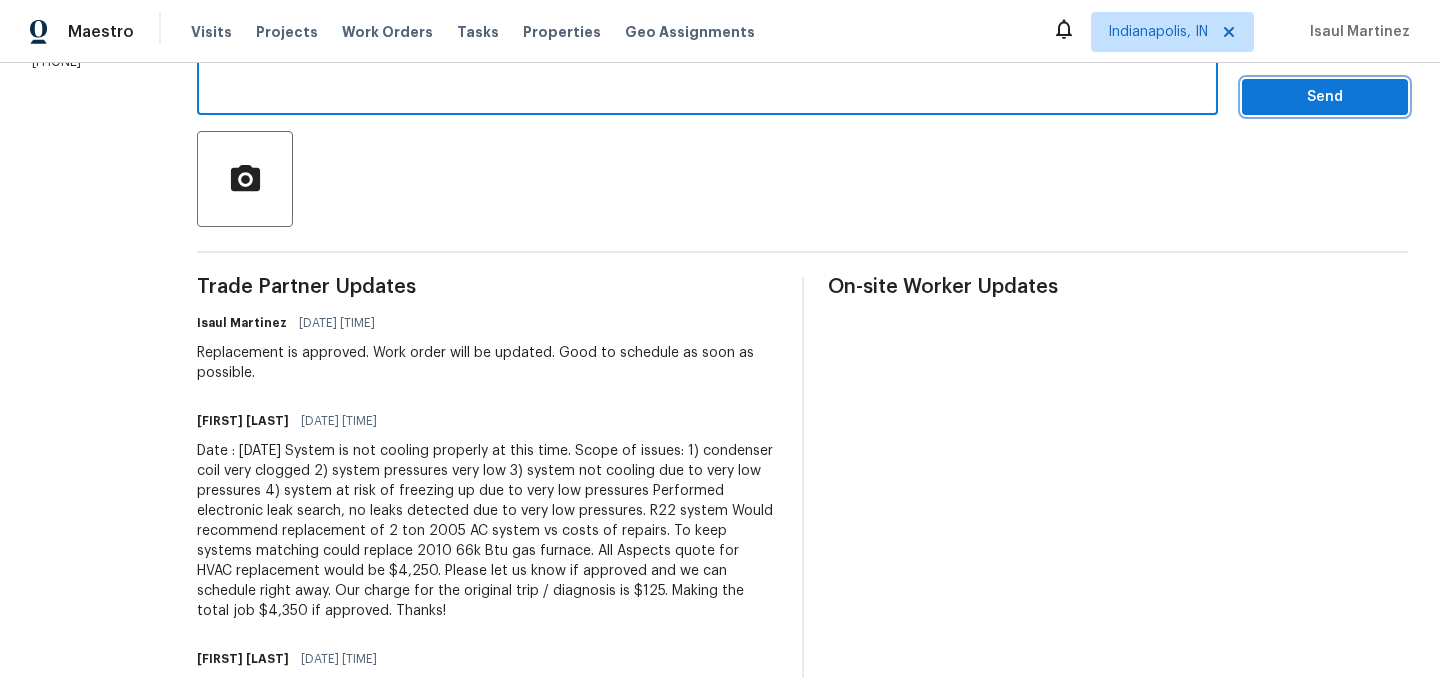 click on "Send" at bounding box center [1325, 97] 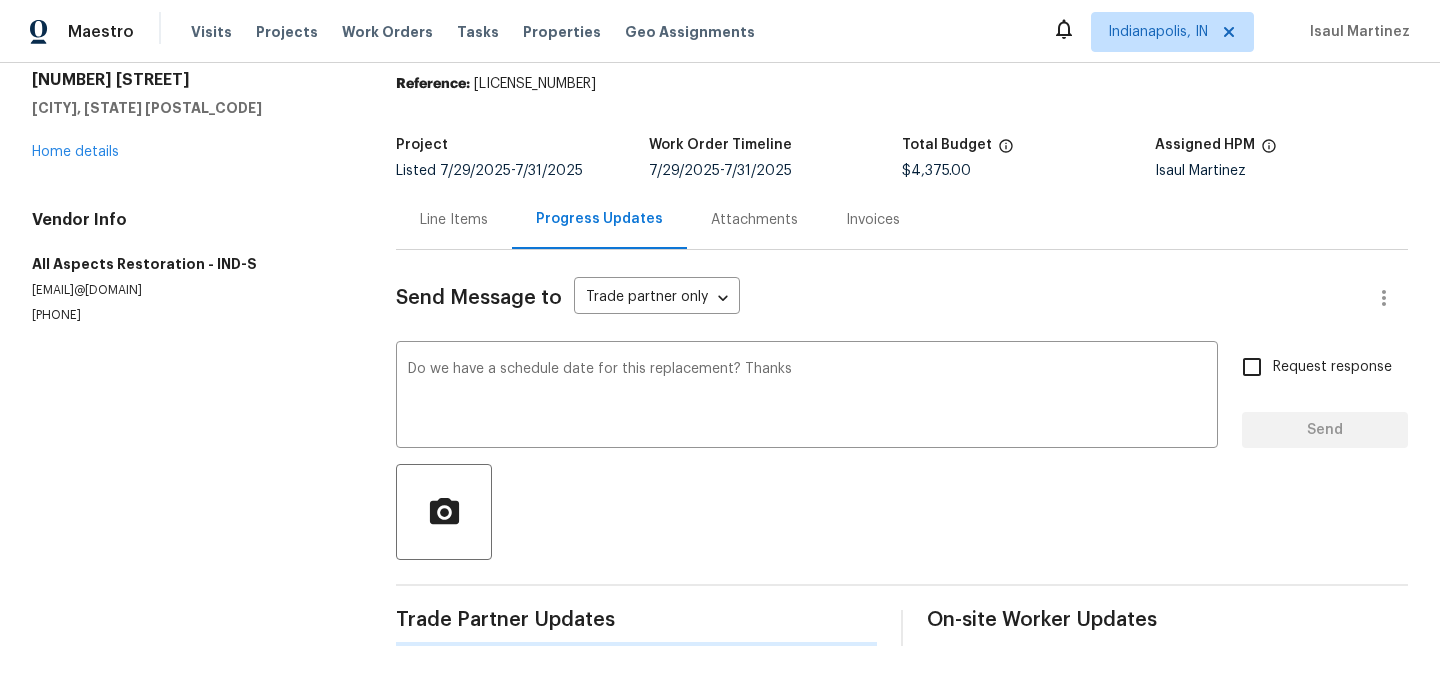 type 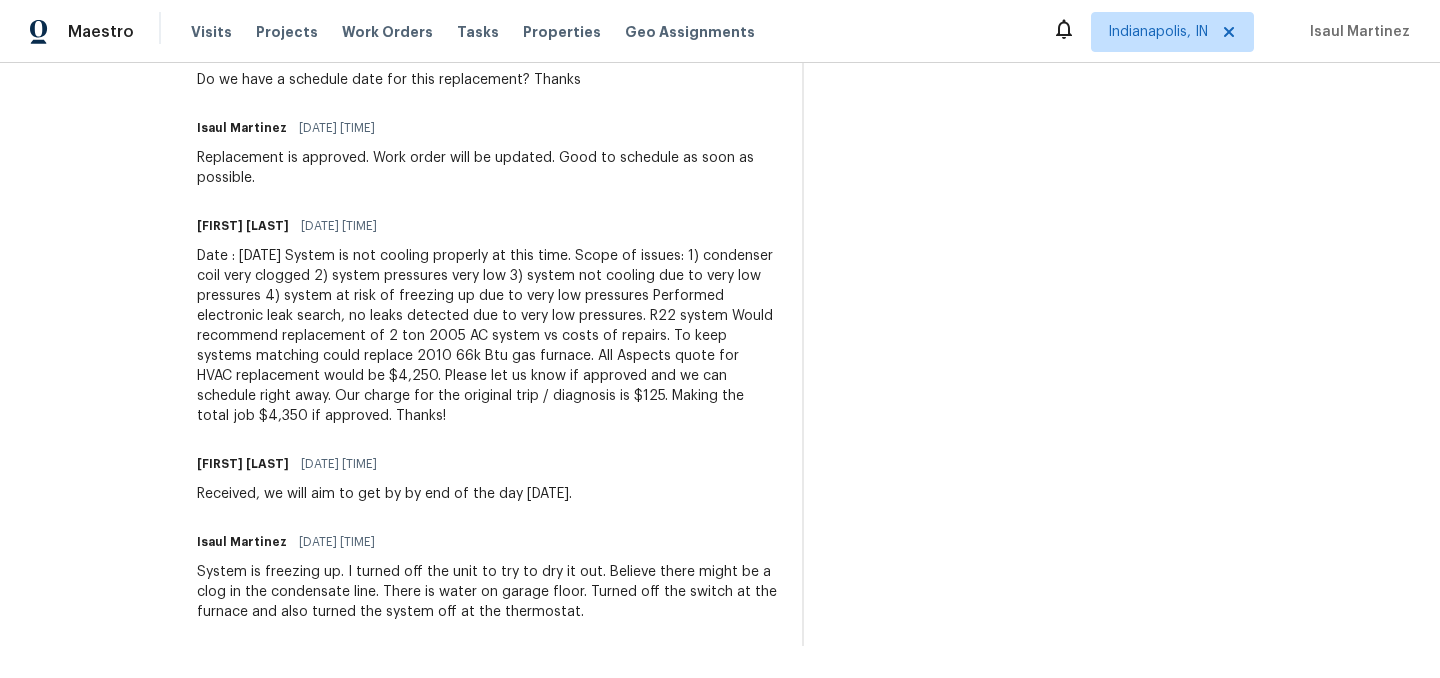 scroll, scrollTop: 0, scrollLeft: 0, axis: both 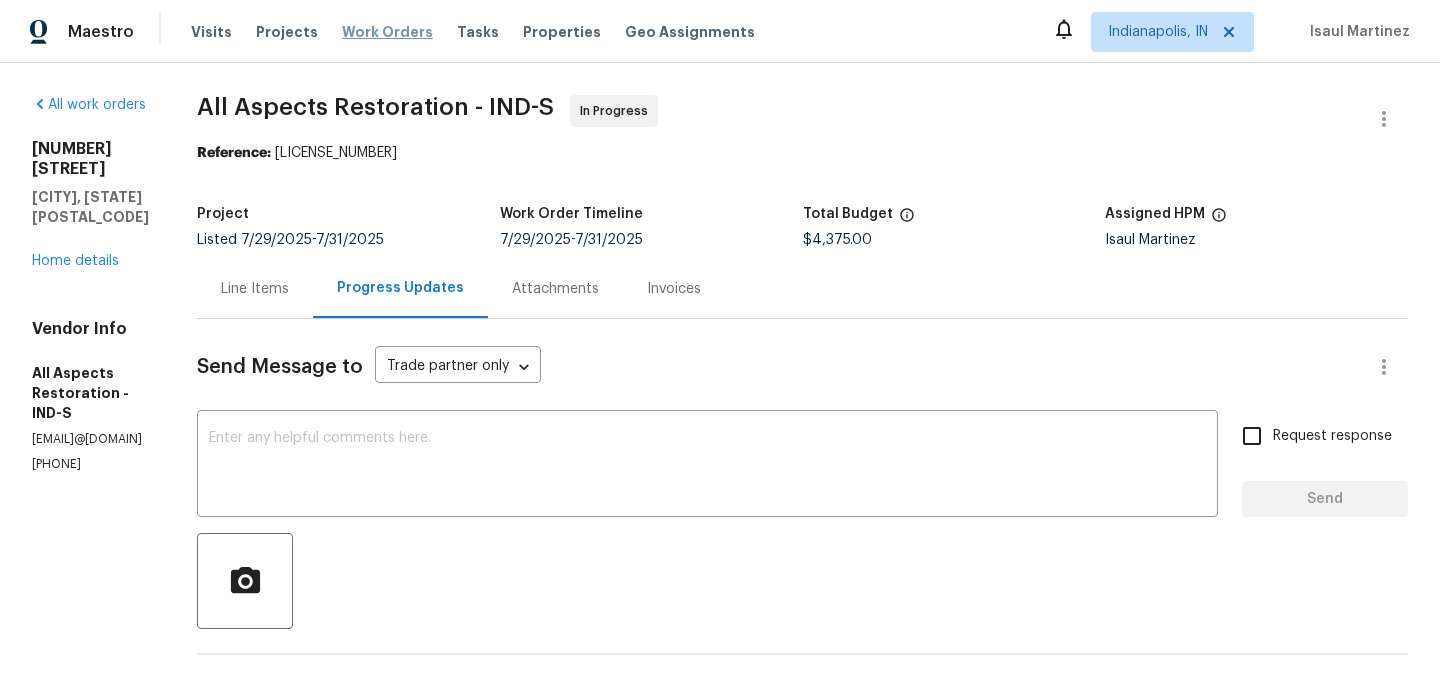 click on "Work Orders" at bounding box center (387, 32) 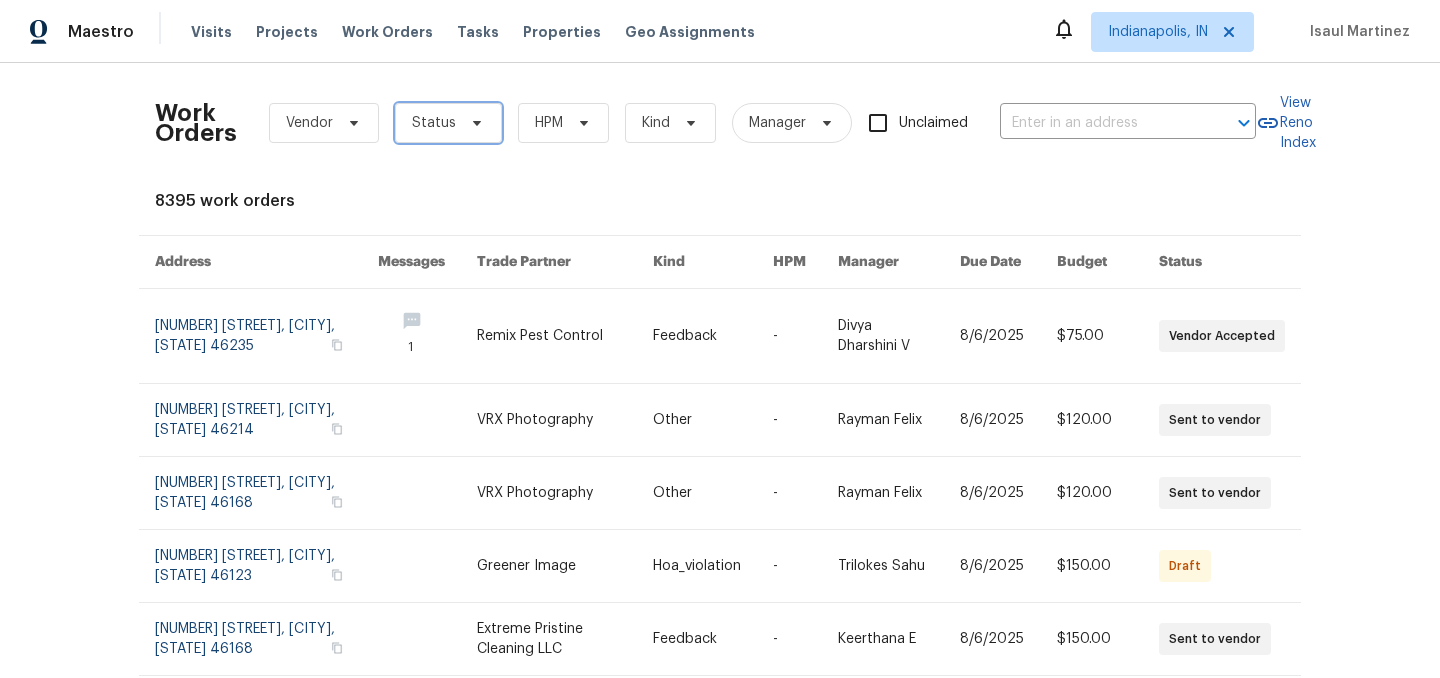 click on "Status" at bounding box center (434, 123) 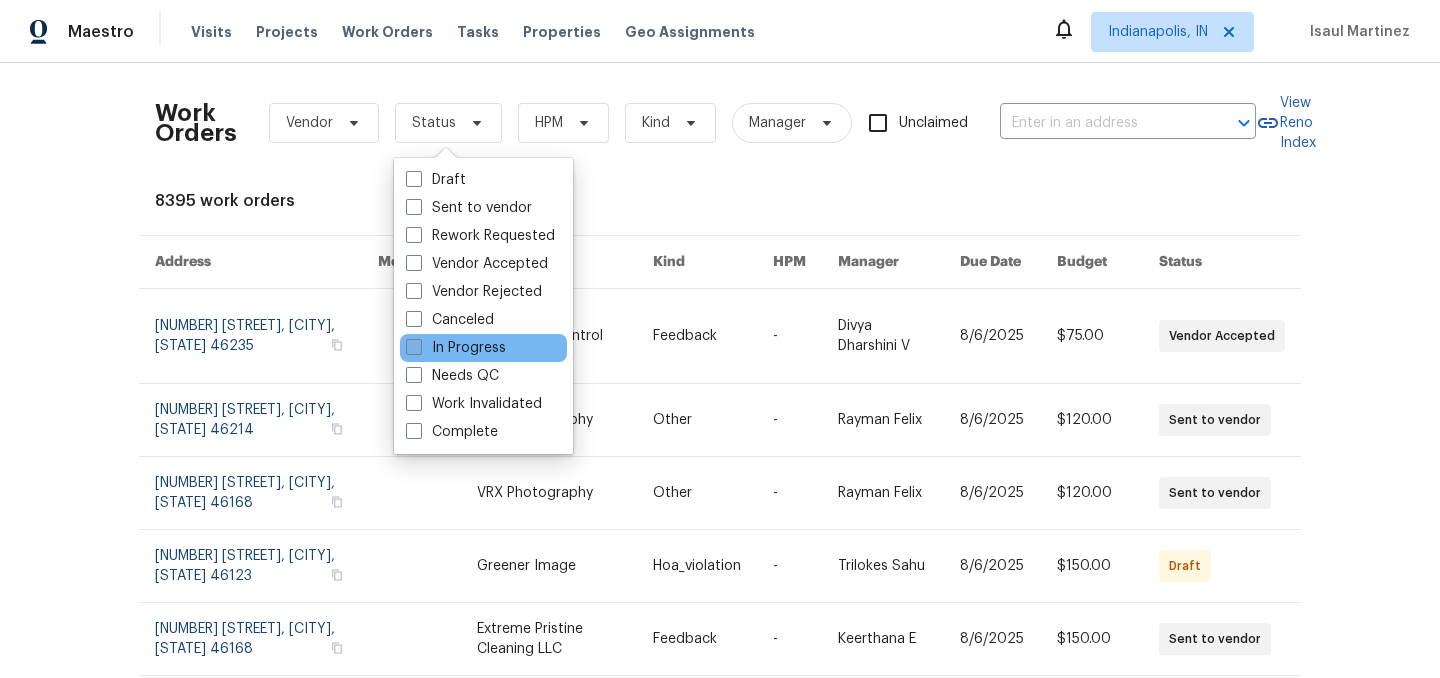 click on "In Progress" at bounding box center (456, 348) 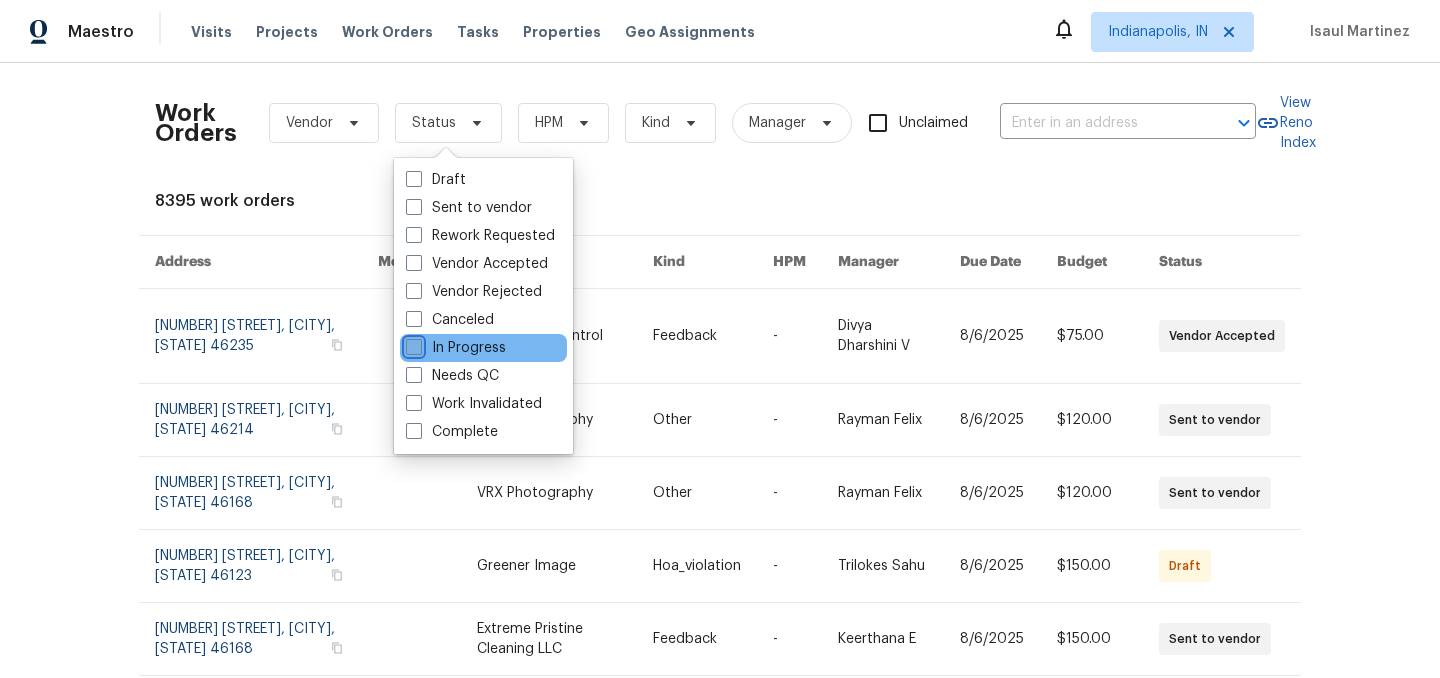 click on "In Progress" at bounding box center (412, 344) 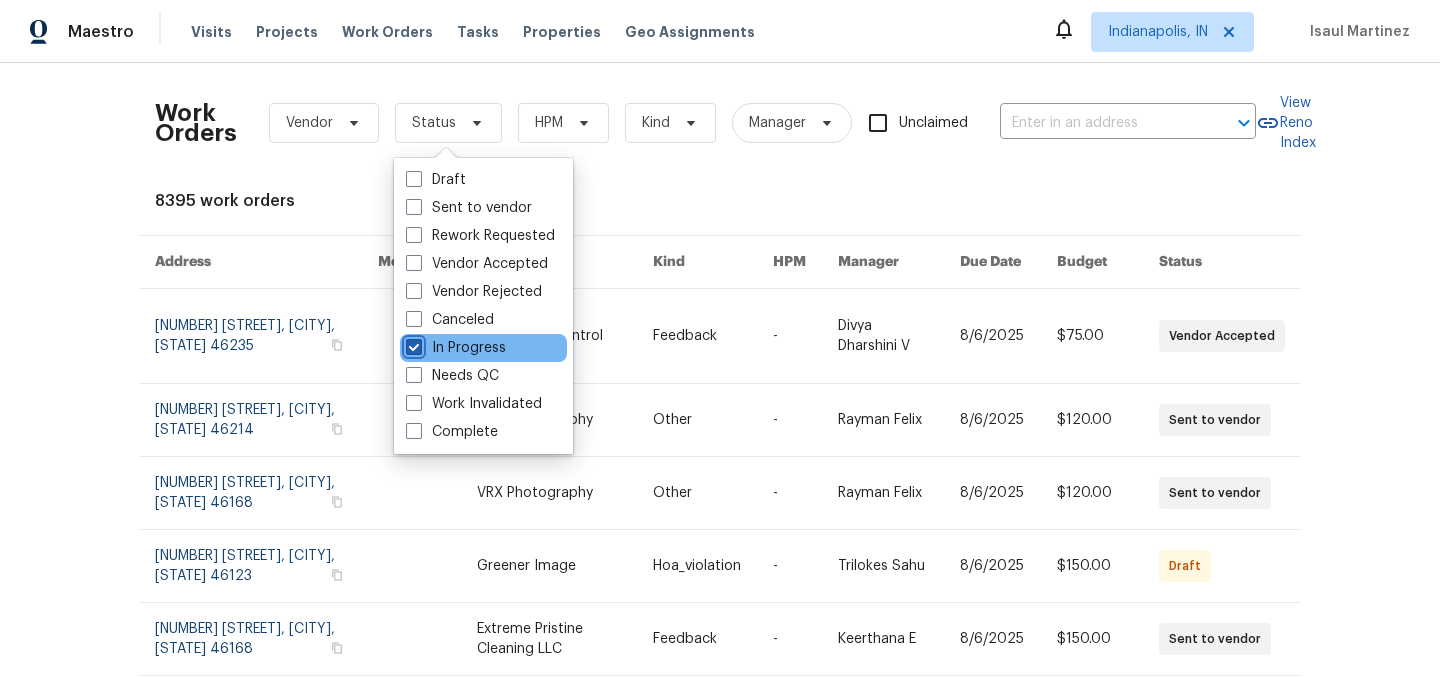 checkbox on "true" 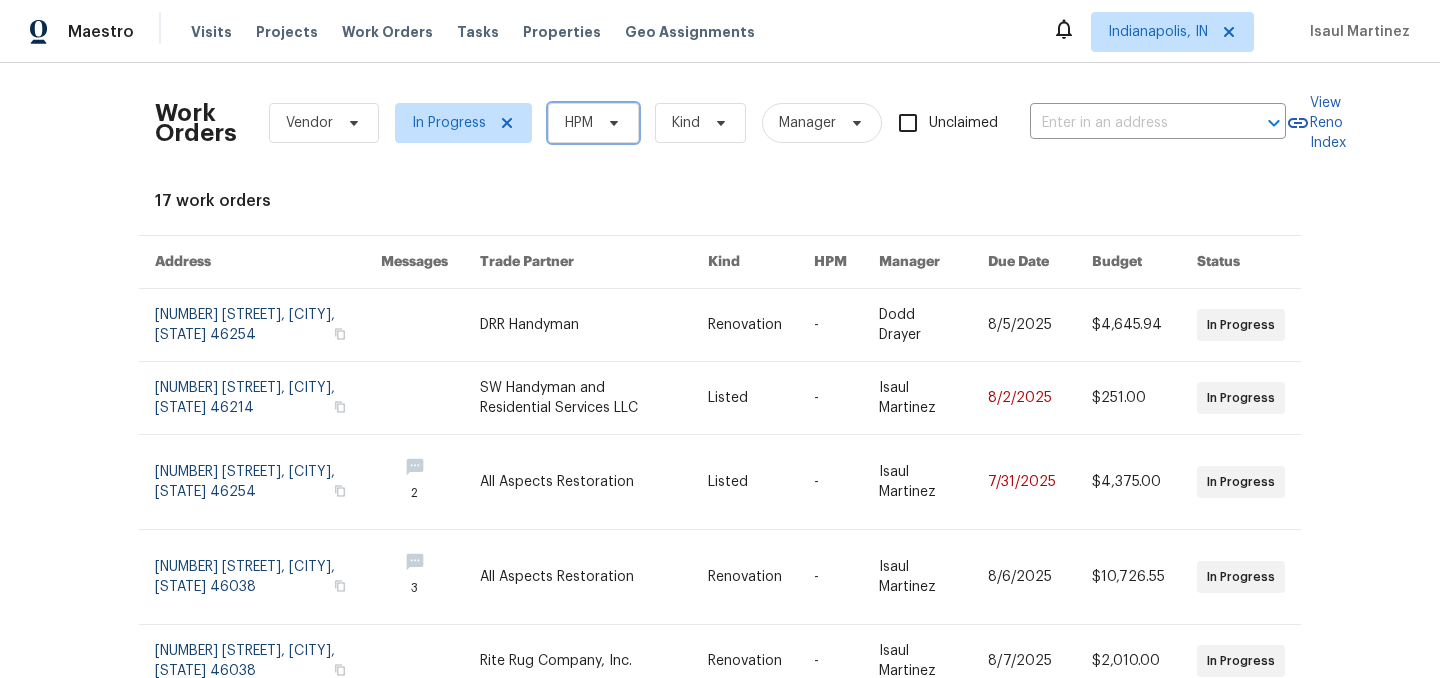 click on "HPM" at bounding box center (579, 123) 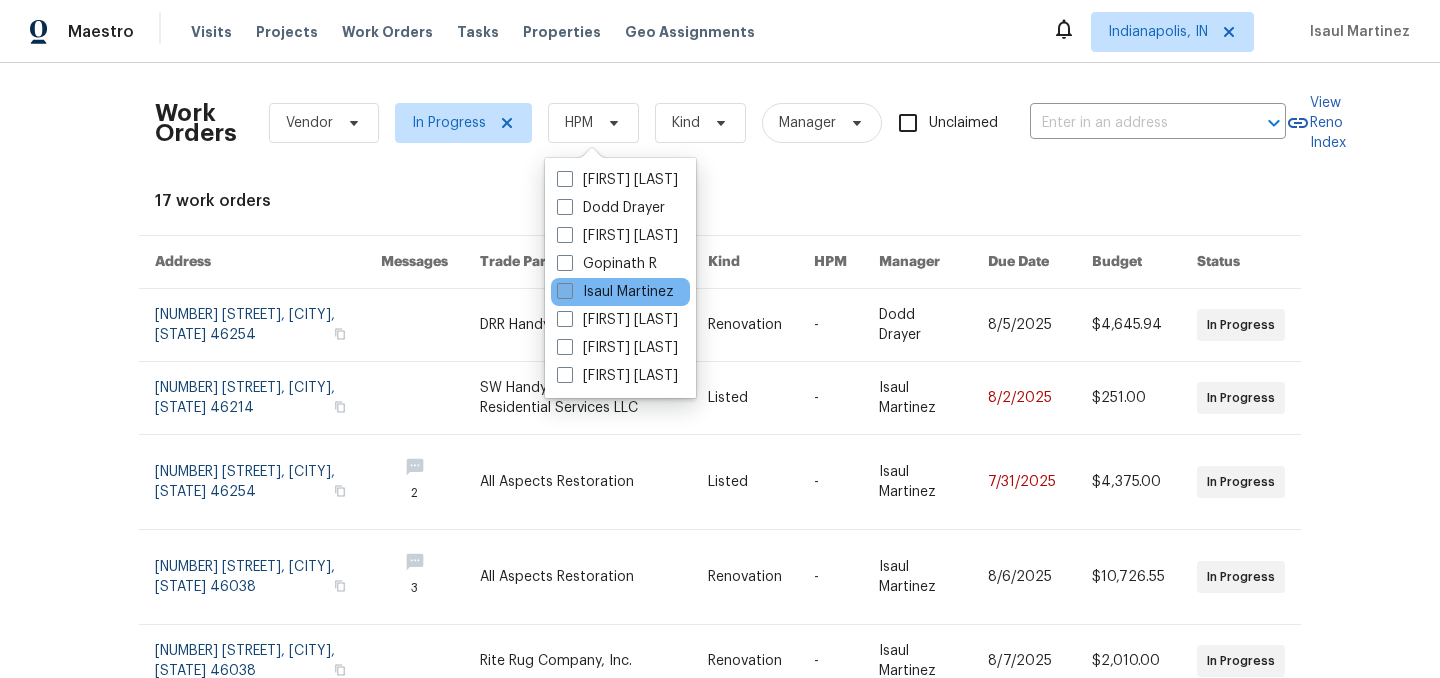 click on "Isaul Martinez" at bounding box center [615, 292] 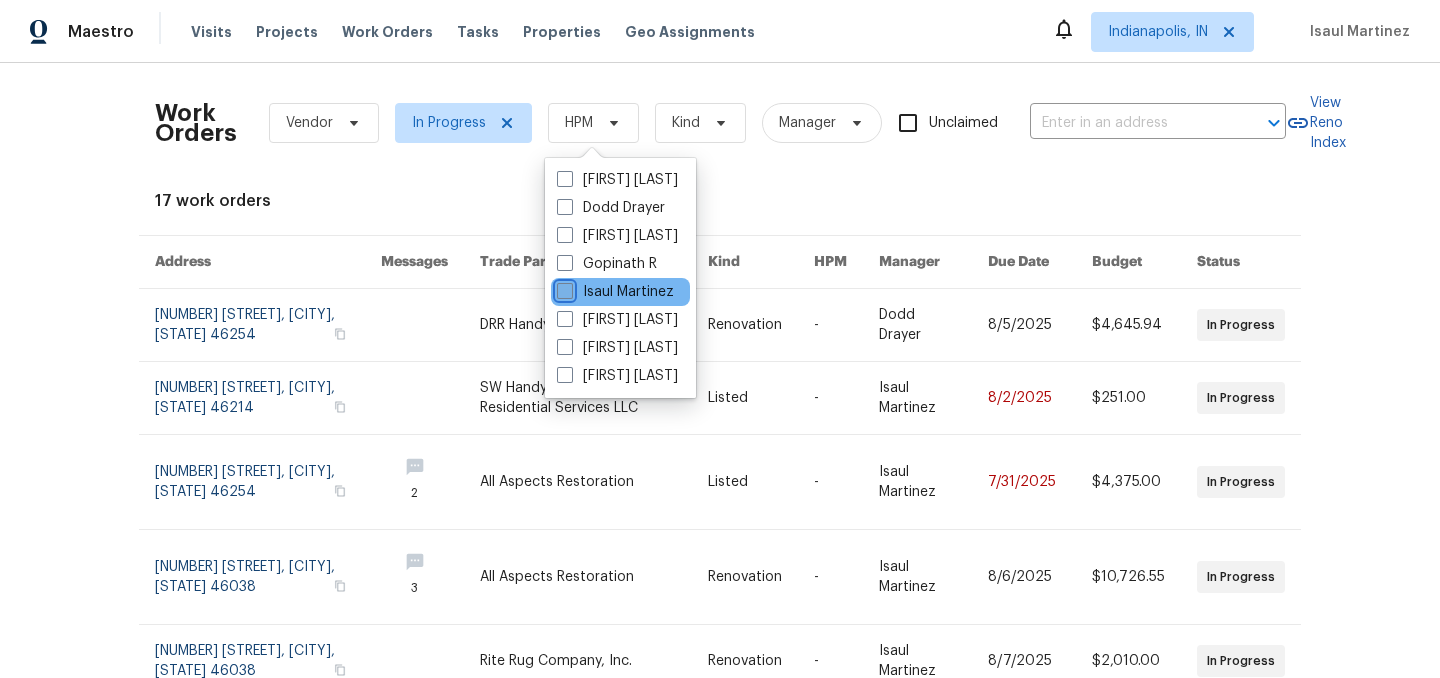 click on "Isaul Martinez" at bounding box center (563, 288) 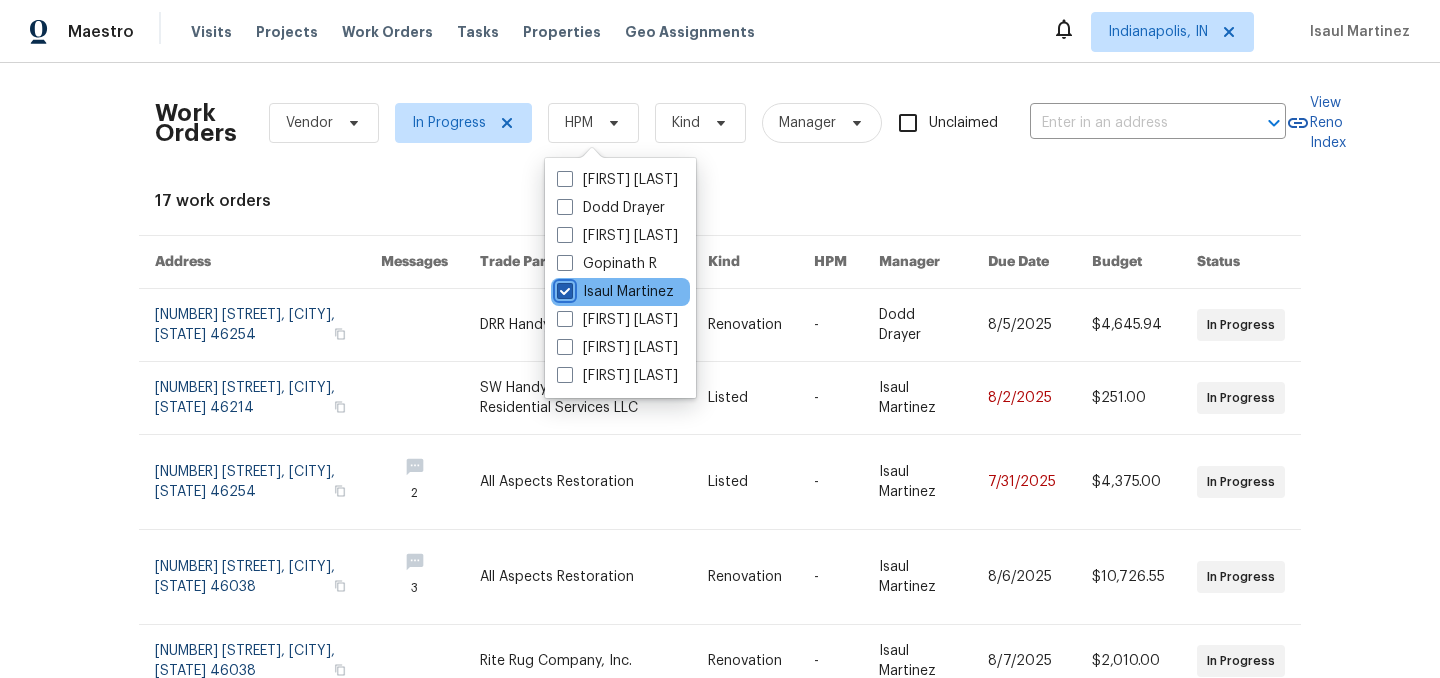checkbox on "true" 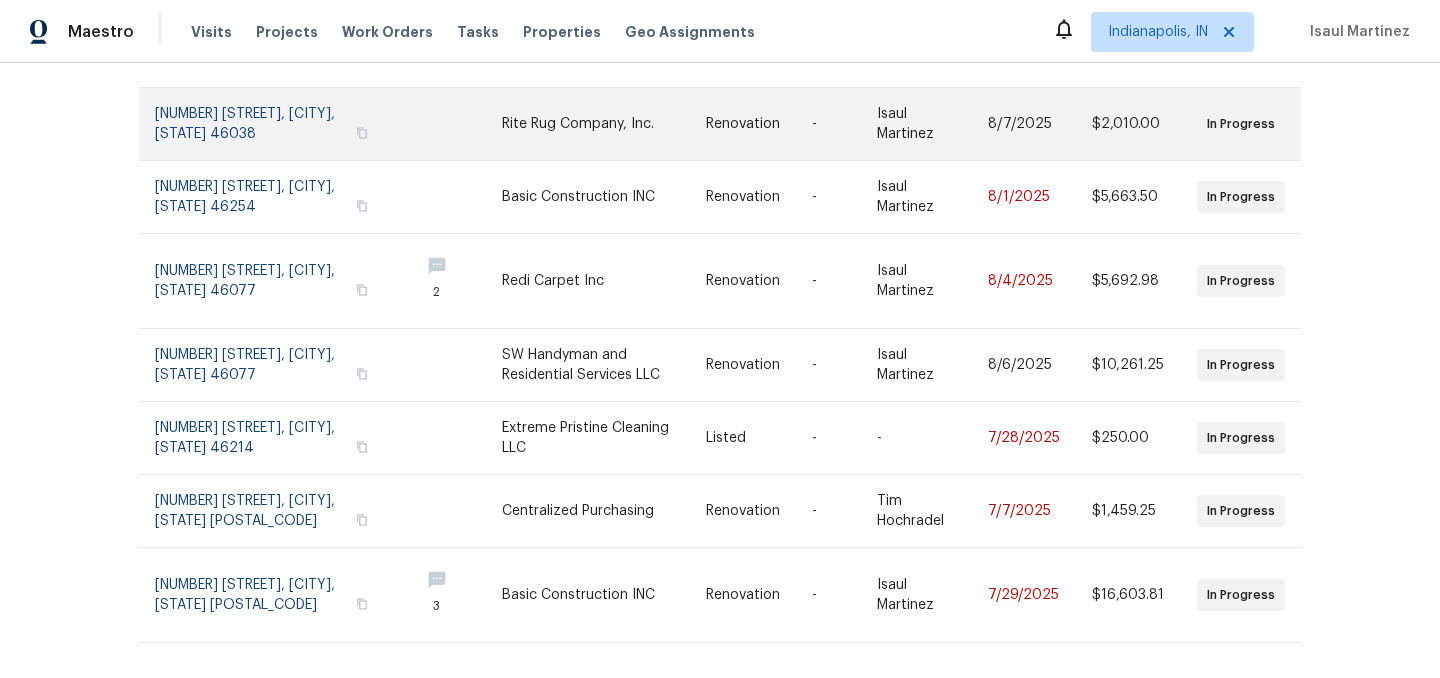 scroll, scrollTop: 495, scrollLeft: 0, axis: vertical 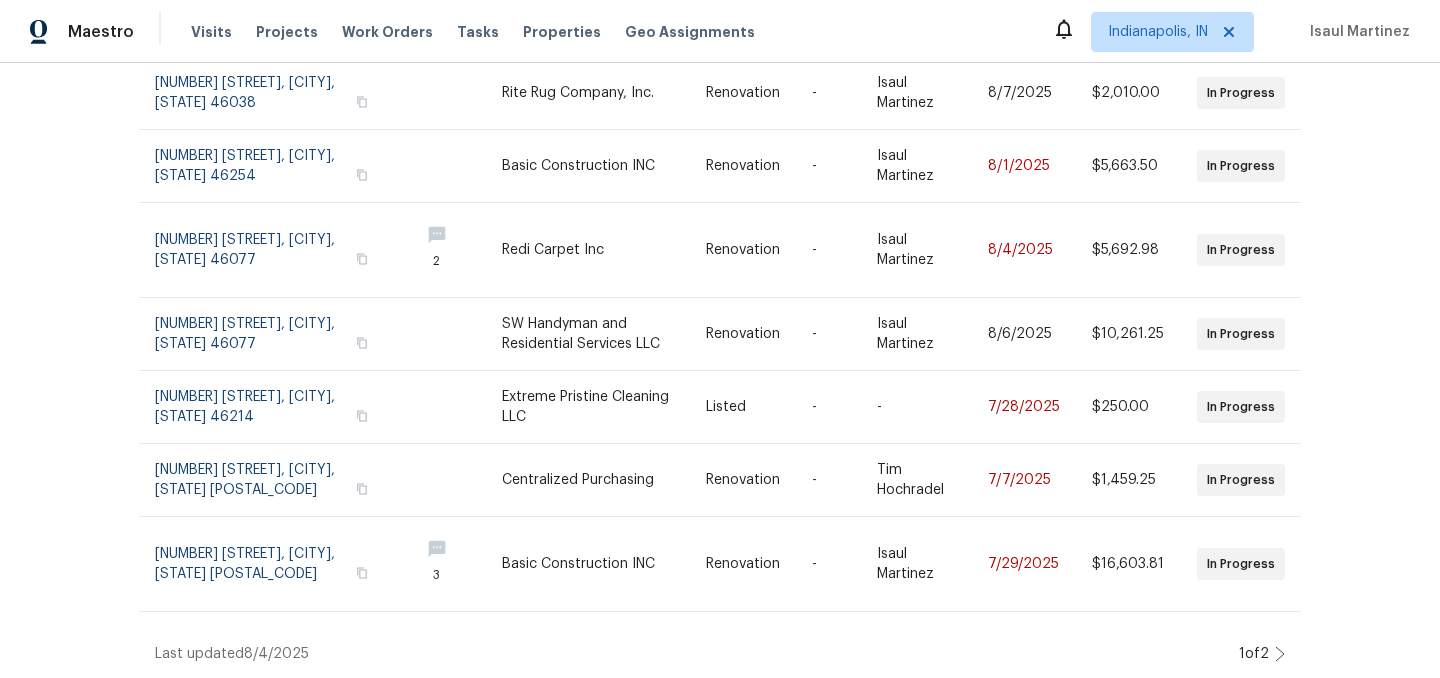 click 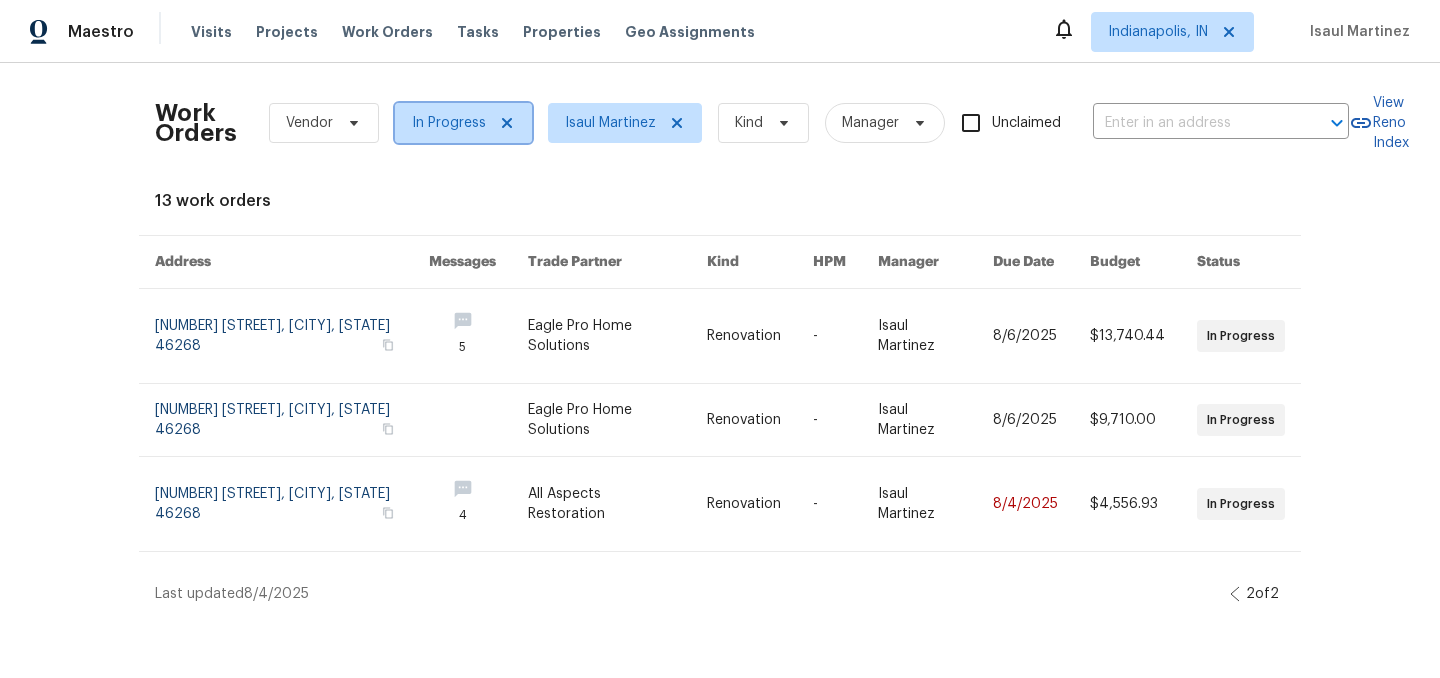 click 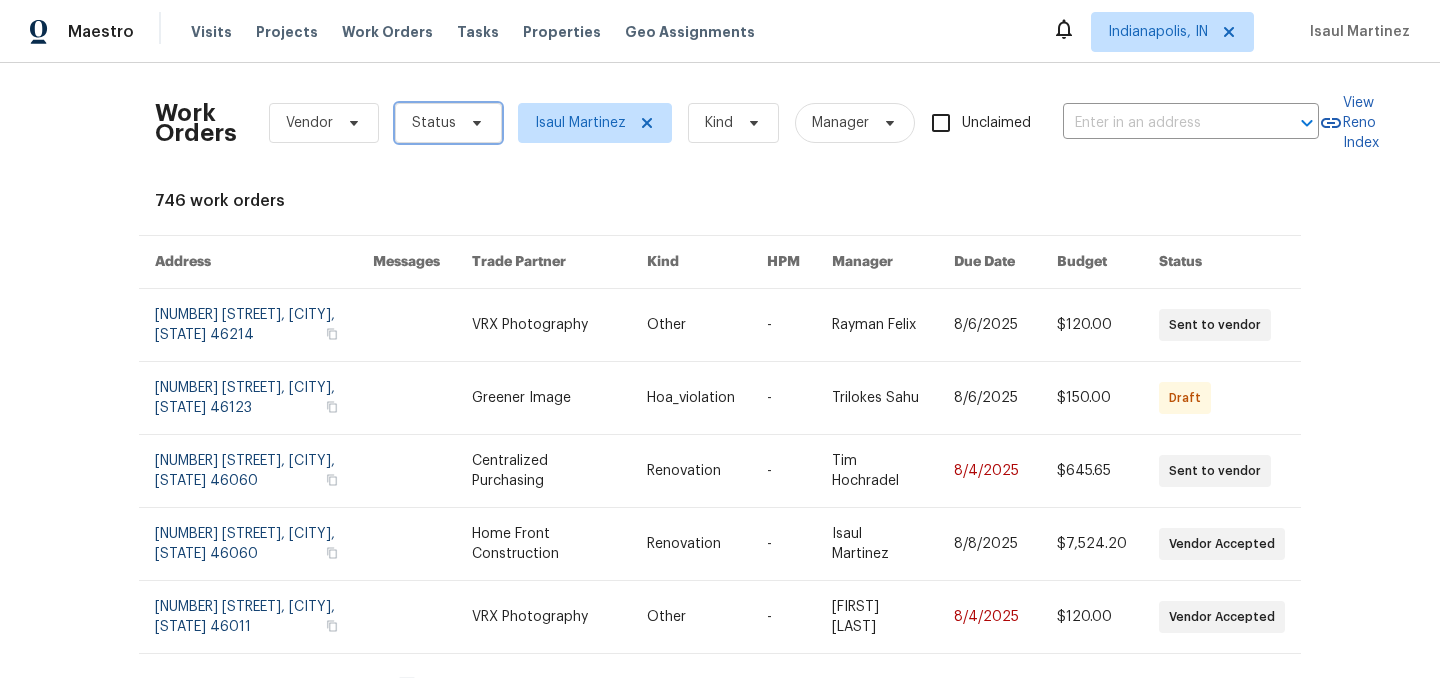 click on "Status" at bounding box center (434, 123) 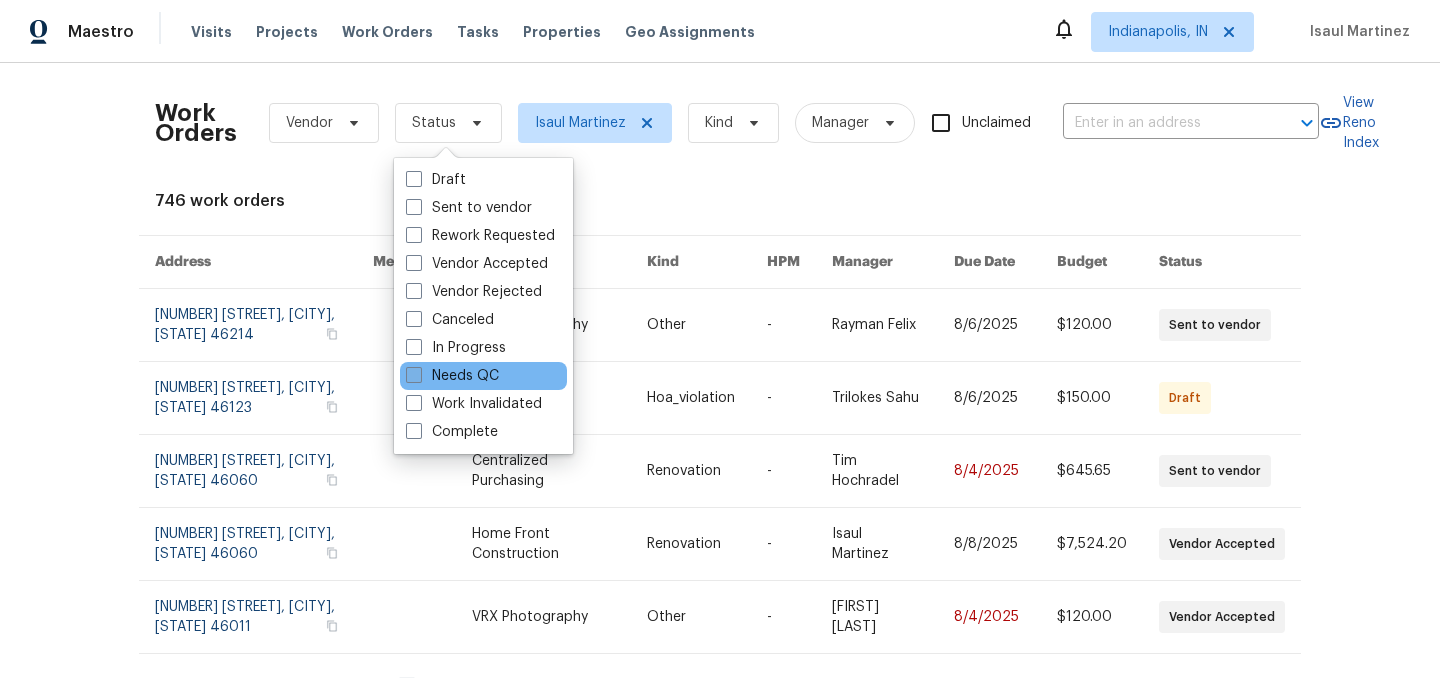 click on "Needs QC" at bounding box center [452, 376] 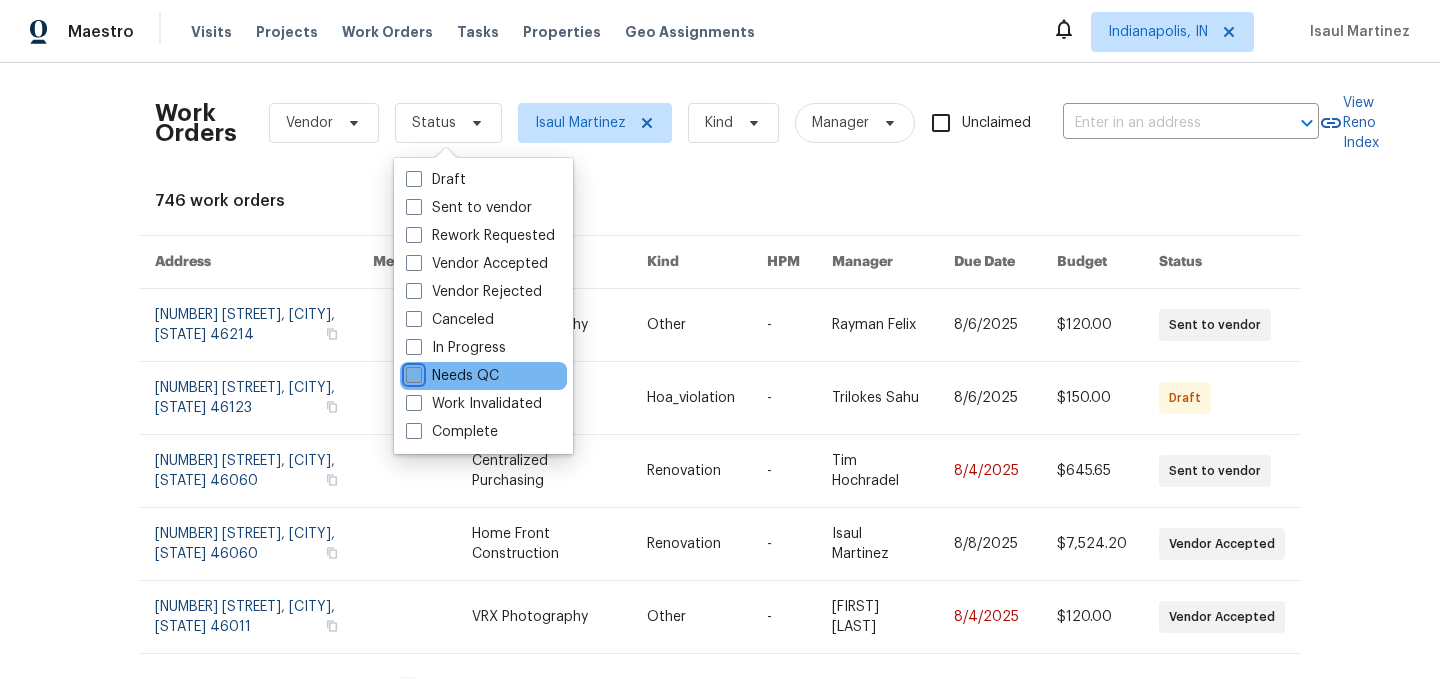 click on "Needs QC" at bounding box center [412, 372] 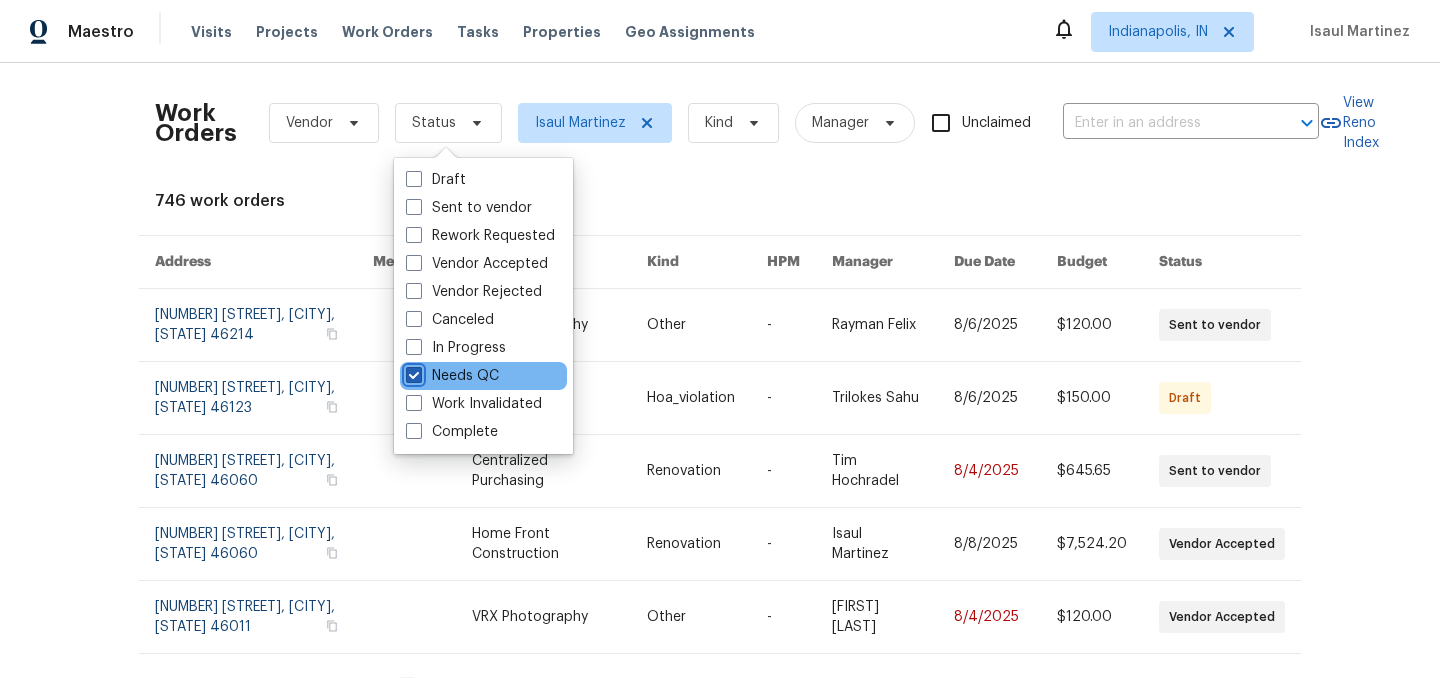 checkbox on "true" 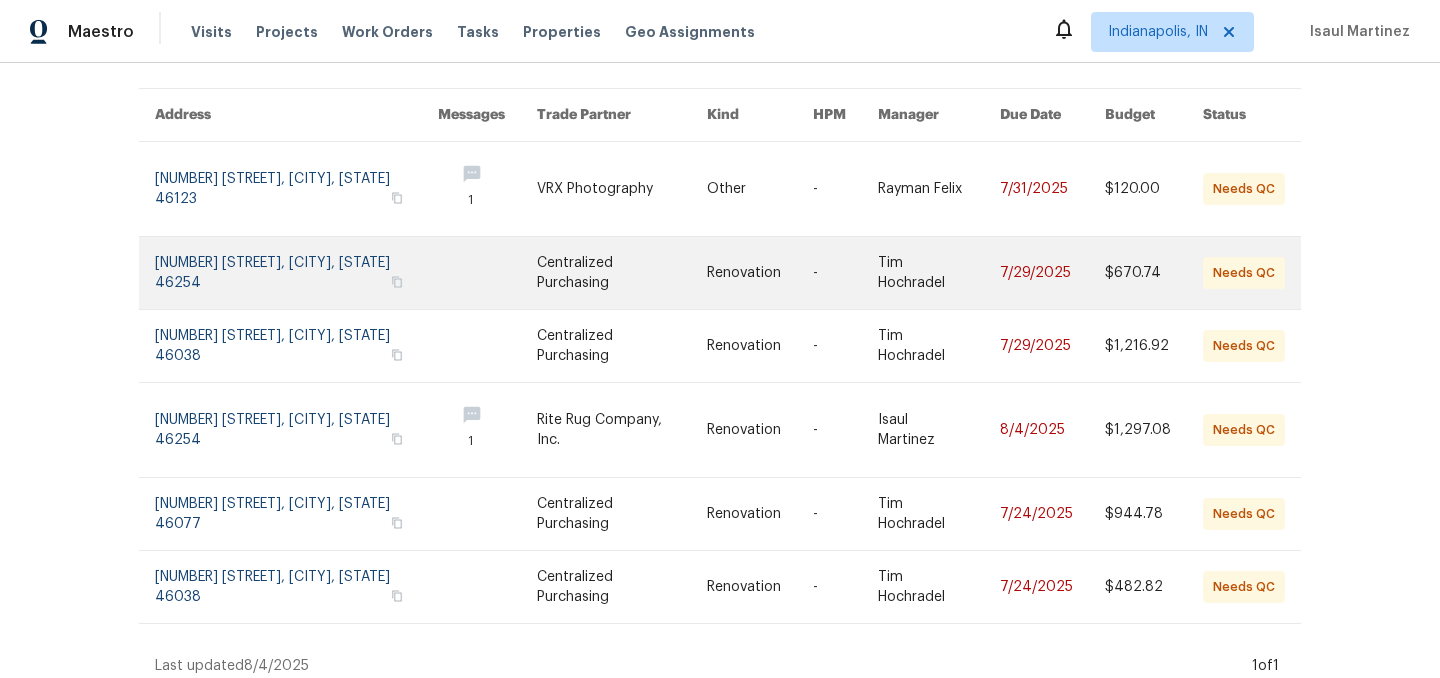 scroll, scrollTop: 0, scrollLeft: 0, axis: both 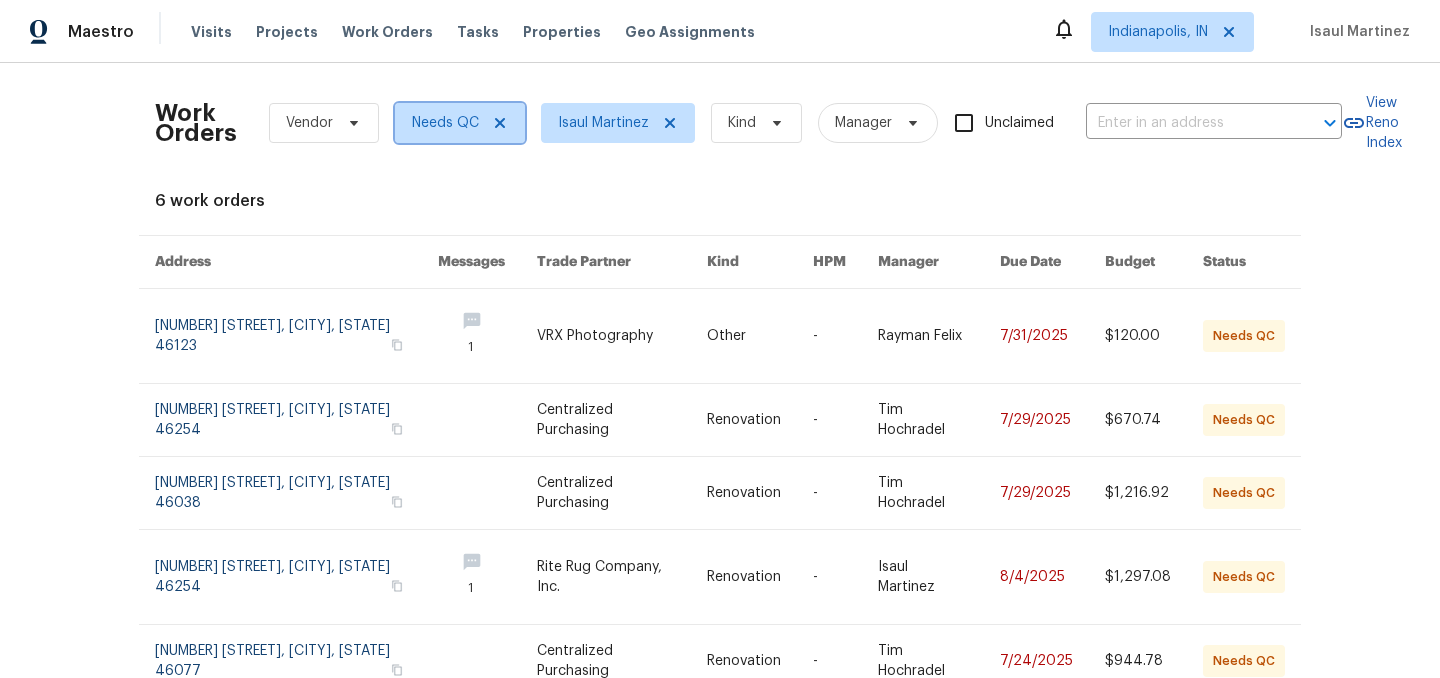 click 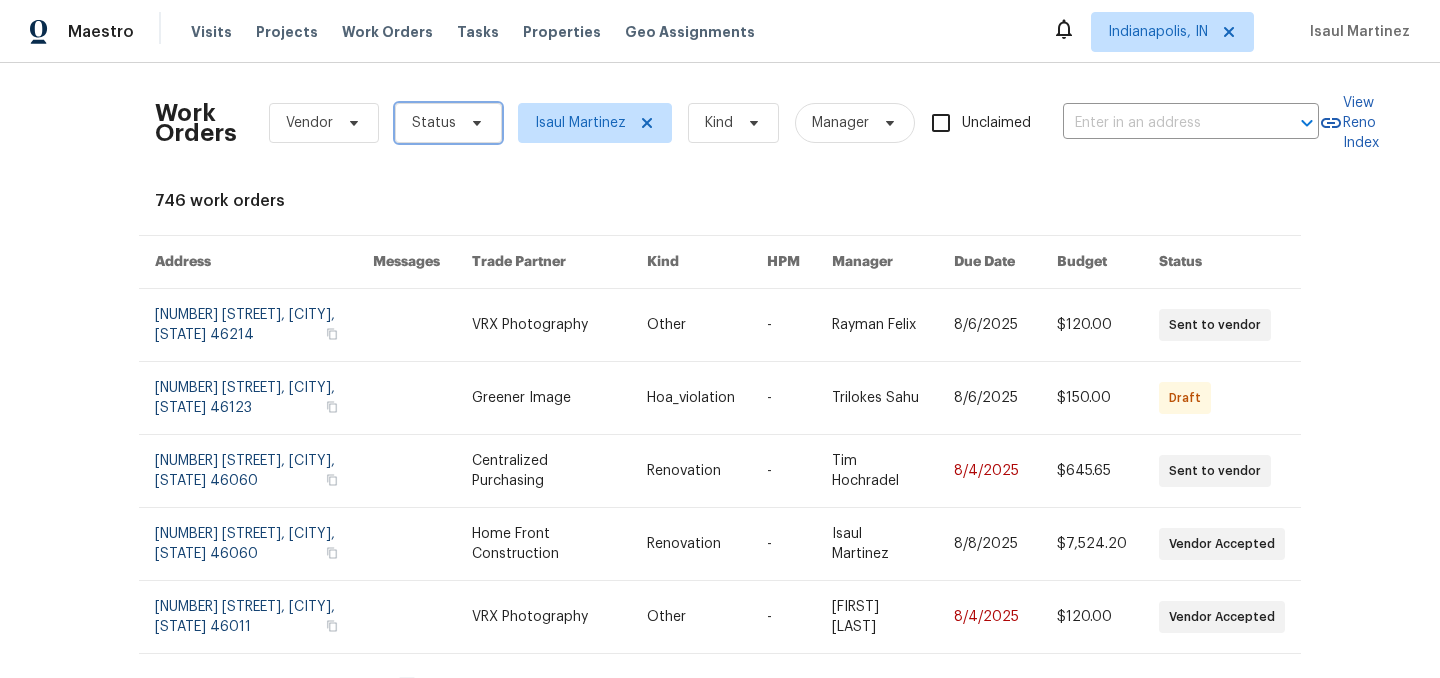 click on "Status" at bounding box center (434, 123) 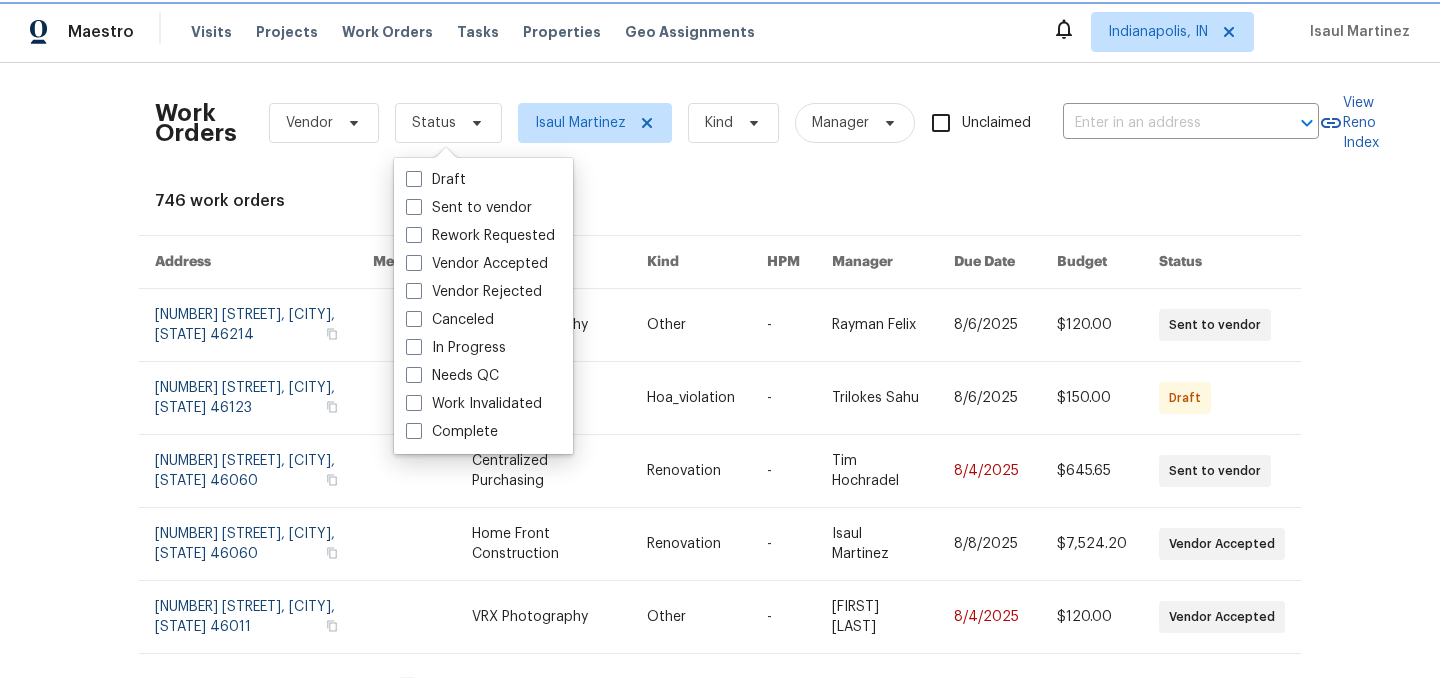 click on "Status" at bounding box center [434, 123] 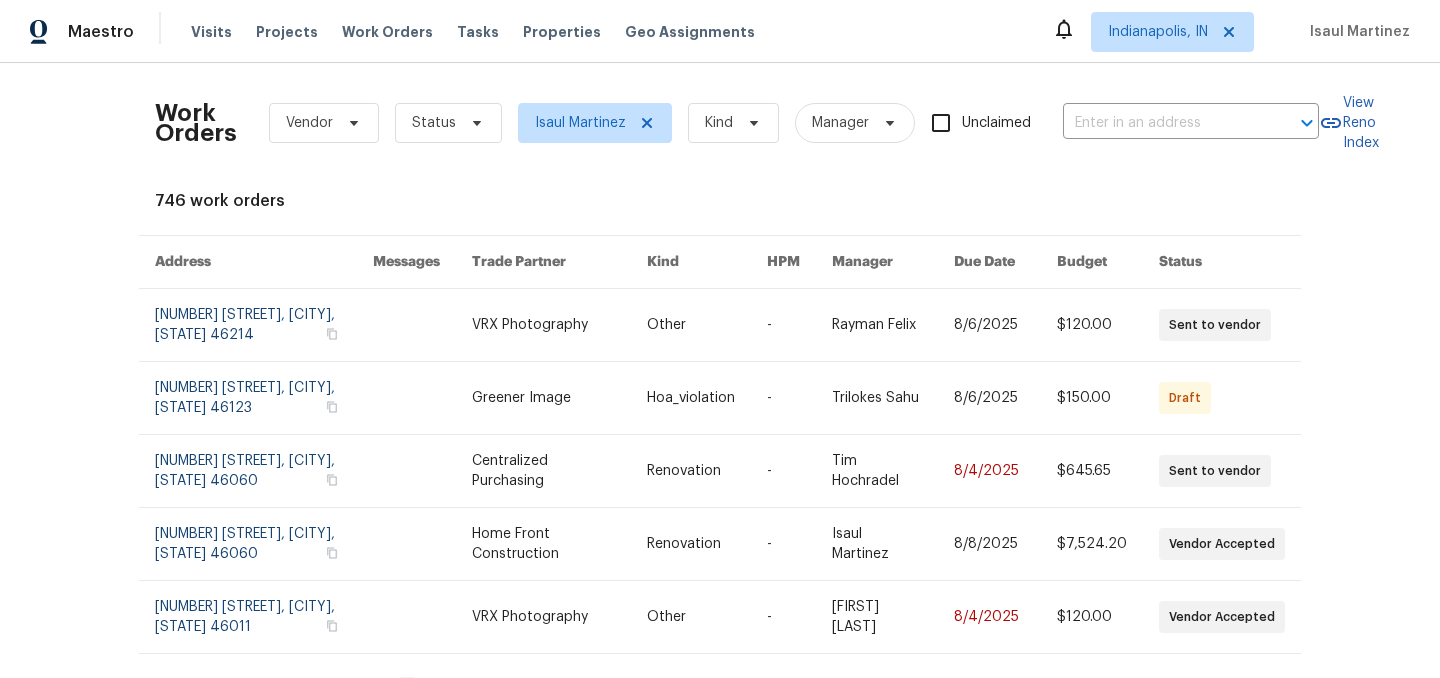click on "Work Orders Vendor Status [FIRST] [LAST] Kind Manager Unclaimed   View Reno Index 746 work orders Address Messages Trade Partner Kind HPM Manager Due Date Budget Status [NUMBER] [STREET], [CITY], [STATE]   [POSTAL_CODE] VRX Photography Other - [FIRST] [LAST] [DATE] $120.00 Sent to vendor [NUMBER] [STREET], [CITY], [STATE]   [POSTAL_CODE] Greener Image Hoa_violation - [FIRST] [LAST] [DATE] $150.00 Draft [NUMBER] [STREET], [CITY], [STATE]   [POSTAL_CODE] Centralized Purchasing Renovation - [FIRST] [LAST] [DATE] $645.65 Sent to vendor [NUMBER] [STREET], [CITY], [STATE]   [POSTAL_CODE] Home Front Construction Renovation - [FIRST] [LAST] [DATE] $7,524.20 Vendor Accepted [NUMBER] [STREET], [CITY], [STATE]   [POSTAL_CODE] VRX Photography Other - [FIRST] [LAST] [DATE] $120.00 Vendor Accepted [NUMBER] [STREET], [CITY], [STATE]   [POSTAL_CODE] 1 Modern Maids LLC Feedback - [FIRST] [LAST] [DATE] $1.00 Vendor Accepted [NUMBER] [STREET], [CITY], [STATE]   [POSTAL_CODE] 1 Rite Rug Company, Inc. Renovation - [FIRST] [LAST] [DATE] $1,206.00 Vendor Accepted   [POSTAL_CODE] Renovation - Draft" at bounding box center (720, 608) 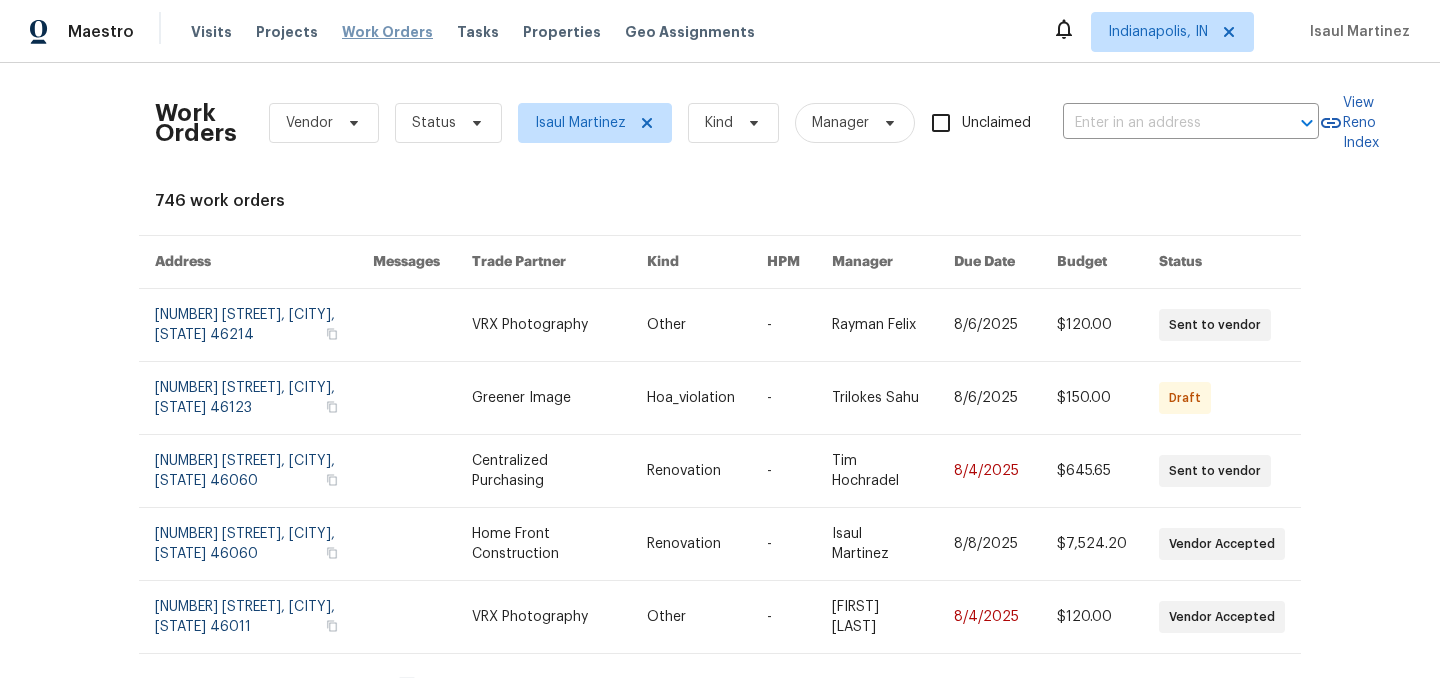 click on "Work Orders" at bounding box center [387, 32] 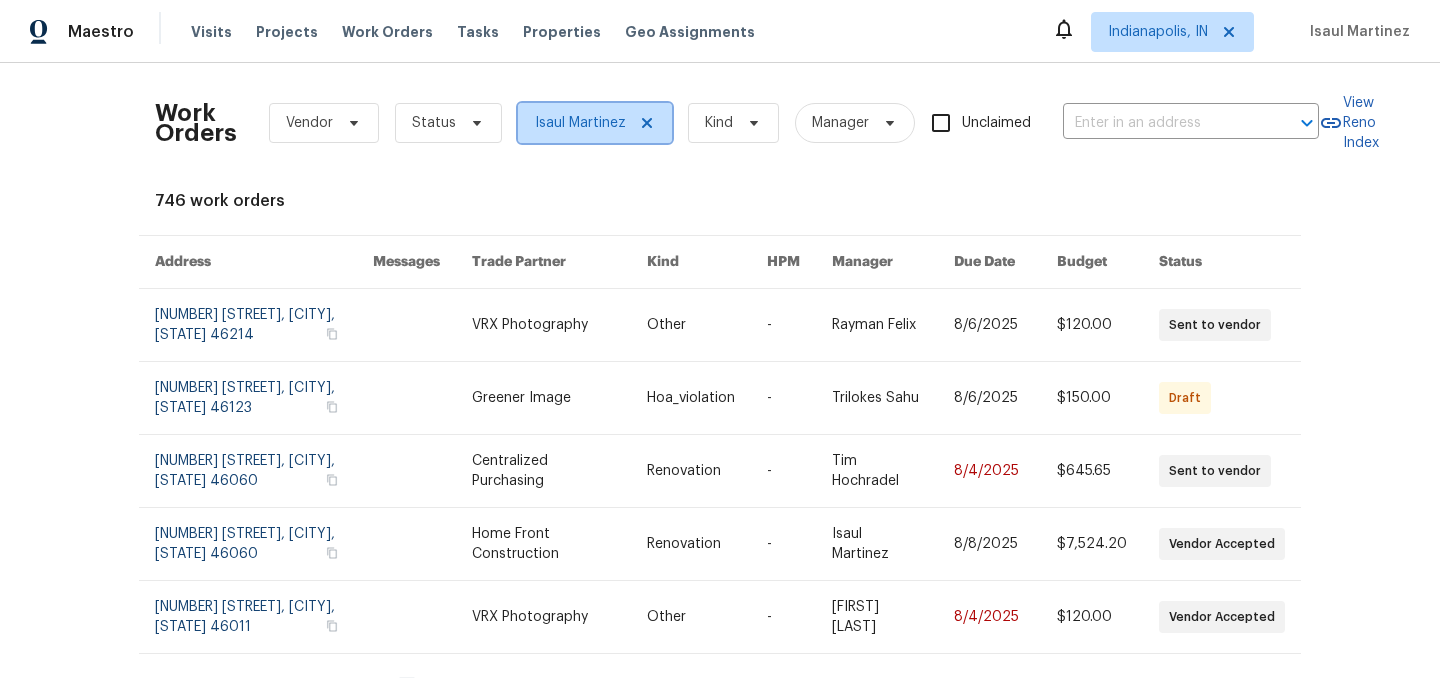 click 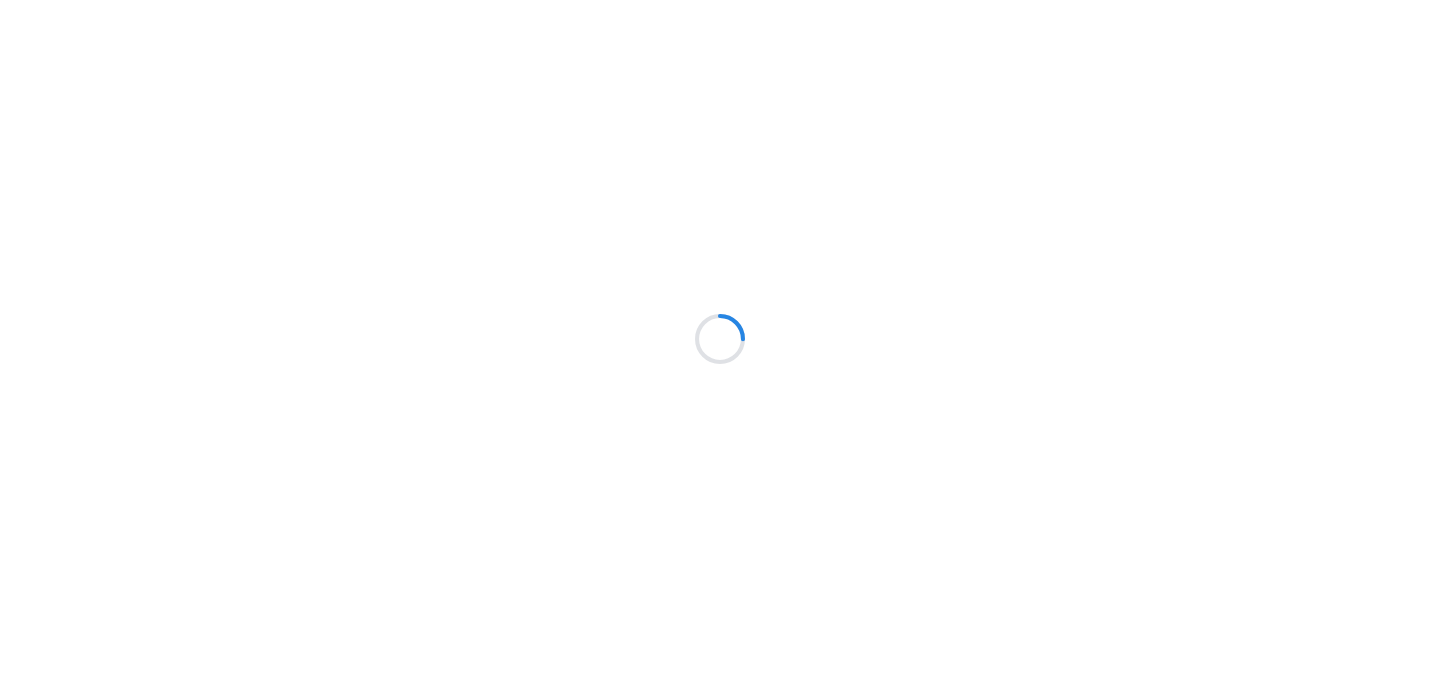 scroll, scrollTop: 0, scrollLeft: 0, axis: both 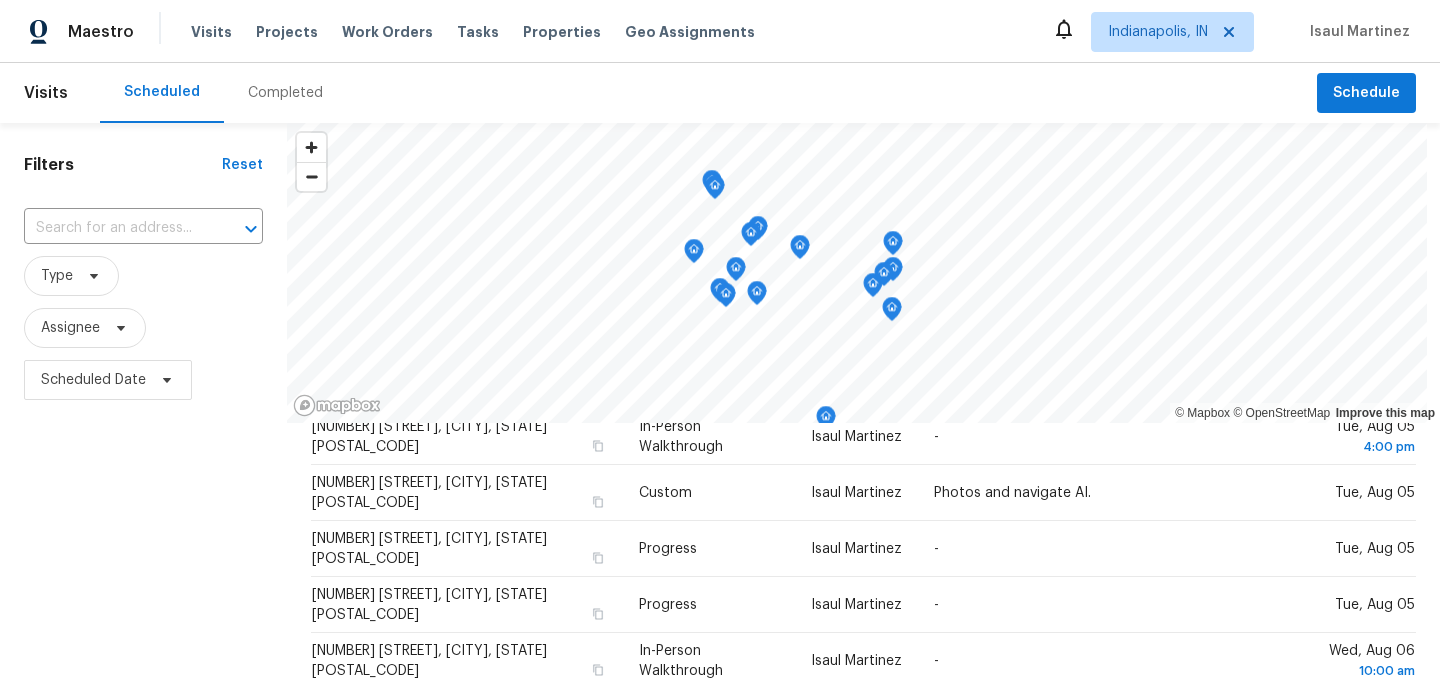 click on "Filters Reset ​ Type Assignee Scheduled Date" at bounding box center [143, 544] 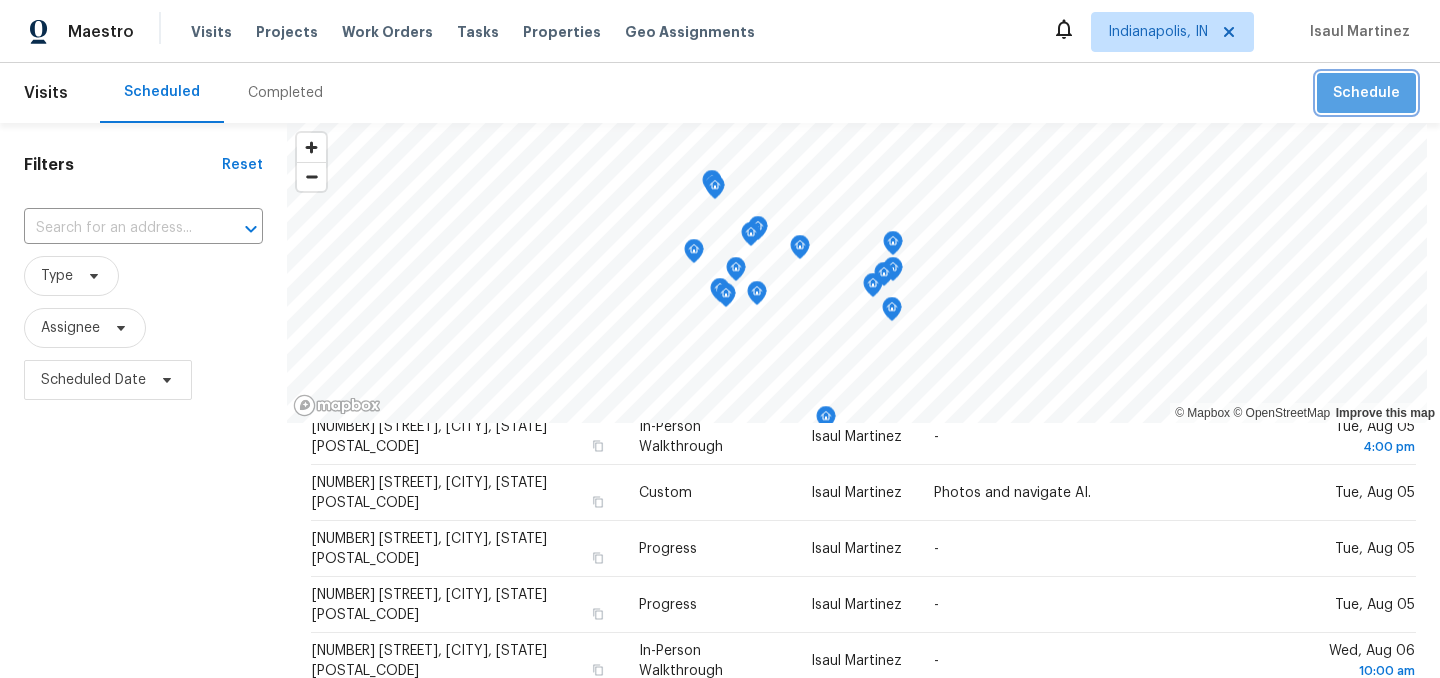click on "Schedule" at bounding box center (1366, 93) 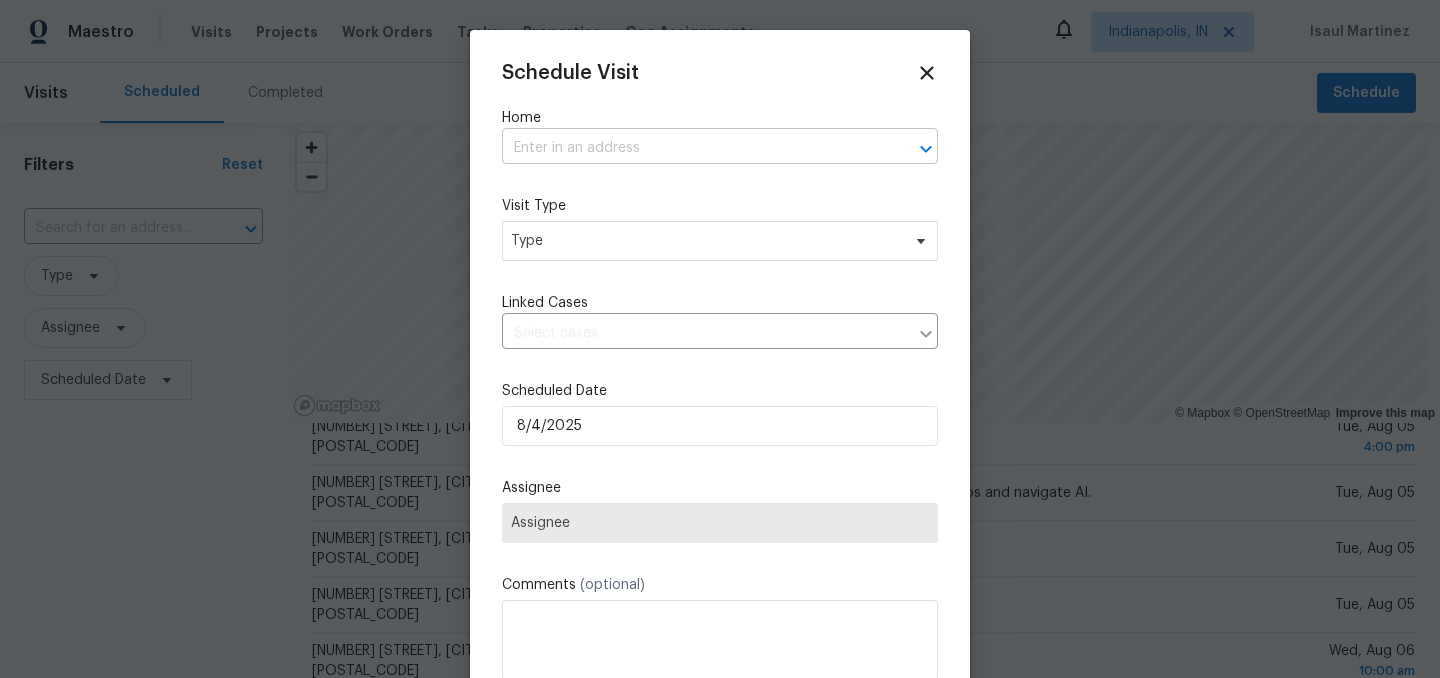 click at bounding box center (692, 148) 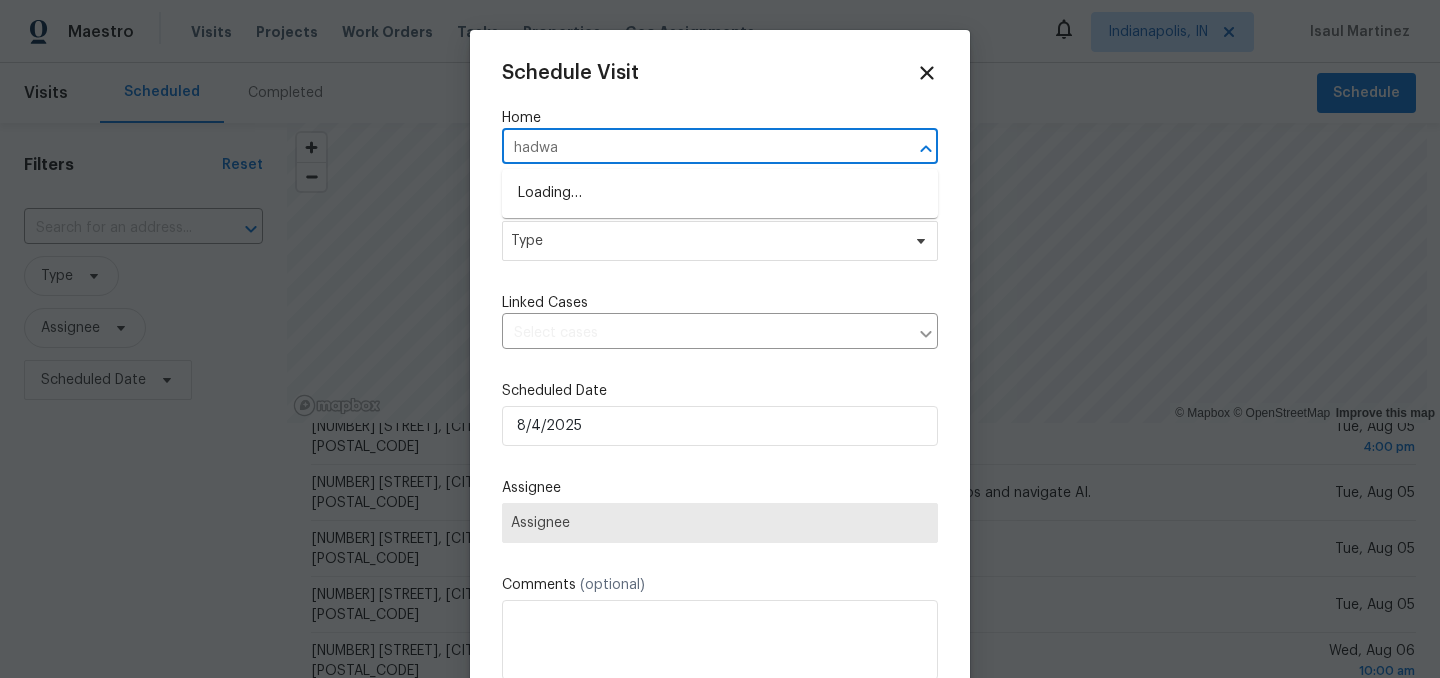 type on "hadway" 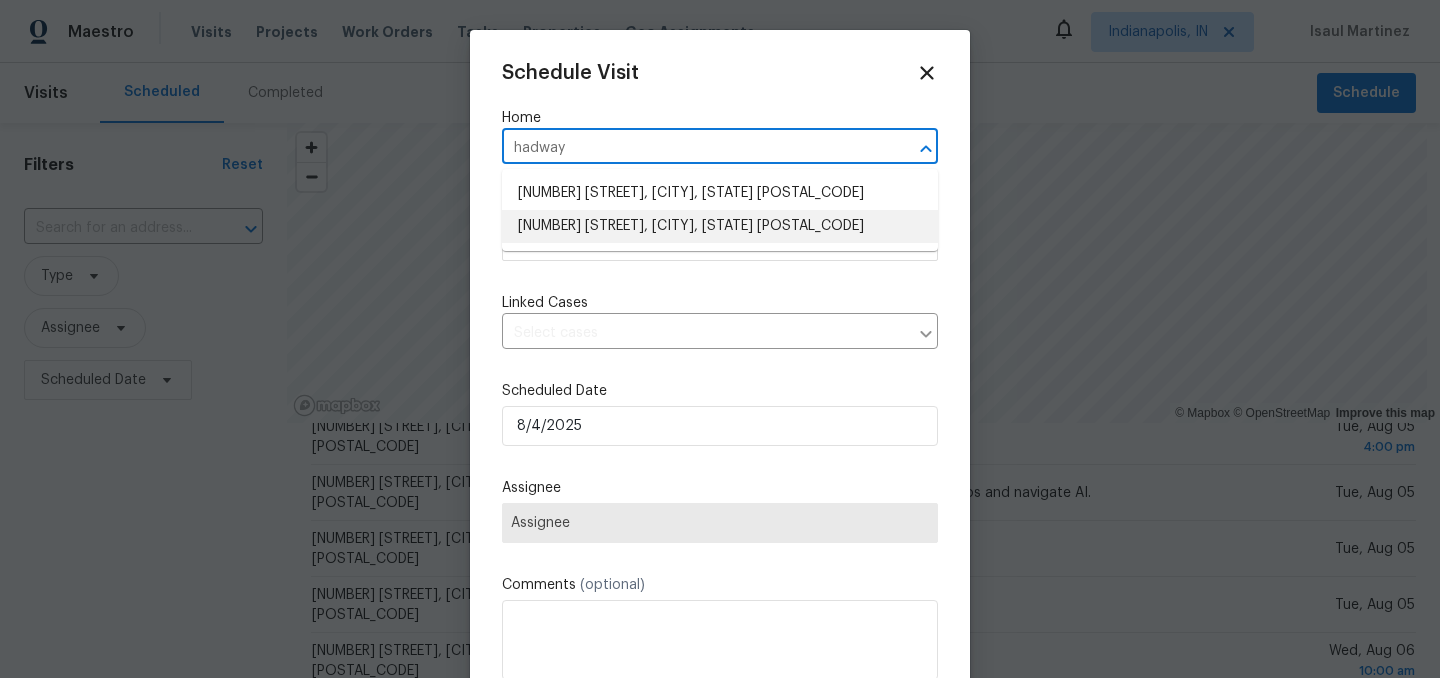 click on "[NUMBER] [STREET], [CITY], [STATE] [POSTAL_CODE]" at bounding box center [720, 226] 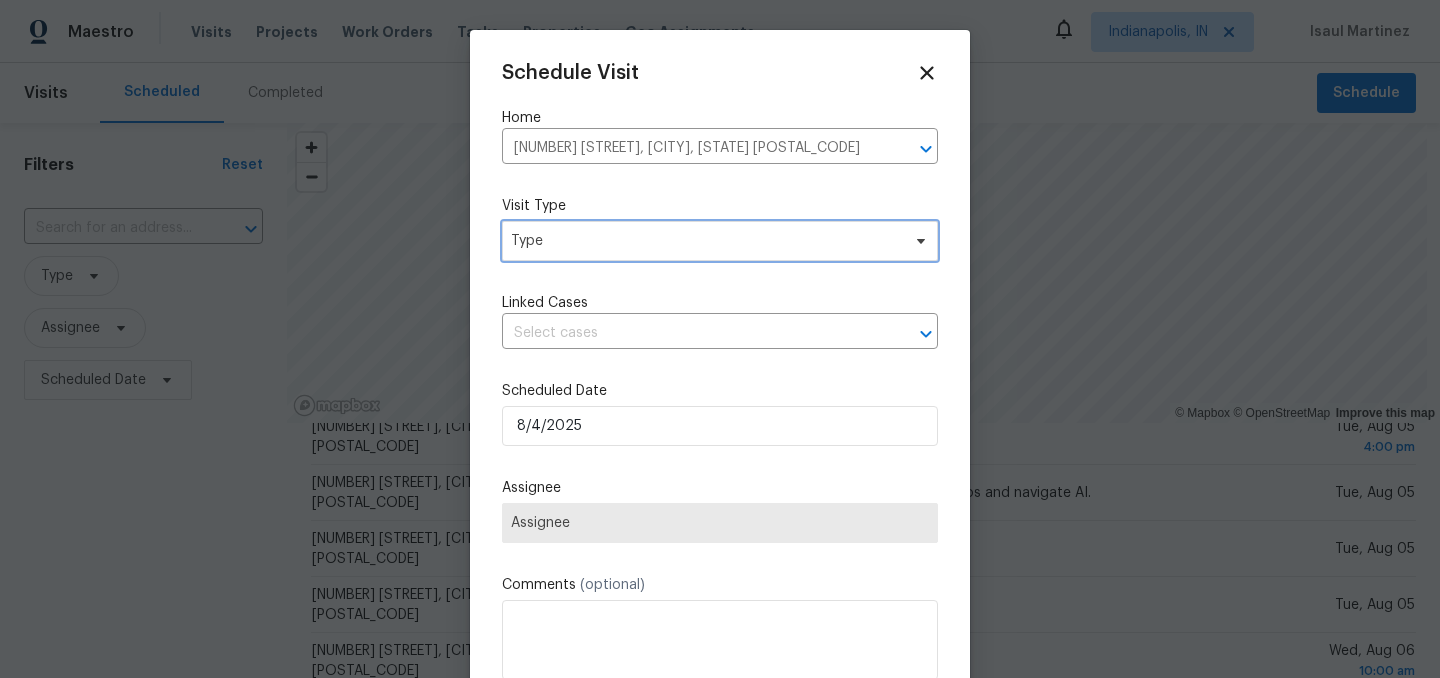 click on "Type" at bounding box center (705, 241) 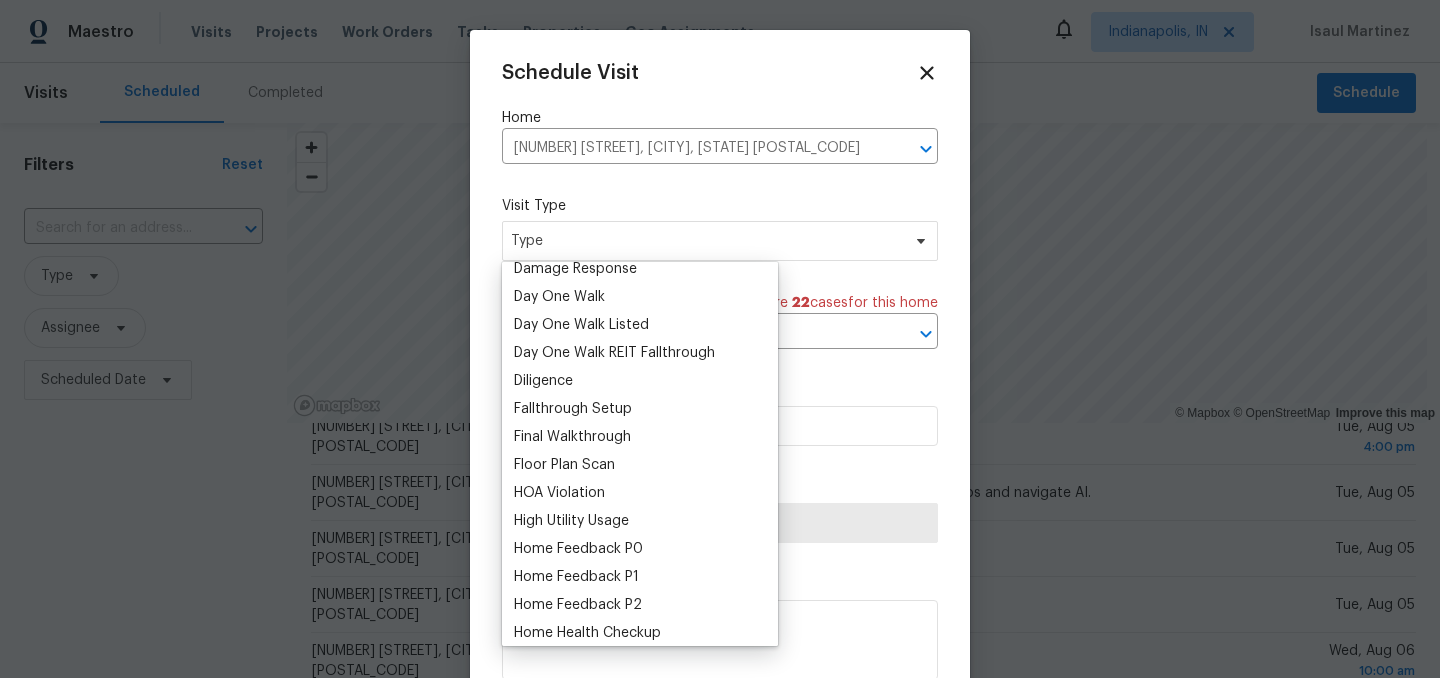 scroll, scrollTop: 367, scrollLeft: 0, axis: vertical 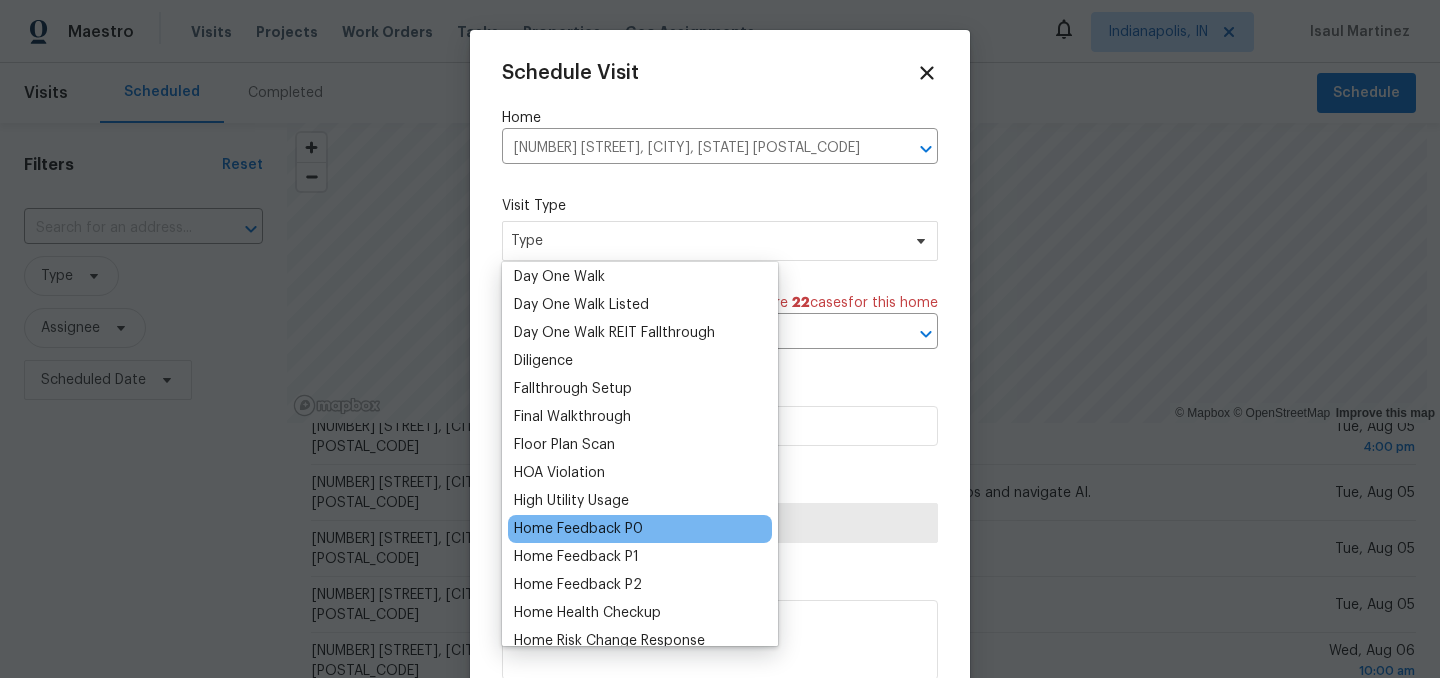 click on "Home Feedback P0" at bounding box center (578, 529) 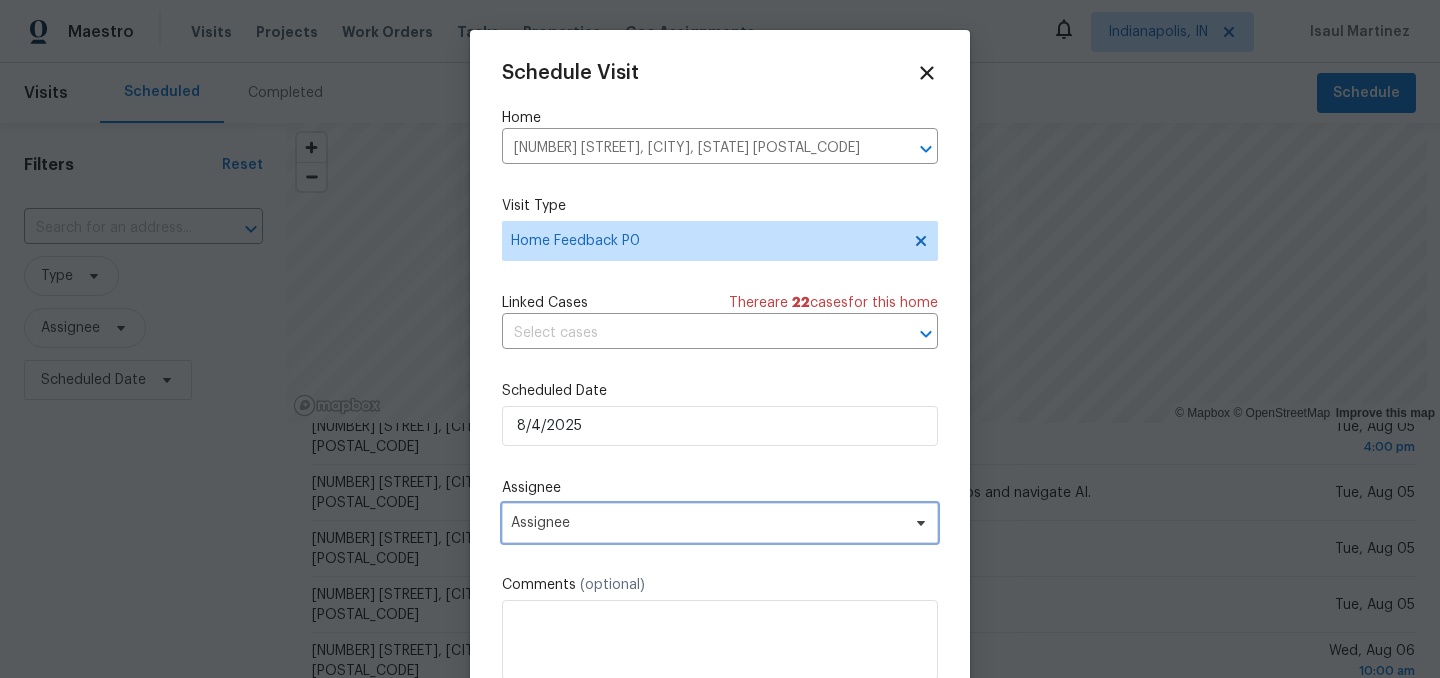 click on "Assignee" at bounding box center (707, 523) 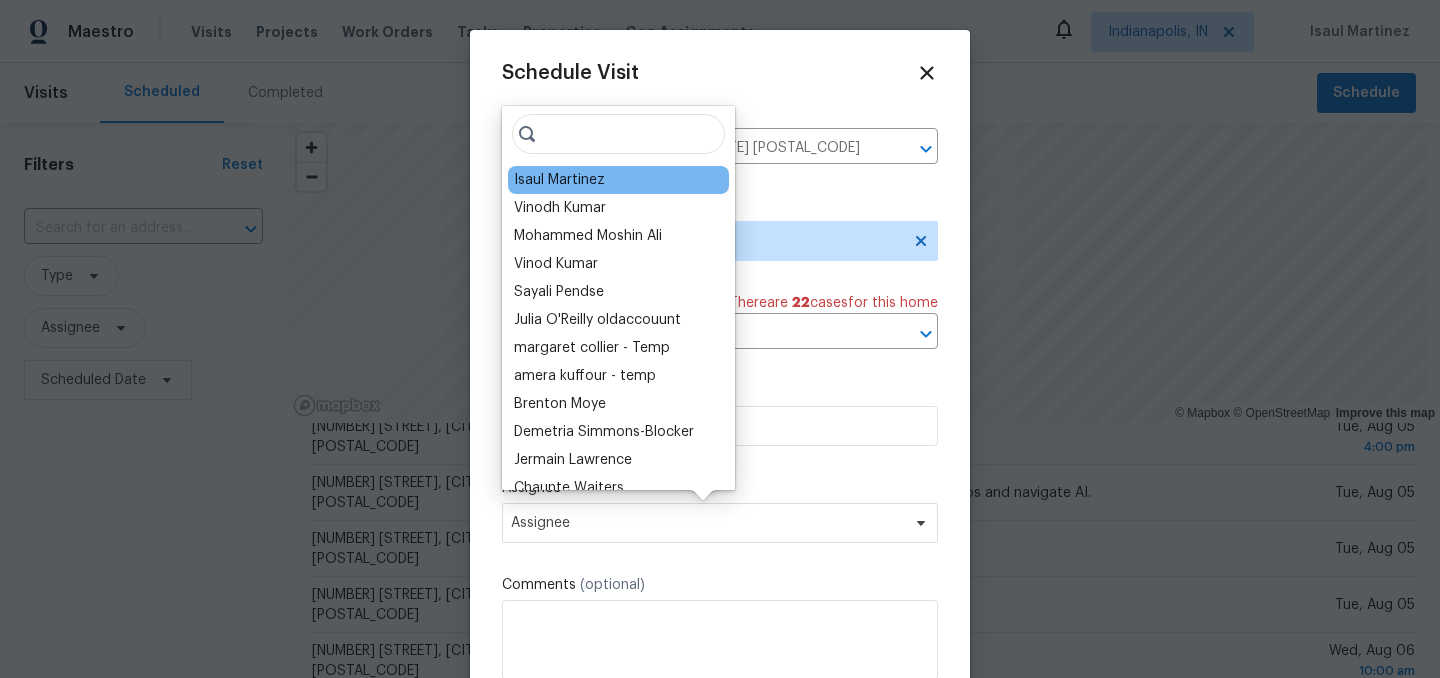click on "Isaul Martinez" at bounding box center [618, 180] 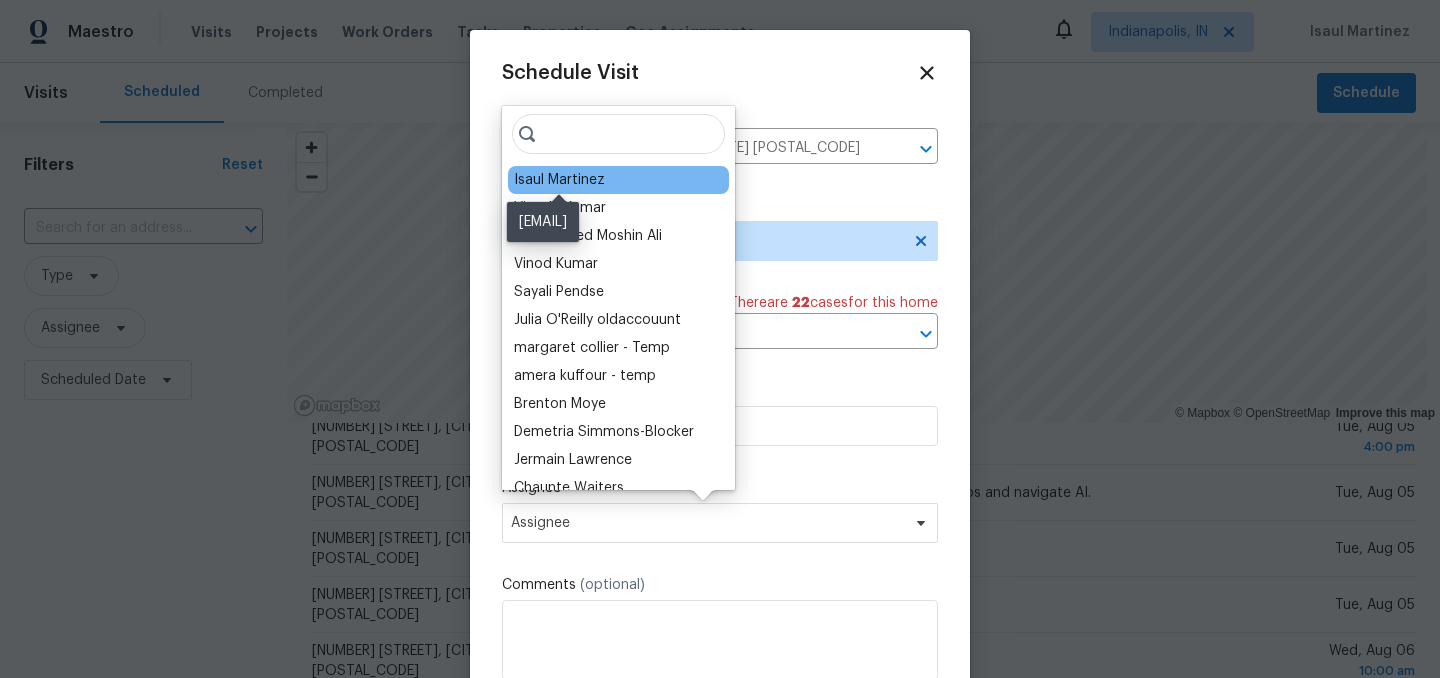 click on "Isaul Martinez" at bounding box center [559, 180] 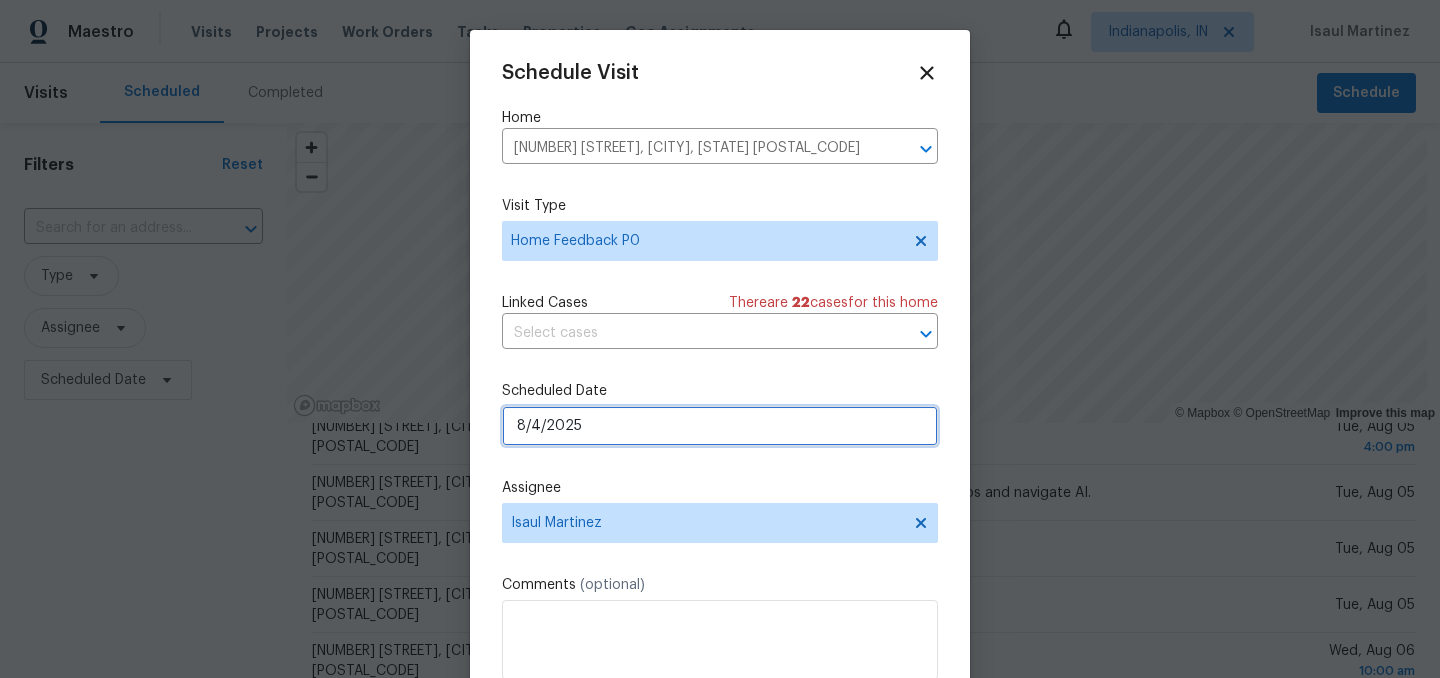 click on "8/4/2025" at bounding box center (720, 426) 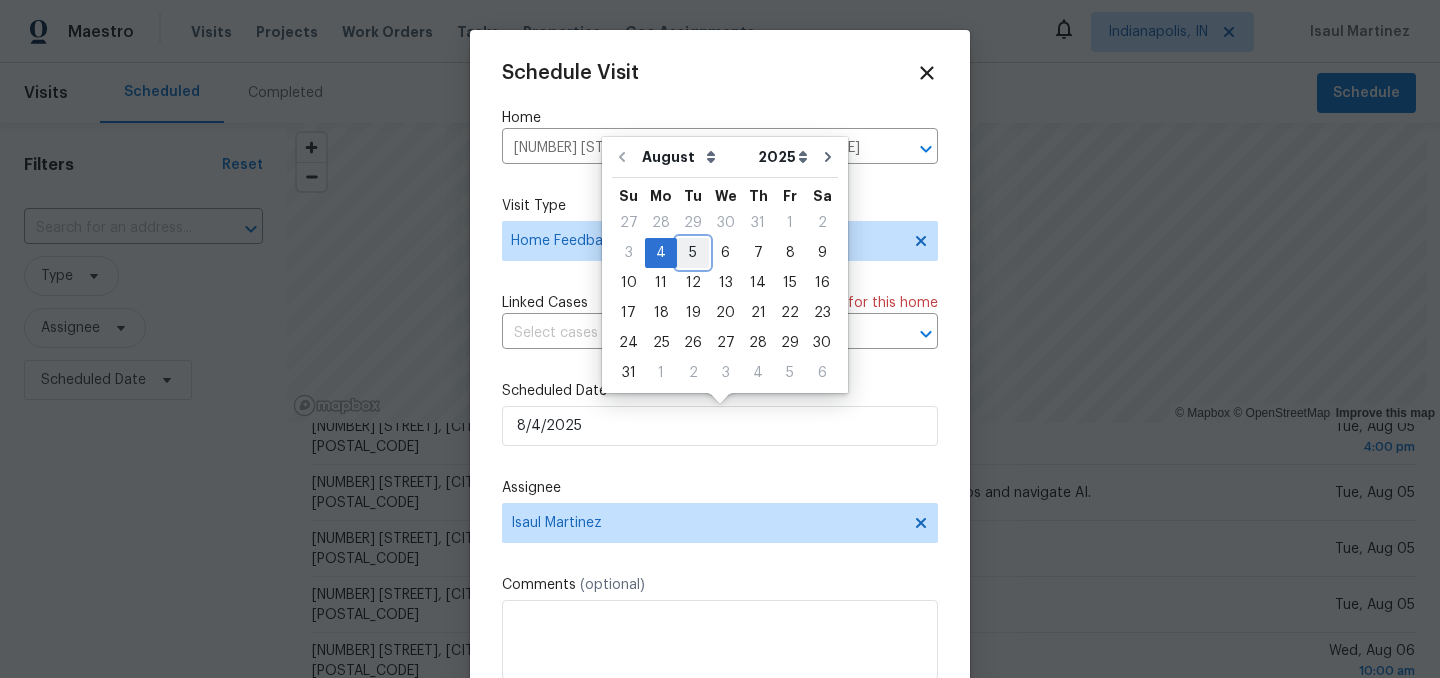 click on "5" at bounding box center [693, 253] 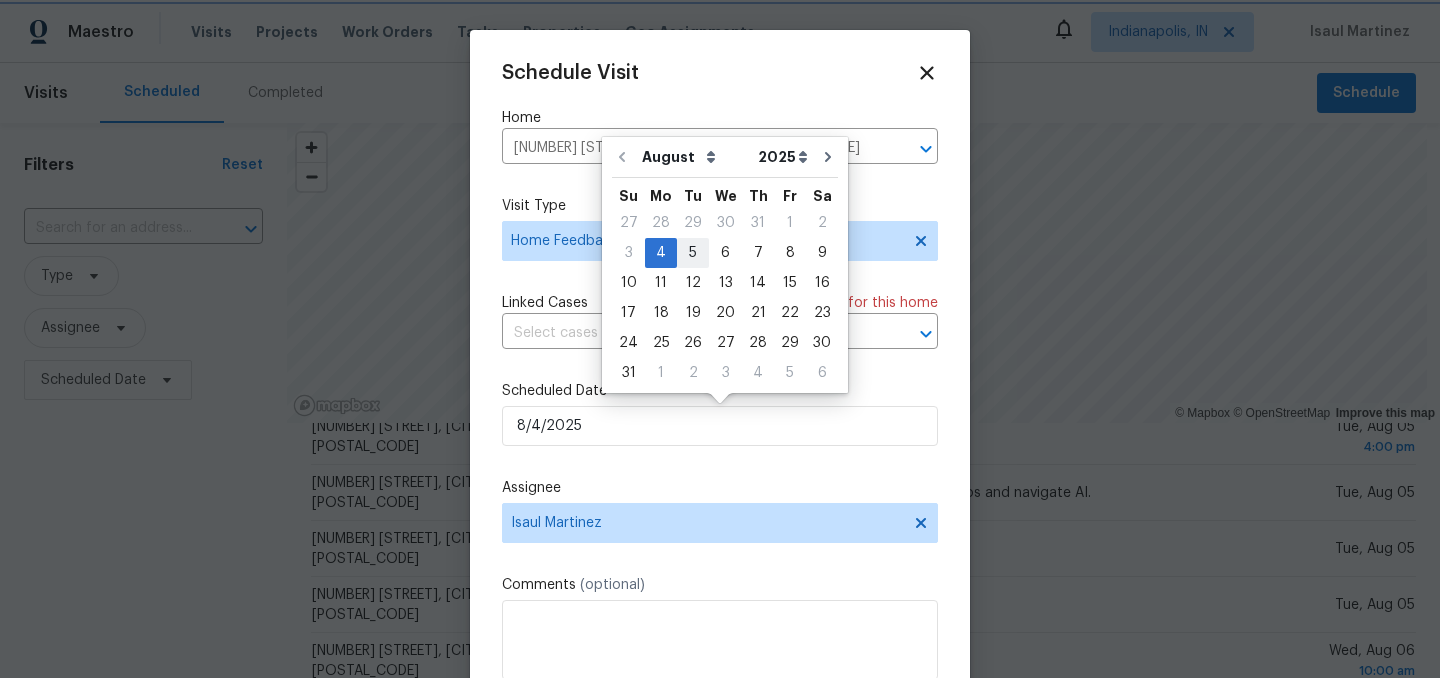 type on "8/5/2025" 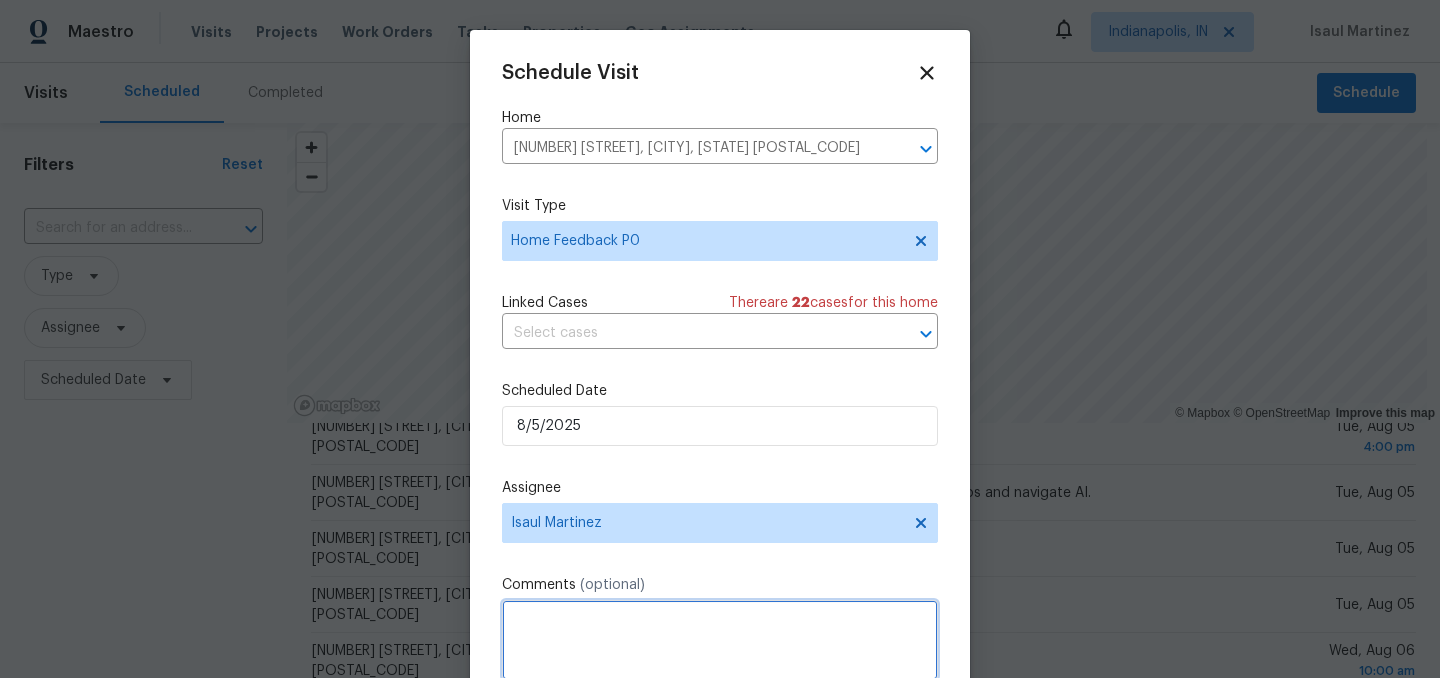 click at bounding box center [720, 640] 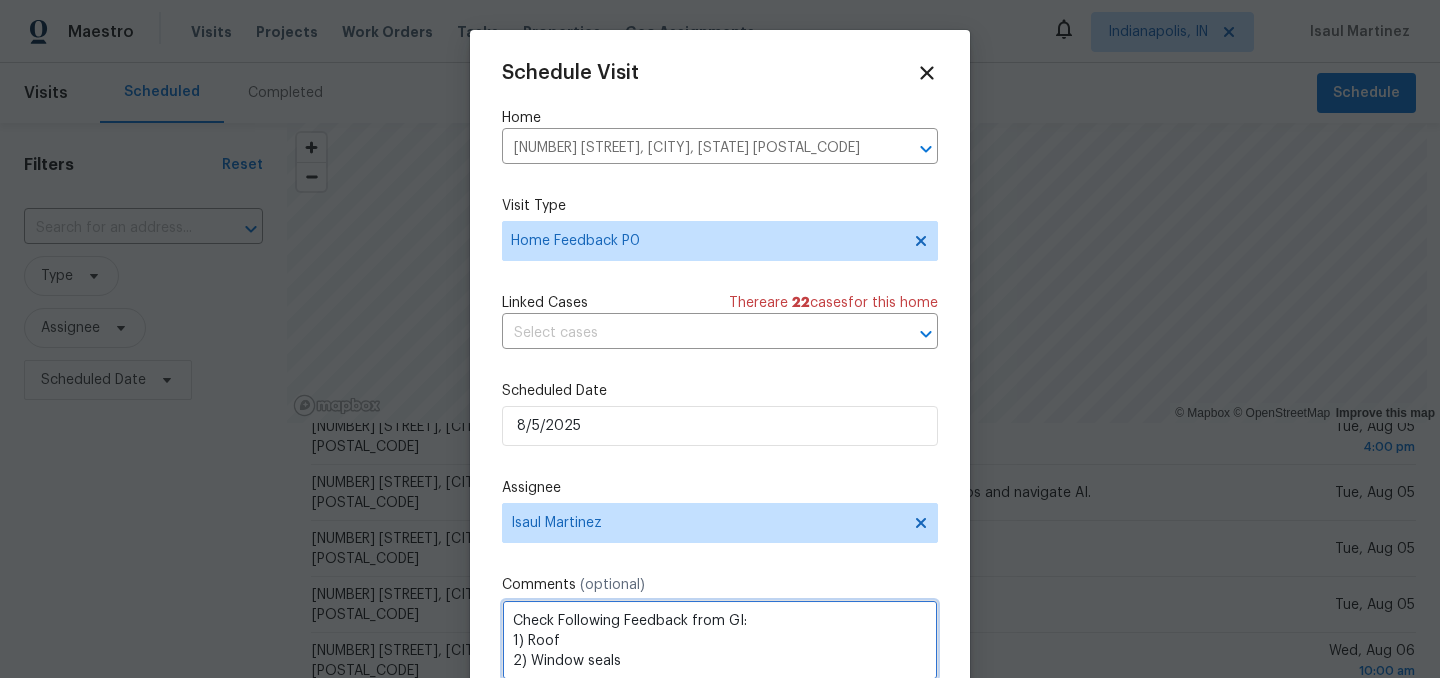 scroll, scrollTop: 9, scrollLeft: 0, axis: vertical 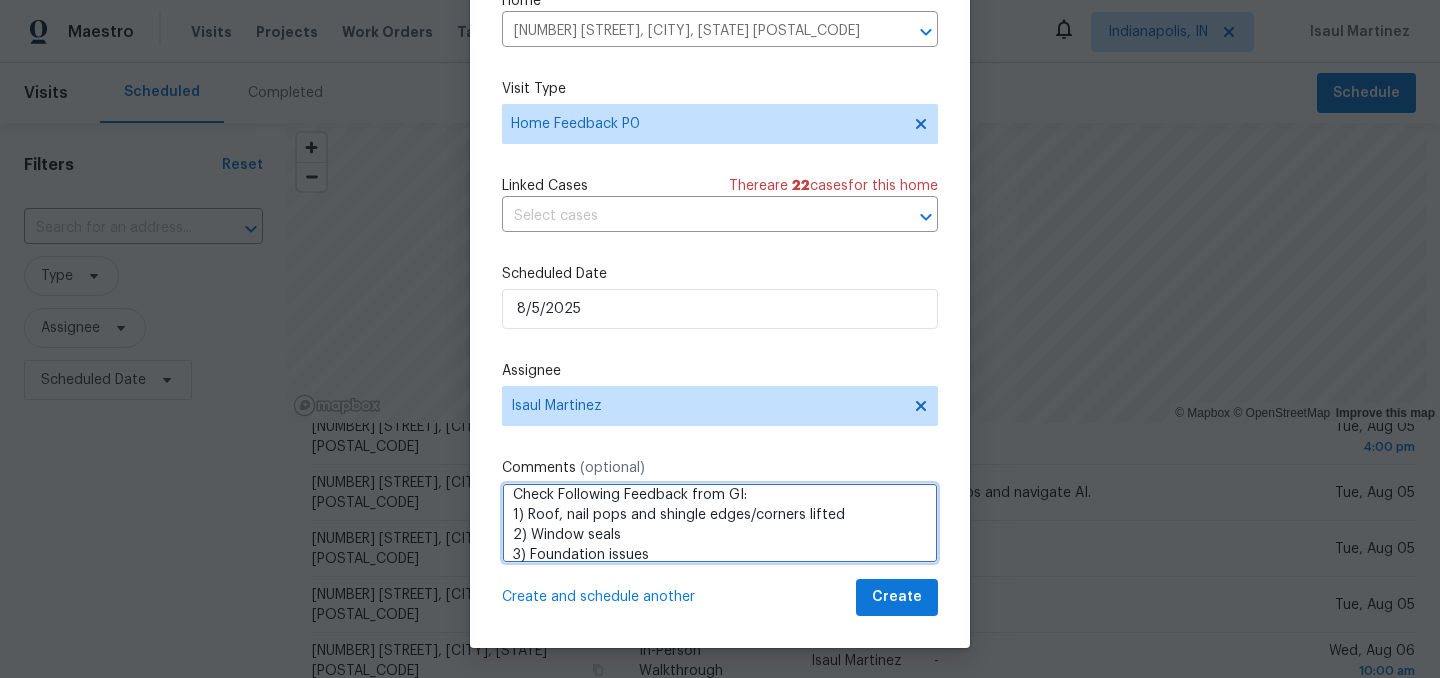 click on "Check Following Feedback from GI:
1) Roof, nail pops and shingle edges/corners lifted
2) Window seals
3) Foundation issues" at bounding box center (720, 523) 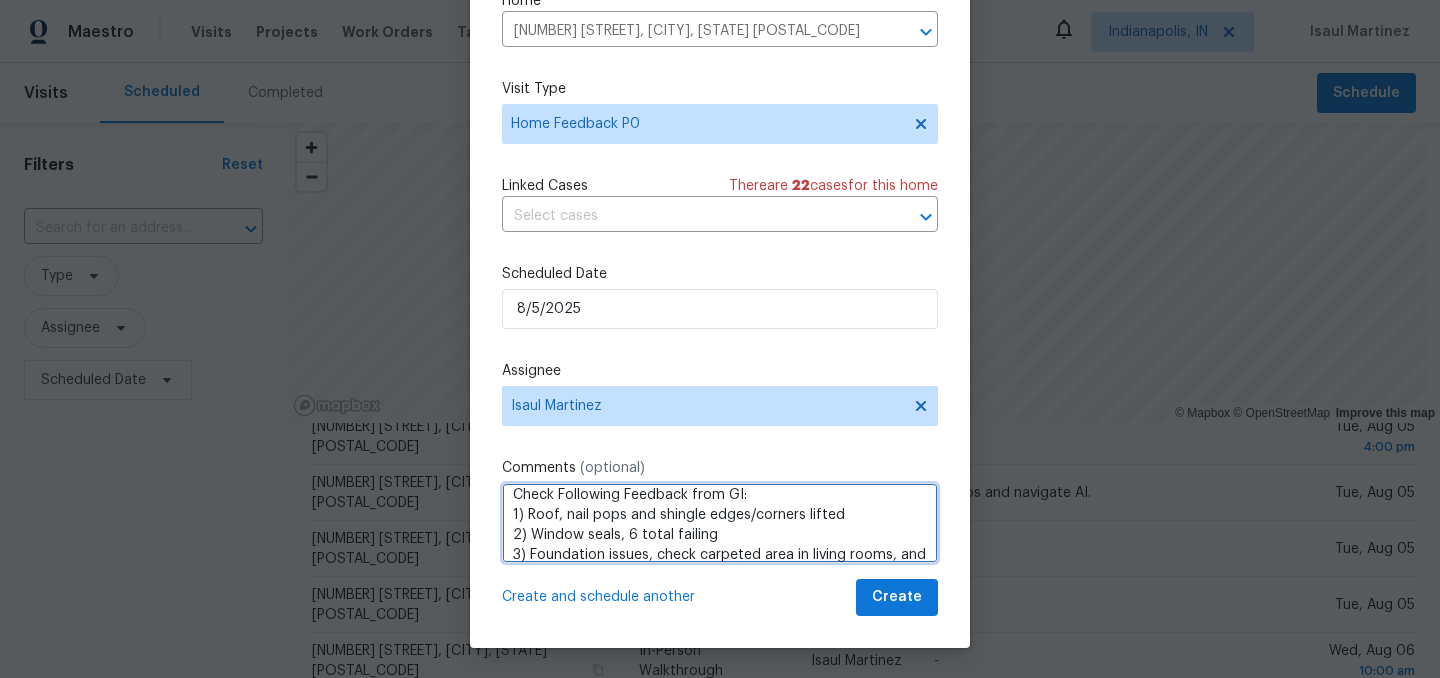 paste on "(interior drywall cracks, siding’/brick cracks, slab cracks)" 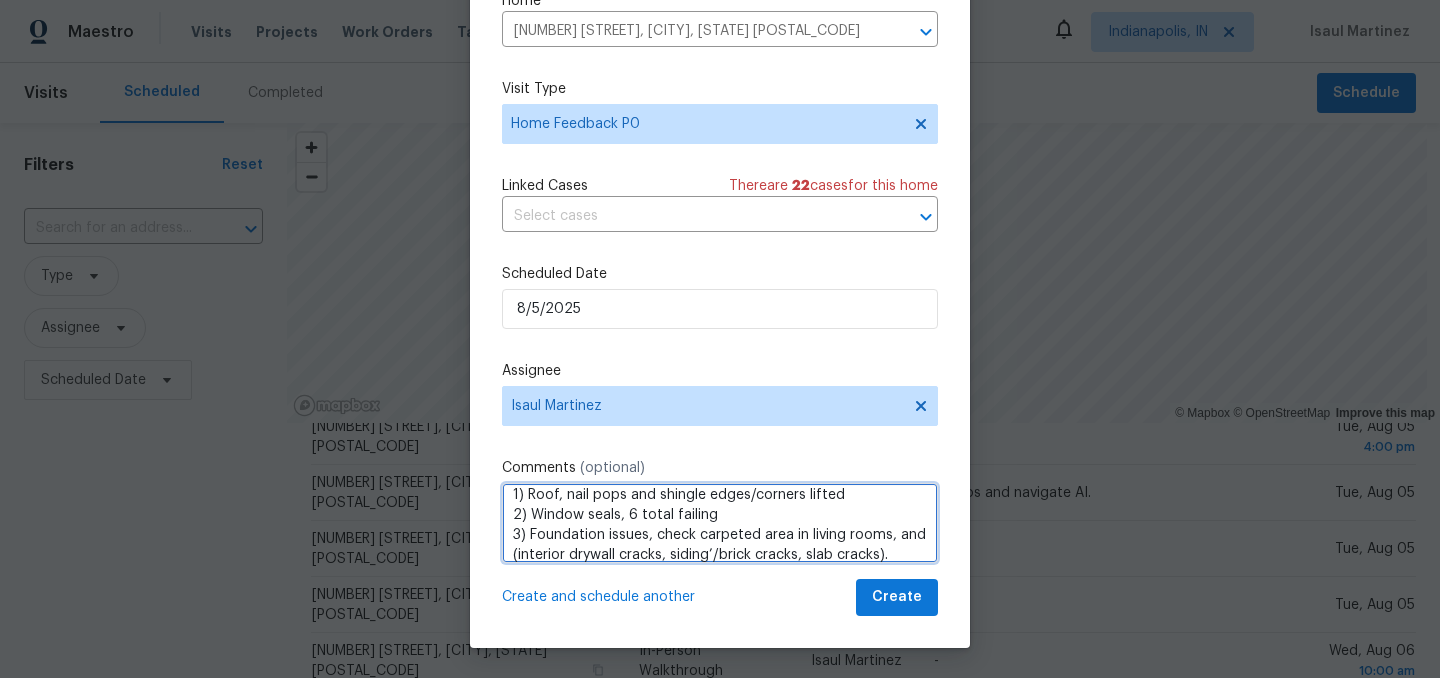 click on "Check Following Feedback from GI:
1) Roof, nail pops and shingle edges/corners lifted
2) Window seals, 6 total failing
3) Foundation issues, check carpeted area in living rooms, and (interior drywall cracks, siding’/brick cracks, slab cracks)." at bounding box center (720, 523) 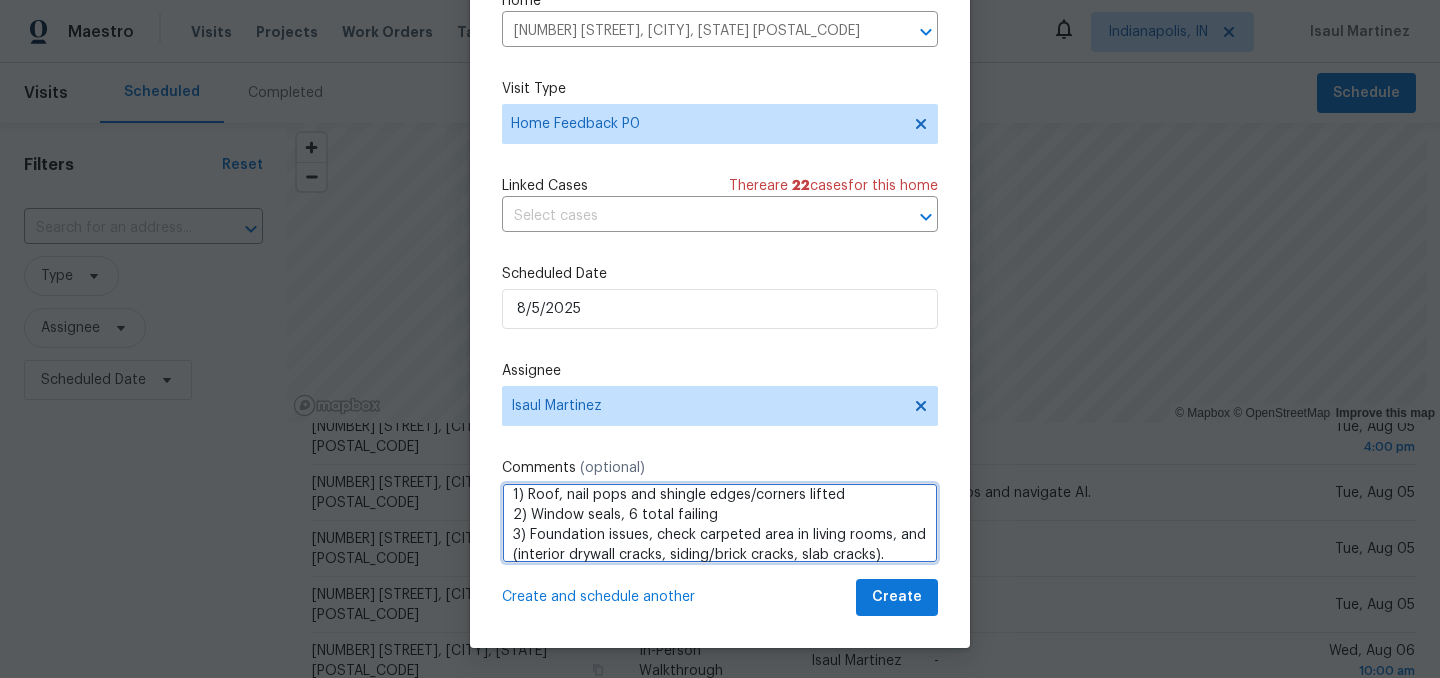 scroll, scrollTop: 42, scrollLeft: 0, axis: vertical 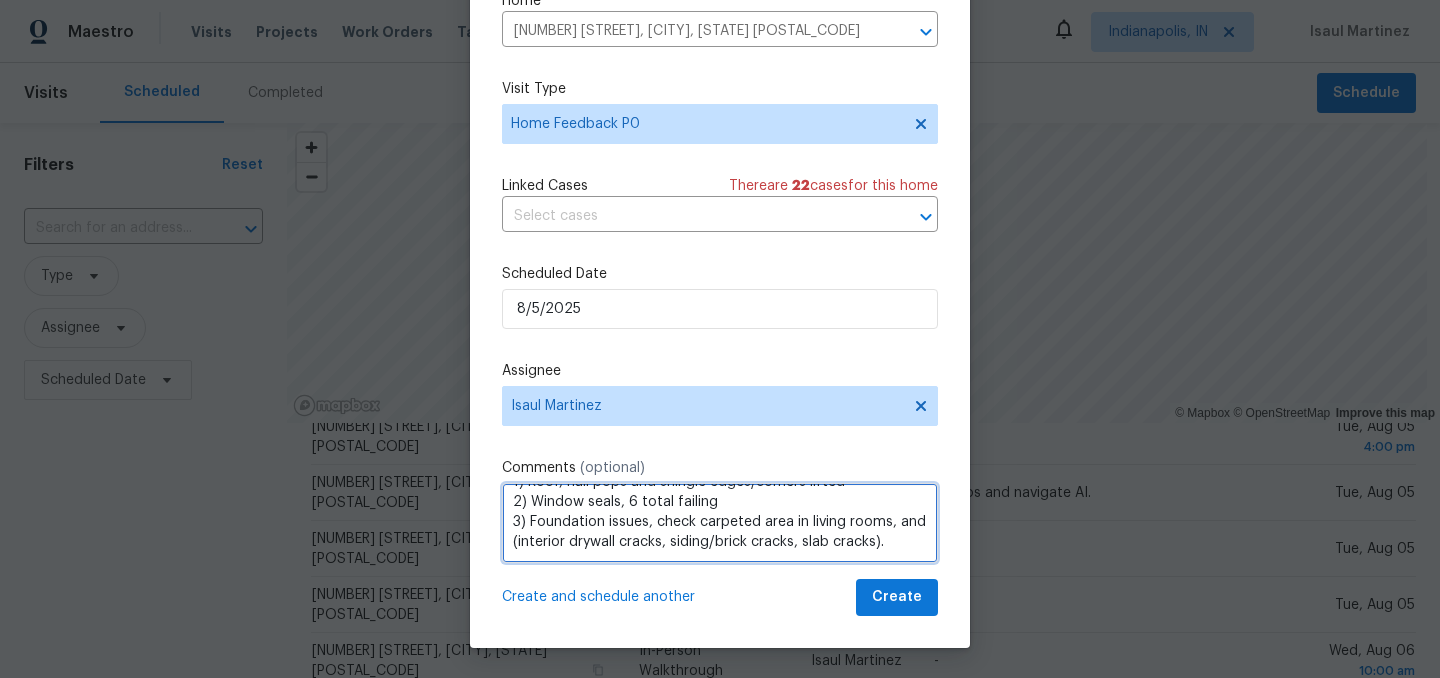 type on "Check Following Feedback from GI:
1) Roof, nail pops and shingle edges/corners lifted
2) Window seals, 6 total failing
3) Foundation issues, check carpeted area in living rooms, and (interior drywall cracks, siding/brick cracks, slab cracks)." 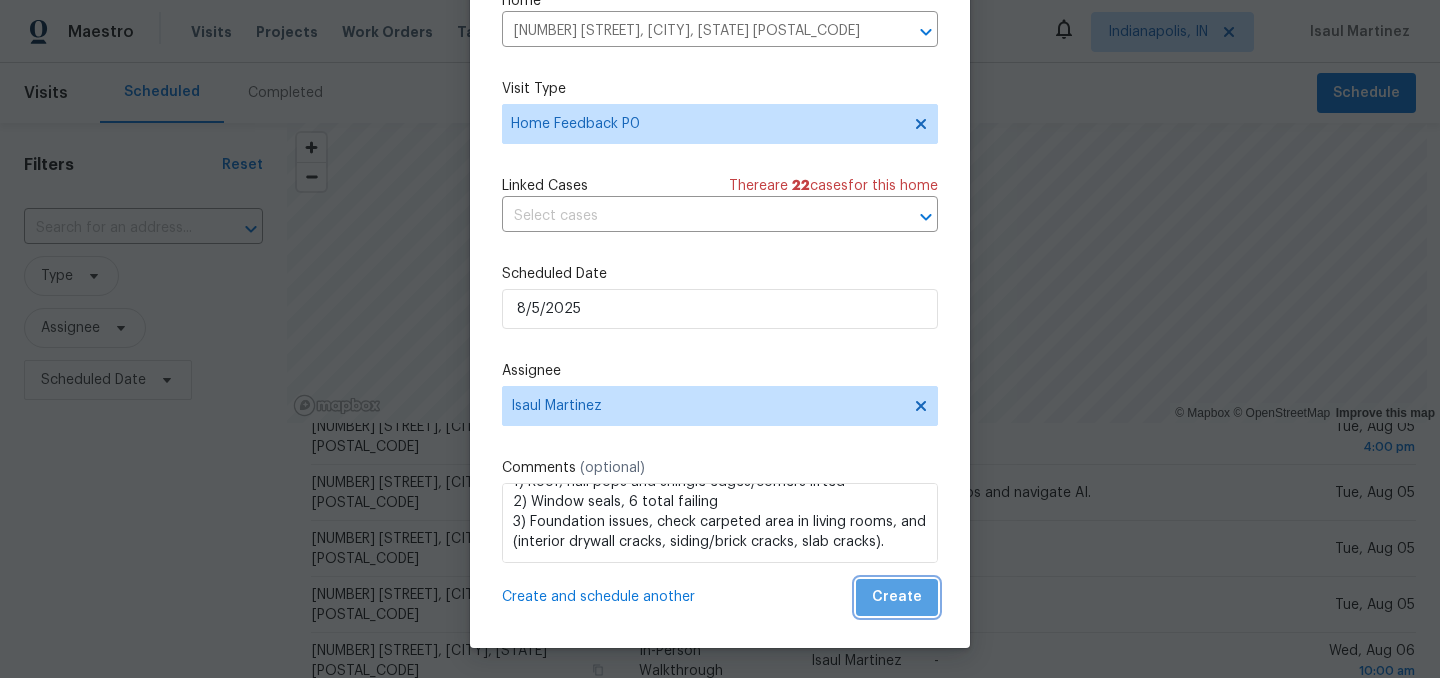 click on "Create" at bounding box center (897, 597) 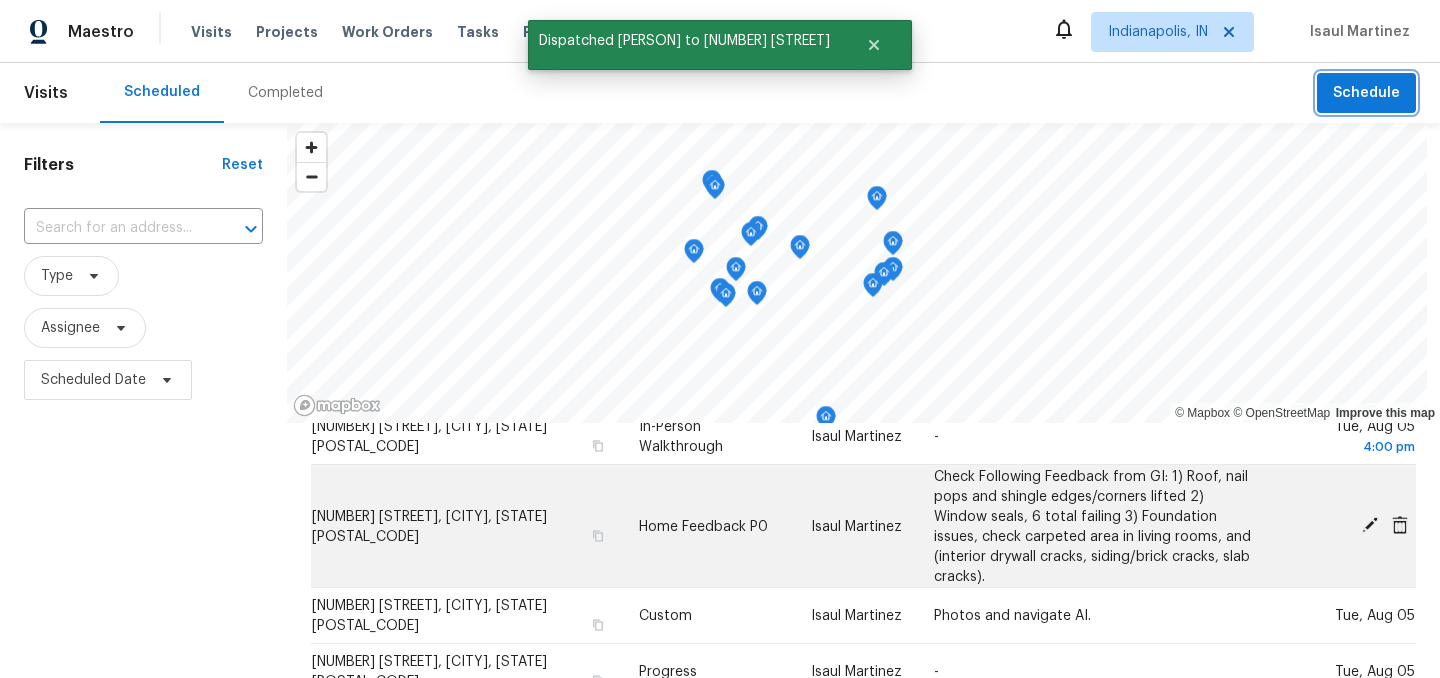 scroll, scrollTop: 0, scrollLeft: 0, axis: both 